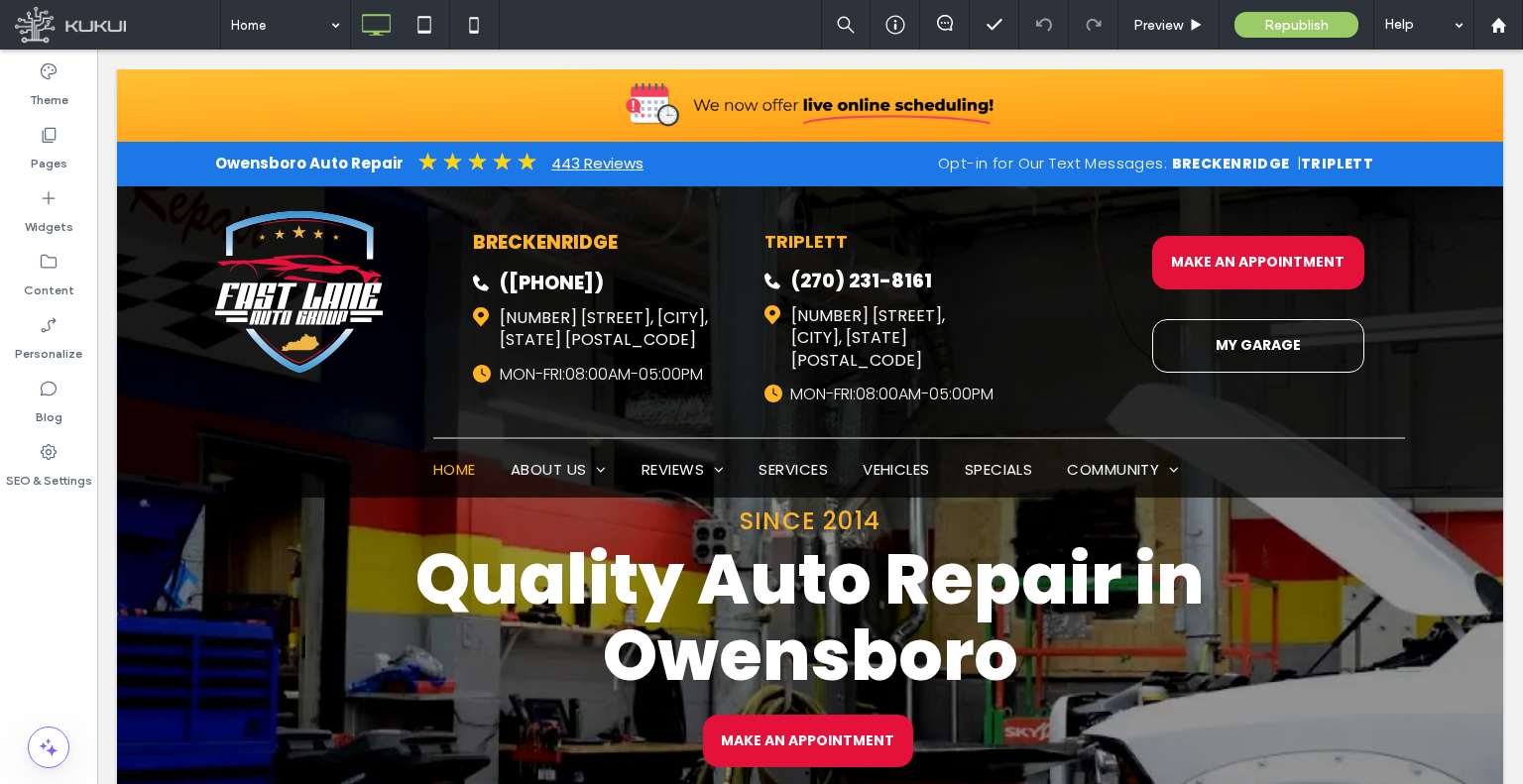 scroll, scrollTop: 0, scrollLeft: 0, axis: both 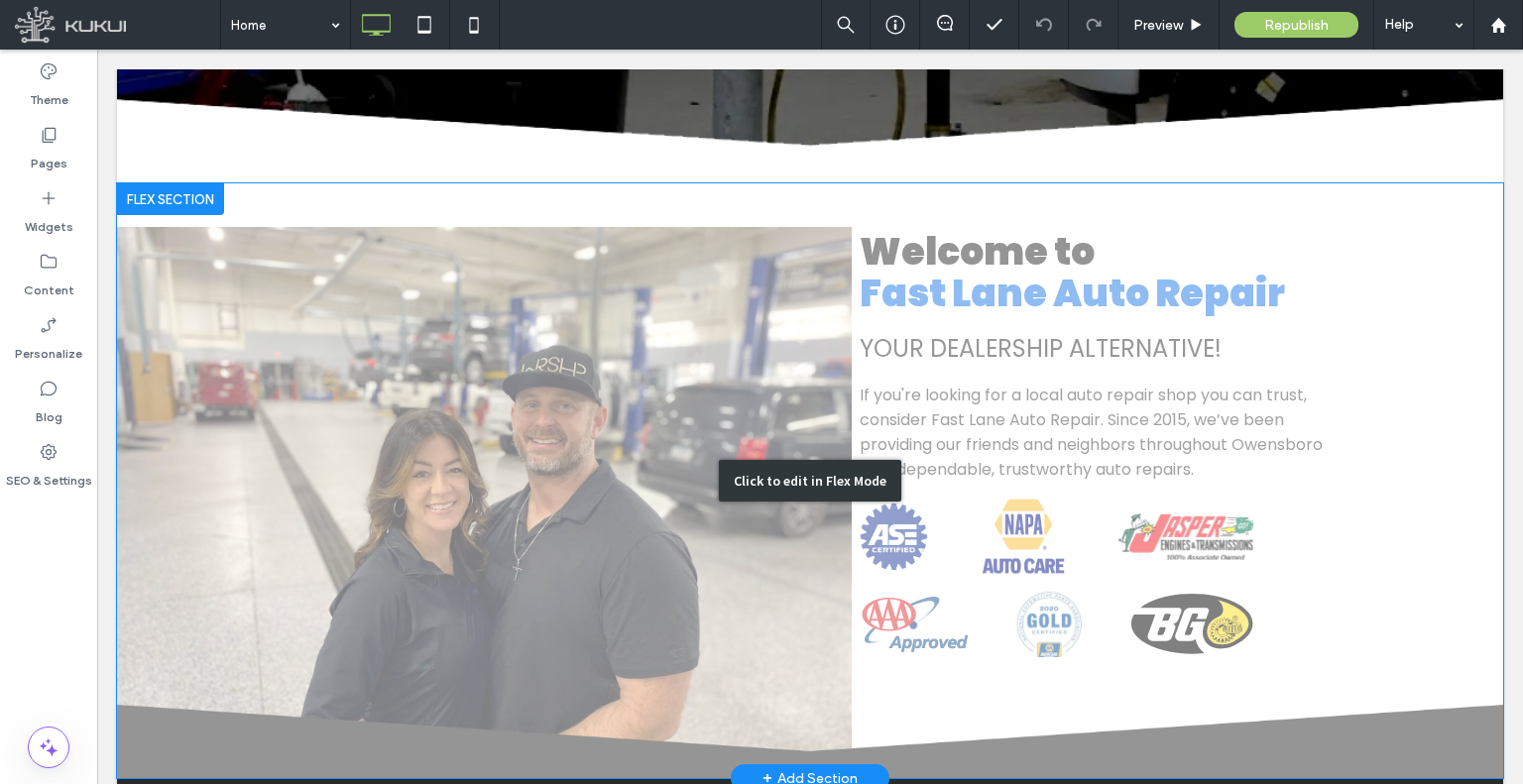 click on "Click to edit in Flex Mode" at bounding box center (810, 481) 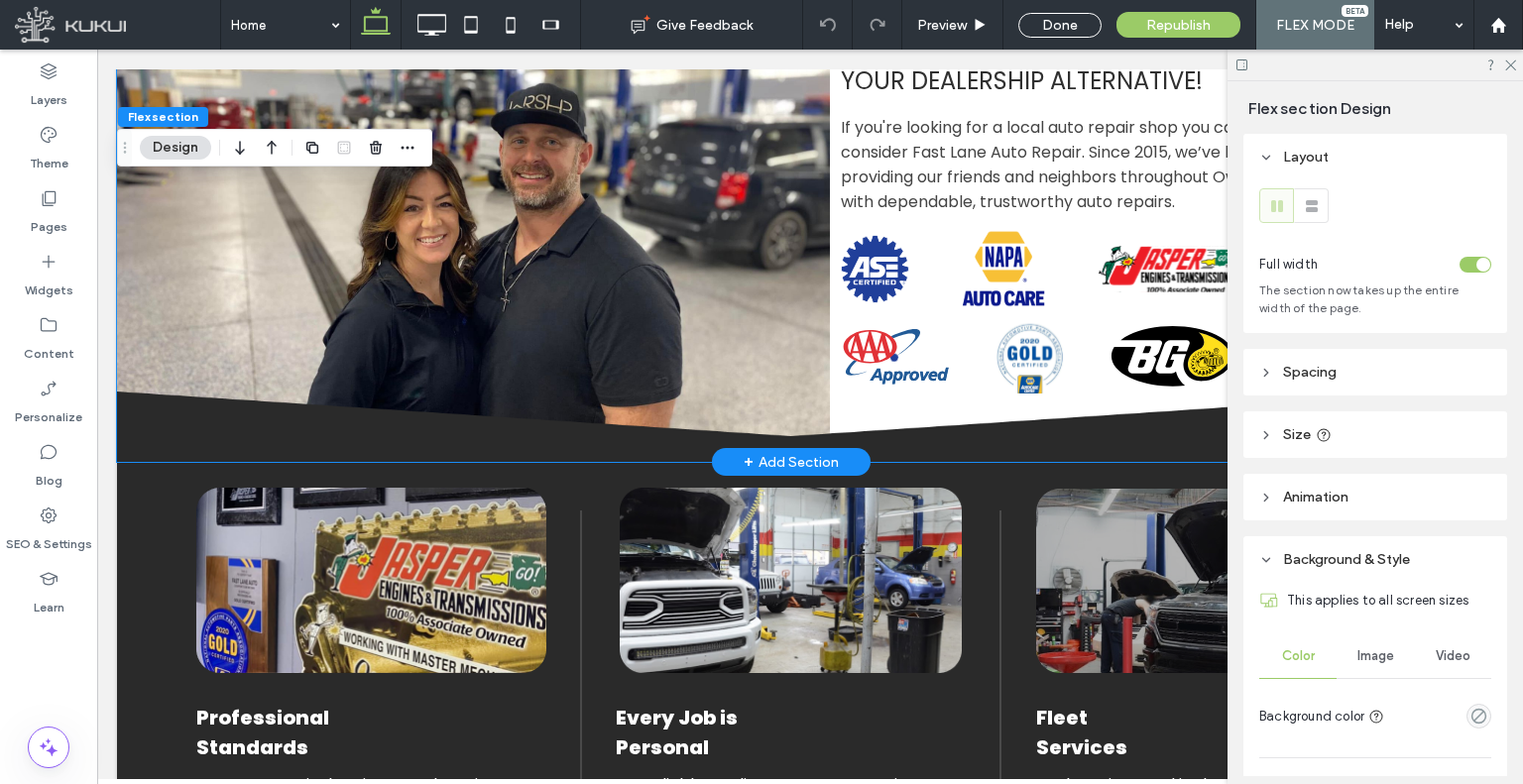 scroll, scrollTop: 1288, scrollLeft: 0, axis: vertical 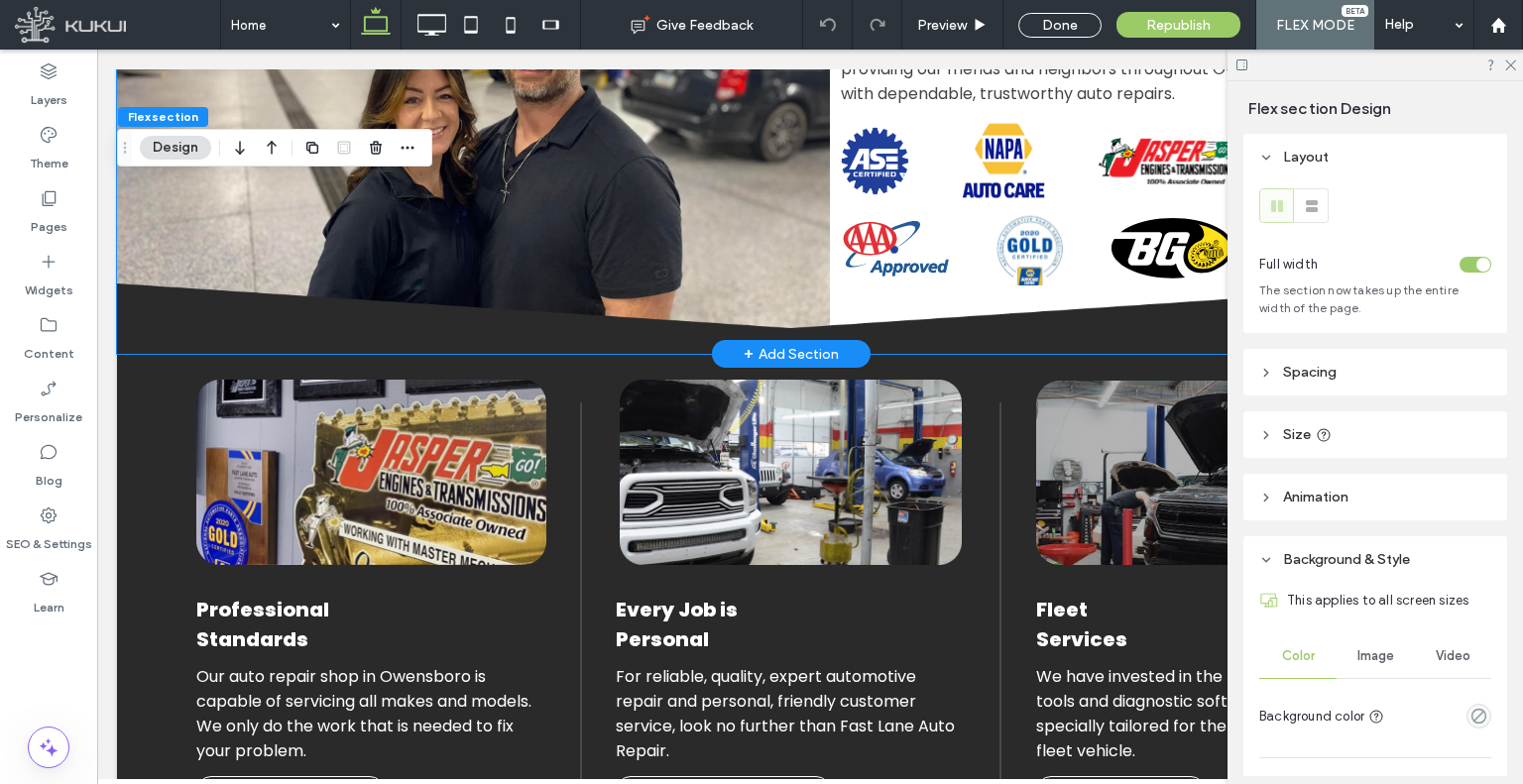 click on "Welcome to Fast Lane Auto Repair
Your Dealers hip Alternative!
If you're looking for a local auto repair shop you can trust, consider Fast Lane Auto Repair. Since 2015, we’ve been providing our friends and neighbors throughout Owensboro with dependable, trustworthy auto repairs.
ASE Certified Logo | Fast Lane Auto Repair
NAPA AutoCare | Fast Lane Auto Repair
Jasper Logo | Fast Lane Auto Repair
AAA Approved | Fast Lane Auto Repair
Gold Certified Logo | Fast Lane Auto Repair" at bounding box center [791, 70] 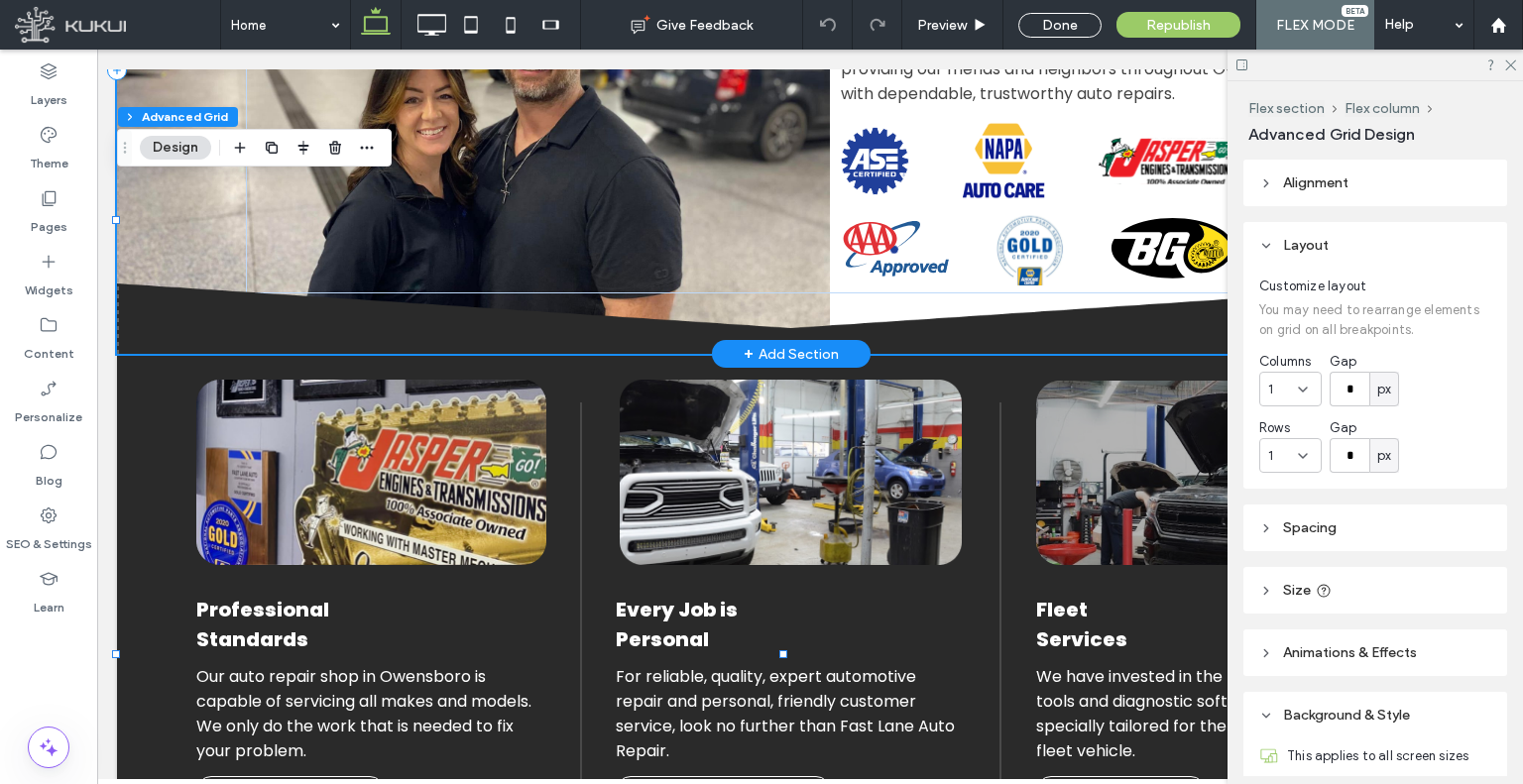 click on "Welcome to Fast Lane Auto Repair
Your Dealers hip Alternative!
If you're looking for a local auto repair shop you can trust, consider Fast Lane Auto Repair. Since 2015, we’ve been providing our friends and neighbors throughout Owensboro with dependable, trustworthy auto repairs.
ASE Certified Logo | Fast Lane Auto Repair
NAPA AutoCare | Fast Lane Auto Repair
Jasper Logo | Fast Lane Auto Repair
AAA Approved | Fast Lane Auto Repair
Gold Certified Logo | Fast Lane Auto Repair" at bounding box center [791, 70] 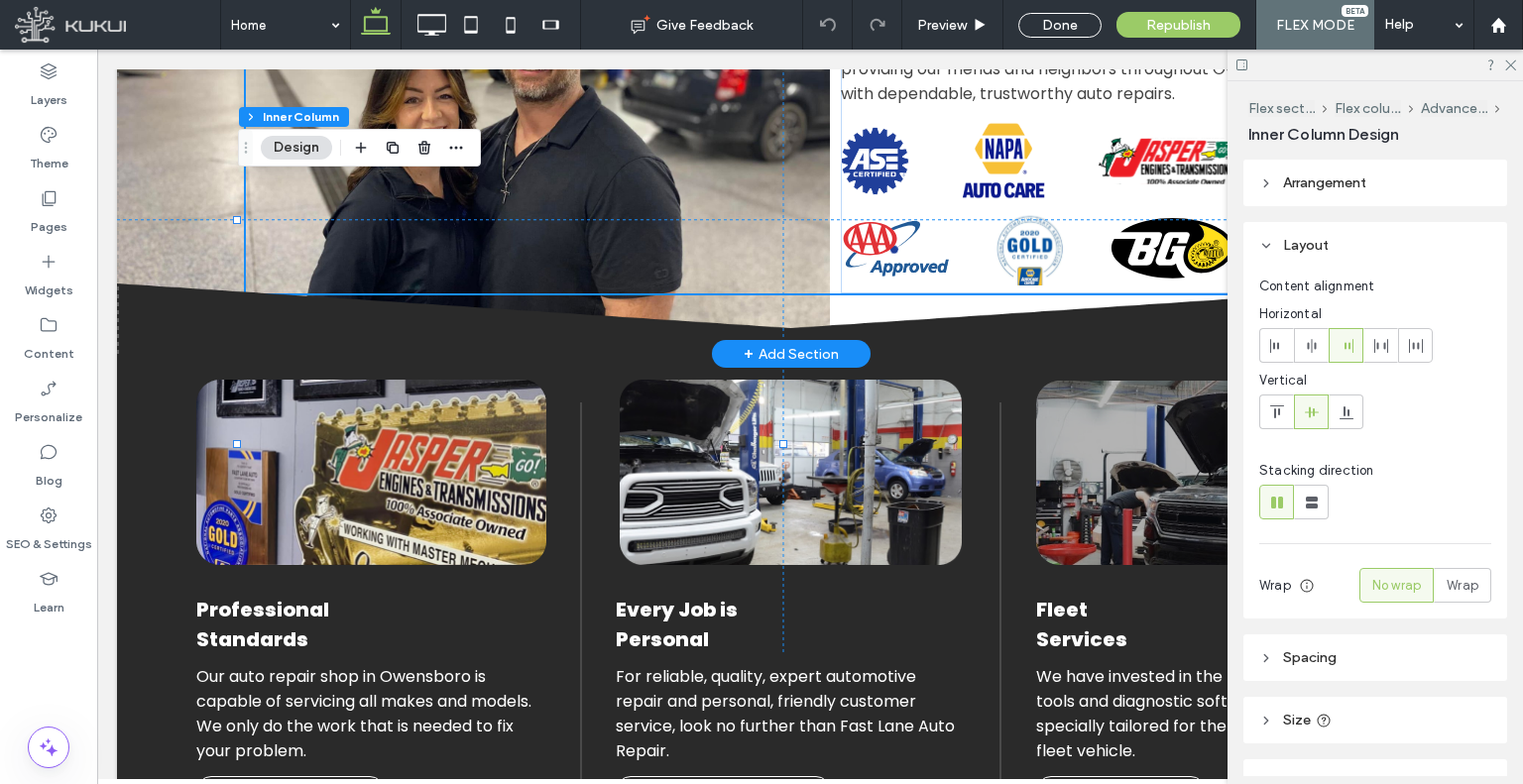 click at bounding box center [97, 50] 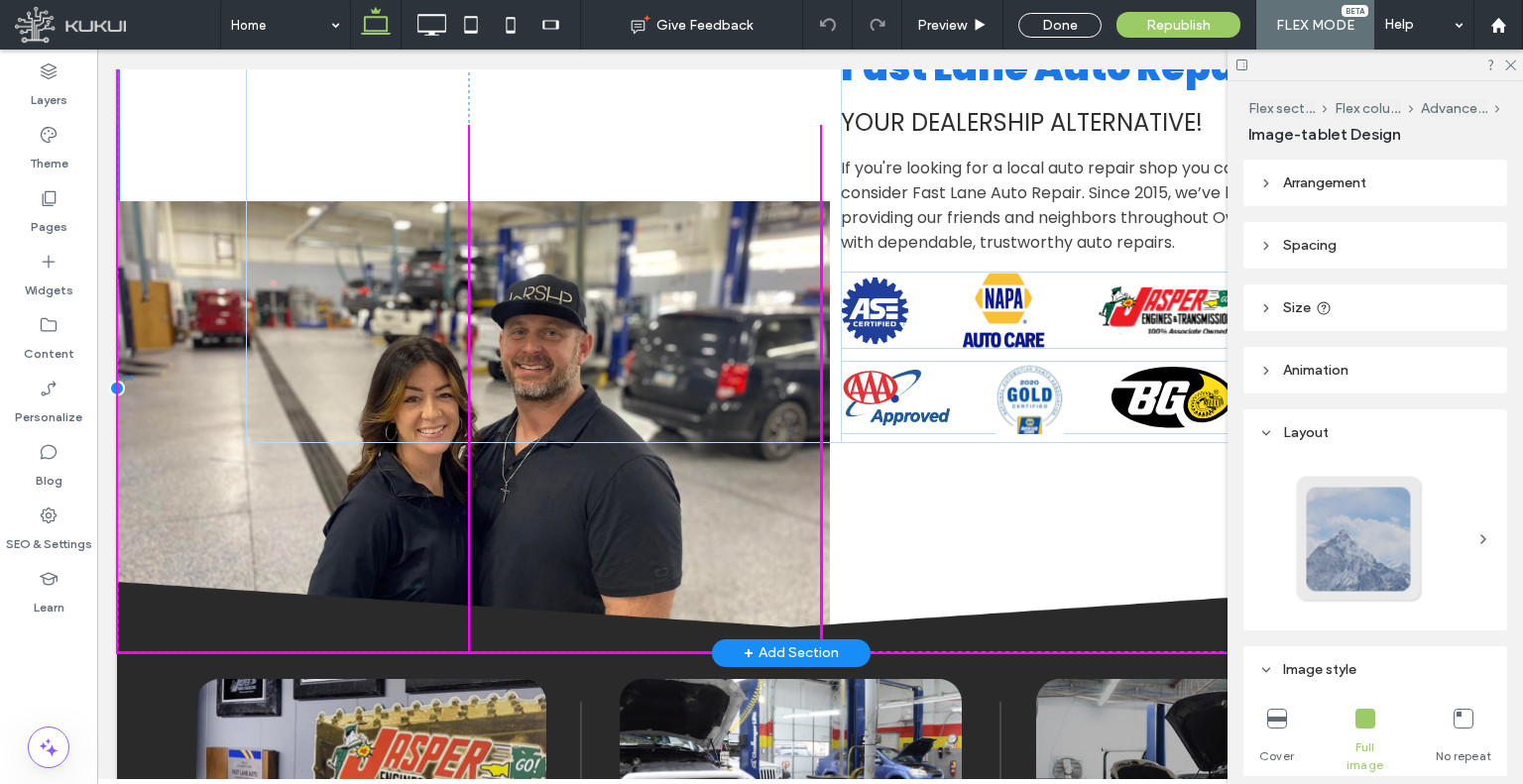 drag, startPoint x: 637, startPoint y: 505, endPoint x: 587, endPoint y: 502, distance: 50.089919 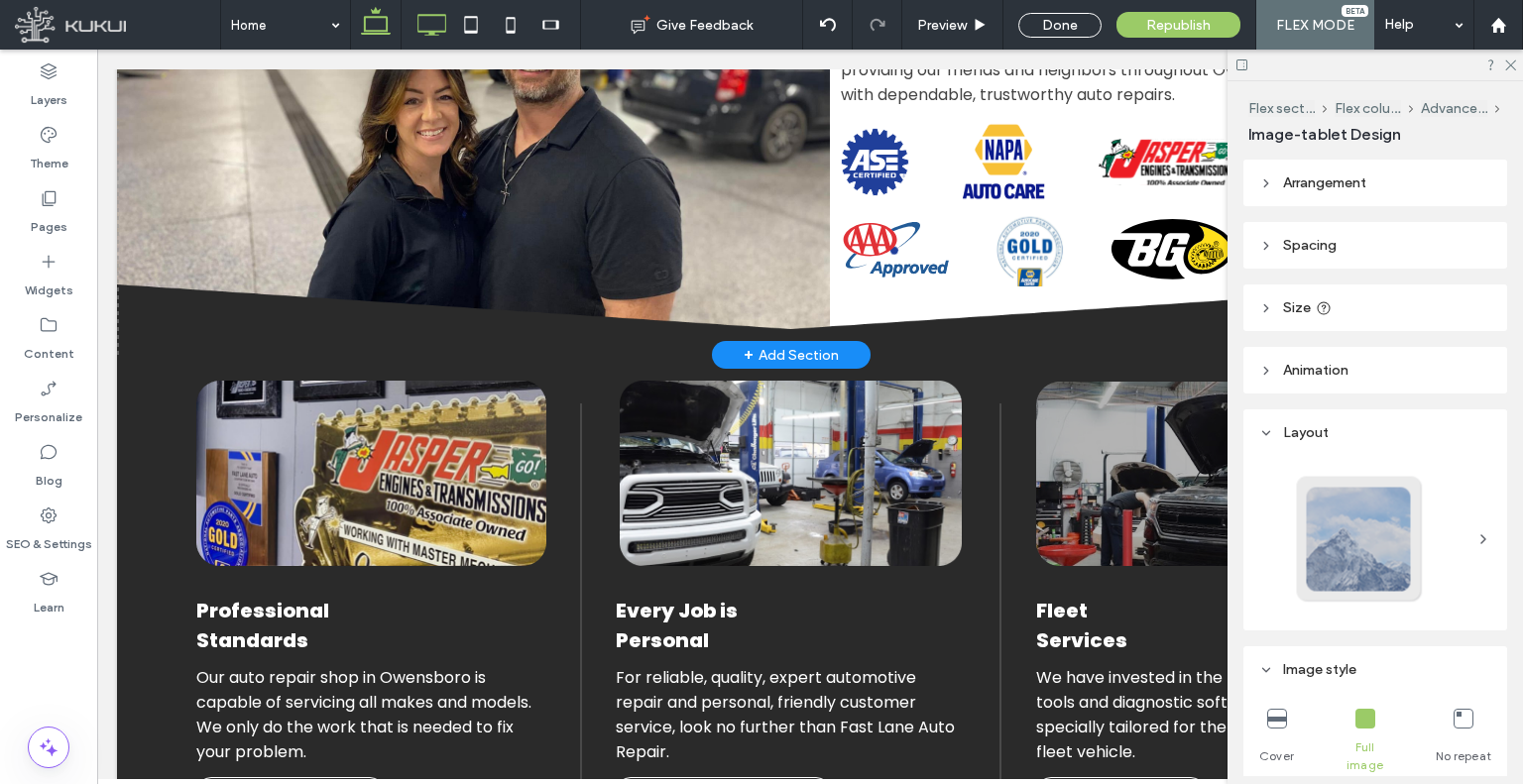 click 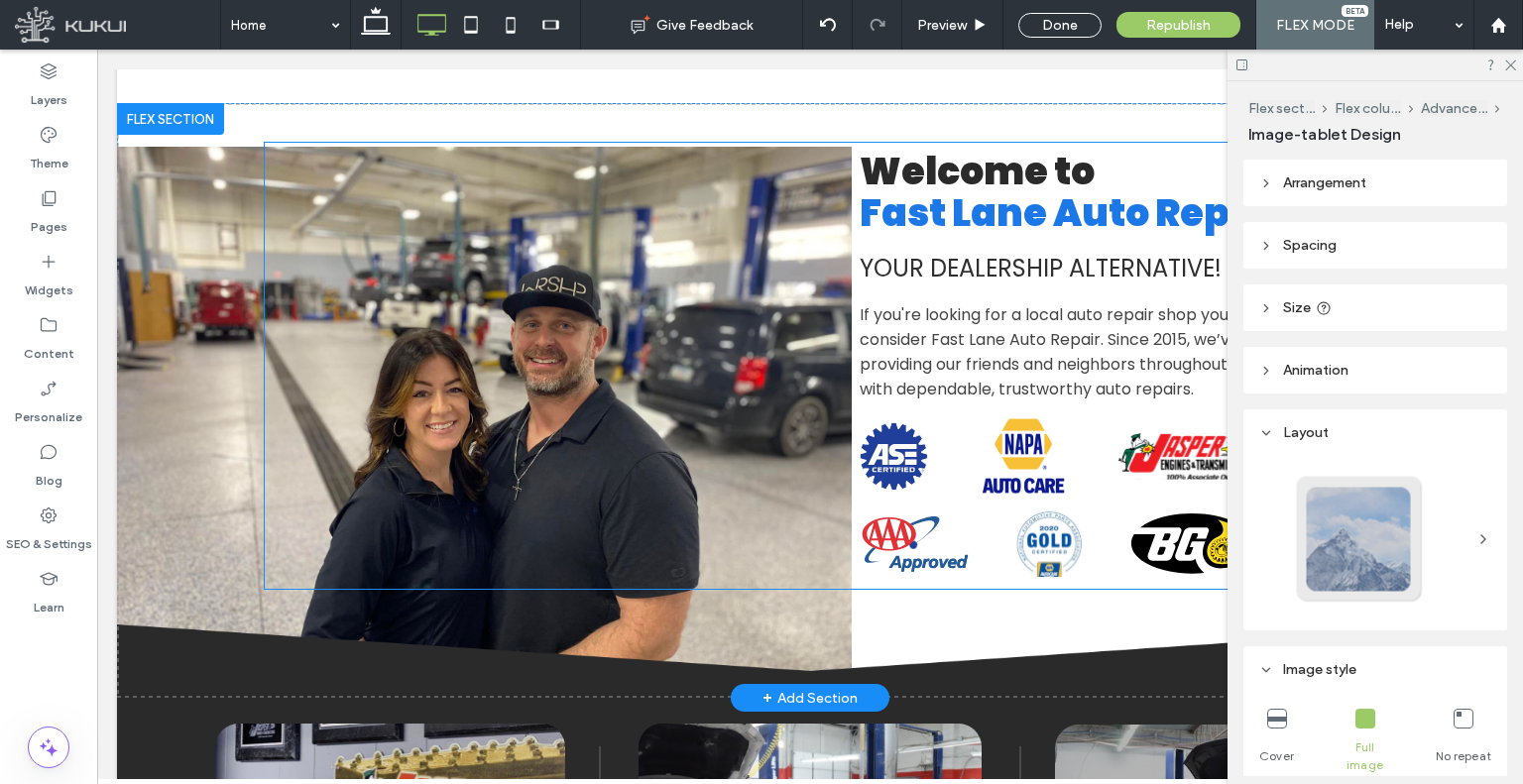 scroll, scrollTop: 891, scrollLeft: 0, axis: vertical 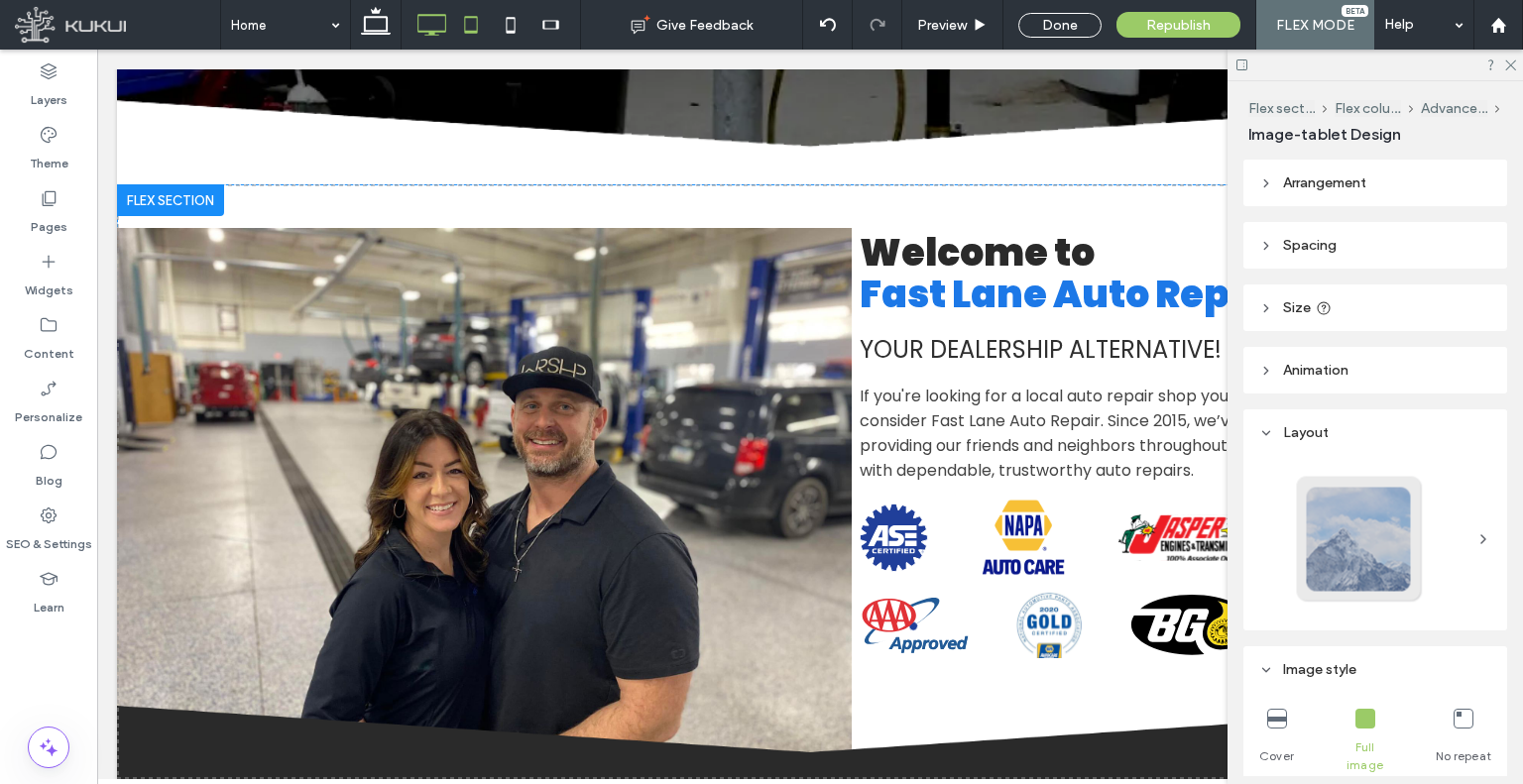 click 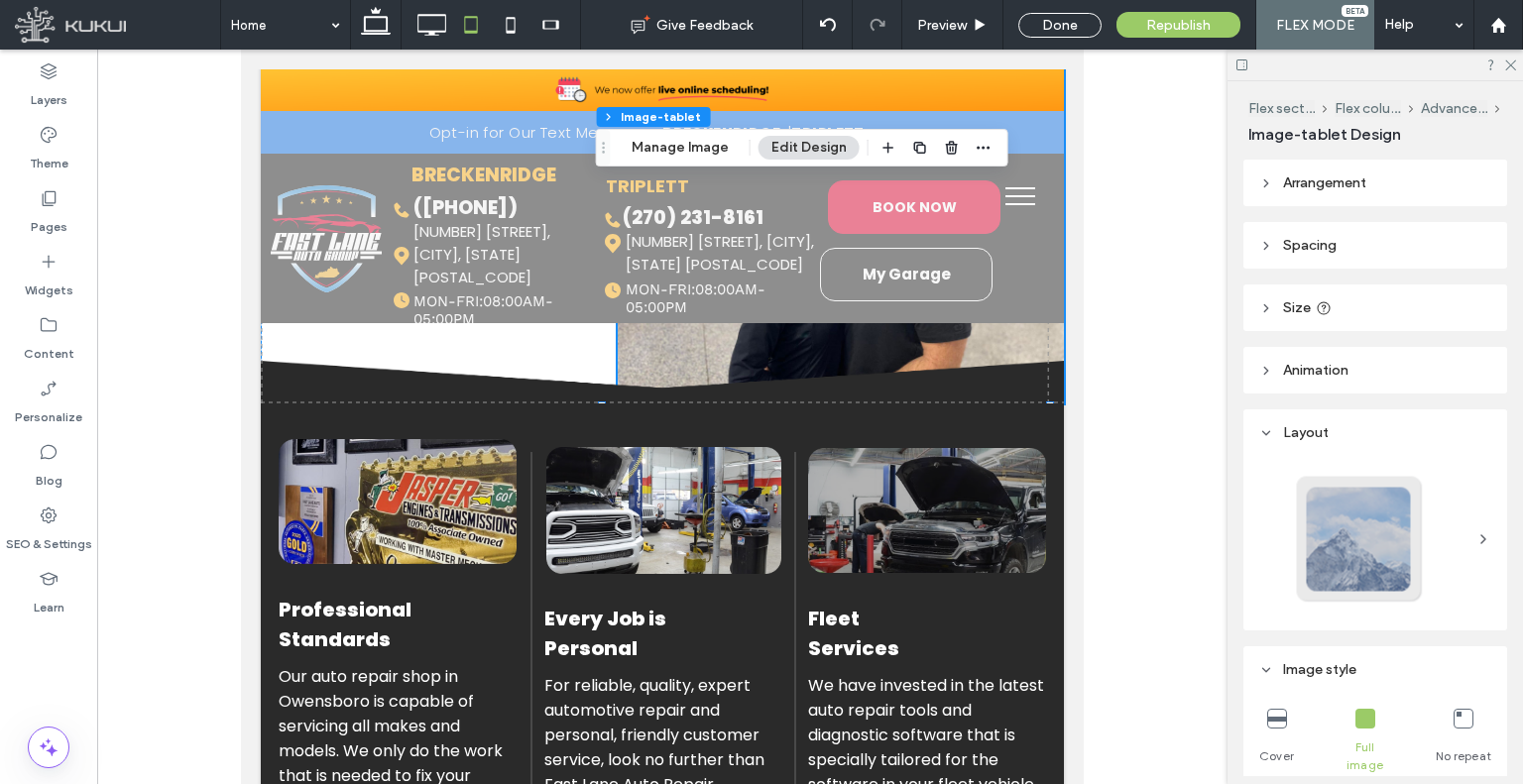 type on "***" 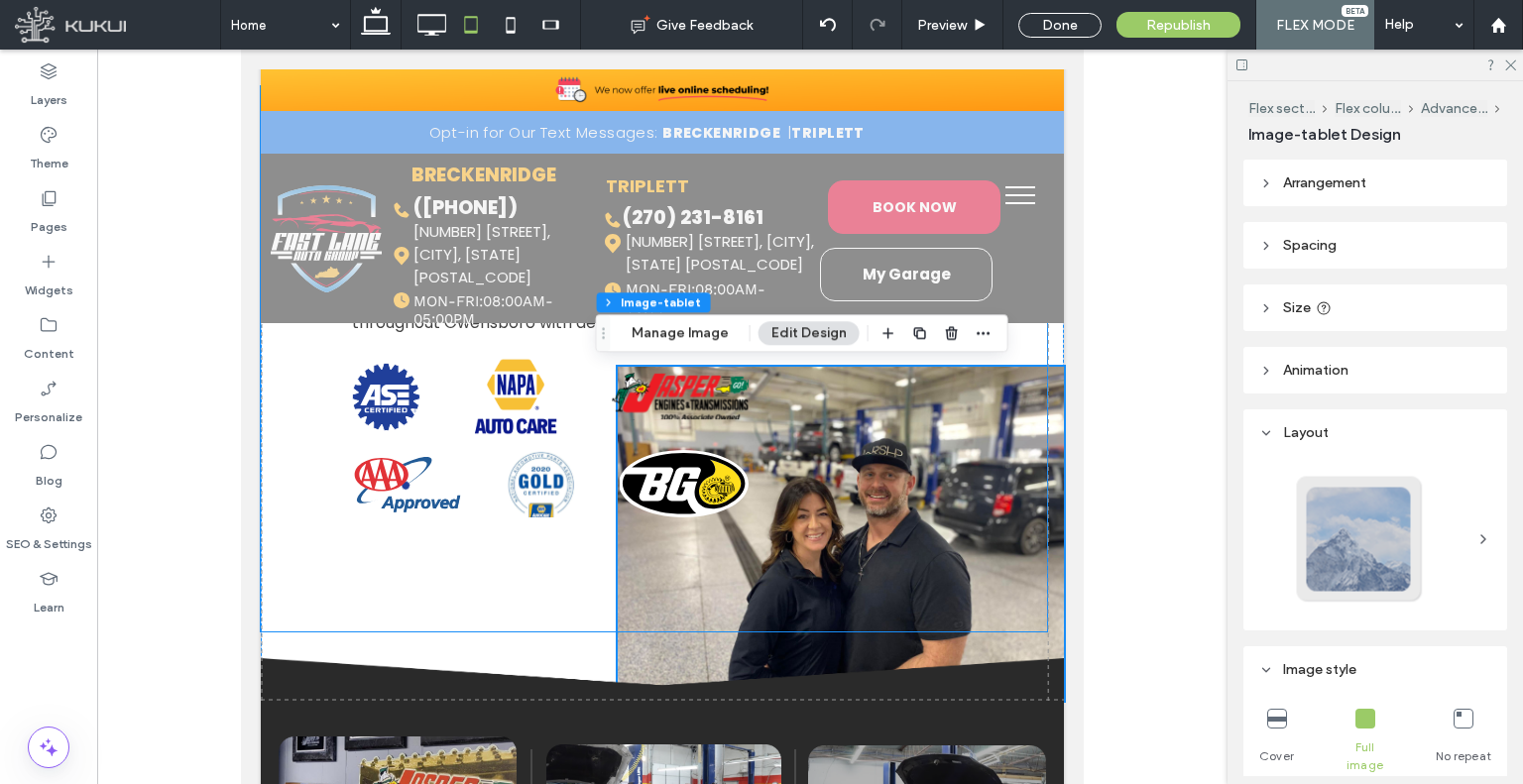 scroll, scrollTop: 197, scrollLeft: 0, axis: vertical 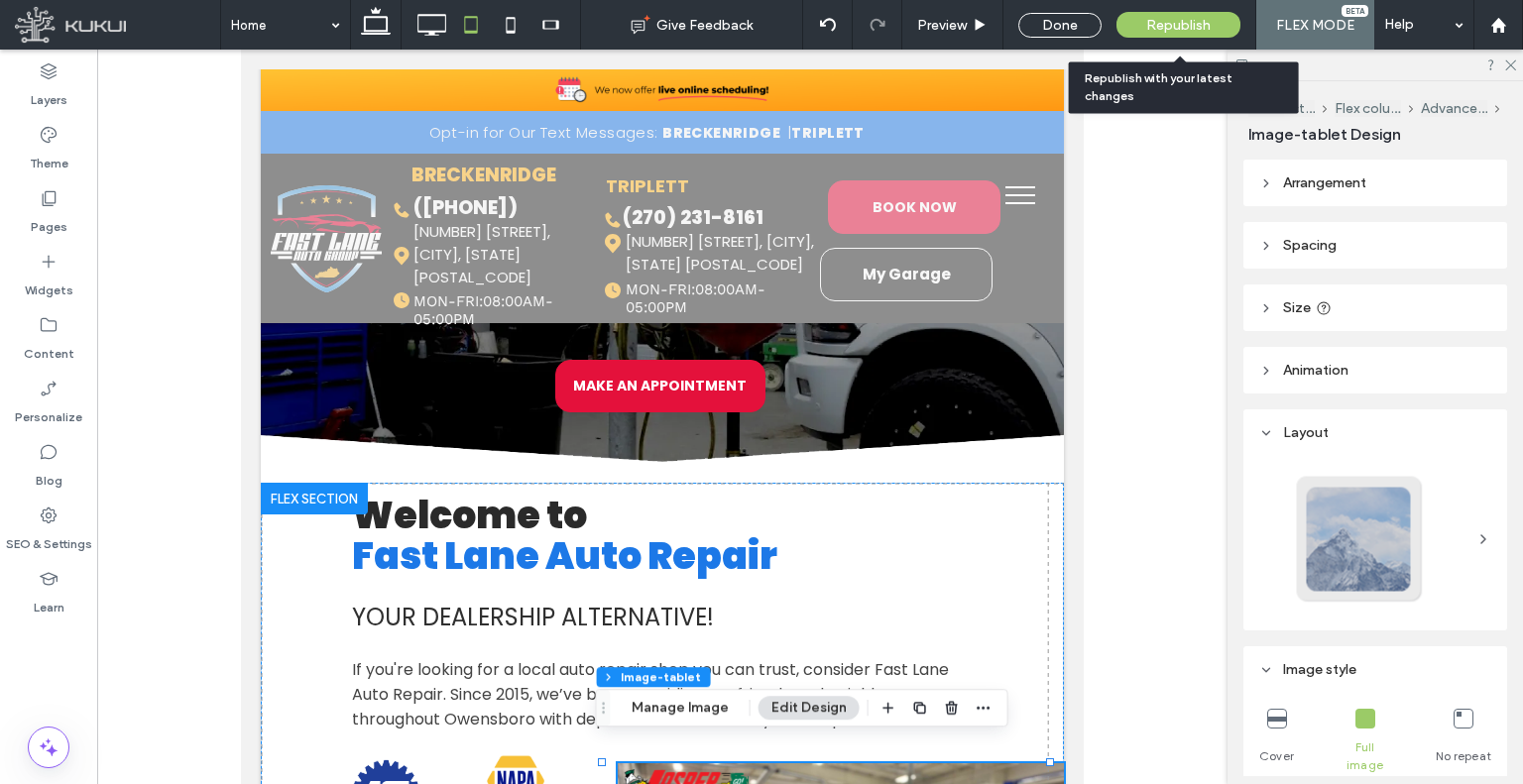 click on "Republish" at bounding box center (1178, 25) 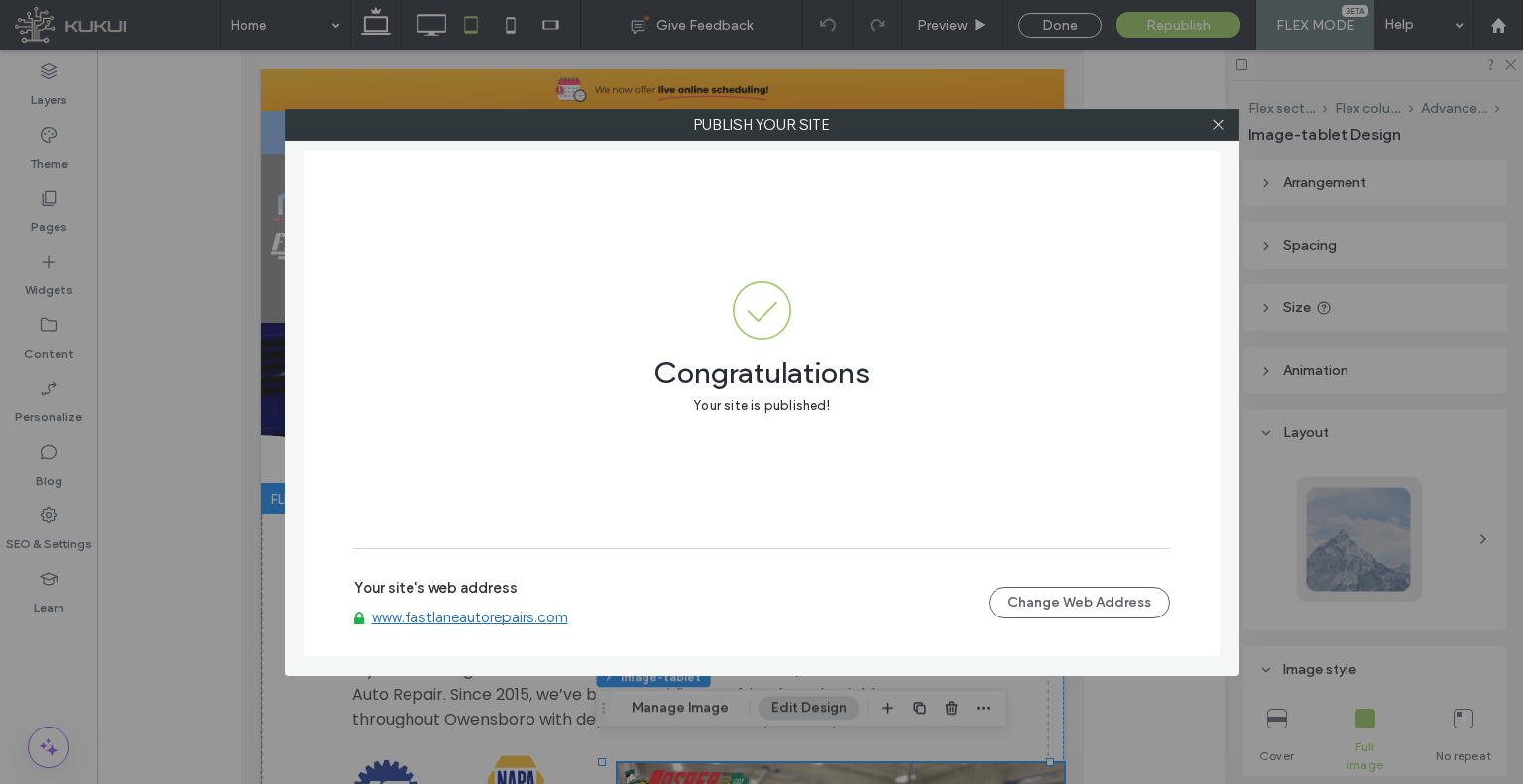 click on "Your site's web address" at bounding box center [435, 594] 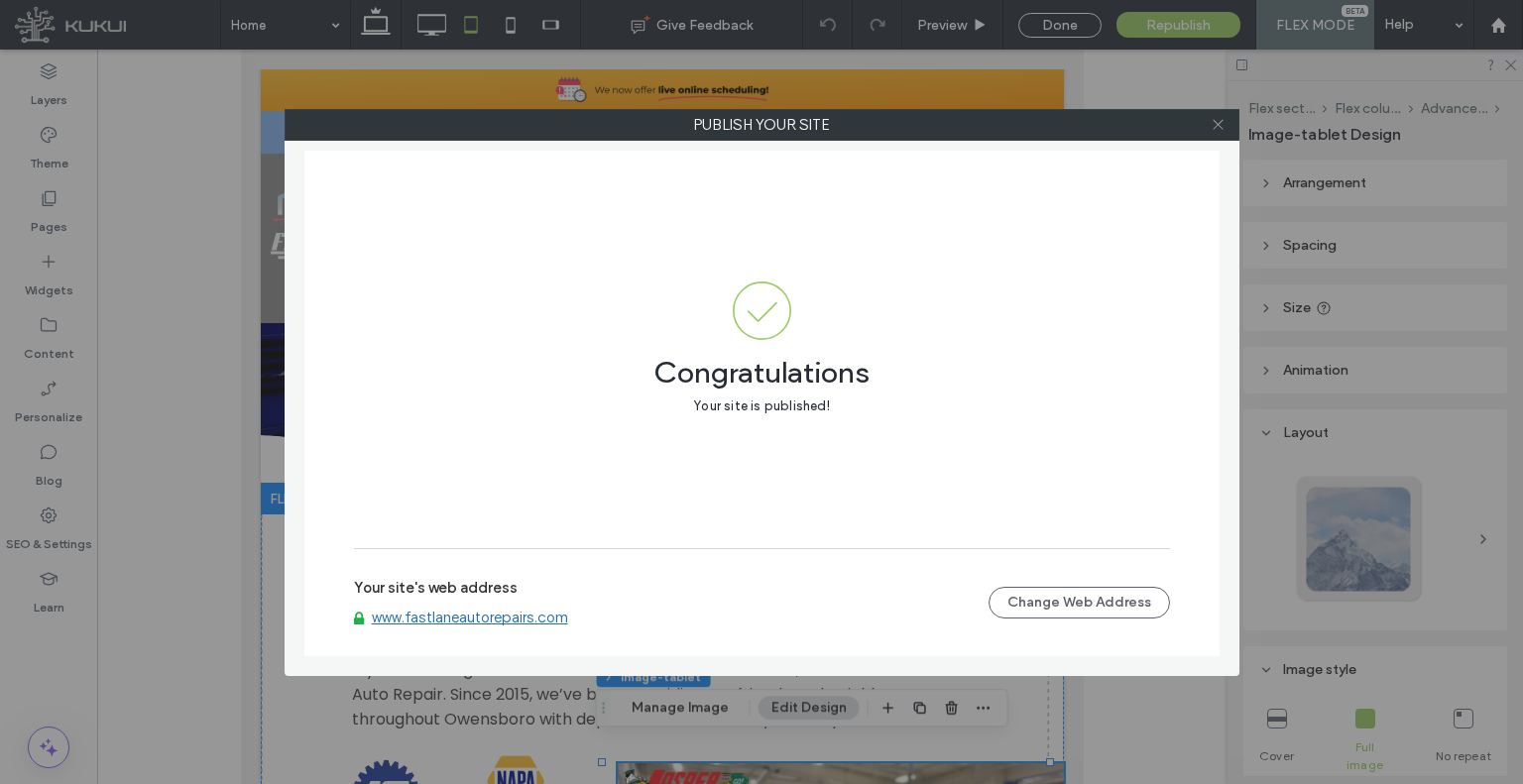 click 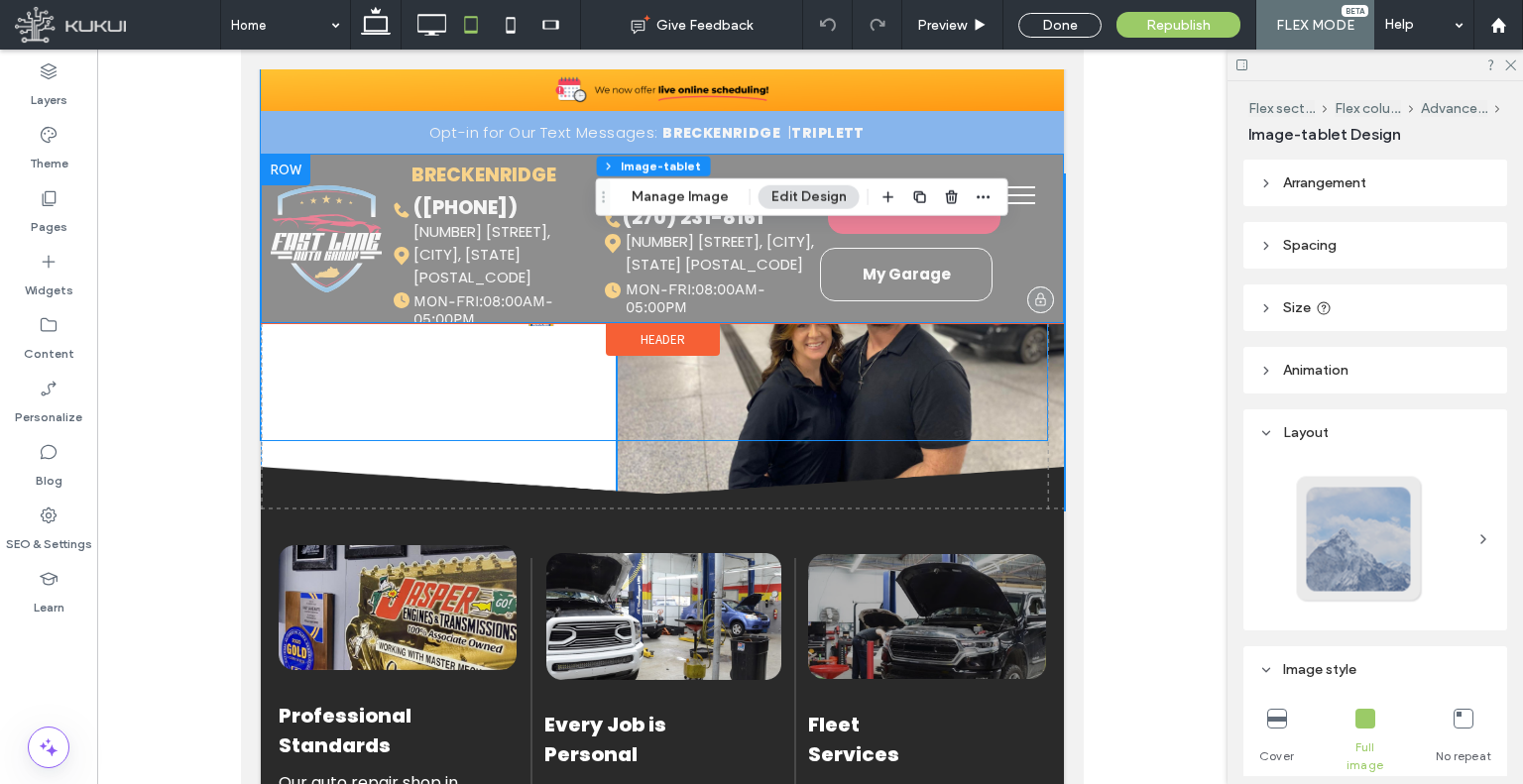 scroll, scrollTop: 792, scrollLeft: 0, axis: vertical 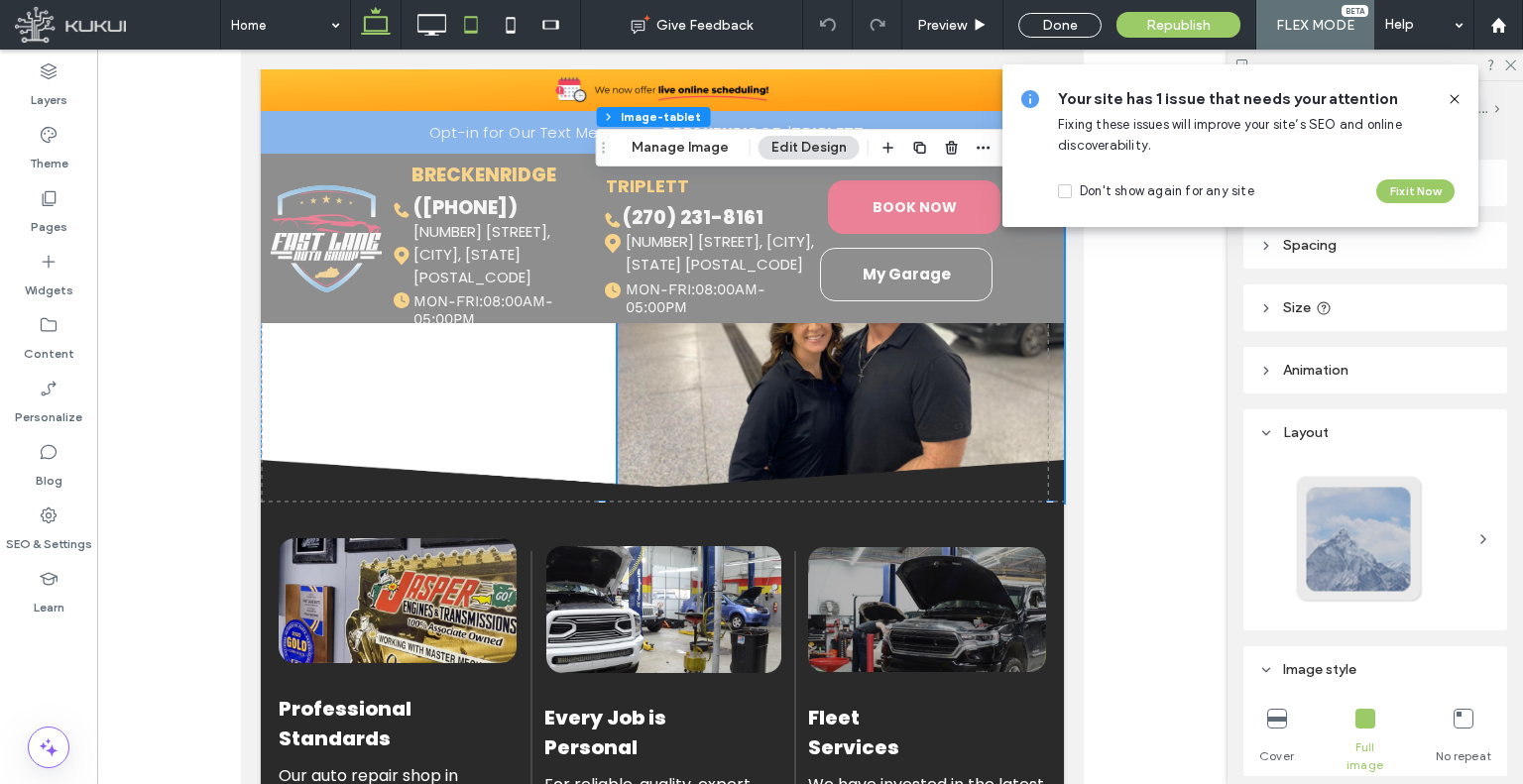 drag, startPoint x: 377, startPoint y: 19, endPoint x: 299, endPoint y: 172, distance: 171.73526 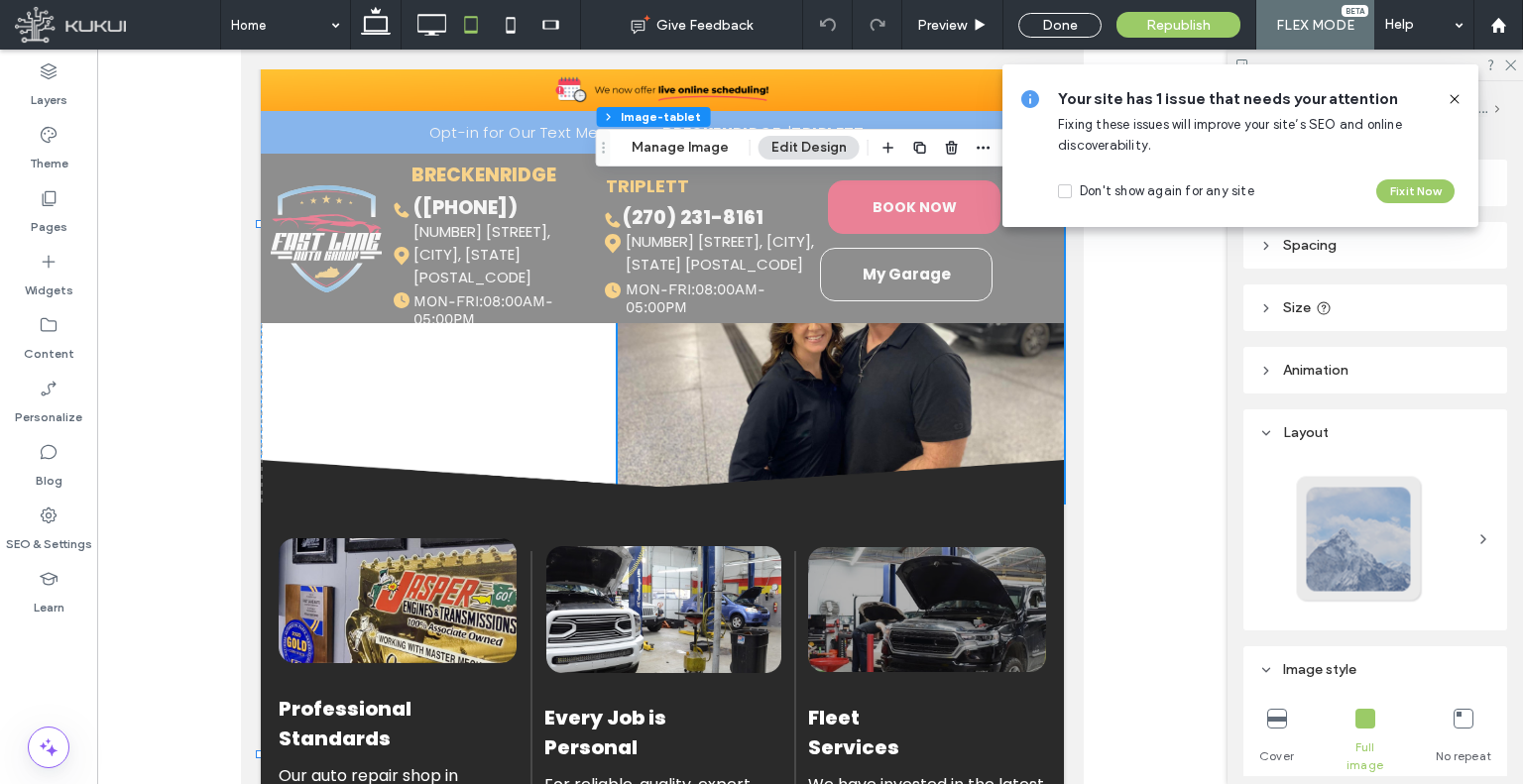 type on "***" 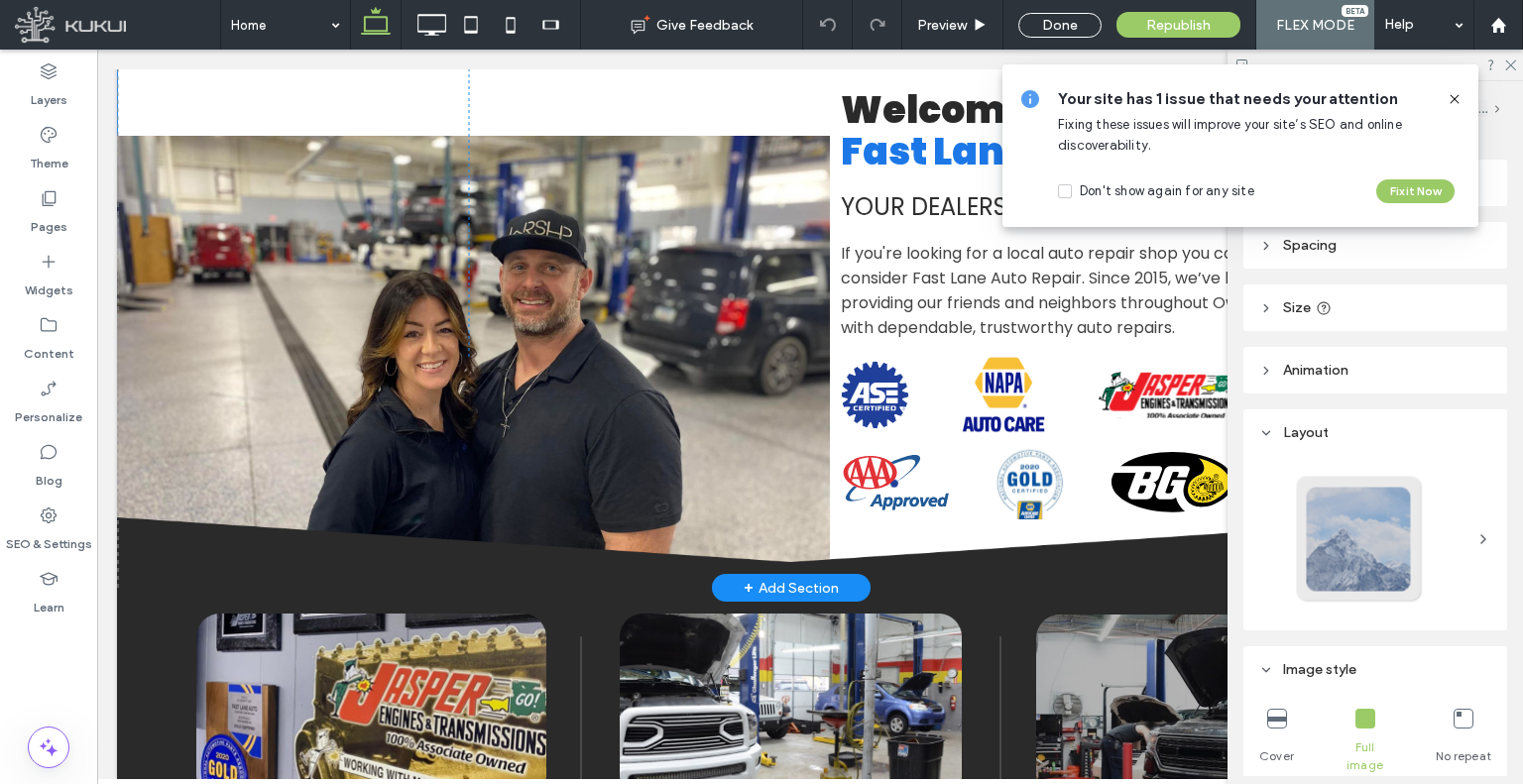 scroll, scrollTop: 1387, scrollLeft: 0, axis: vertical 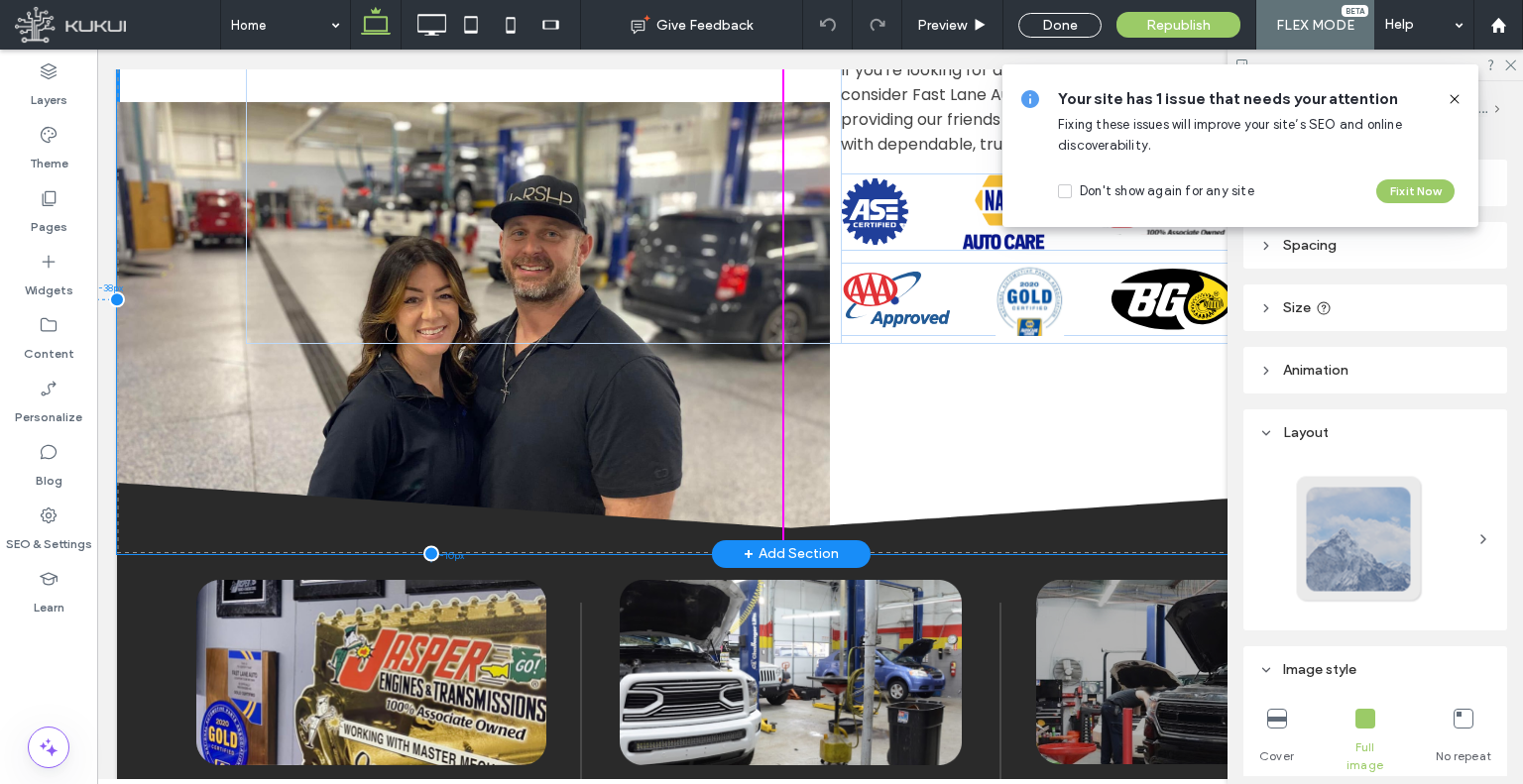 drag, startPoint x: 595, startPoint y: 381, endPoint x: 557, endPoint y: 392, distance: 39.56008 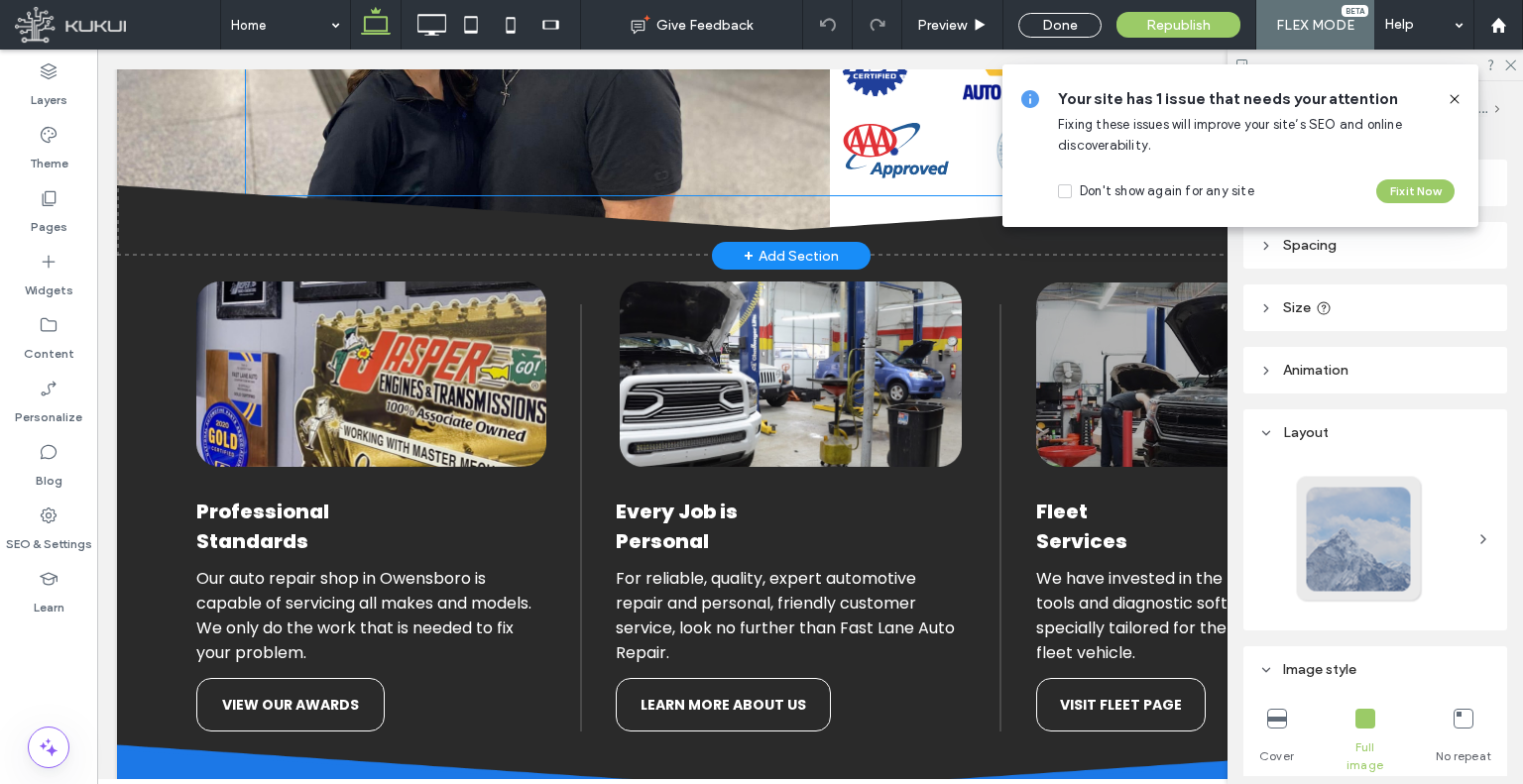 scroll, scrollTop: 1088, scrollLeft: 0, axis: vertical 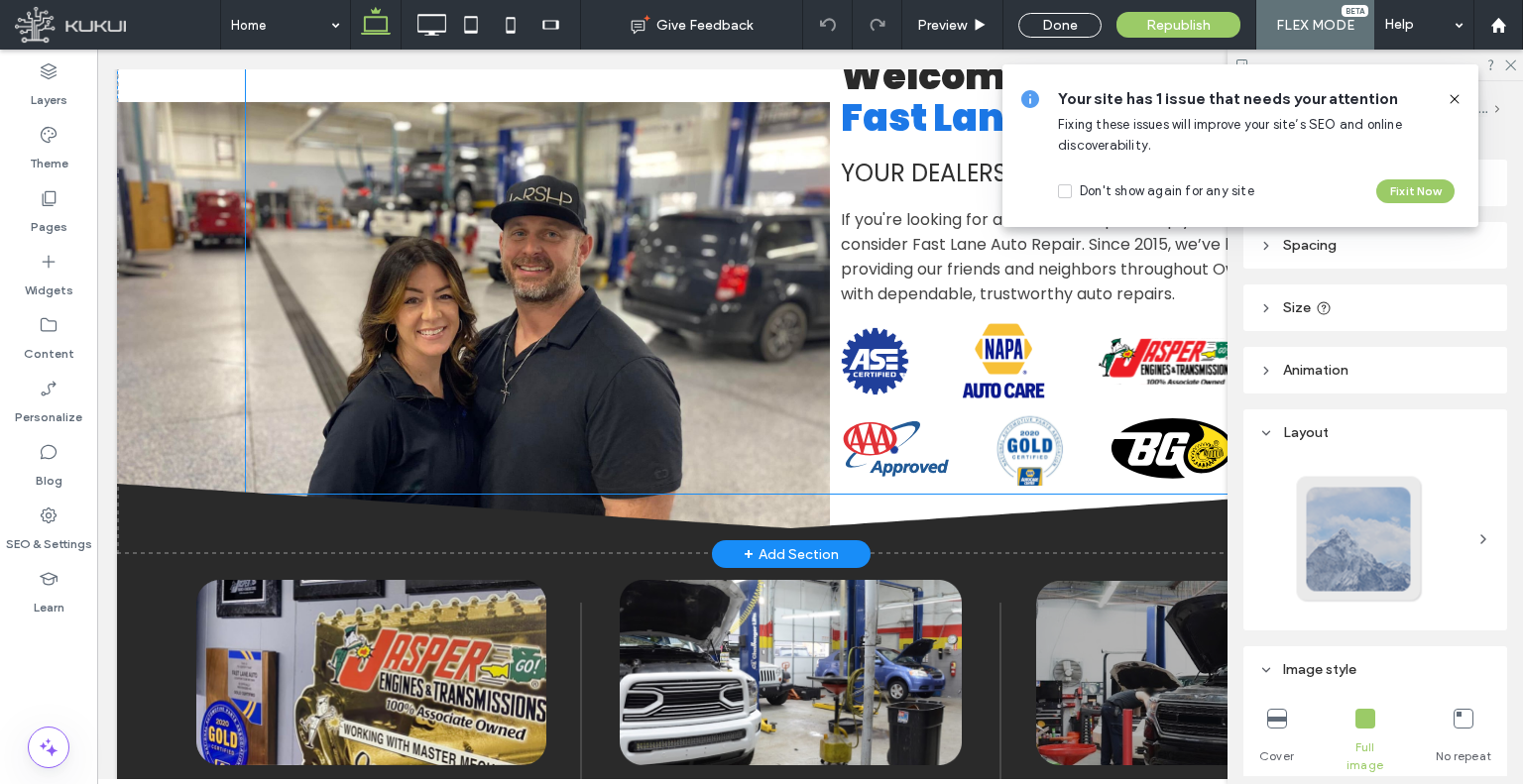 click on "Welcome to Fast Lane Auto Repair
Your Dealers hip Alternative!
If you're looking for a local auto repair shop you can trust, consider Fast Lane Auto Repair. Since 2015, we’ve been providing our friends and neighbors throughout Owensboro with dependable, trustworthy auto repairs.
ASE Certified Logo | Fast Lane Auto Repair
NAPA AutoCare | Fast Lane Auto Repair
Jasper Logo | Fast Lane Auto Repair
AAA Approved | Fast Lane Auto Repair
Gold Certified Logo | Fast Lane Auto Repair" at bounding box center [791, 271] 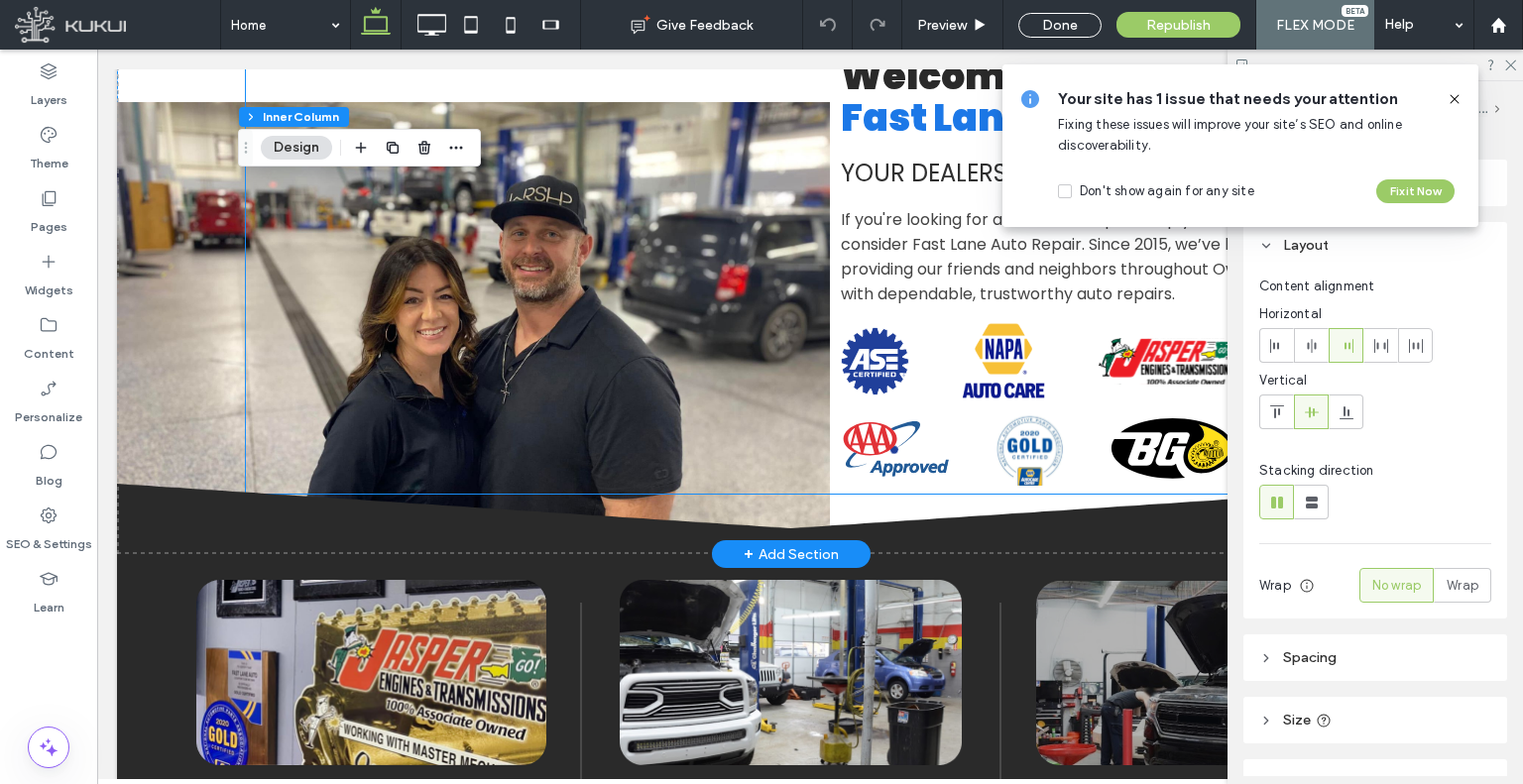type on "**" 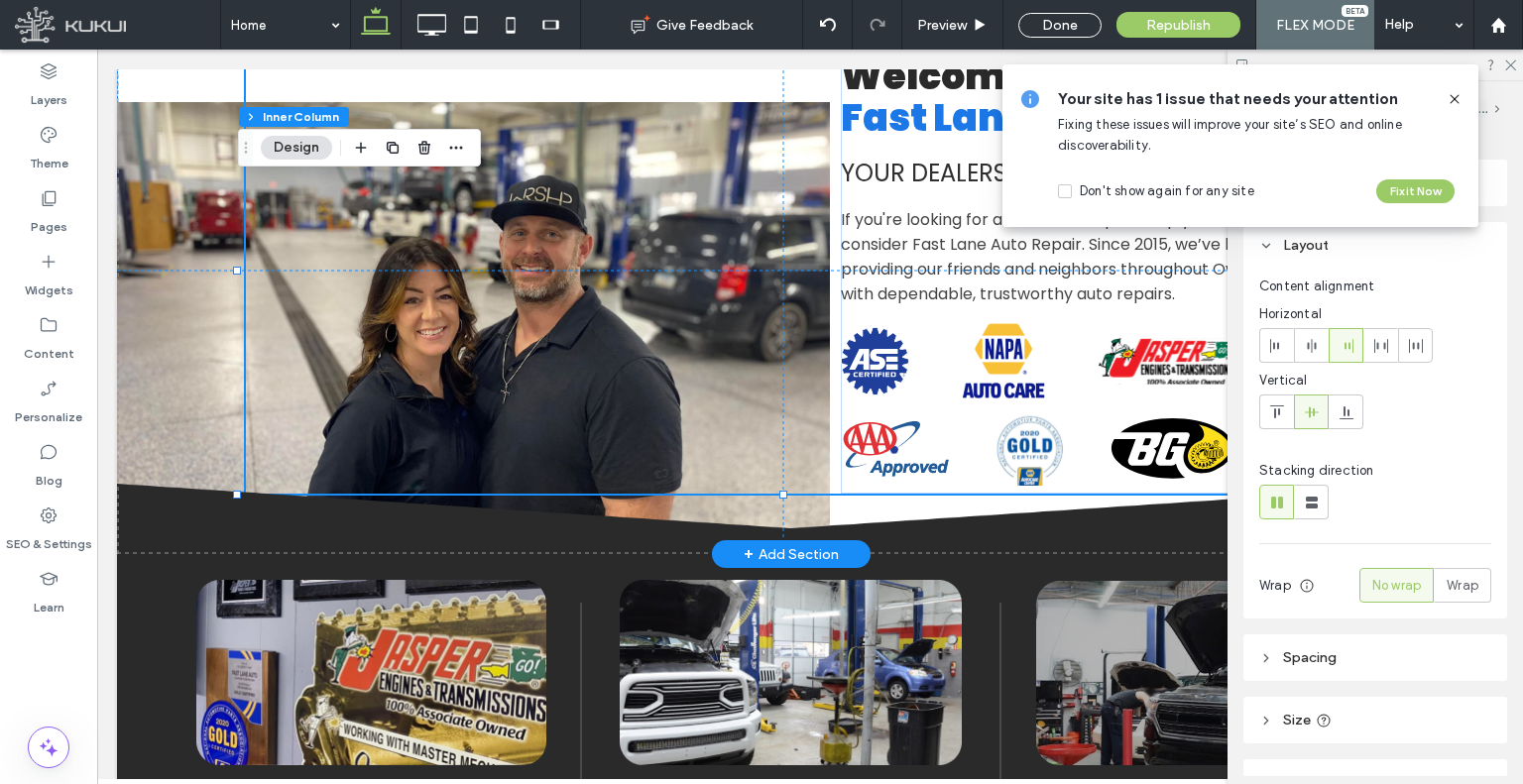 click on "Welcome to Fast Lane Auto Repair
Your Dealers hip Alternative!
If you're looking for a local auto repair shop you can trust, consider Fast Lane Auto Repair. Since 2015, we’ve been providing our friends and neighbors throughout Owensboro with dependable, trustworthy auto repairs.
ASE Certified Logo | Fast Lane Auto Repair
NAPA AutoCare | Fast Lane Auto Repair
Jasper Logo | Fast Lane Auto Repair
AAA Approved | Fast Lane Auto Repair
Gold Certified Logo | Fast Lane Auto Repair" at bounding box center (791, 271) 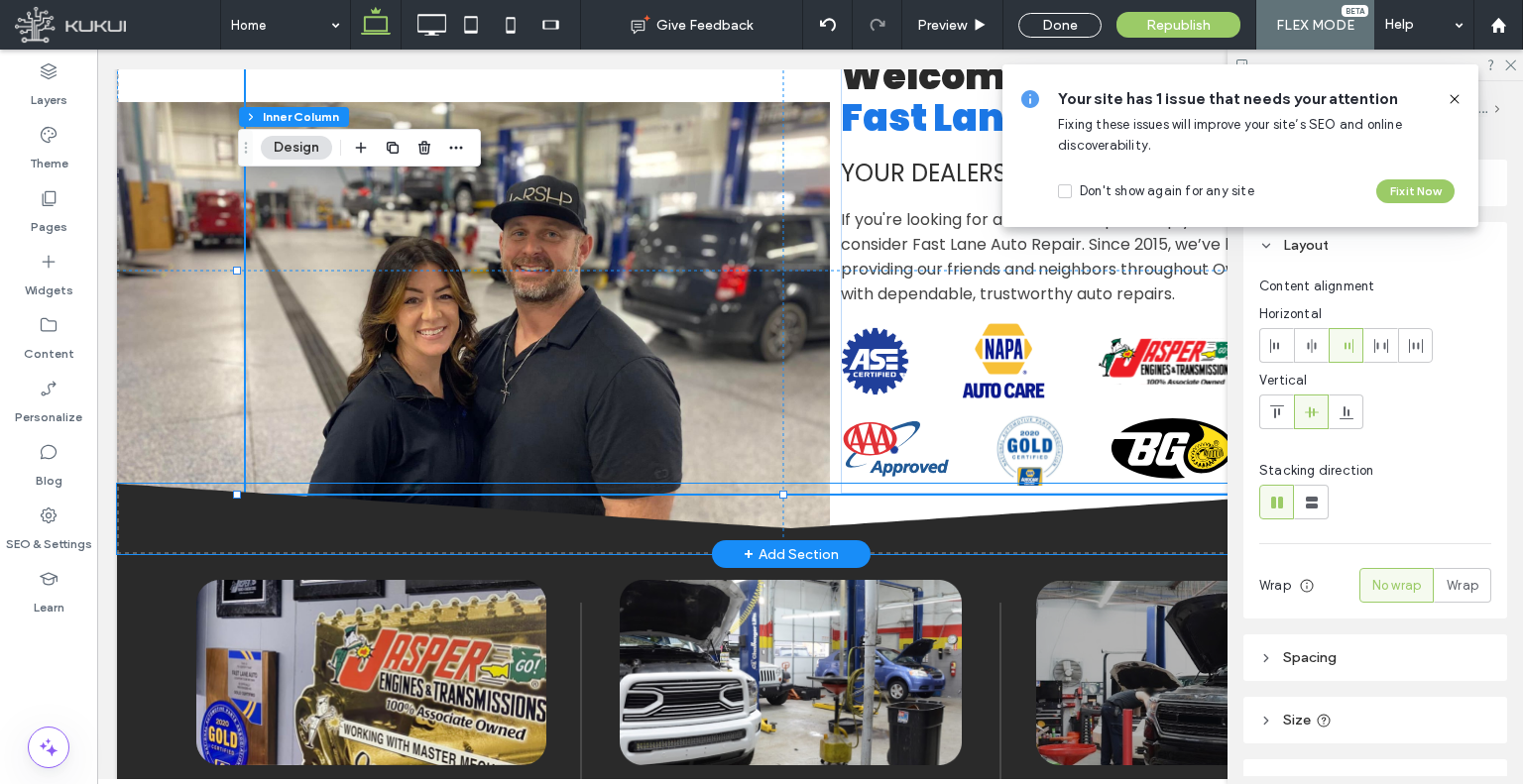 click at bounding box center [790, 518] 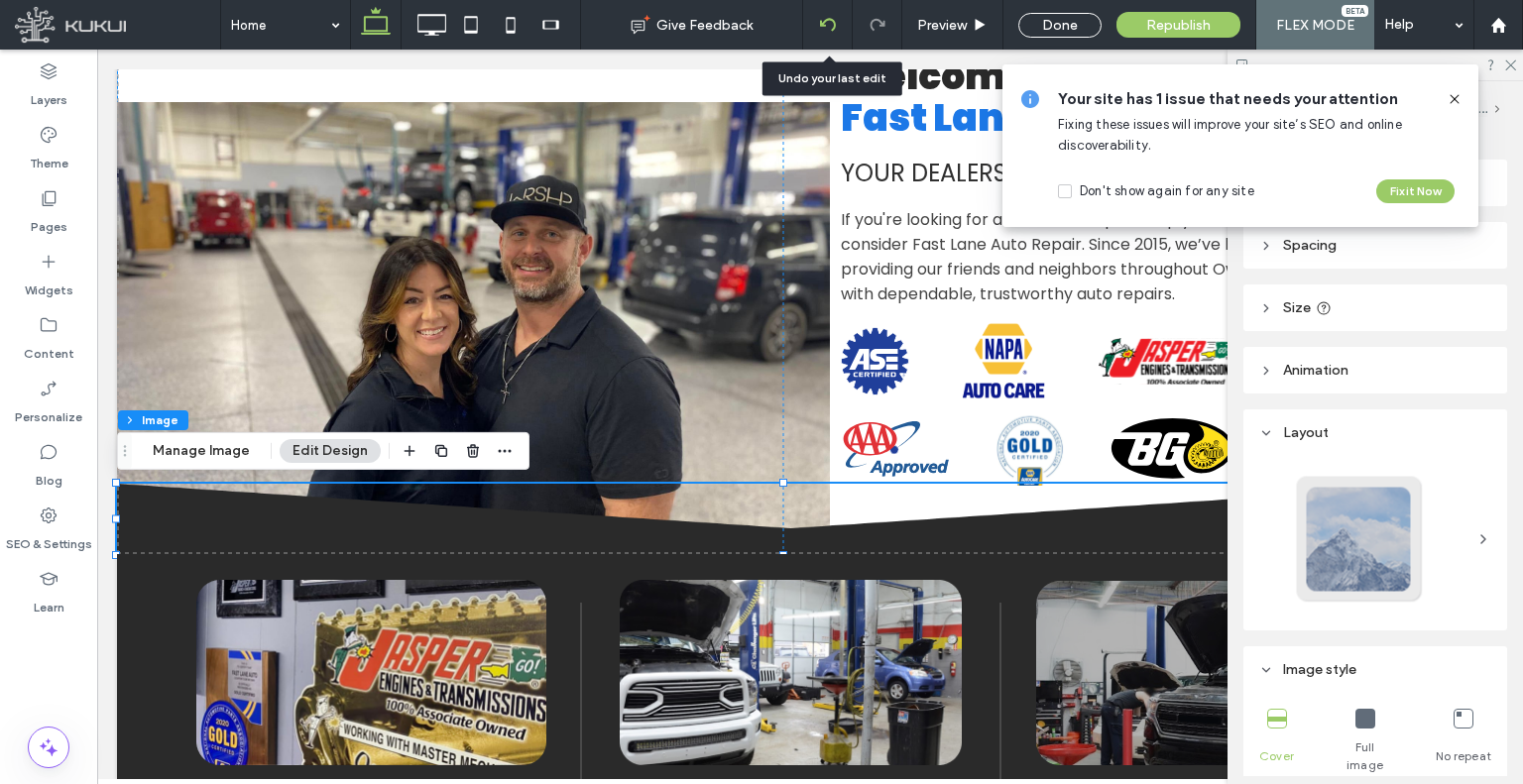 click 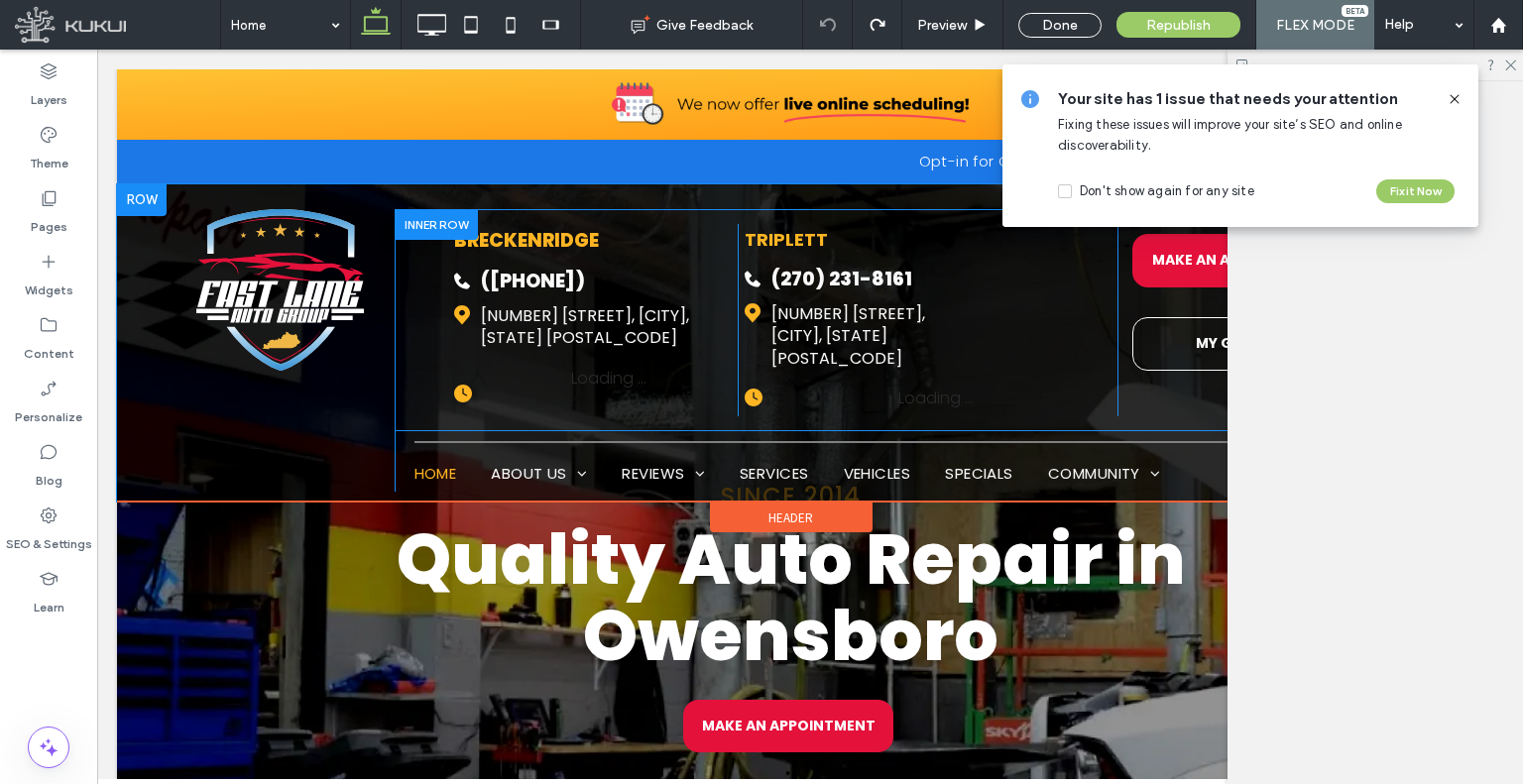 scroll, scrollTop: 0, scrollLeft: 0, axis: both 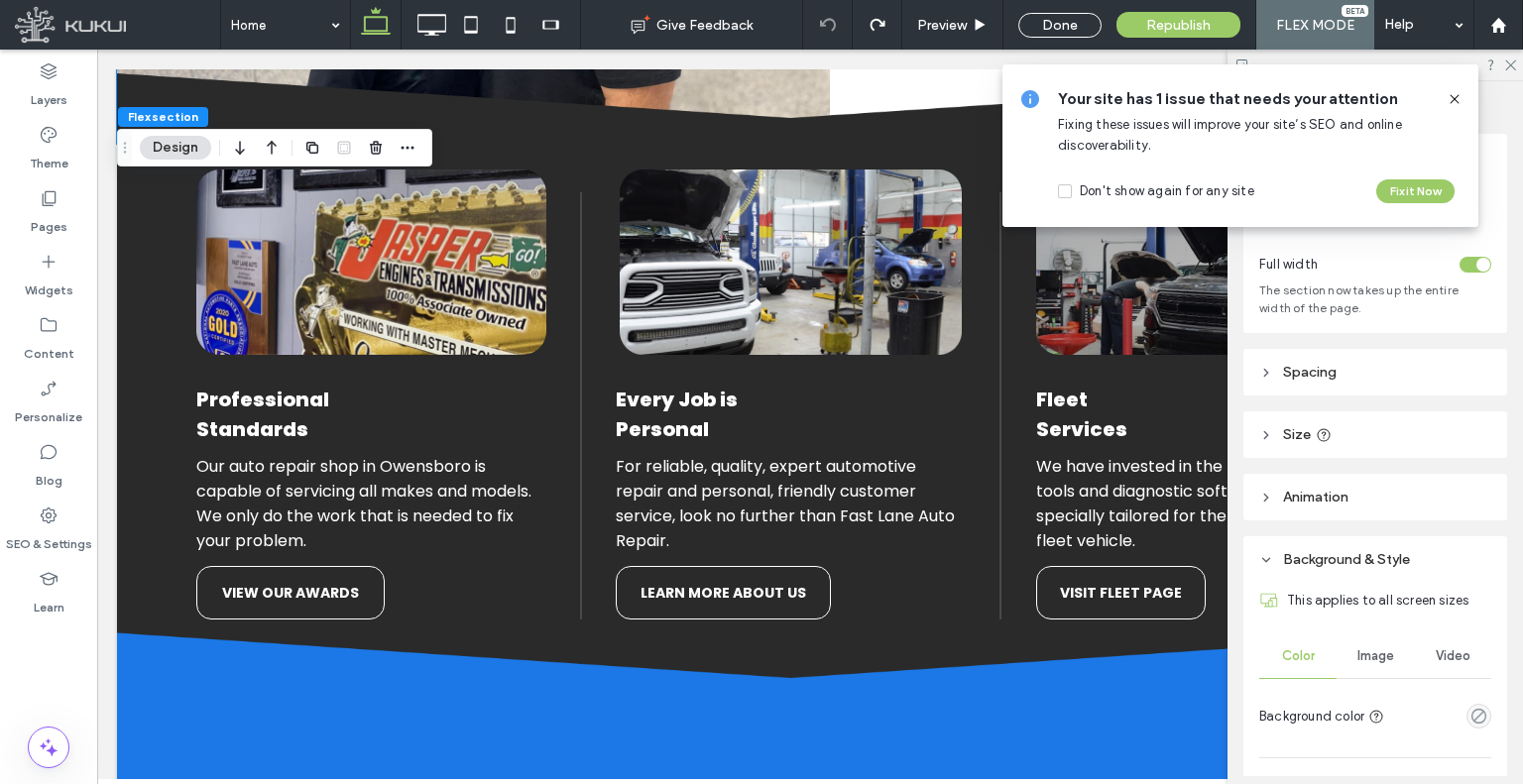 click 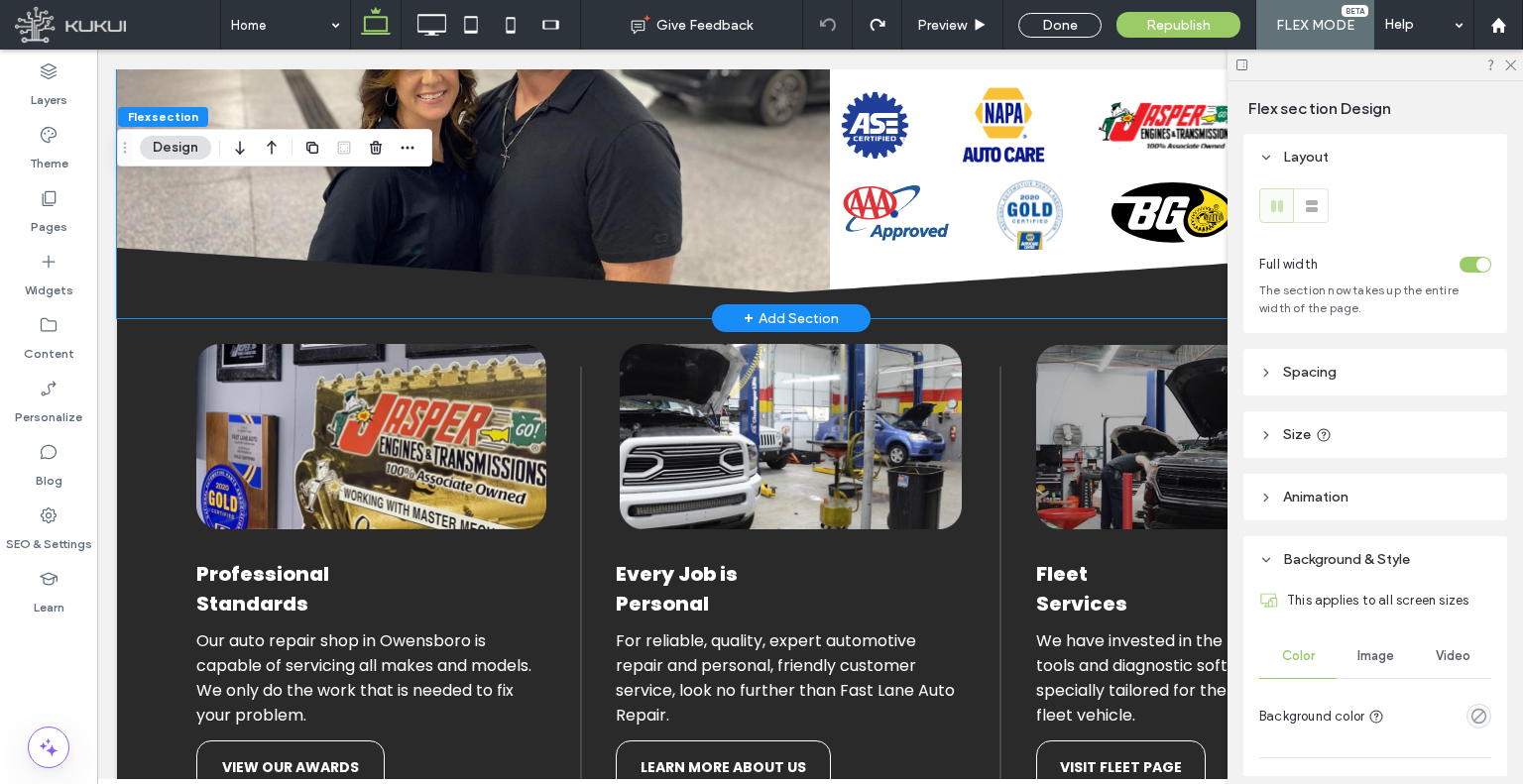 scroll, scrollTop: 1201, scrollLeft: 0, axis: vertical 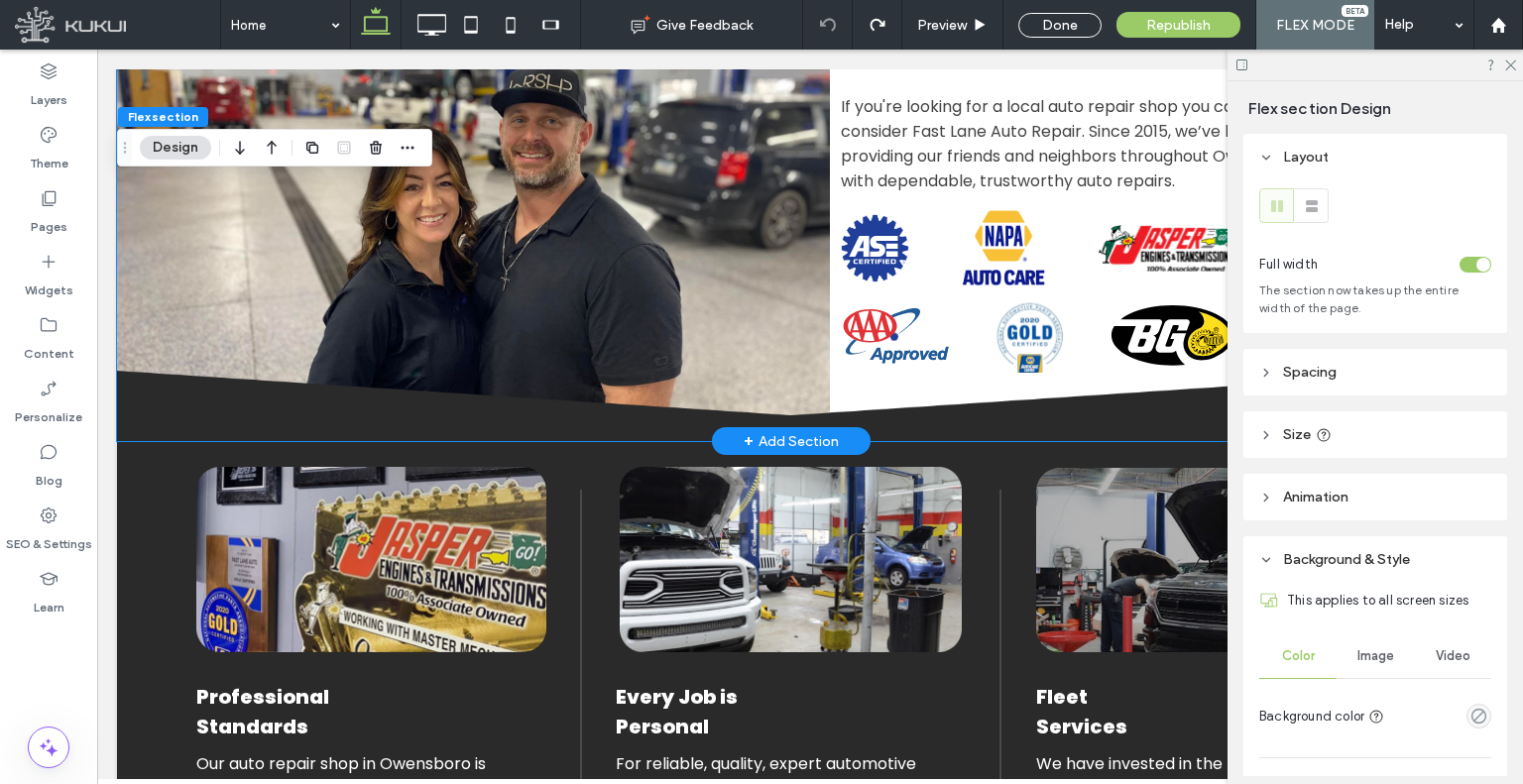 click on "If you're looking for a local auto repair shop you can trust, consider Fast Lane Auto Repair. Since 2015, we’ve been providing our friends and neighbors throughout Owensboro with dependable, trustworthy auto repairs." at bounding box center (1072, 144) 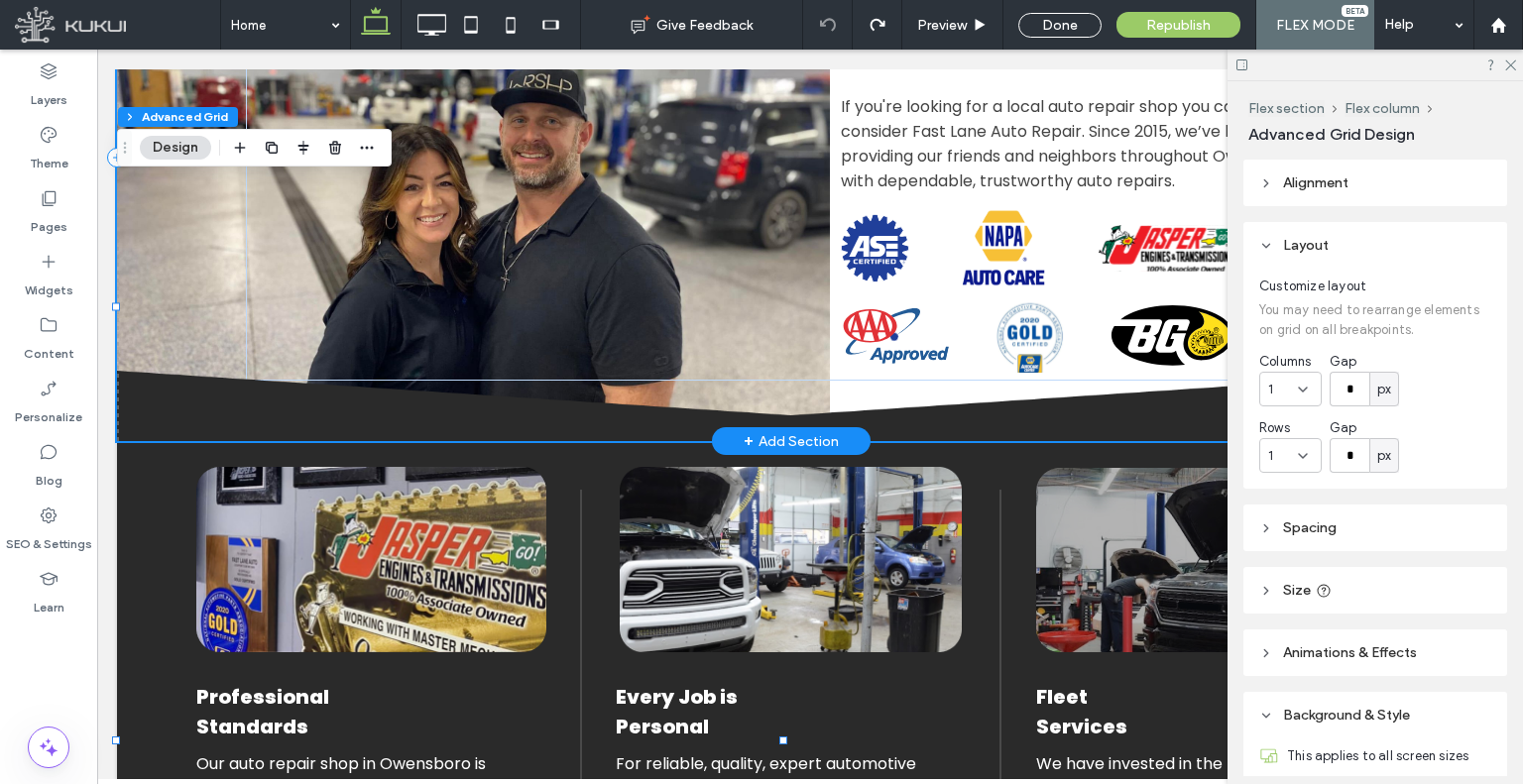 click on "If you're looking for a local auto repair shop you can trust, consider Fast Lane Auto Repair. Since 2015, we’ve been providing our friends and neighbors throughout Owensboro with dependable, trustworthy auto repairs." at bounding box center (1072, 144) 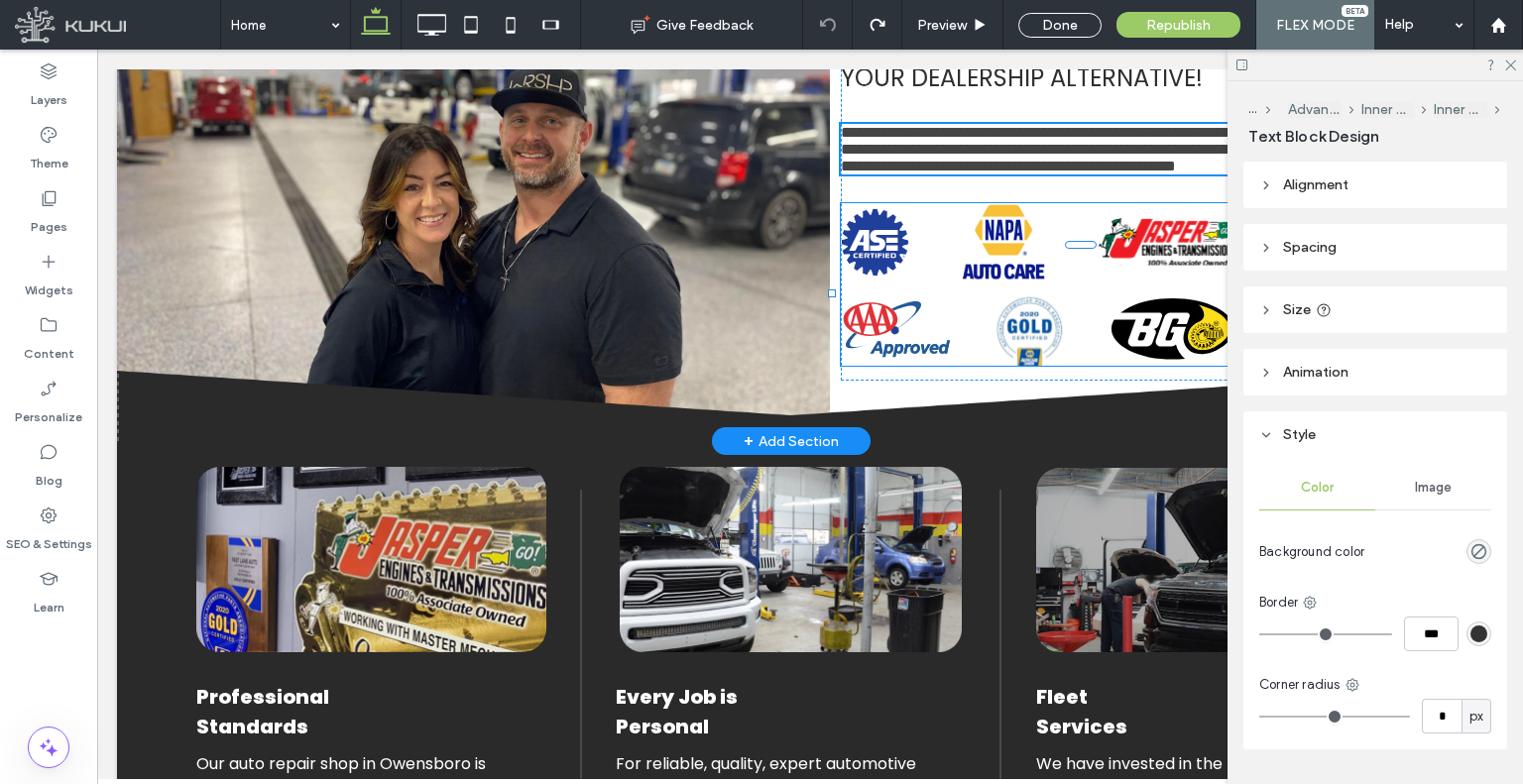 type on "*******" 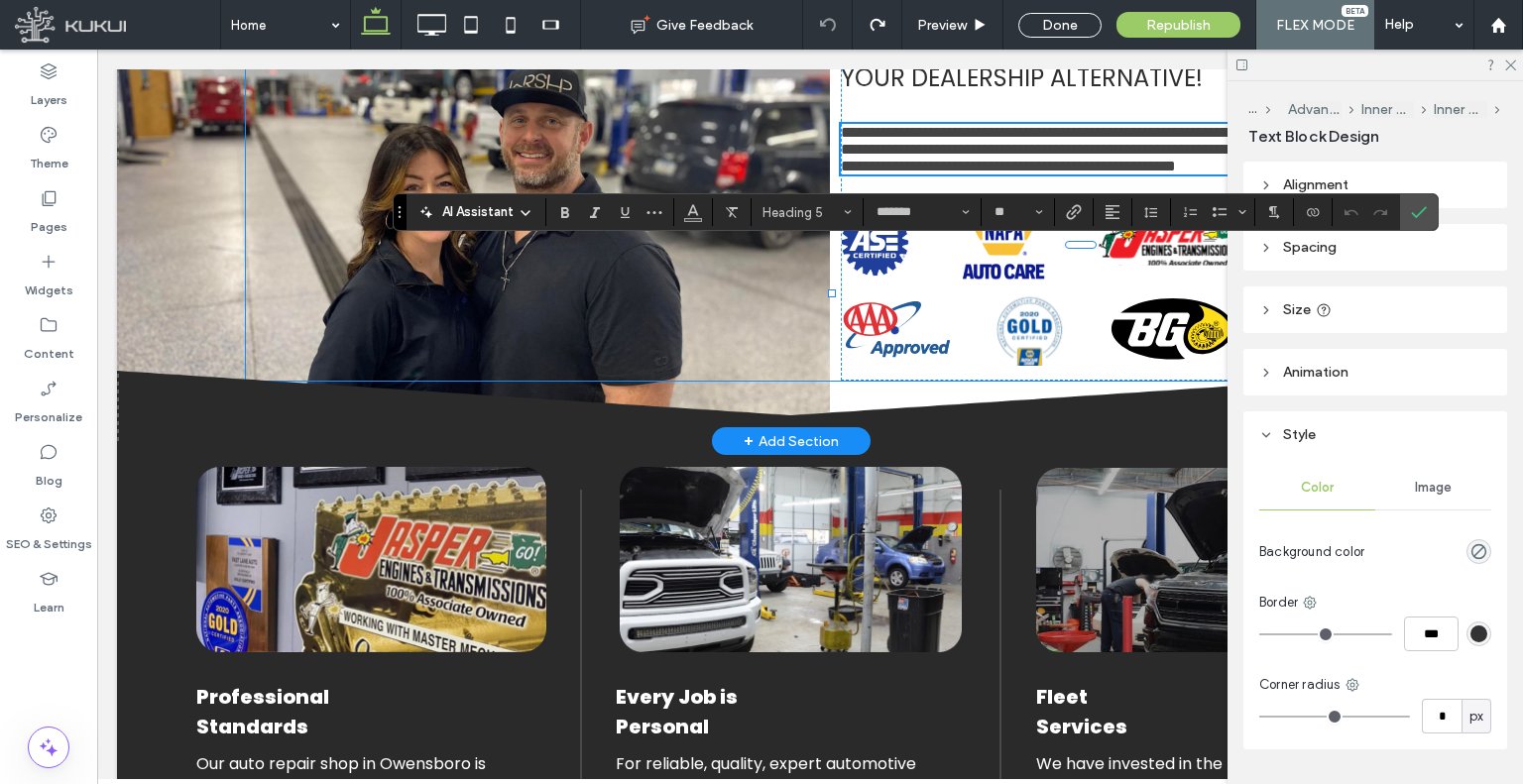 click on "**********" at bounding box center (791, 158) 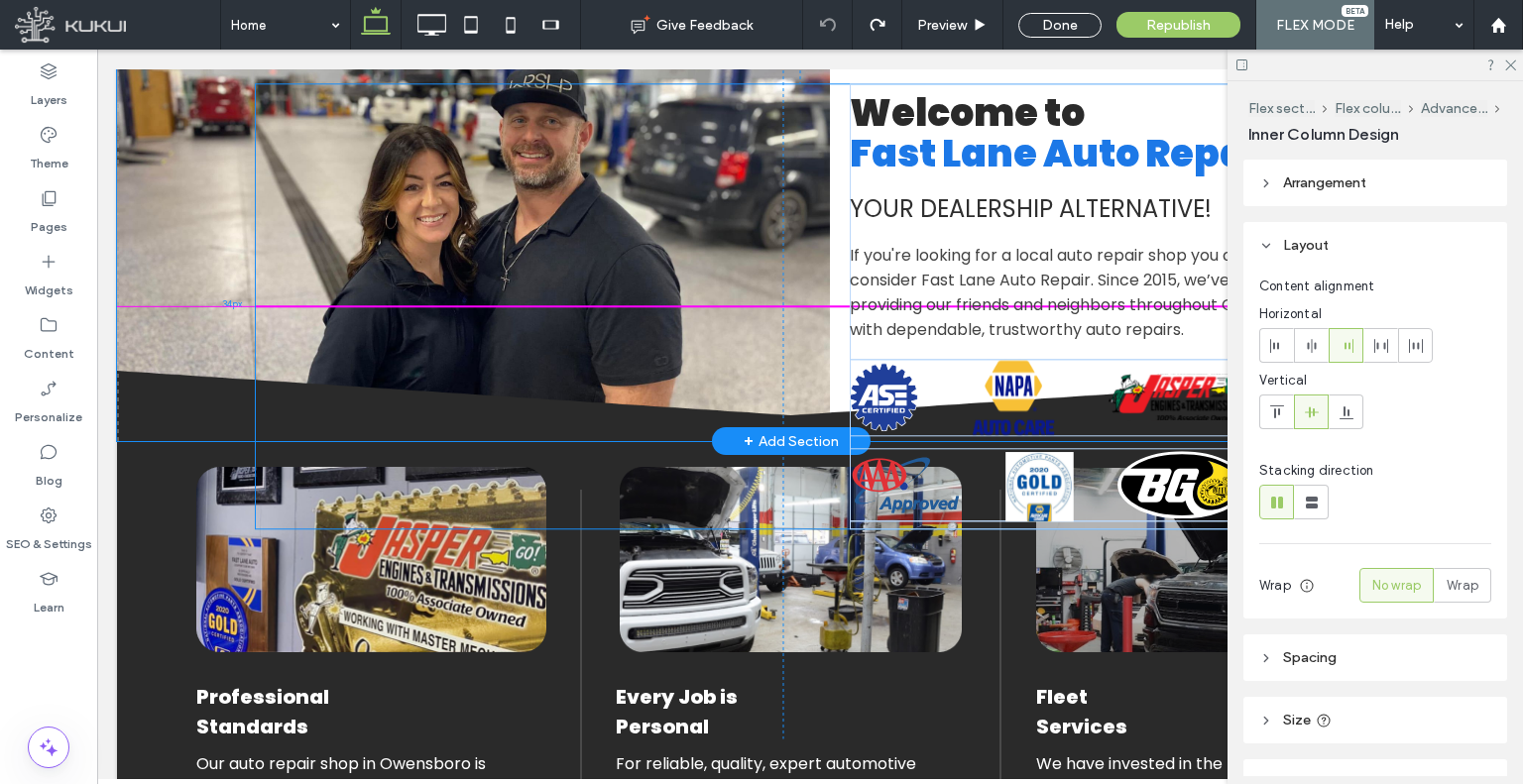 drag, startPoint x: 749, startPoint y: 442, endPoint x: 765, endPoint y: 443, distance: 16.03122 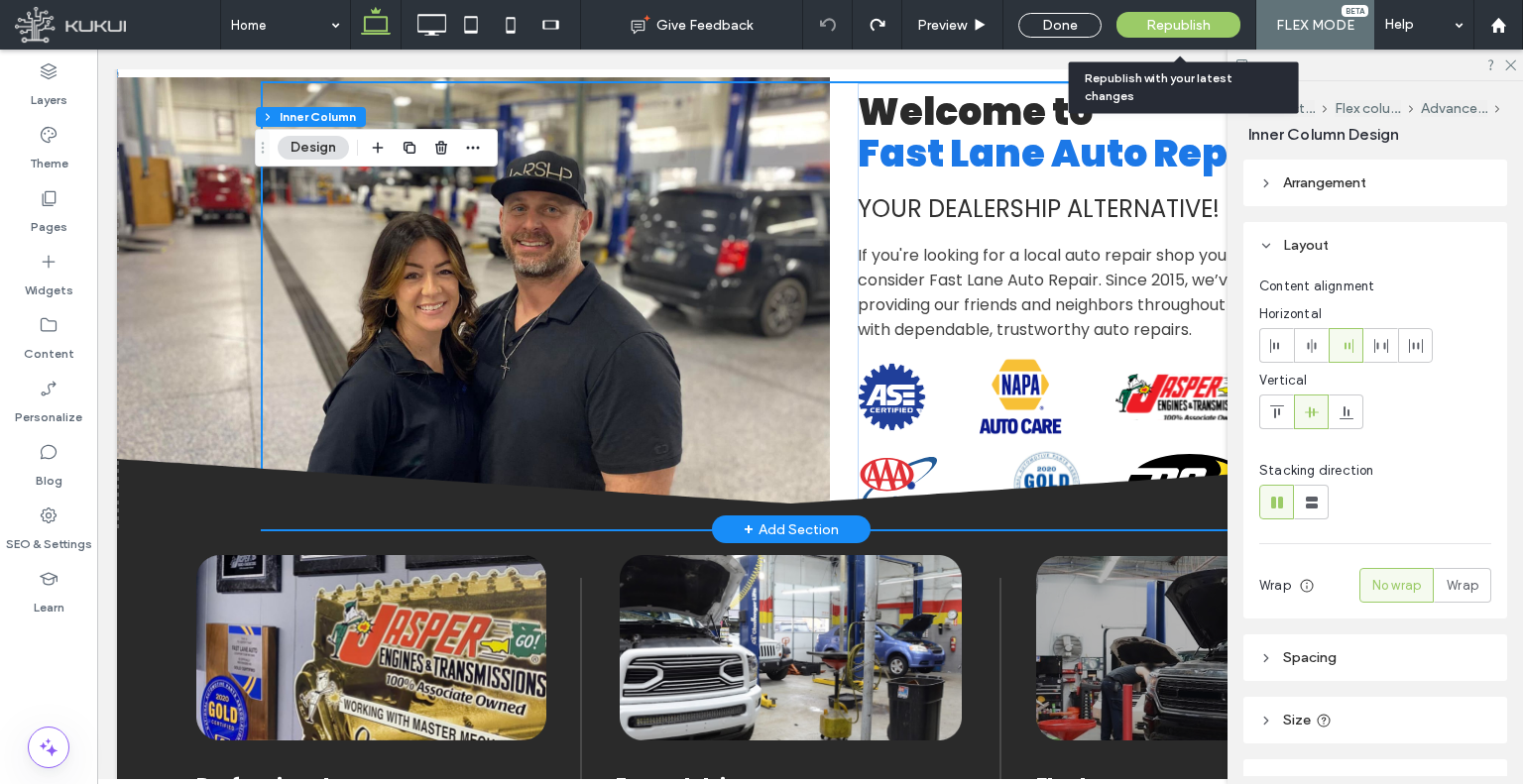 click on "Republish" at bounding box center (1178, 25) 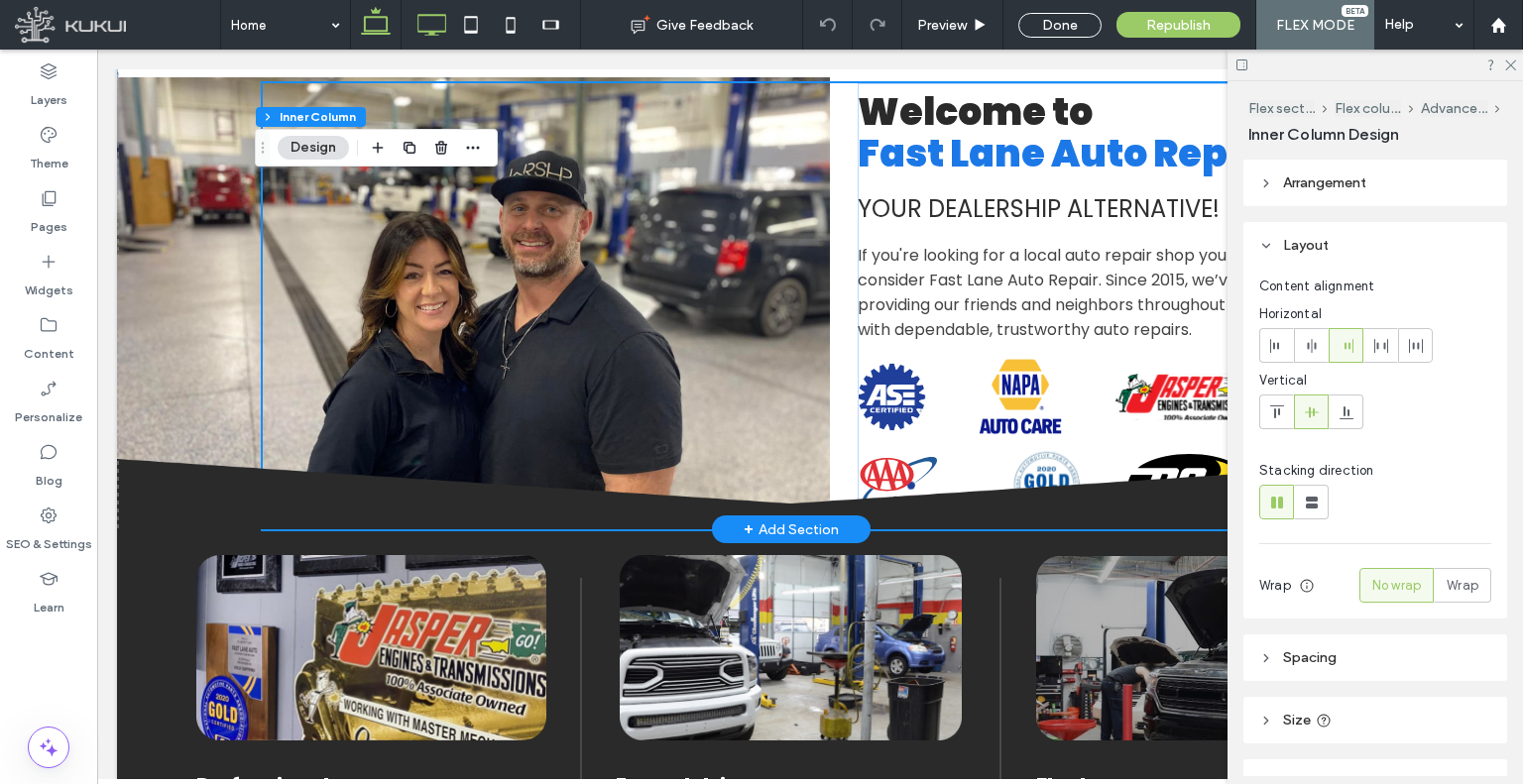 click 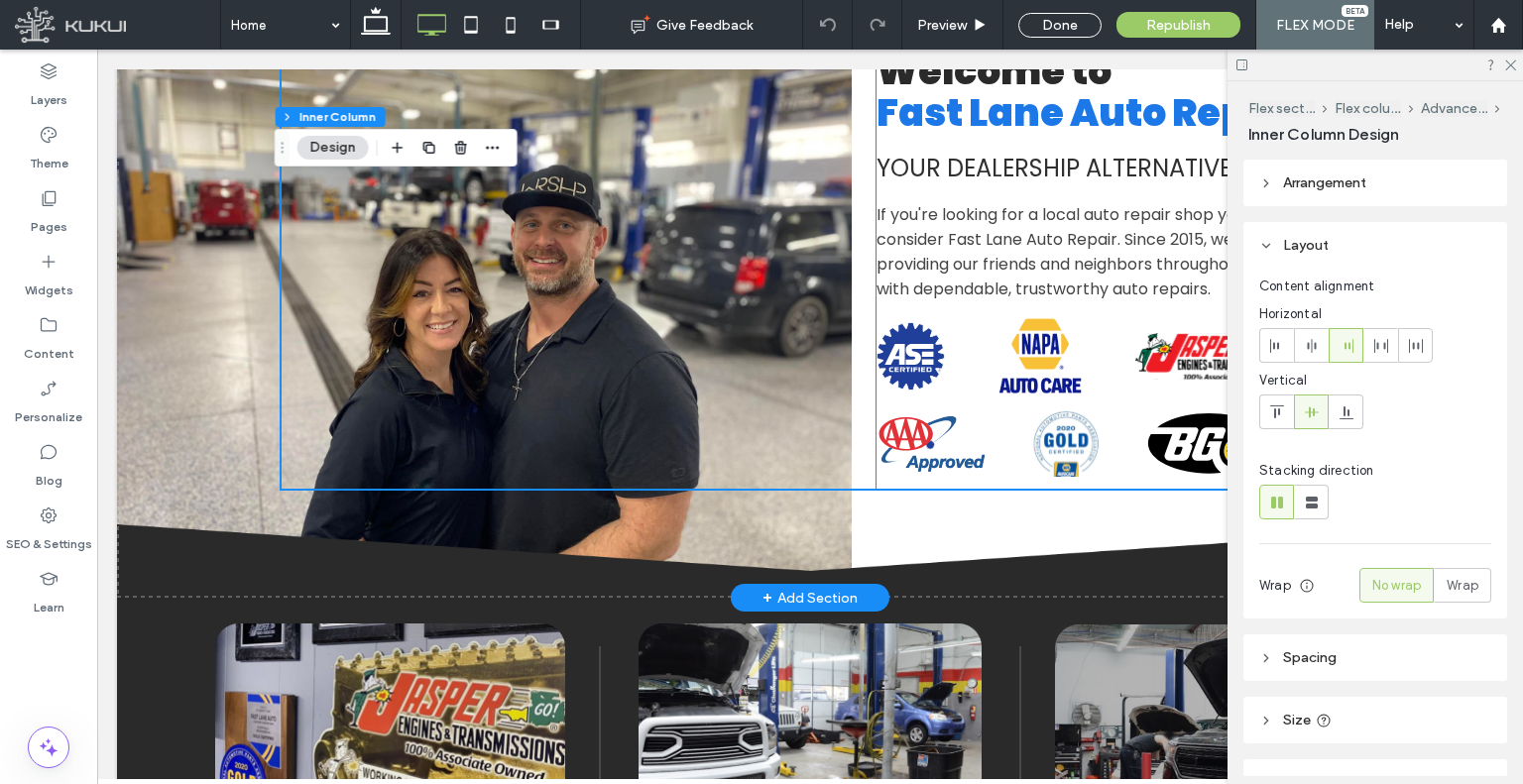scroll, scrollTop: 904, scrollLeft: 0, axis: vertical 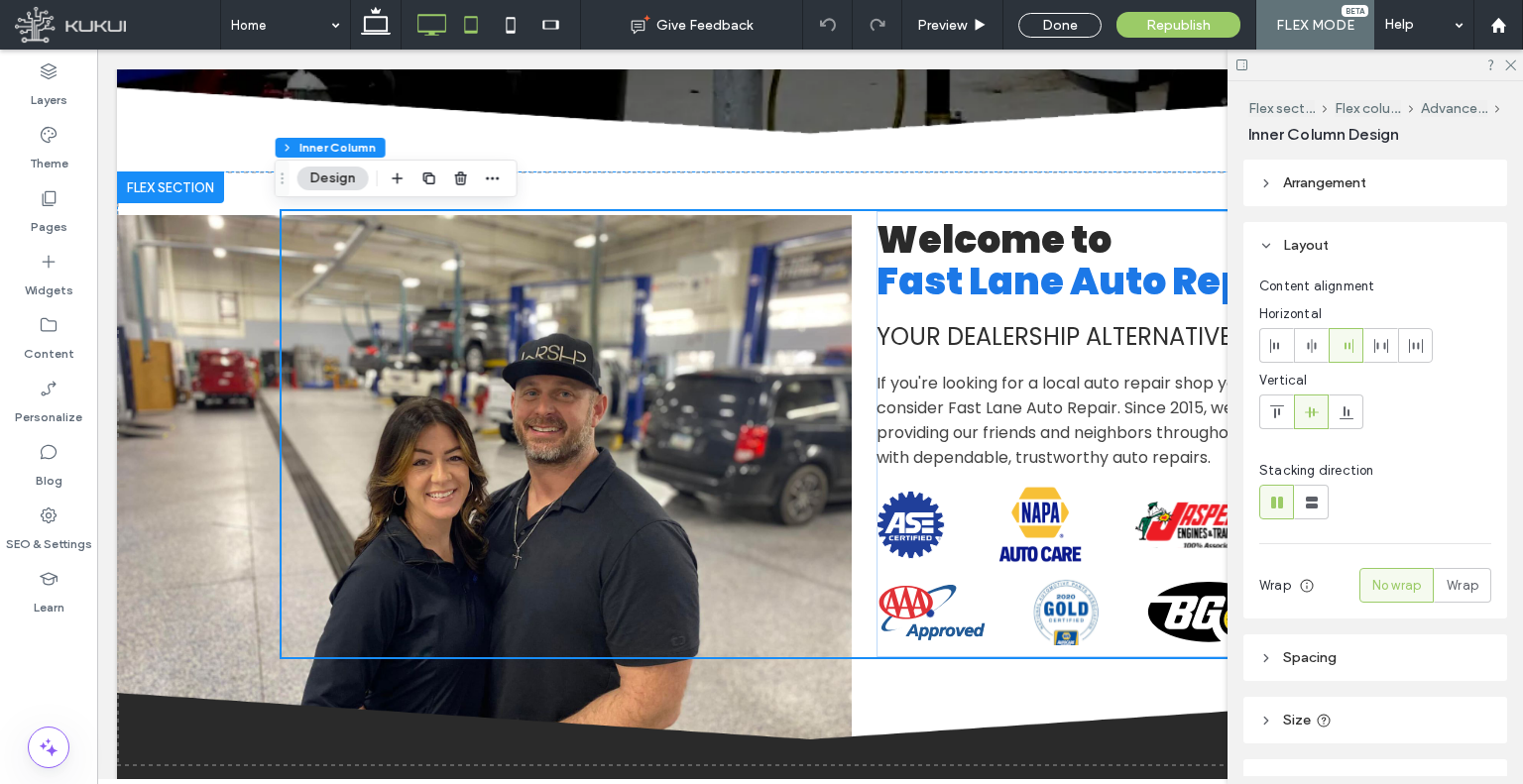 click 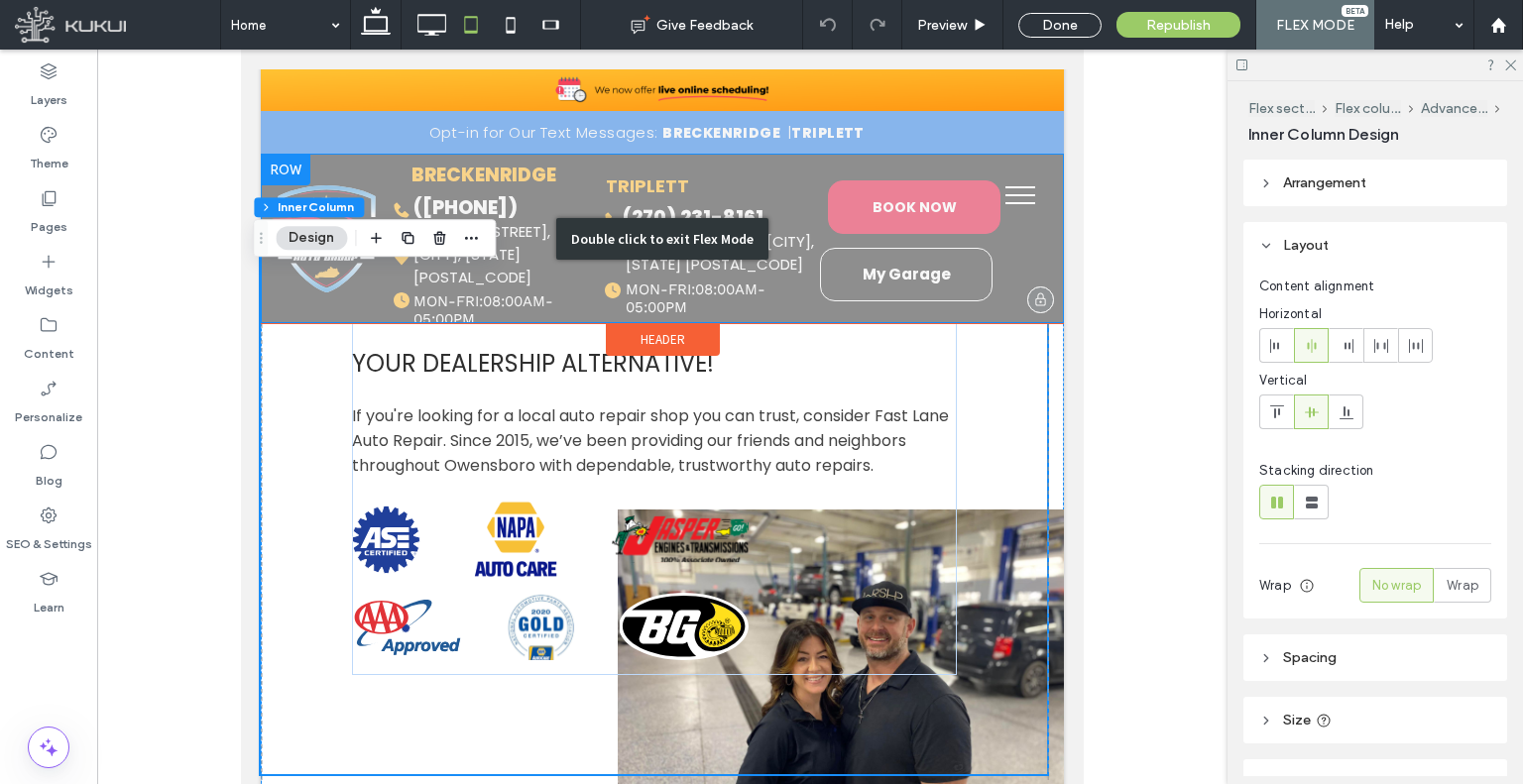 scroll, scrollTop: 408, scrollLeft: 0, axis: vertical 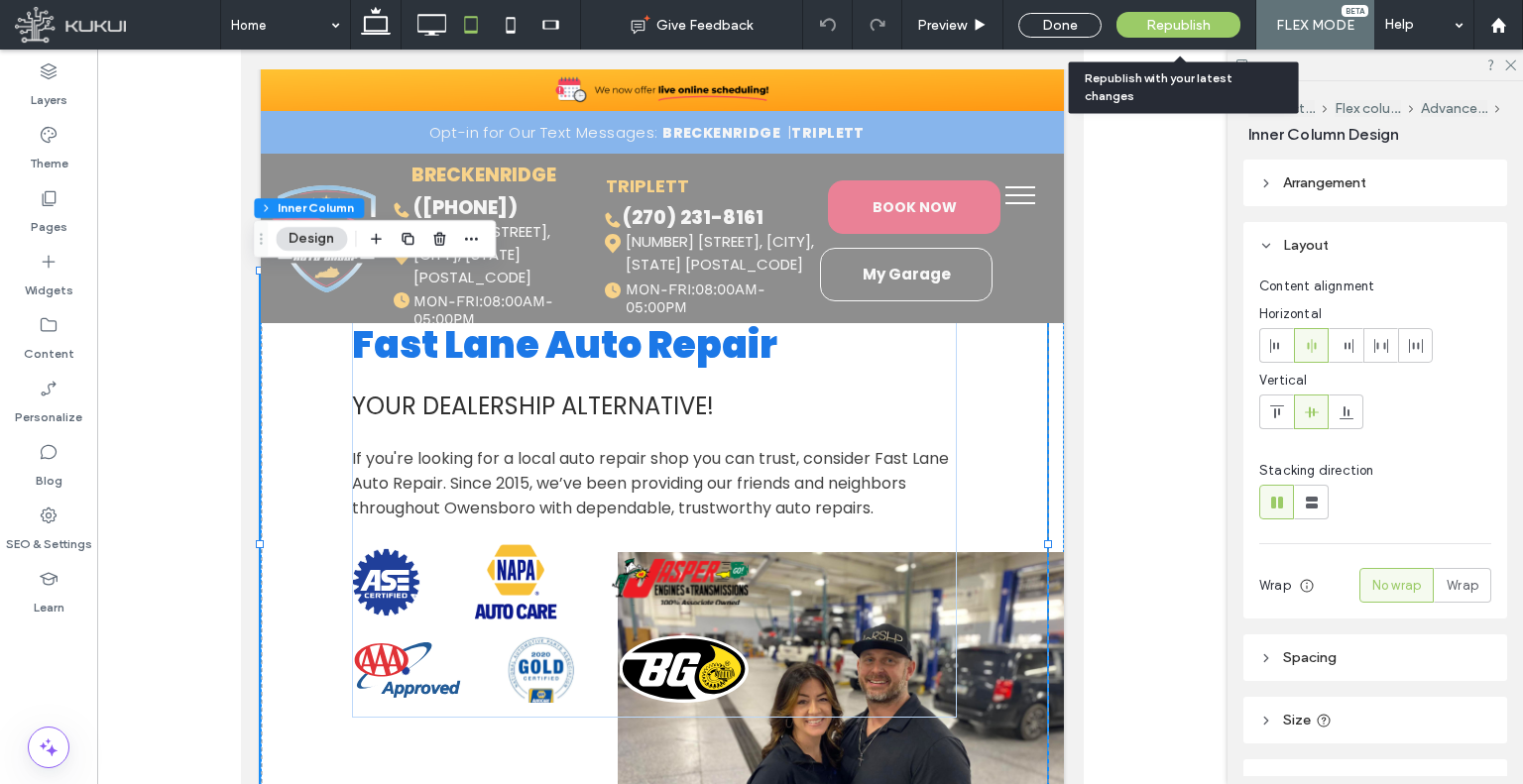 click on "Republish" at bounding box center [1178, 25] 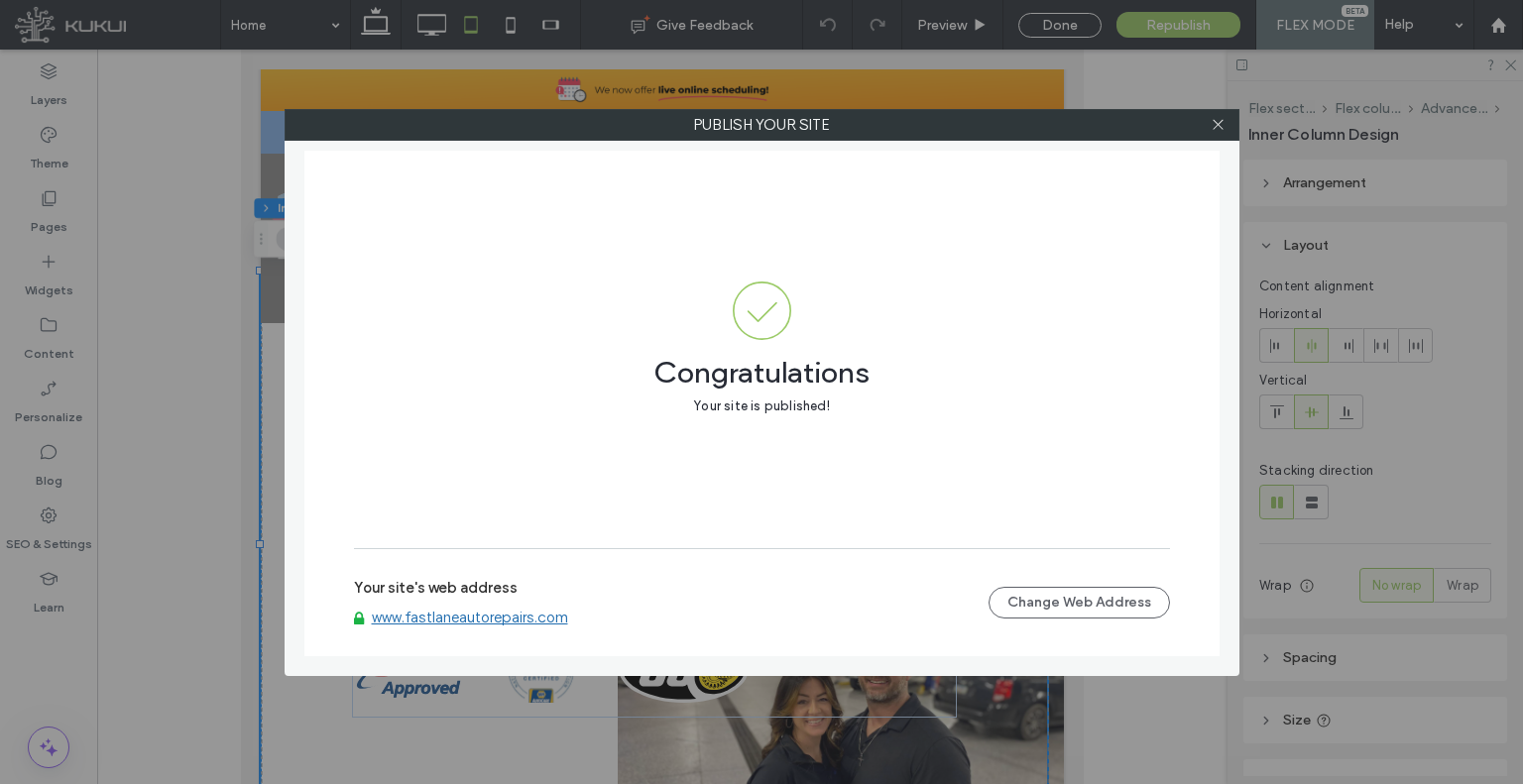 click on "www.fastlaneautorepairs.com" at bounding box center (470, 617) 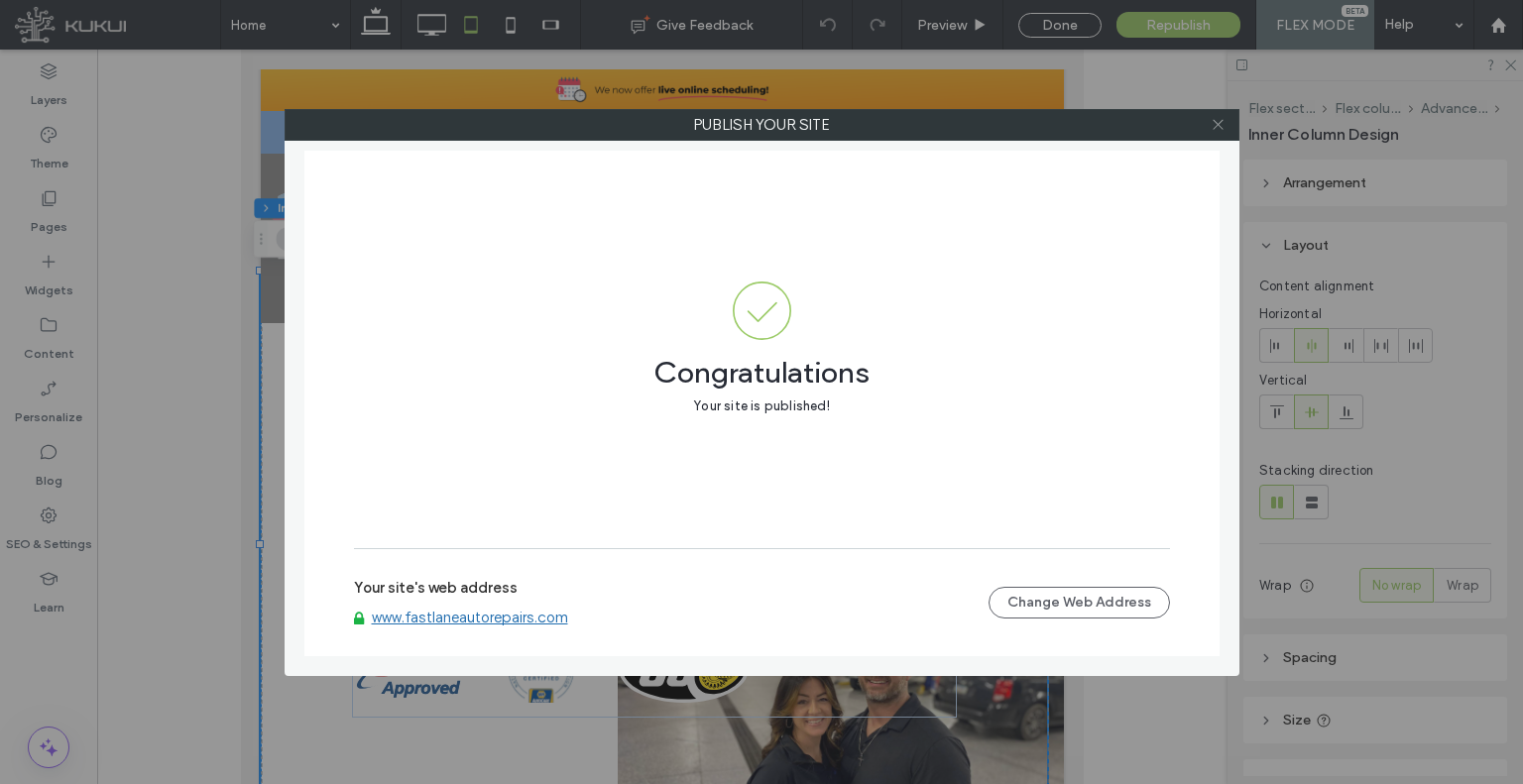 click 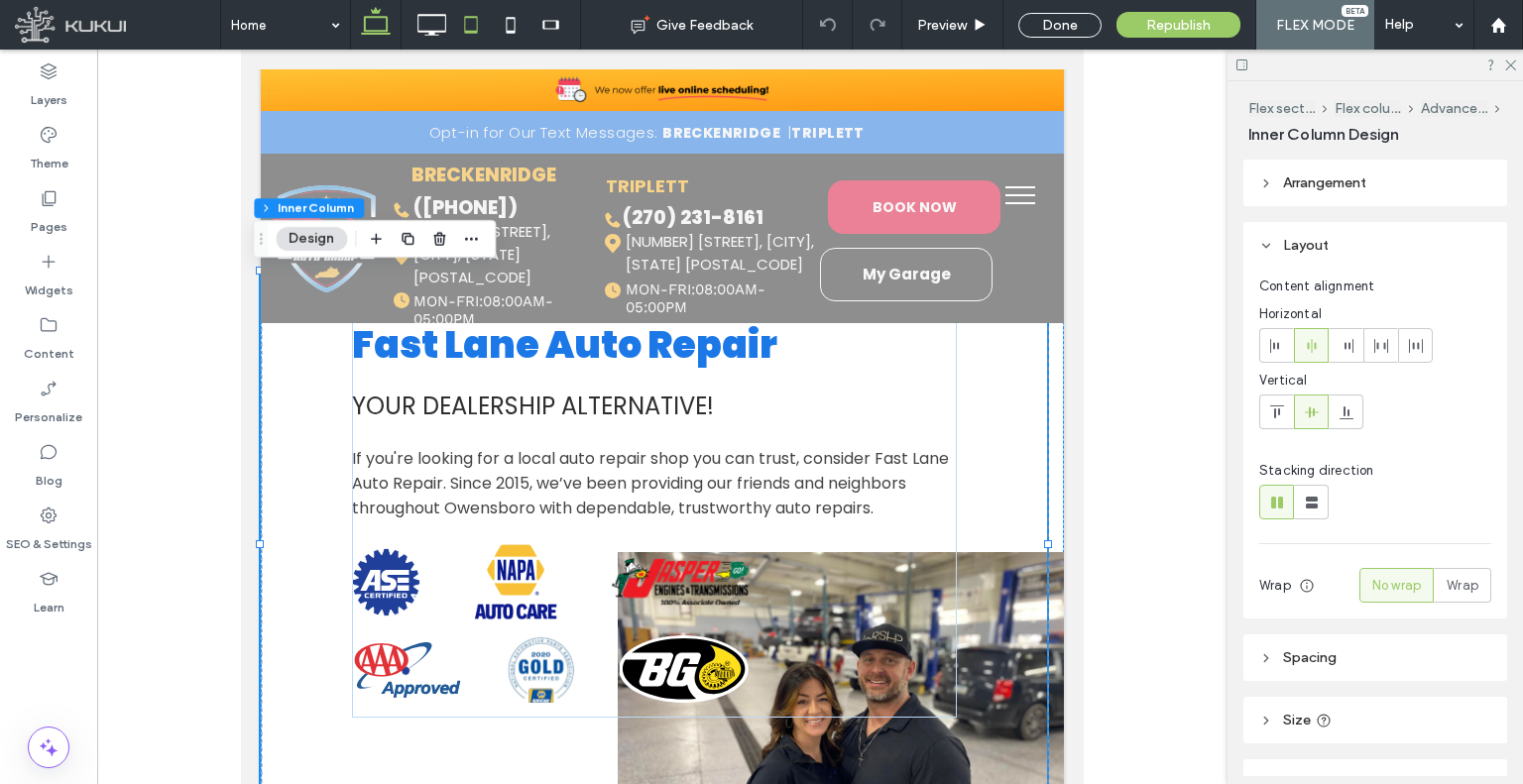 click 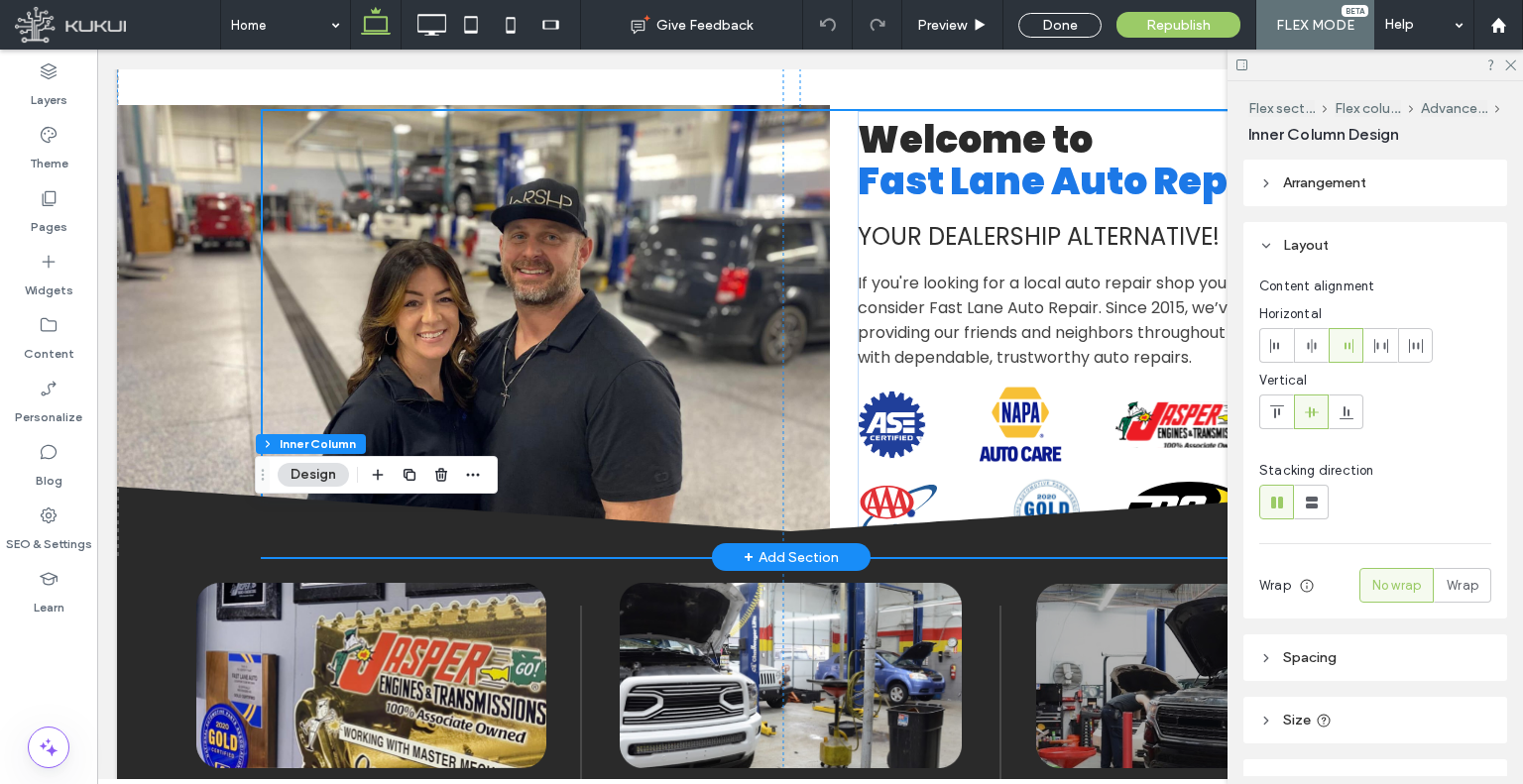 scroll, scrollTop: 1201, scrollLeft: 0, axis: vertical 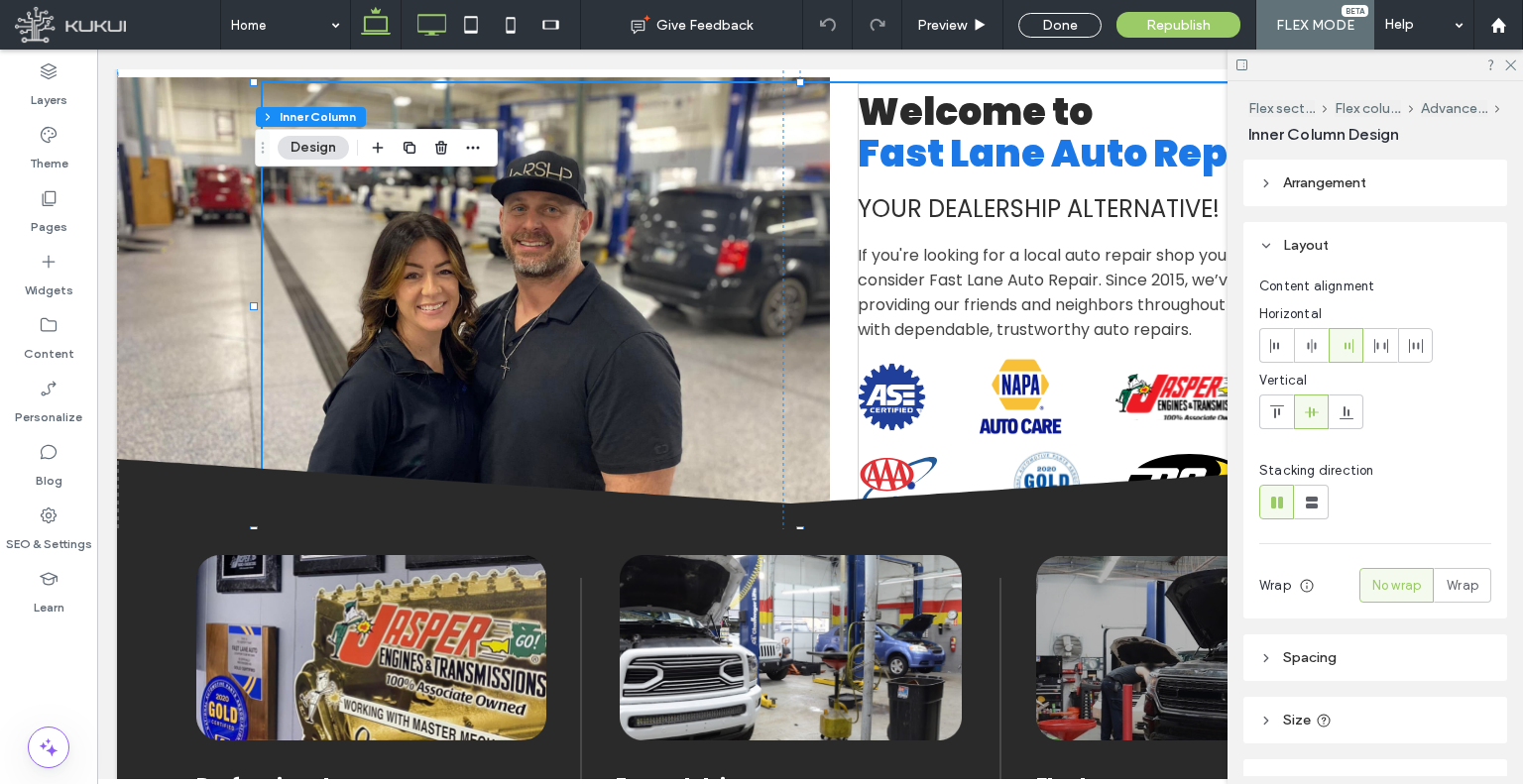 click 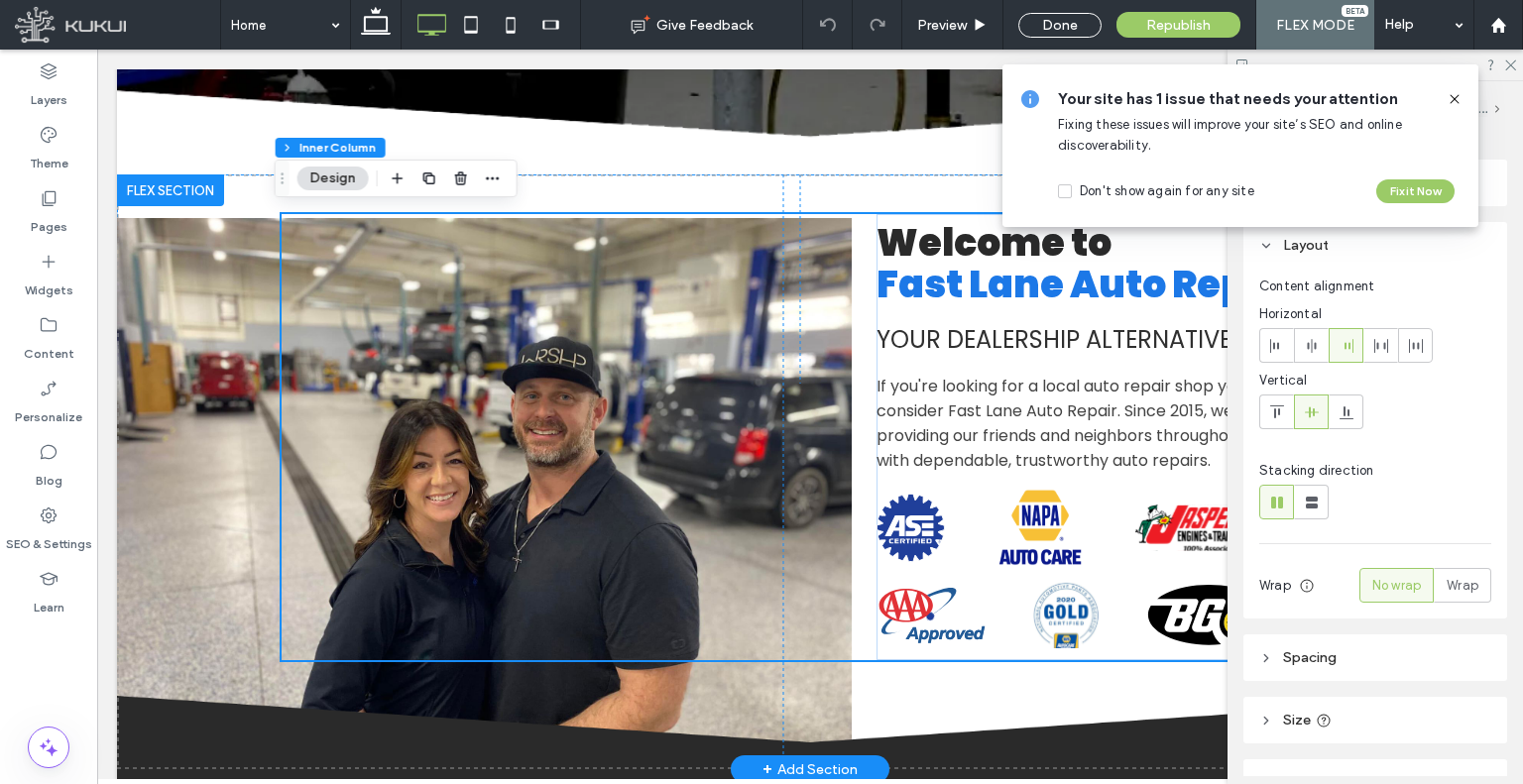 scroll, scrollTop: 904, scrollLeft: 0, axis: vertical 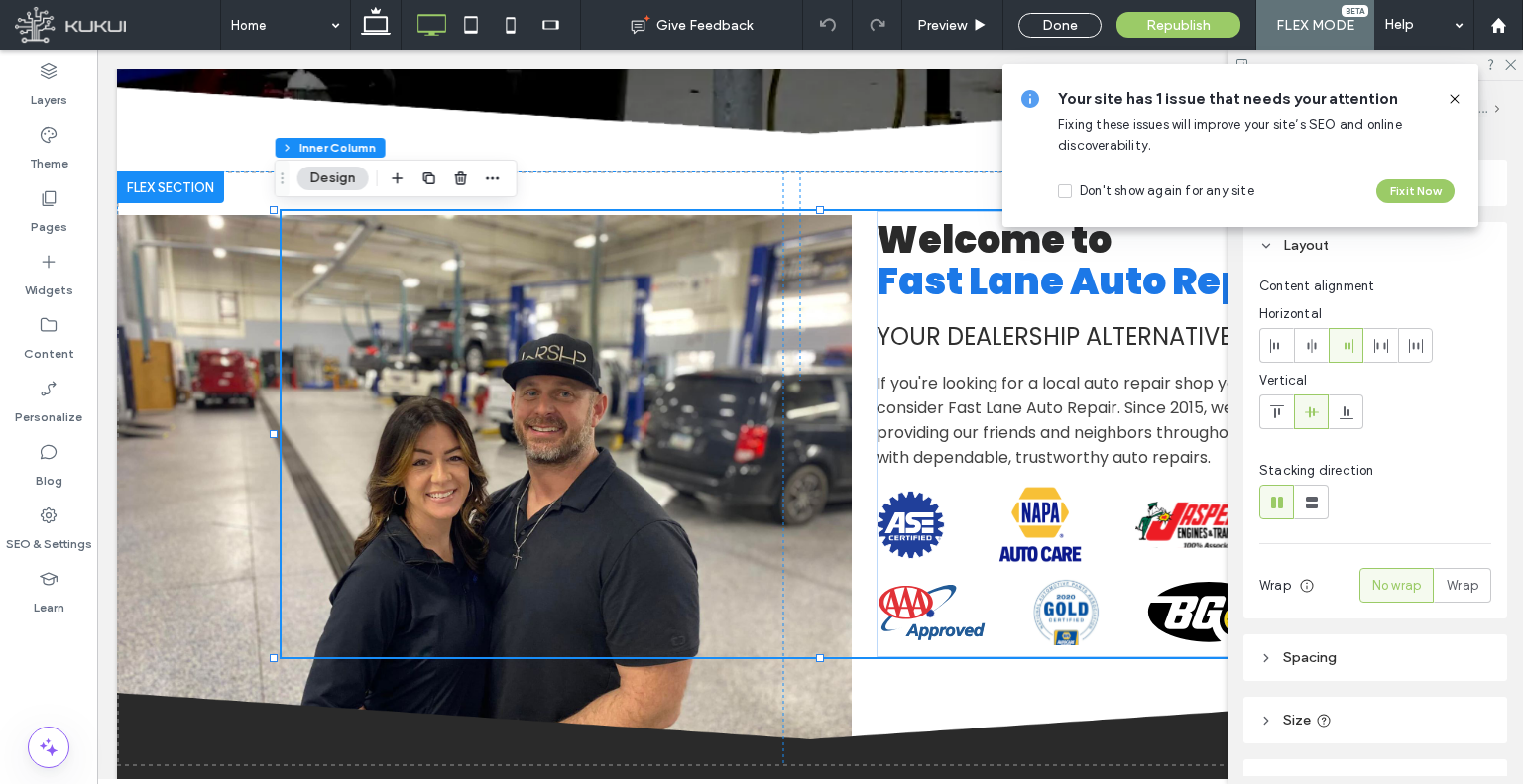 click 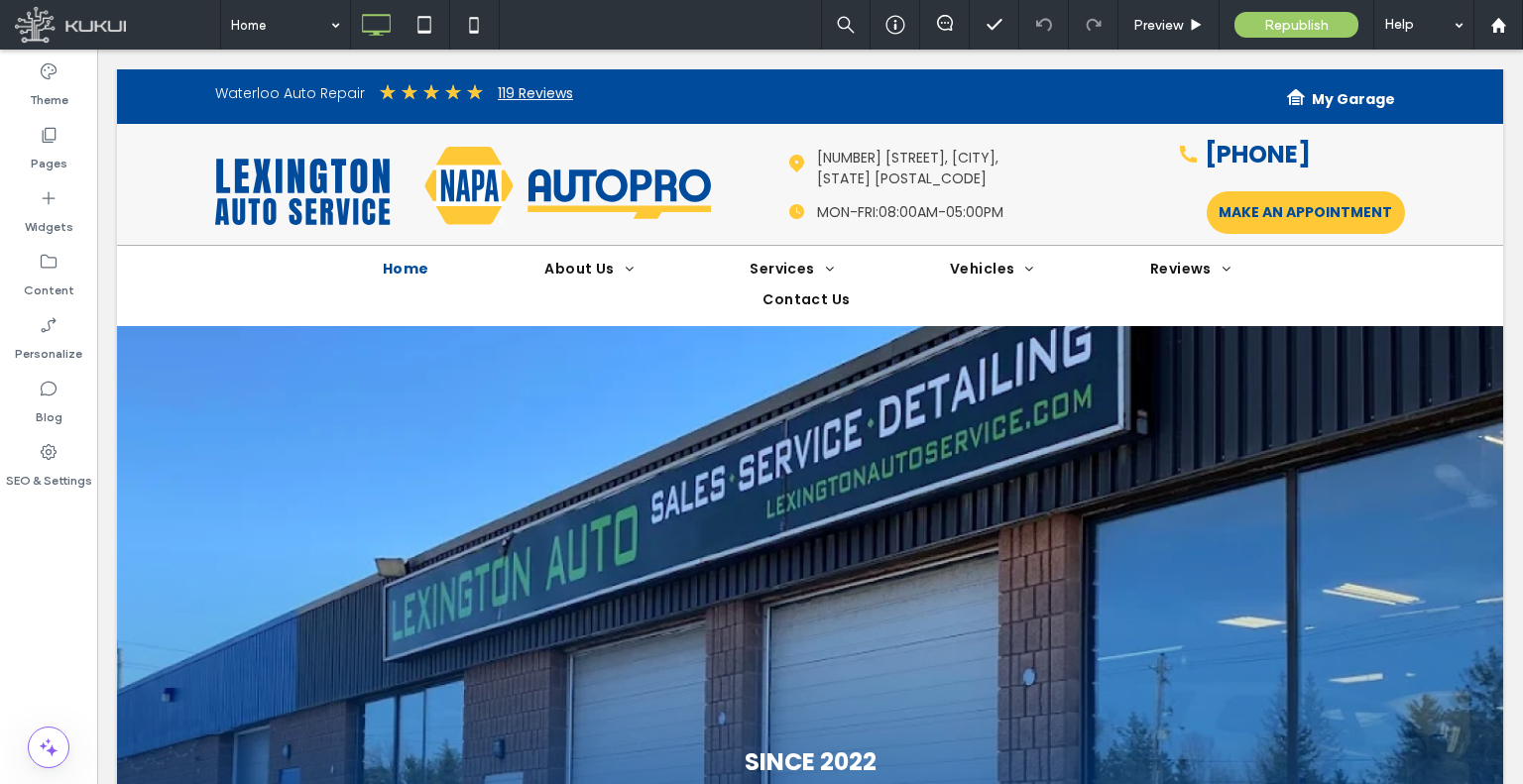 scroll, scrollTop: 1288, scrollLeft: 0, axis: vertical 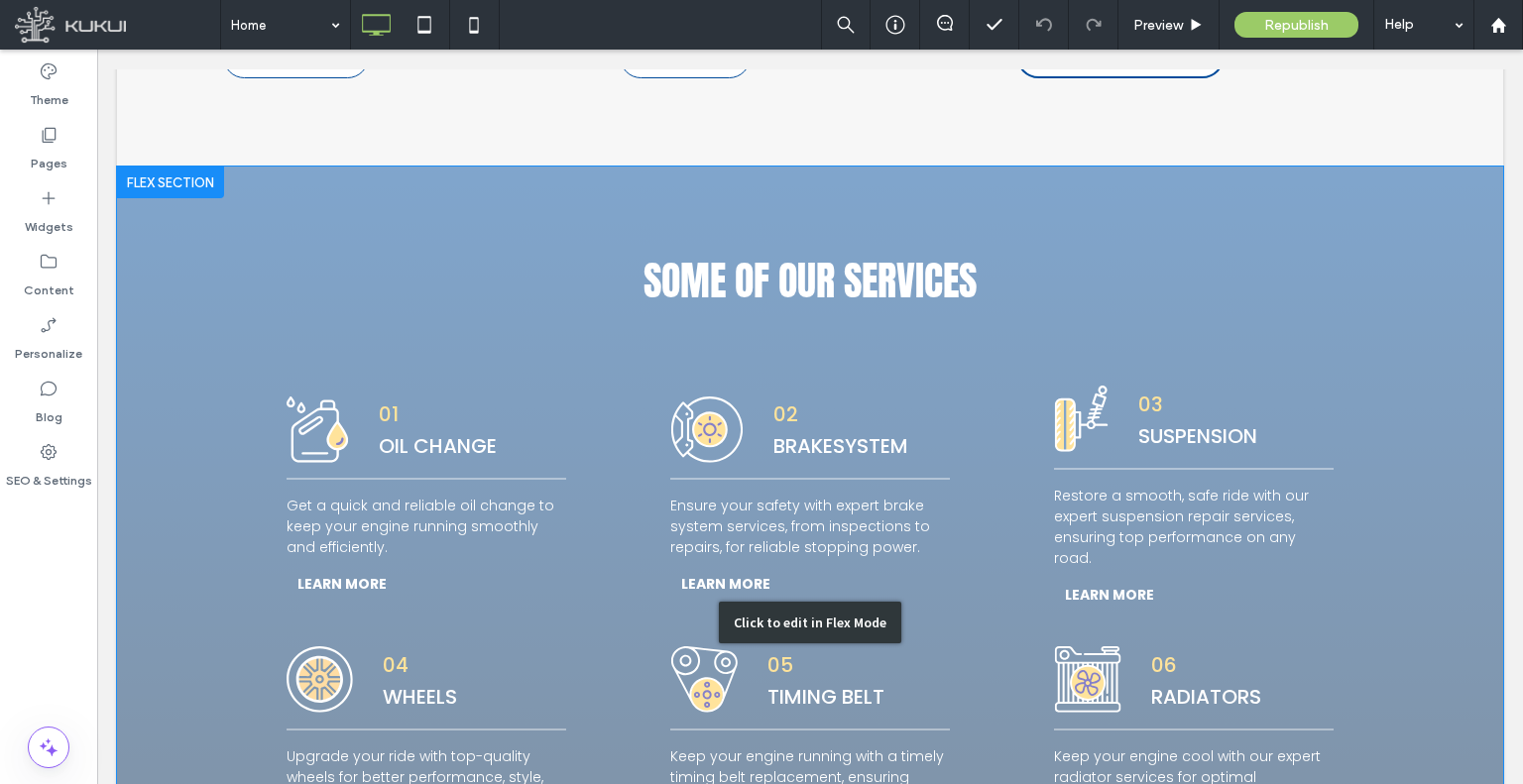 click on "Click to edit in Flex Mode" at bounding box center [810, 621] 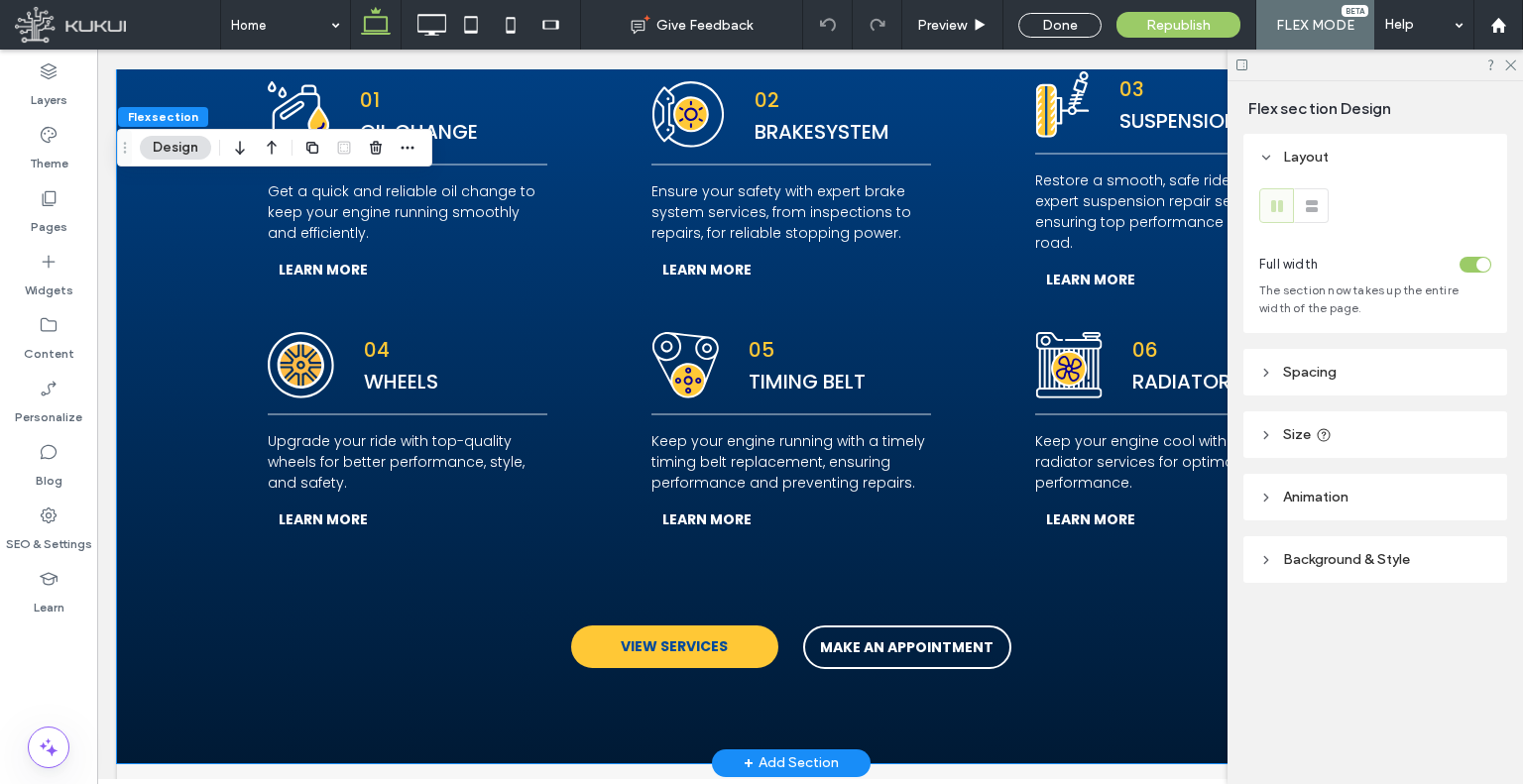 click at bounding box center (408, 415) 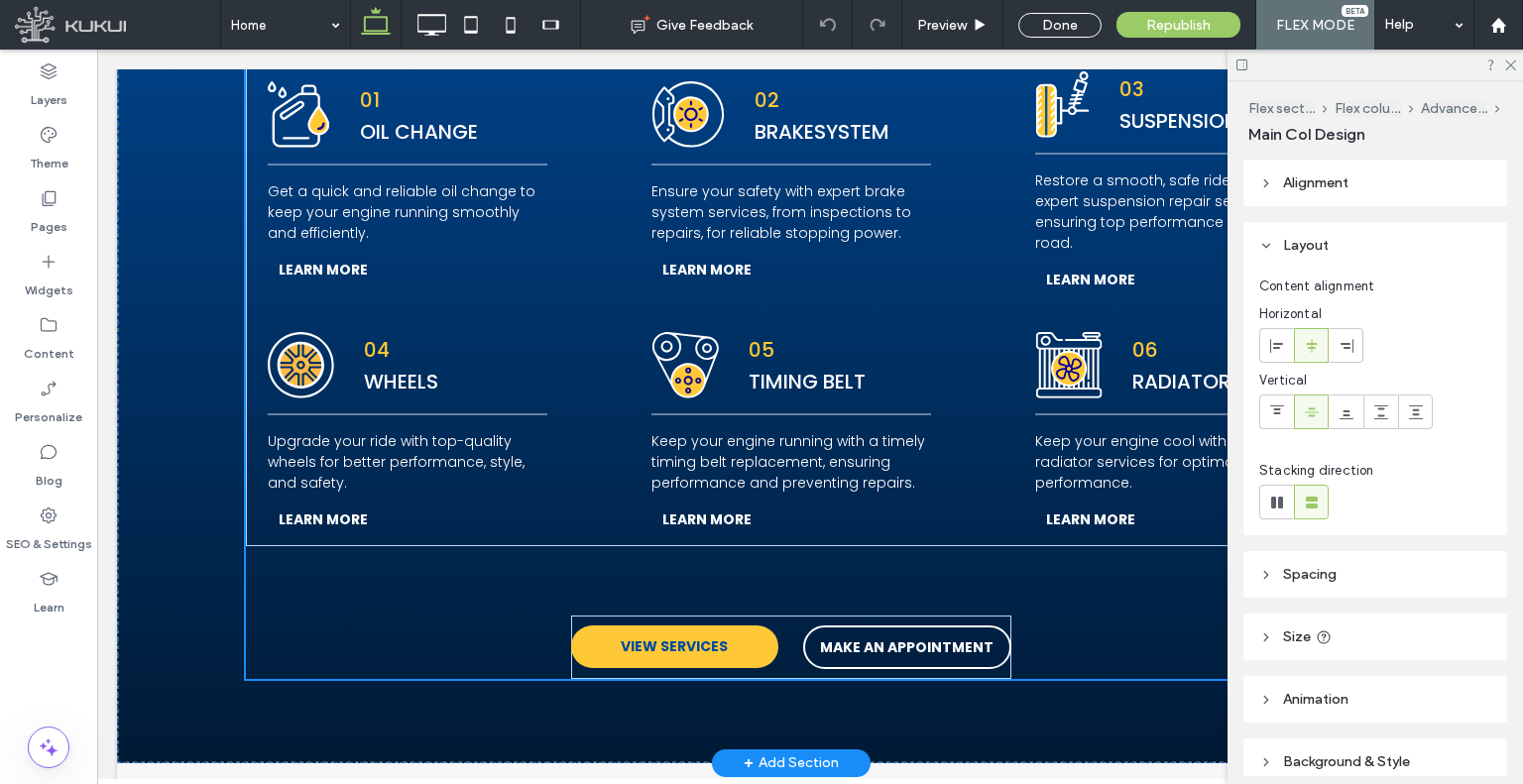 type on "**" 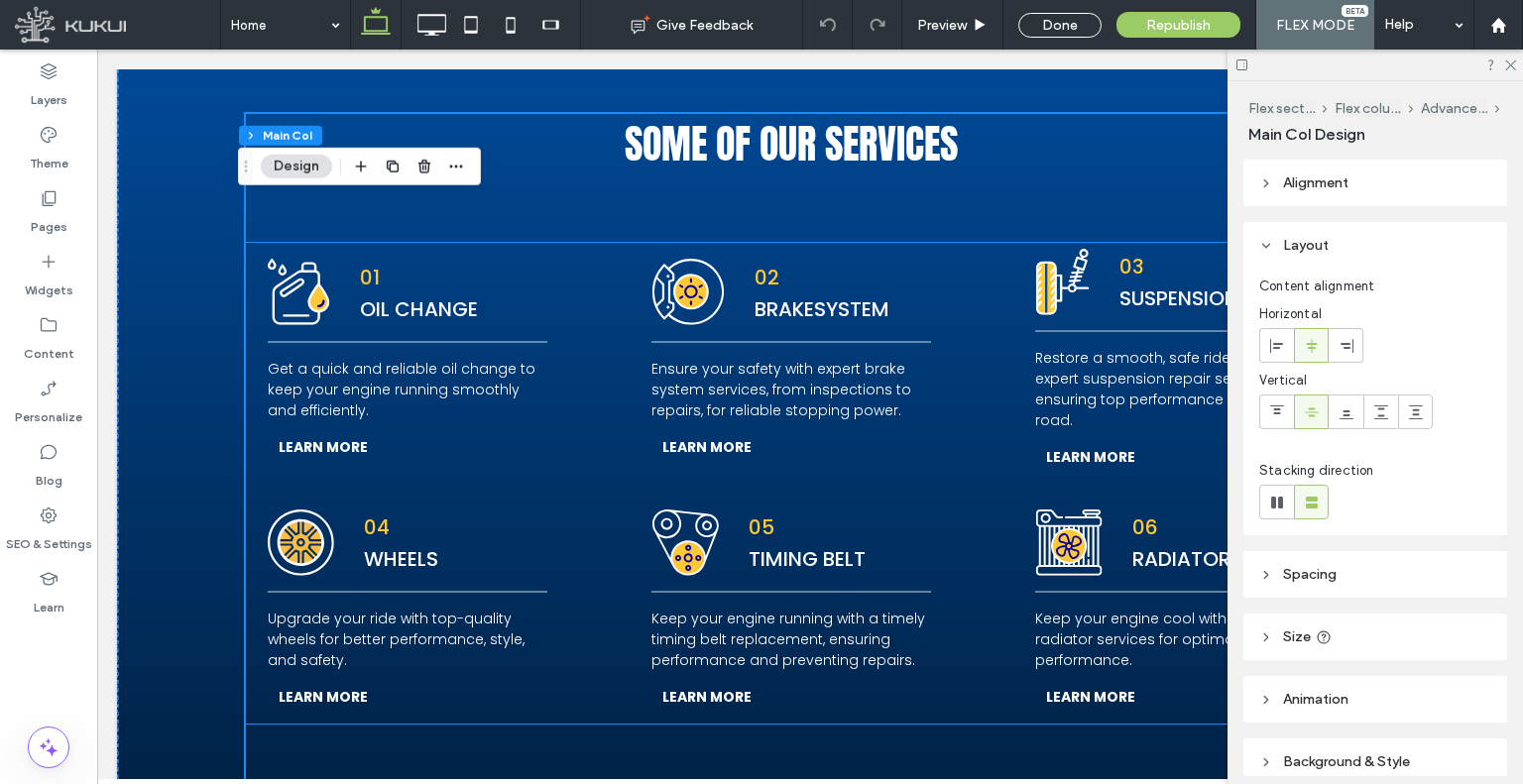 scroll, scrollTop: 2973, scrollLeft: 0, axis: vertical 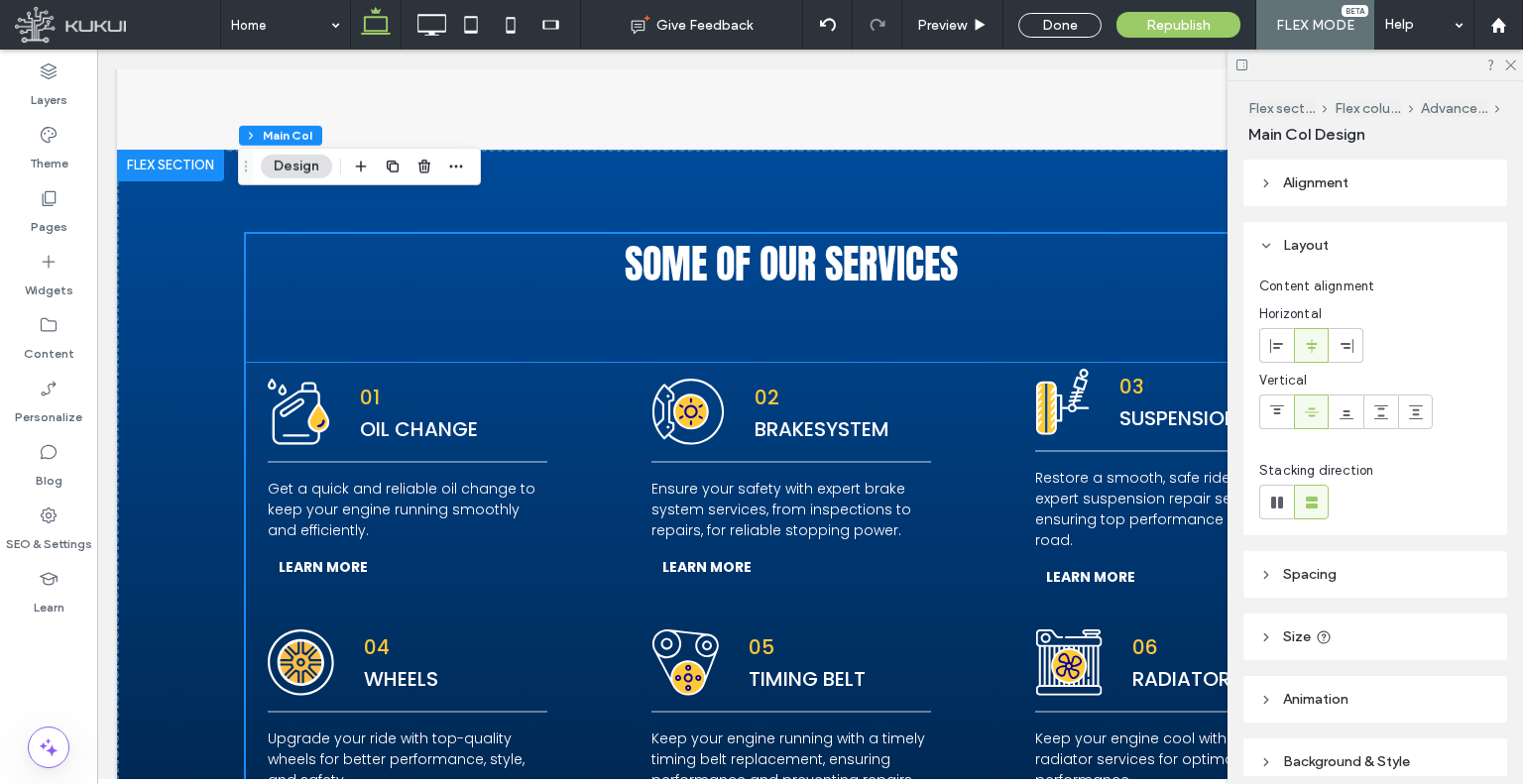 click at bounding box center (408, 463) 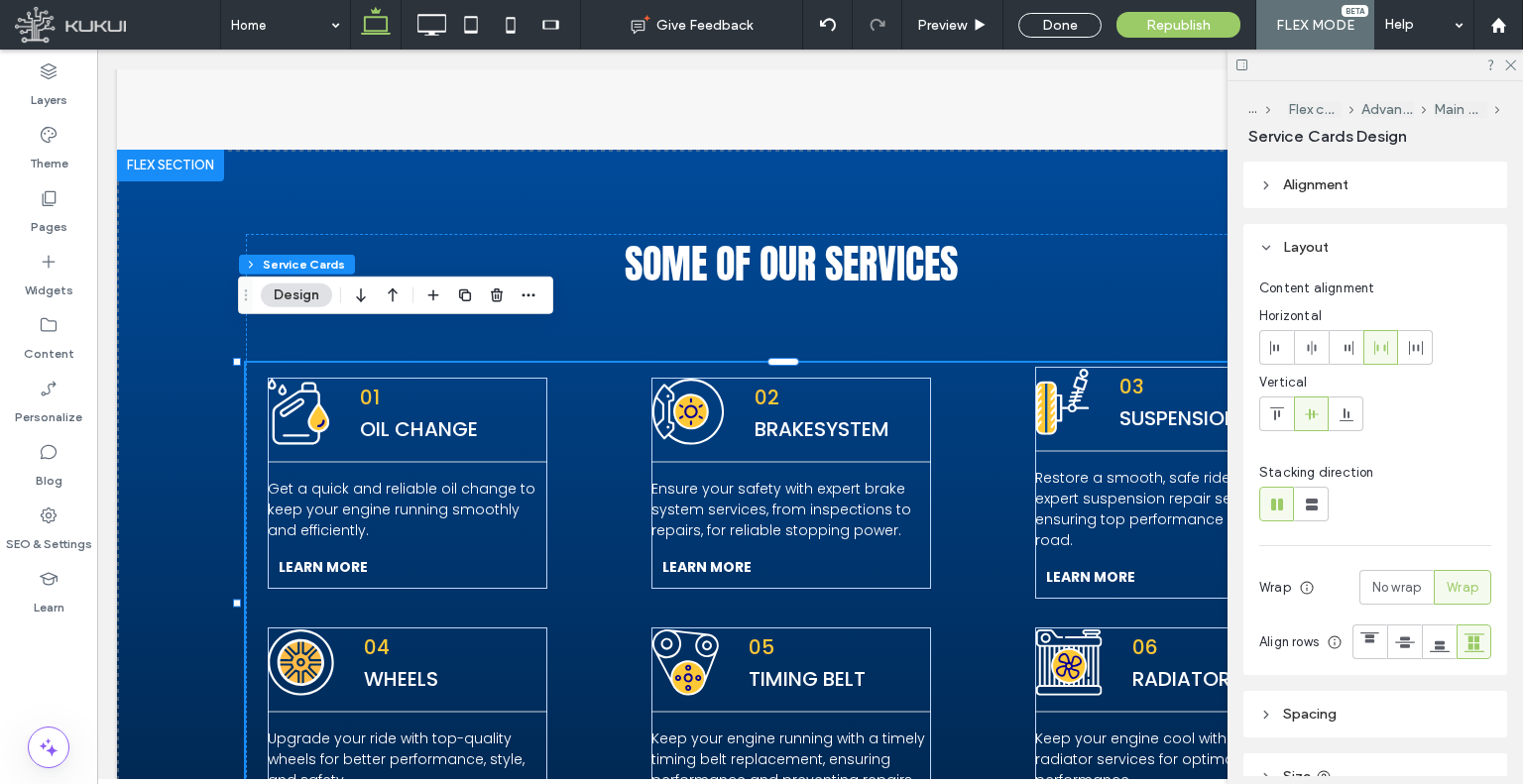 click at bounding box center [408, 463] 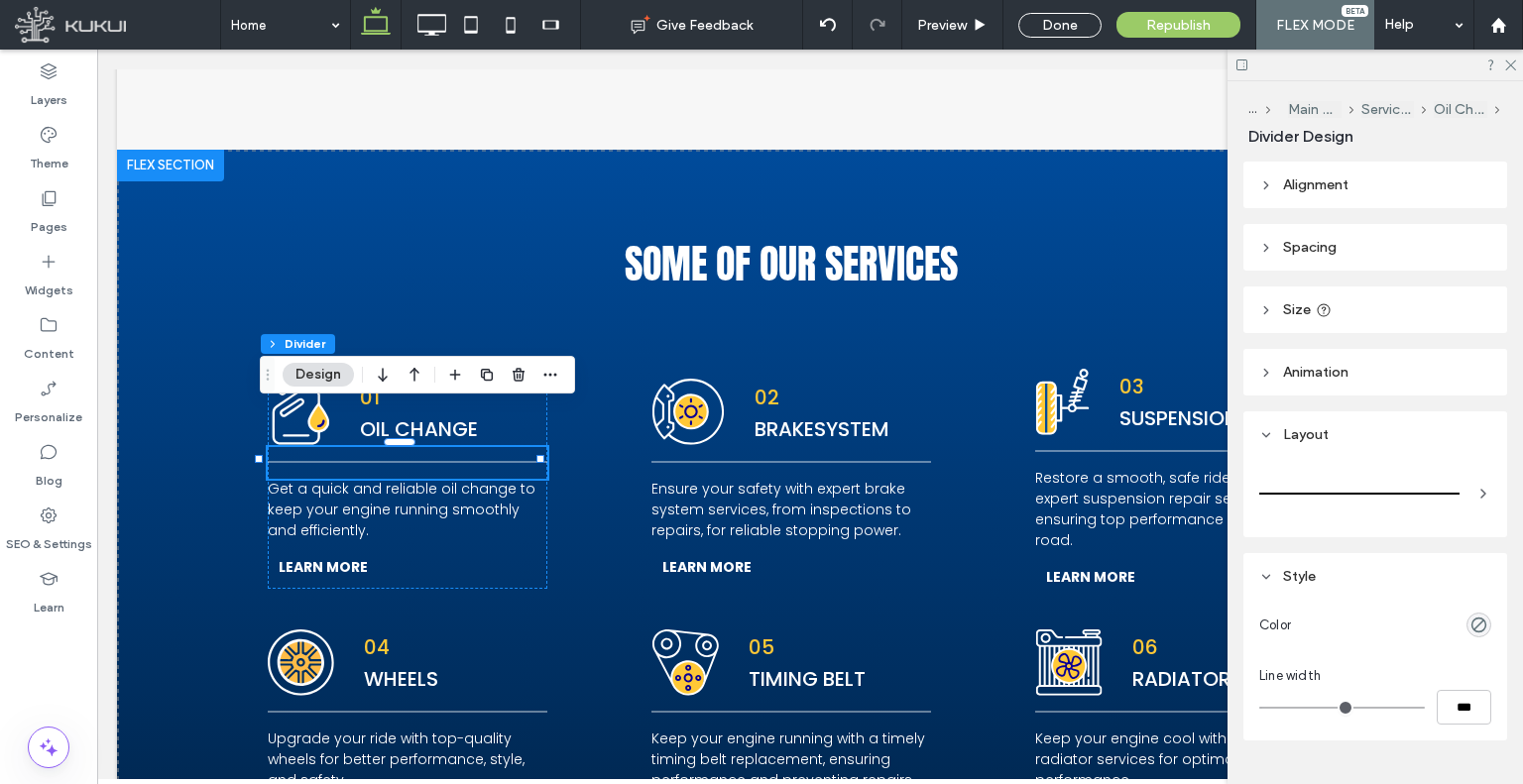 type on "*" 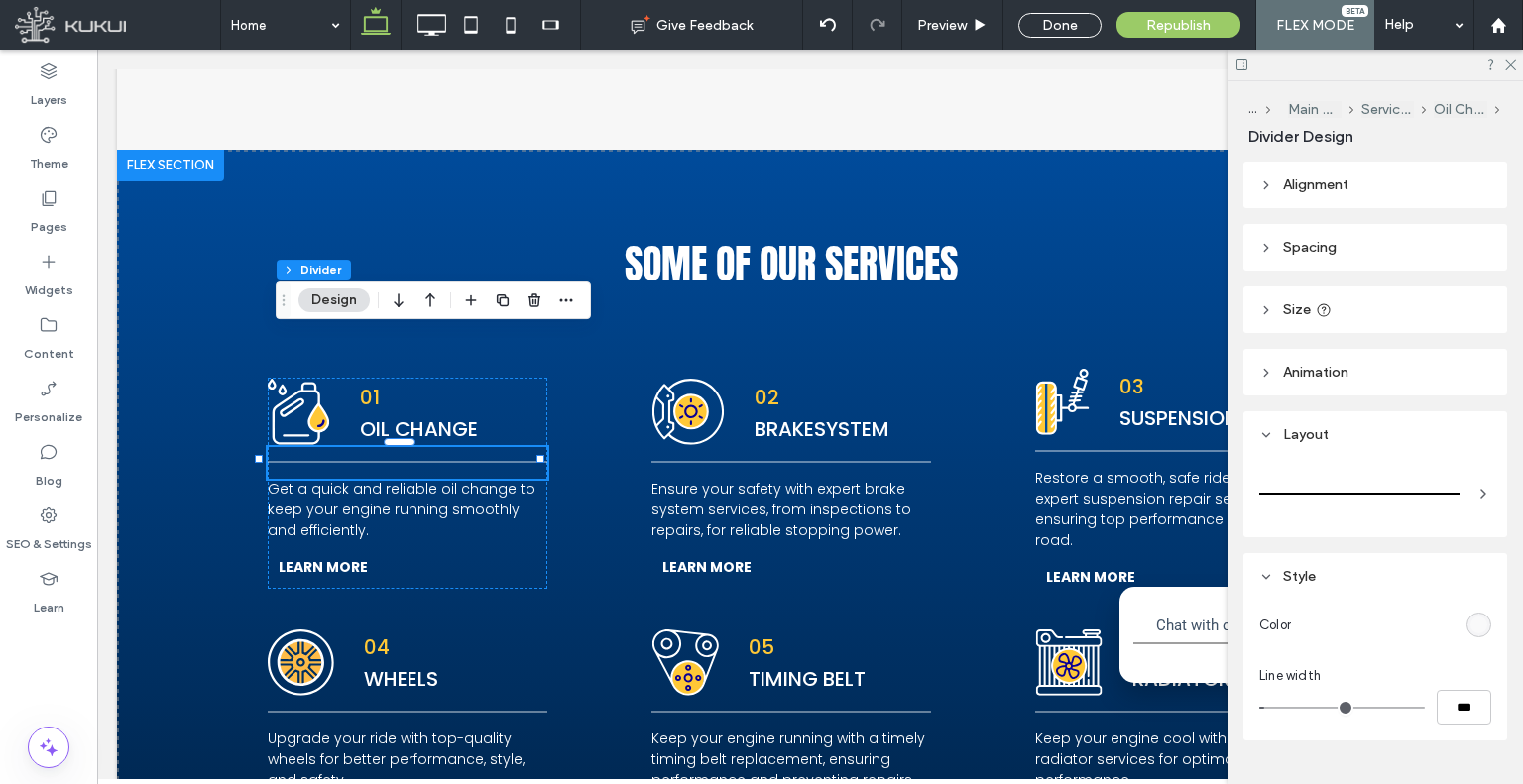 drag, startPoint x: 266, startPoint y: 372, endPoint x: 282, endPoint y: 296, distance: 77.665951 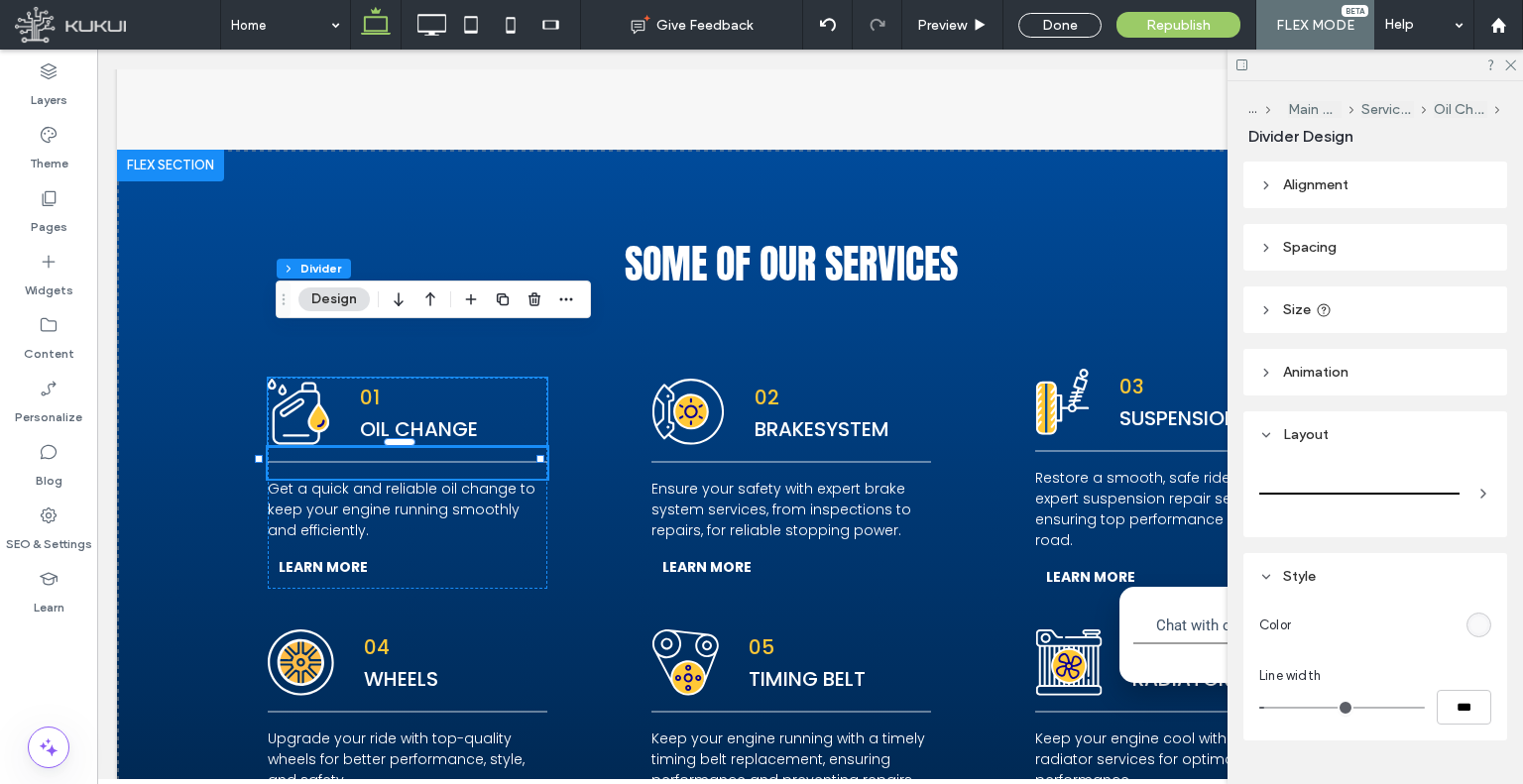click on "01 oil change" at bounding box center [418, 412] 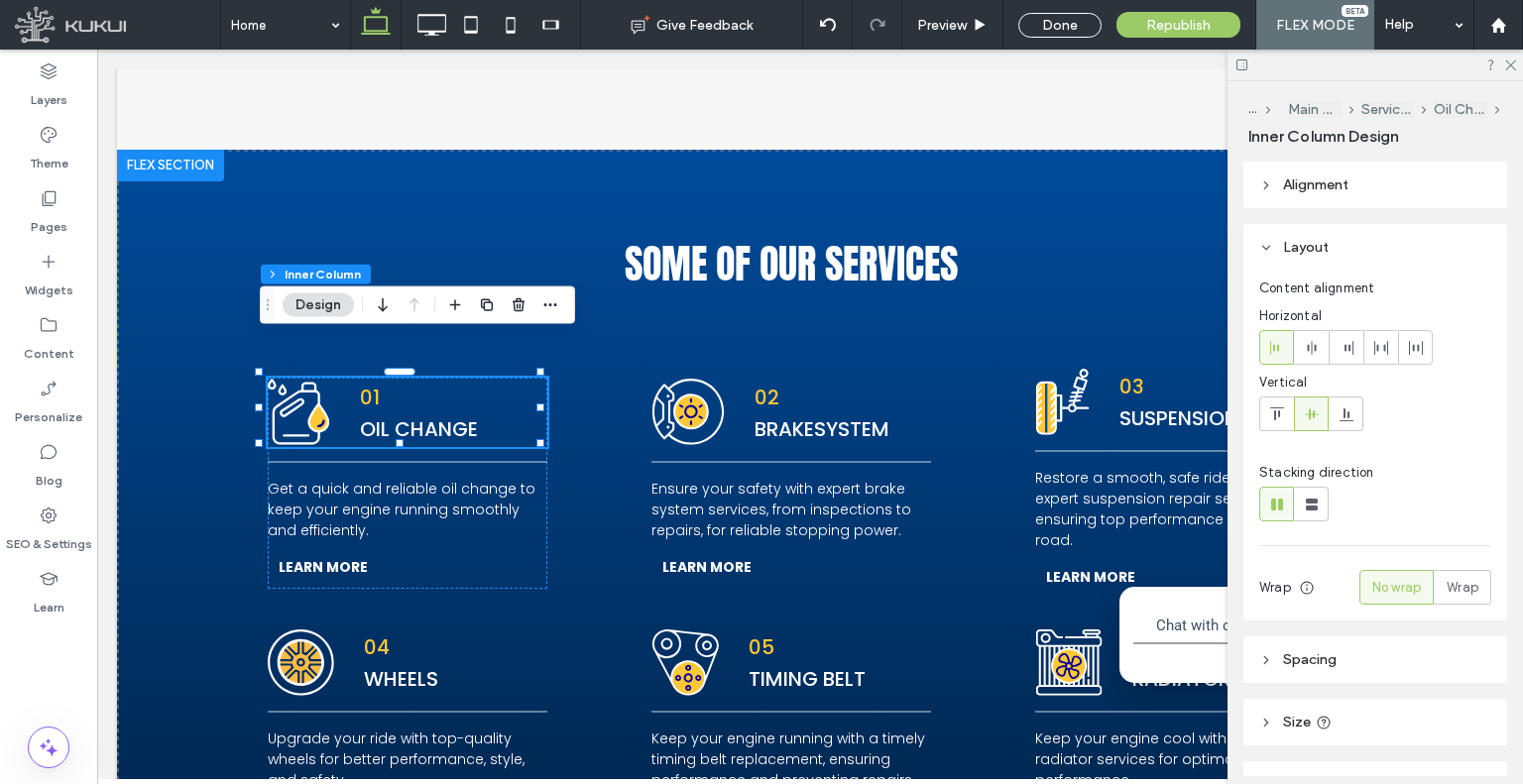 click on "01 oil change" at bounding box center [418, 412] 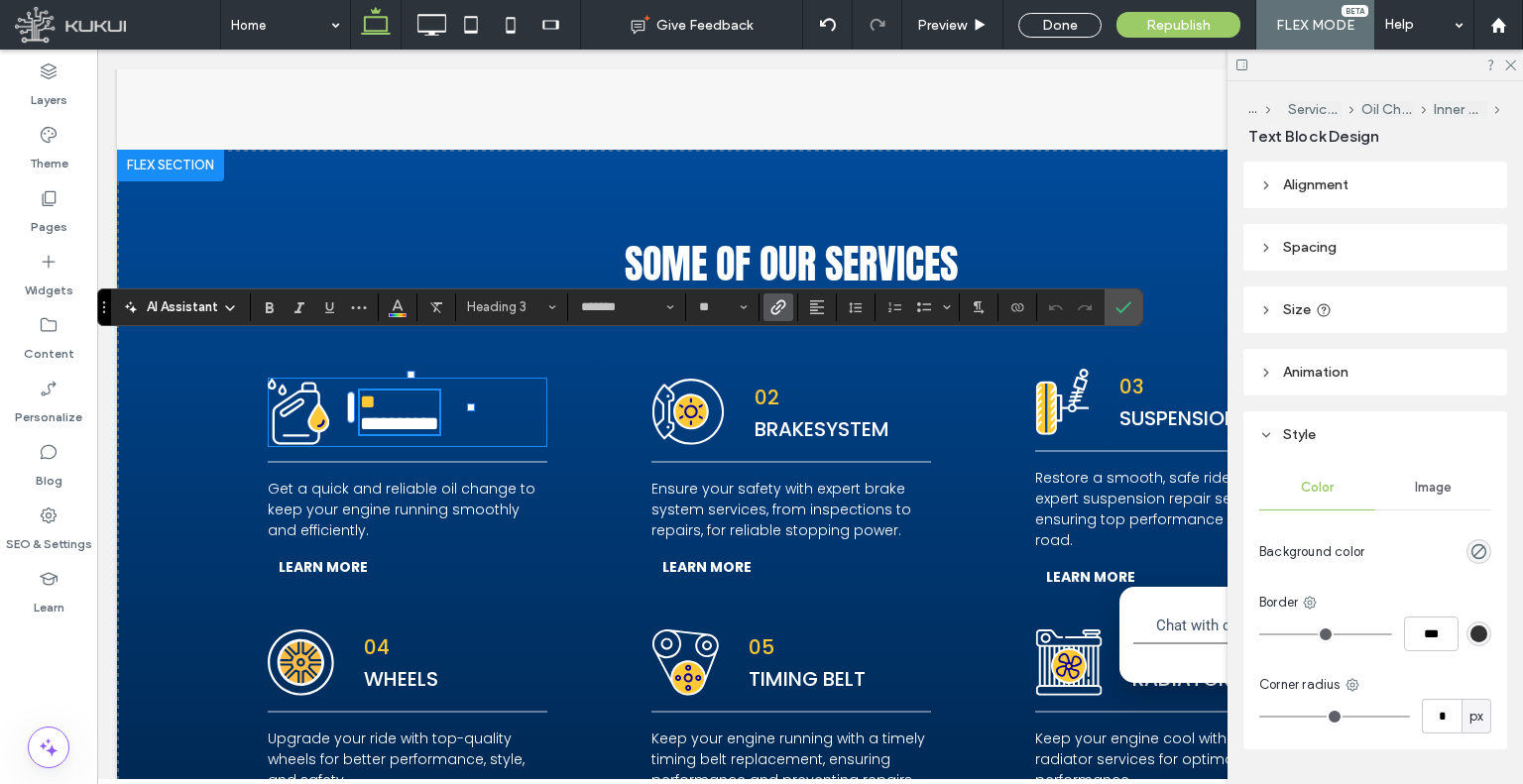 click on "**********" at bounding box center [400, 412] 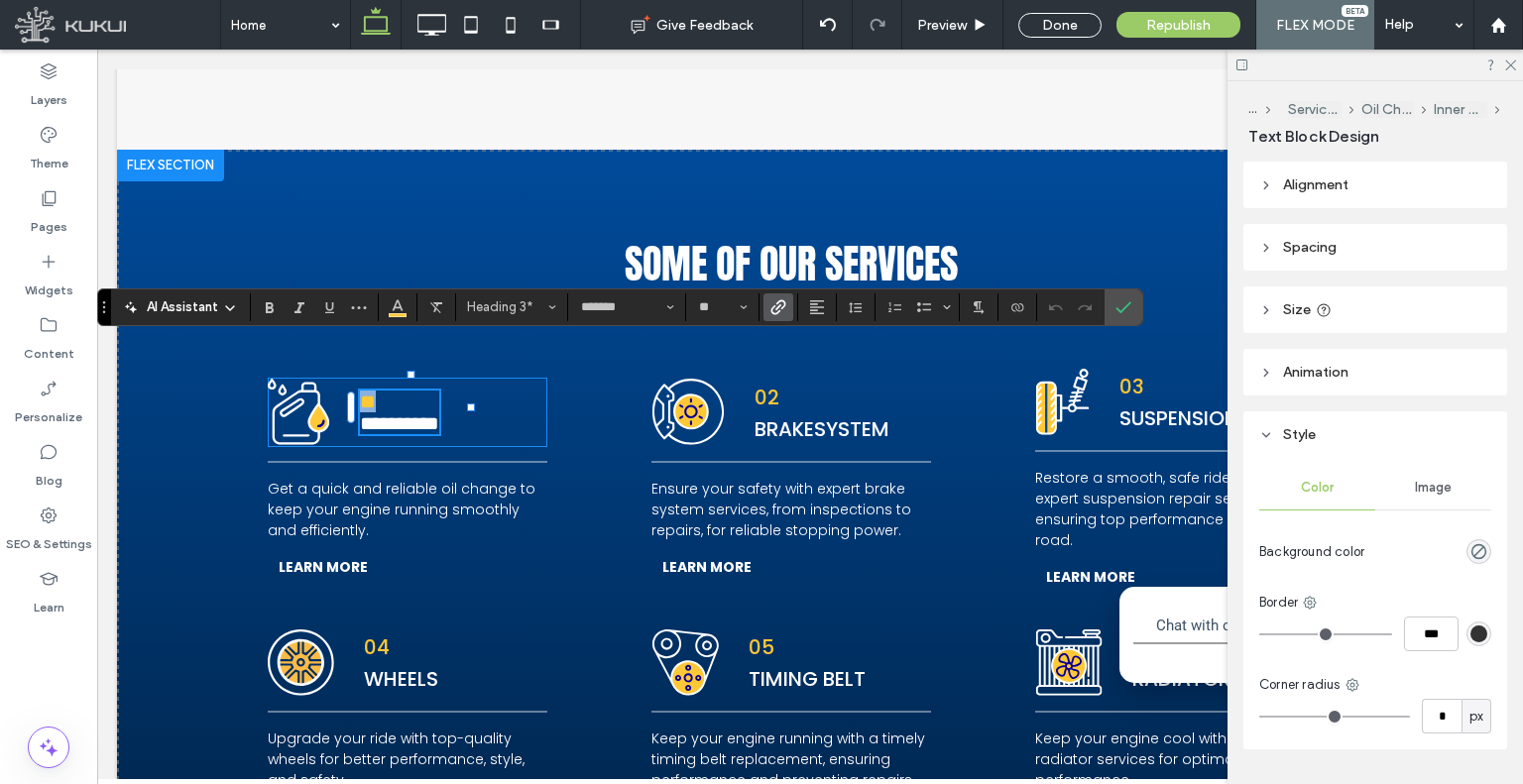 drag, startPoint x: 378, startPoint y: 358, endPoint x: 332, endPoint y: 358, distance: 46 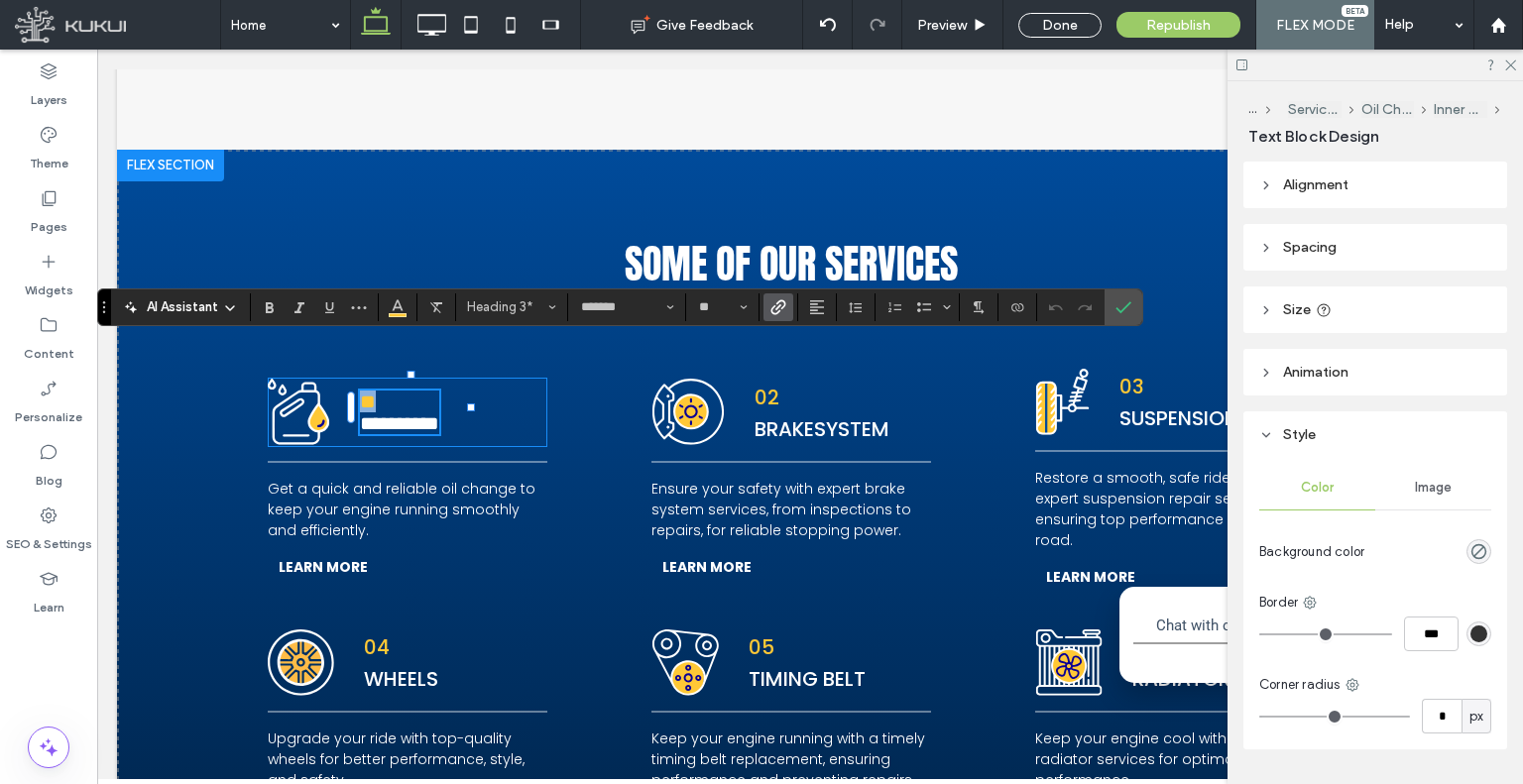click on "**********" at bounding box center (408, 412) 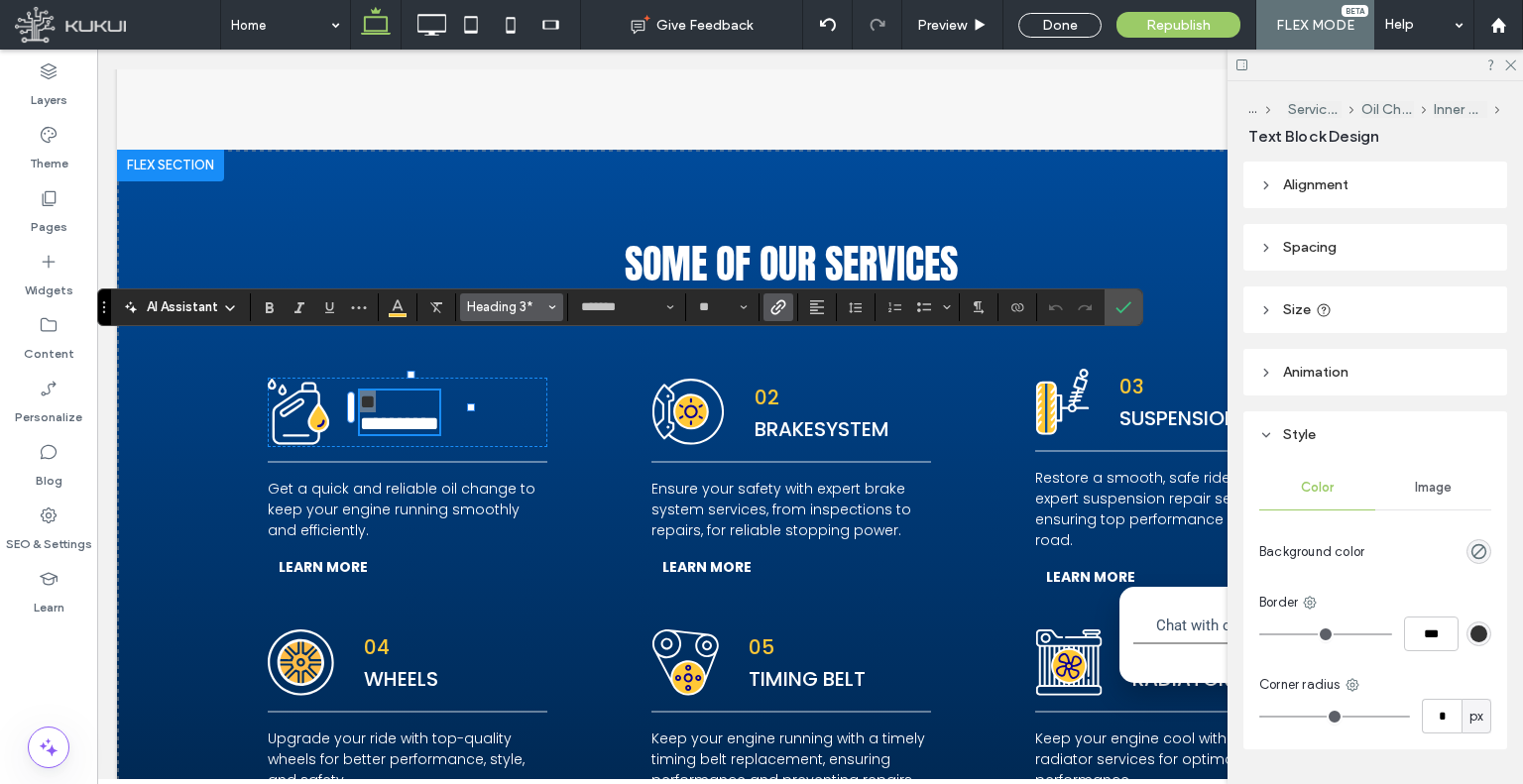 click on "Heading 3*" at bounding box center [506, 306] 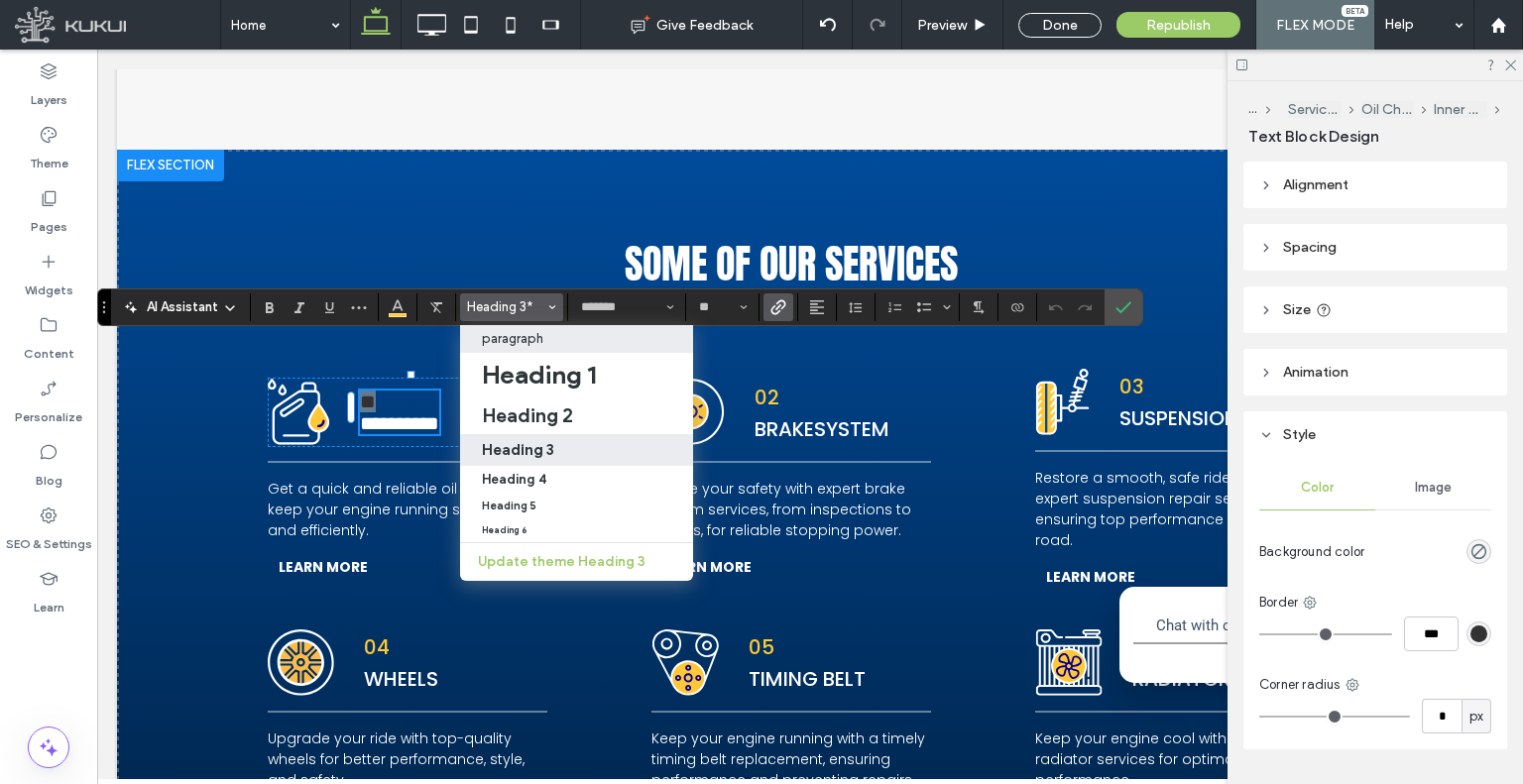click on "paragraph" at bounding box center [513, 338] 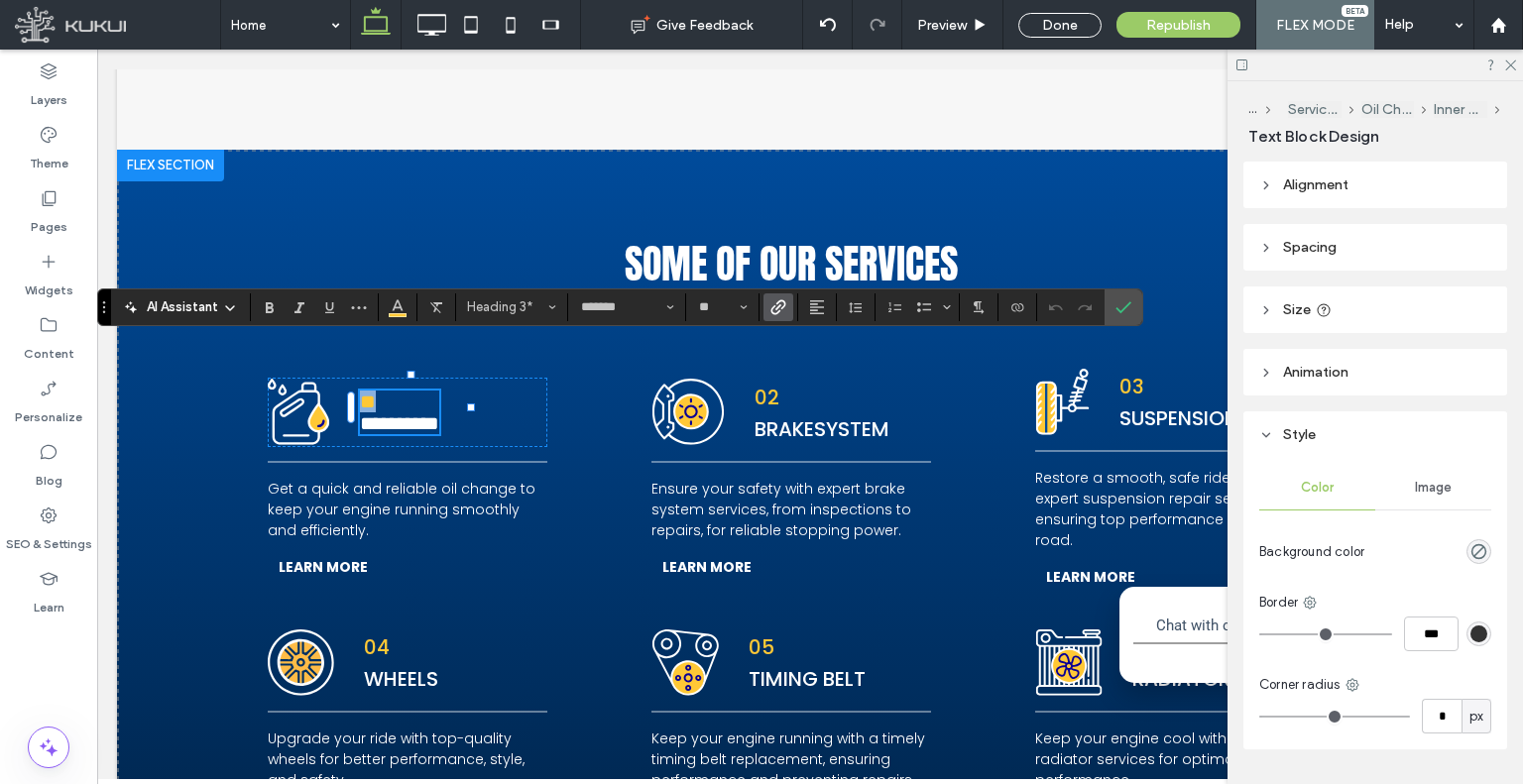 scroll, scrollTop: 2974, scrollLeft: 0, axis: vertical 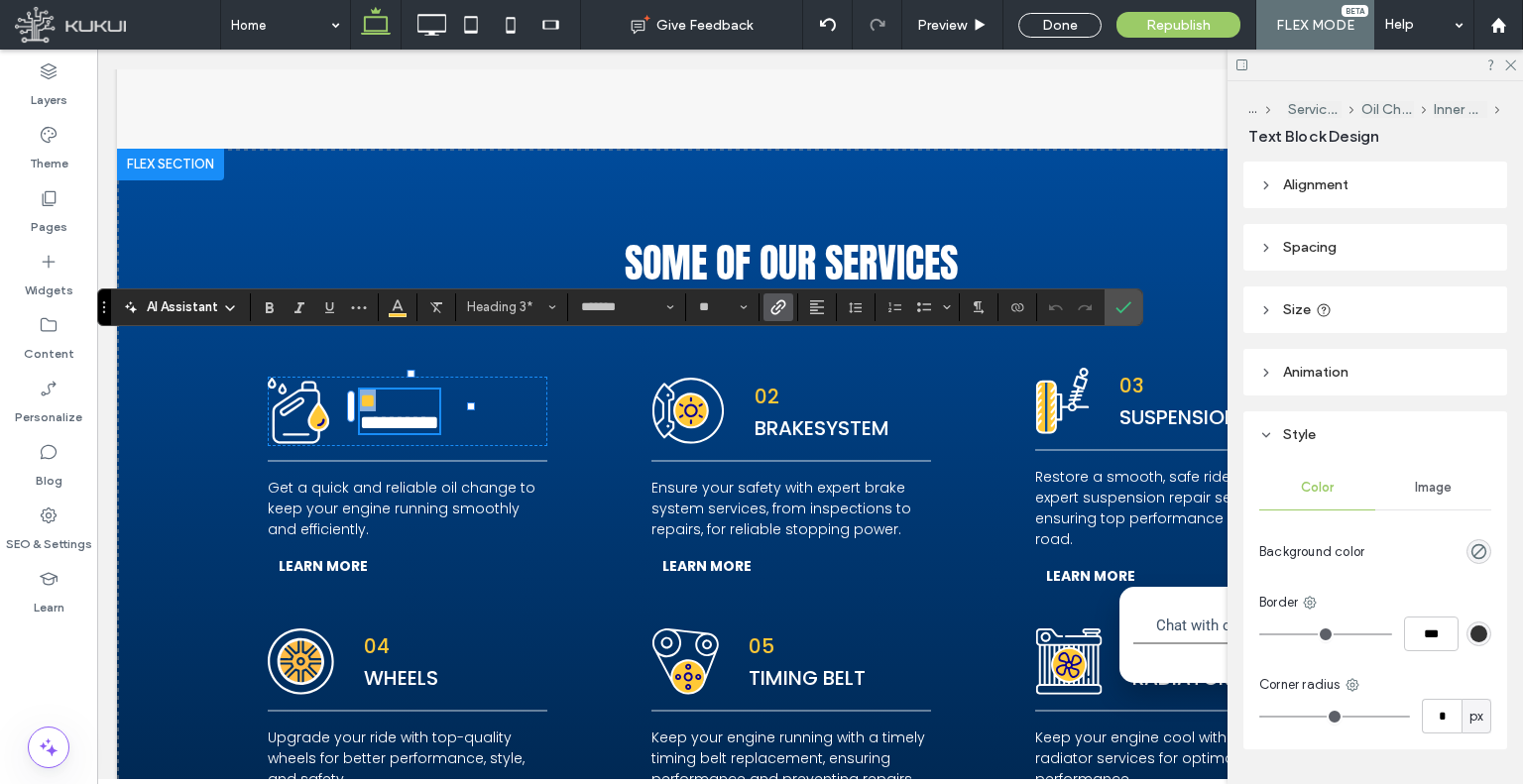 type on "**" 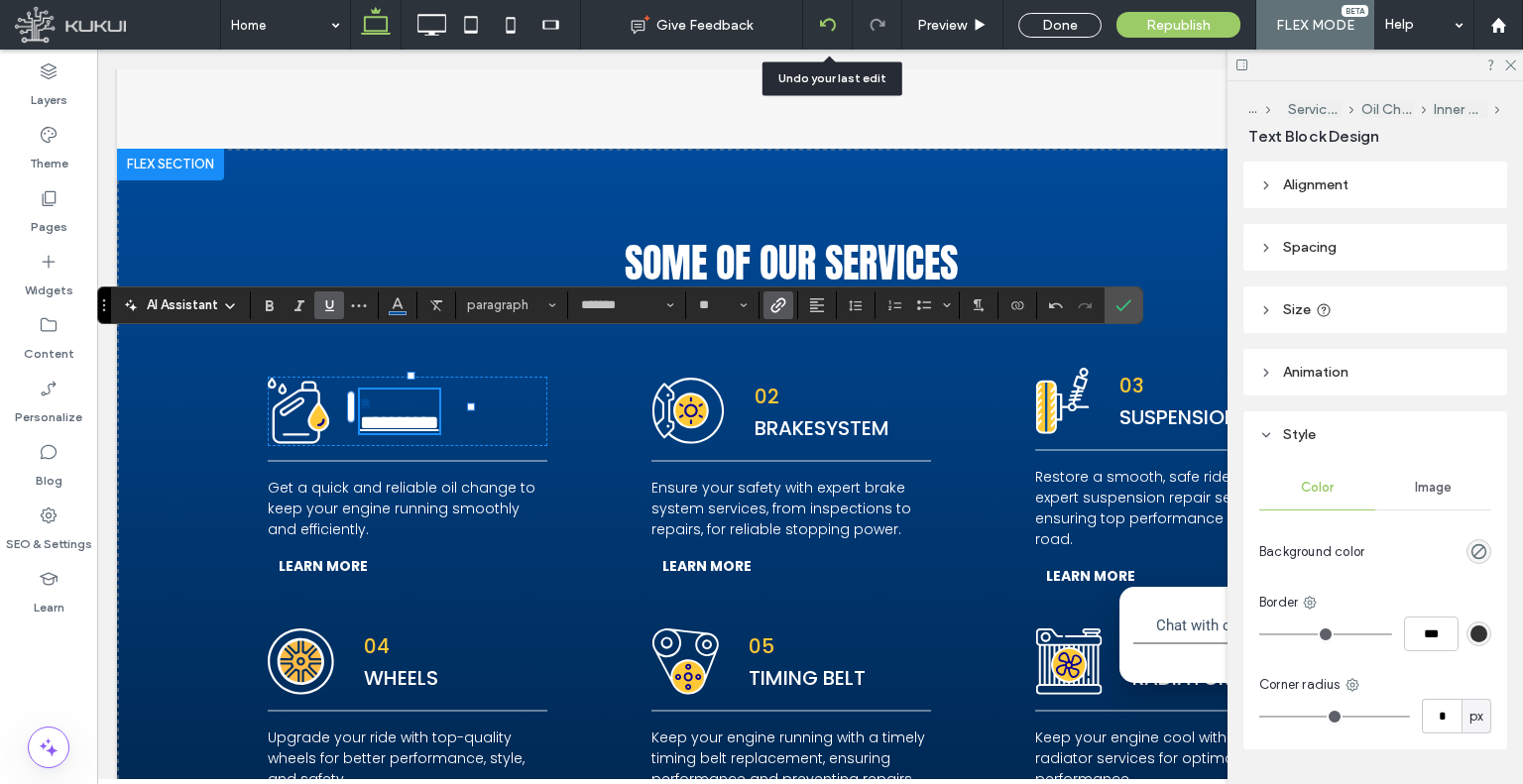 click 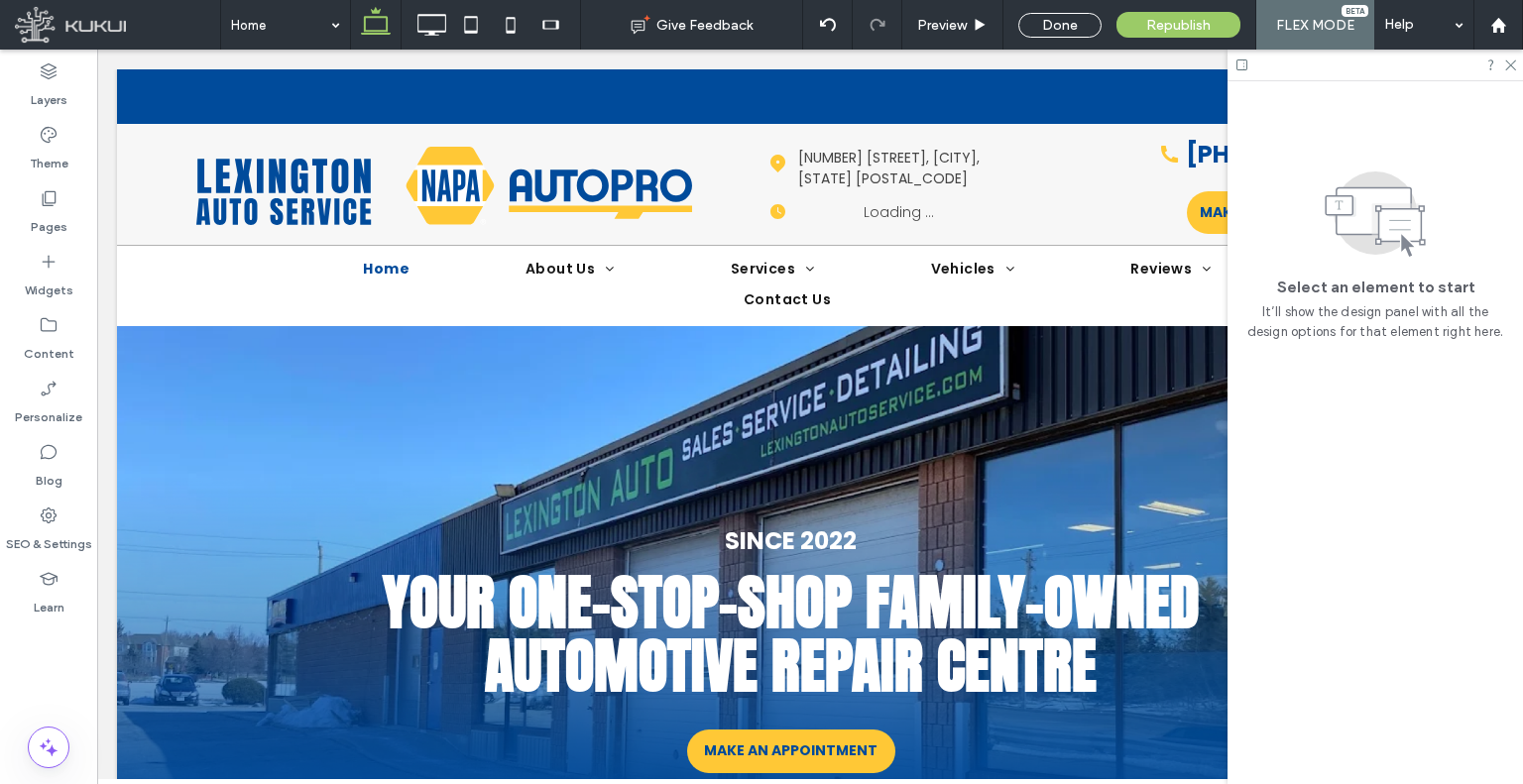scroll, scrollTop: 0, scrollLeft: 0, axis: both 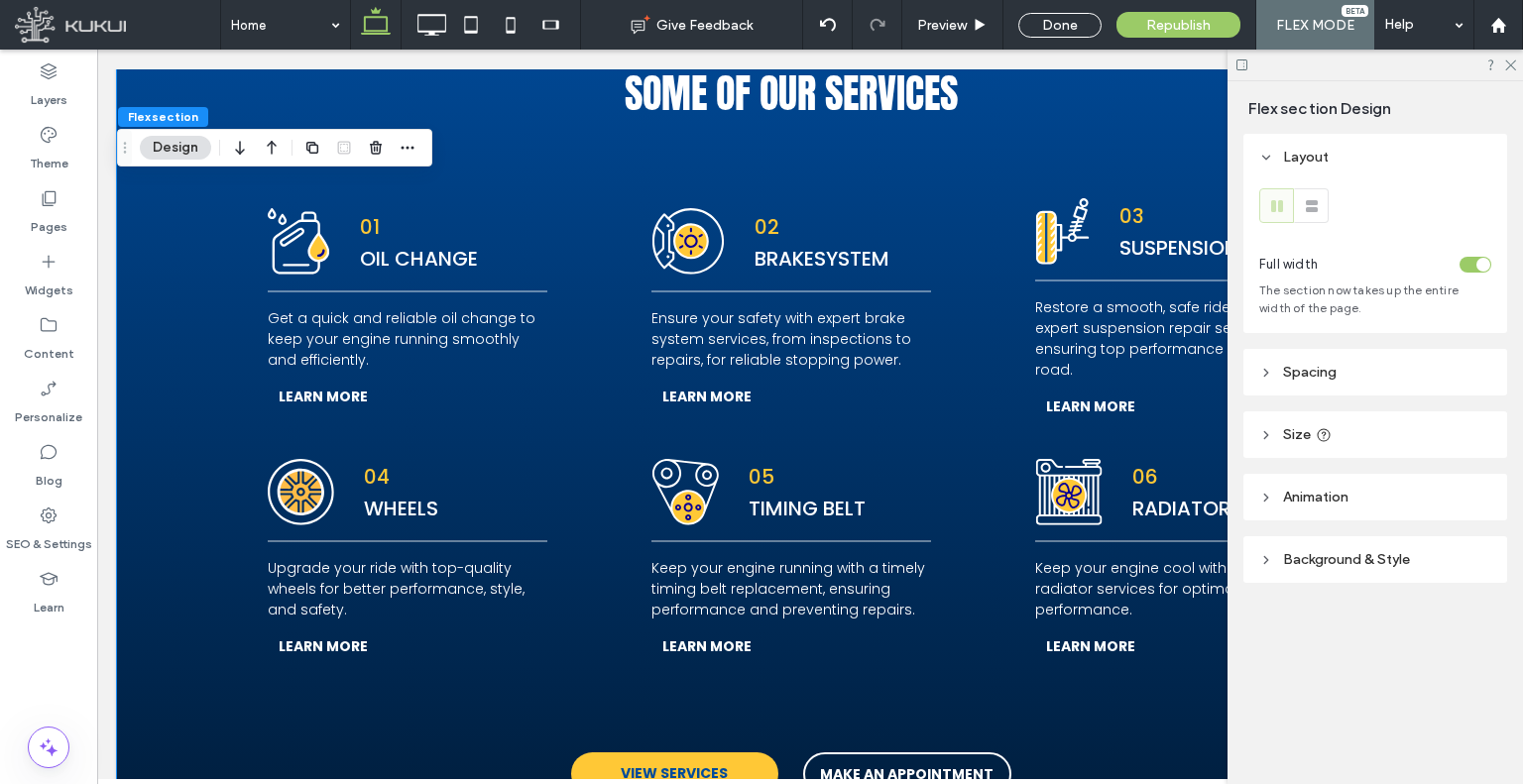 click on "oil change" at bounding box center [418, 259] 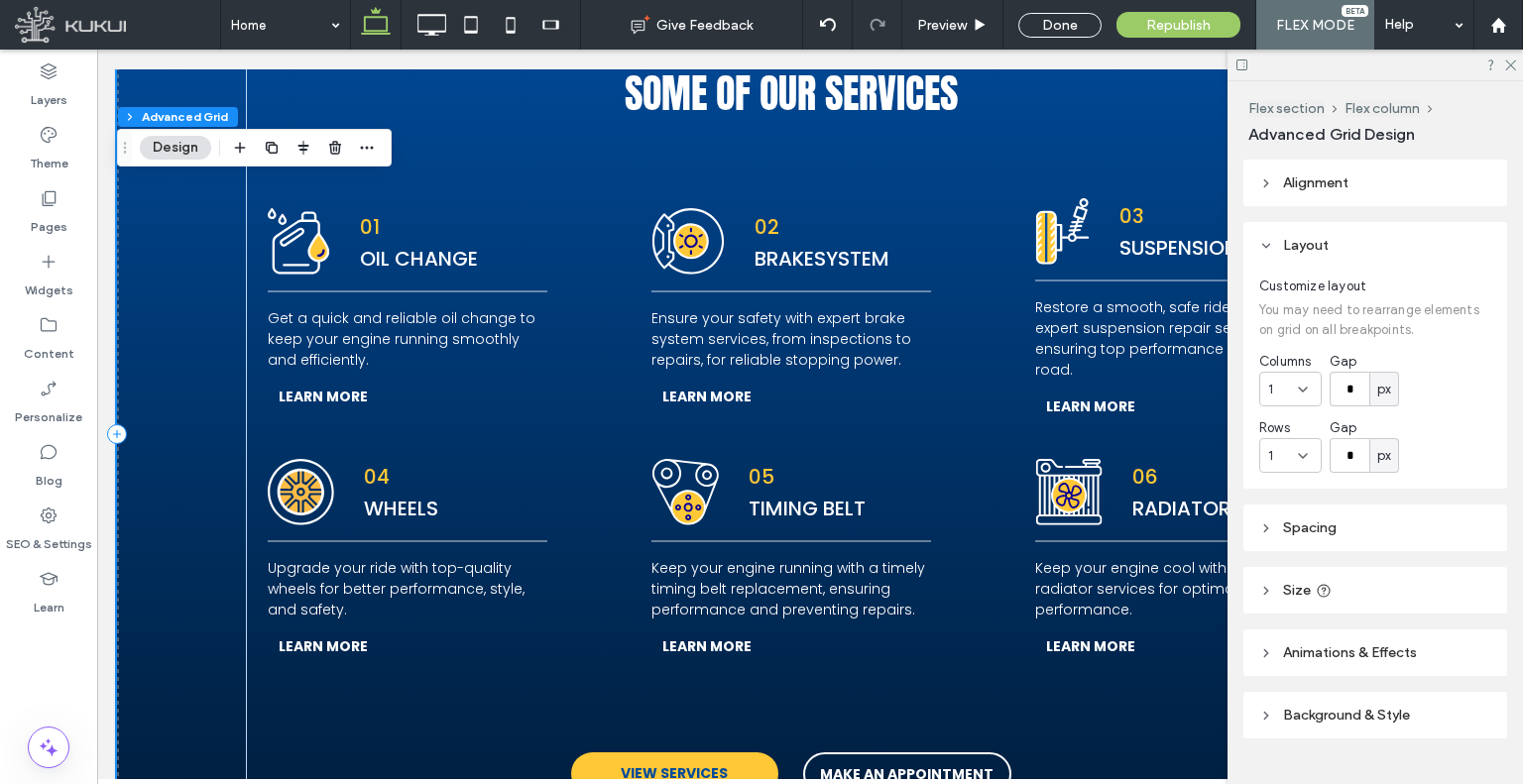 click on "oil change" at bounding box center (418, 259) 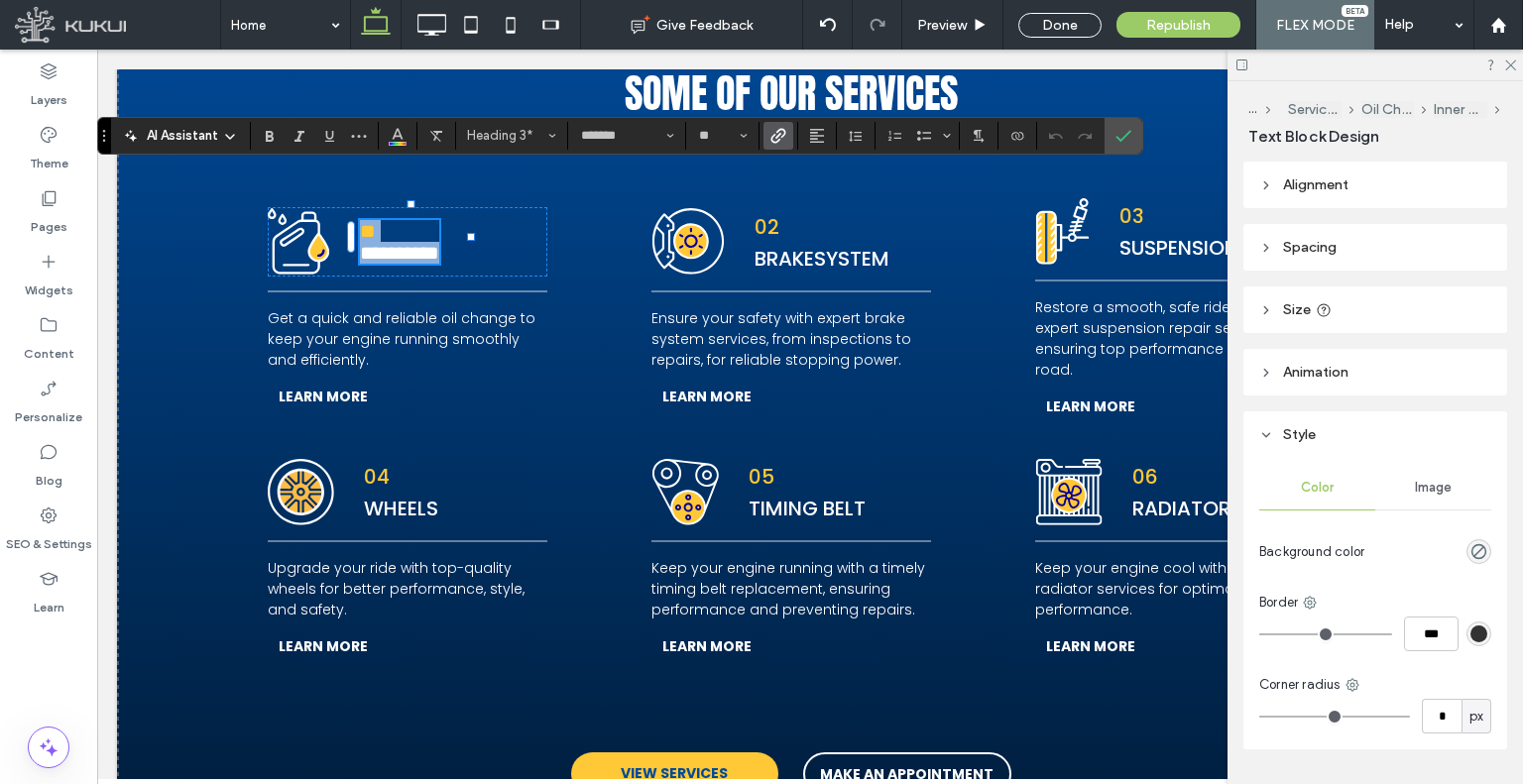 click on "**********" at bounding box center [400, 253] 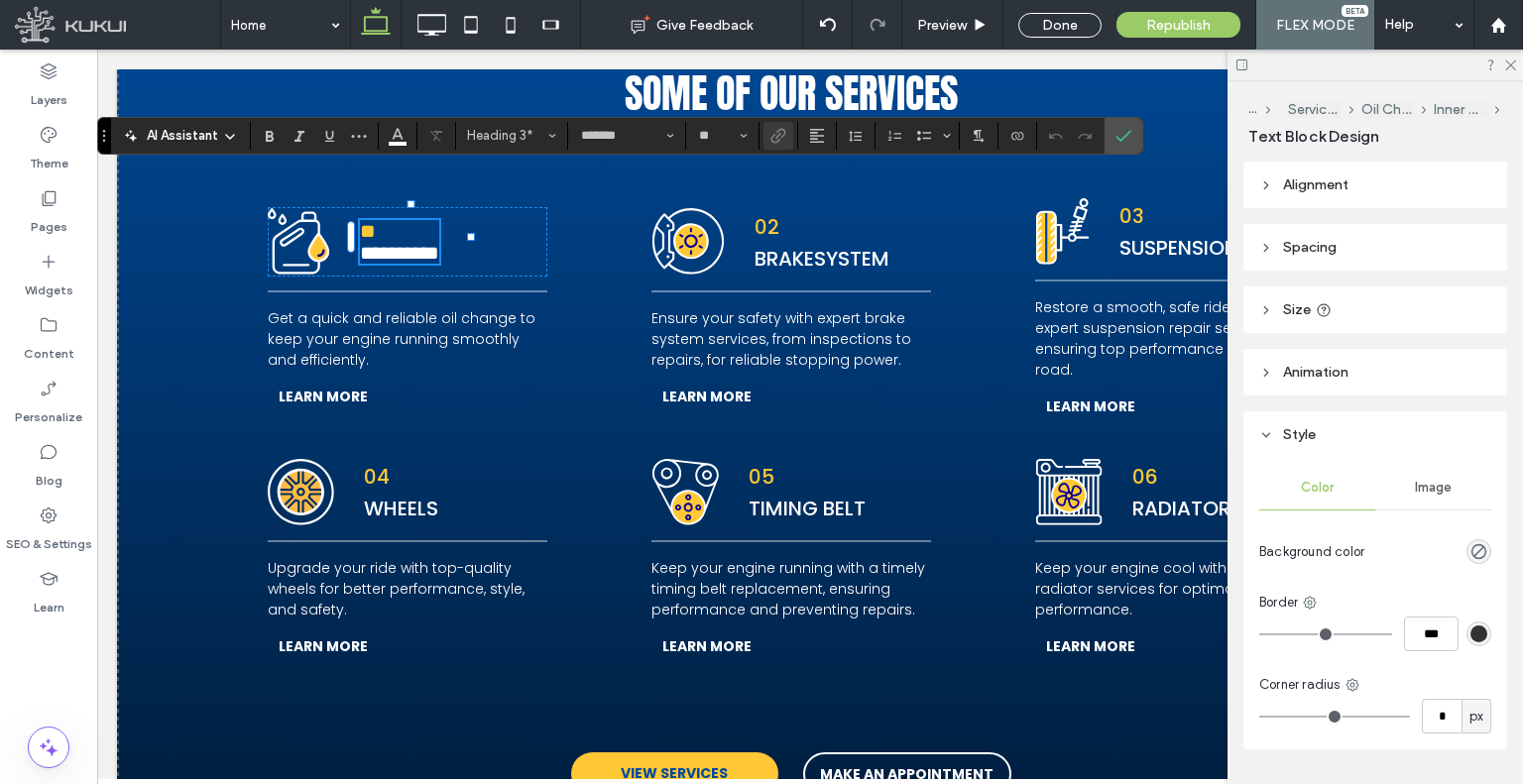 click on "**********" at bounding box center [400, 253] 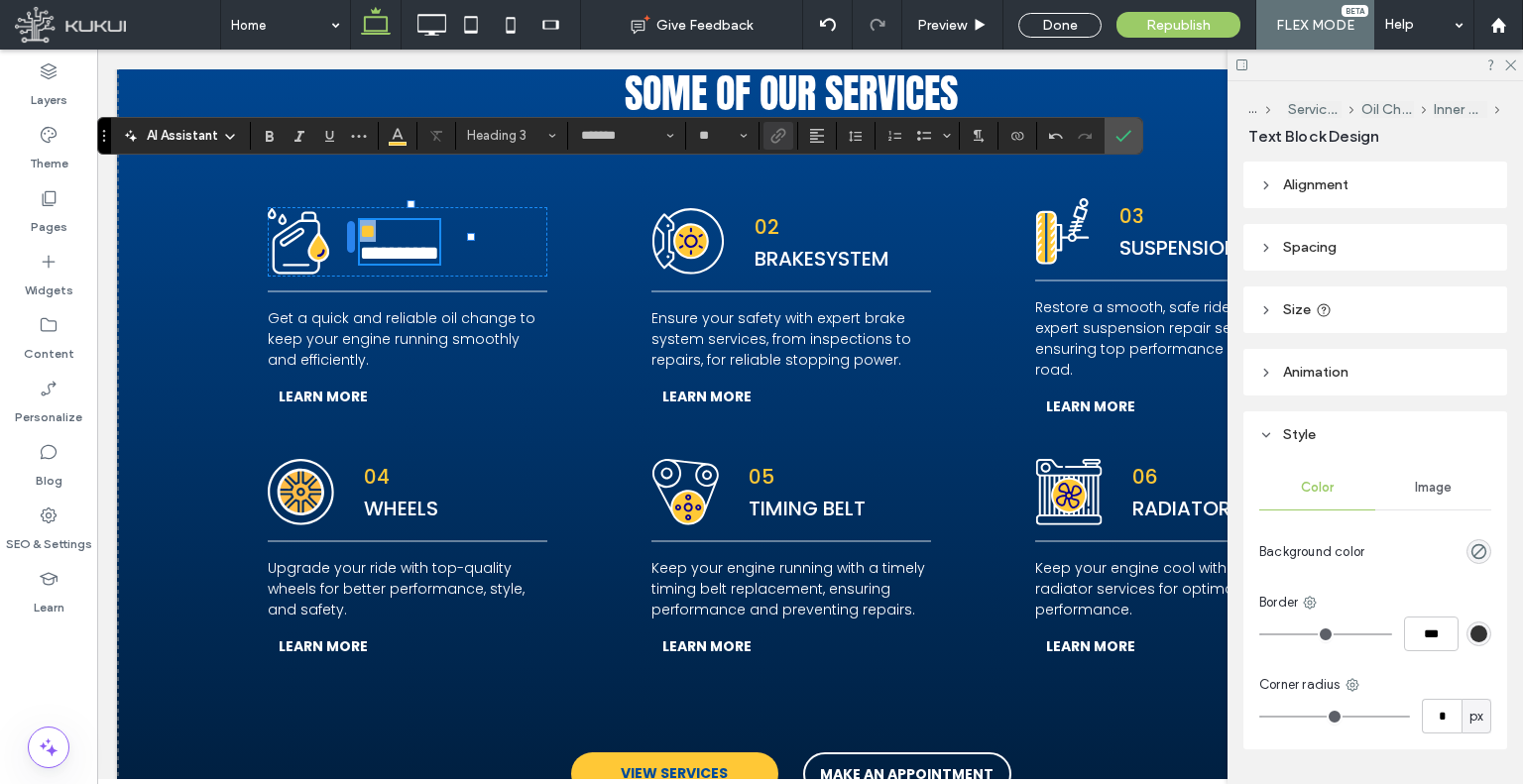 drag, startPoint x: 374, startPoint y: 189, endPoint x: 351, endPoint y: 189, distance: 23 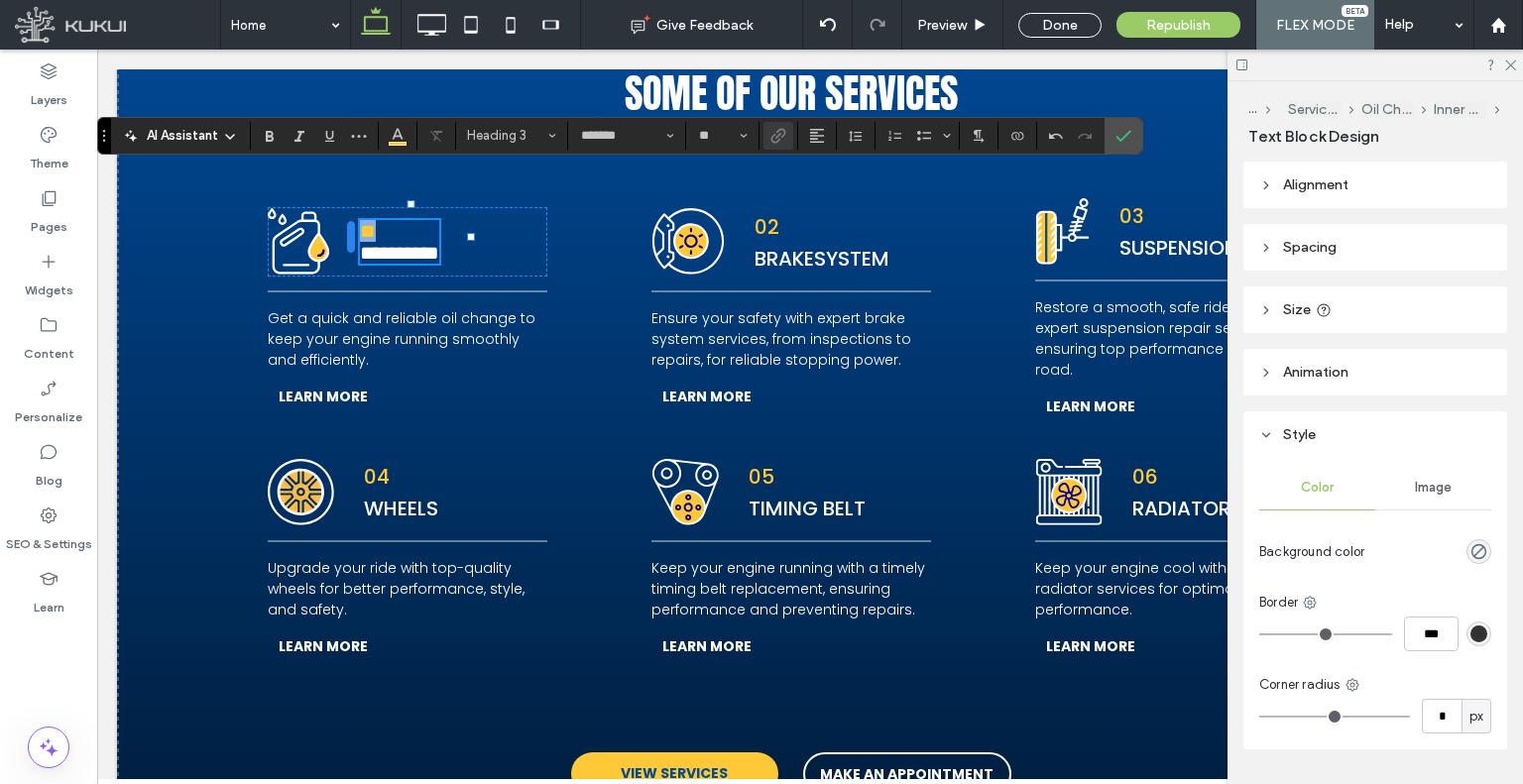 click on "**********" at bounding box center (790, 434) 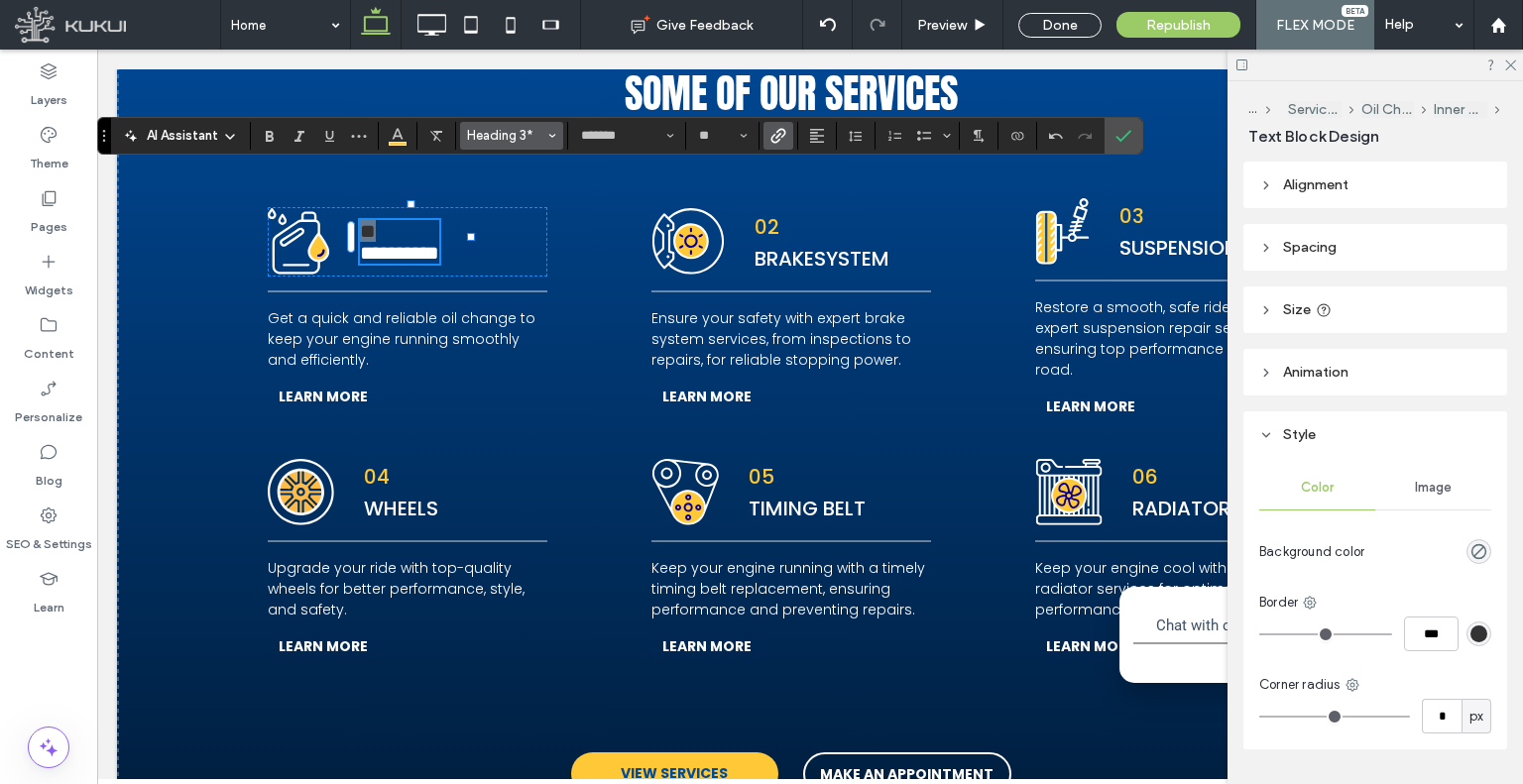 click on "Heading 3*" at bounding box center (506, 135) 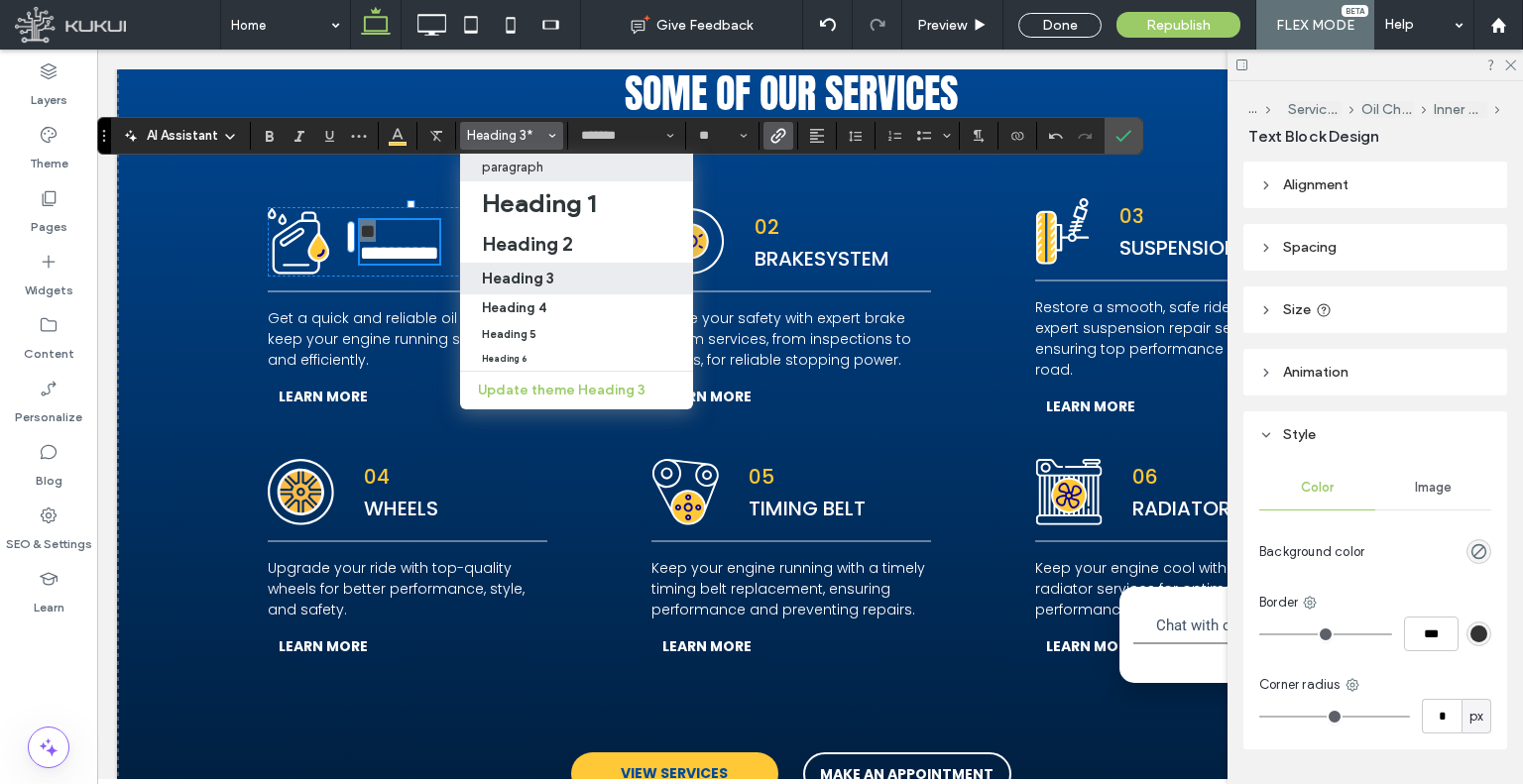 click on "paragraph" at bounding box center [513, 167] 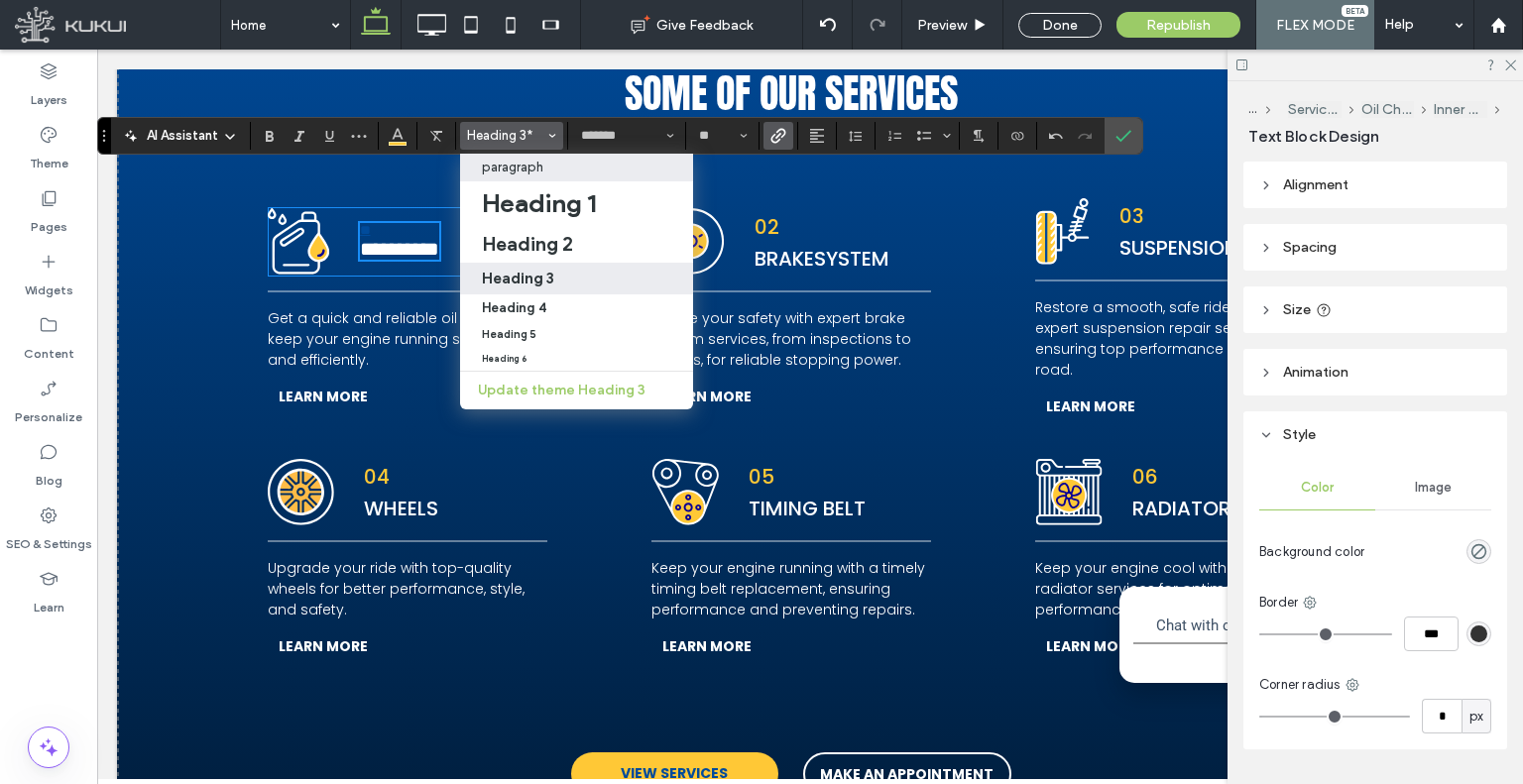type on "**" 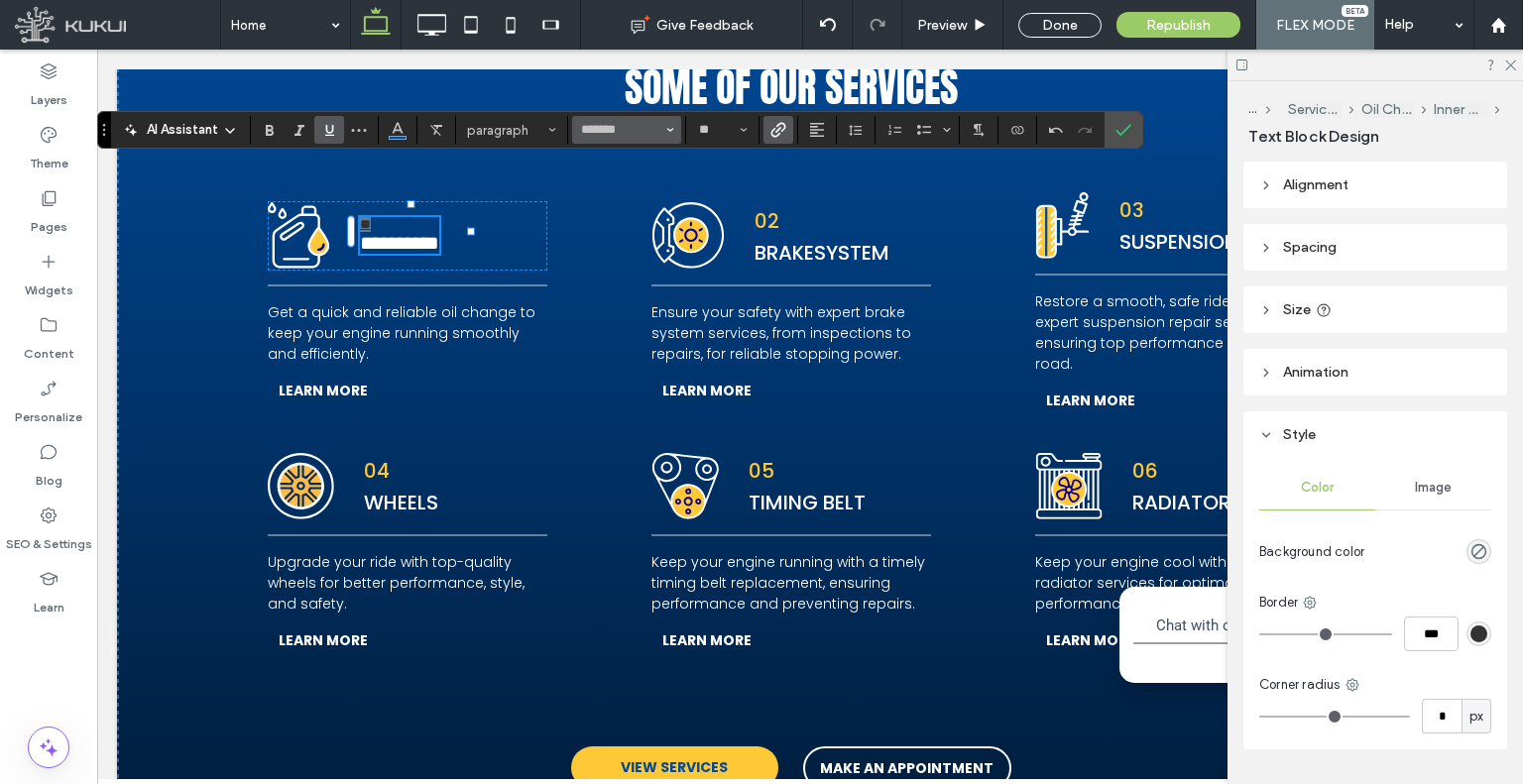 click on "*******" at bounding box center (621, 130) 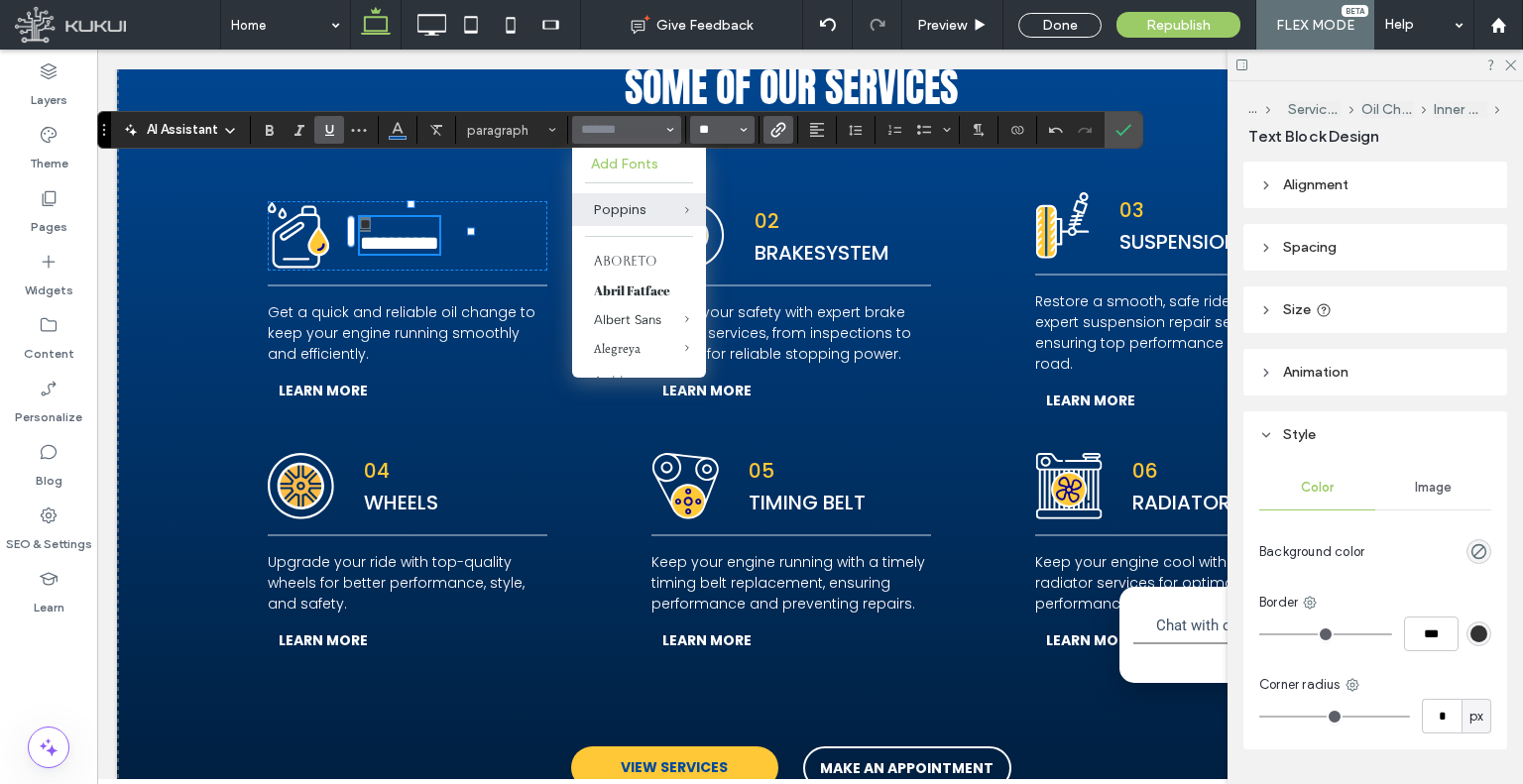 click on "**" at bounding box center (716, 130) 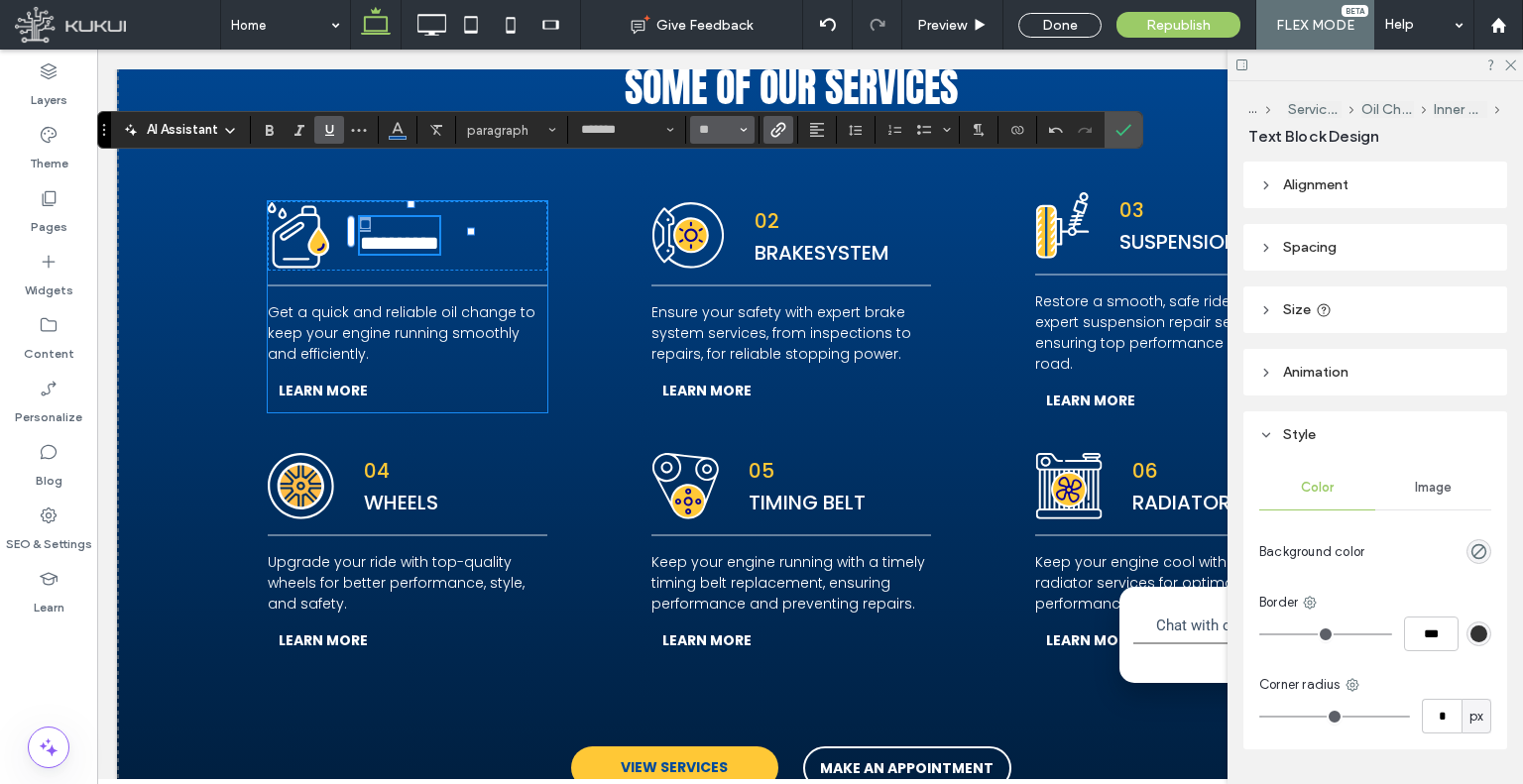 type on "**" 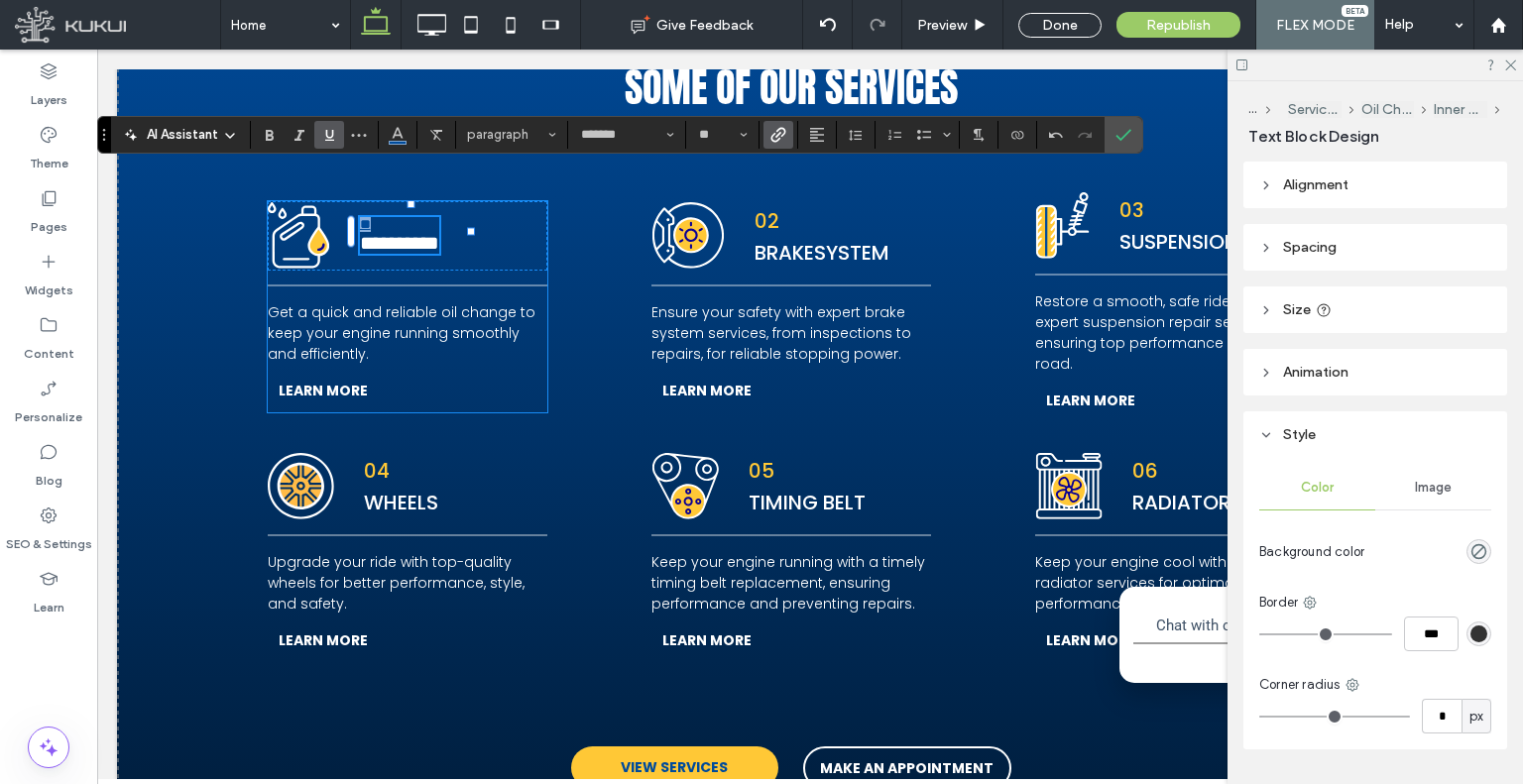scroll, scrollTop: 3145, scrollLeft: 0, axis: vertical 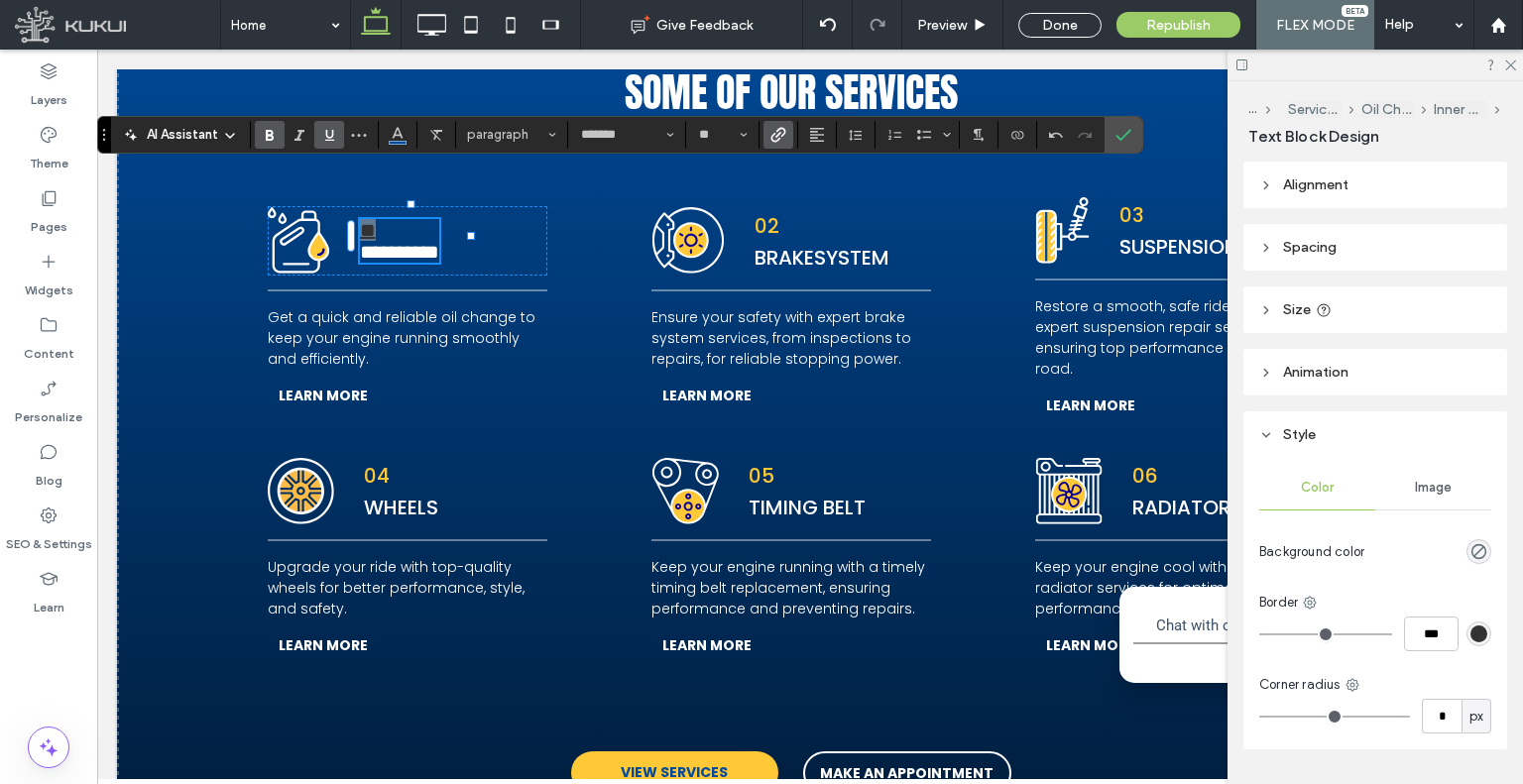 click 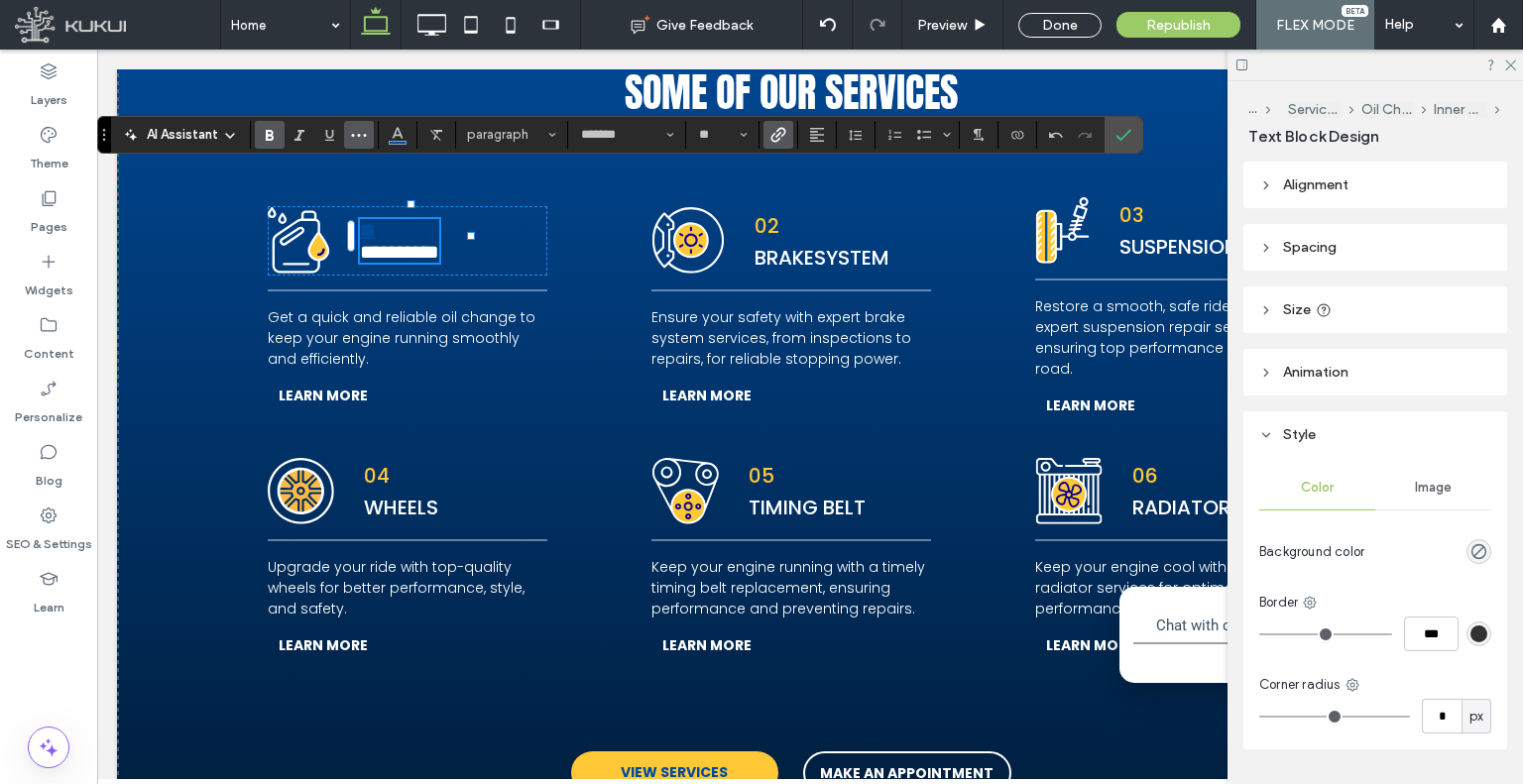 click at bounding box center [359, 135] 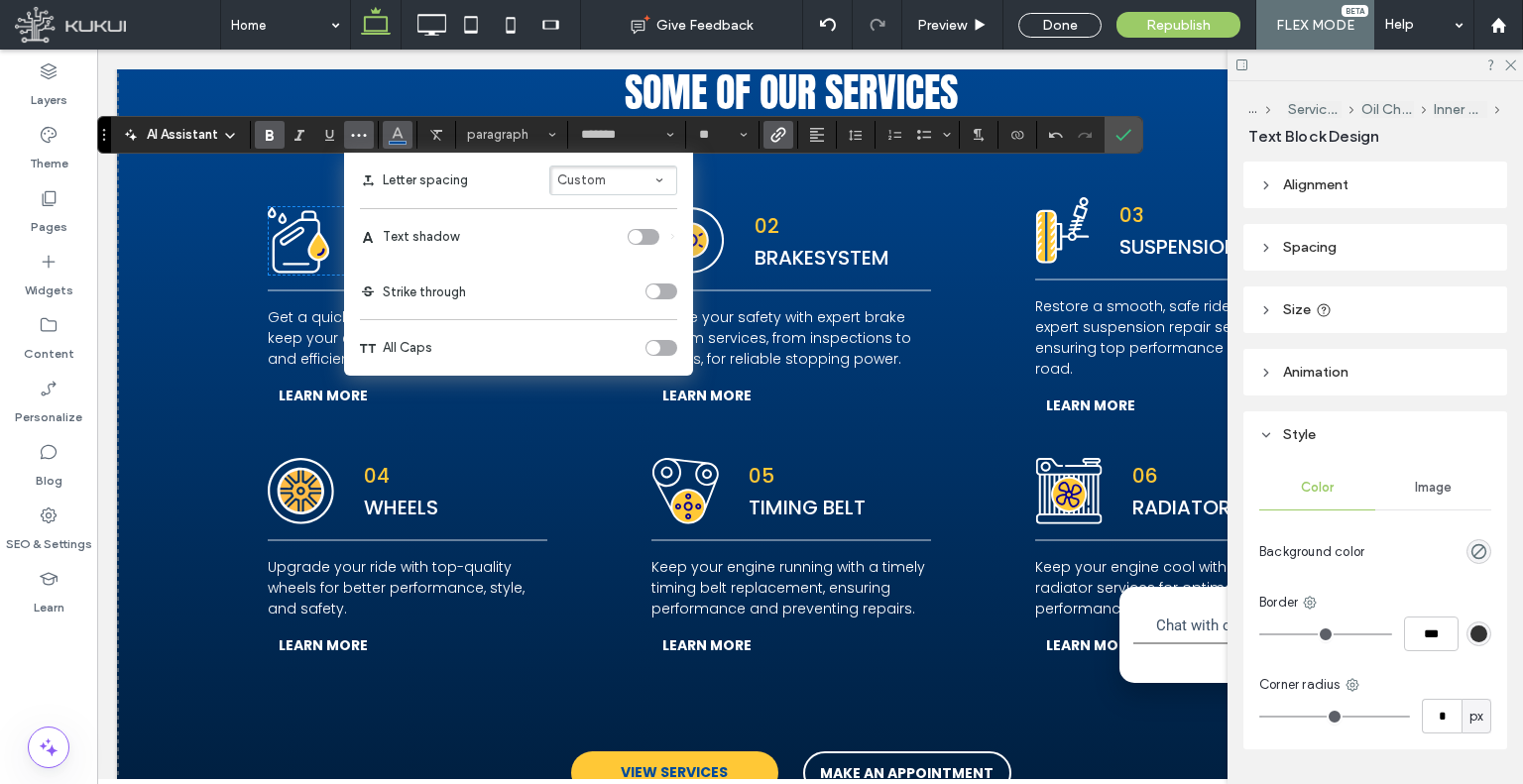 click 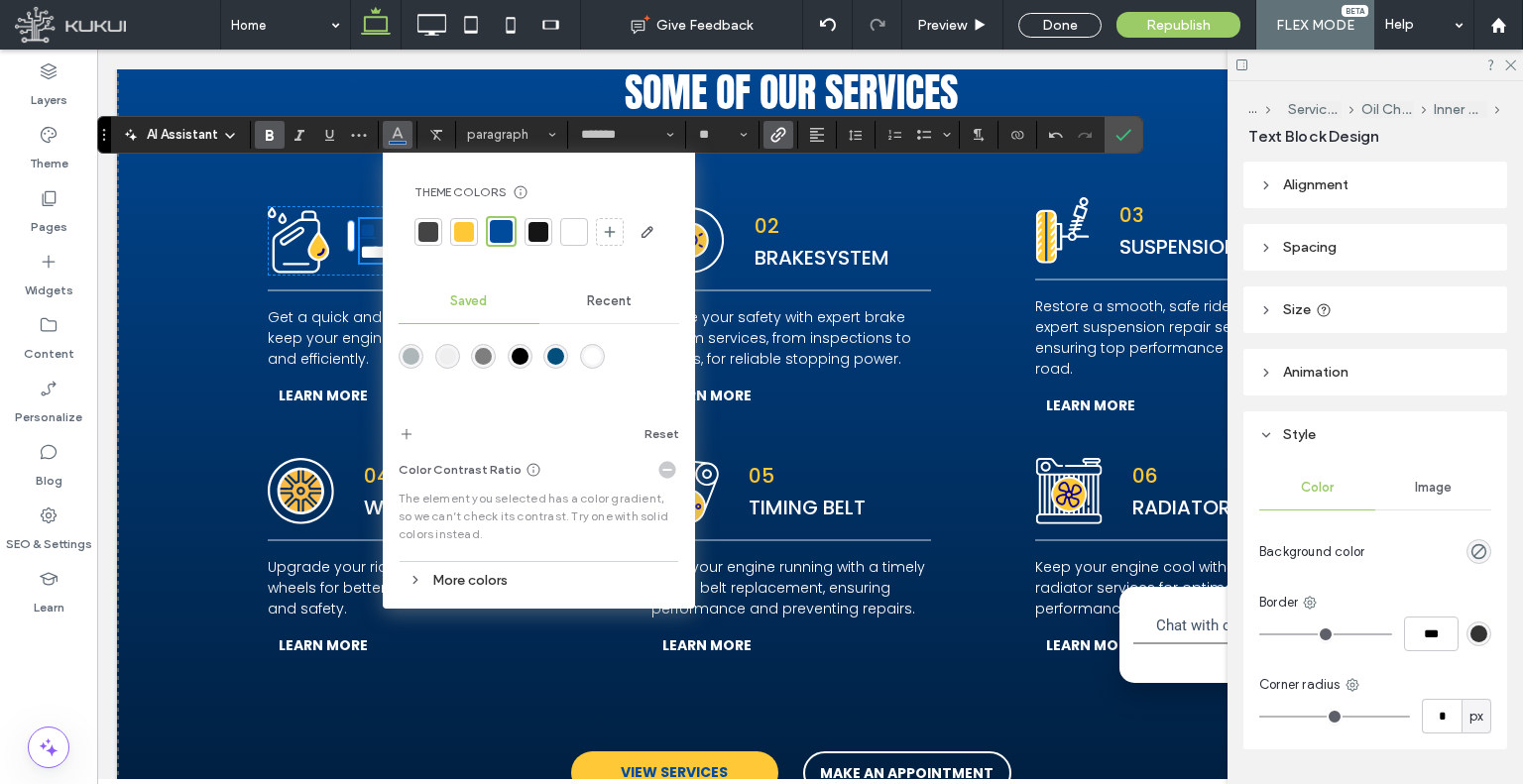 click at bounding box center [464, 232] 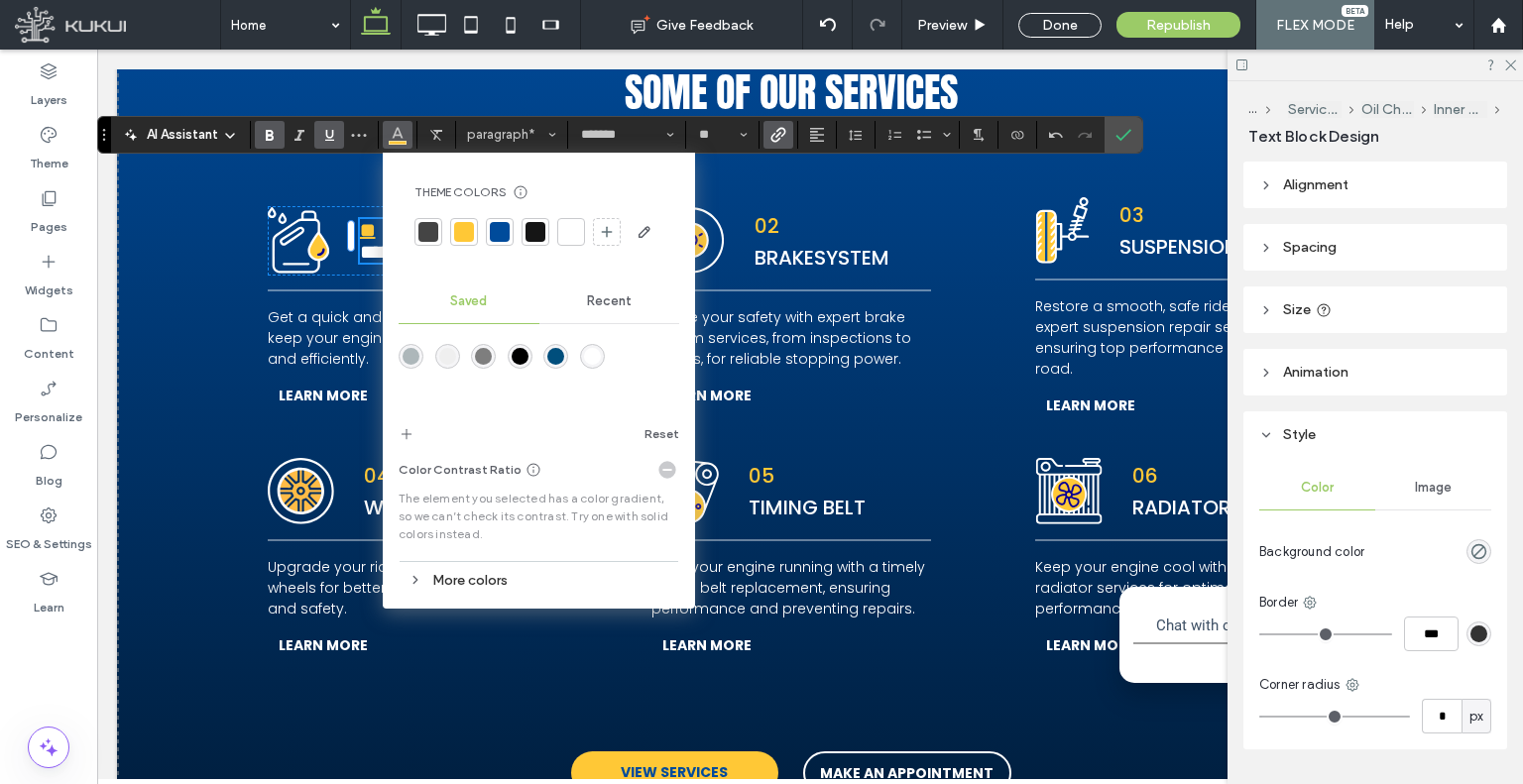 click at bounding box center (325, 135) 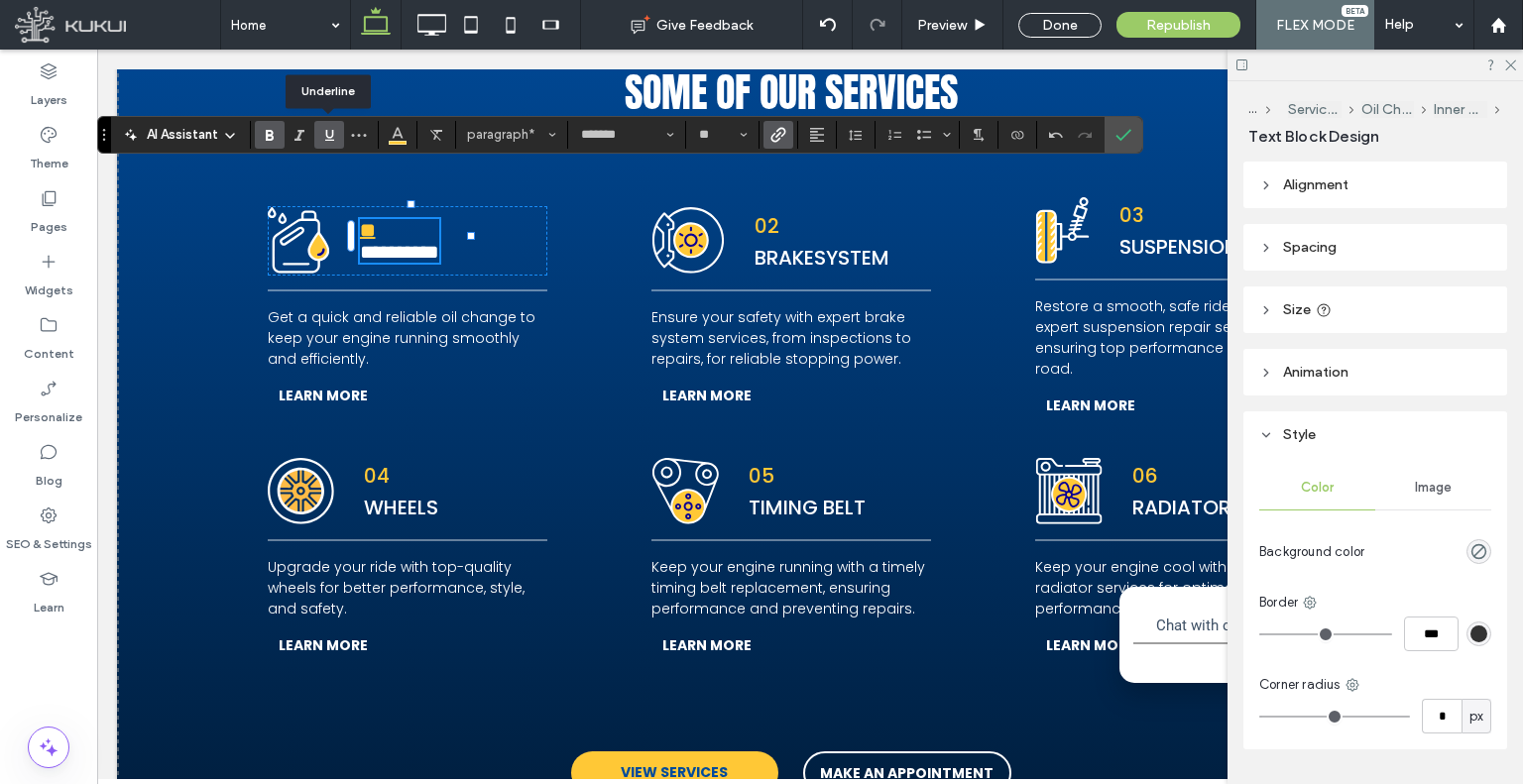 click at bounding box center (325, 135) 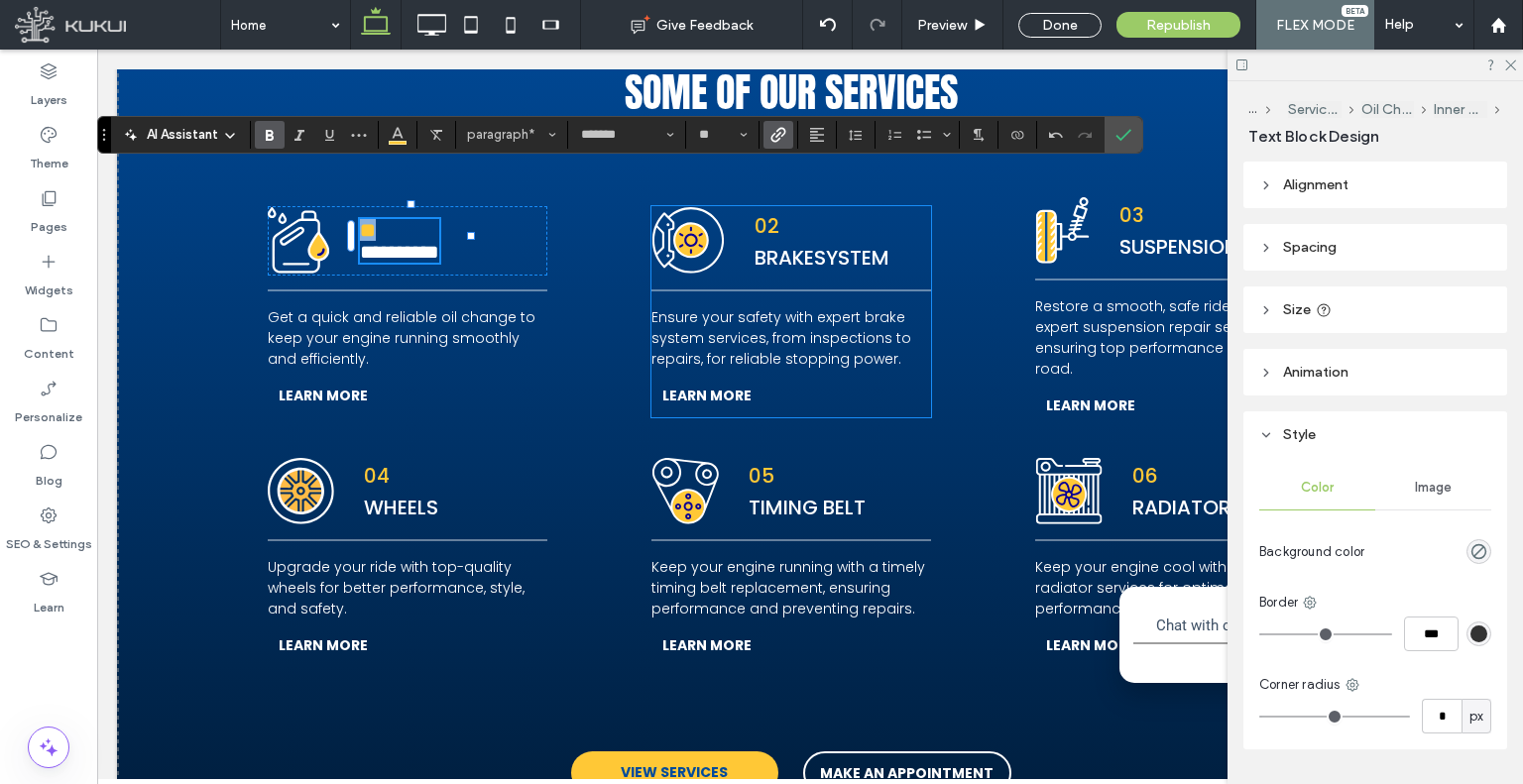 click on "02" at bounding box center [766, 226] 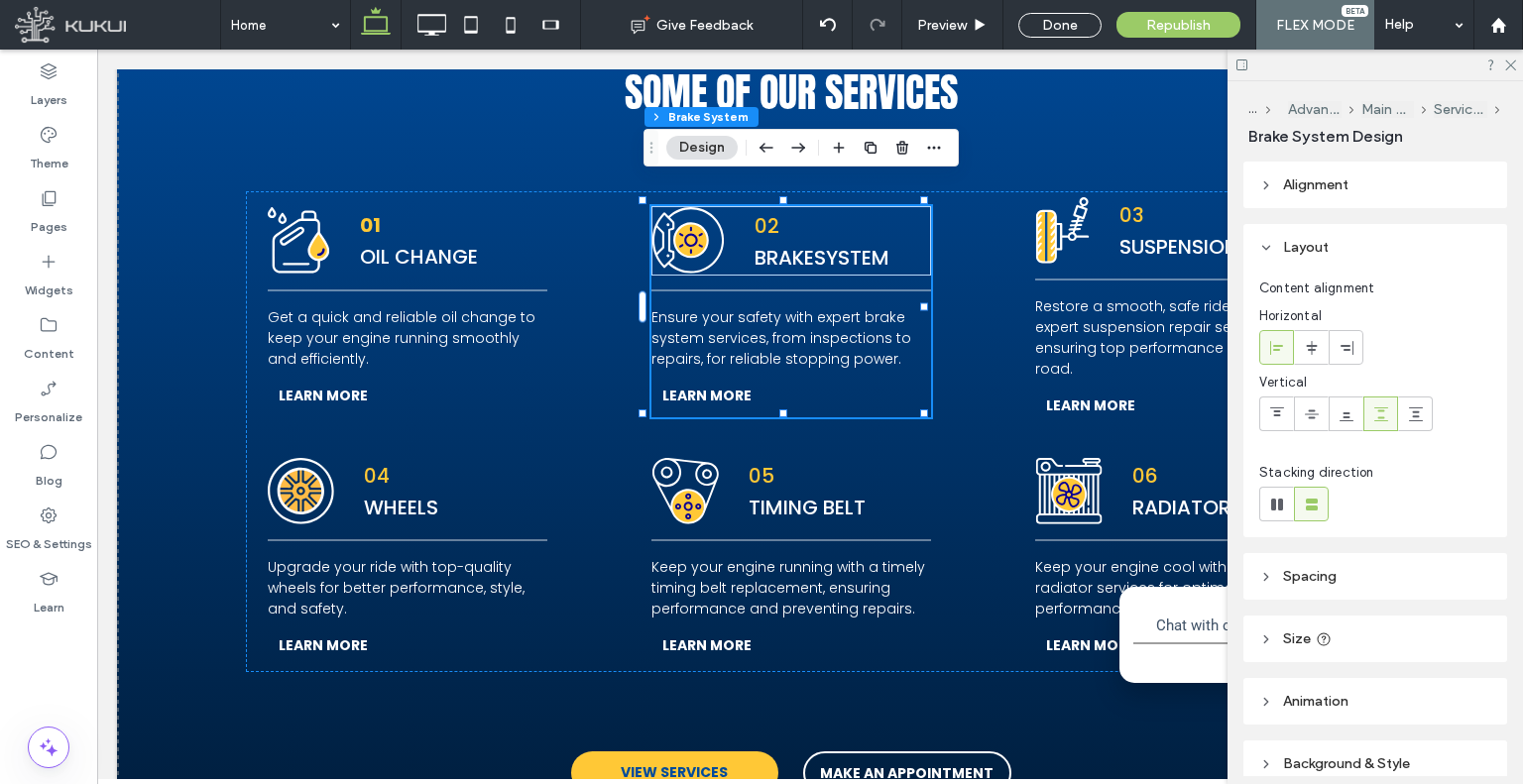 click on "02" at bounding box center (766, 226) 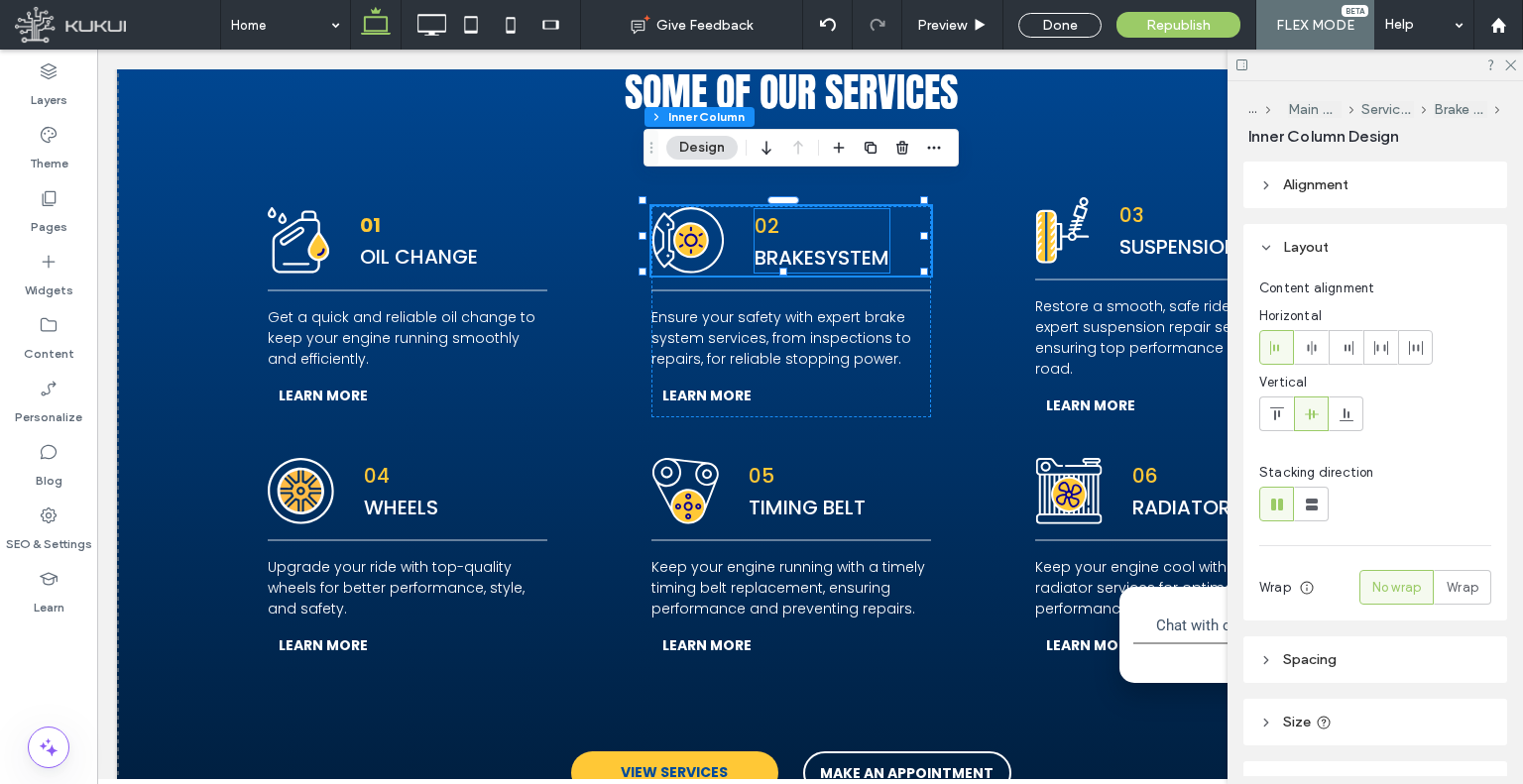 click on "02 BRAKESYSTEM" at bounding box center [822, 241] 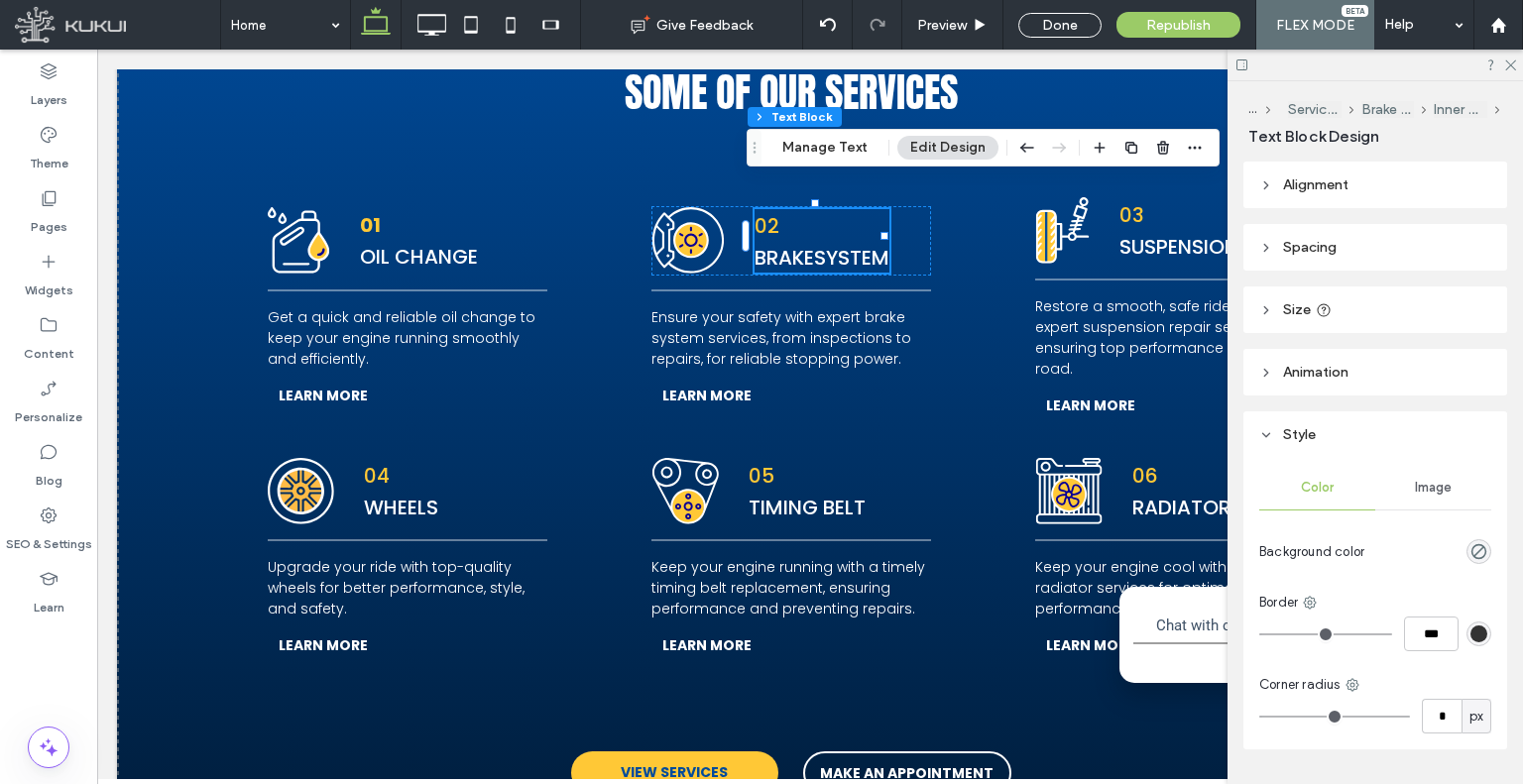click on "02 BRAKESYSTEM" at bounding box center (822, 241) 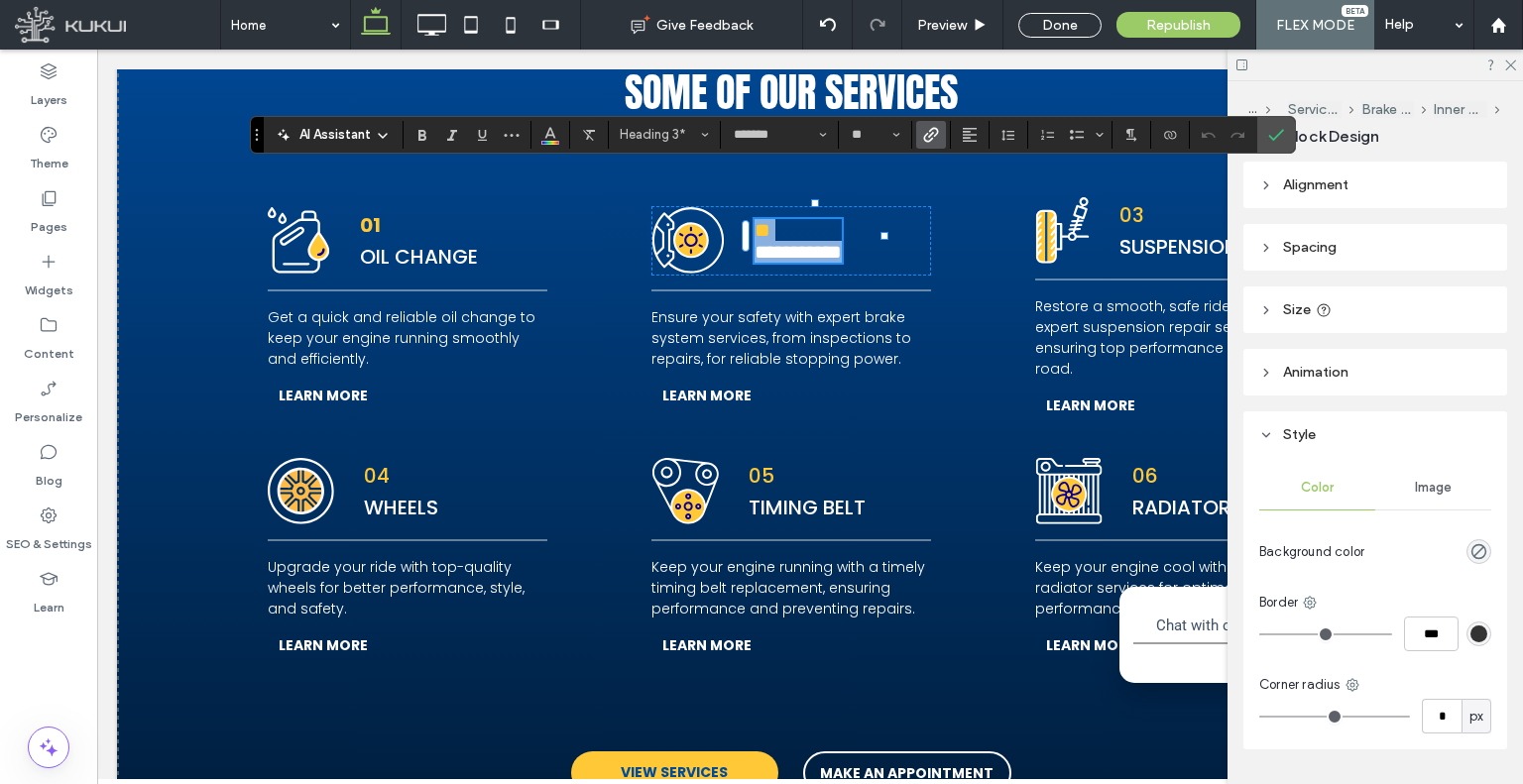 click on "**********" at bounding box center (798, 241) 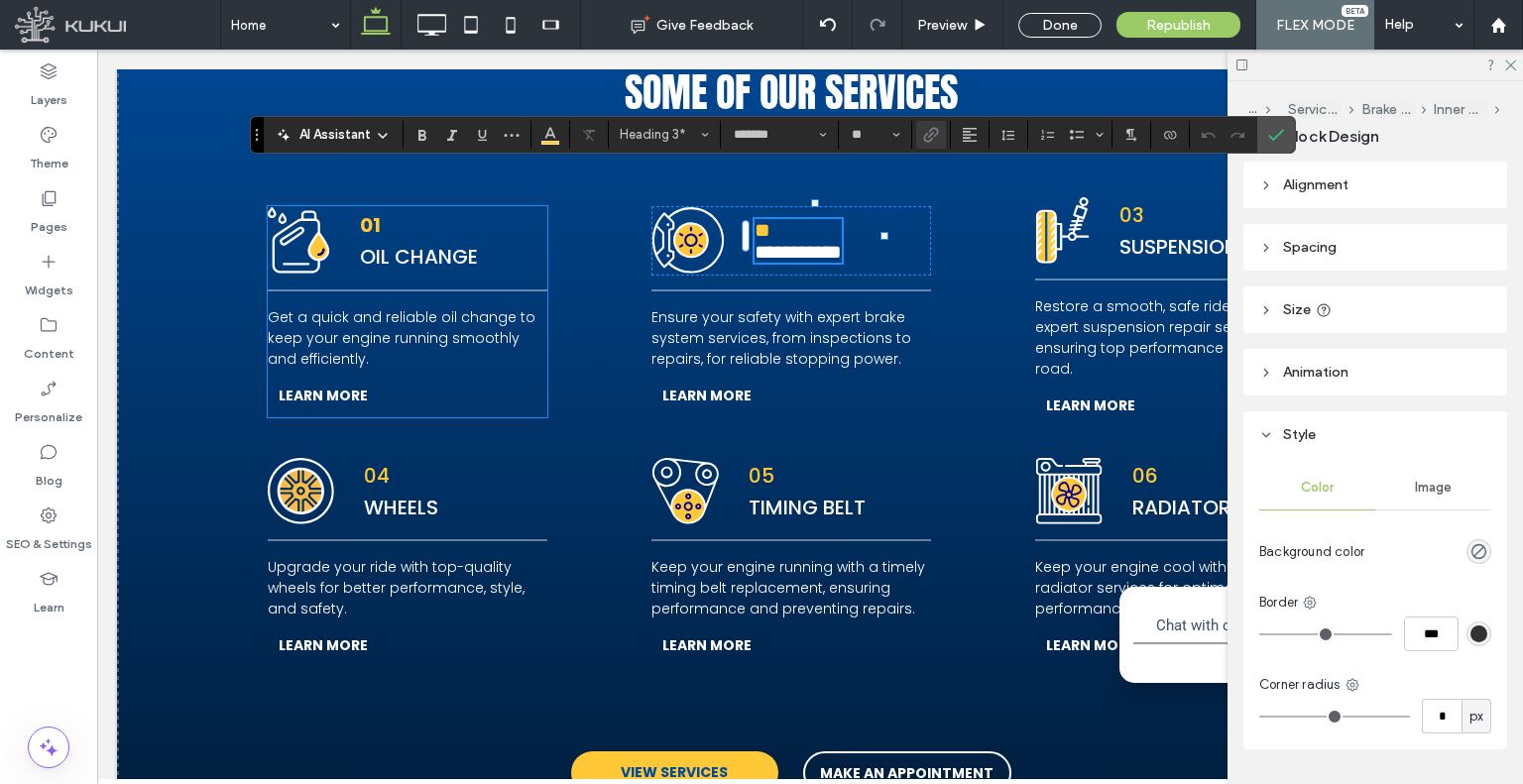 click on "01" at bounding box center (418, 225) 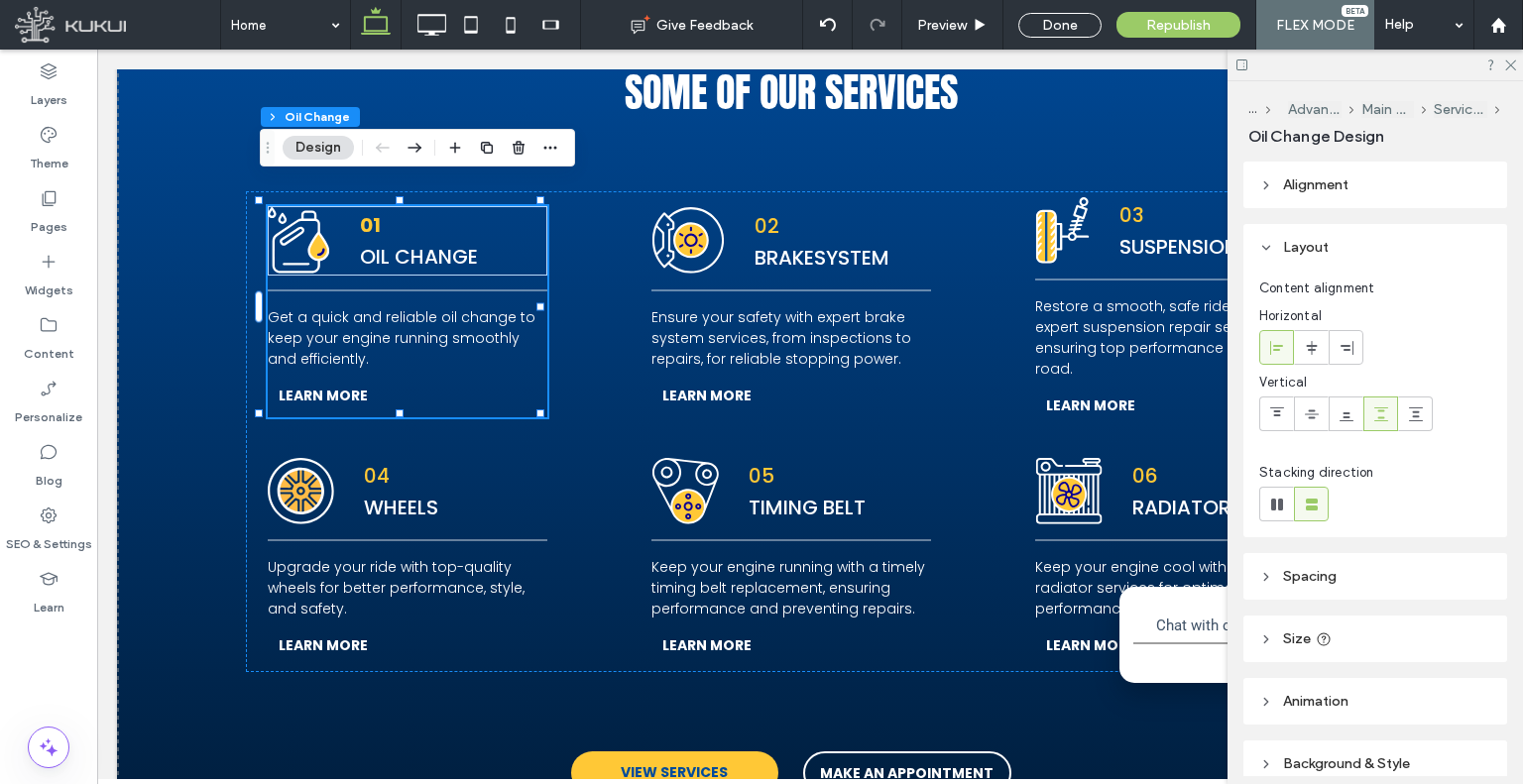 click on "01" at bounding box center [418, 225] 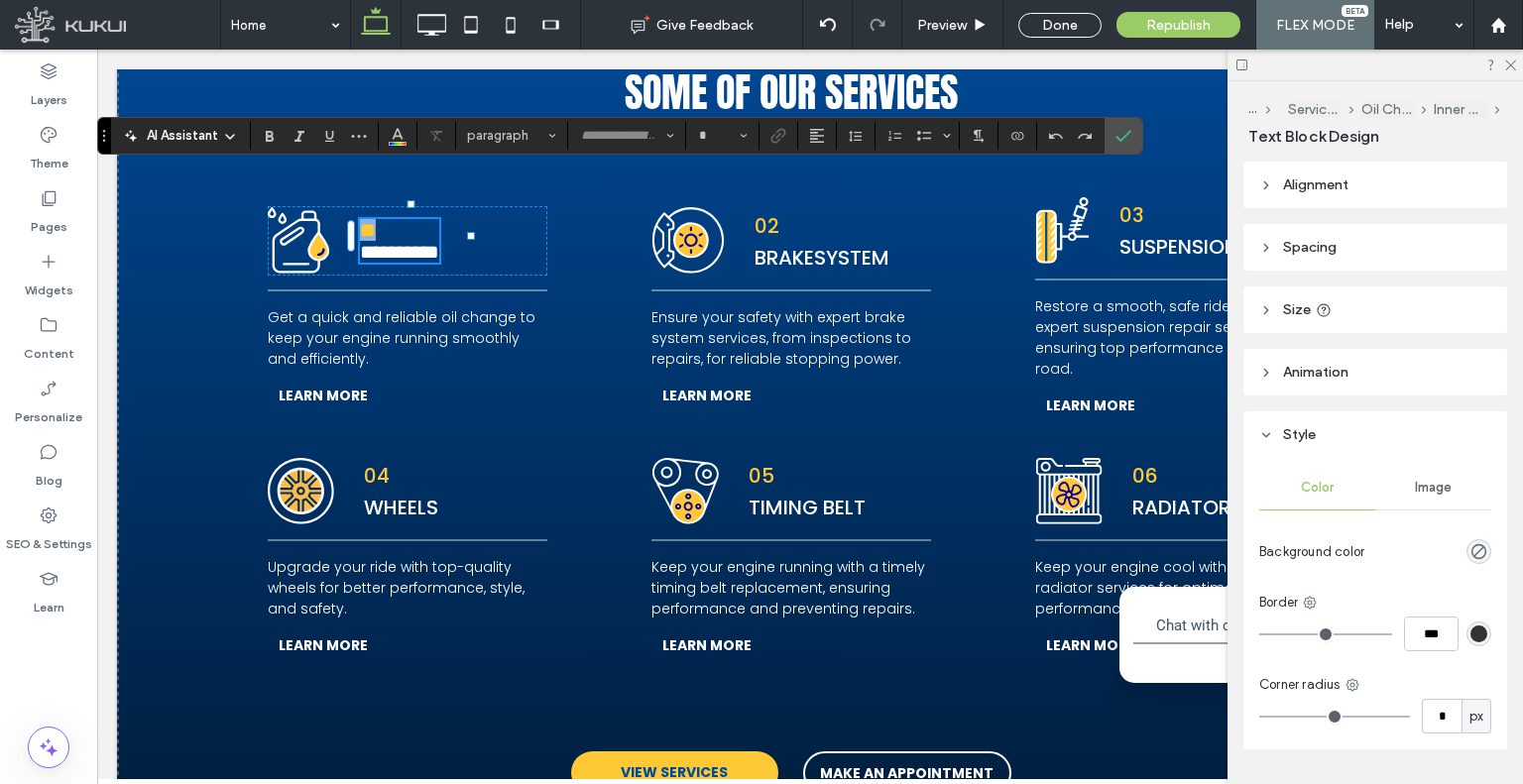 type on "*******" 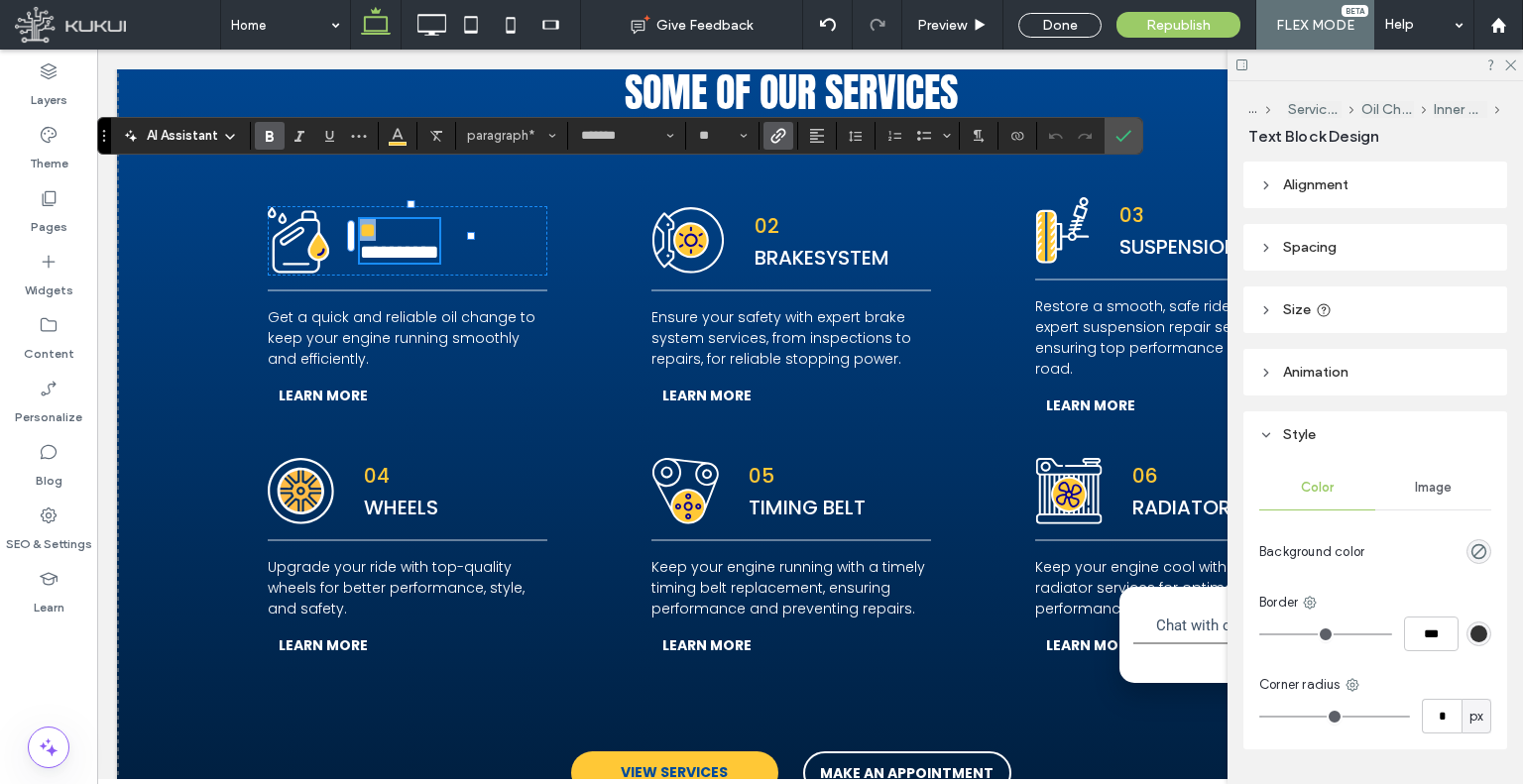 click on "**" at bounding box center (400, 230) 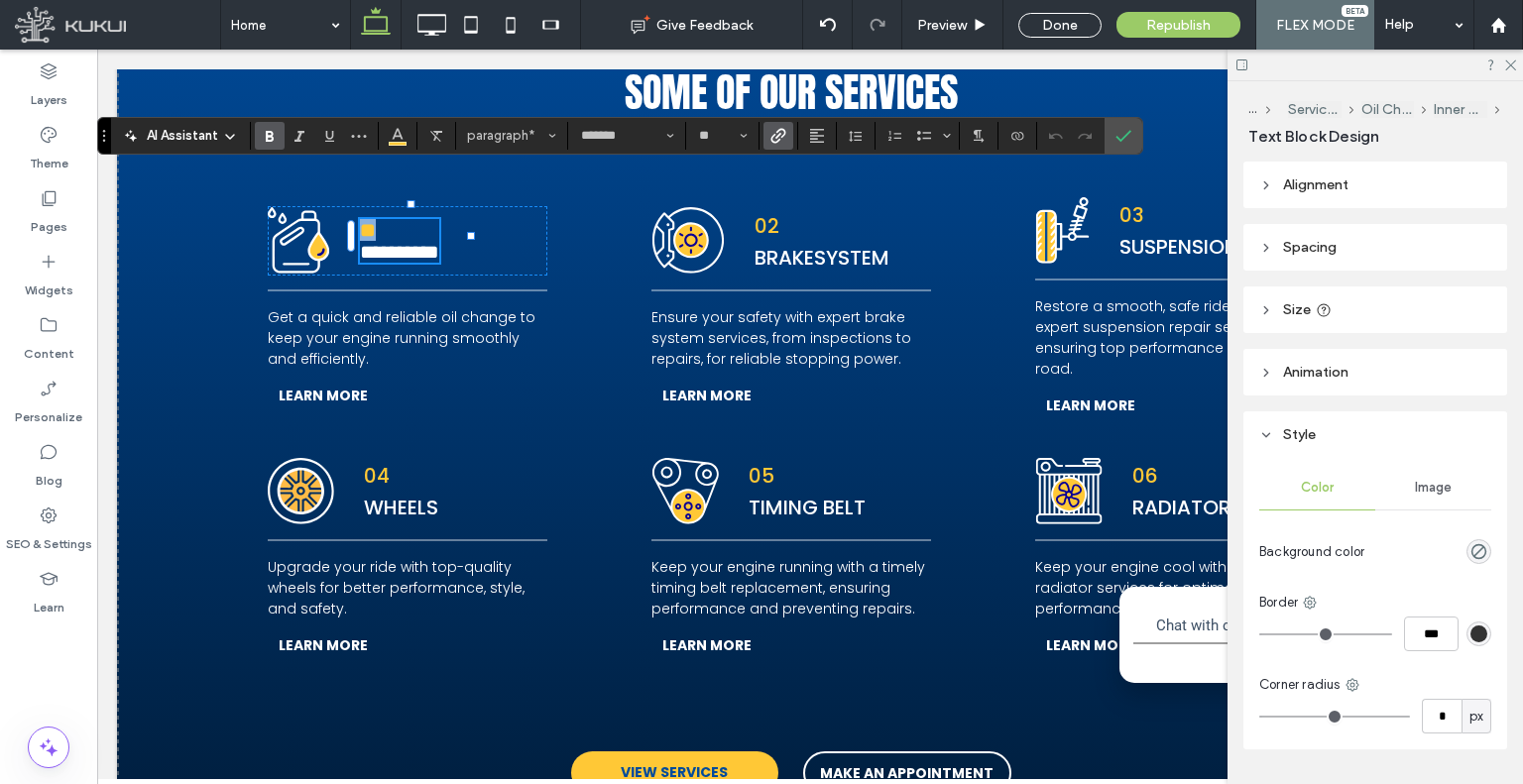 drag, startPoint x: 388, startPoint y: 181, endPoint x: 332, endPoint y: 177, distance: 56.142675 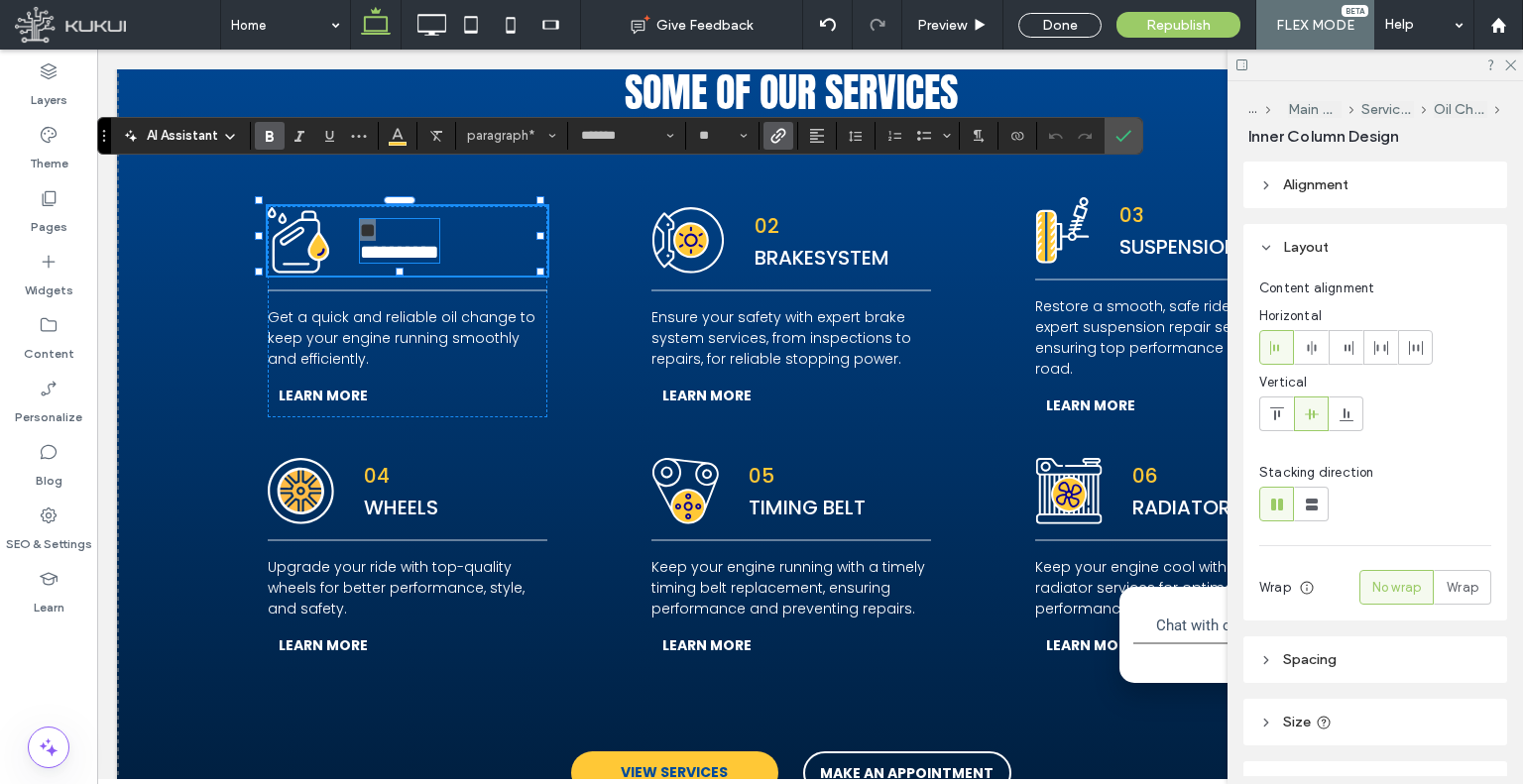 click 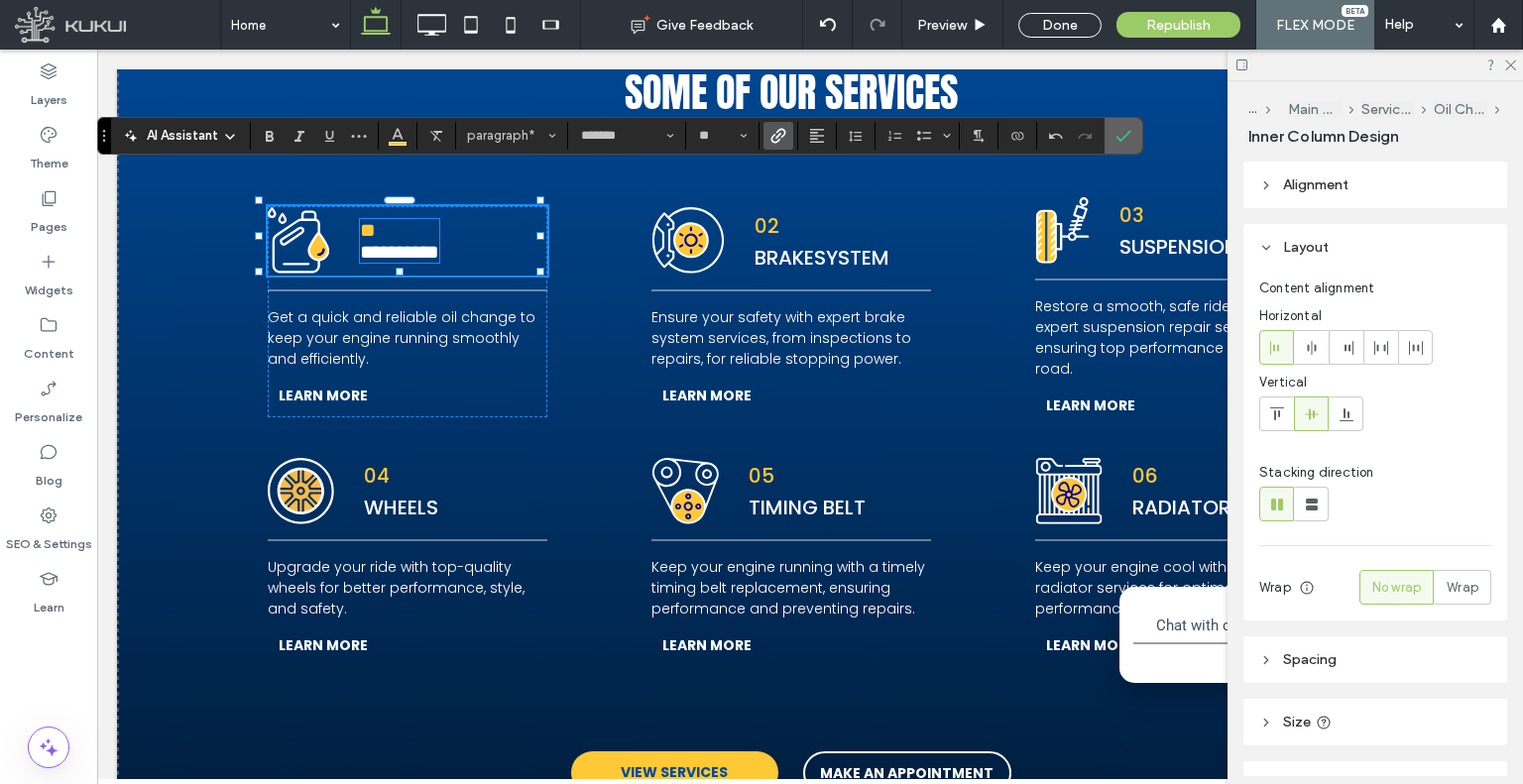 click 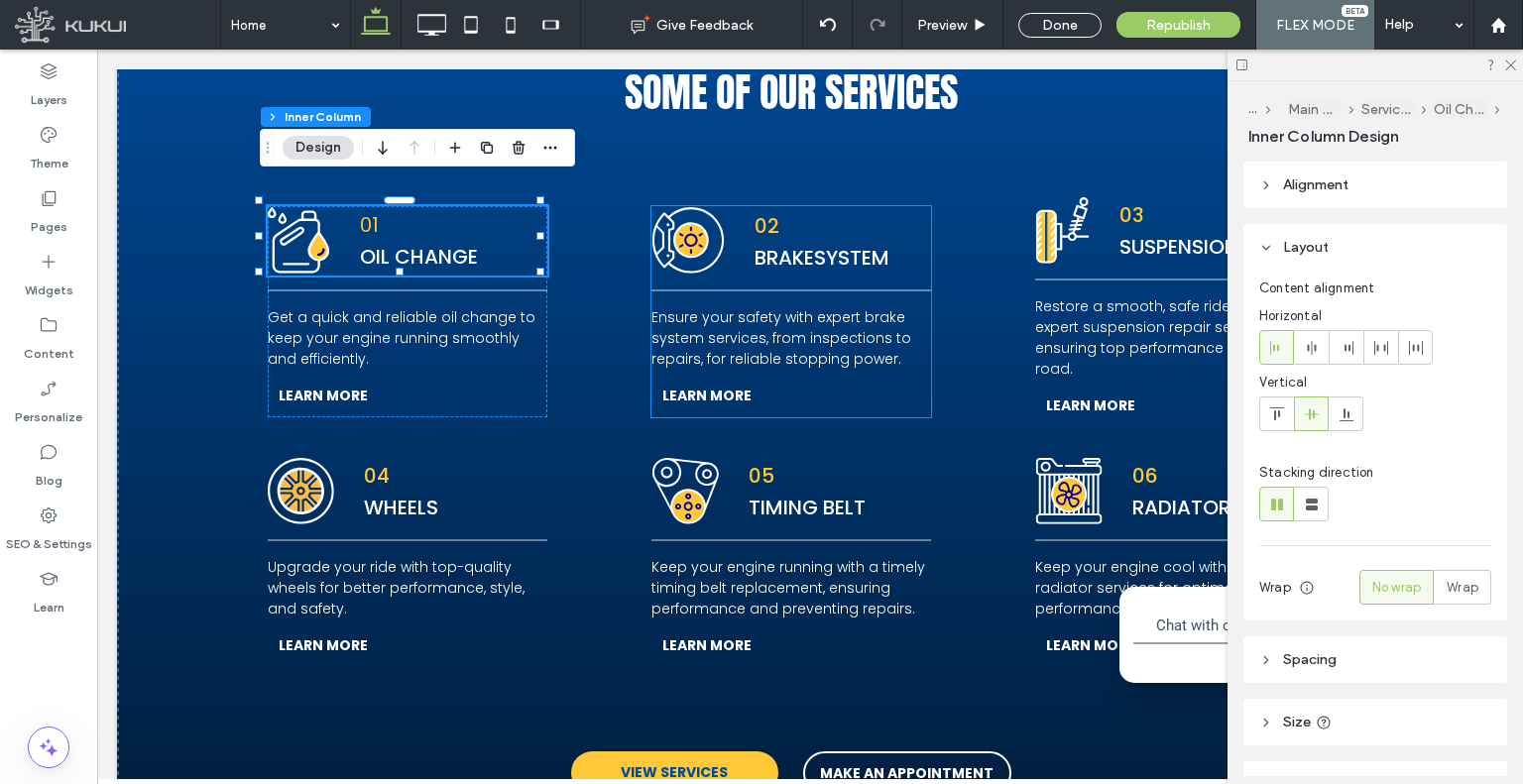 click on "02 BRAKESYSTEM" at bounding box center (822, 241) 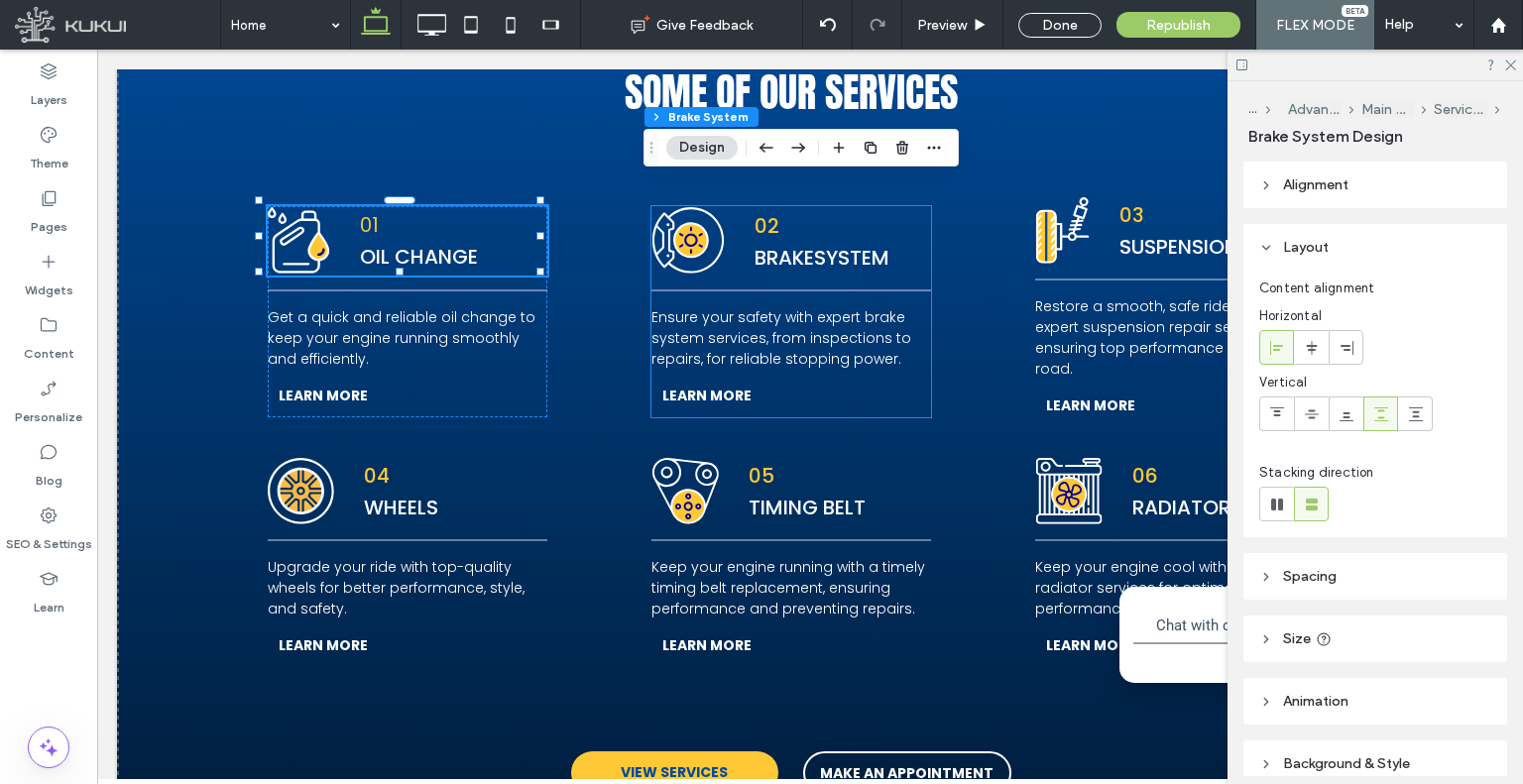 type on "**" 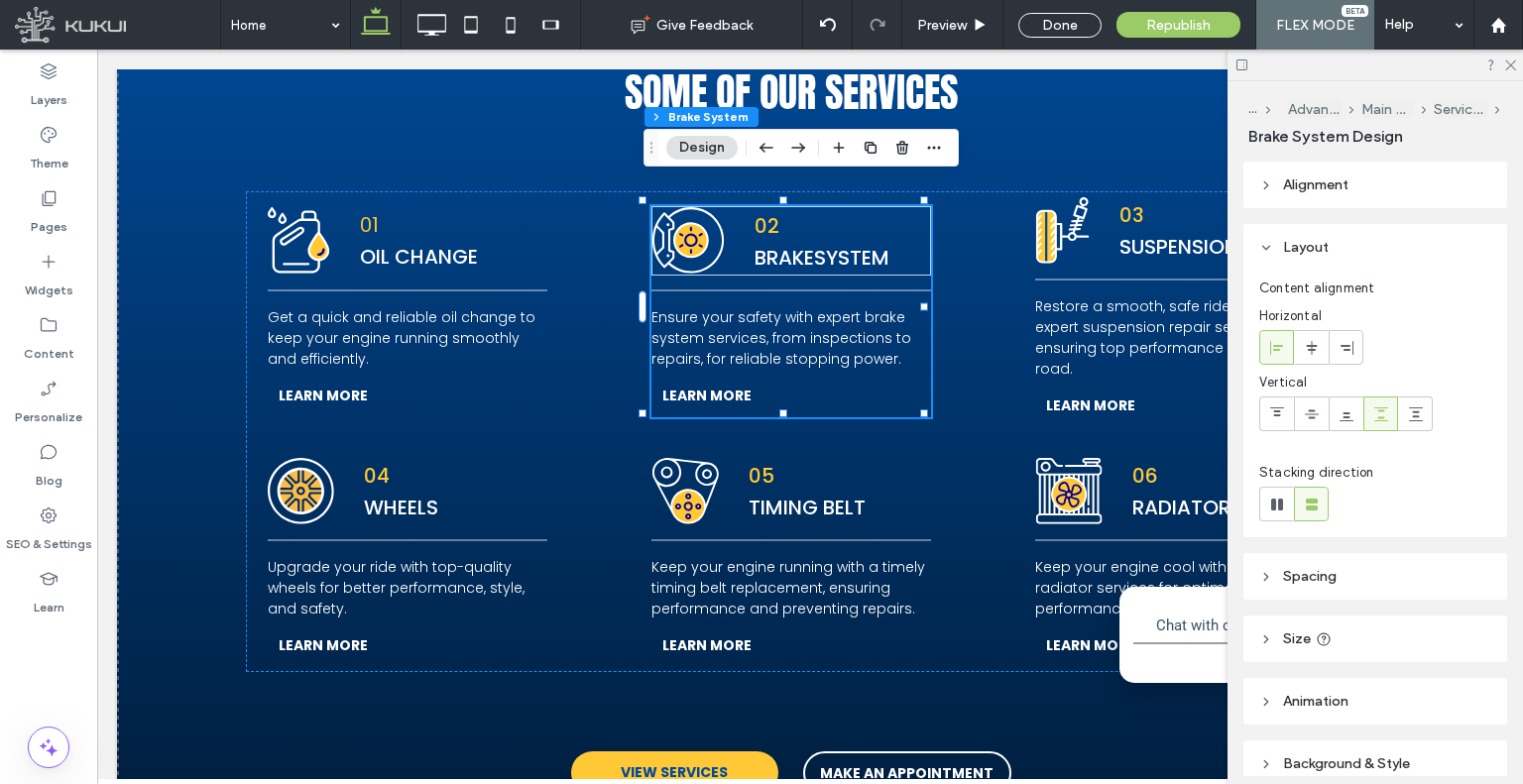 click on "02 BRAKESYSTEM" at bounding box center (822, 241) 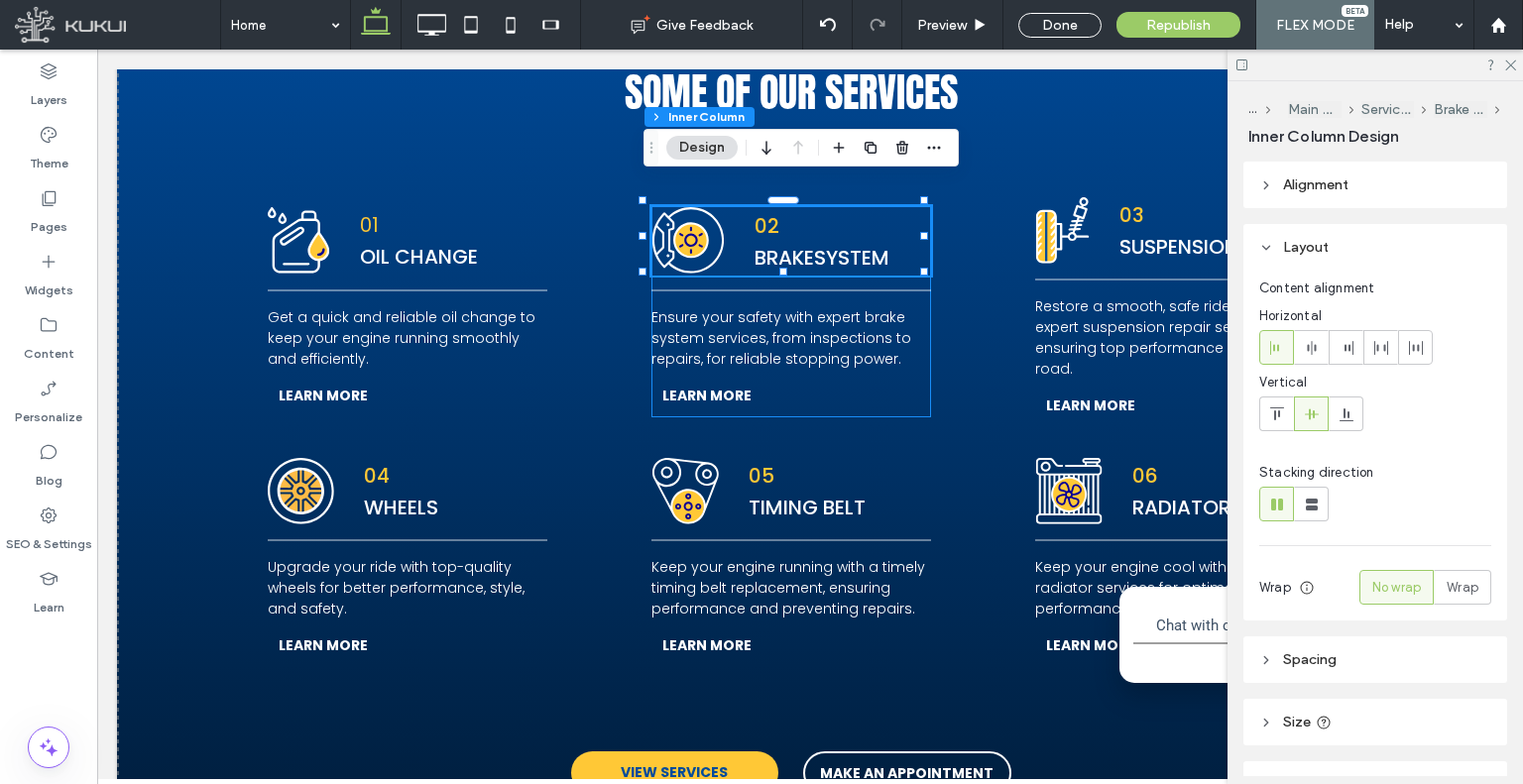 click on "02 BRAKESYSTEM" at bounding box center (822, 241) 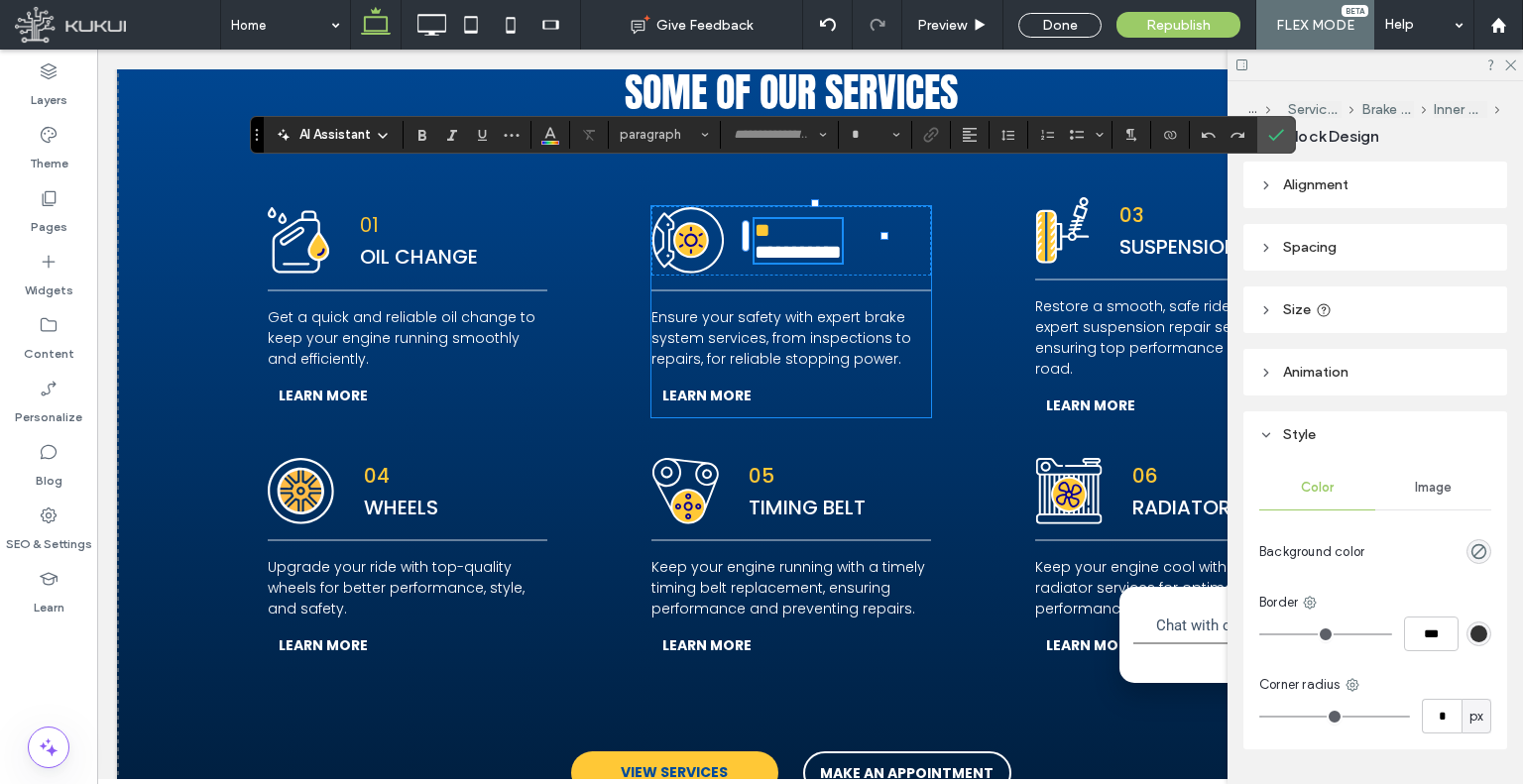 type on "*******" 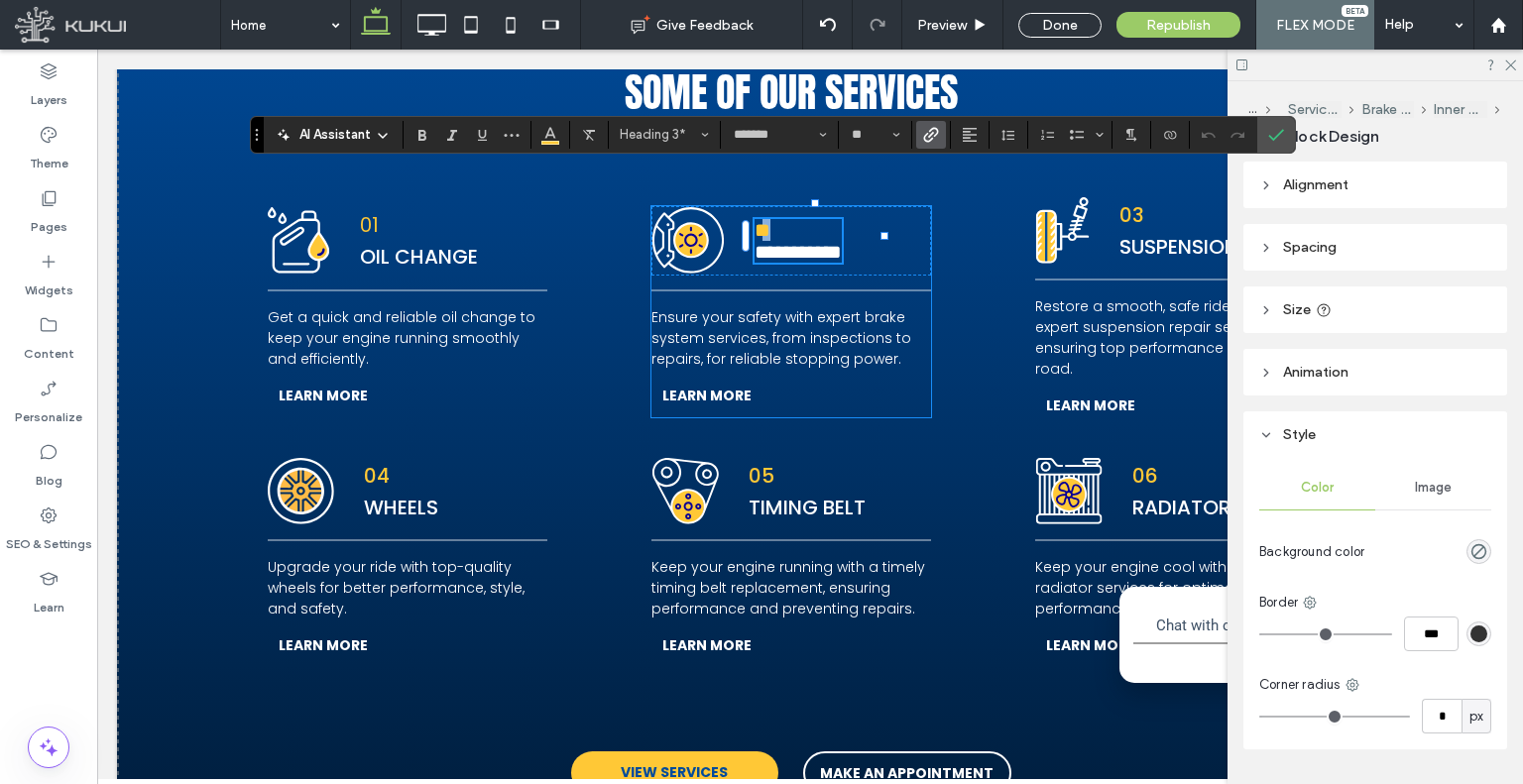drag, startPoint x: 788, startPoint y: 184, endPoint x: 756, endPoint y: 184, distance: 32 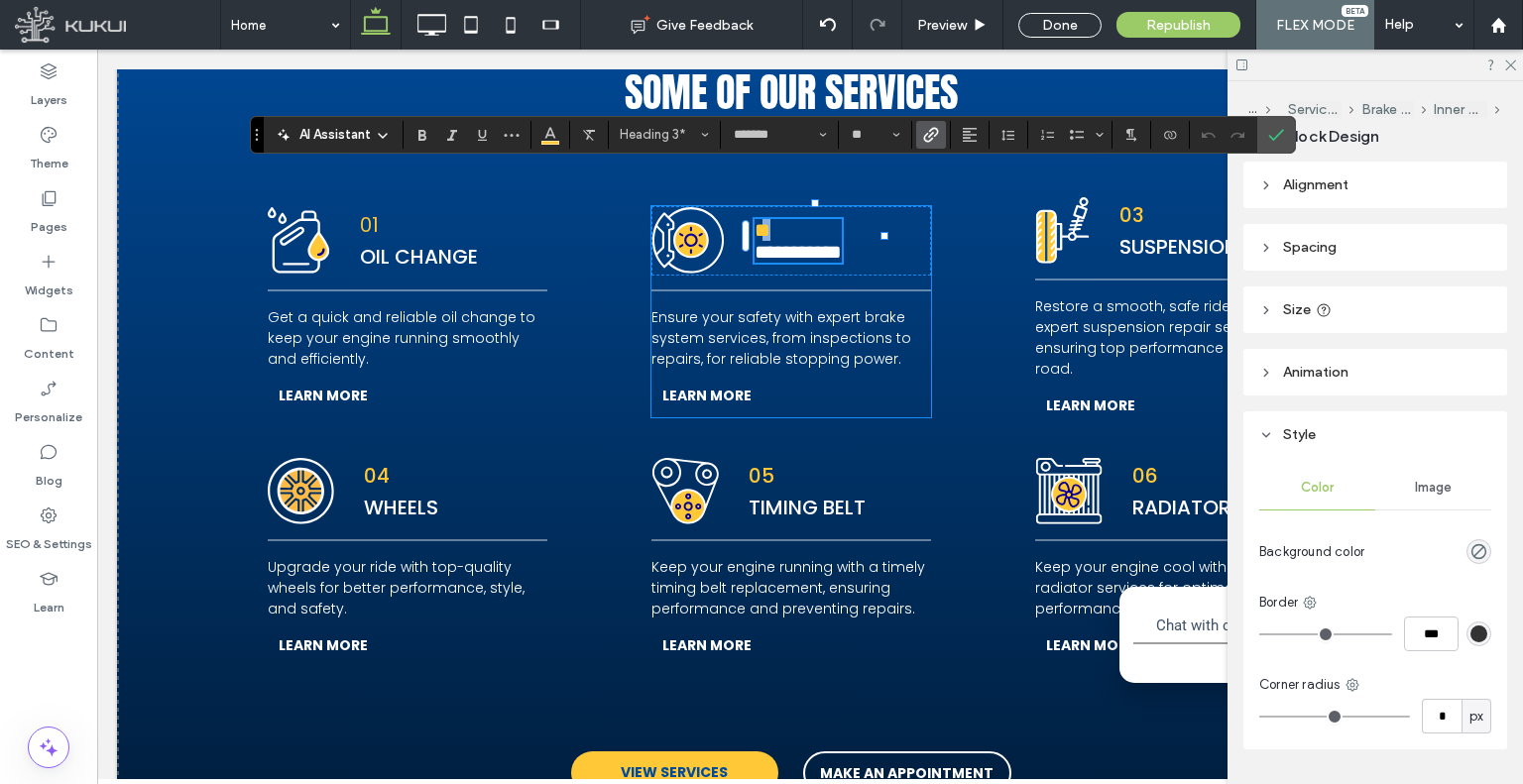 click on "**********" at bounding box center (798, 241) 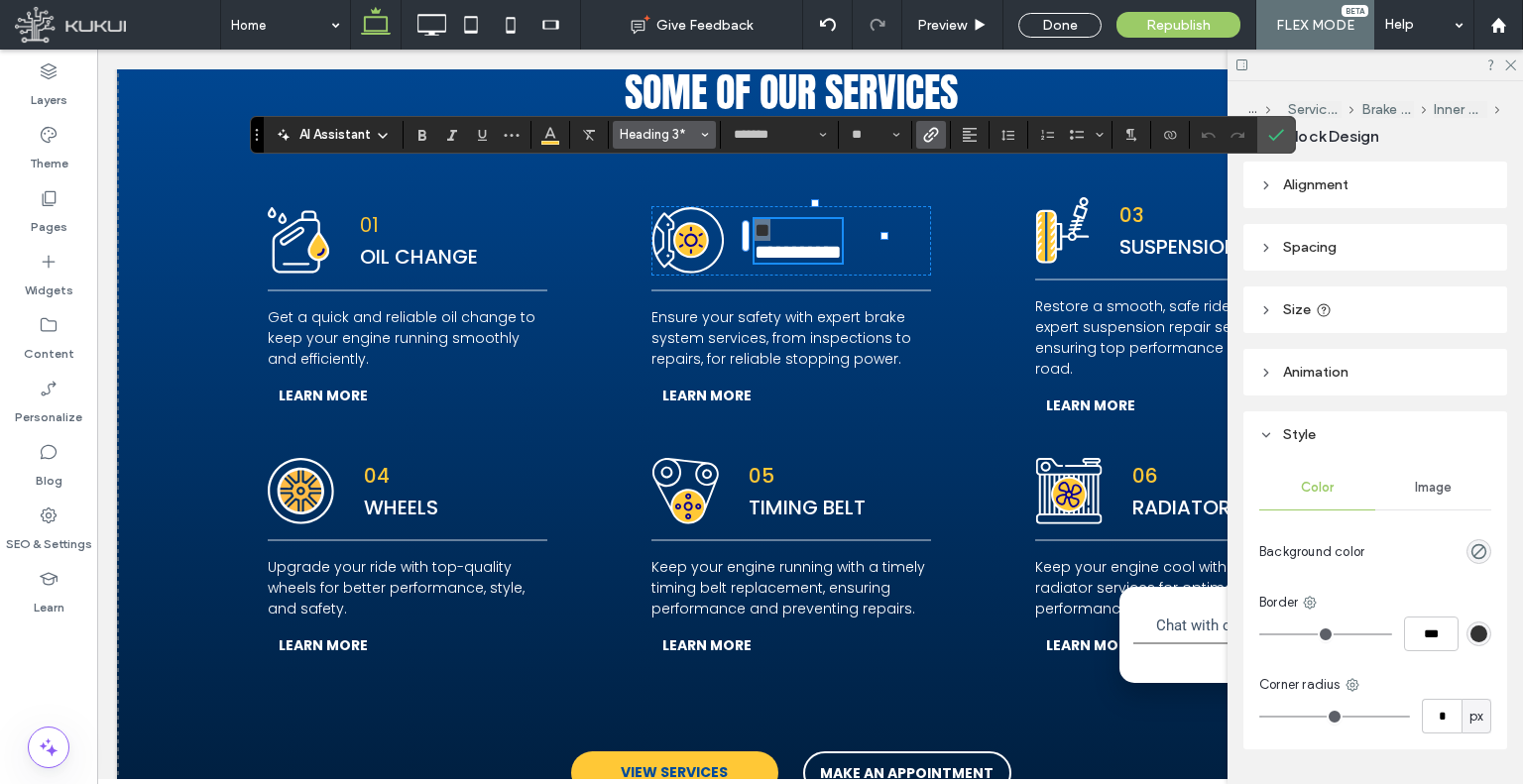click on "Heading 3*" at bounding box center (664, 135) 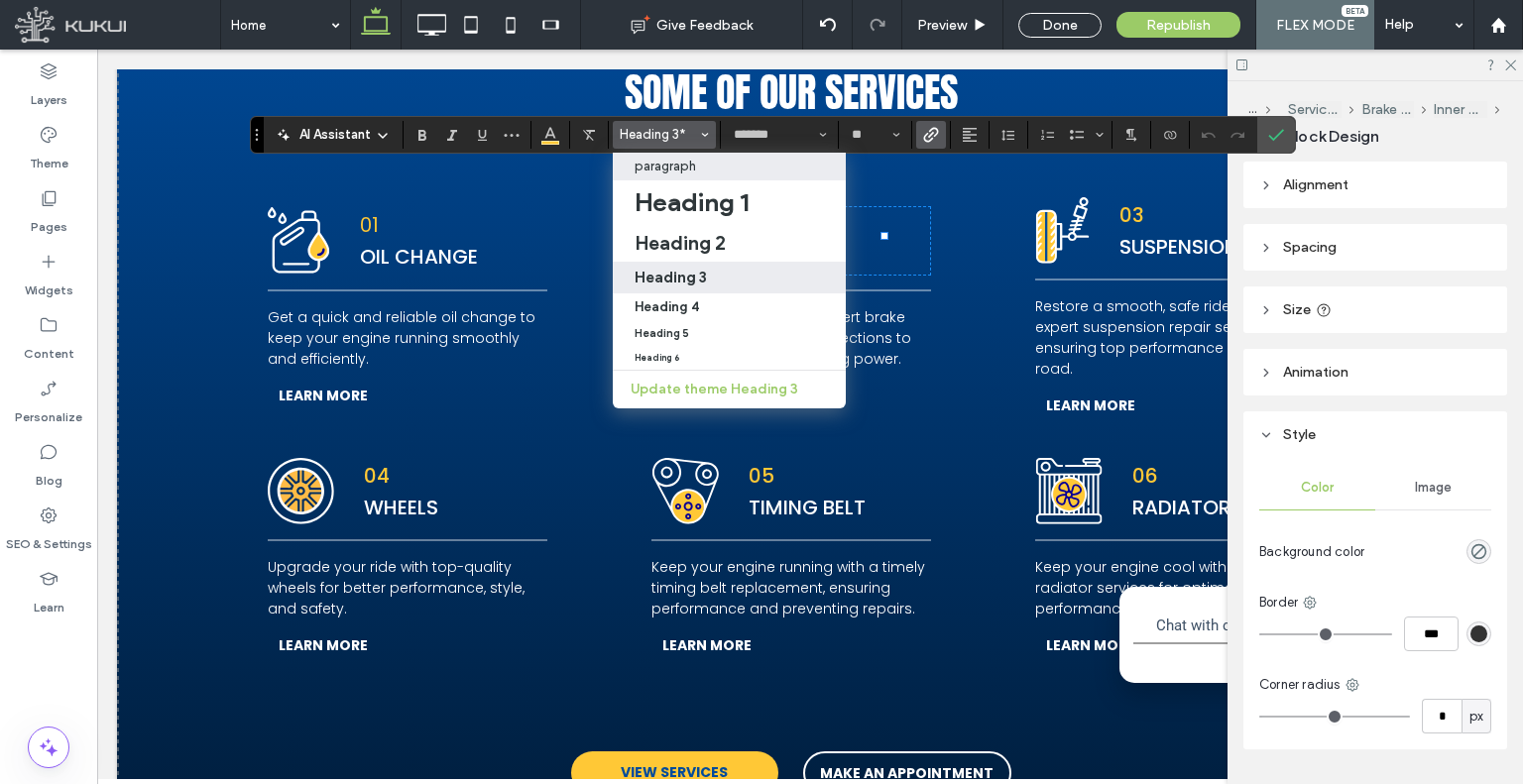 drag, startPoint x: 654, startPoint y: 175, endPoint x: 737, endPoint y: 125, distance: 96.89685 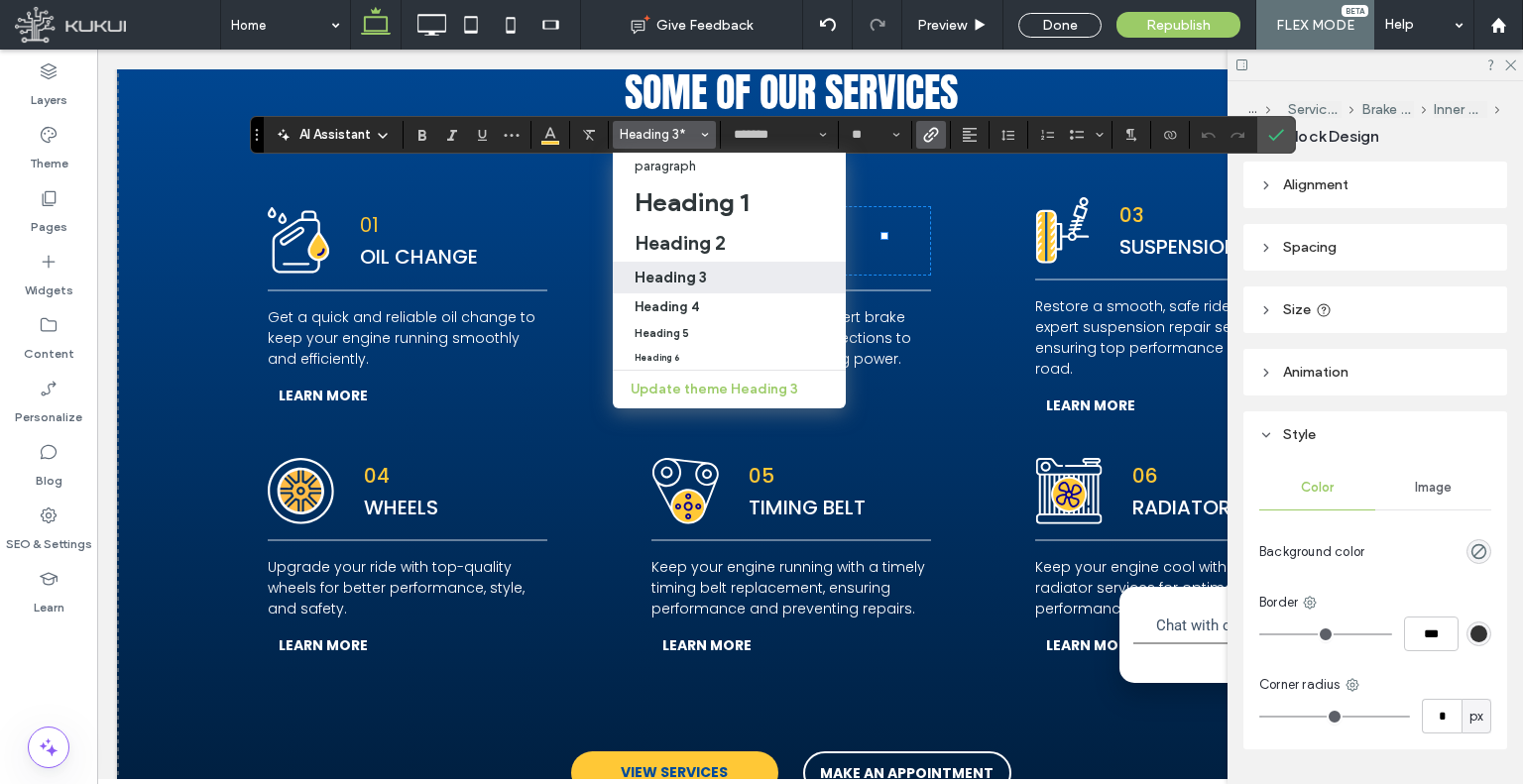 type on "**" 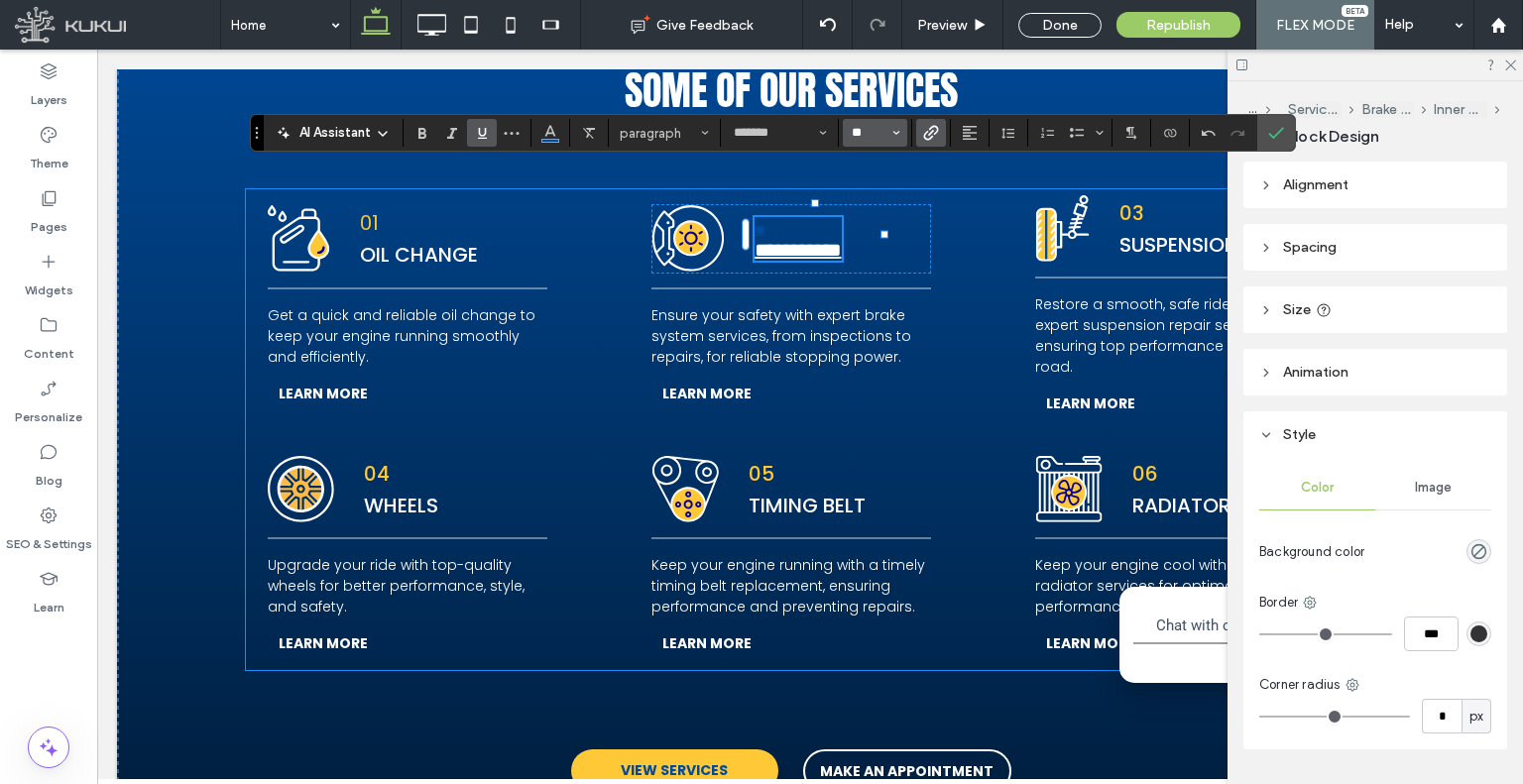 click on "**" at bounding box center (869, 133) 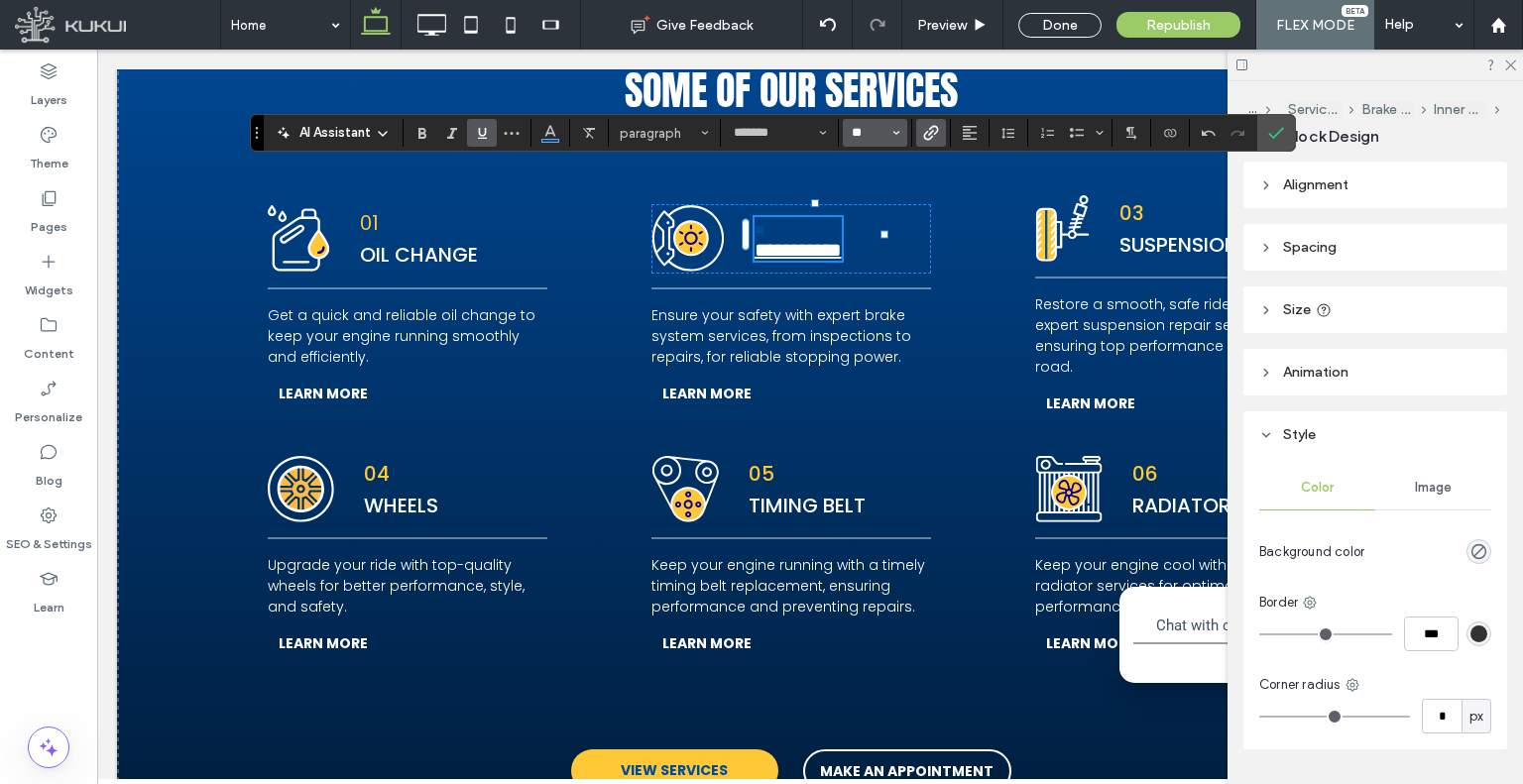 type 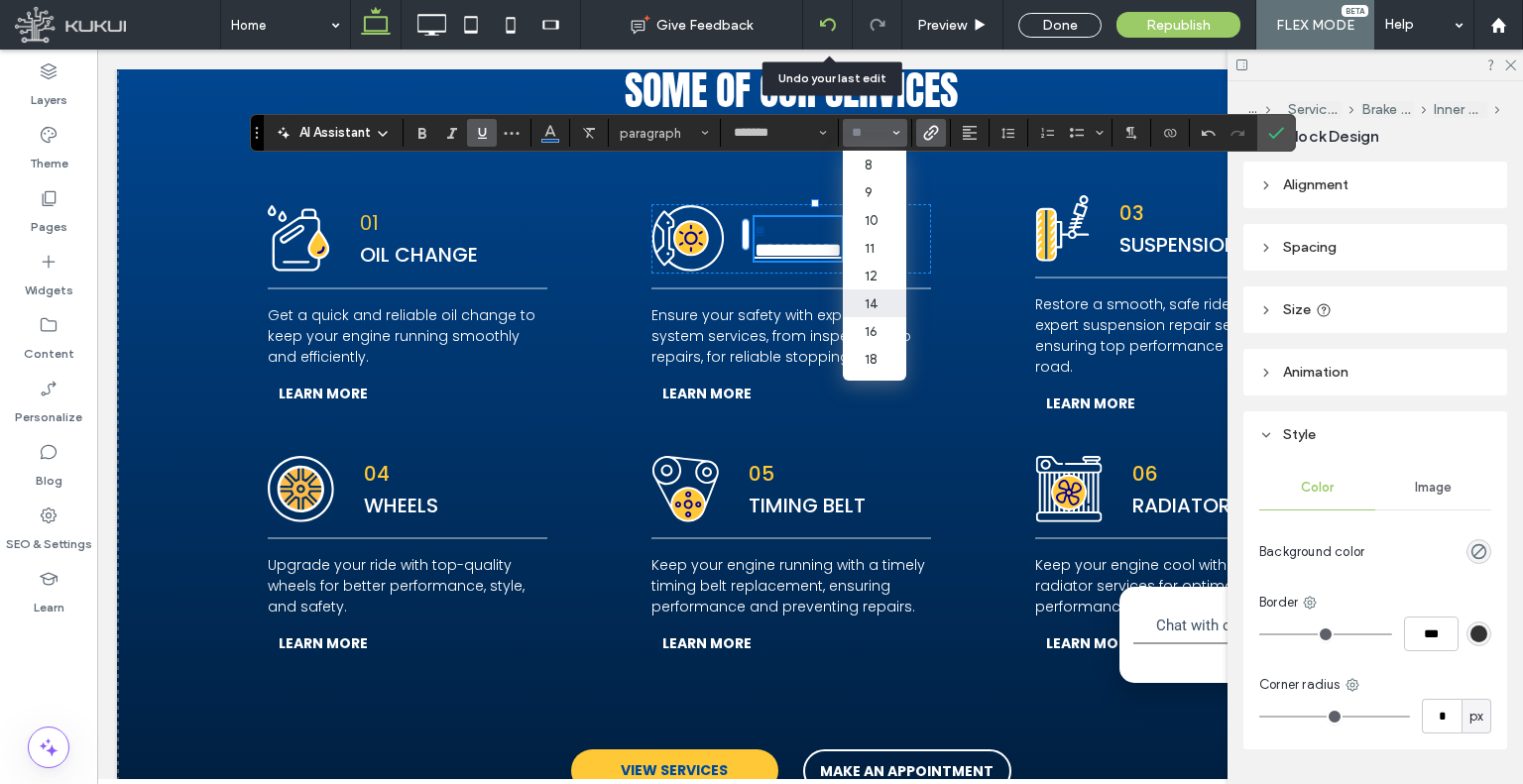 click at bounding box center (827, 25) 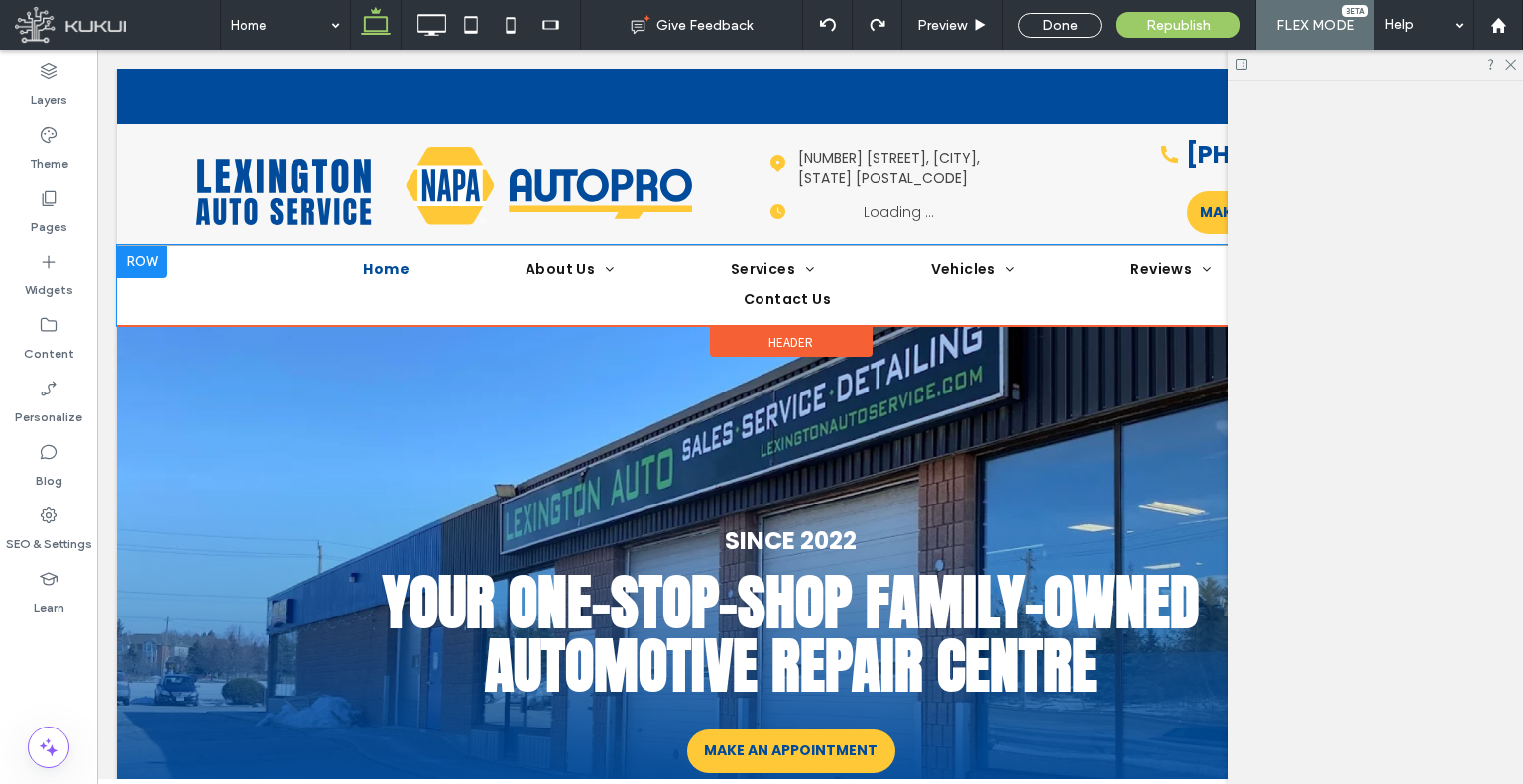 scroll, scrollTop: 0, scrollLeft: 0, axis: both 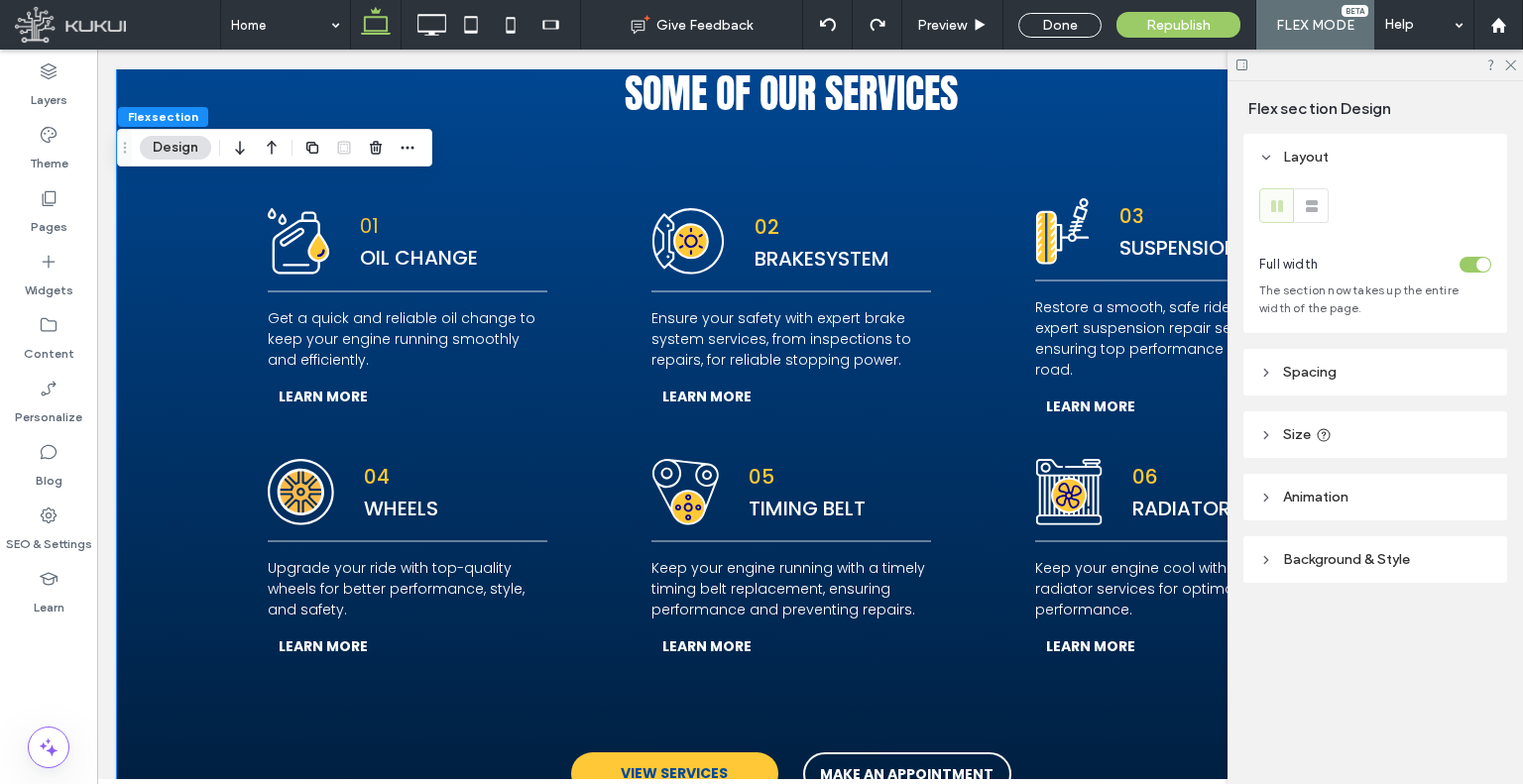 click on "02 BRAKESYSTEM" at bounding box center [822, 242] 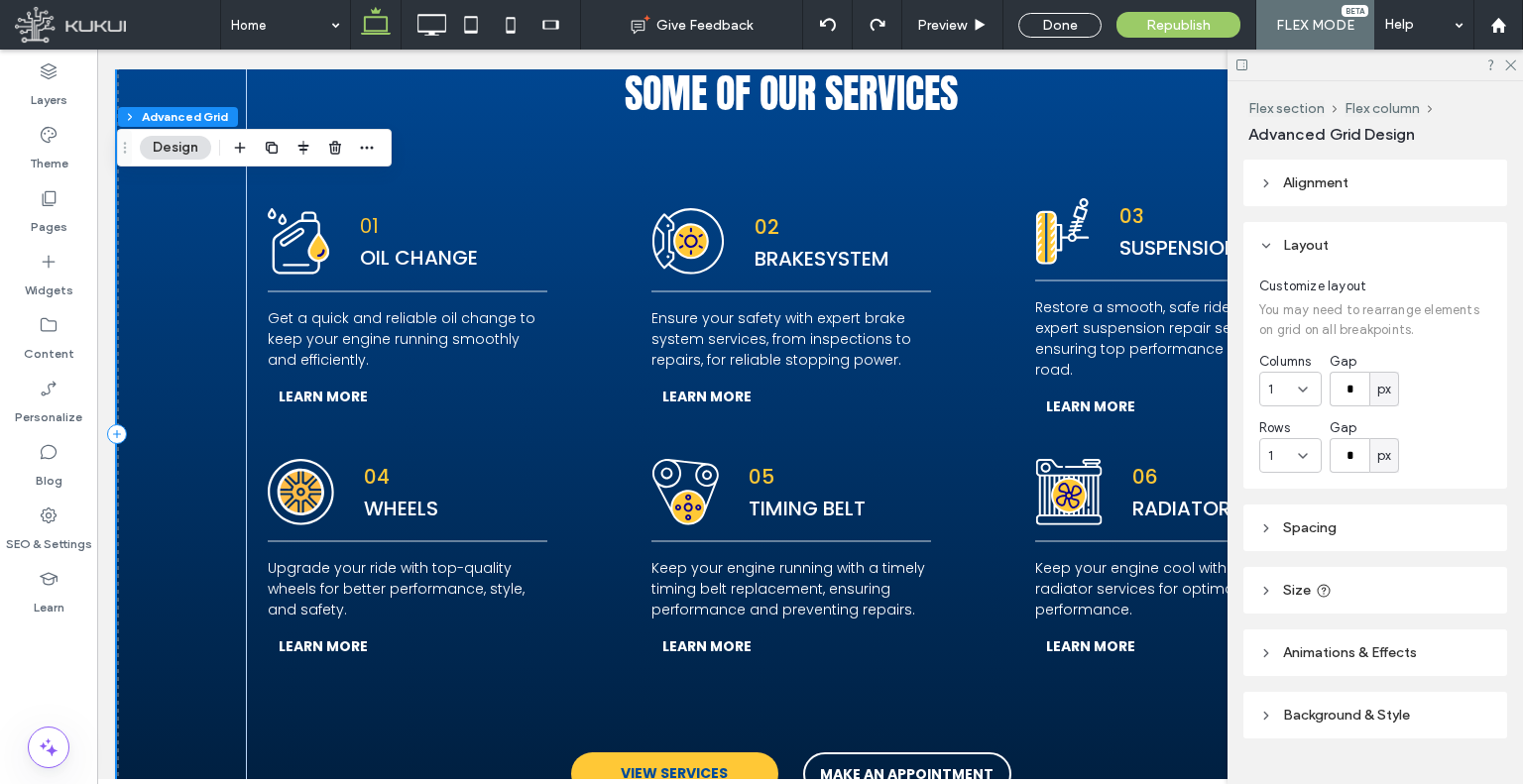 click on "02 BRAKESYSTEM" at bounding box center (822, 242) 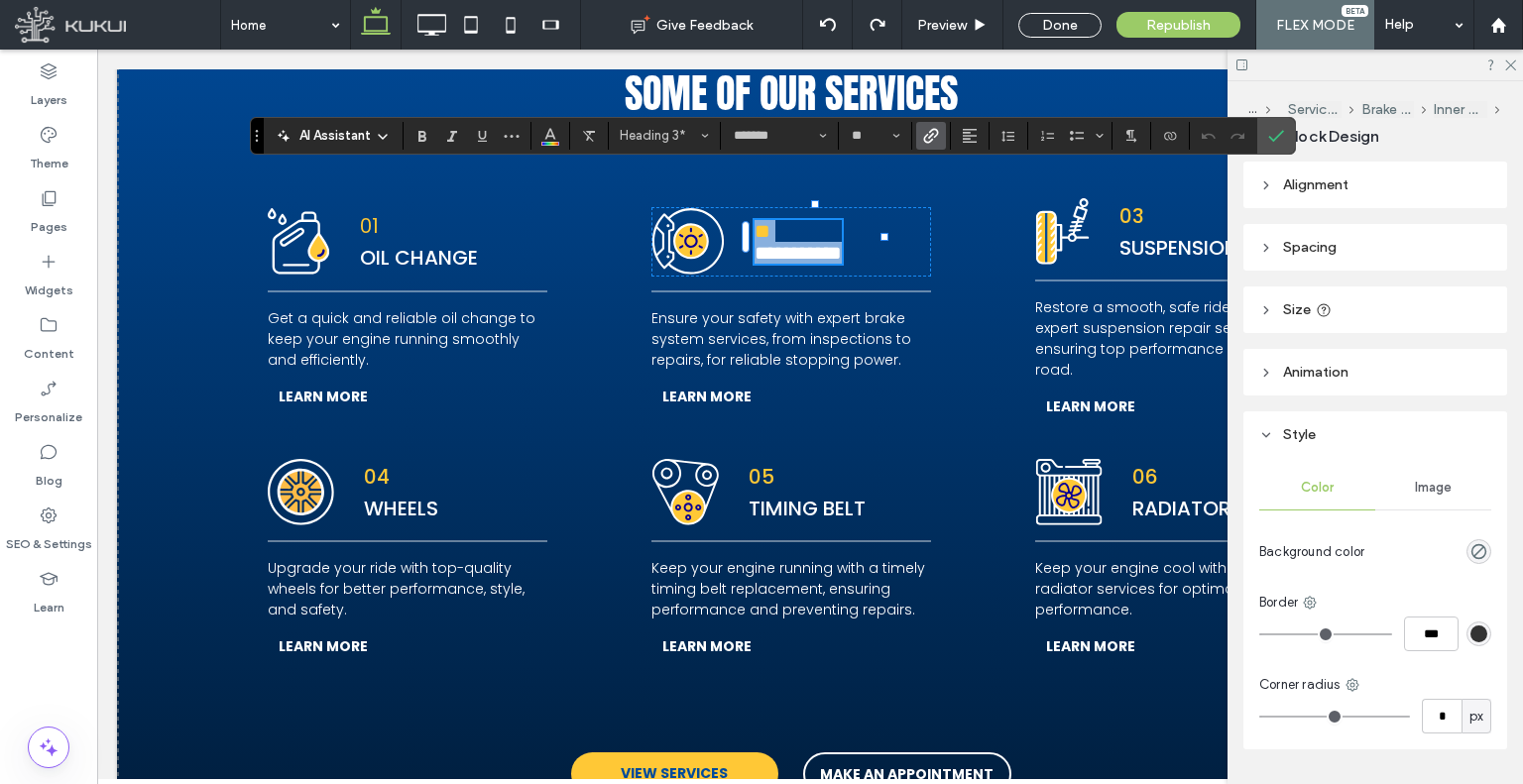 click on "**********" at bounding box center [798, 242] 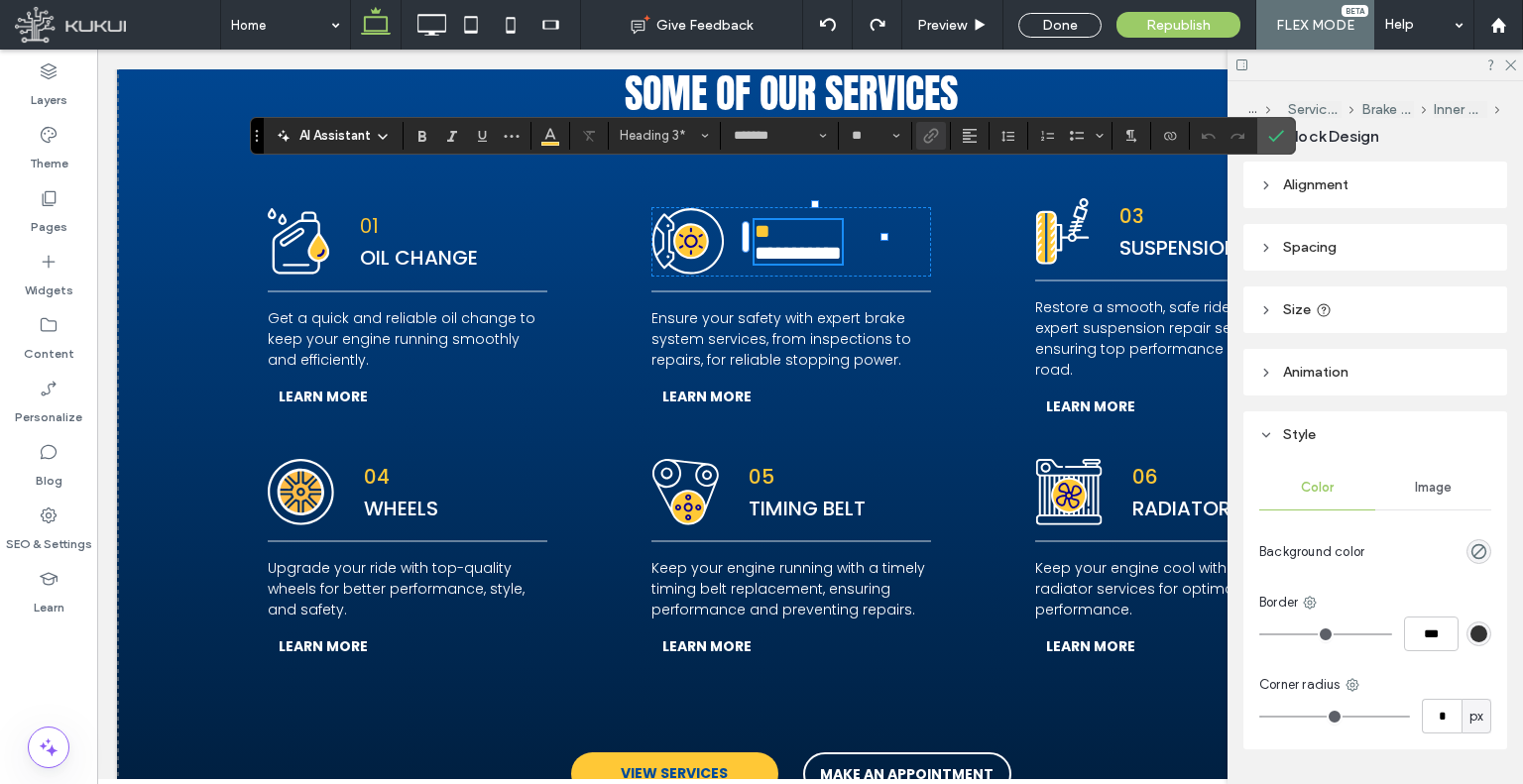 click on "**********" at bounding box center [798, 253] 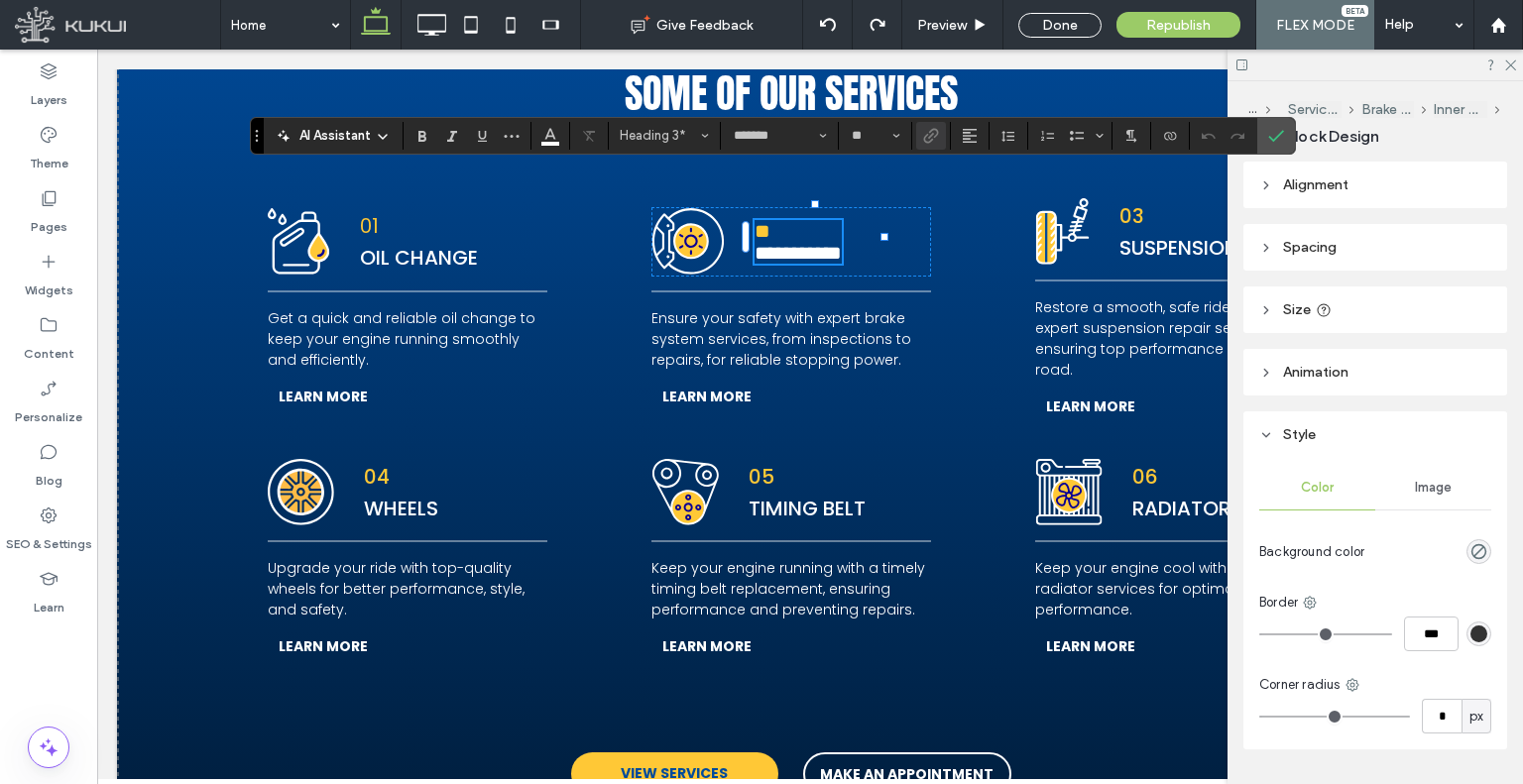 click on "**********" at bounding box center (798, 253) 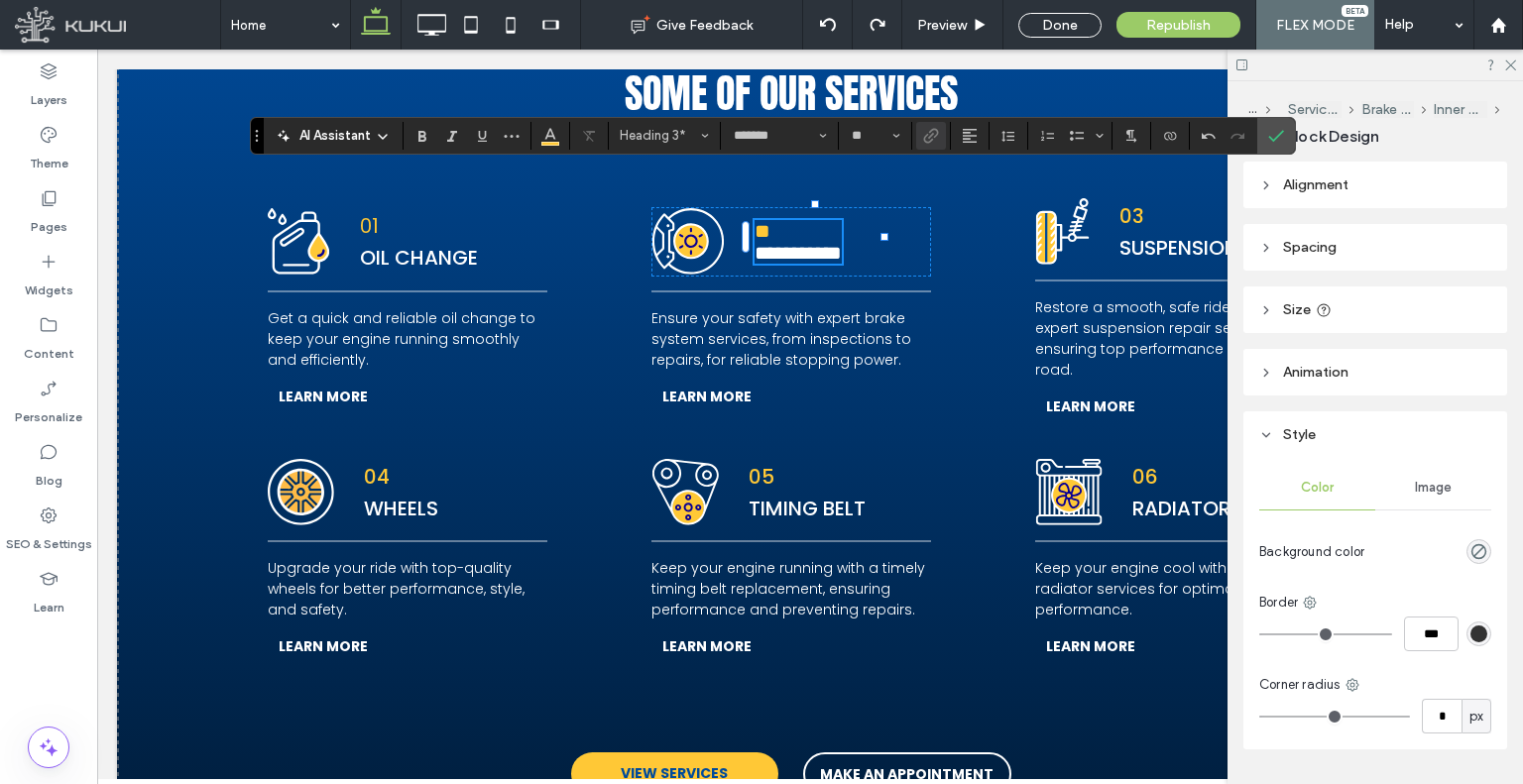 click on "**" at bounding box center (798, 231) 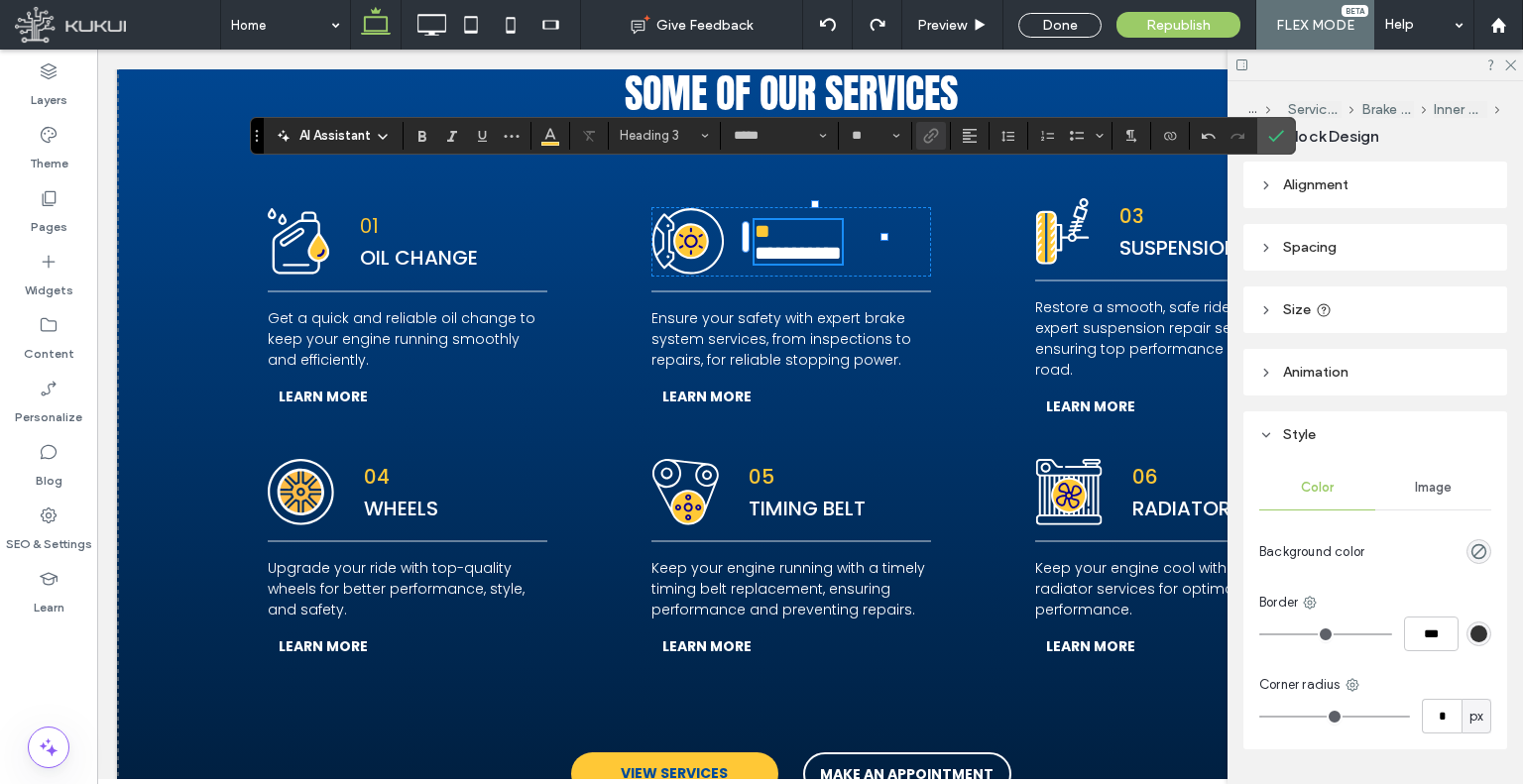 click on "**" at bounding box center [798, 231] 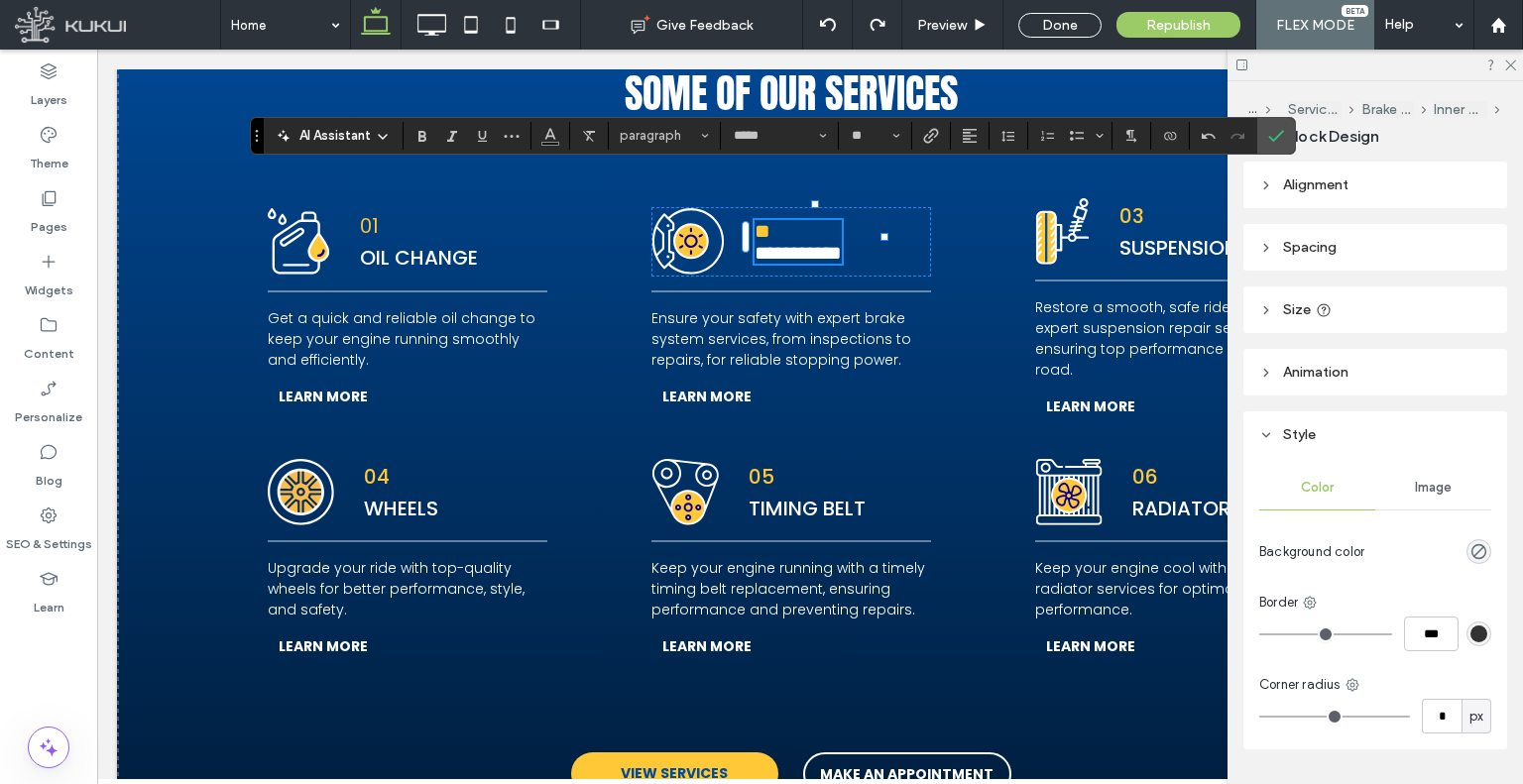 click on "**" at bounding box center [798, 231] 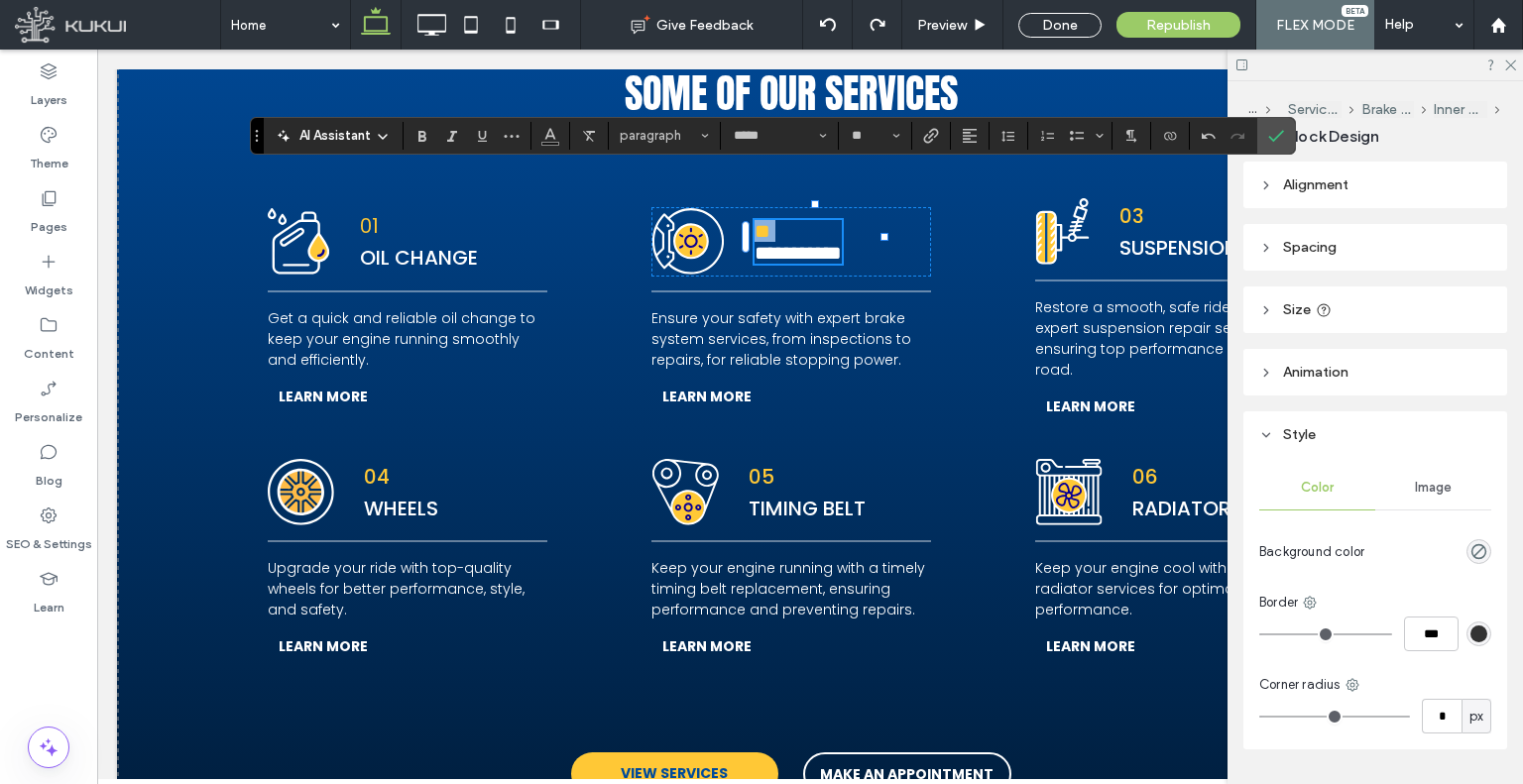 type on "*******" 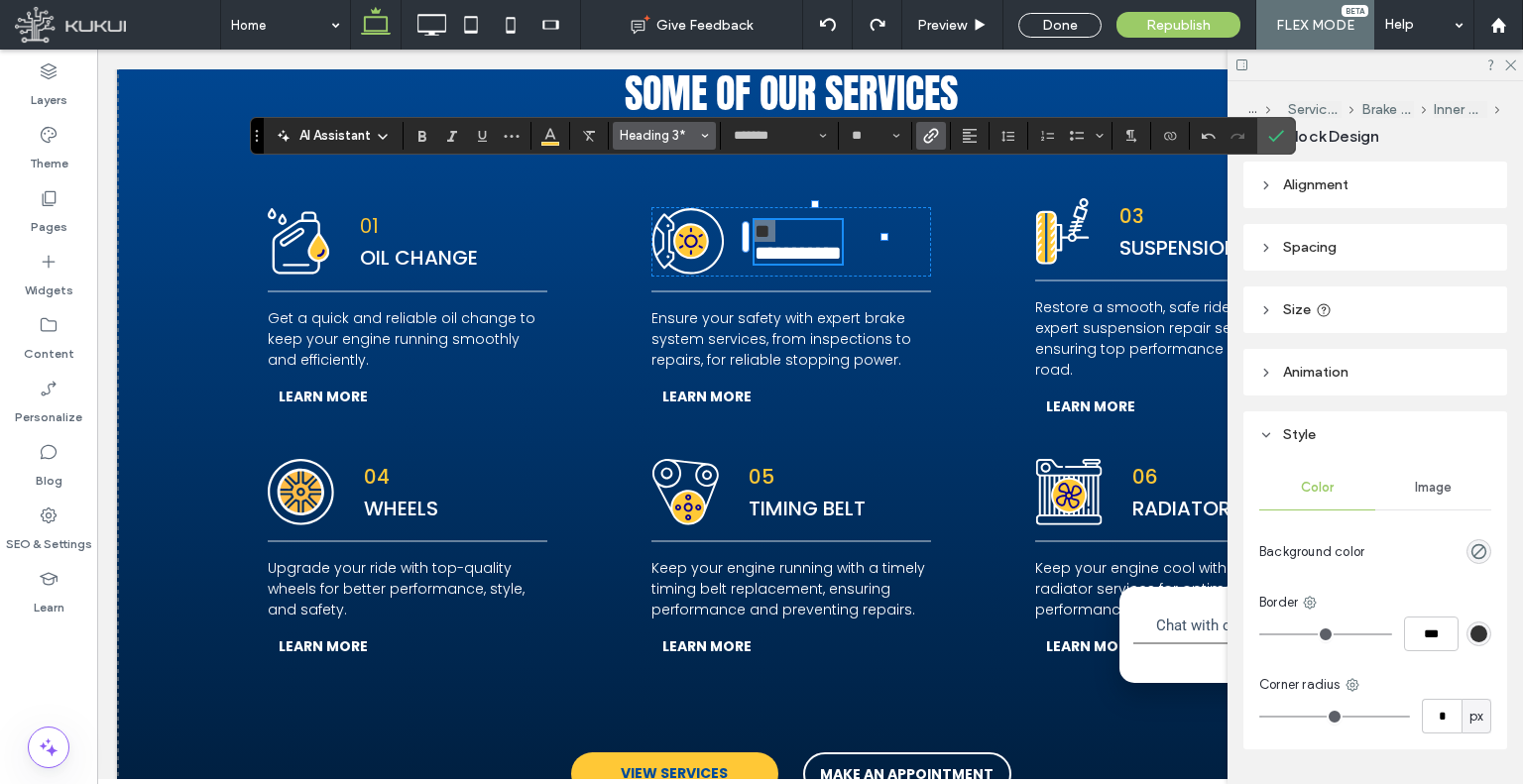 click on "Heading 3*" at bounding box center [658, 135] 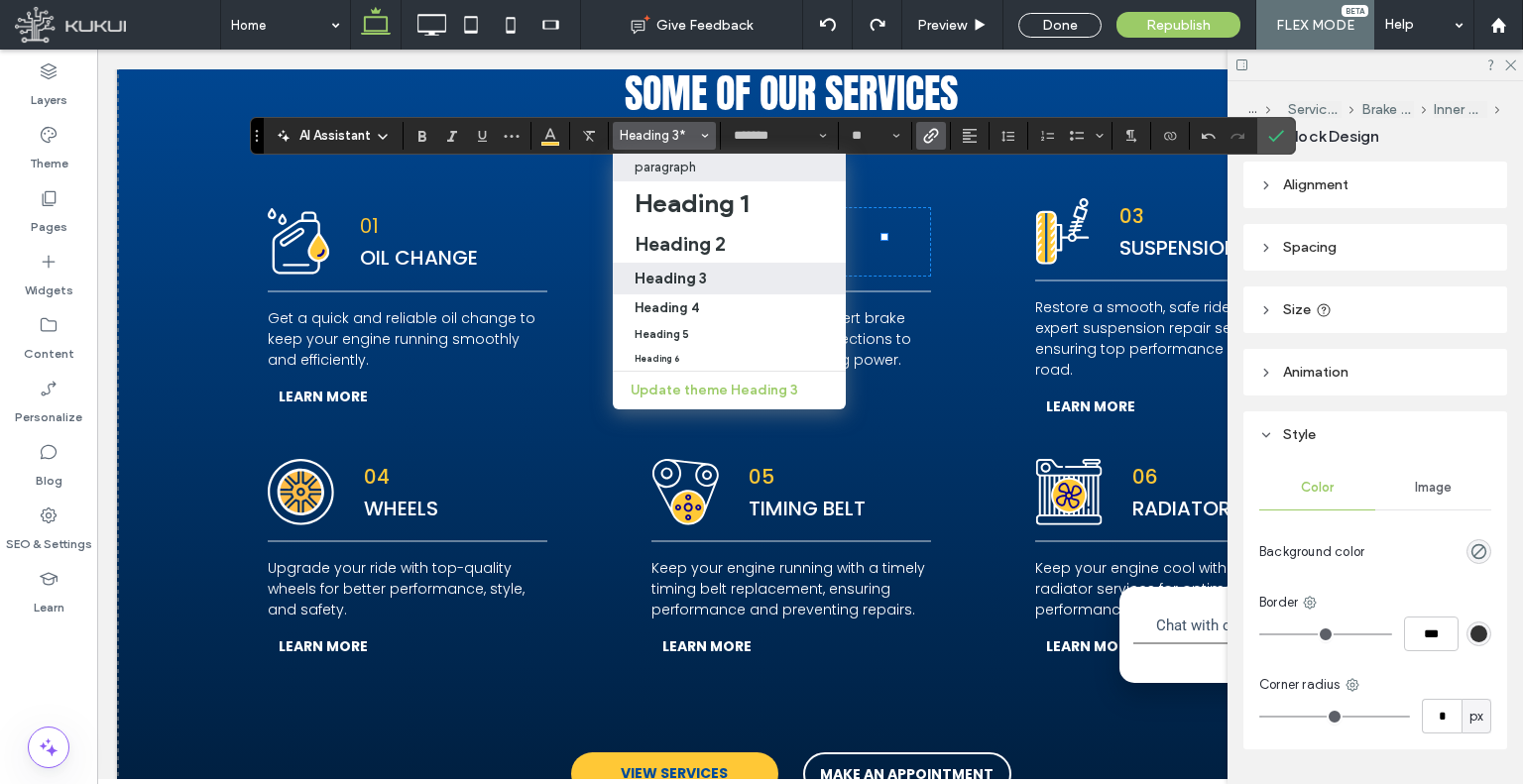 click on "paragraph" at bounding box center (665, 167) 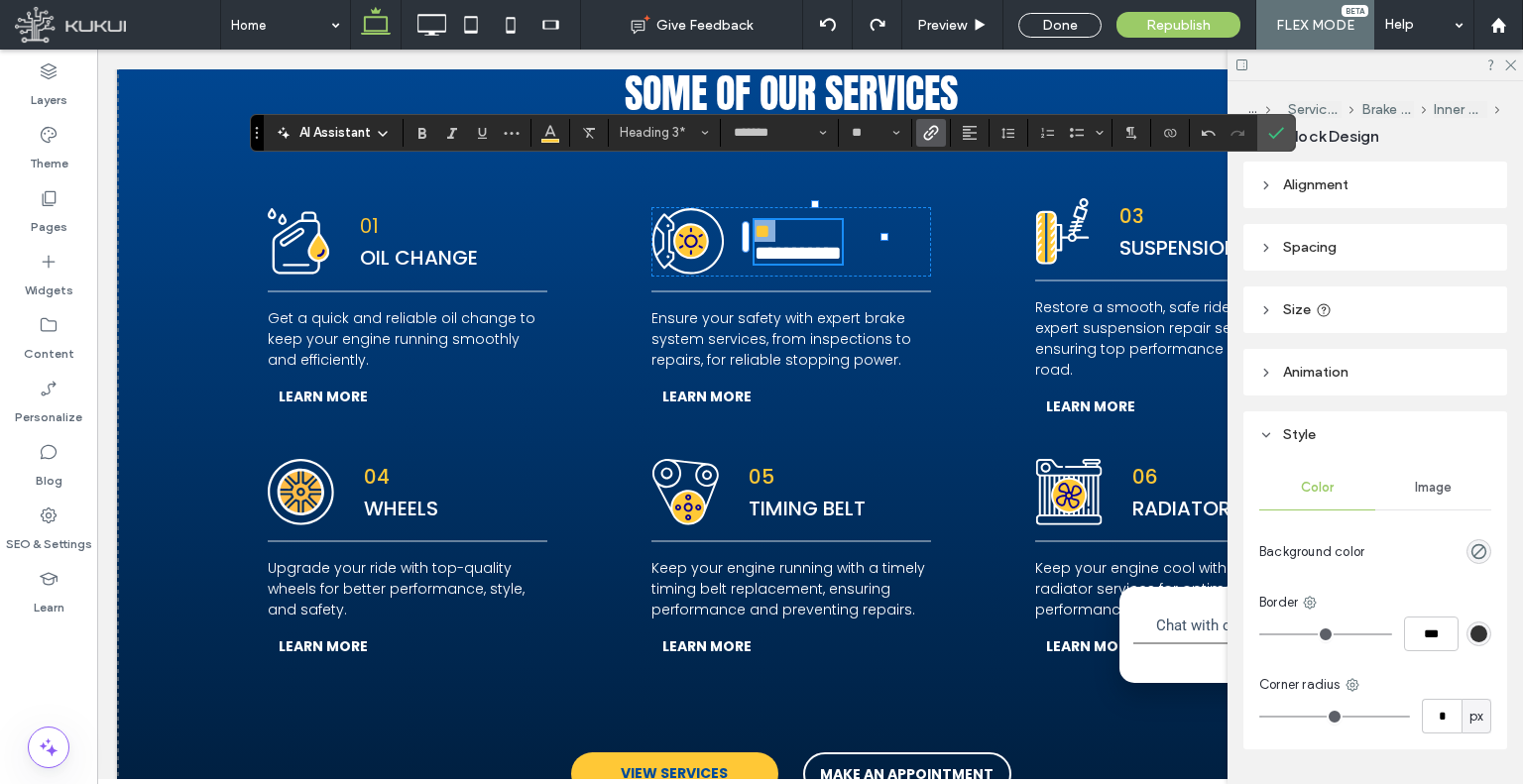 type on "**" 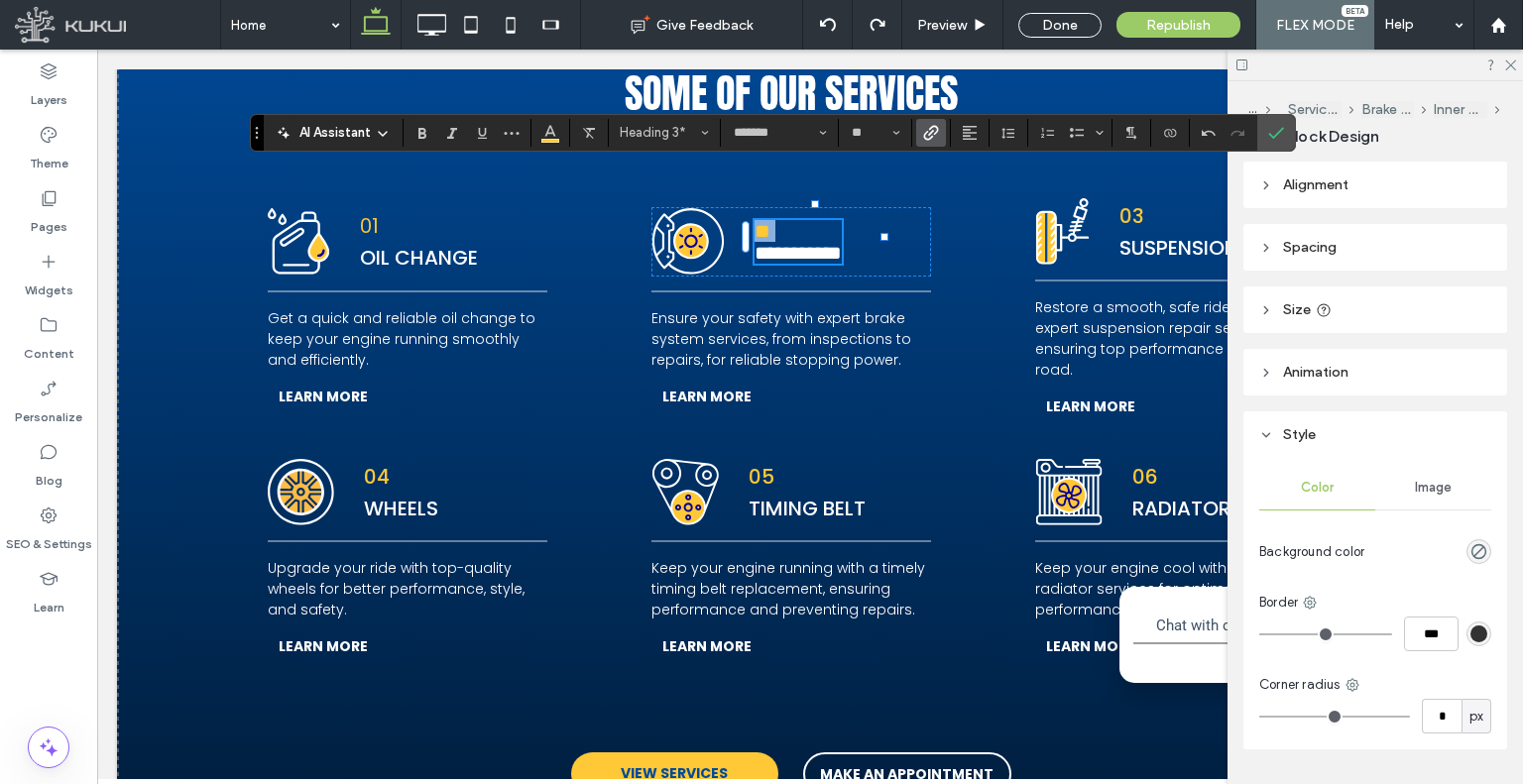 scroll, scrollTop: 3148, scrollLeft: 0, axis: vertical 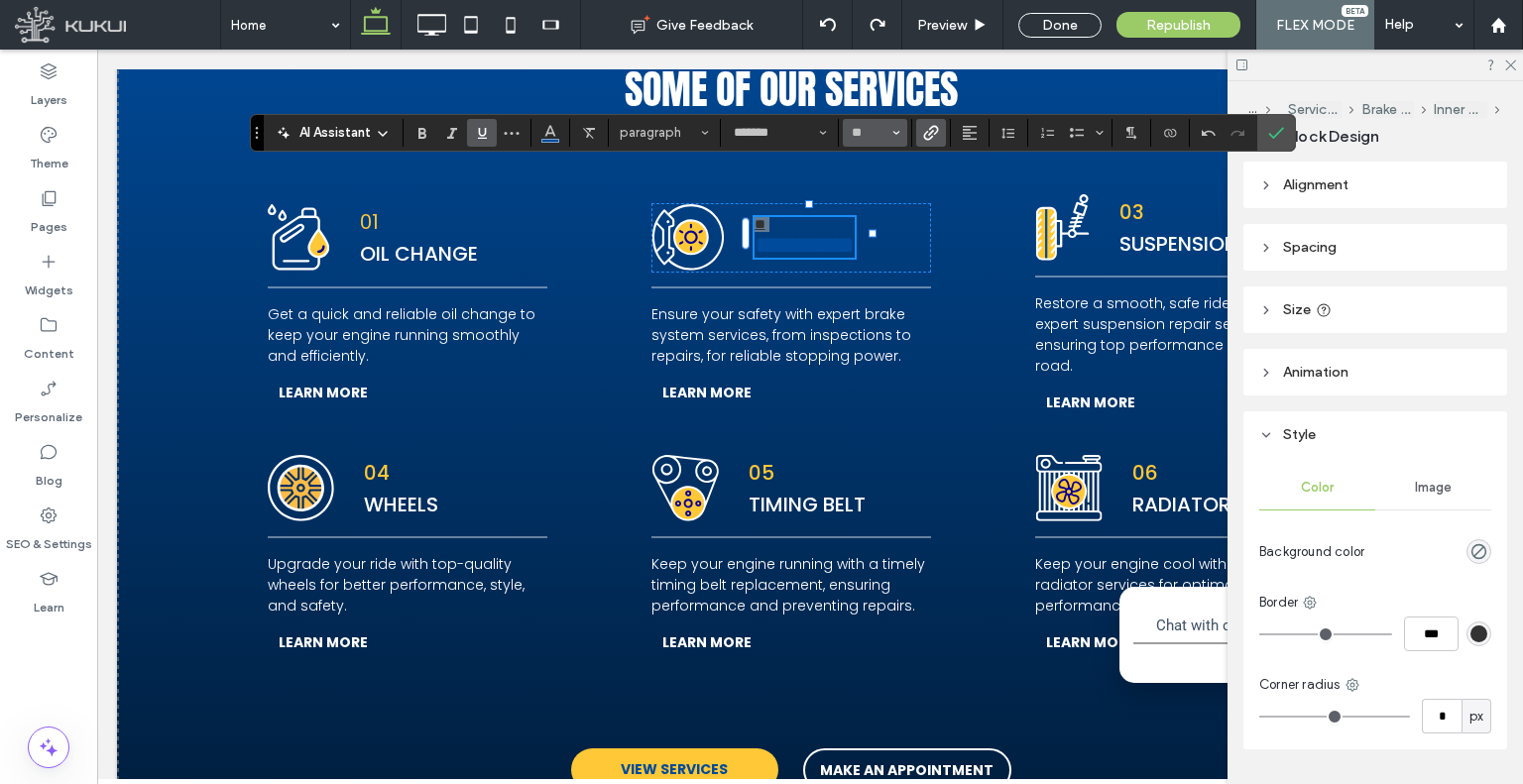 click on "**" at bounding box center (869, 133) 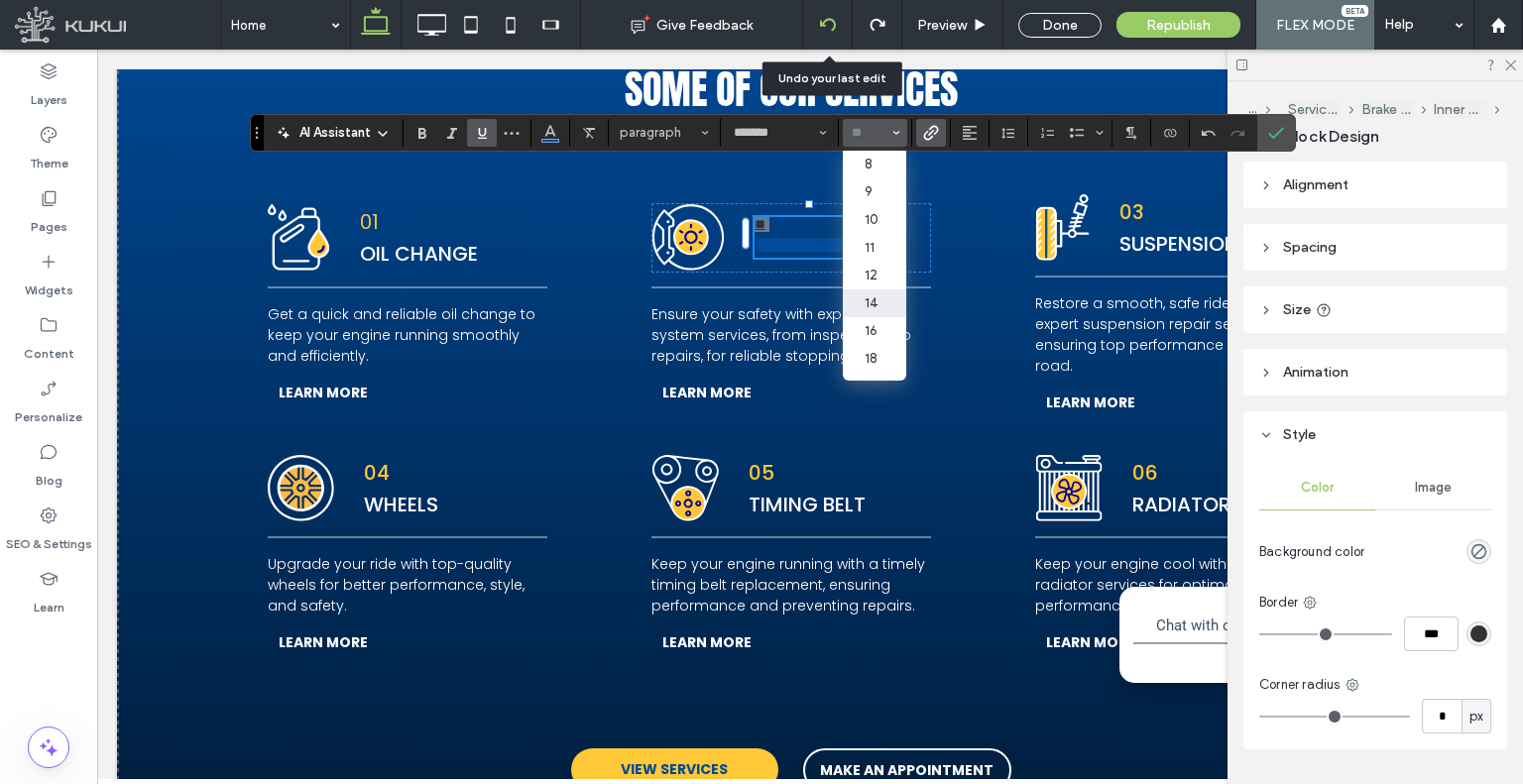 click at bounding box center (827, 25) 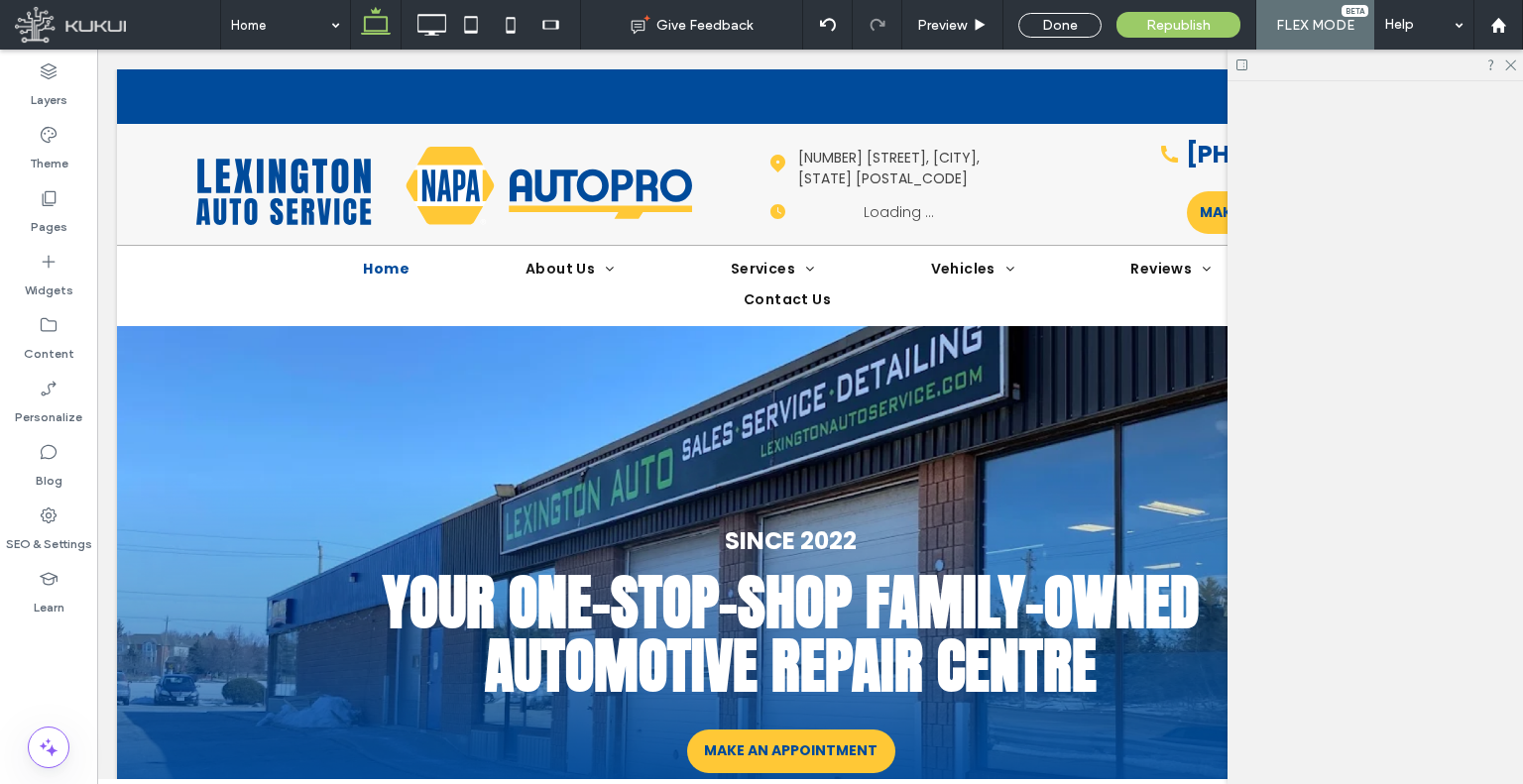 scroll, scrollTop: 0, scrollLeft: 0, axis: both 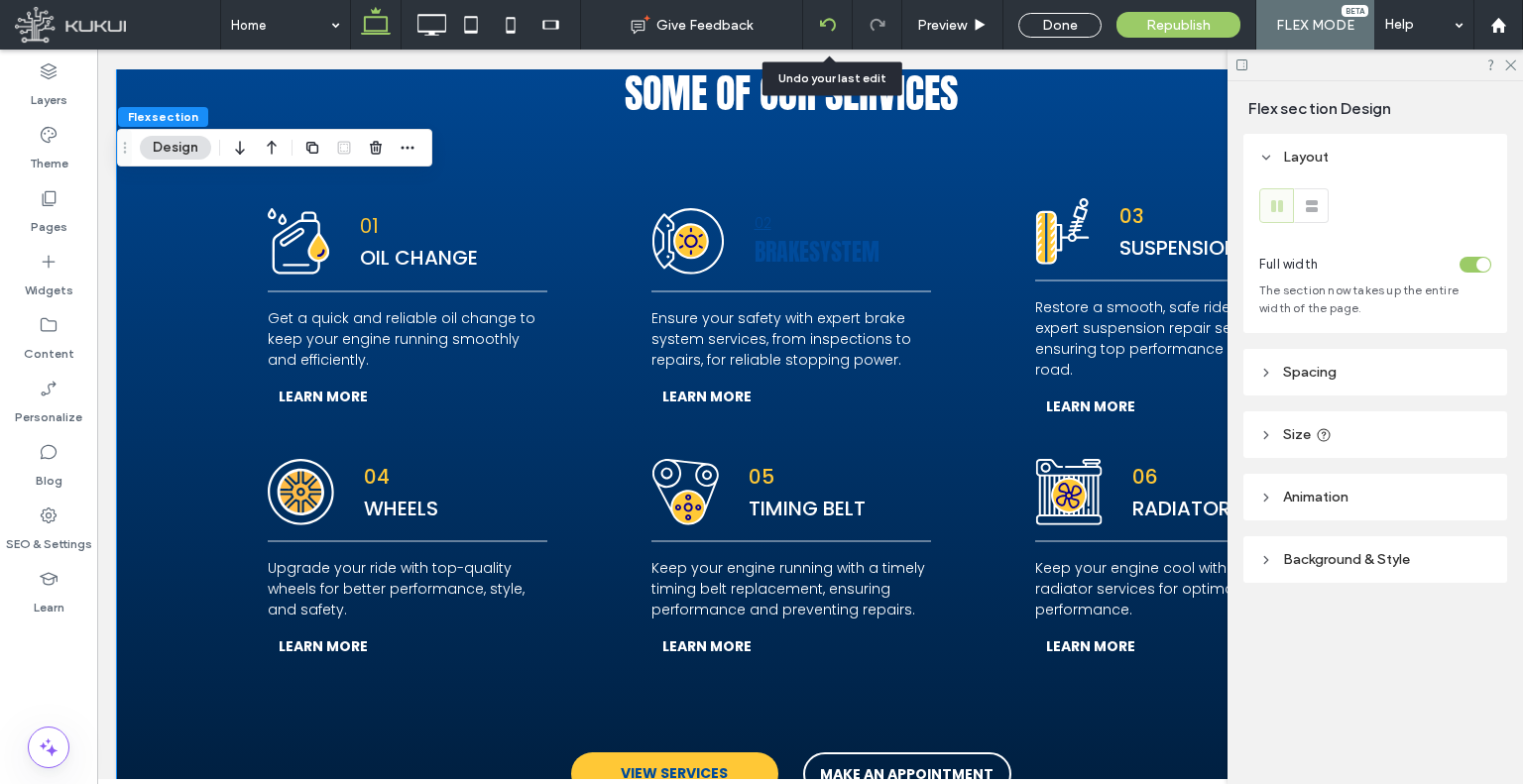 click at bounding box center (827, 25) 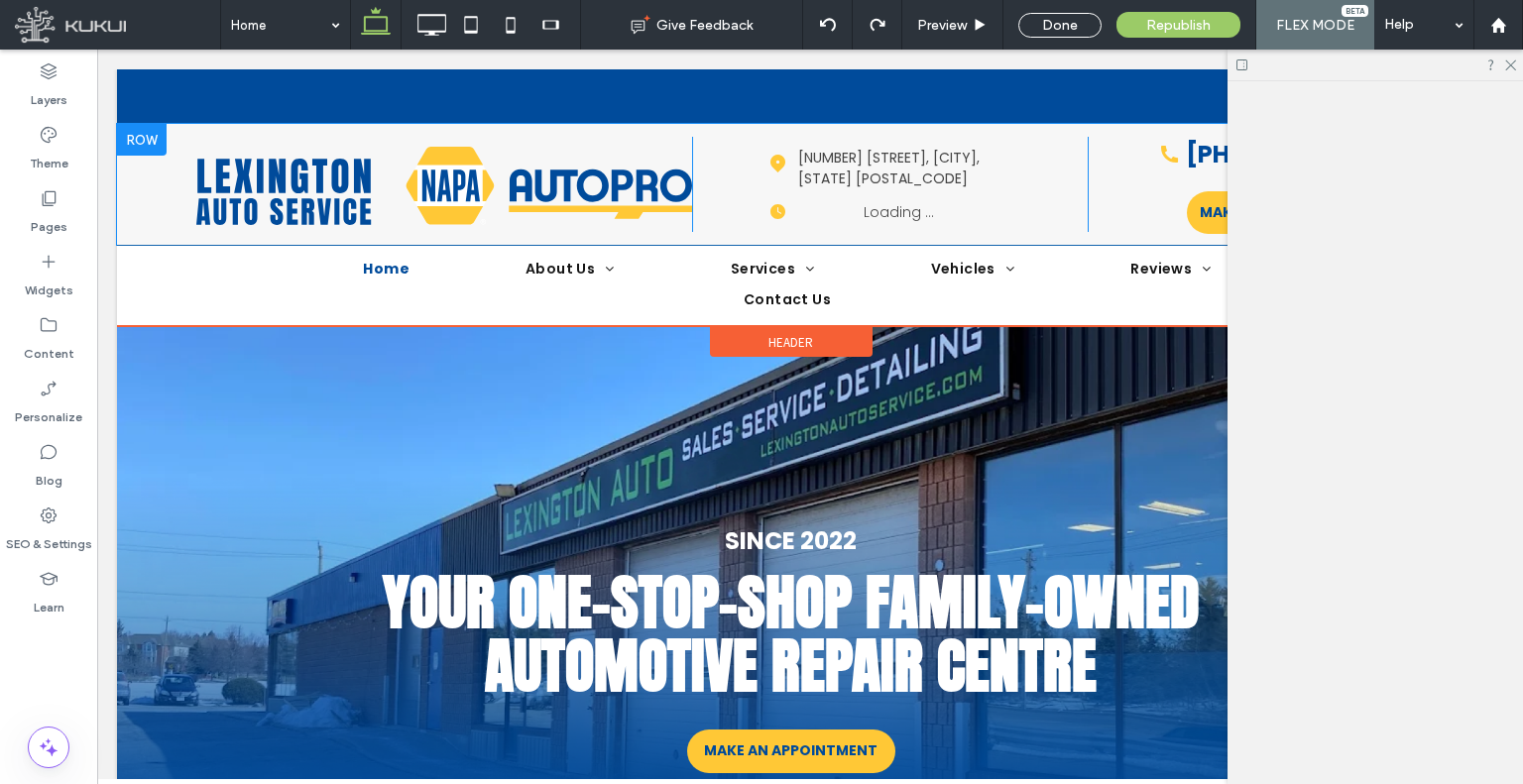 scroll, scrollTop: 0, scrollLeft: 0, axis: both 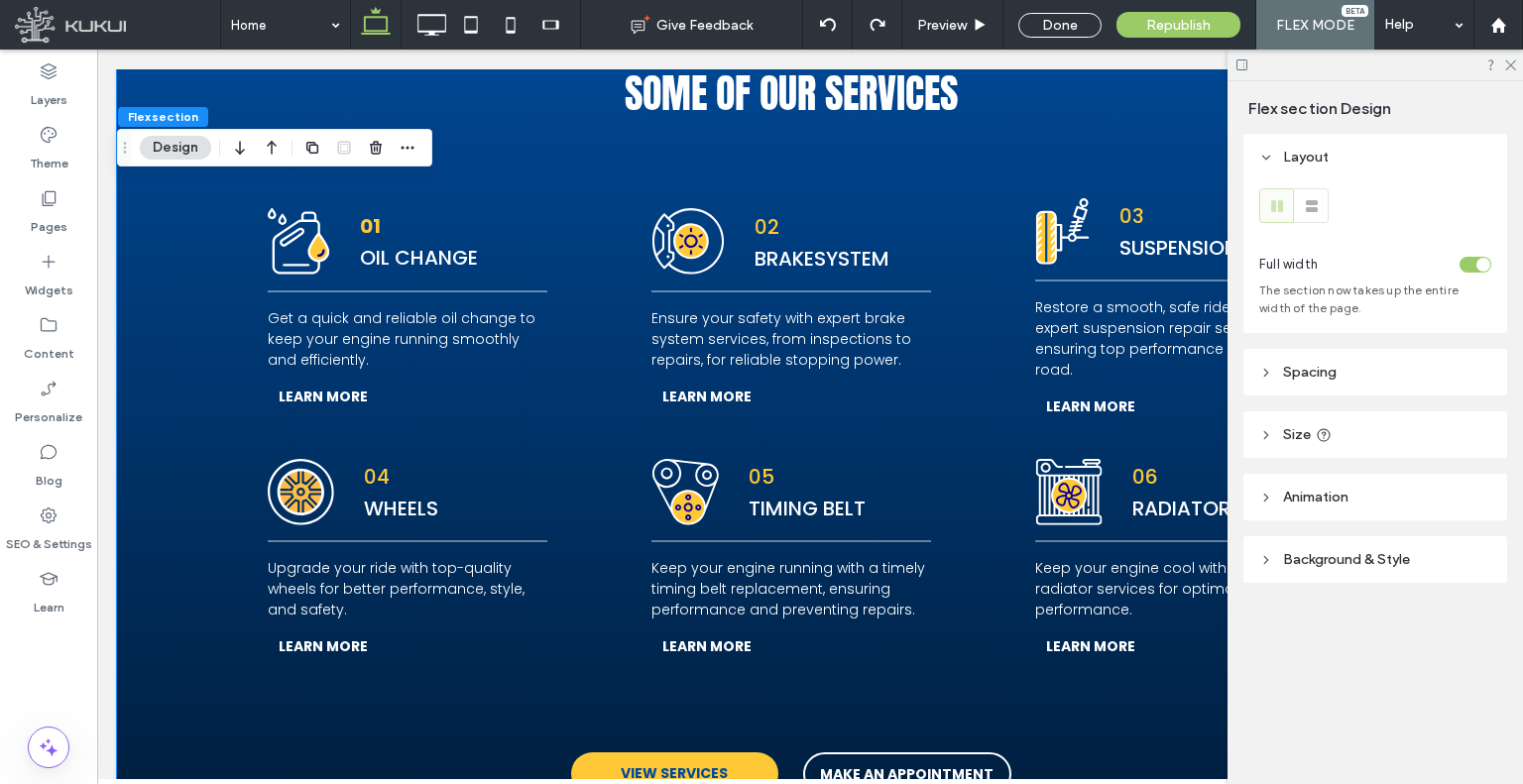 click on "02 BRAKESYSTEM" at bounding box center [822, 242] 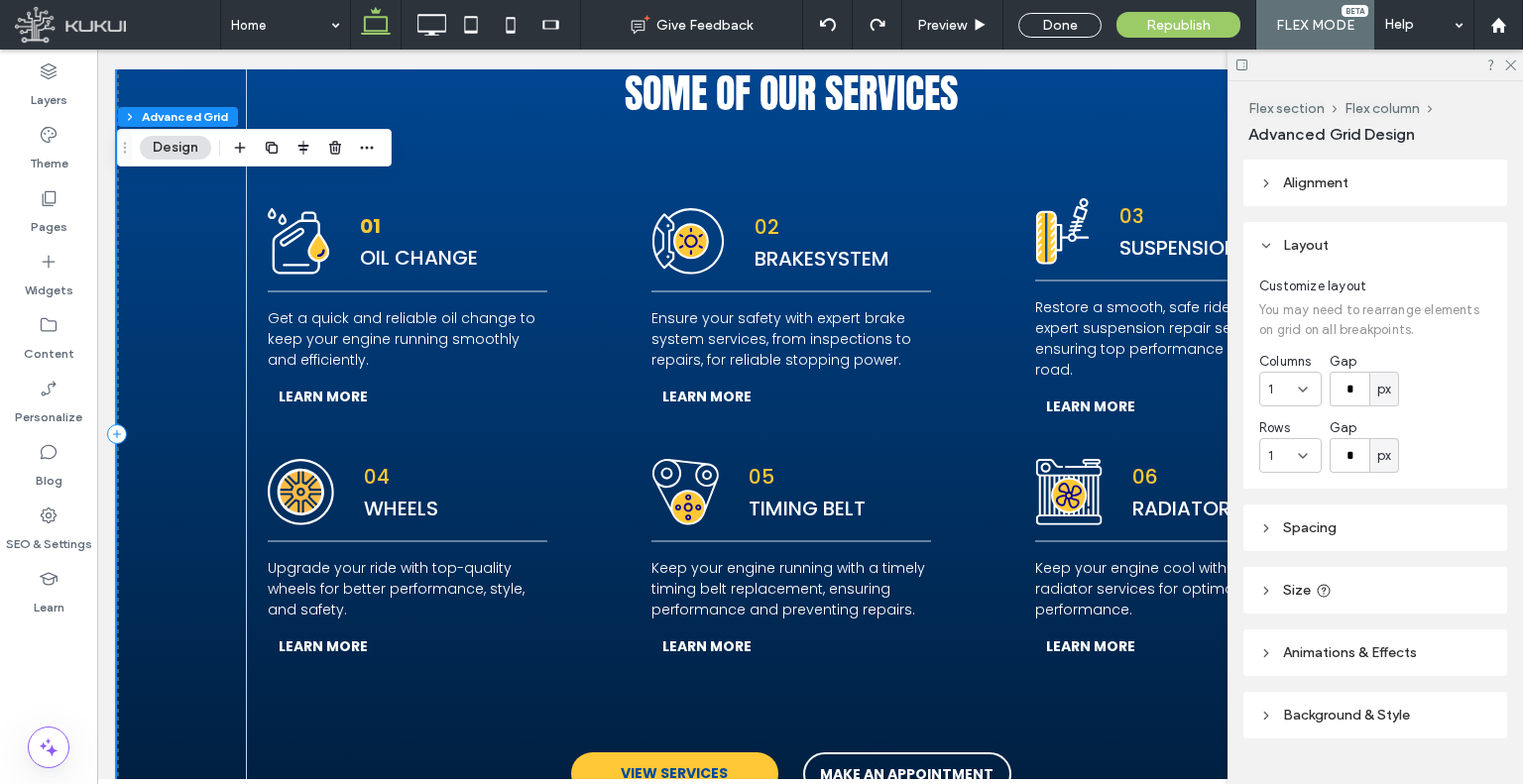 click on "02 BRAKESYSTEM" at bounding box center [822, 242] 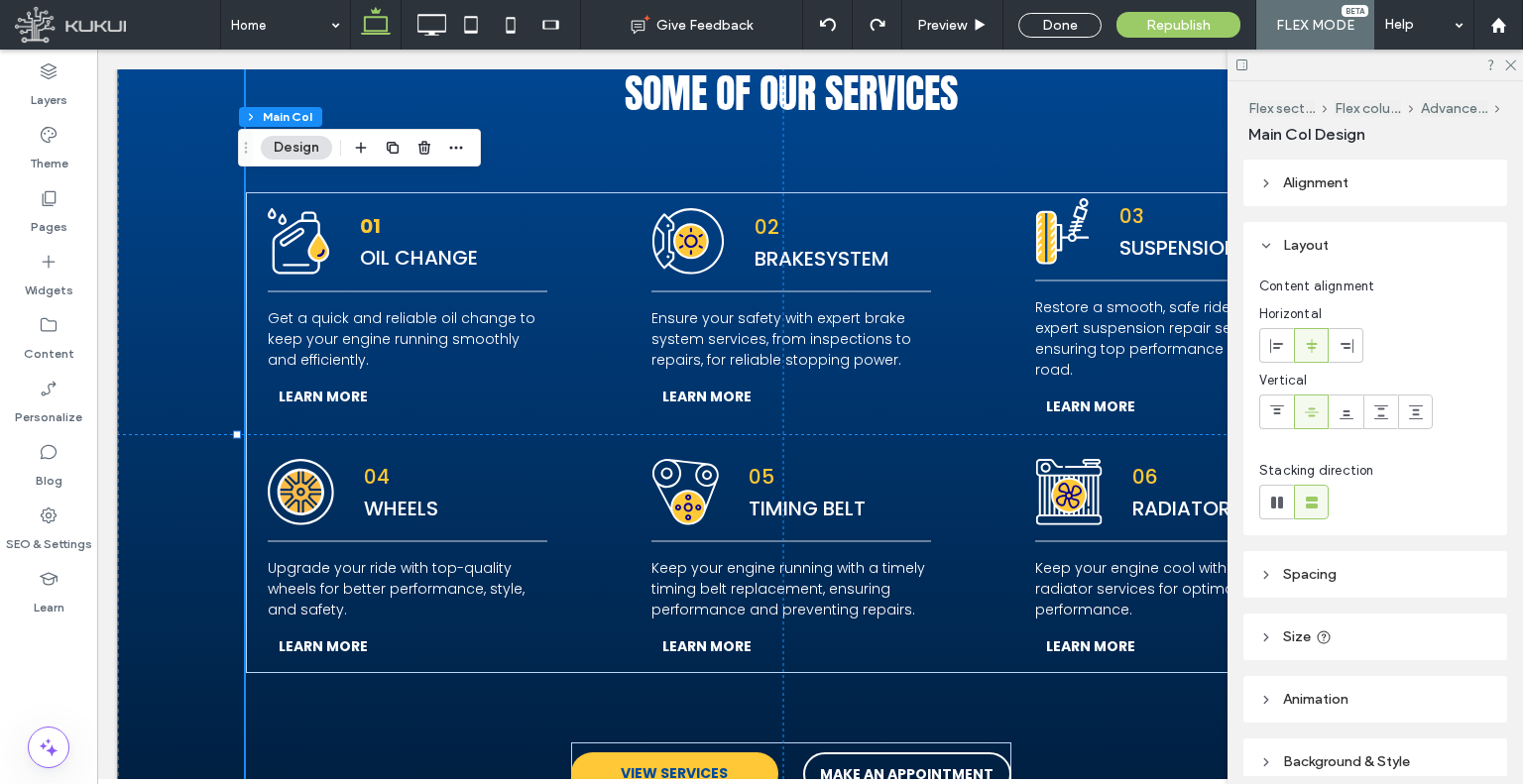 click on "02 BRAKESYSTEM" at bounding box center (822, 242) 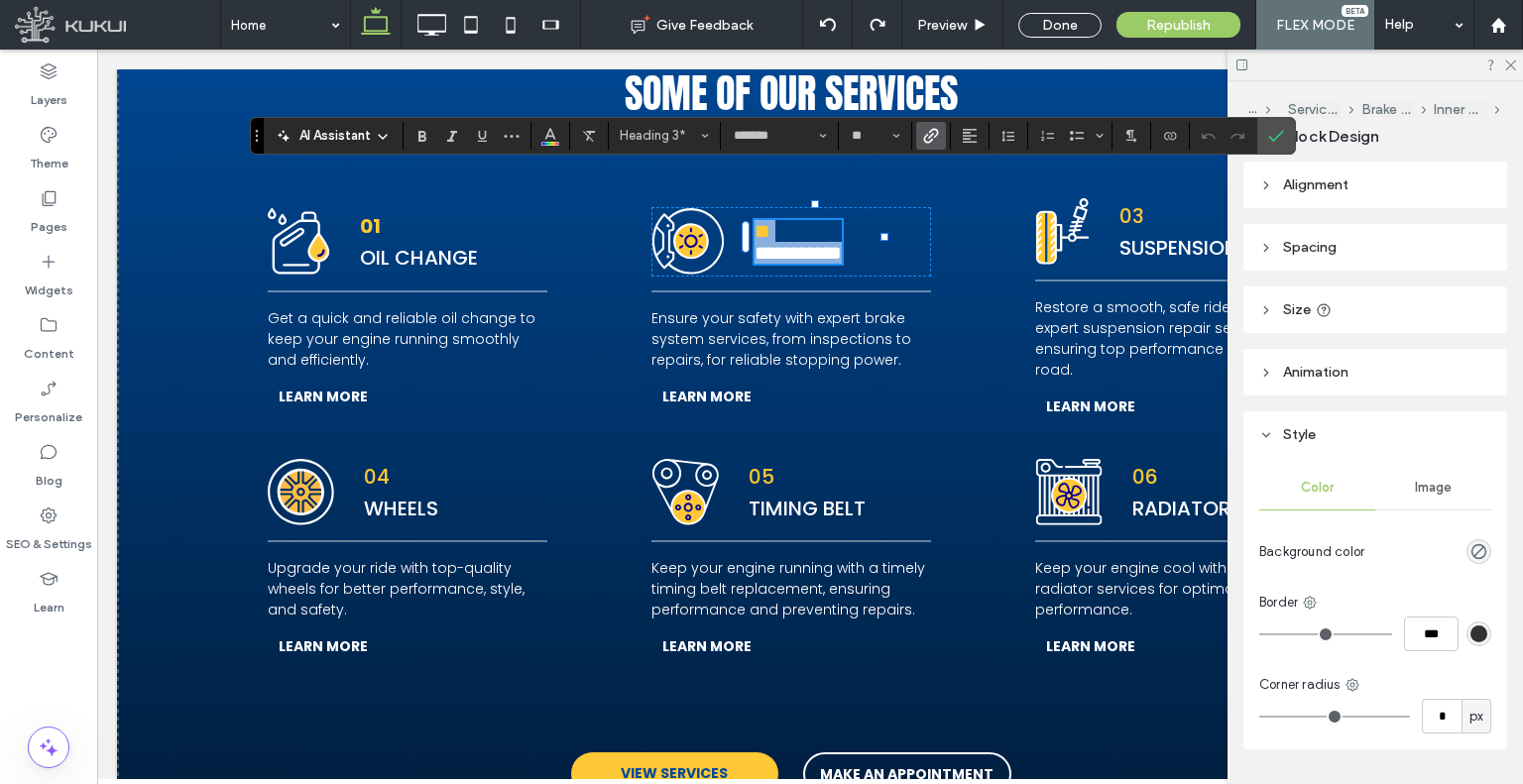 click on "**" at bounding box center (762, 231) 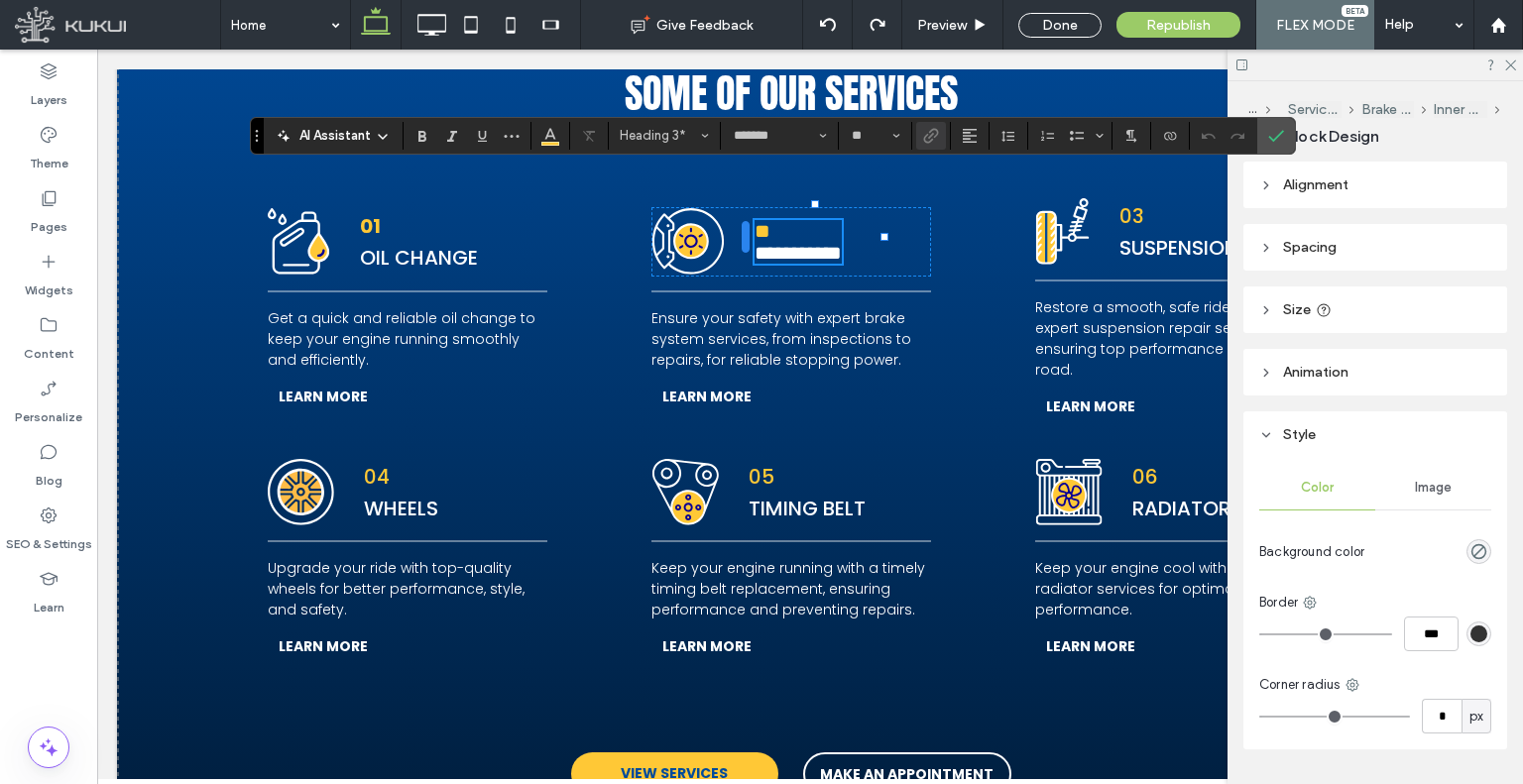 click at bounding box center (746, 237) 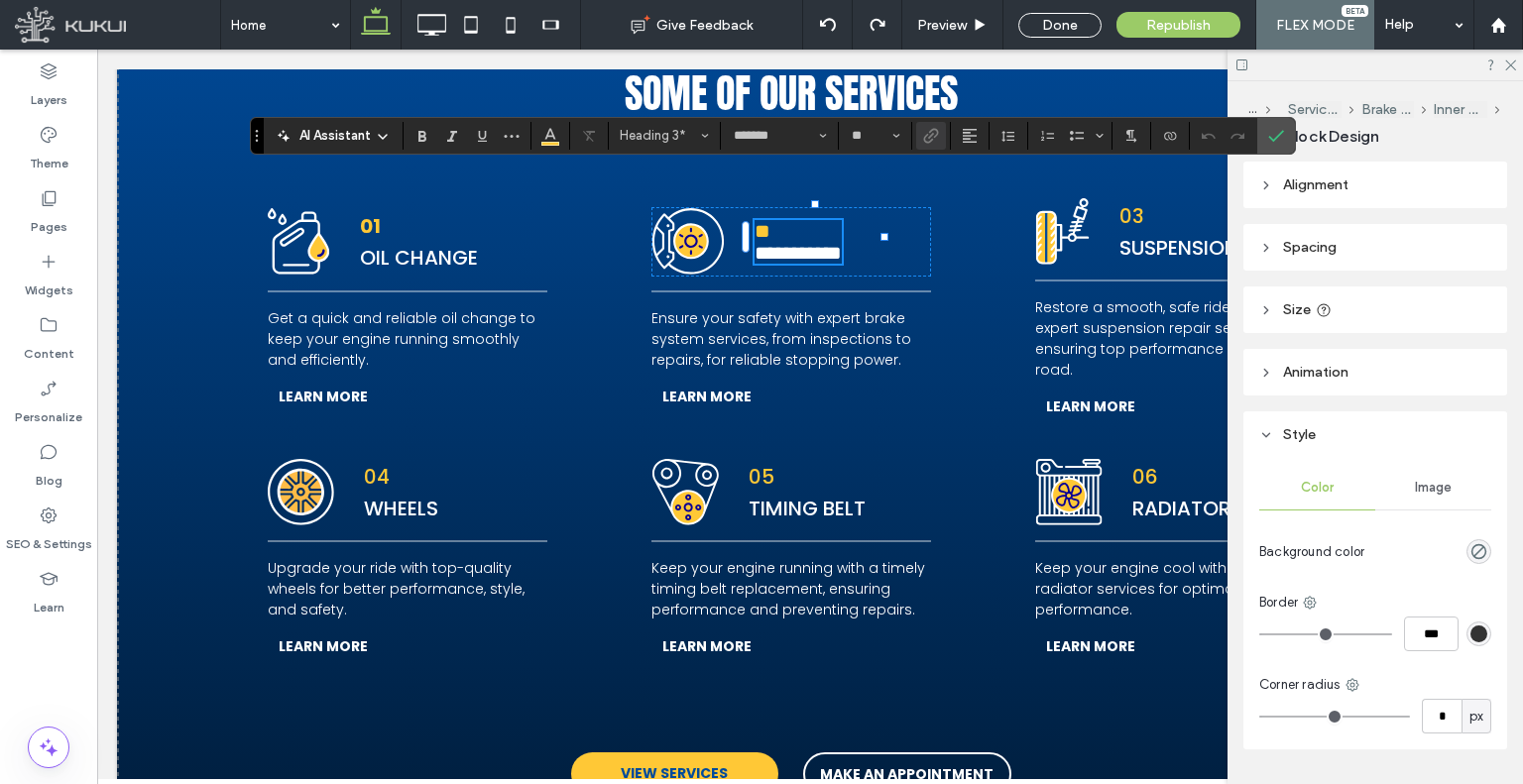 click on "**********" at bounding box center [798, 253] 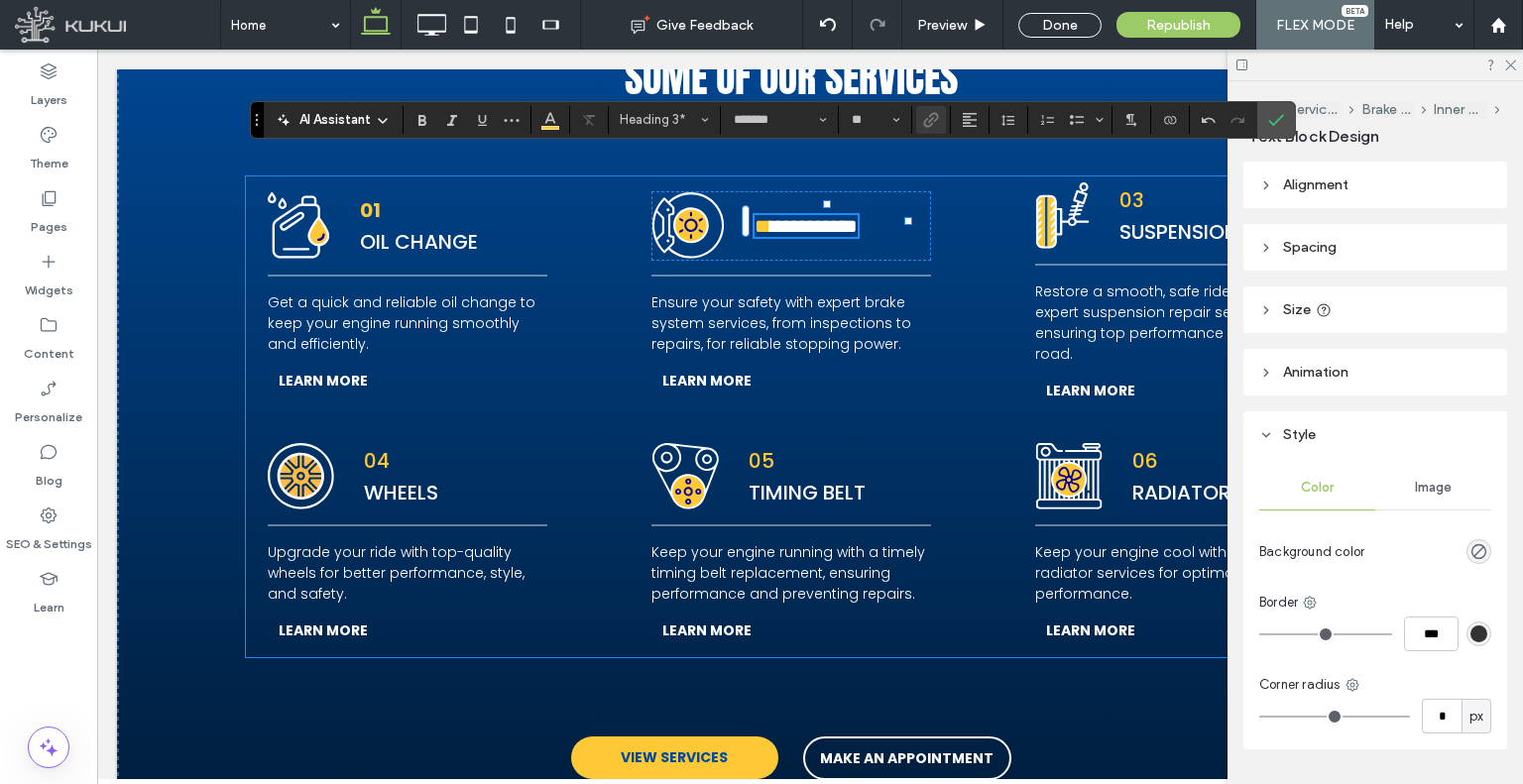 scroll, scrollTop: 3144, scrollLeft: 0, axis: vertical 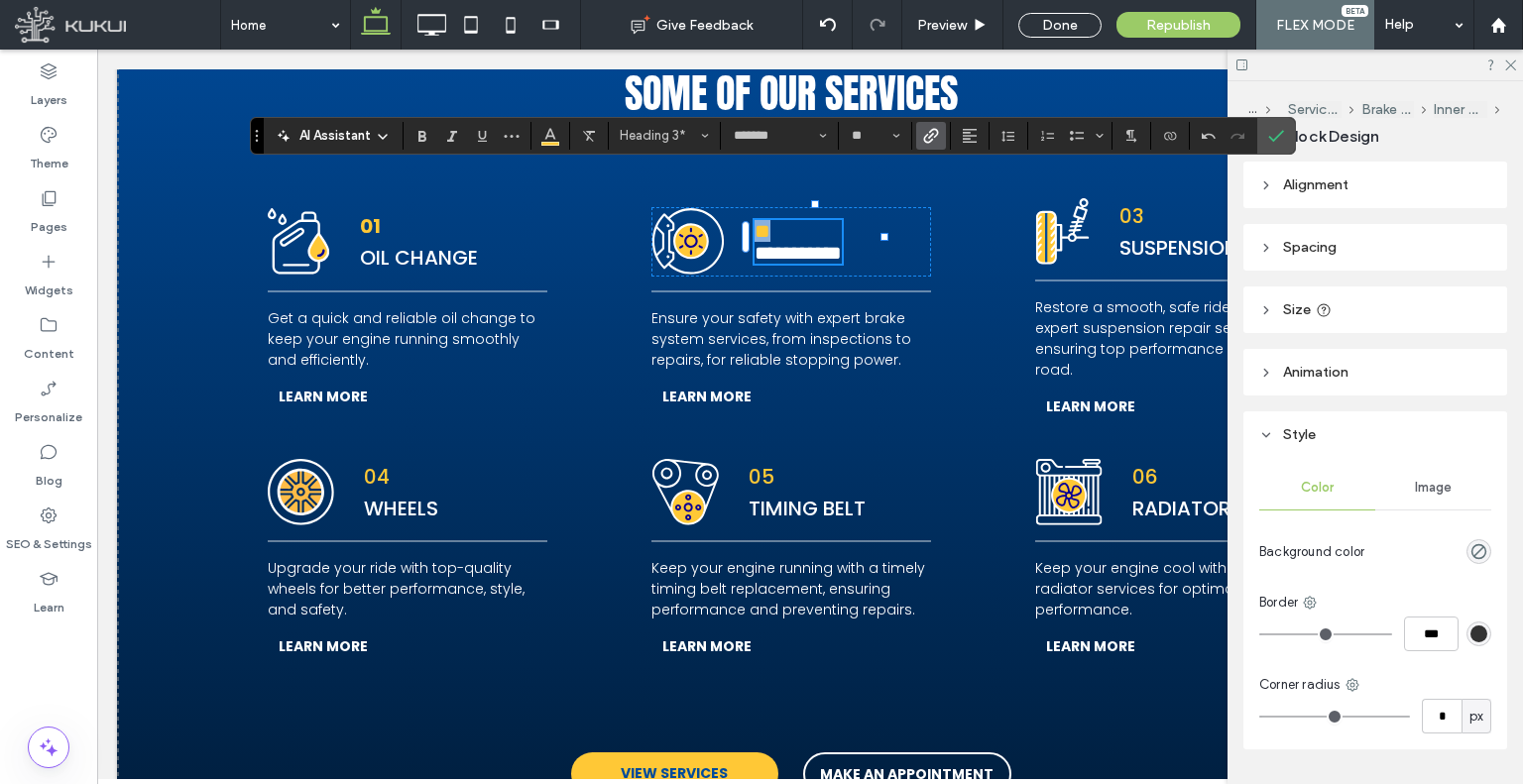 drag, startPoint x: 769, startPoint y: 183, endPoint x: 750, endPoint y: 183, distance: 19 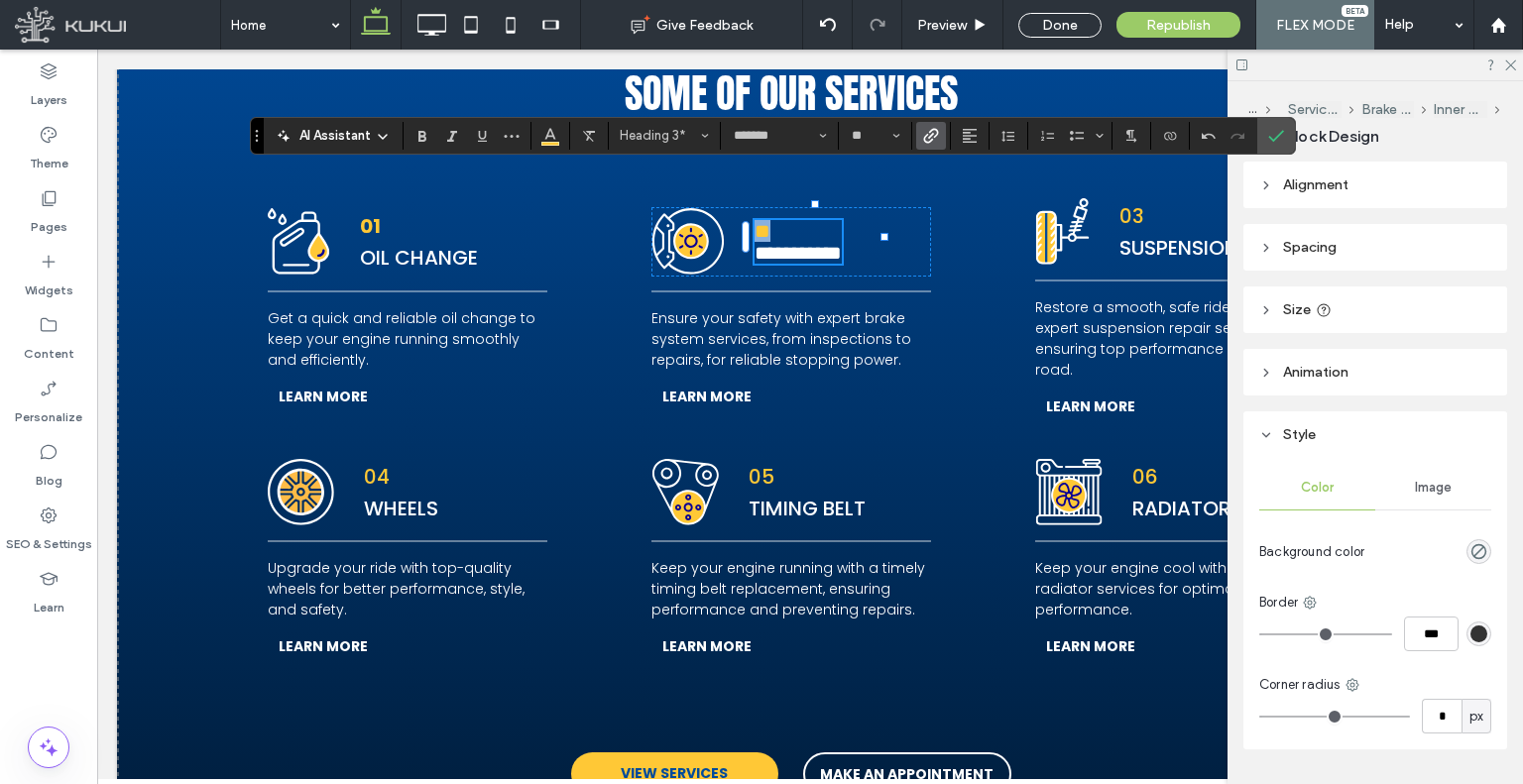 click on "**" at bounding box center (762, 231) 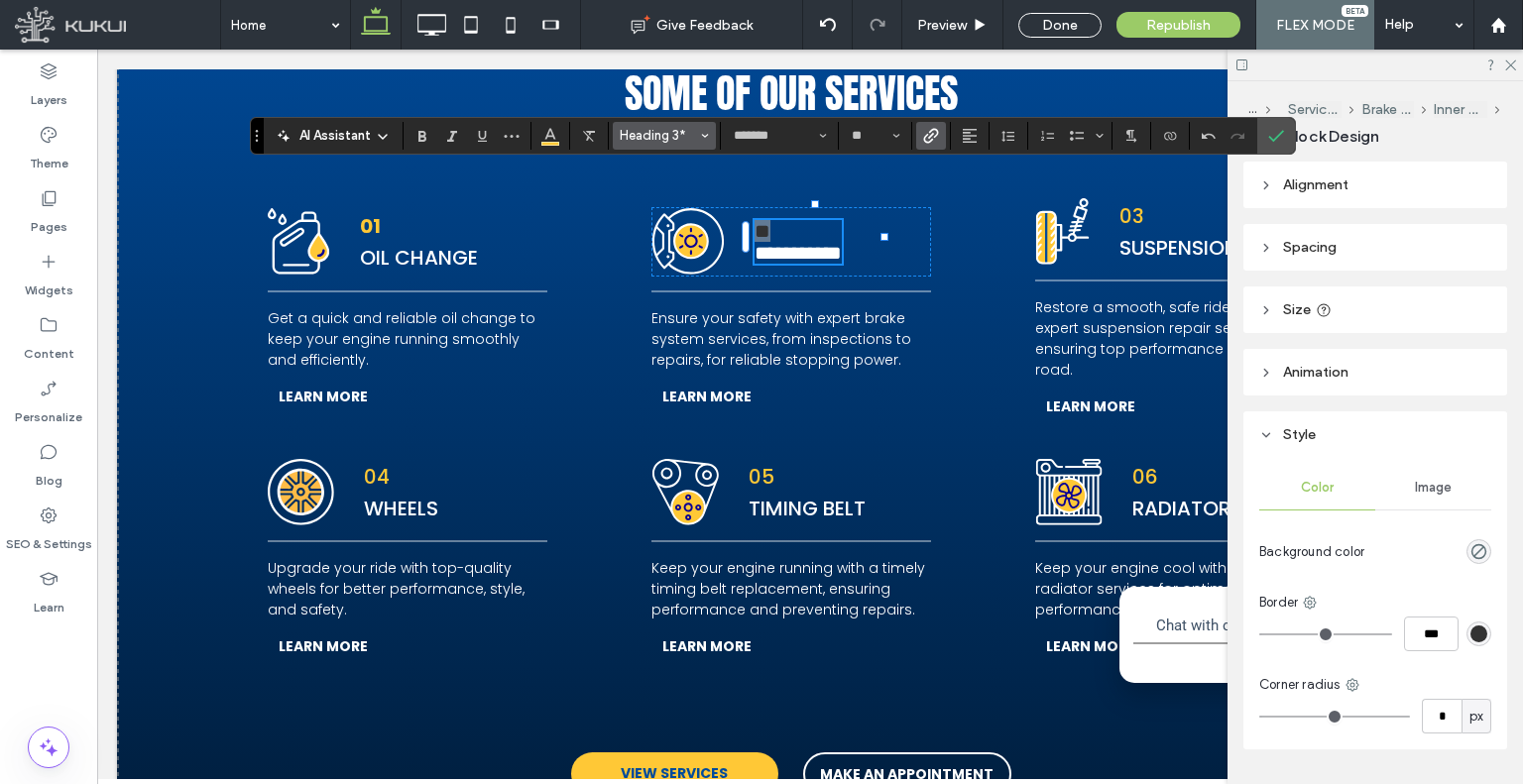 click on "Heading 3*" at bounding box center [664, 136] 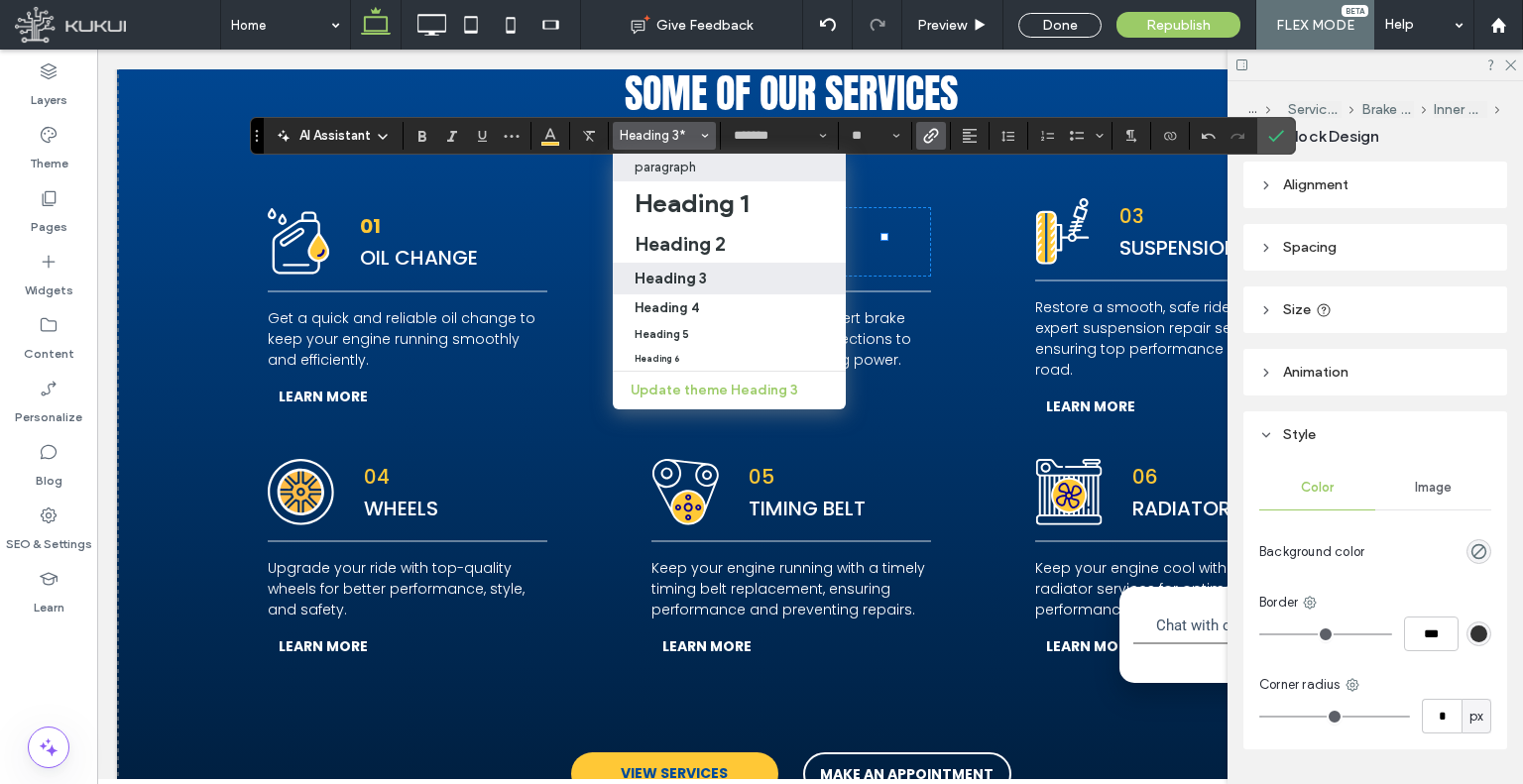 click on "paragraph" at bounding box center (729, 167) 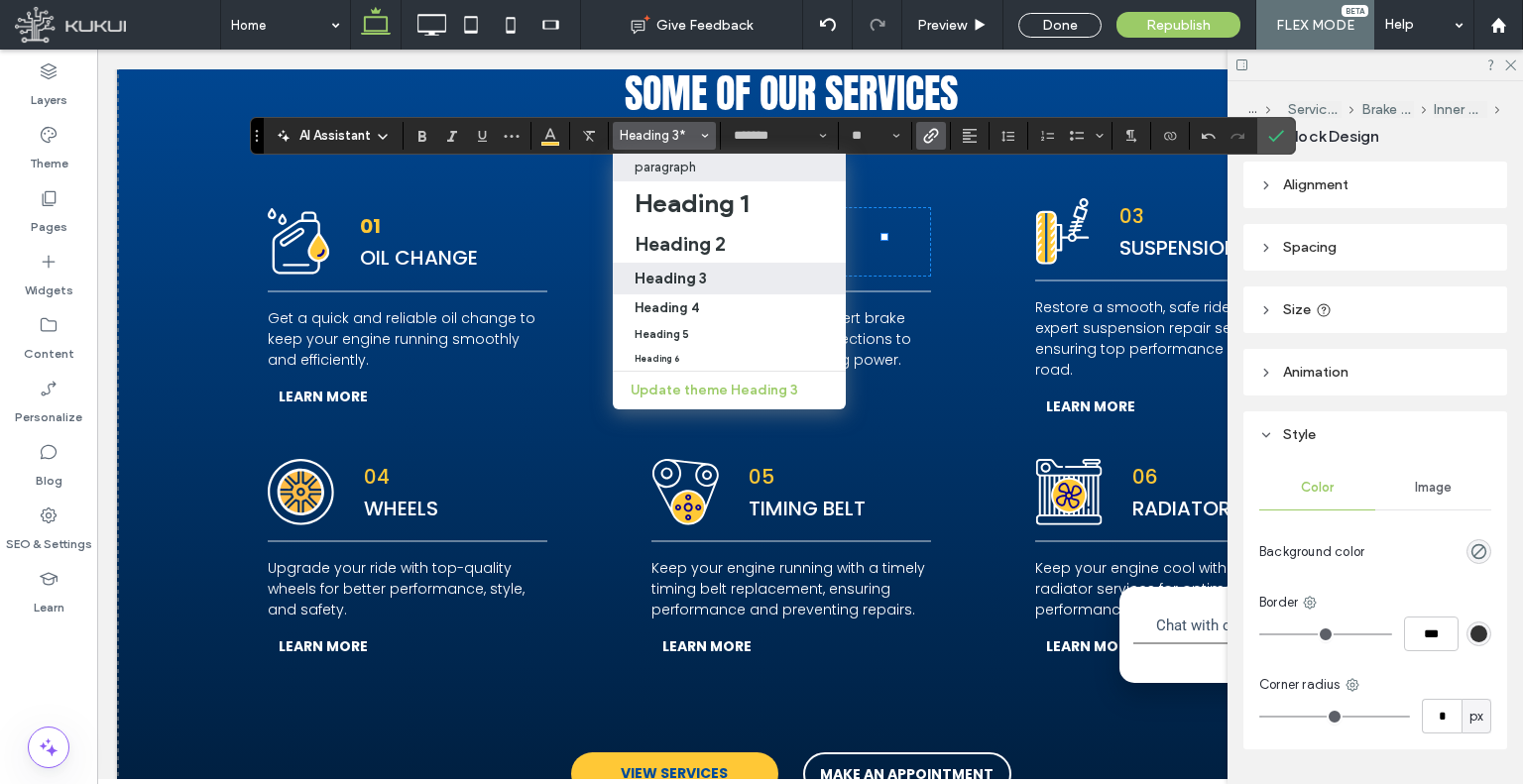 type on "**" 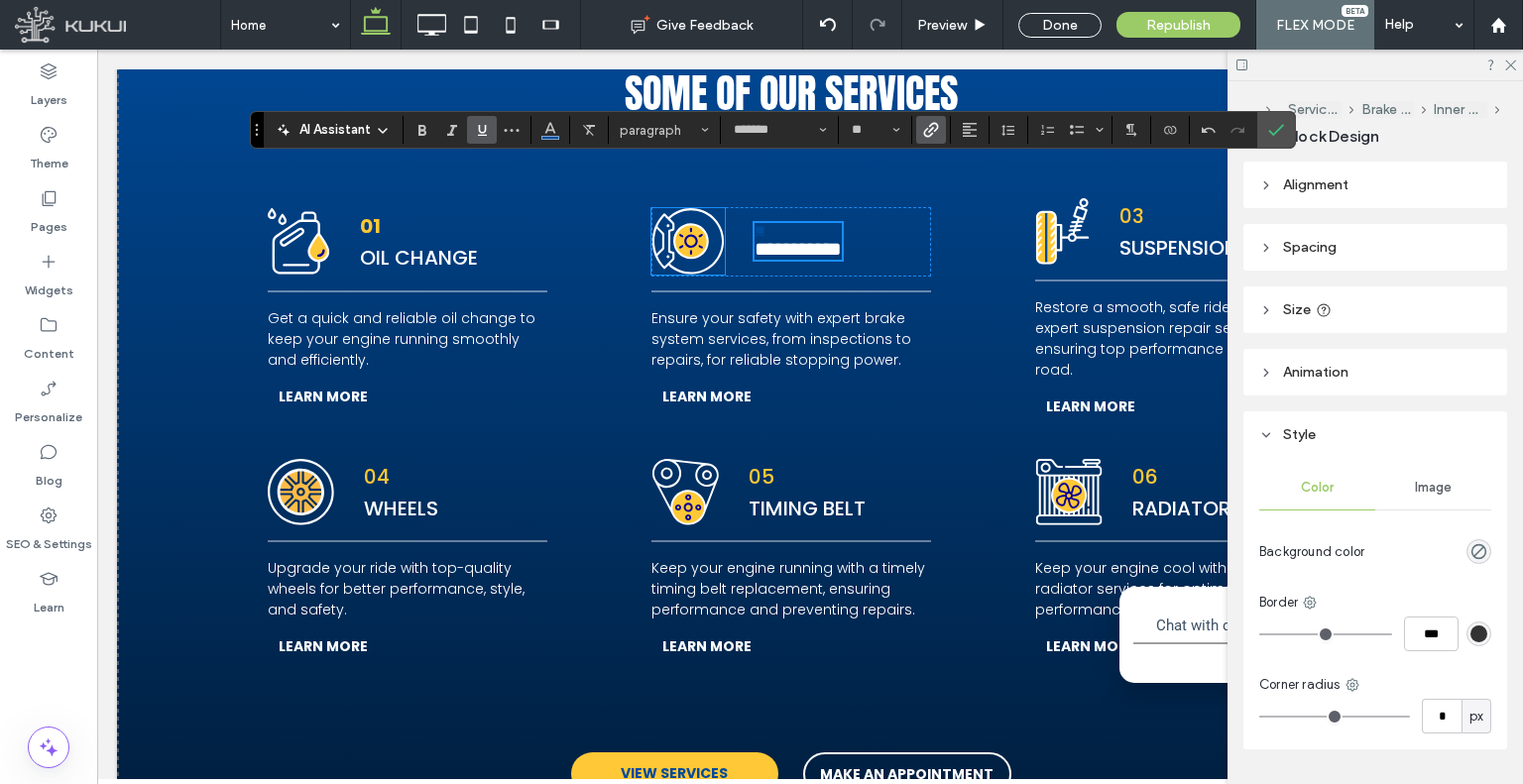 scroll, scrollTop: 3150, scrollLeft: 0, axis: vertical 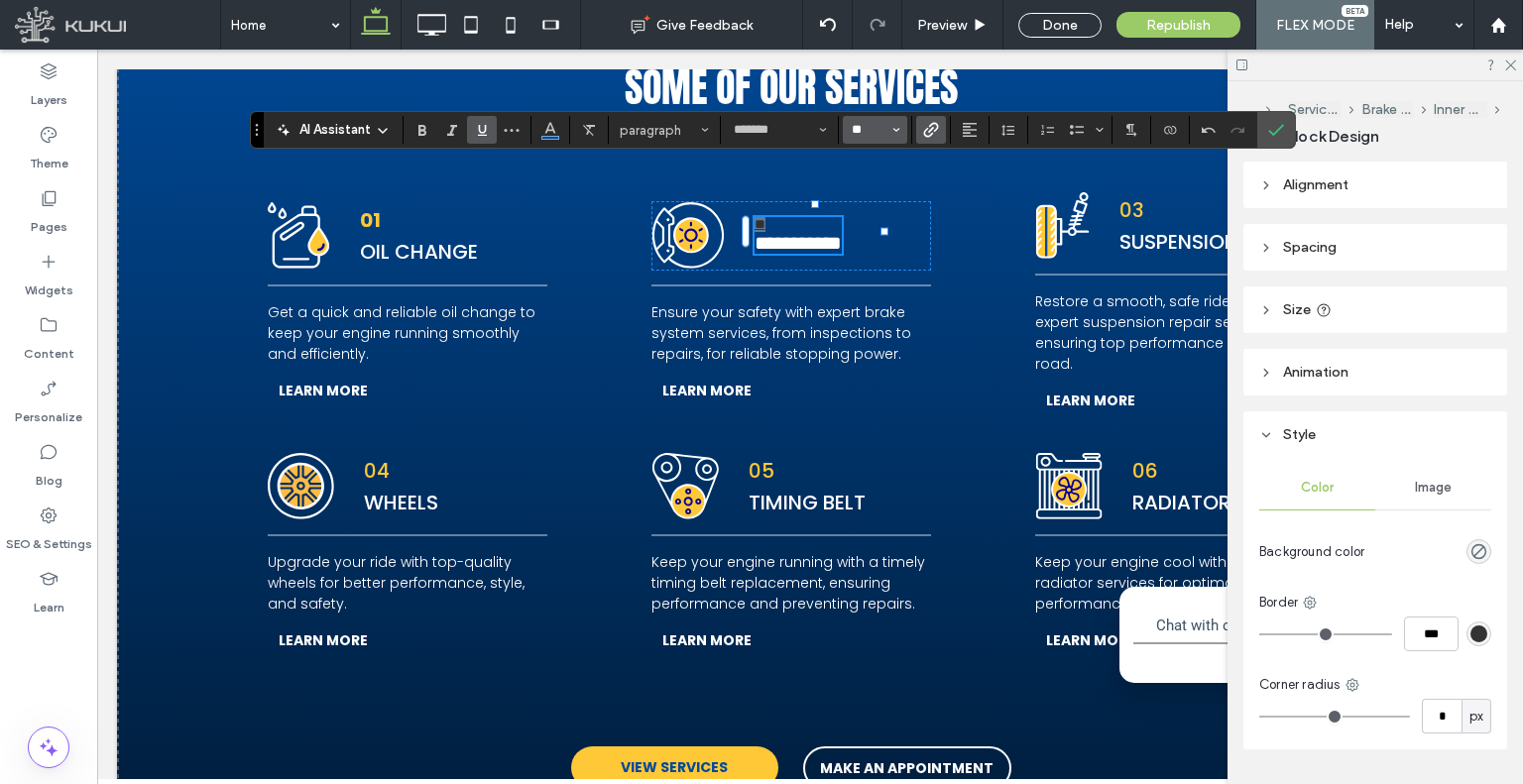 click on "**" at bounding box center (869, 130) 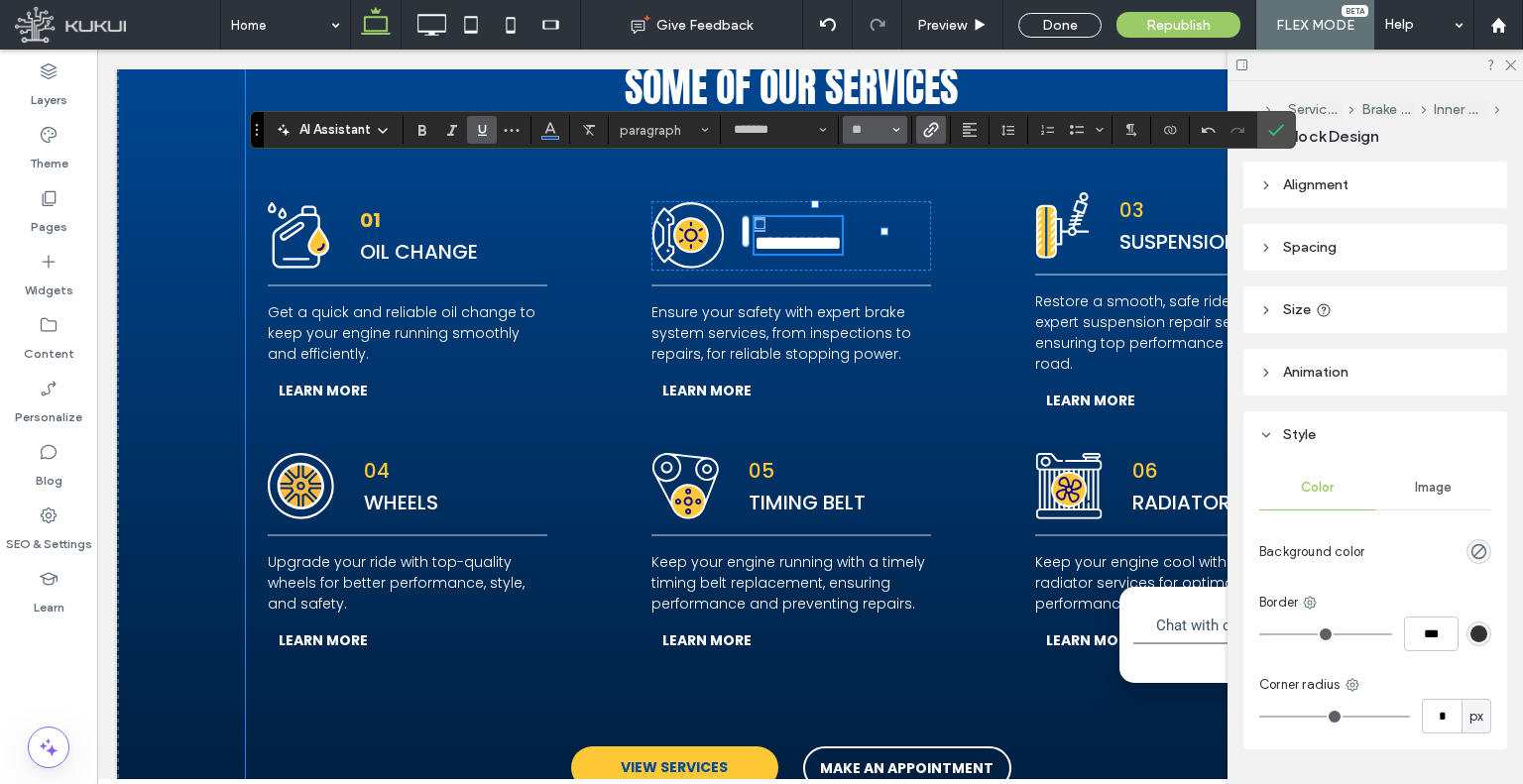 type on "**" 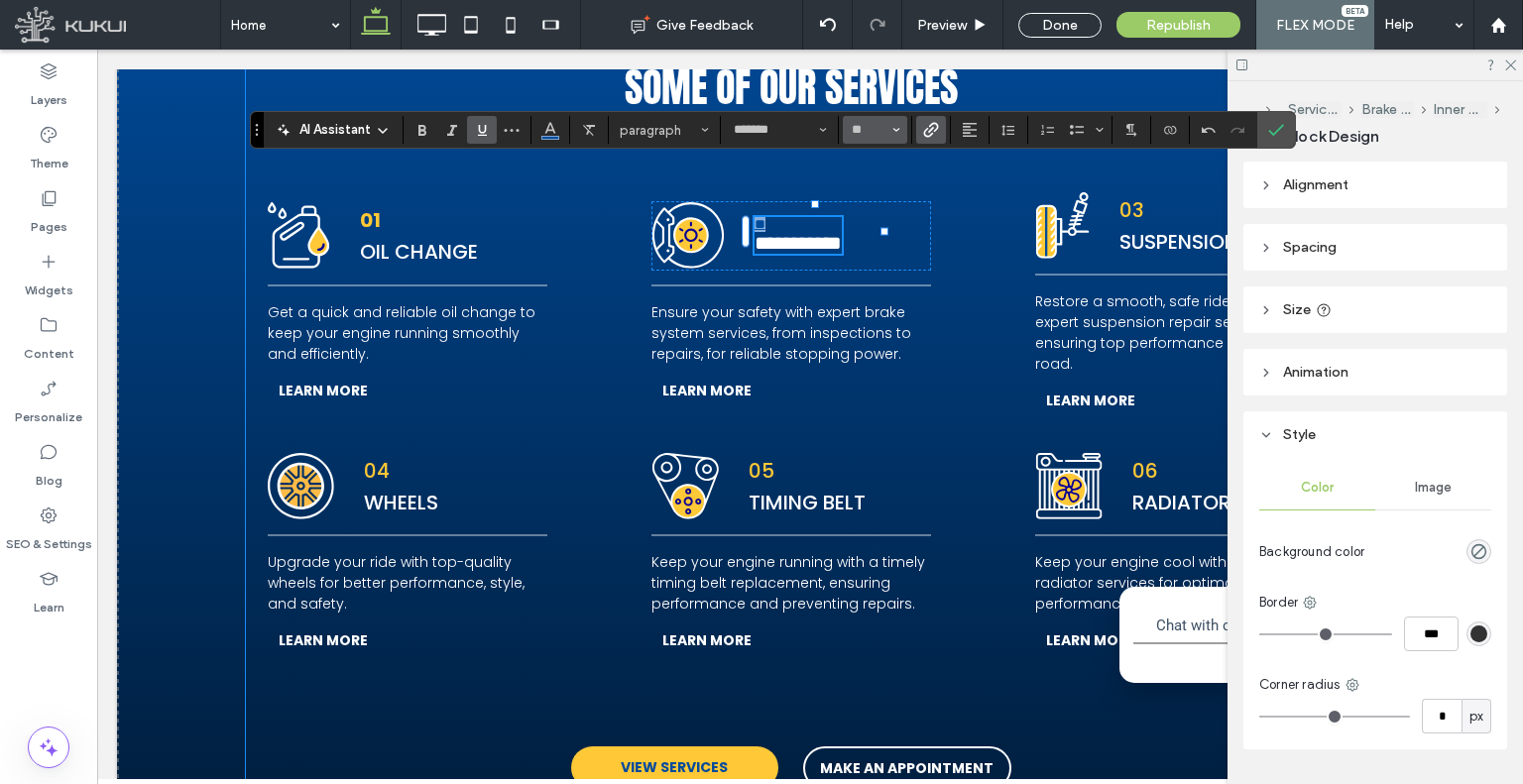 scroll, scrollTop: 3145, scrollLeft: 0, axis: vertical 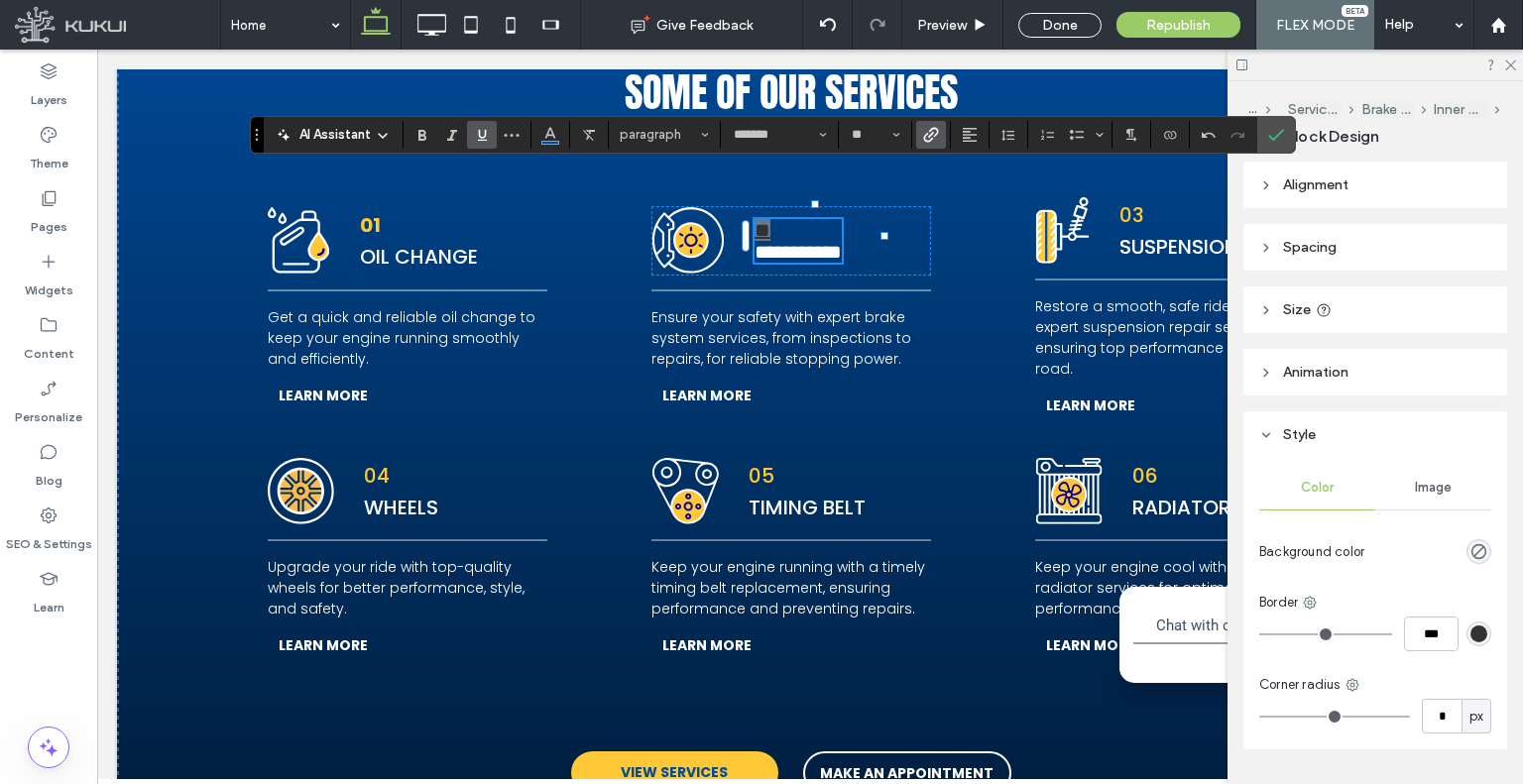 click 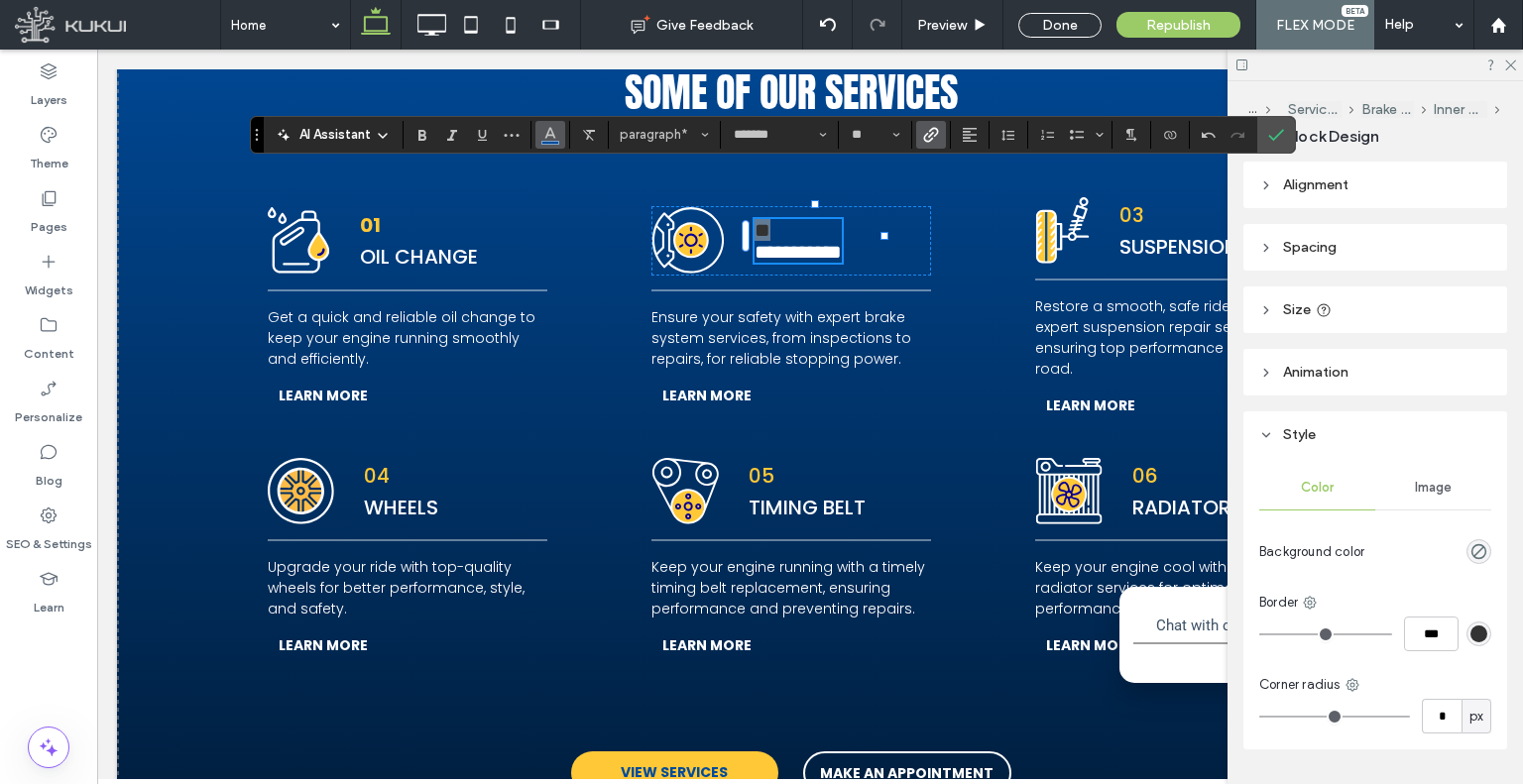 click 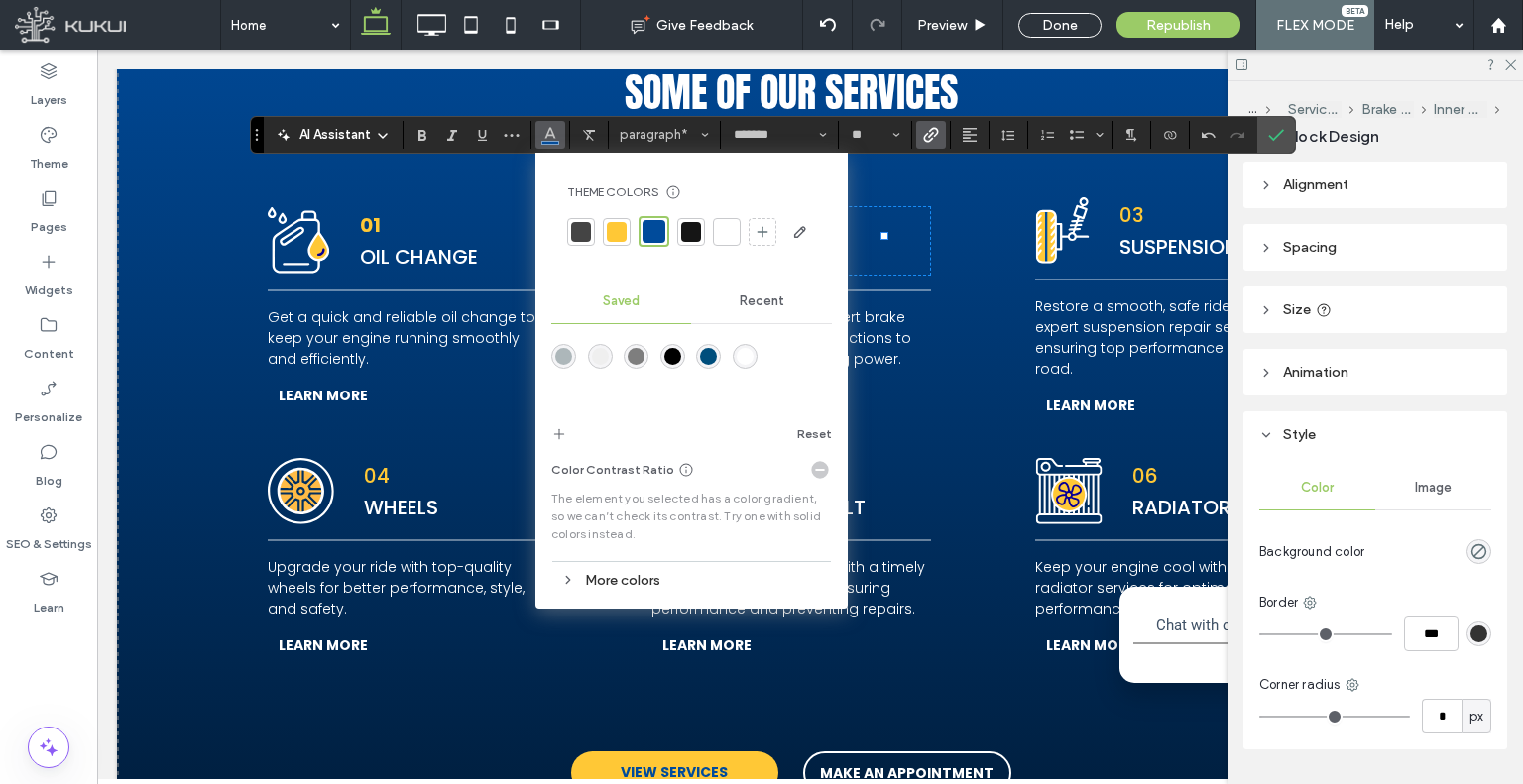click at bounding box center [617, 232] 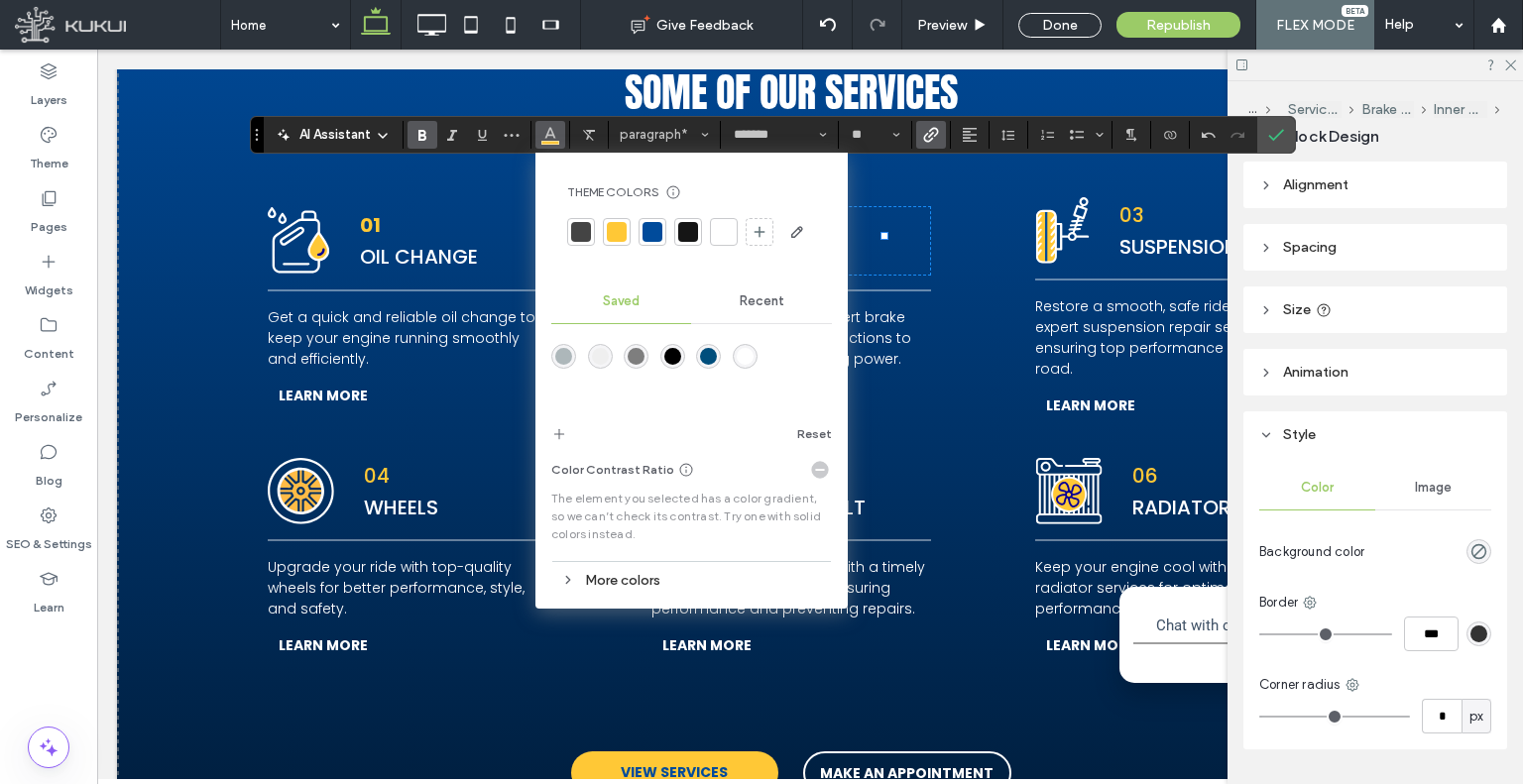 click 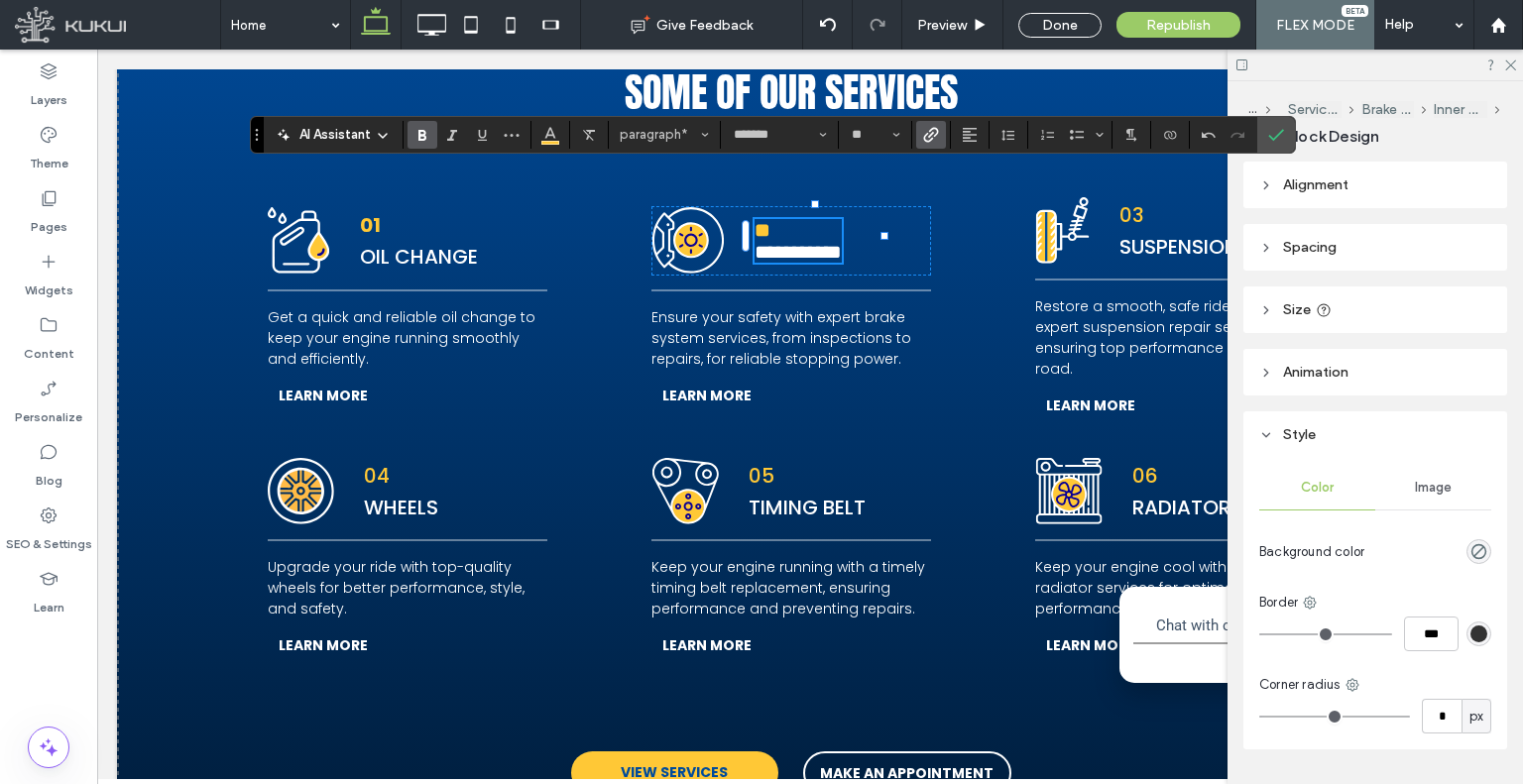 click 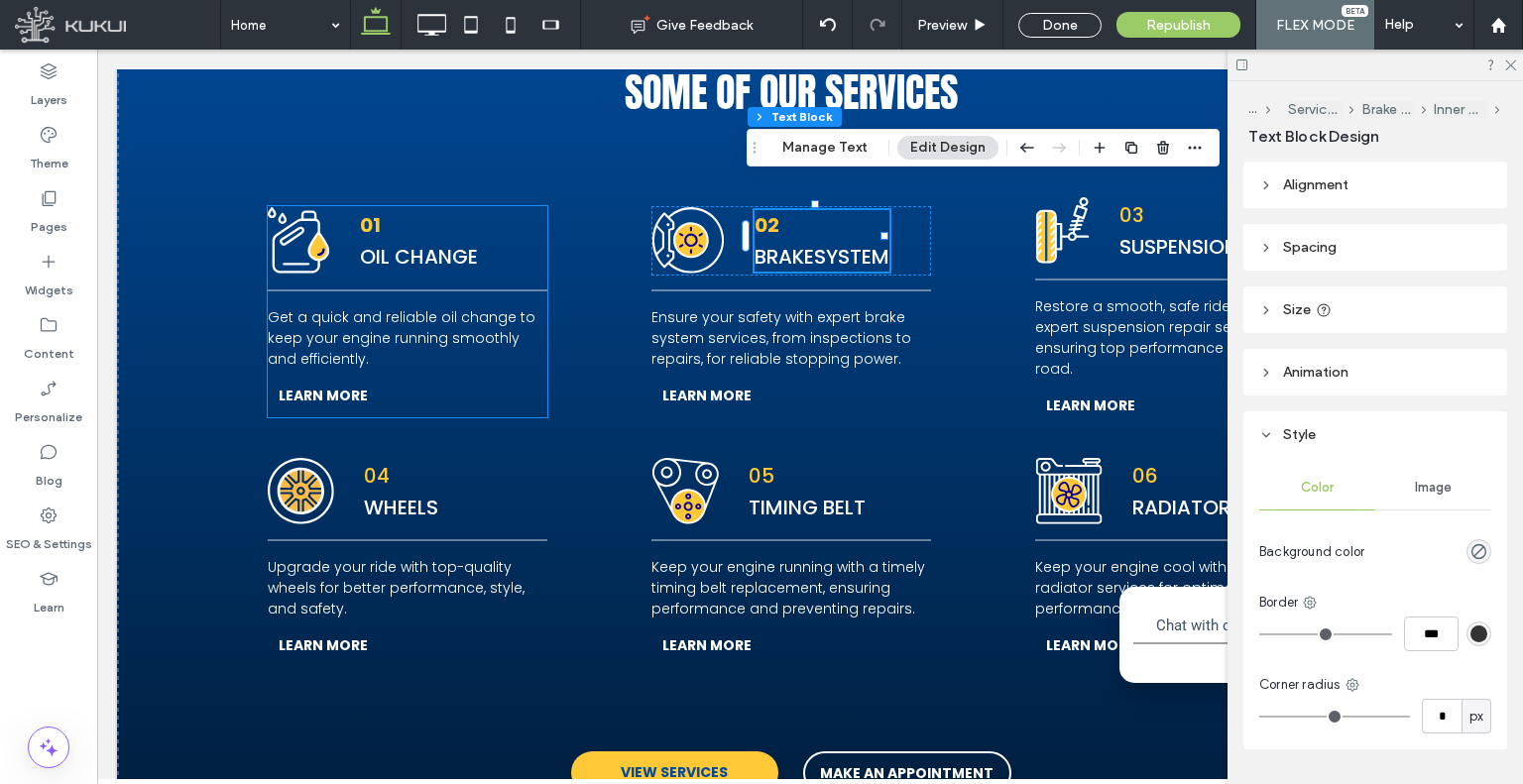 click on "01" at bounding box center [370, 225] 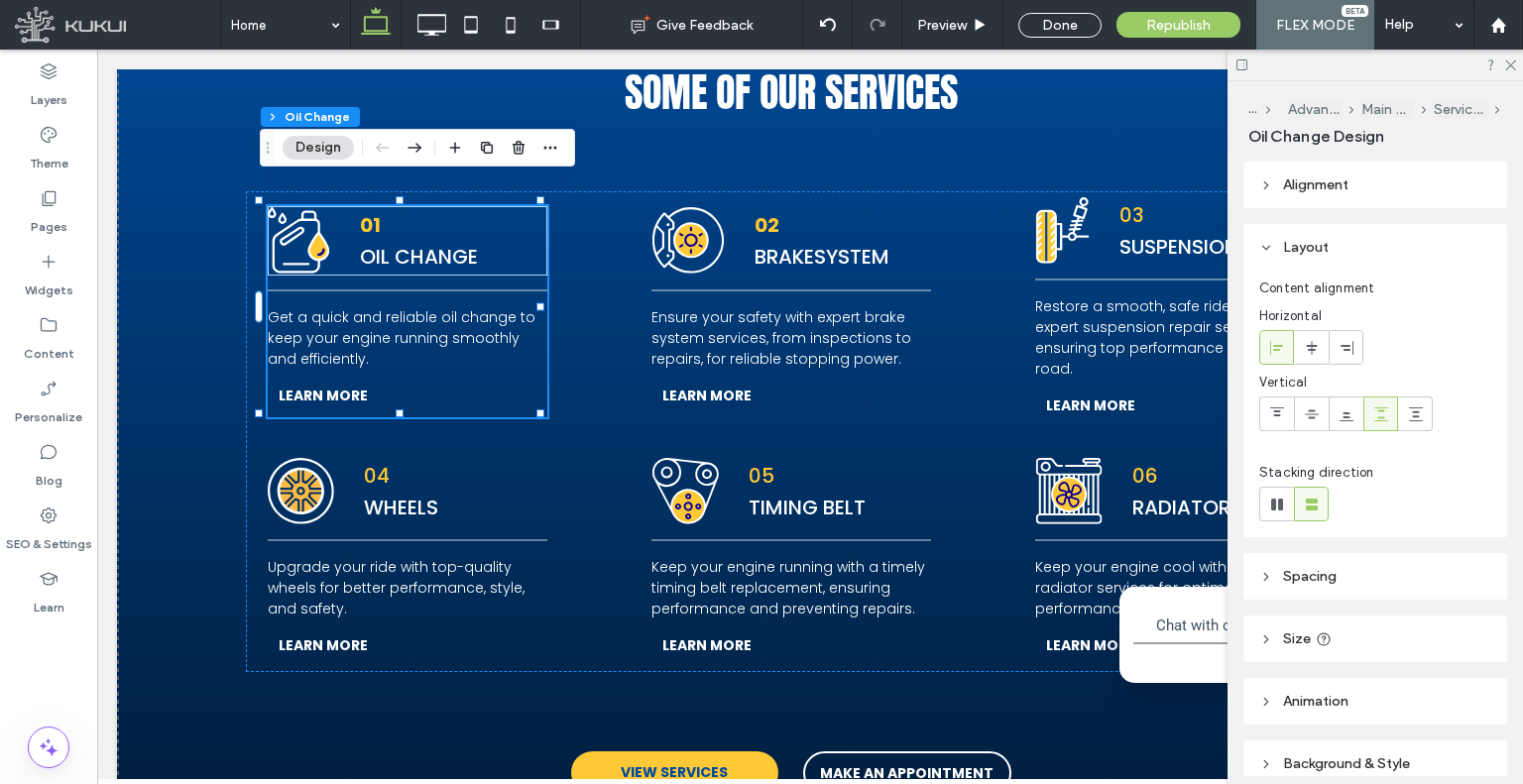 click on "01" at bounding box center [370, 225] 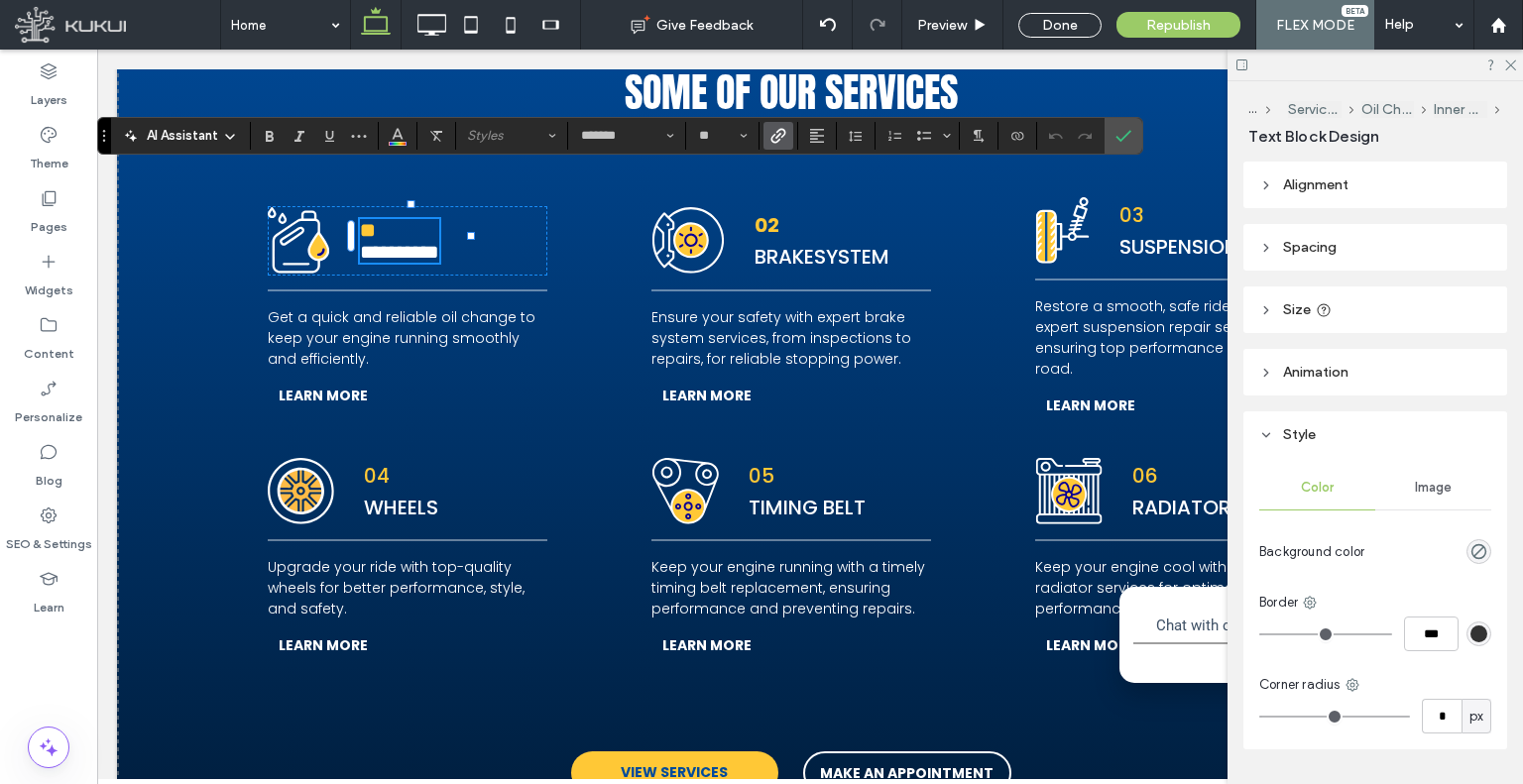 click on "**" at bounding box center [368, 230] 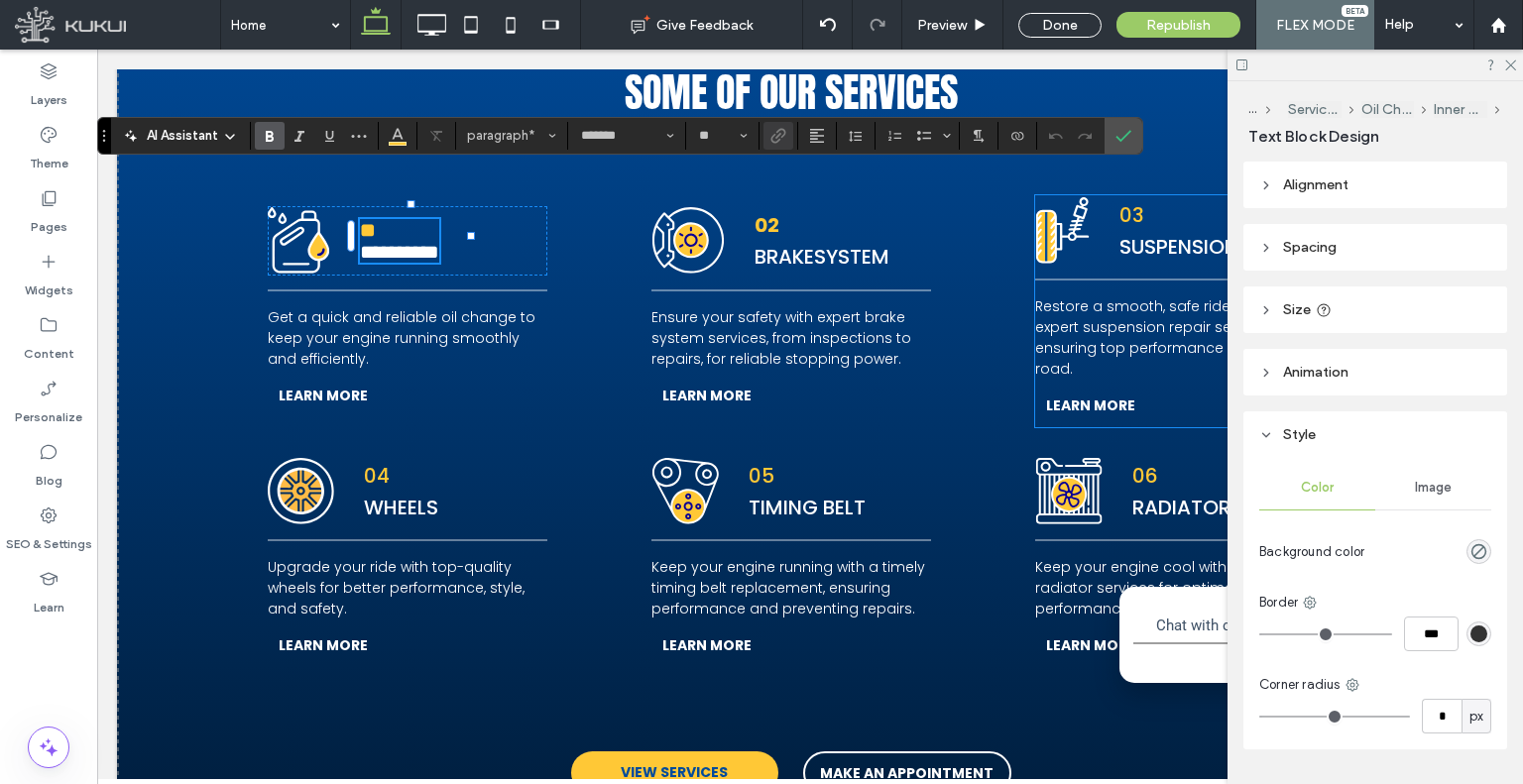 click on "03 SUSPENSION" at bounding box center [1179, 230] 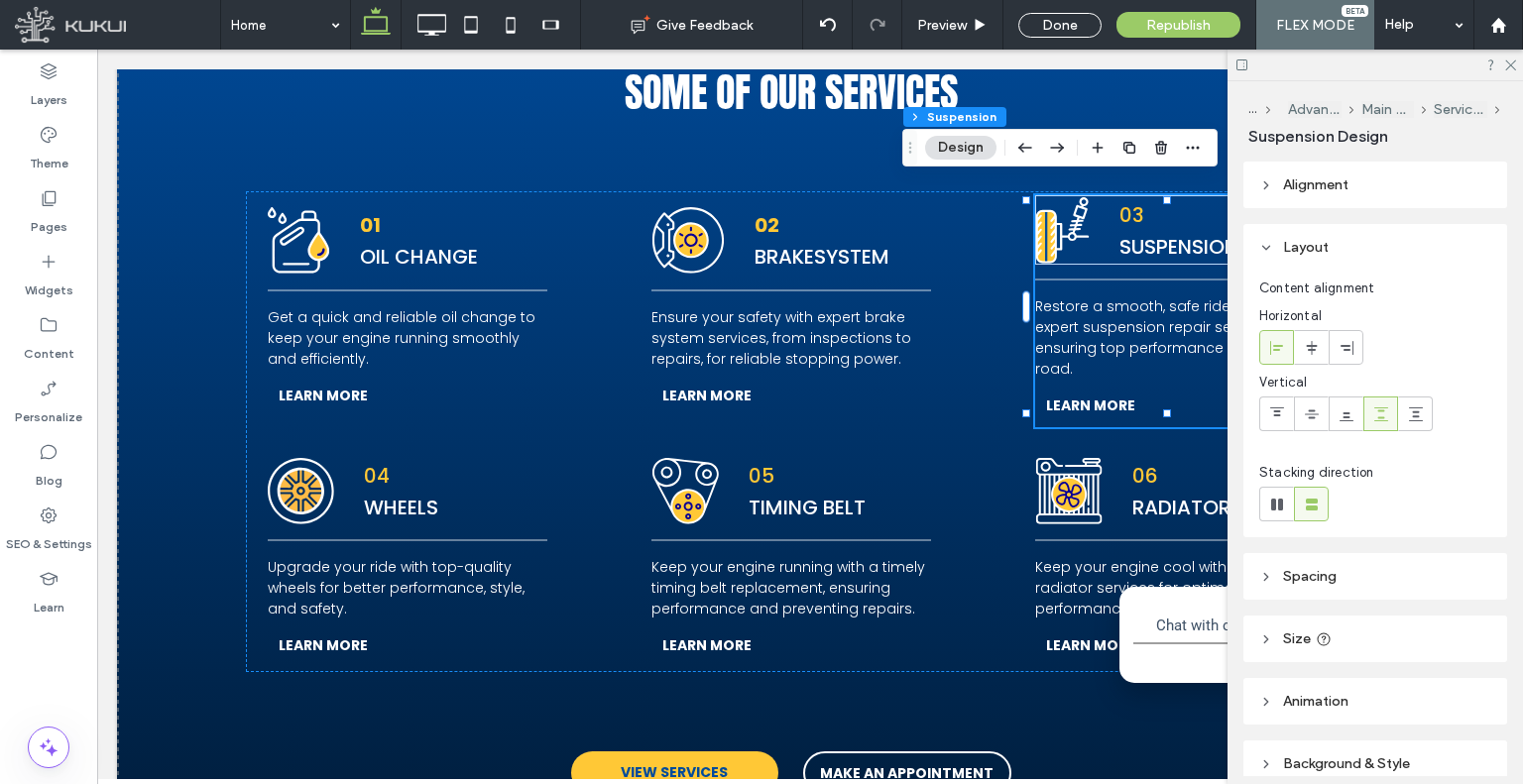 click on "03 SUSPENSION" at bounding box center [1179, 230] 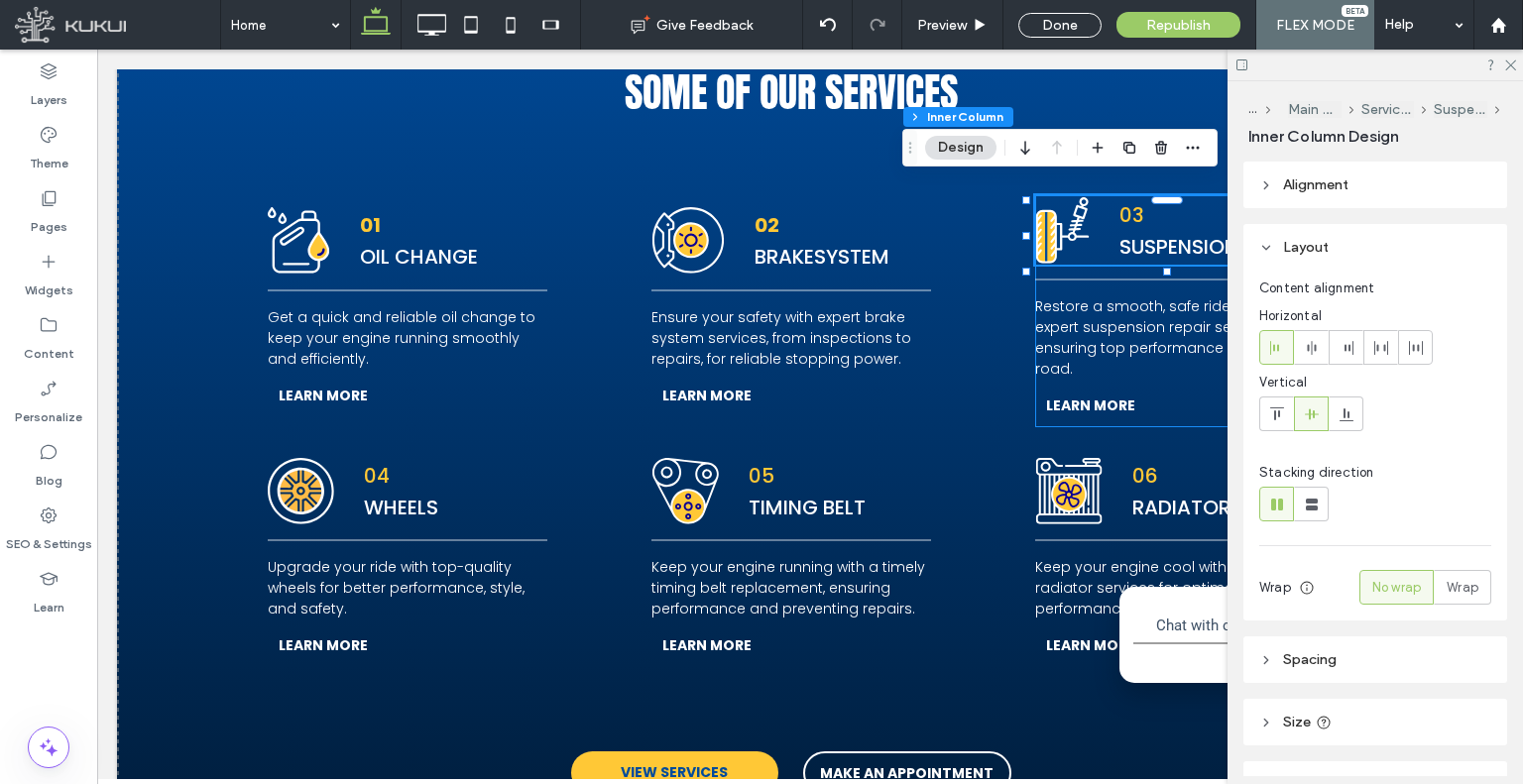 click on "03 SUSPENSION" at bounding box center [1179, 230] 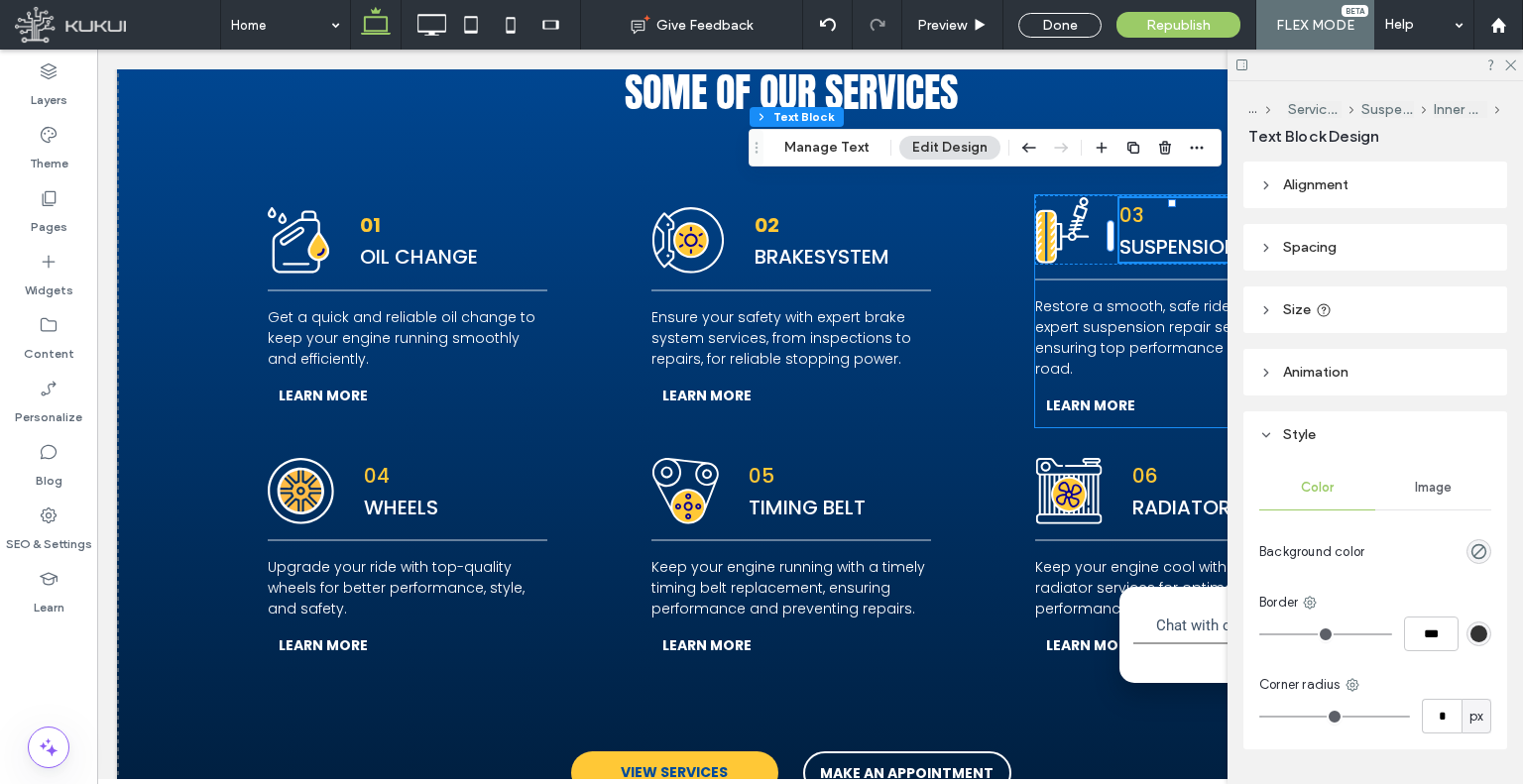 click on "03 SUSPENSION" at bounding box center [1179, 230] 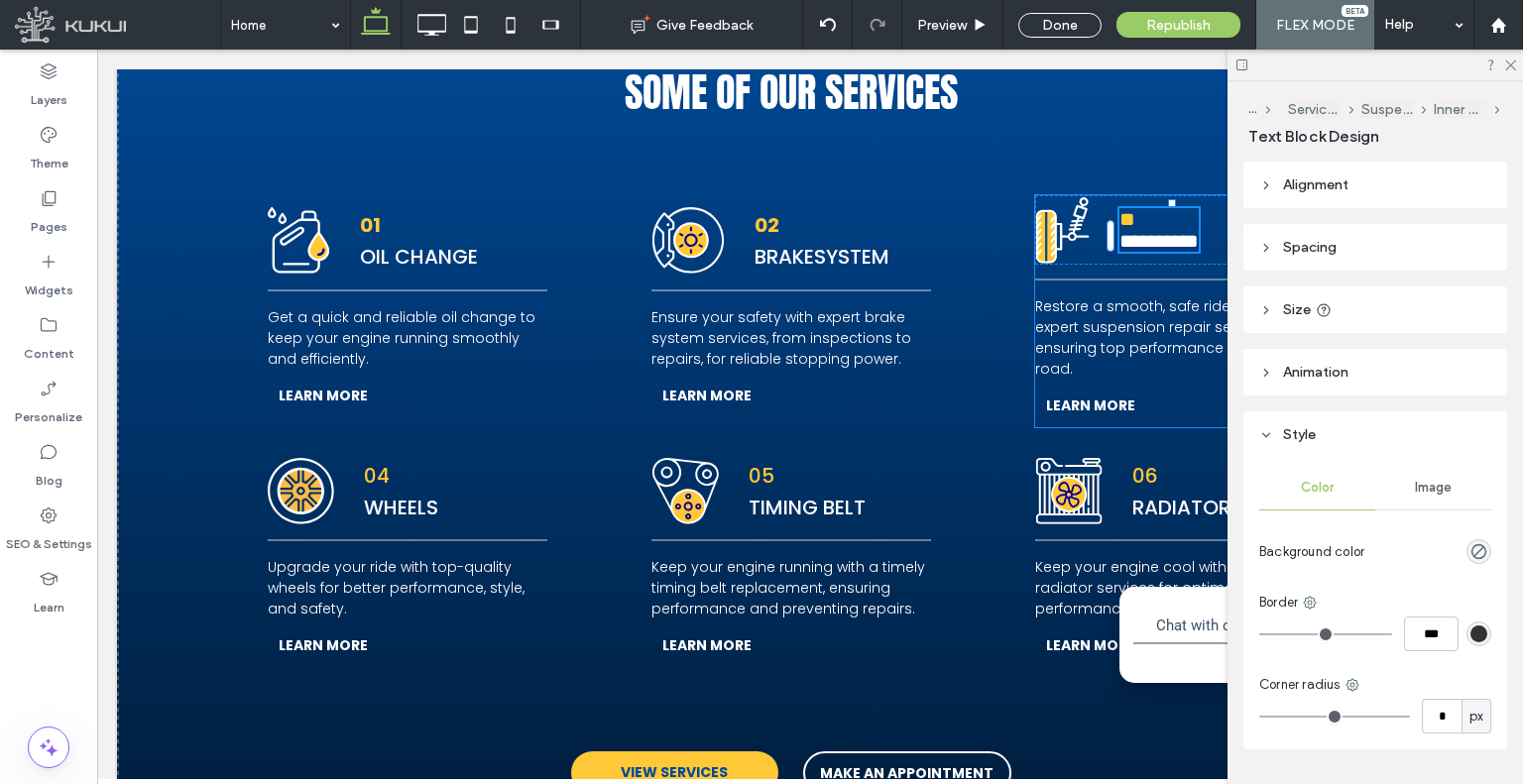 type on "*******" 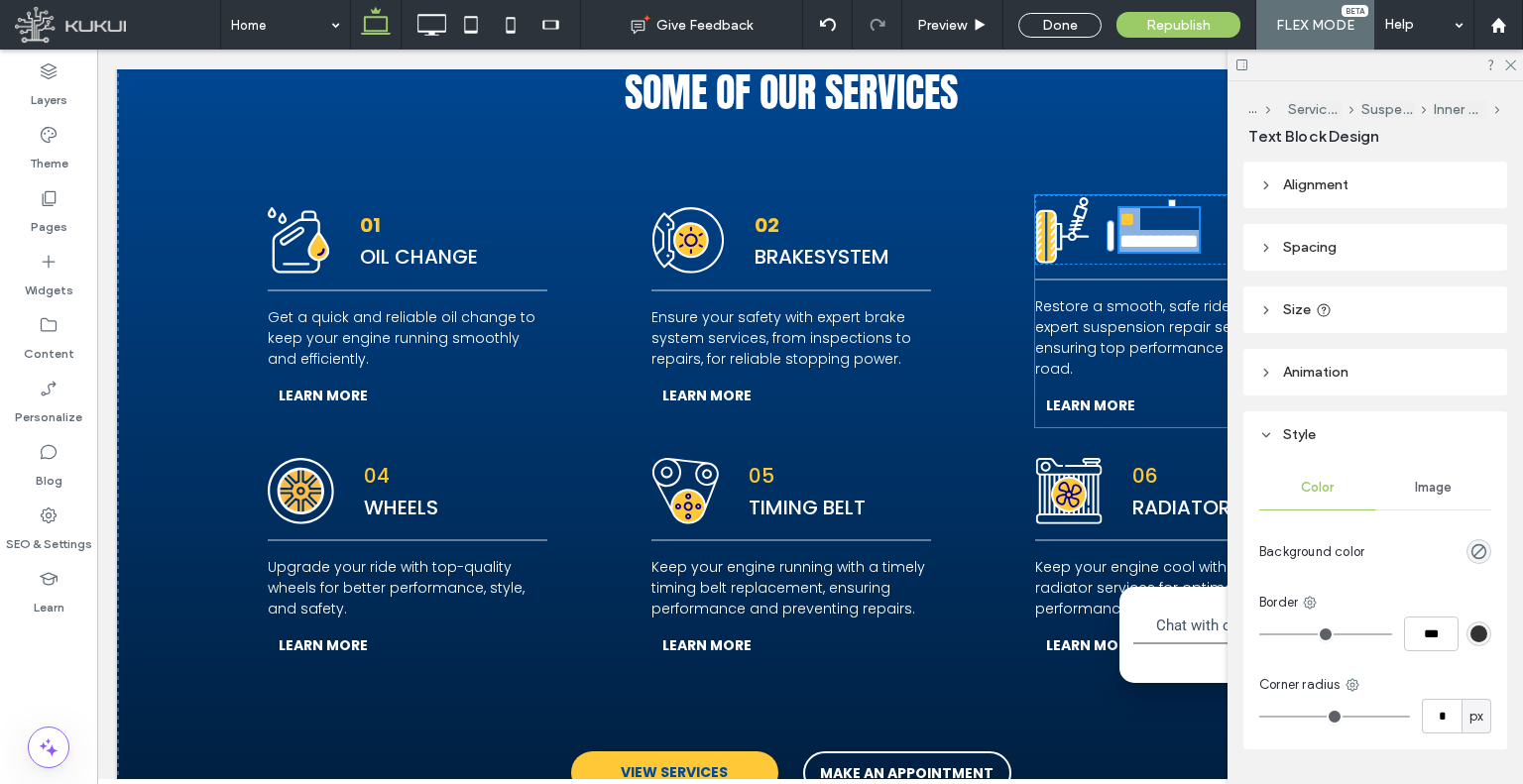 click on "**********" at bounding box center (1159, 230) 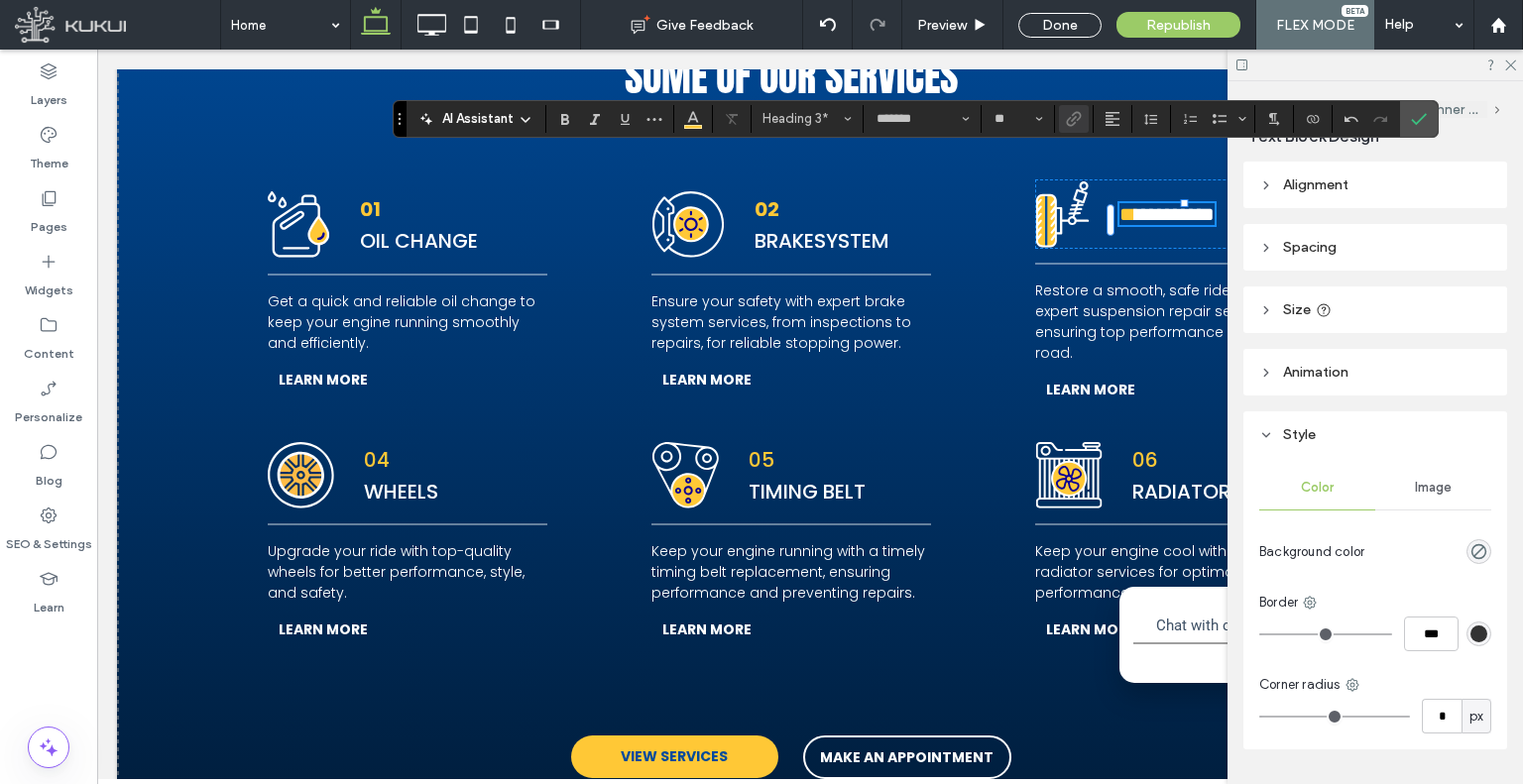 scroll, scrollTop: 3145, scrollLeft: 0, axis: vertical 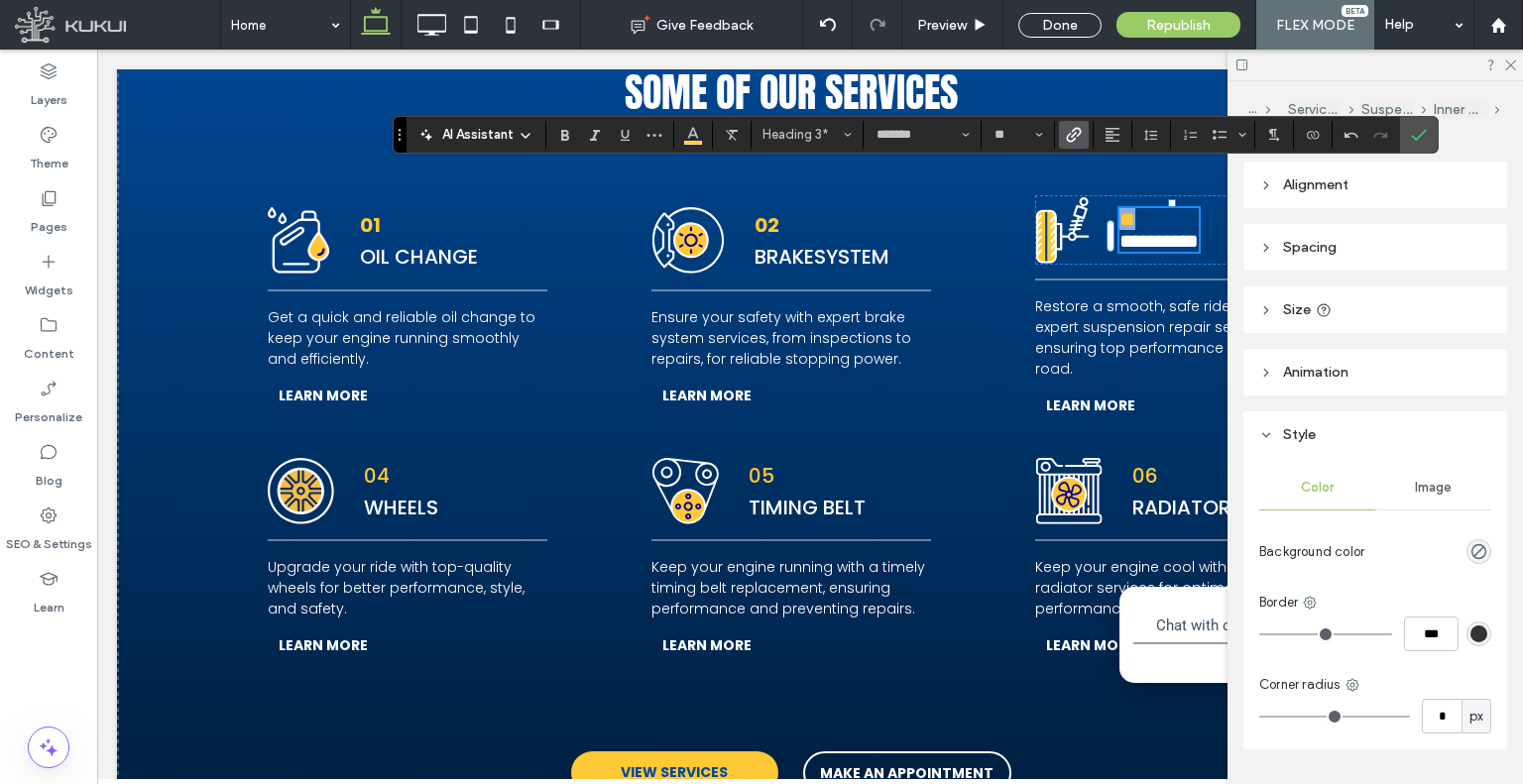 drag, startPoint x: 1138, startPoint y: 181, endPoint x: 1117, endPoint y: 181, distance: 21 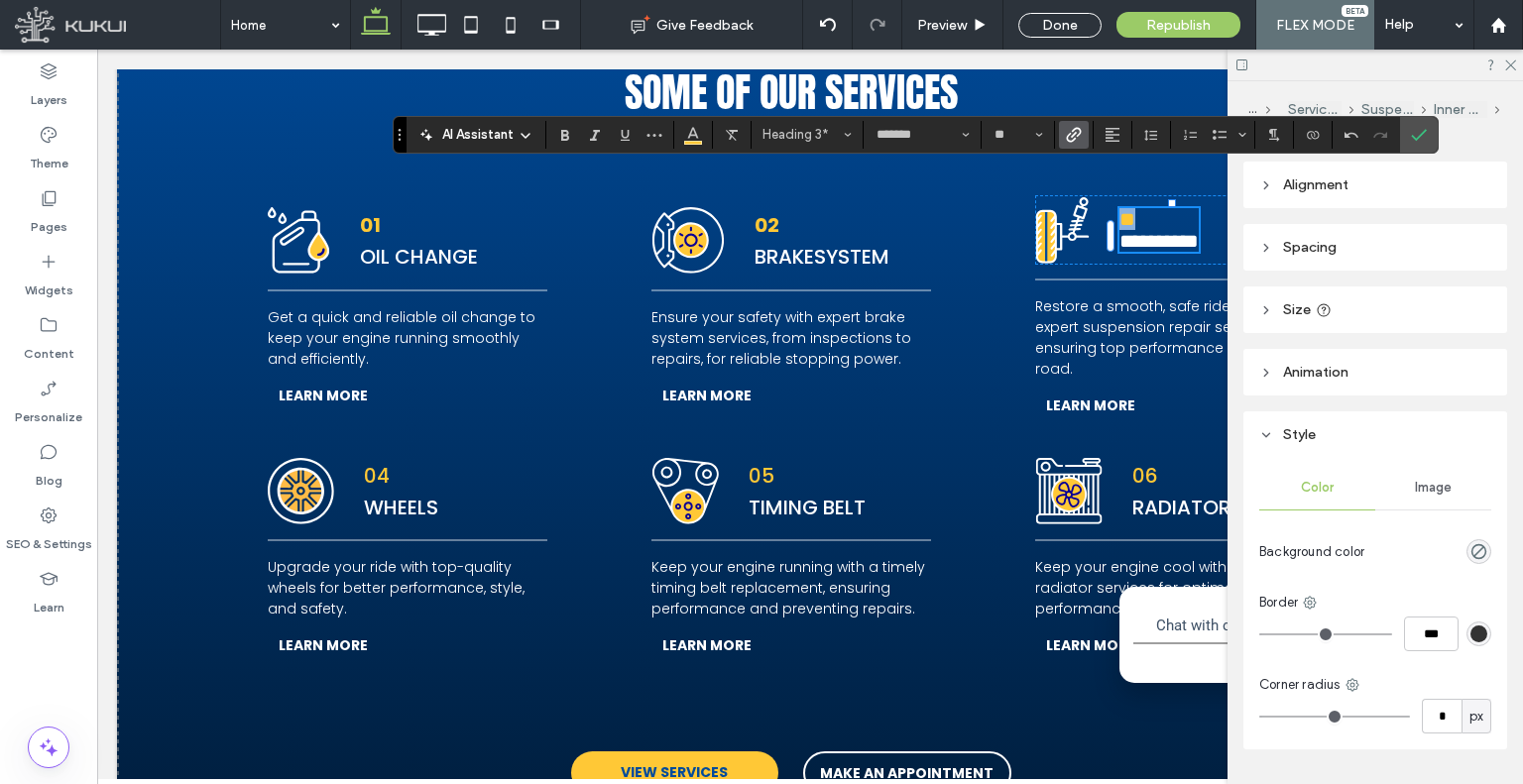 click on "**" at bounding box center [1159, 219] 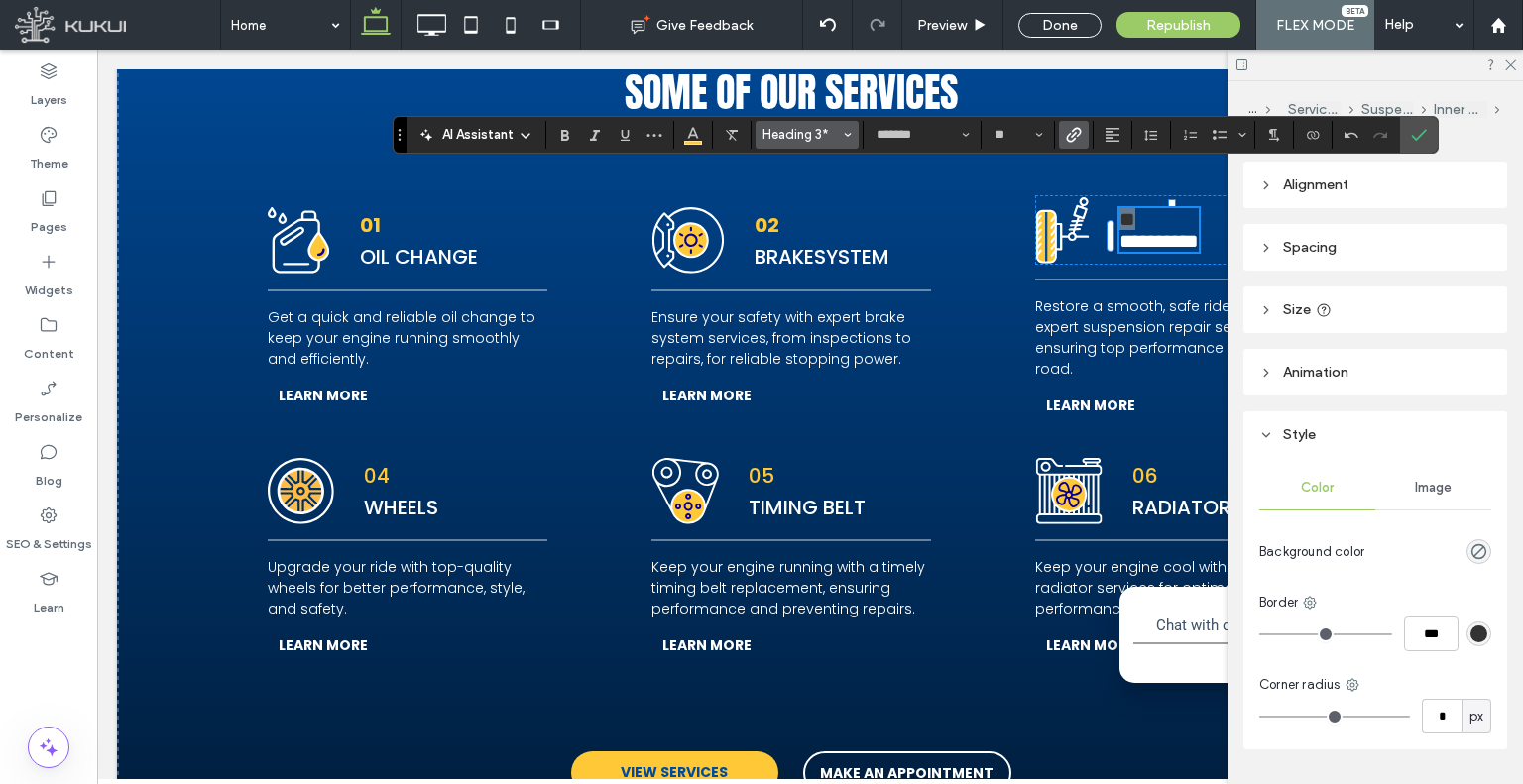 click on "Heading 3*" at bounding box center [807, 135] 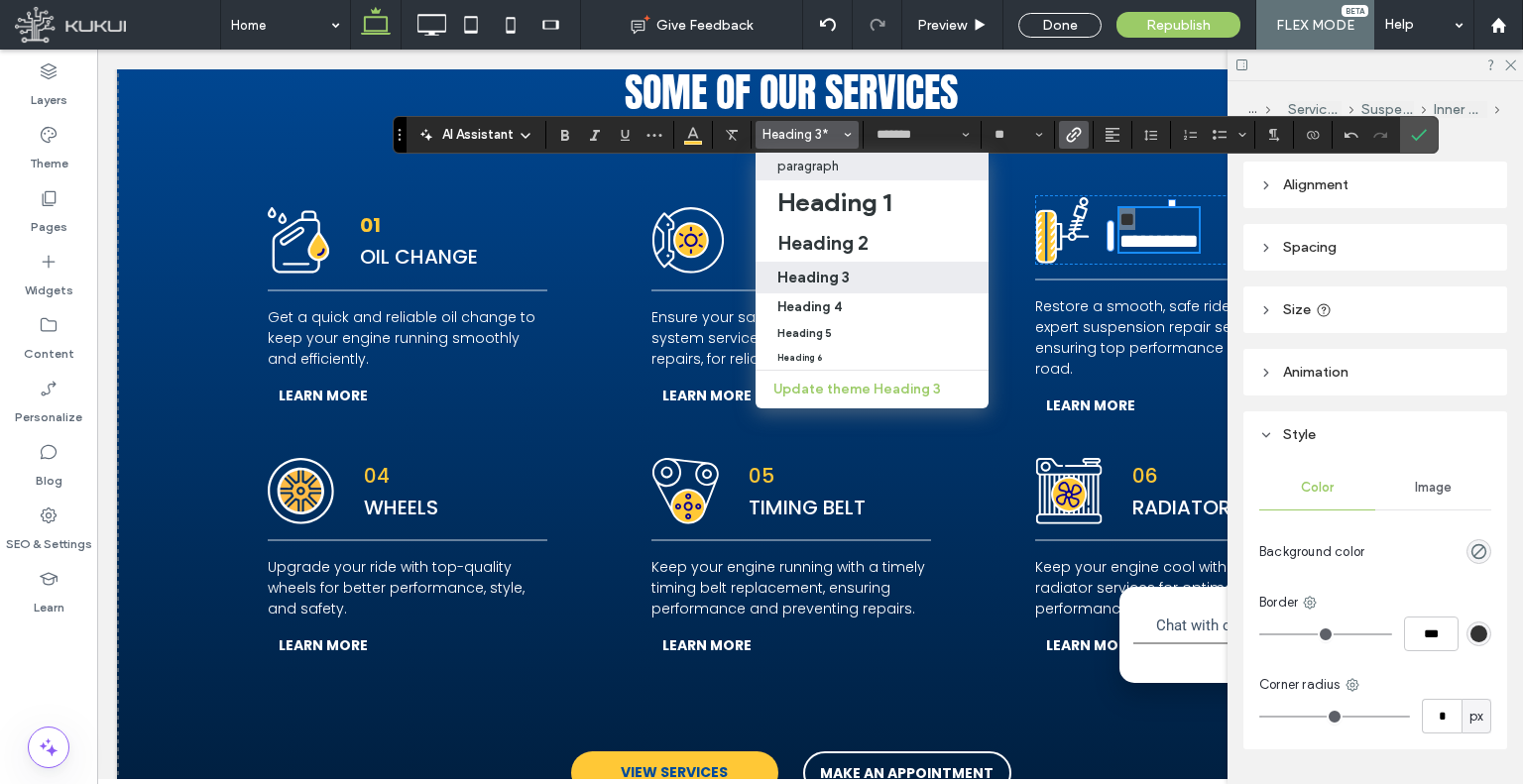 drag, startPoint x: 829, startPoint y: 163, endPoint x: 732, endPoint y: 116, distance: 107.78683 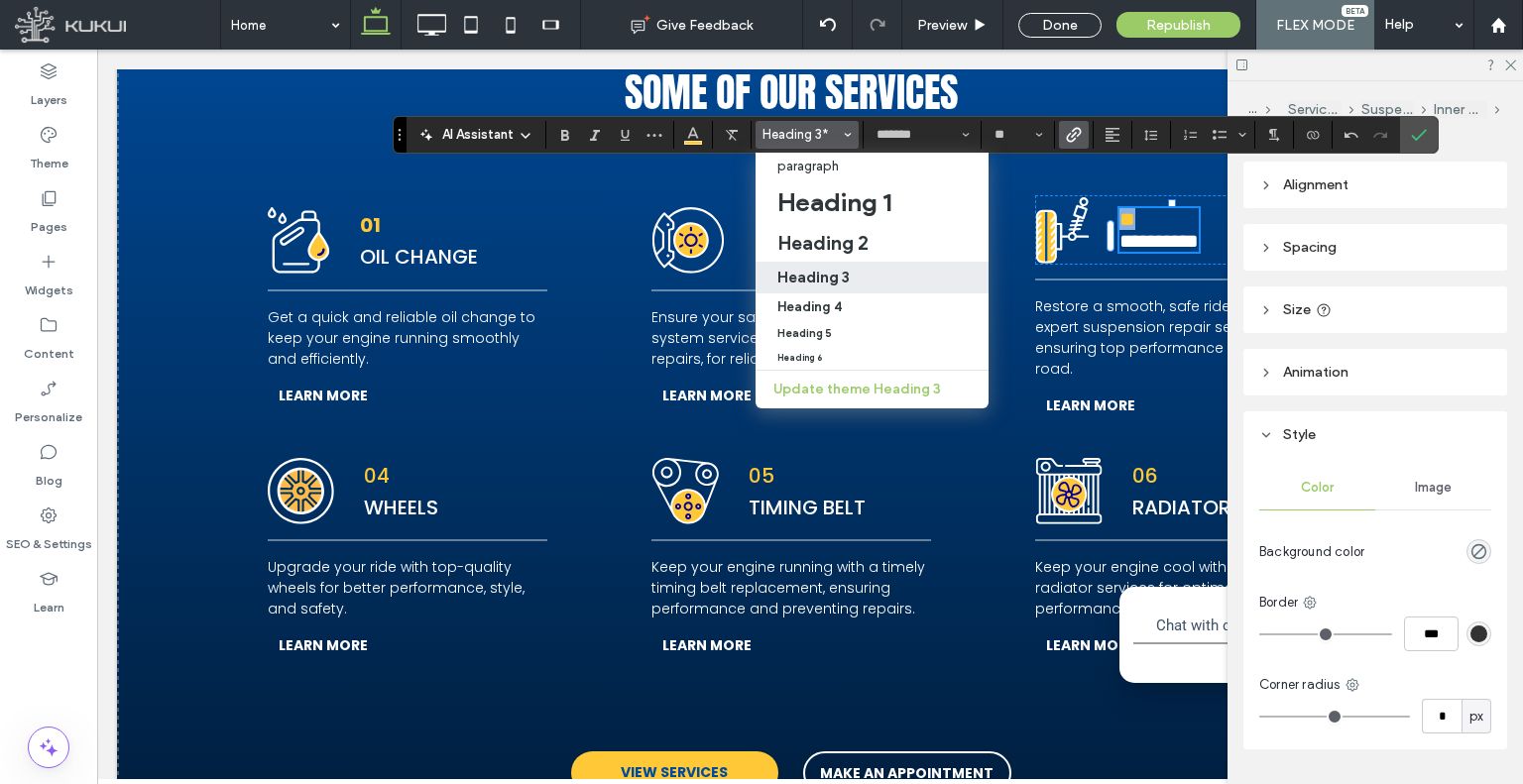 scroll, scrollTop: 3151, scrollLeft: 0, axis: vertical 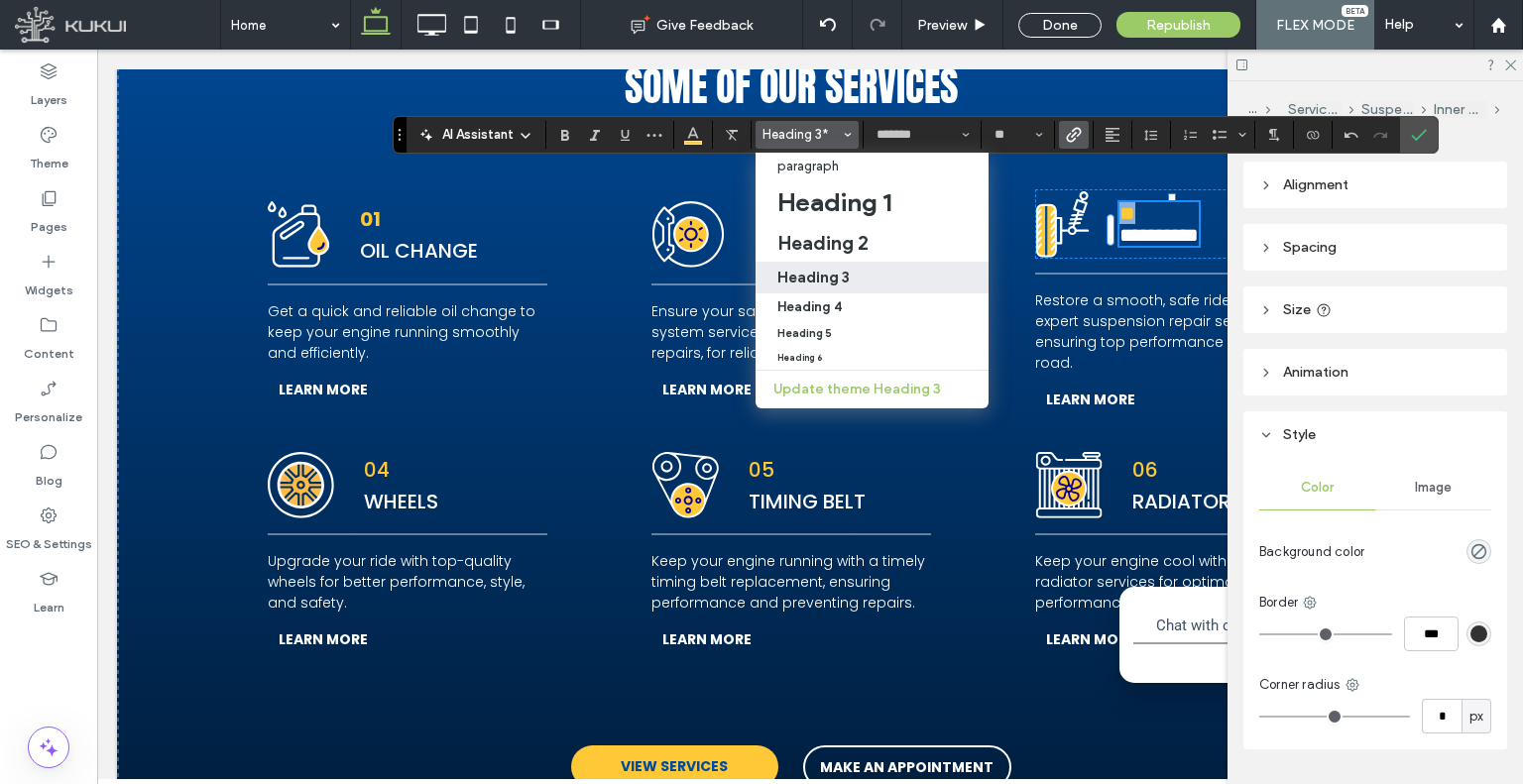 type on "**" 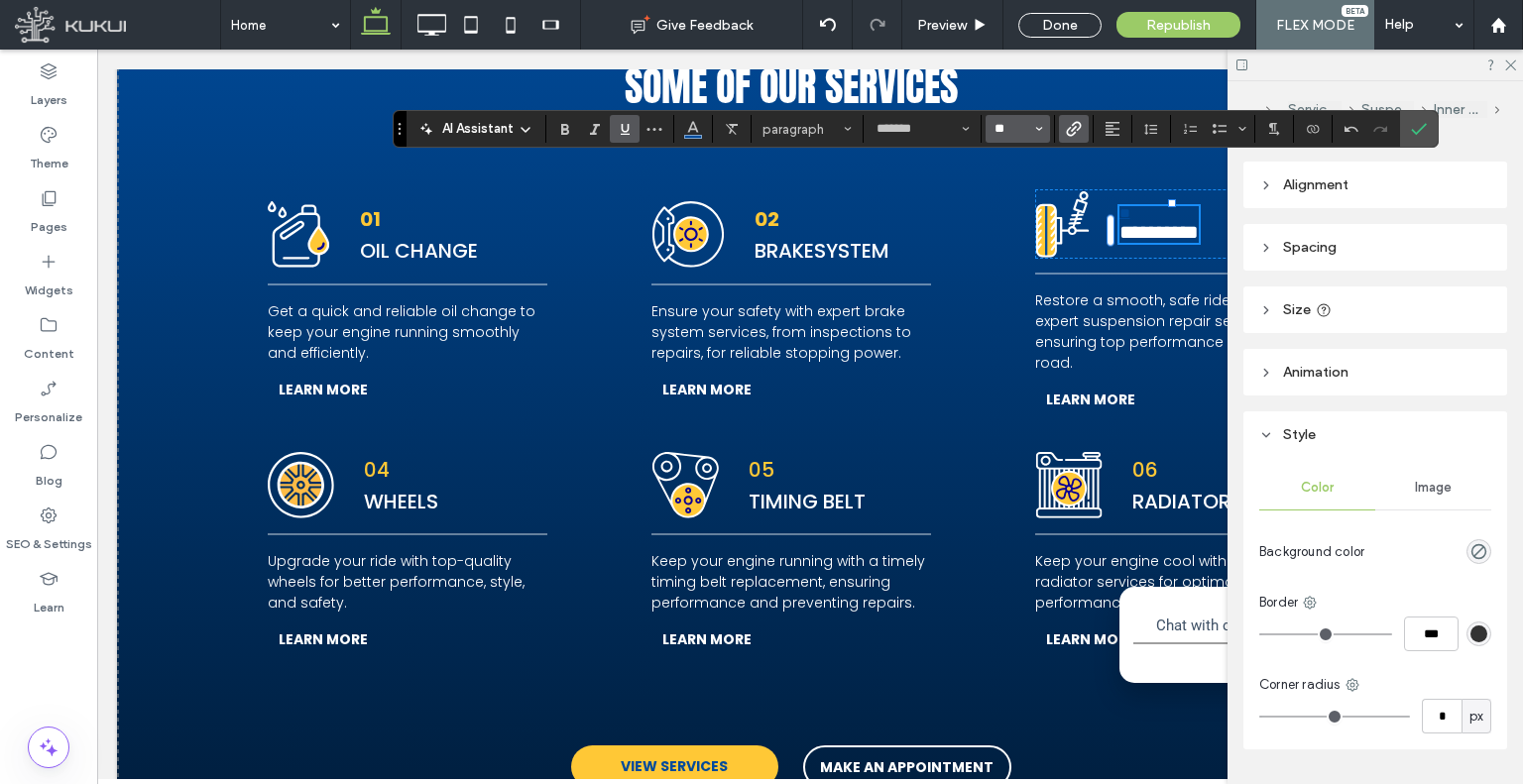 click on "**" at bounding box center [1011, 129] 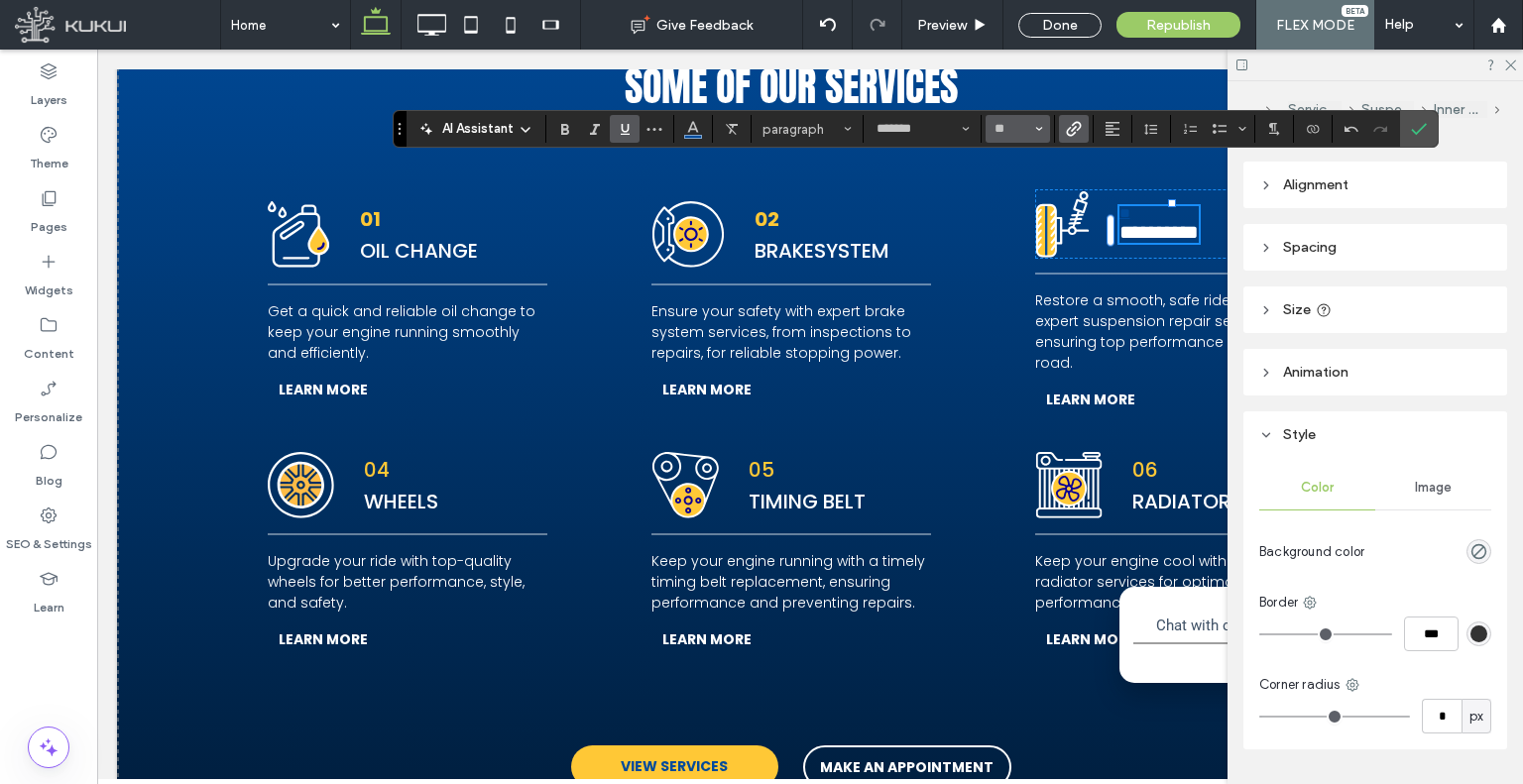type on "**" 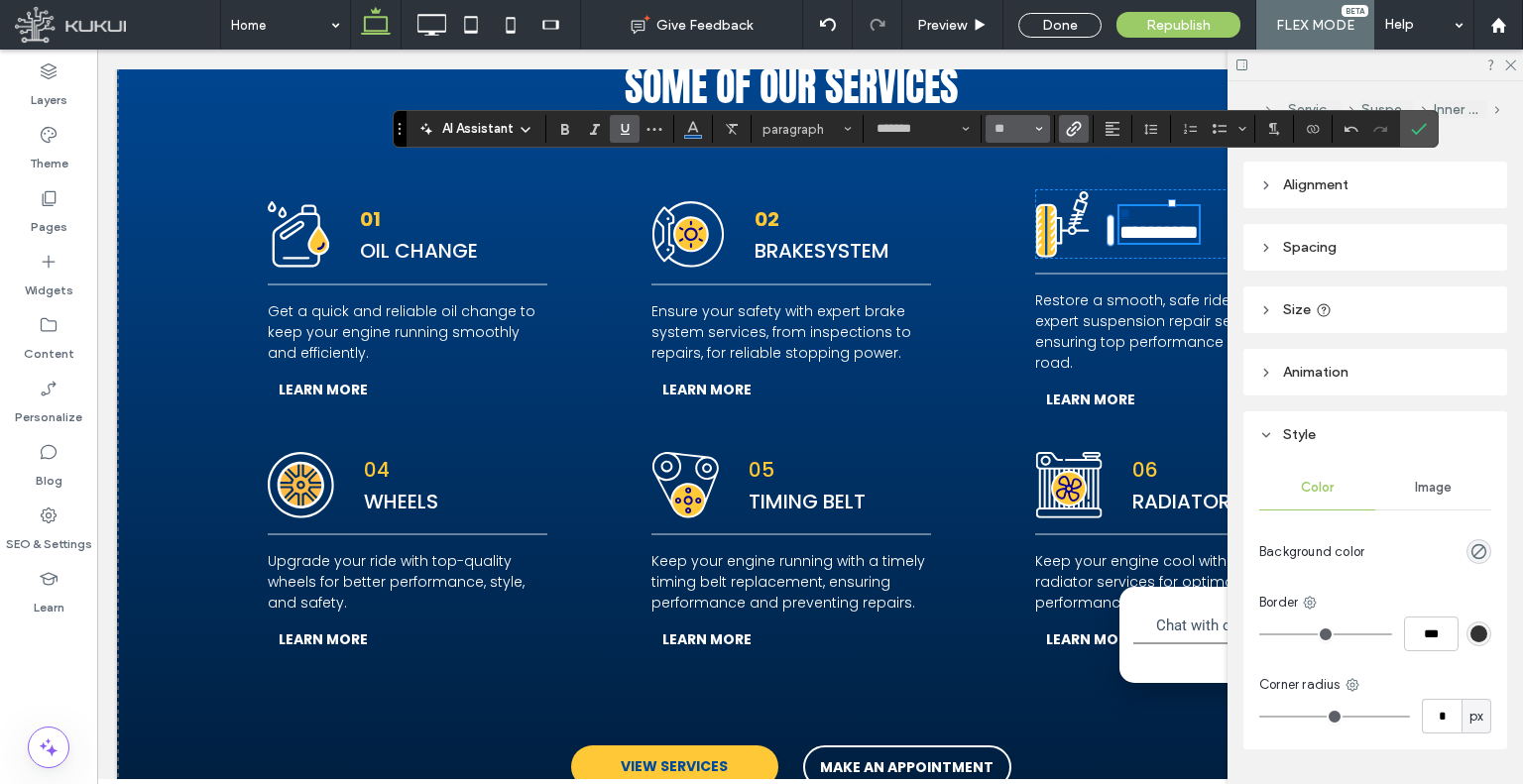 scroll, scrollTop: 3146, scrollLeft: 0, axis: vertical 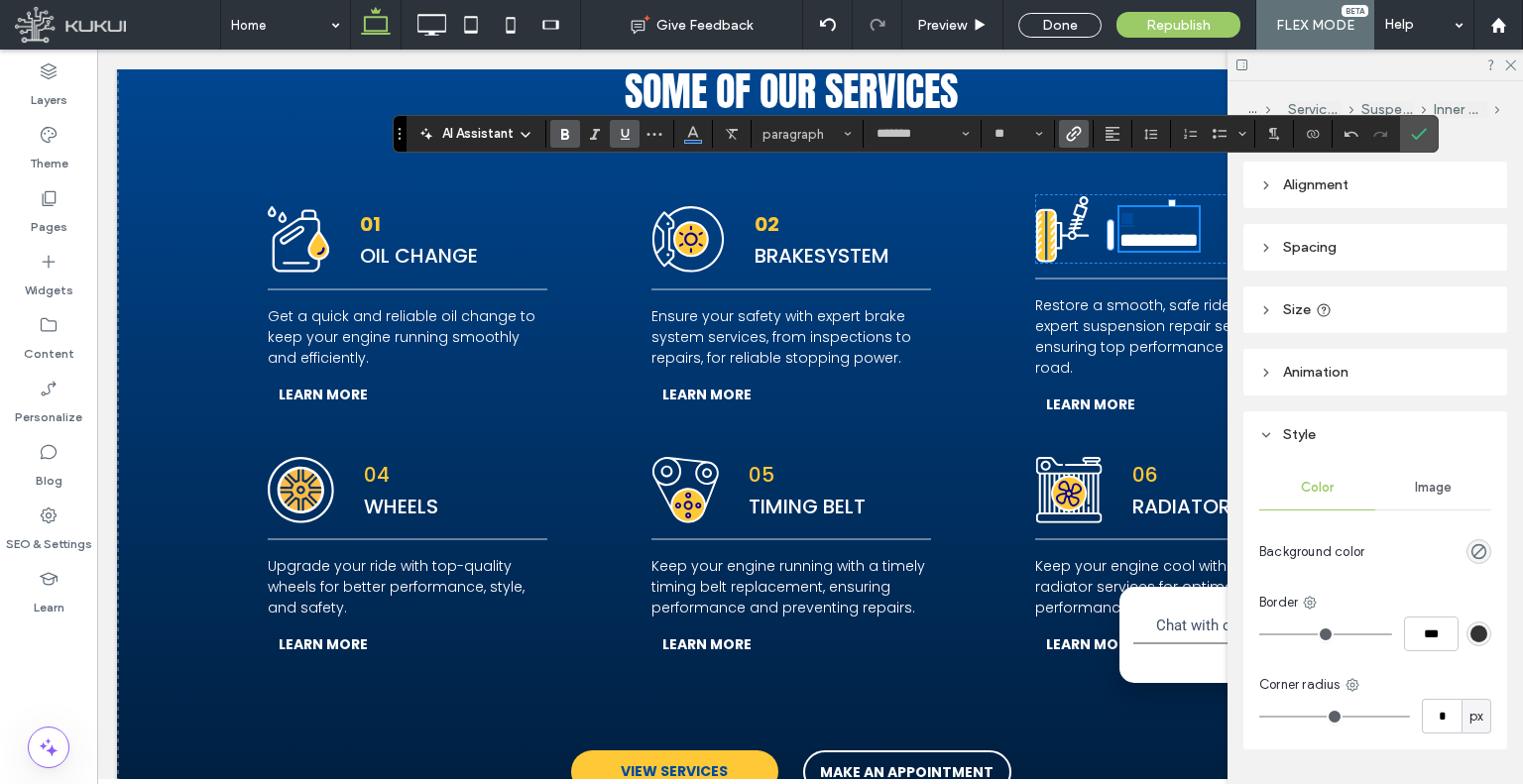 drag, startPoint x: 567, startPoint y: 123, endPoint x: 568, endPoint y: 134, distance: 11.045361 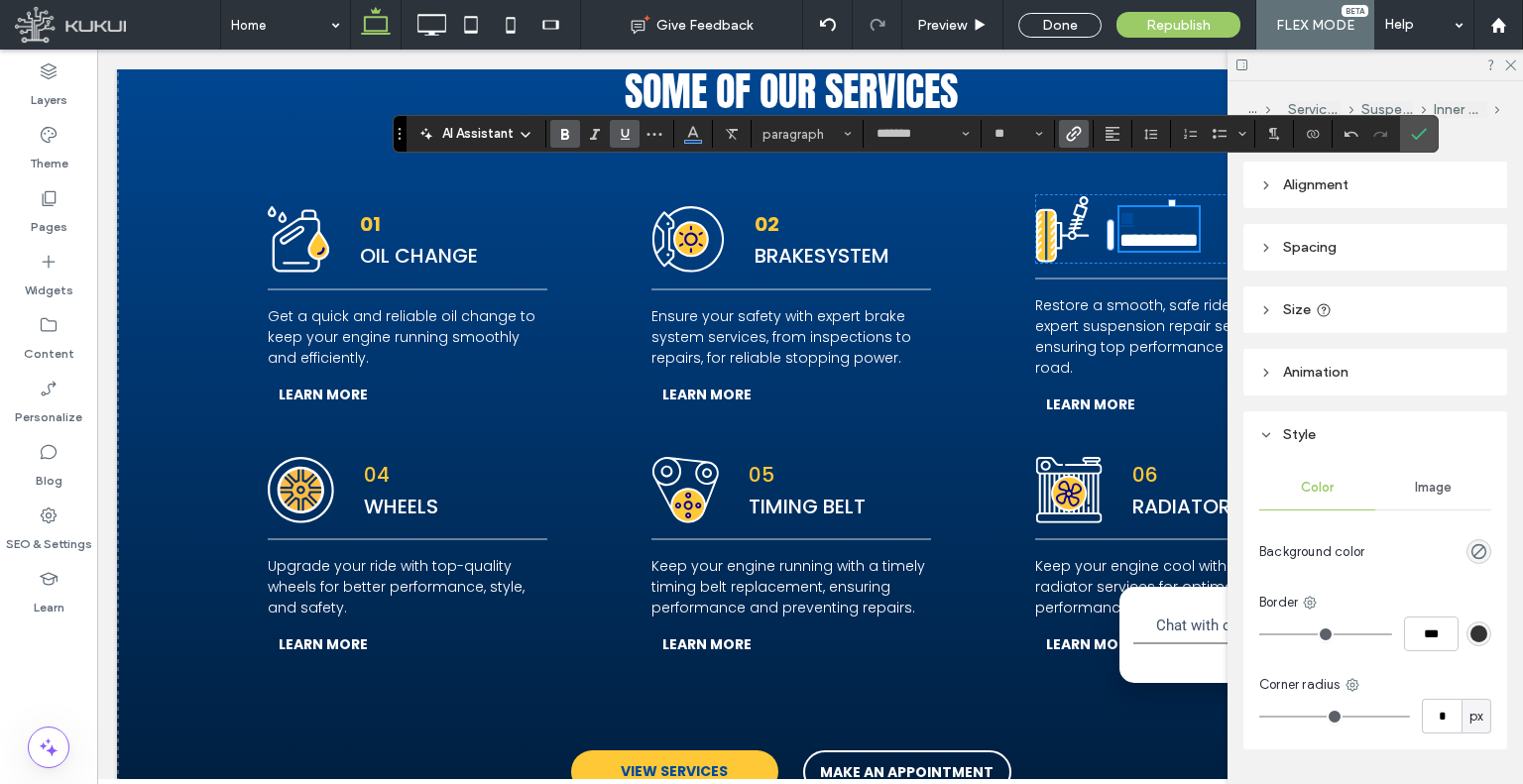 click at bounding box center (565, 134) 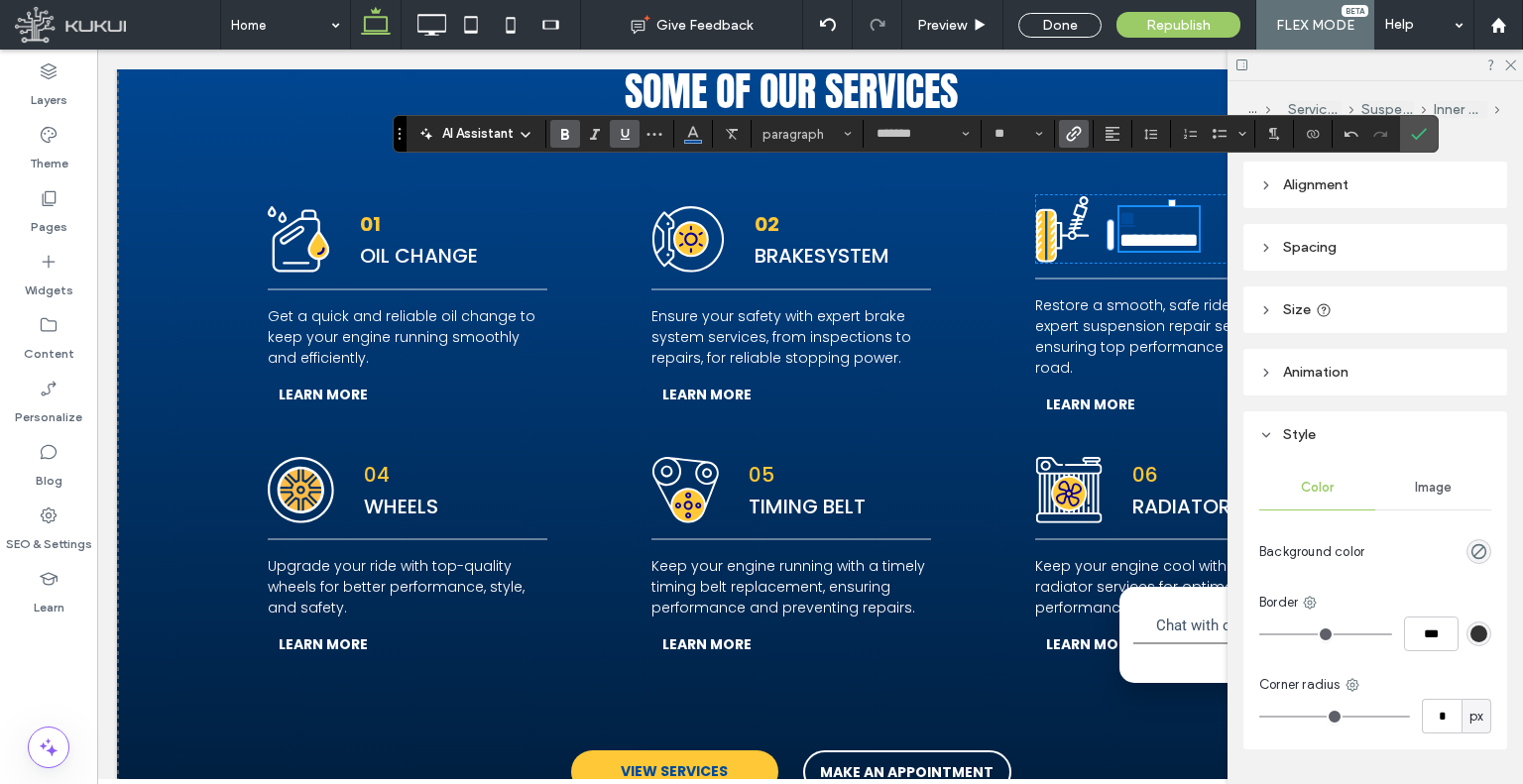 click 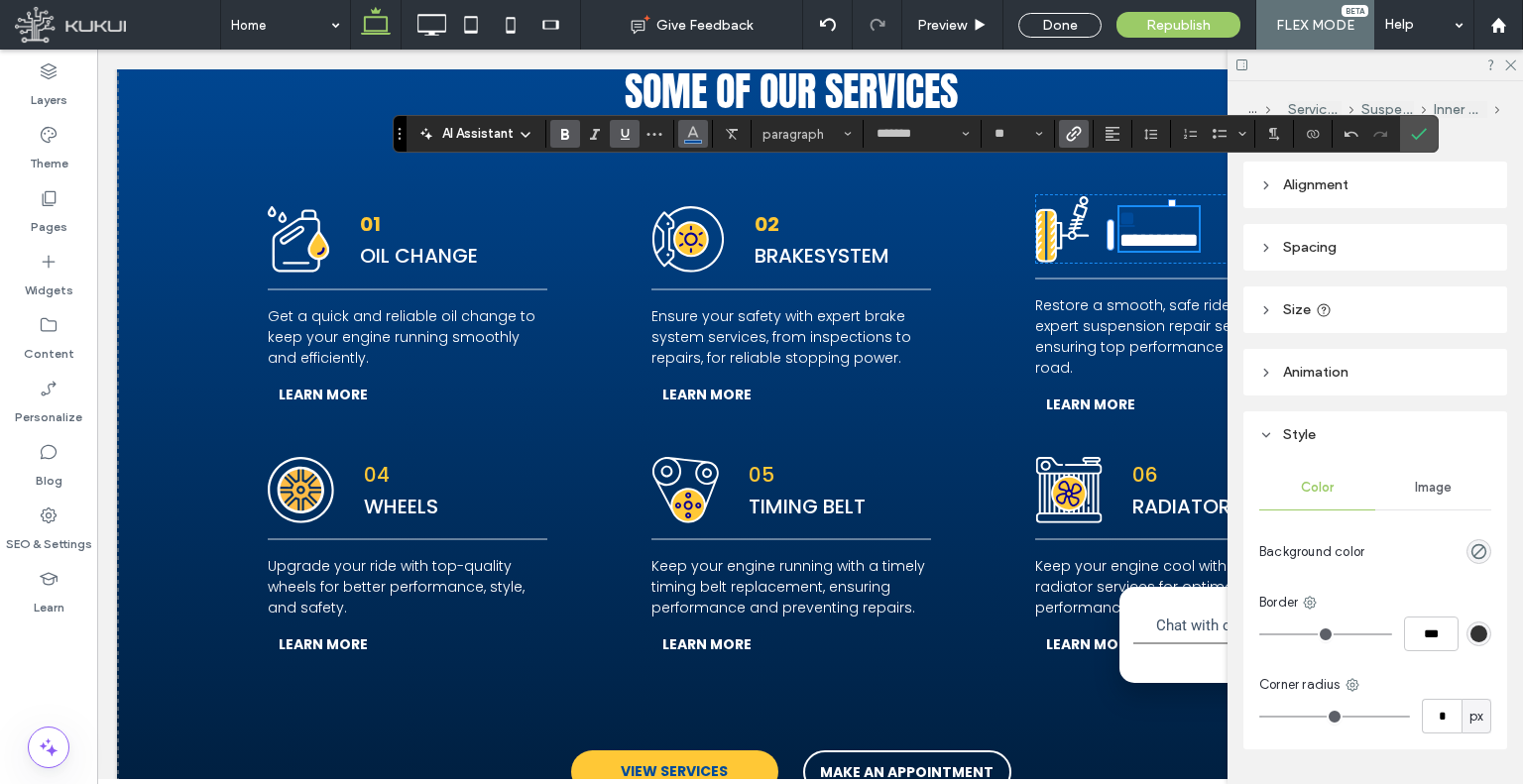 click 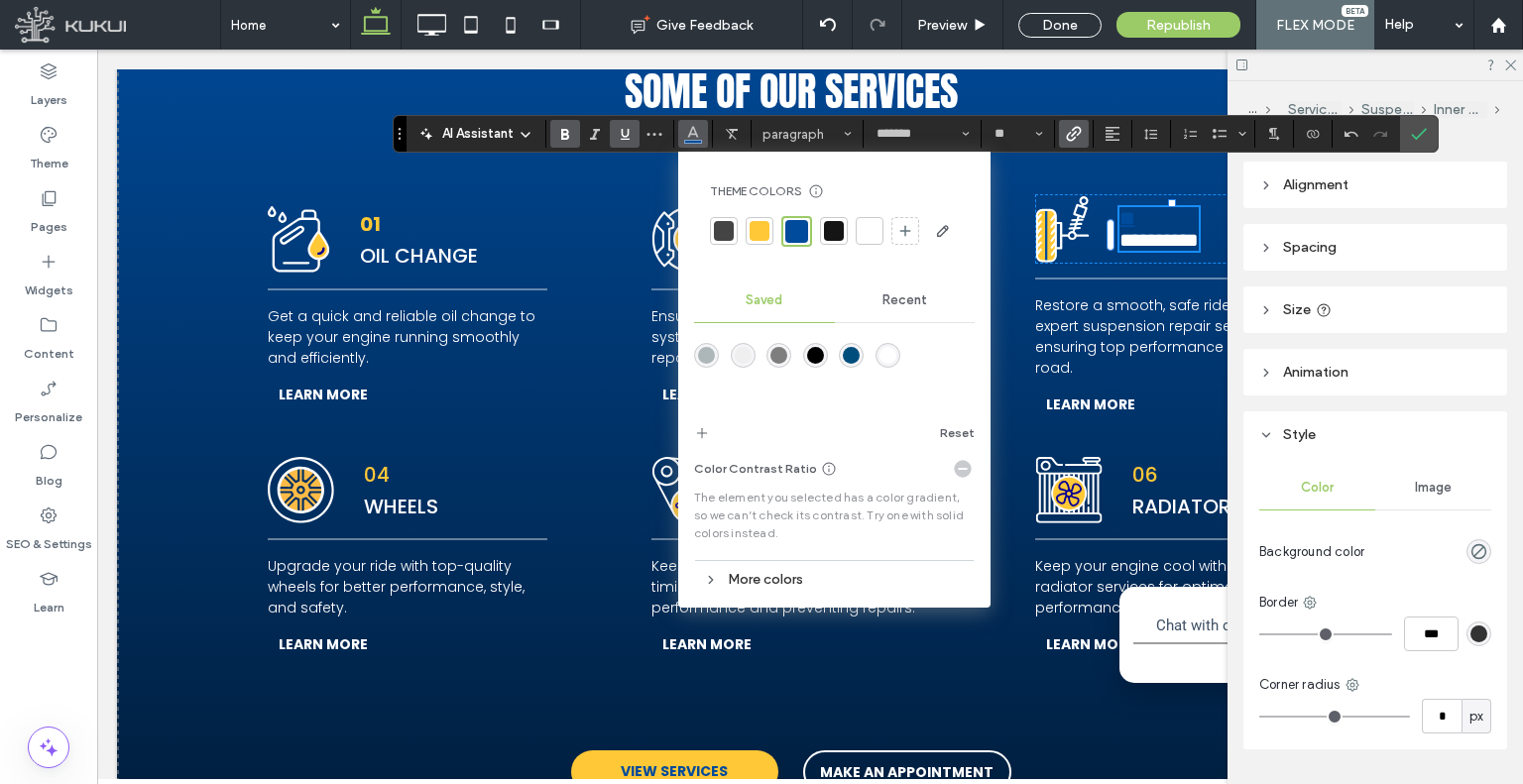 click at bounding box center [760, 231] 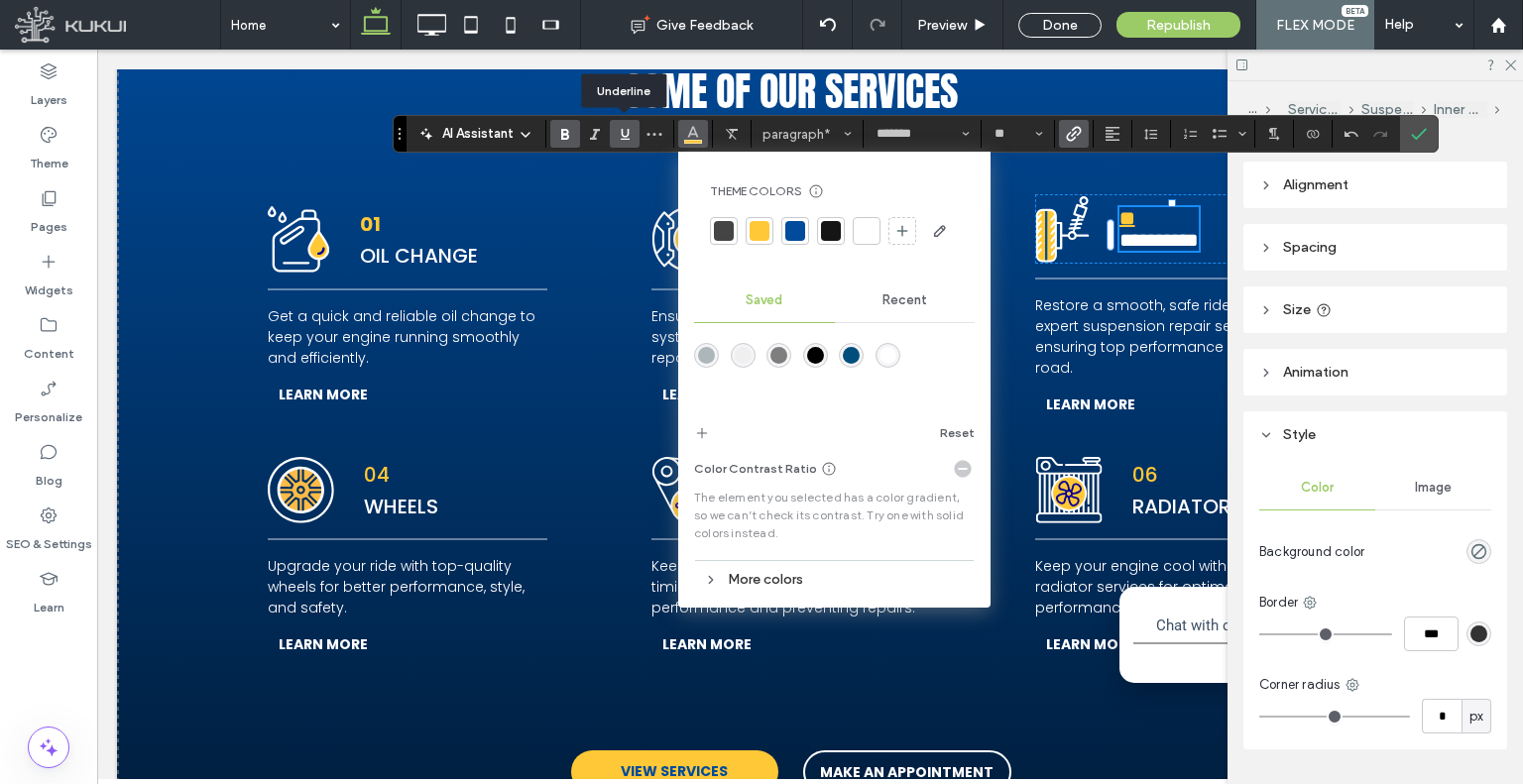 click 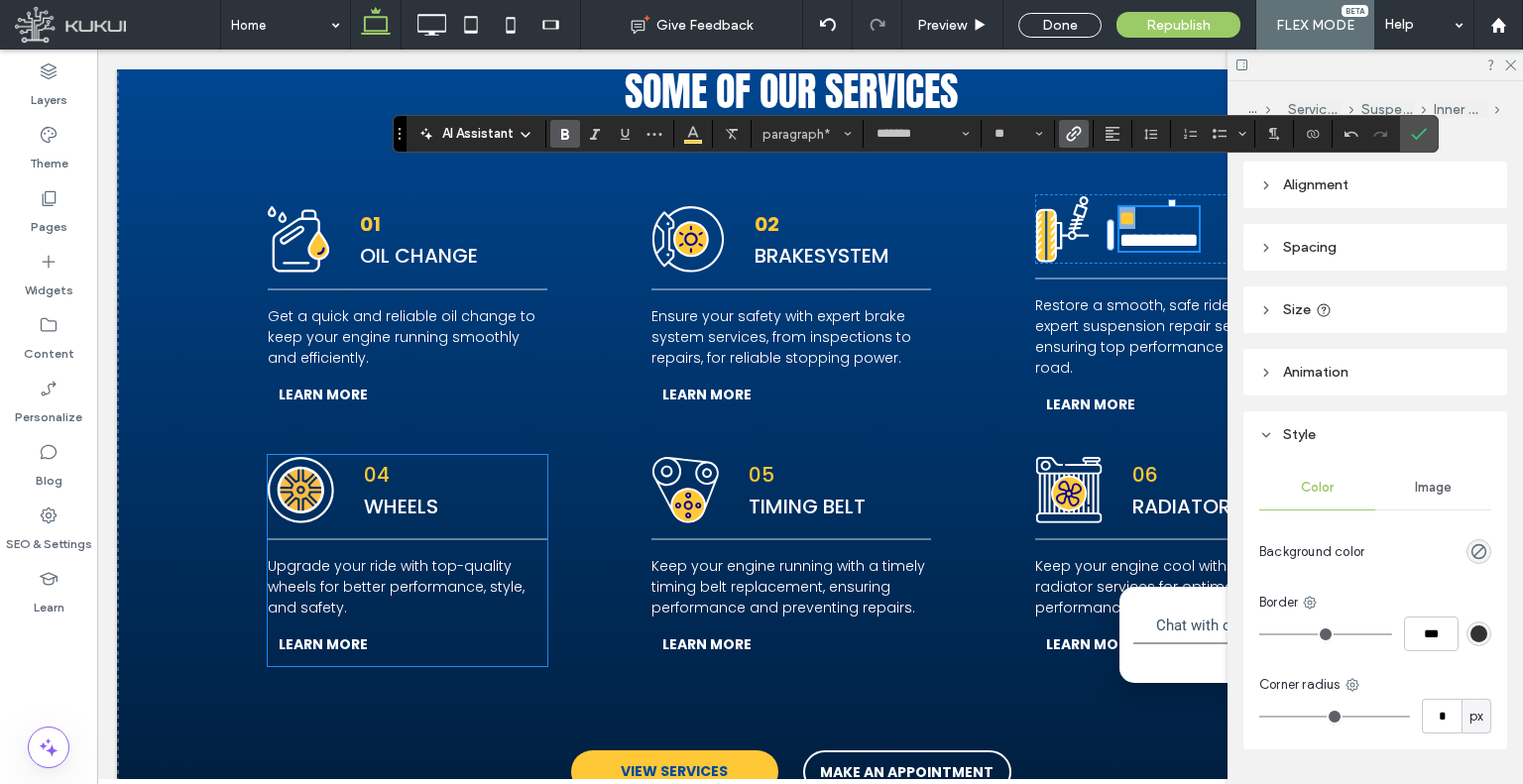 click on "04" at bounding box center [377, 475] 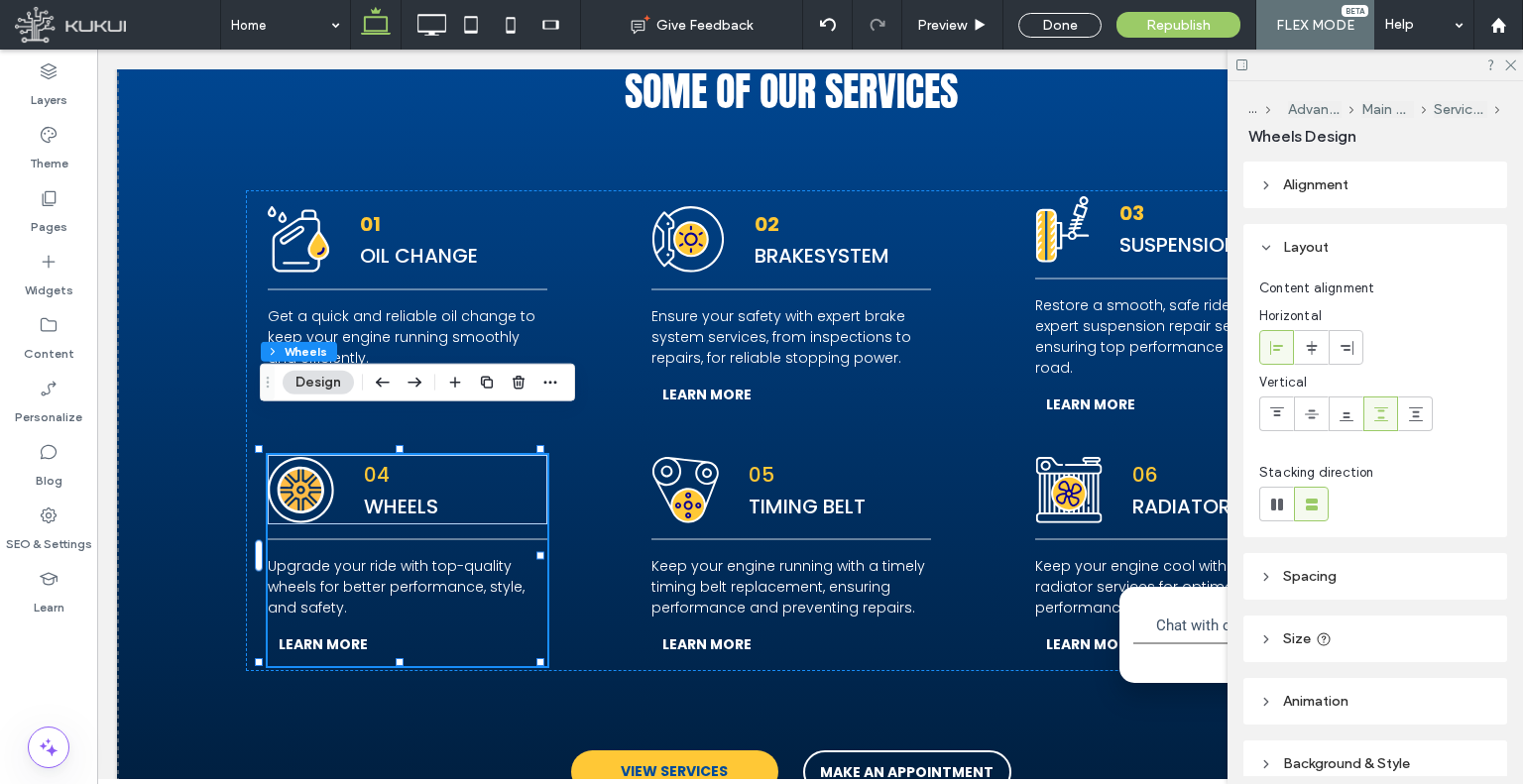 click on "04" at bounding box center [377, 475] 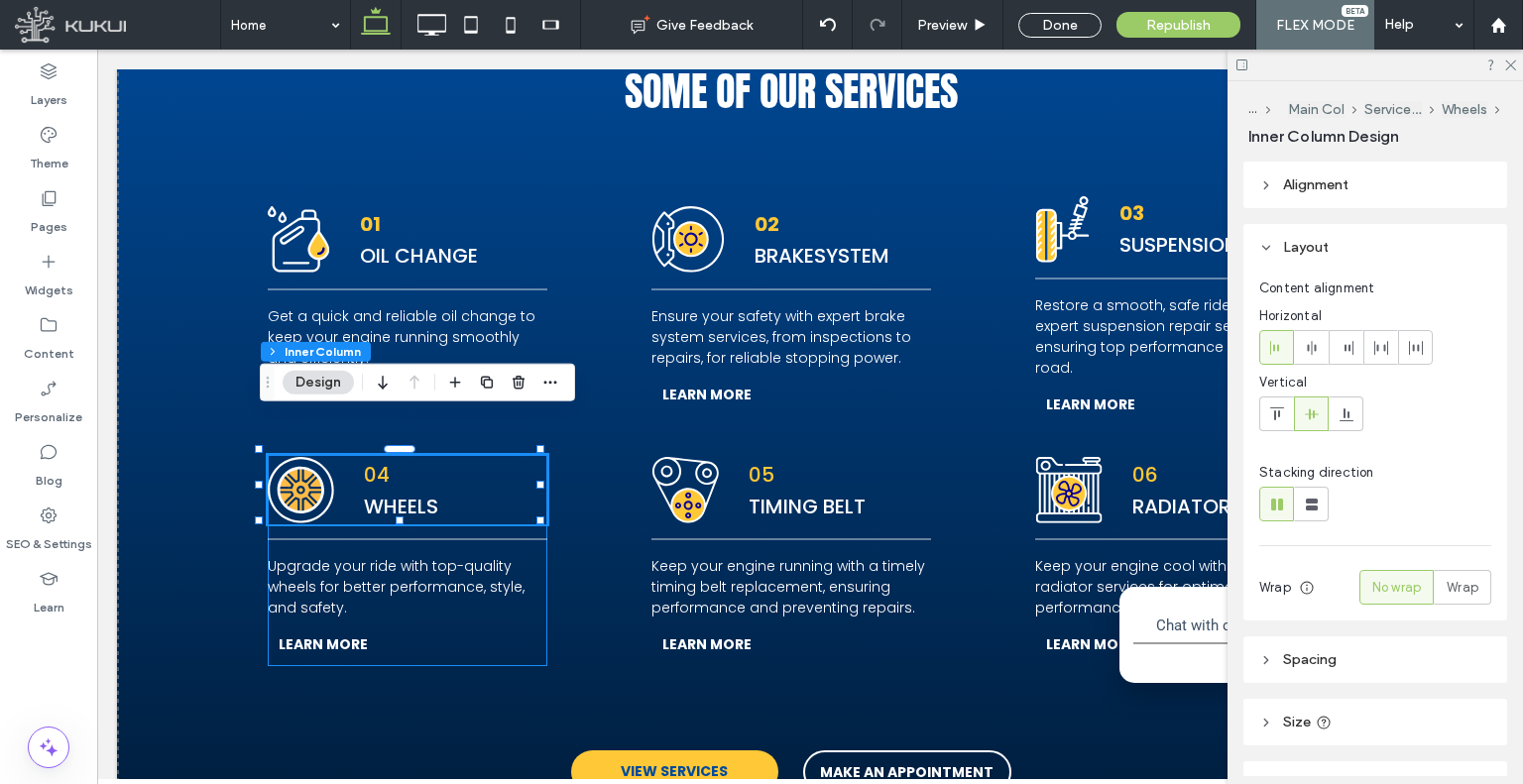 click on "04" at bounding box center [377, 475] 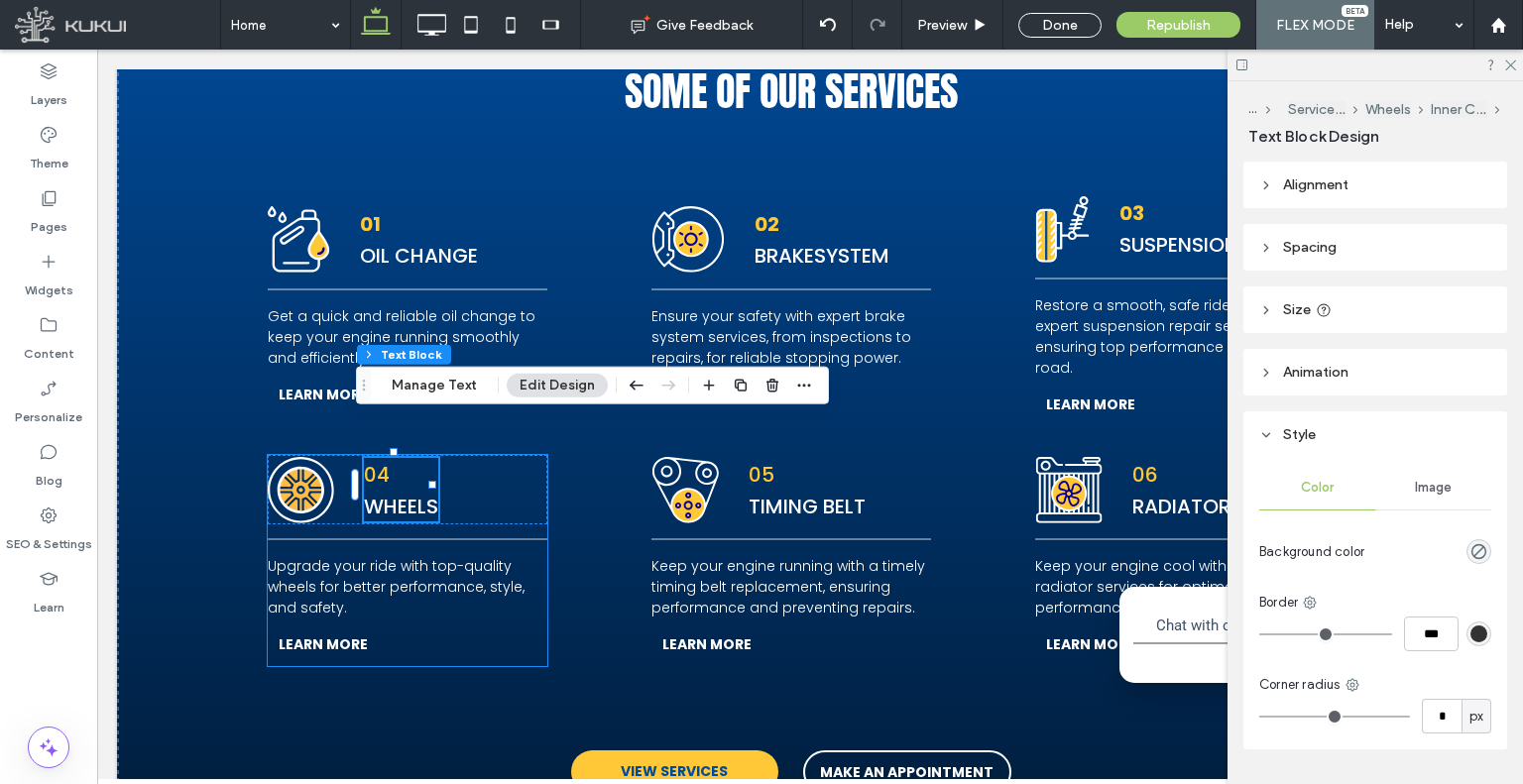 click on "04" at bounding box center (377, 475) 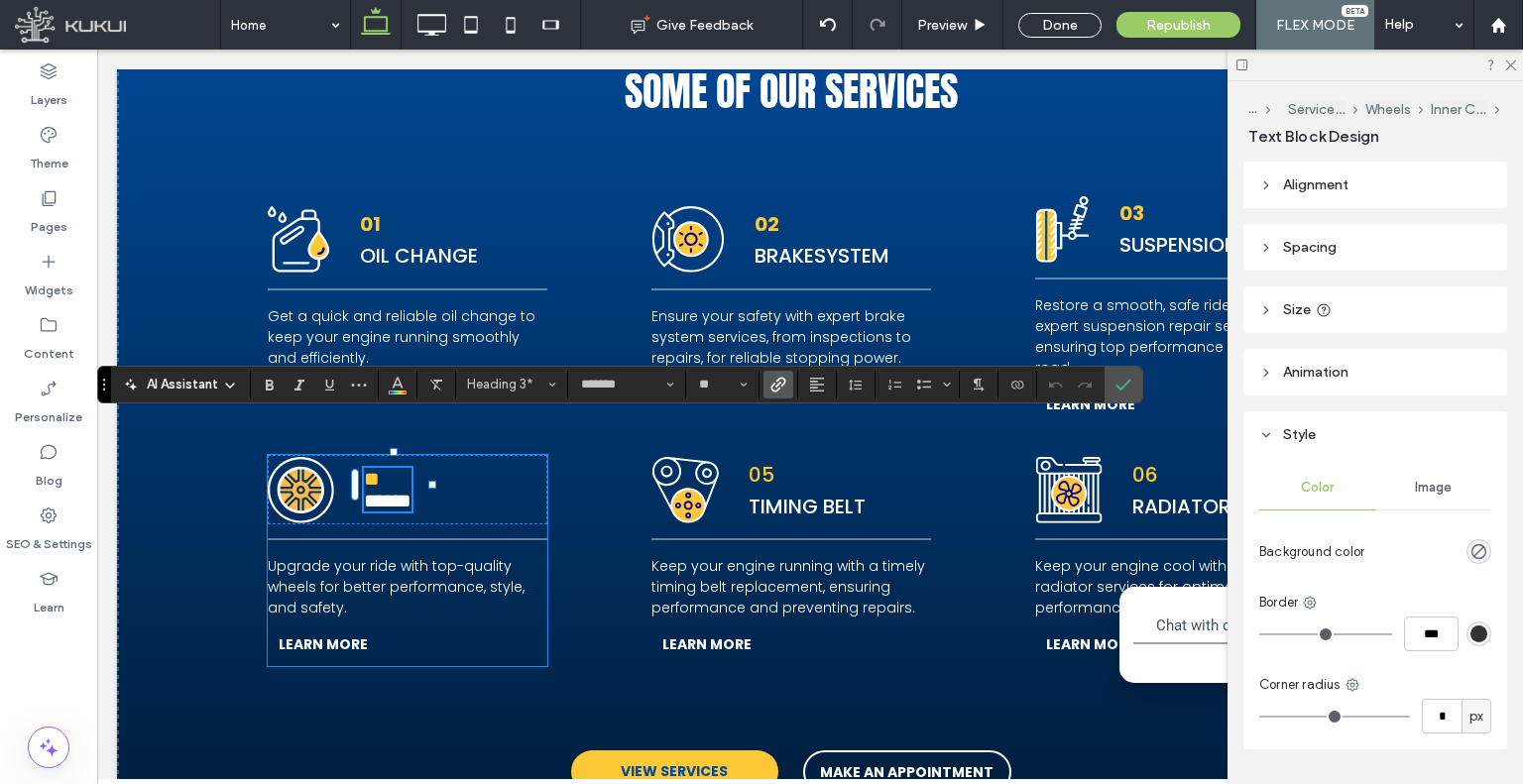 click on "******" at bounding box center [388, 501] 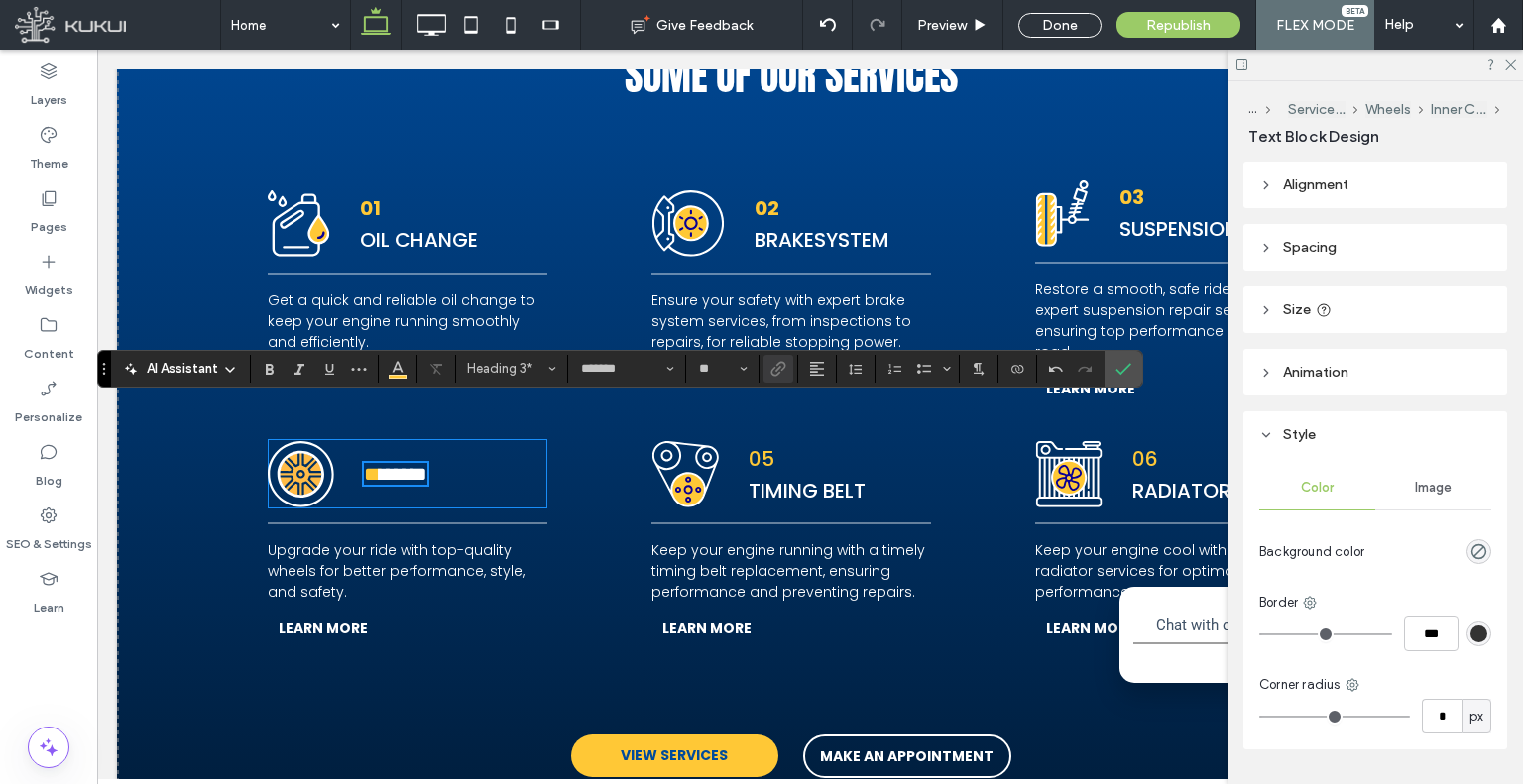 scroll, scrollTop: 3146, scrollLeft: 0, axis: vertical 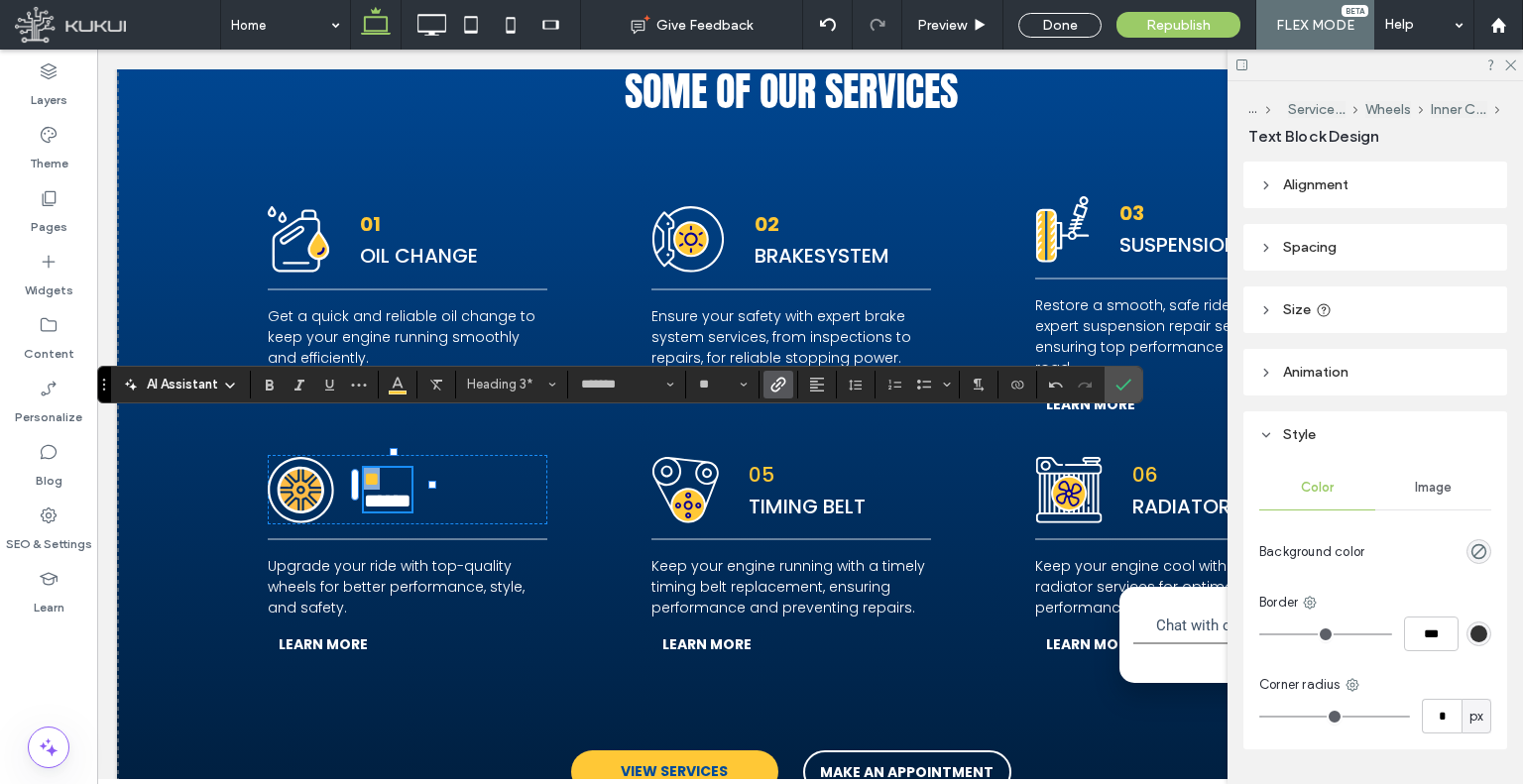 drag, startPoint x: 381, startPoint y: 423, endPoint x: 360, endPoint y: 422, distance: 21.023796 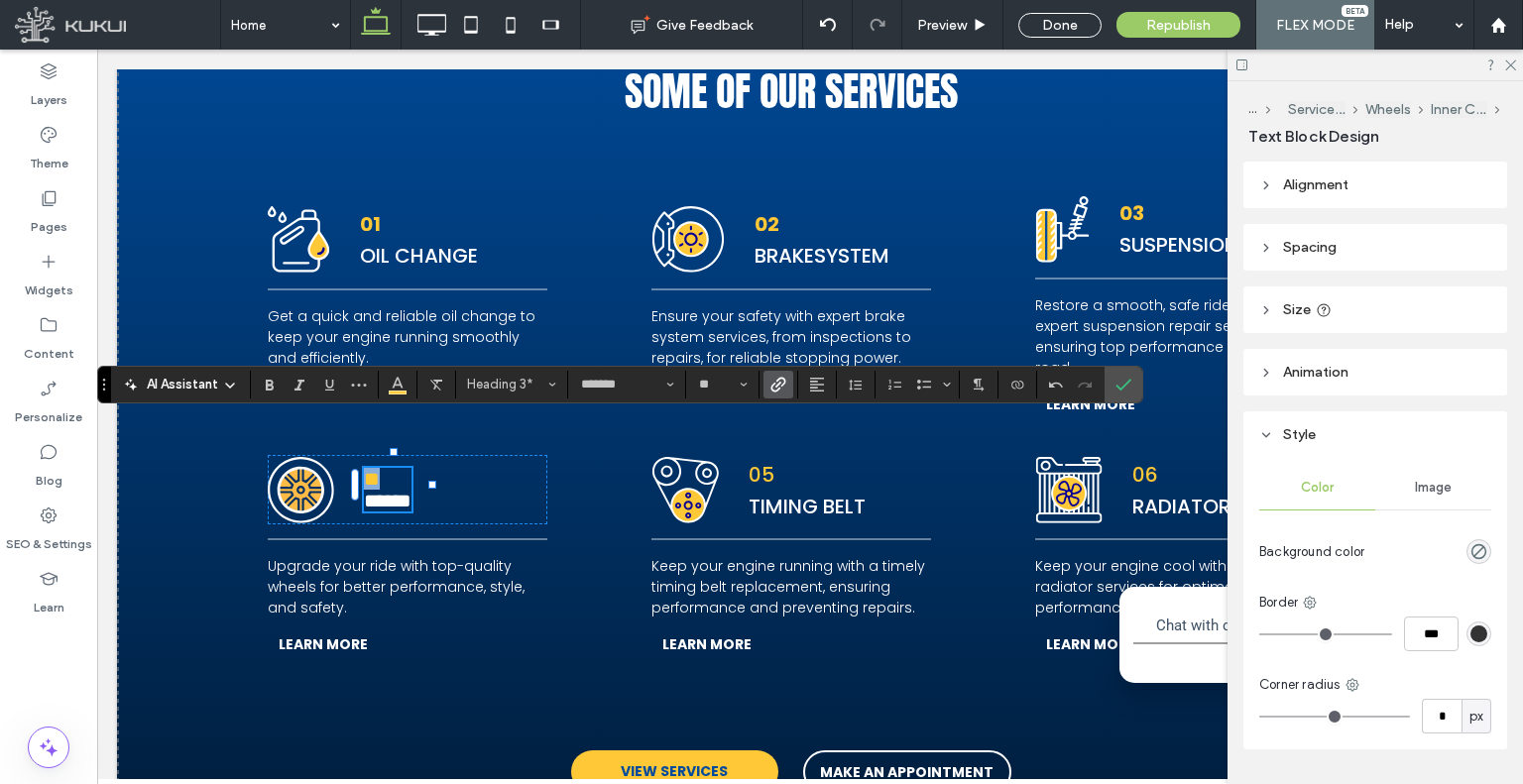click on "**" at bounding box center (372, 479) 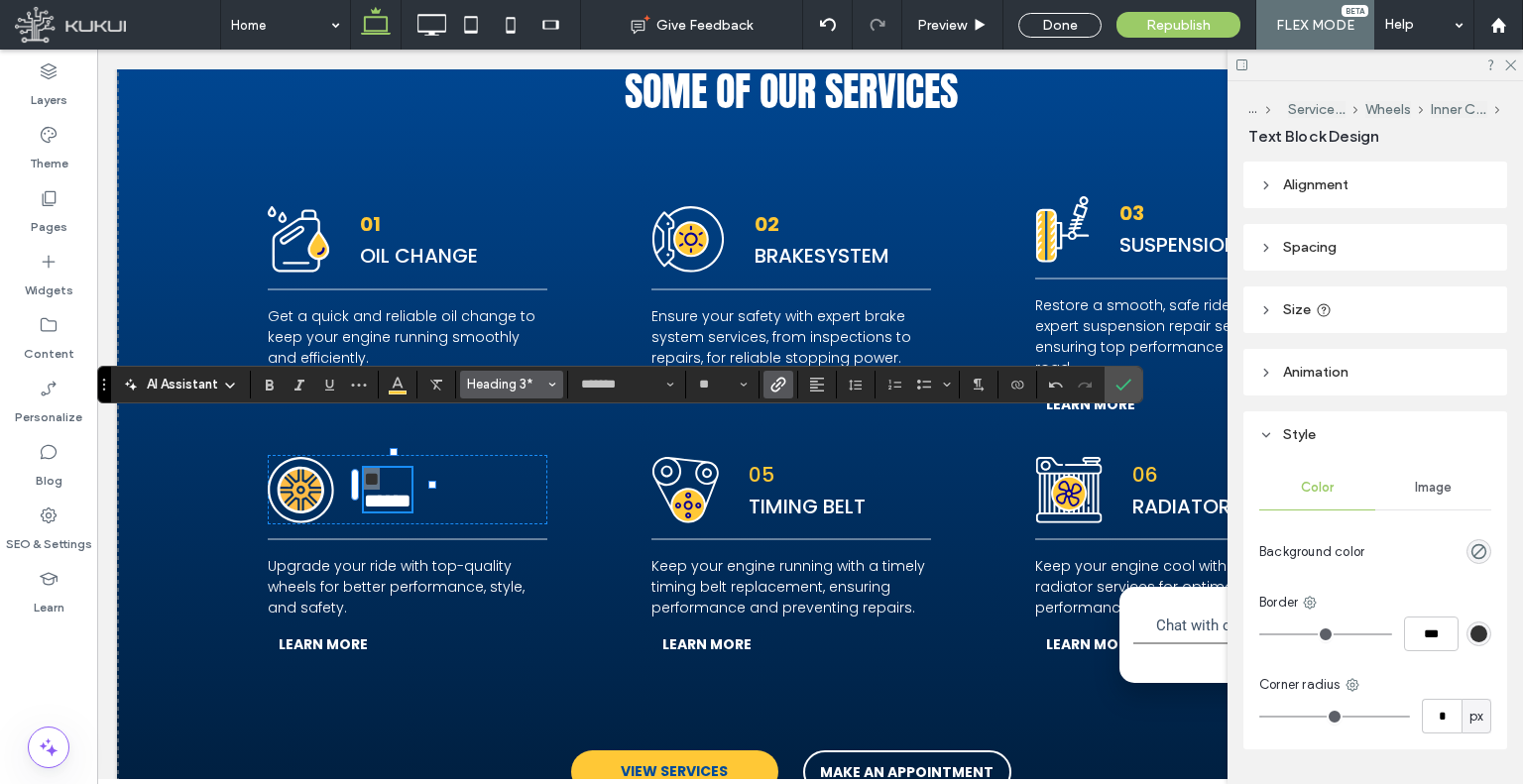 click on "Heading 3*" at bounding box center [506, 384] 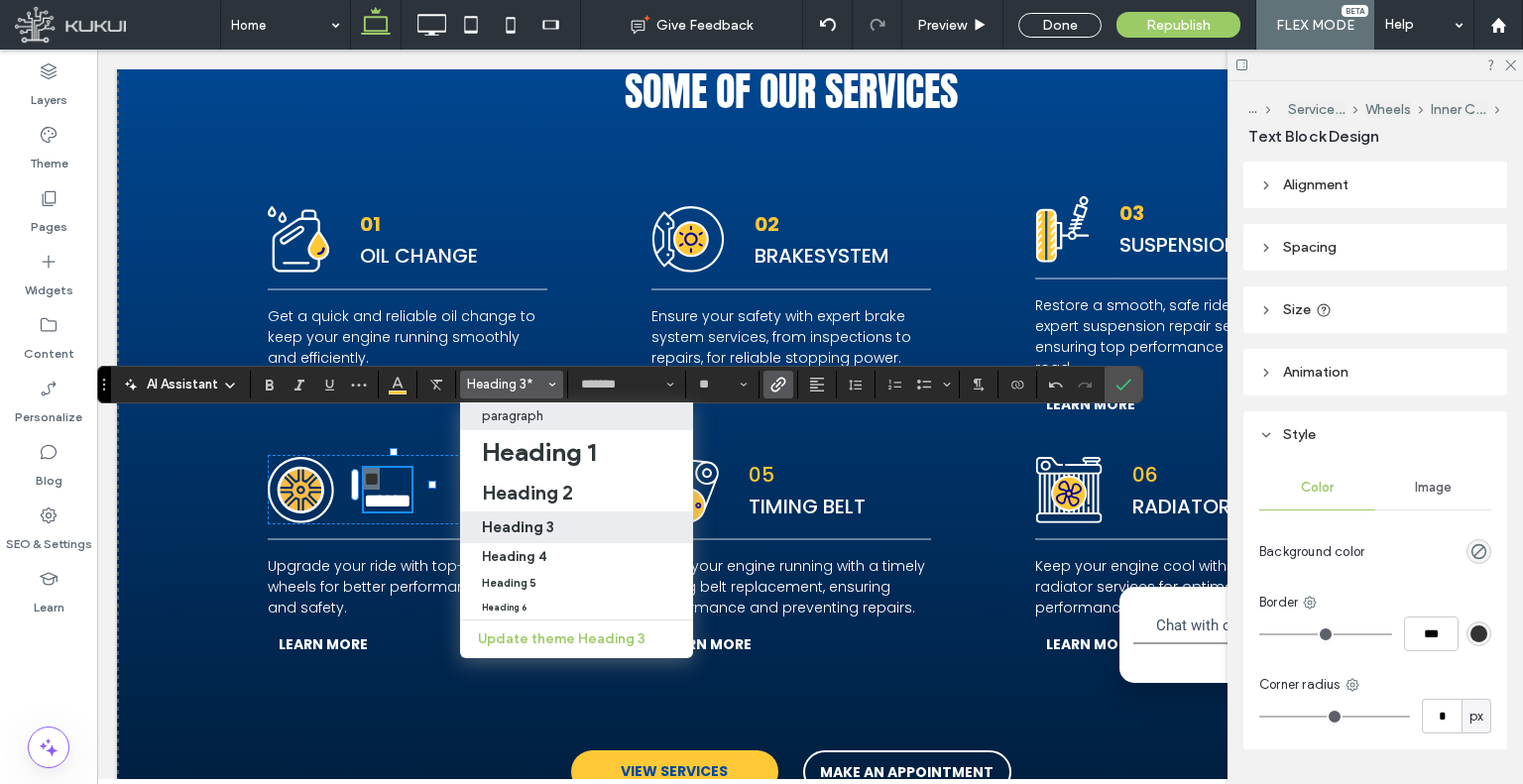 click on "paragraph" at bounding box center [513, 415] 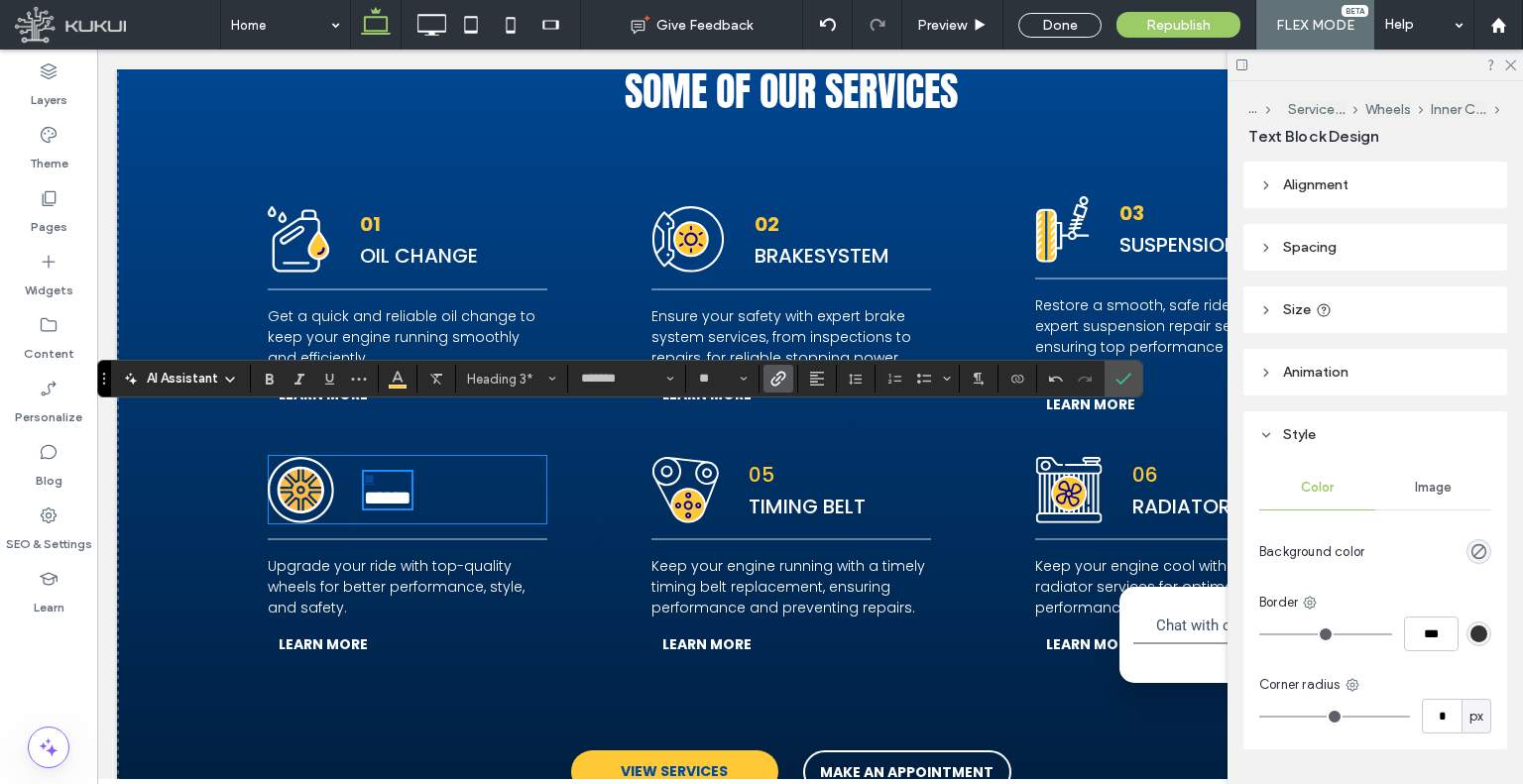 type on "**" 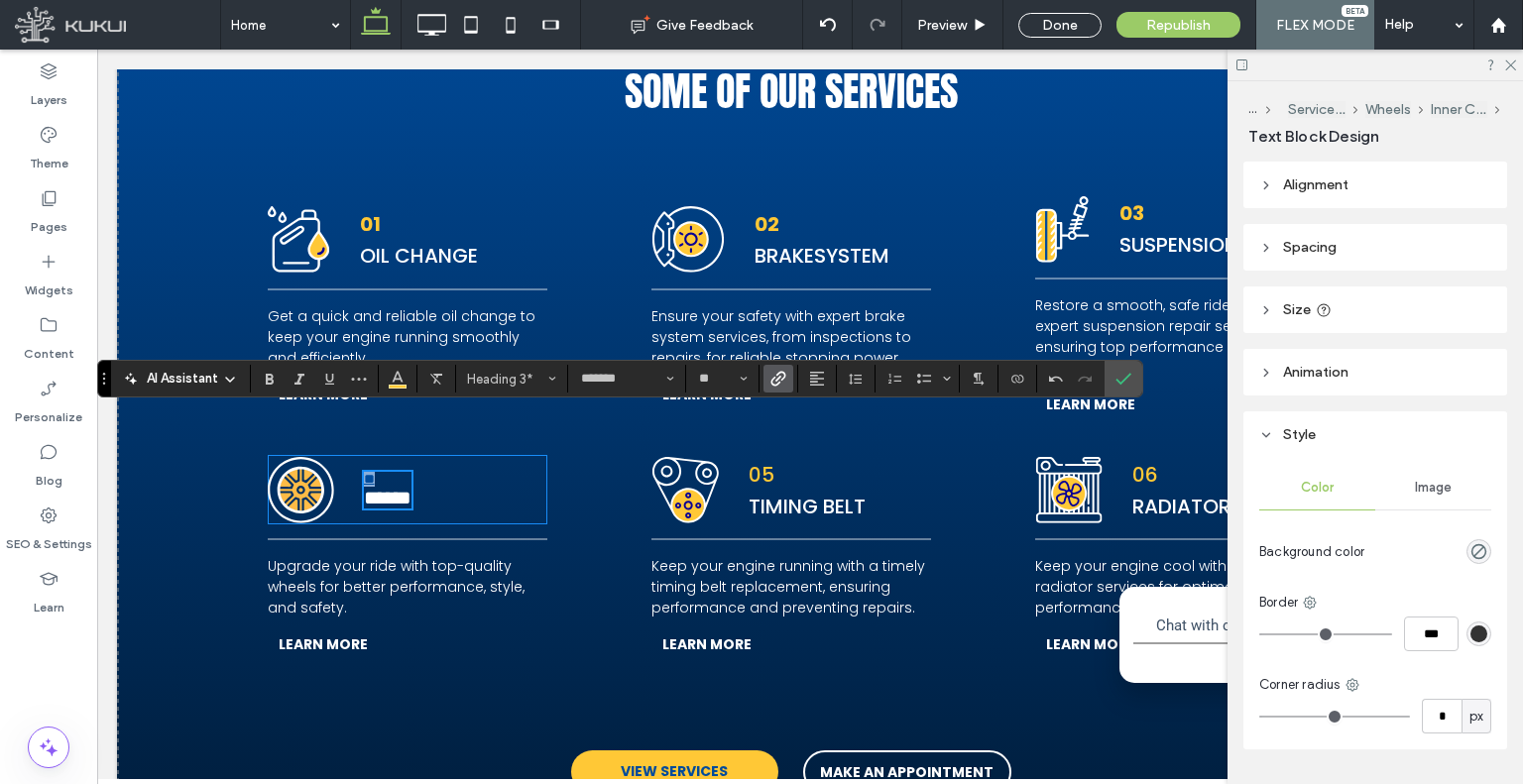 scroll, scrollTop: 3152, scrollLeft: 0, axis: vertical 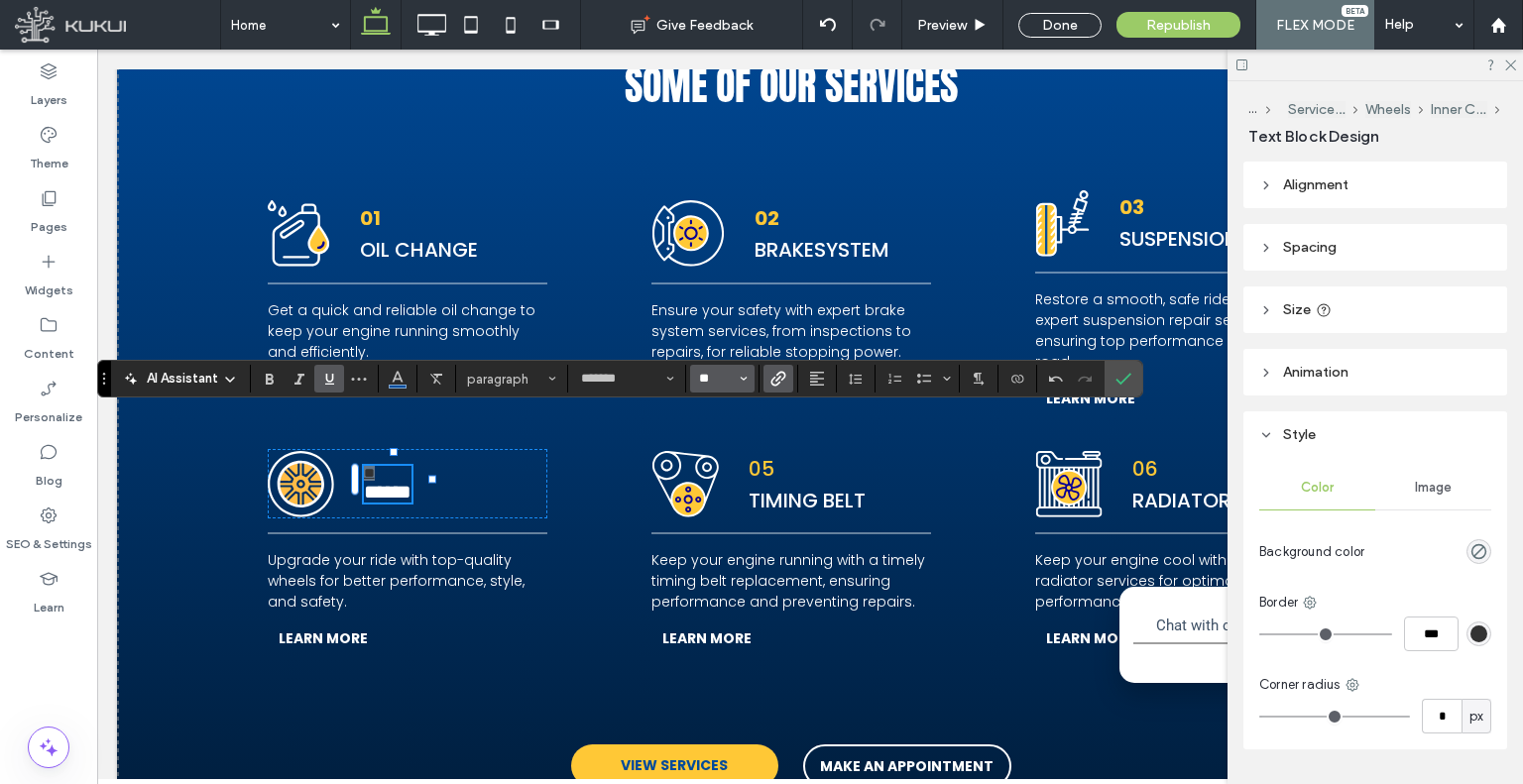 click on "**" at bounding box center (716, 379) 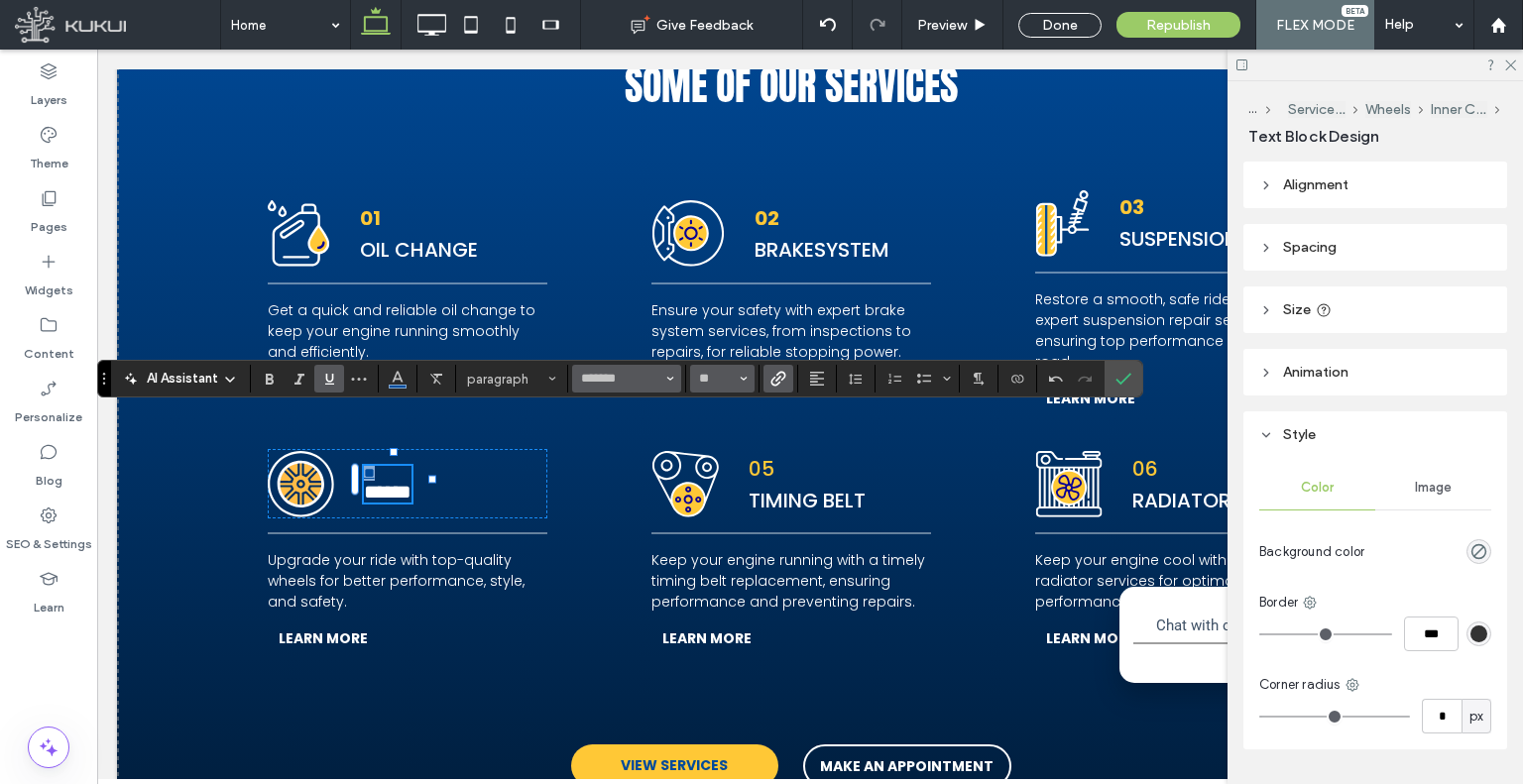 type on "**" 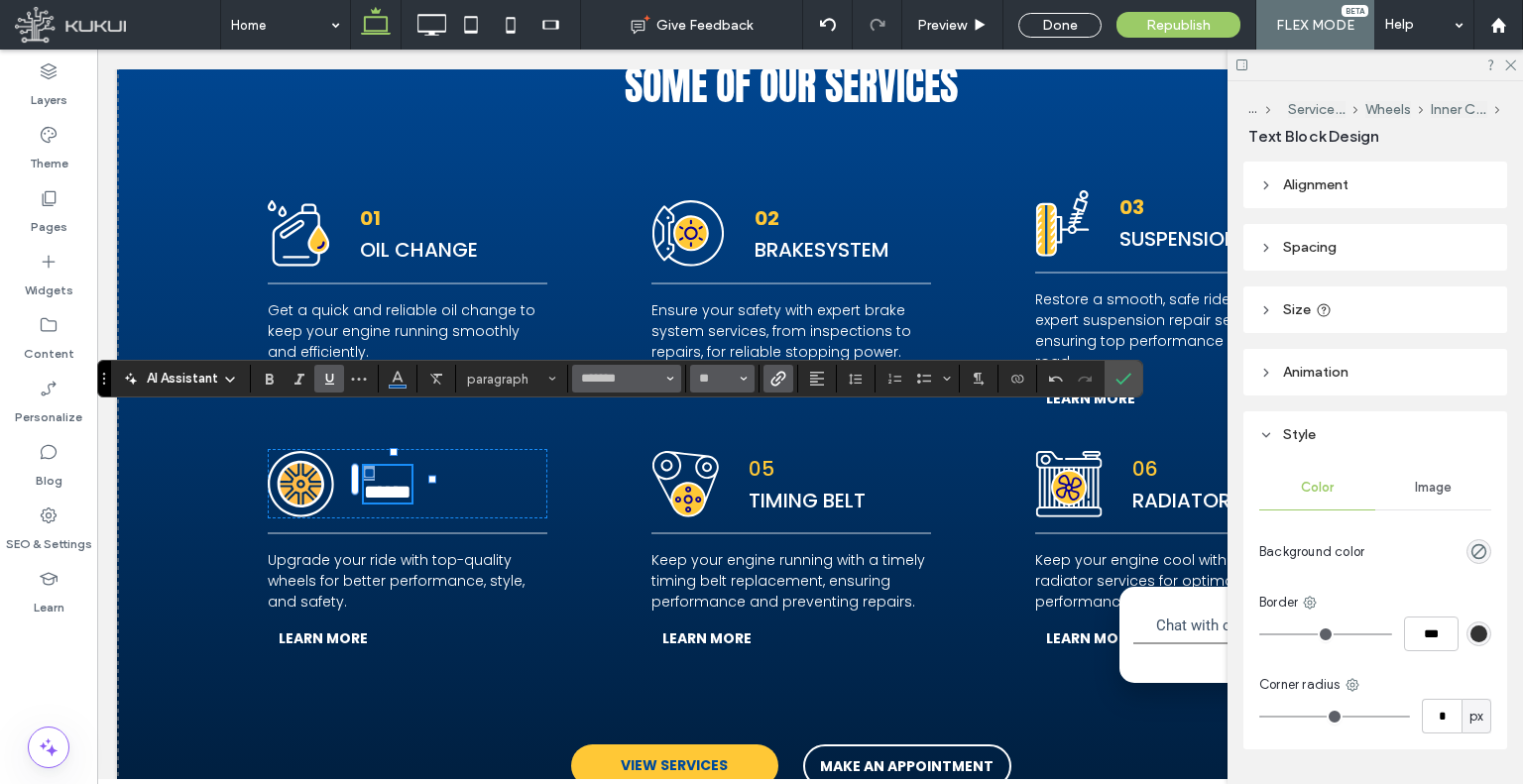scroll, scrollTop: 3147, scrollLeft: 0, axis: vertical 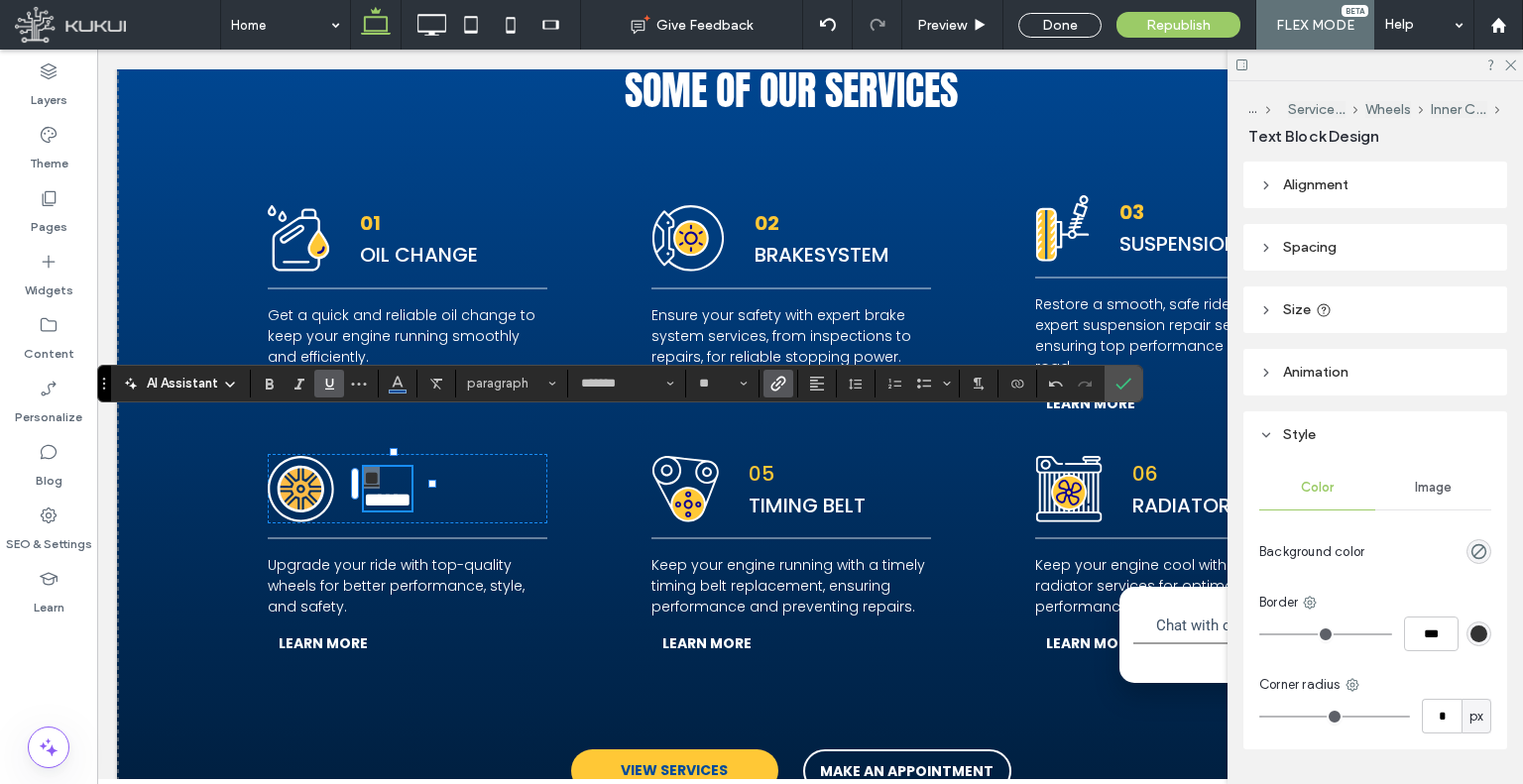 click 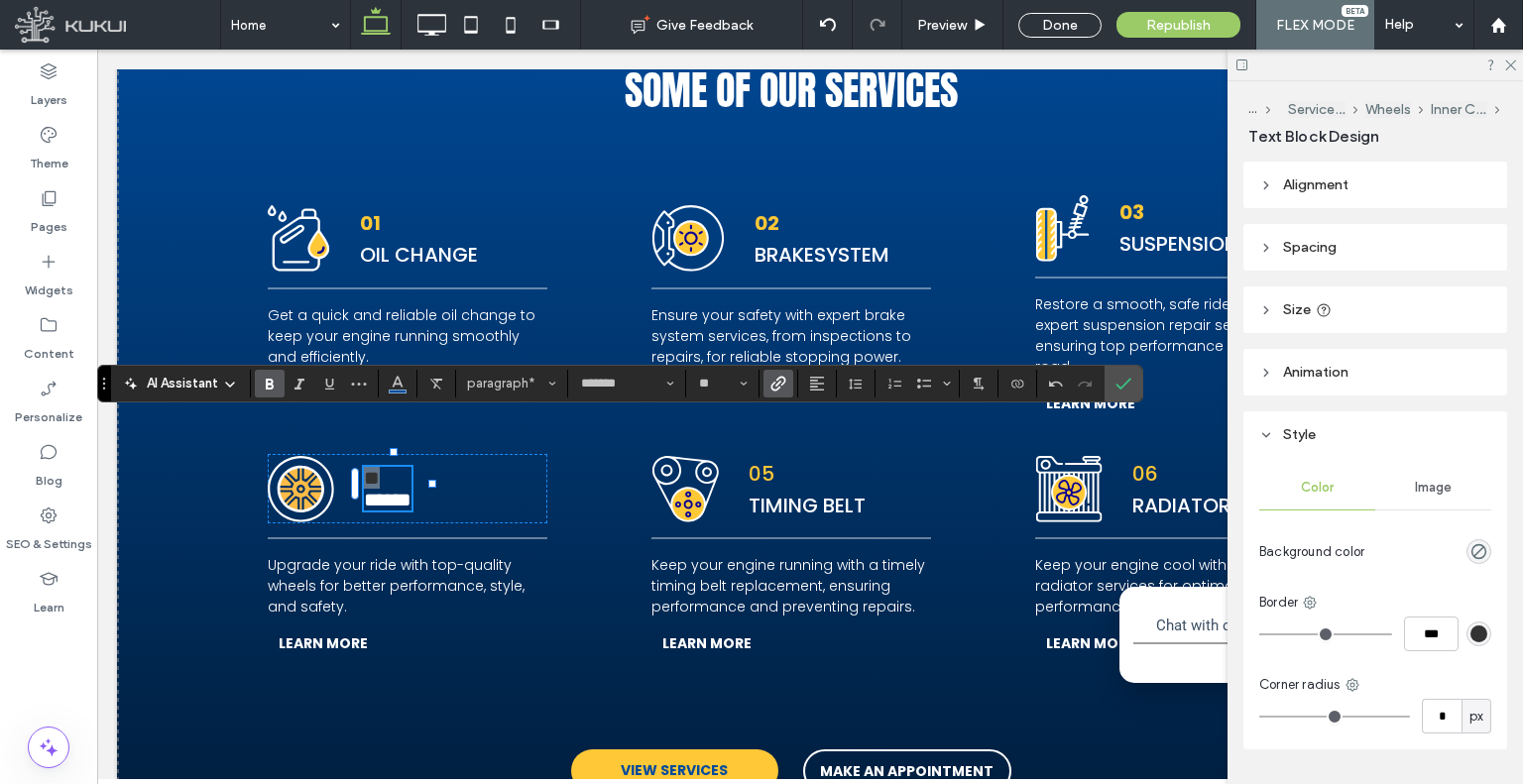click 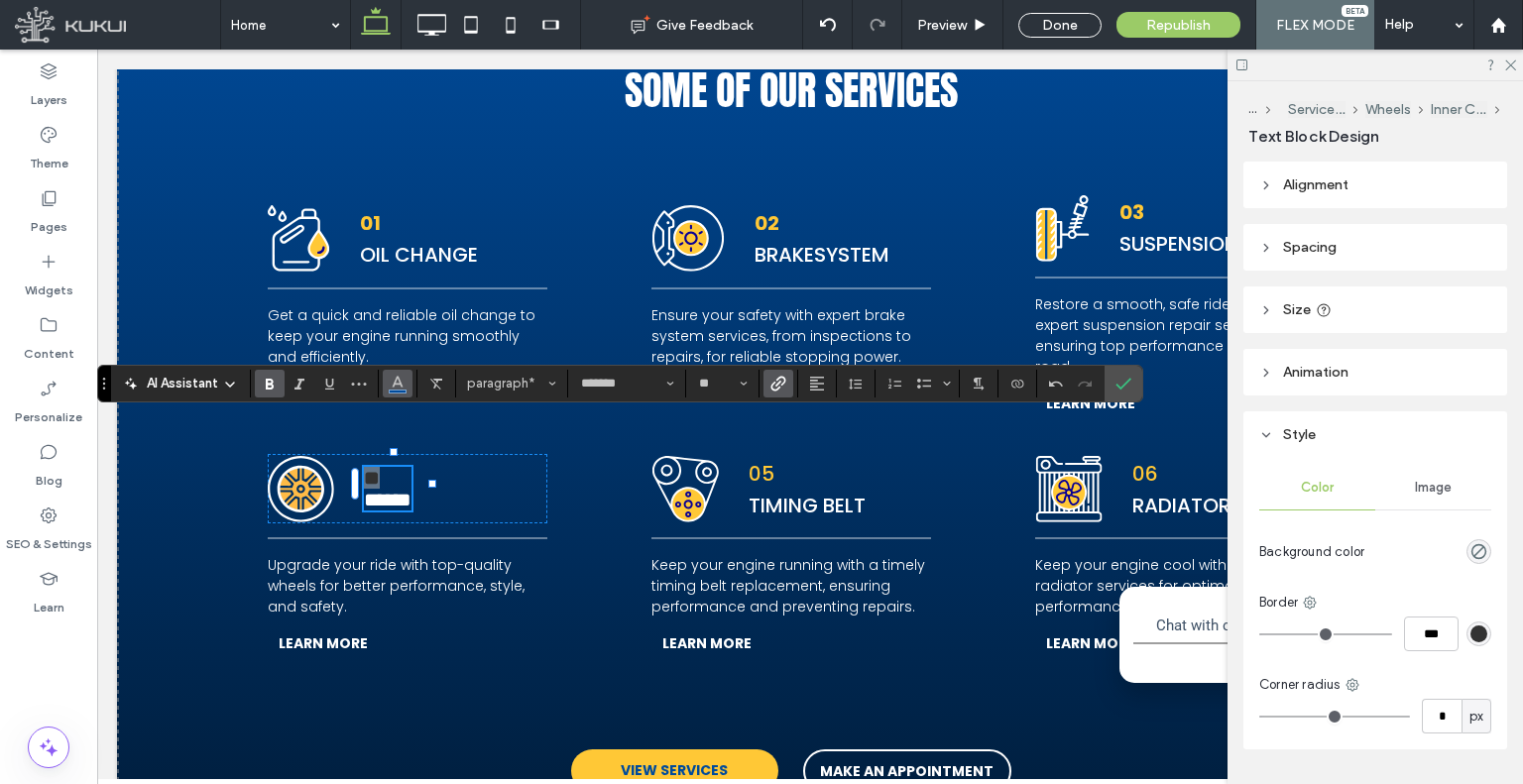 click 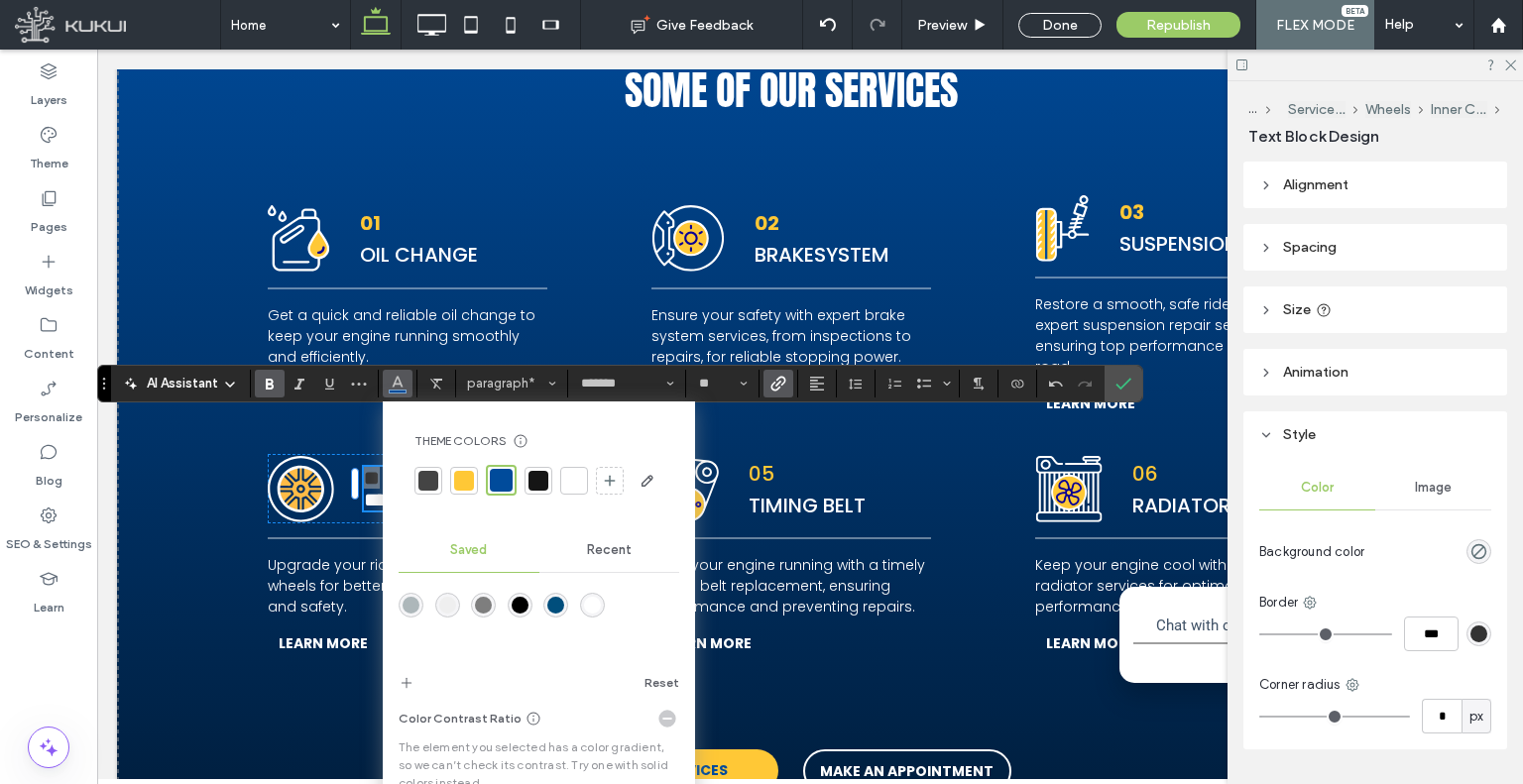 click at bounding box center (464, 481) 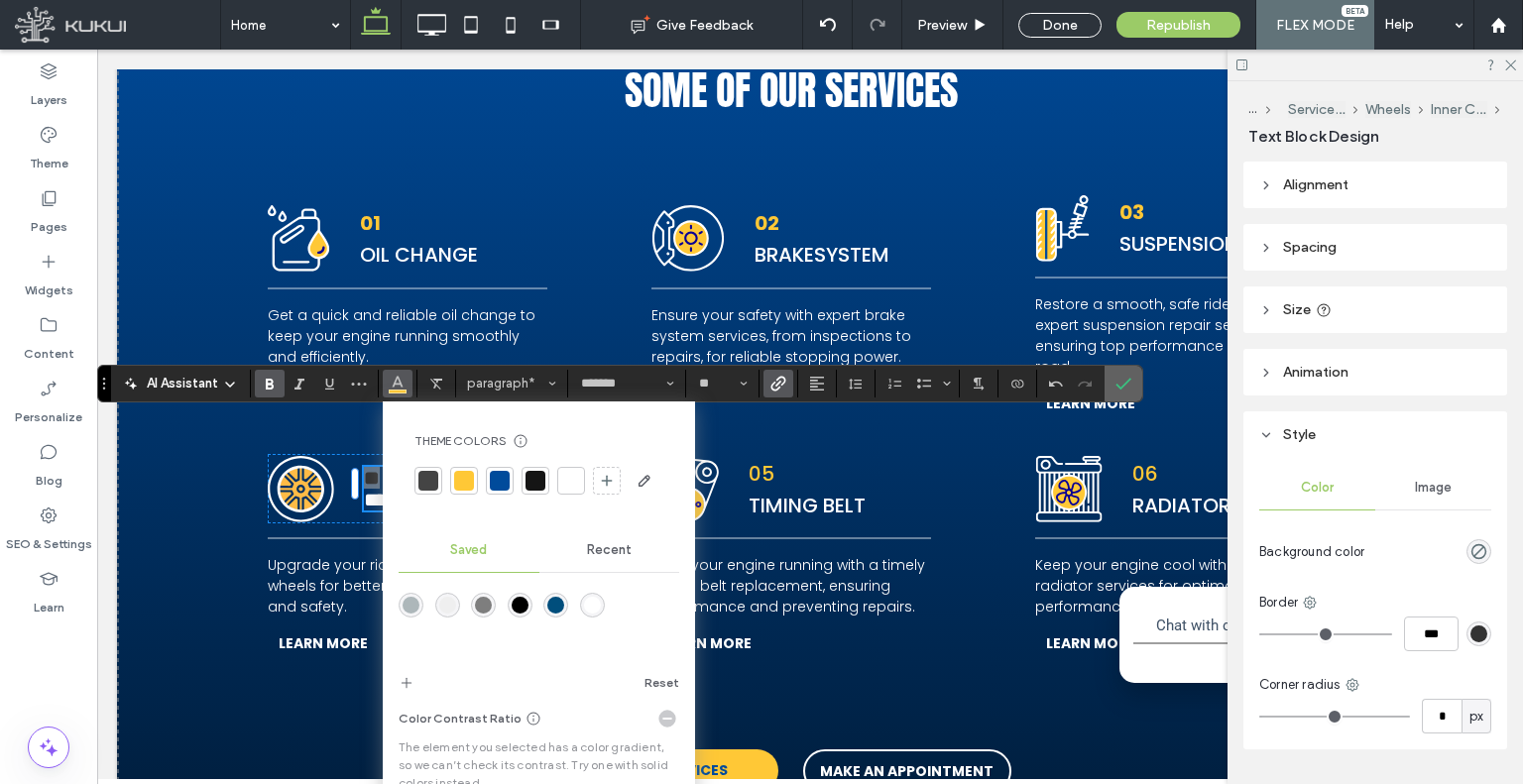 click 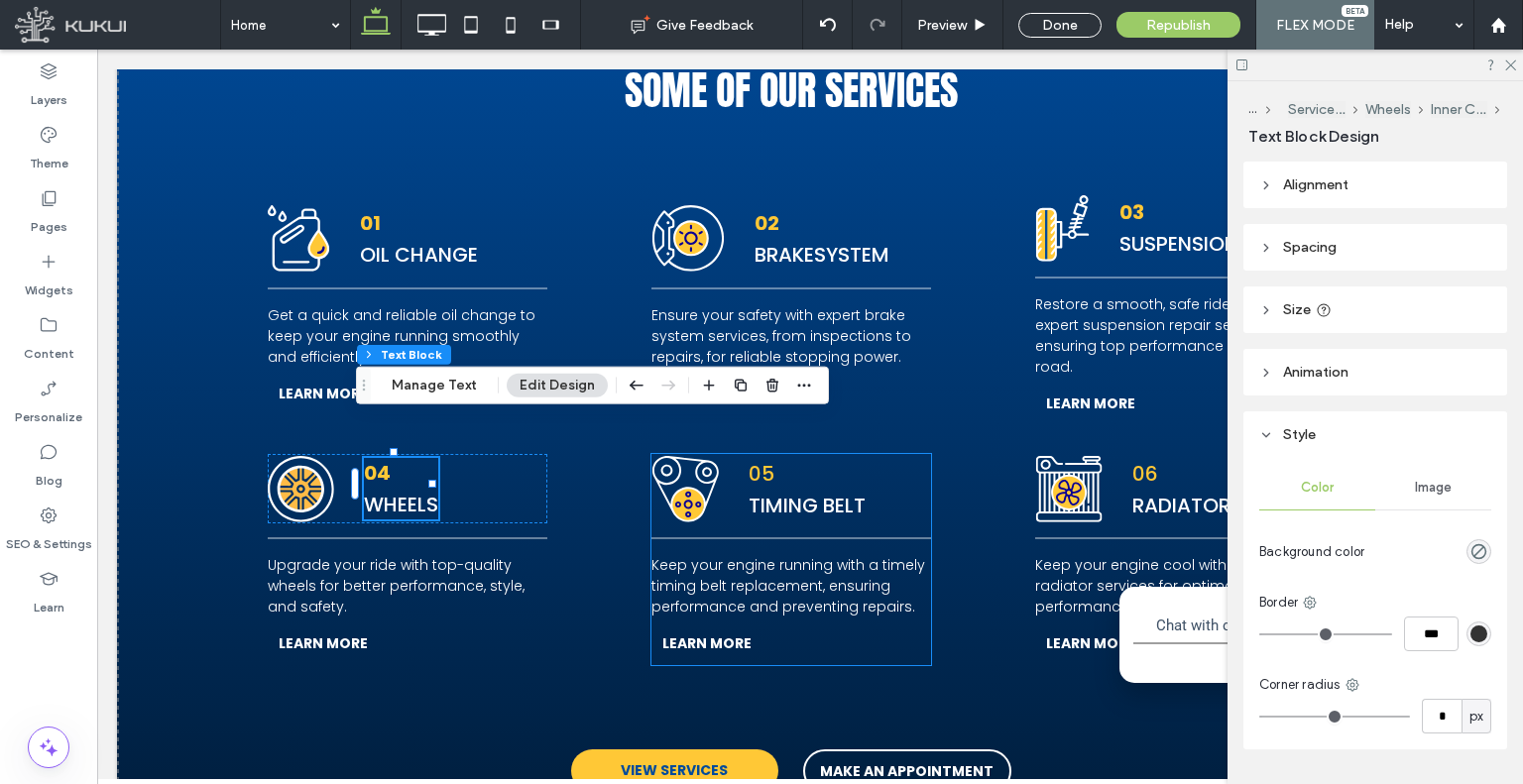 click on "05" at bounding box center [762, 474] 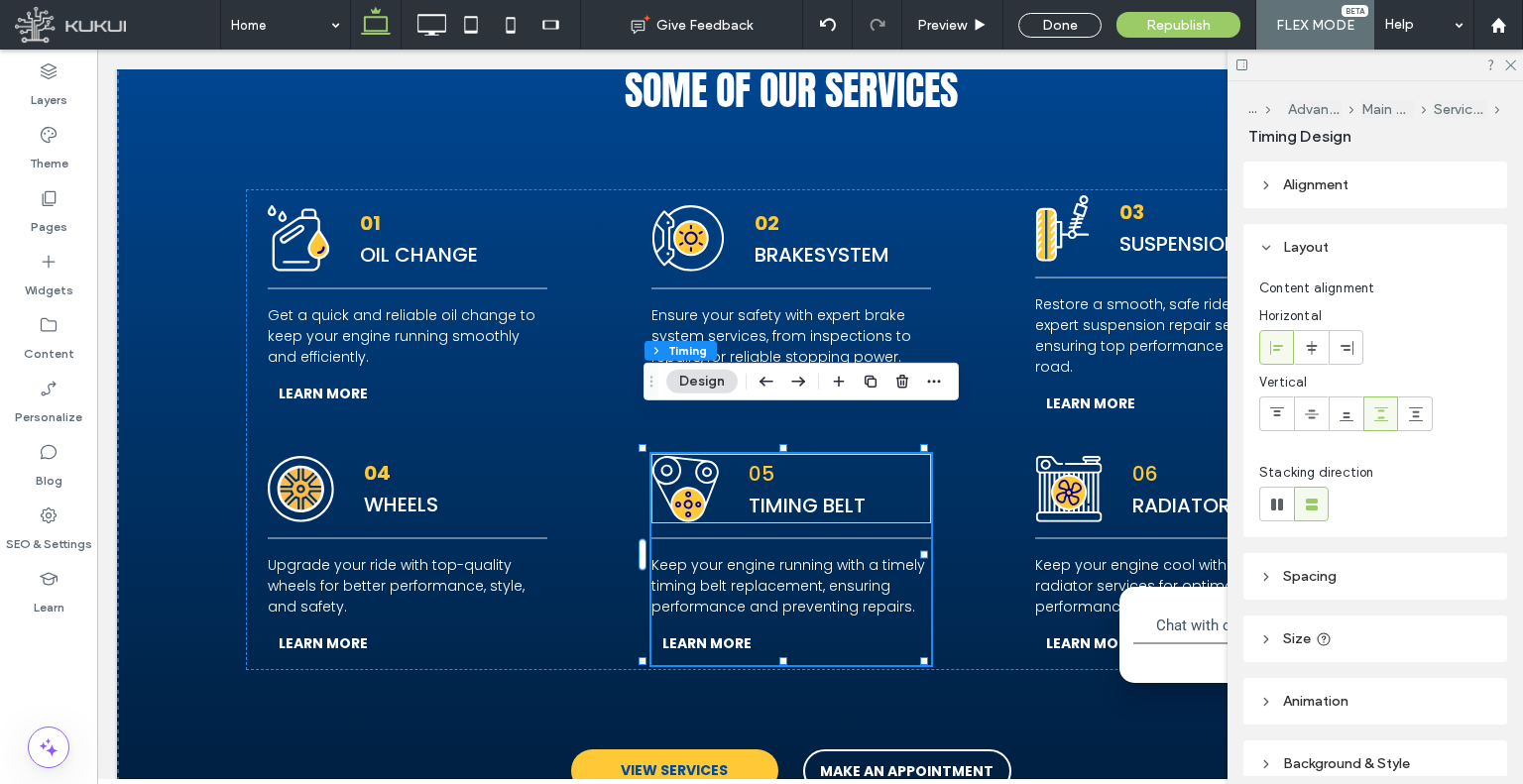 click on "05" at bounding box center [762, 474] 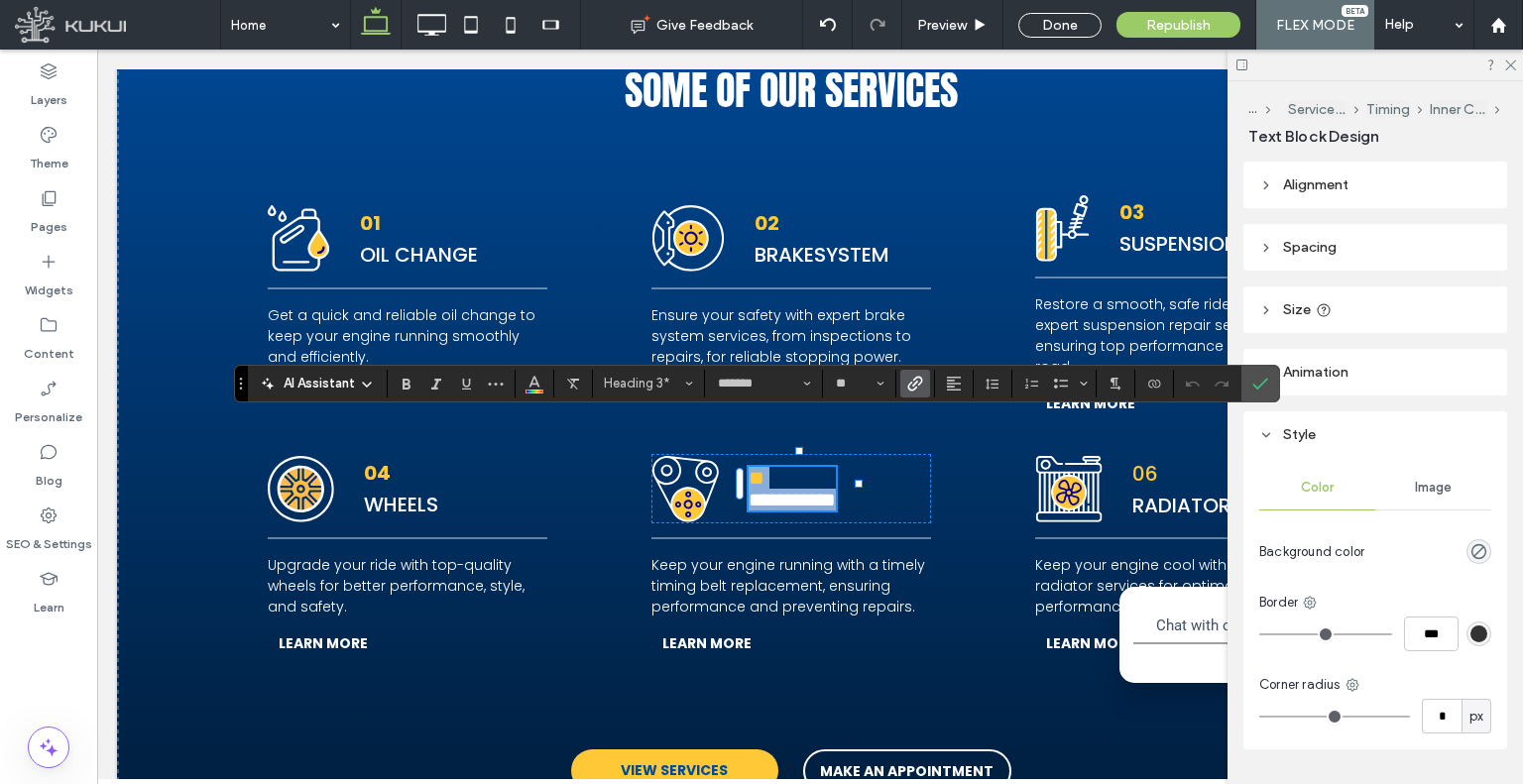 click on "**" at bounding box center [757, 478] 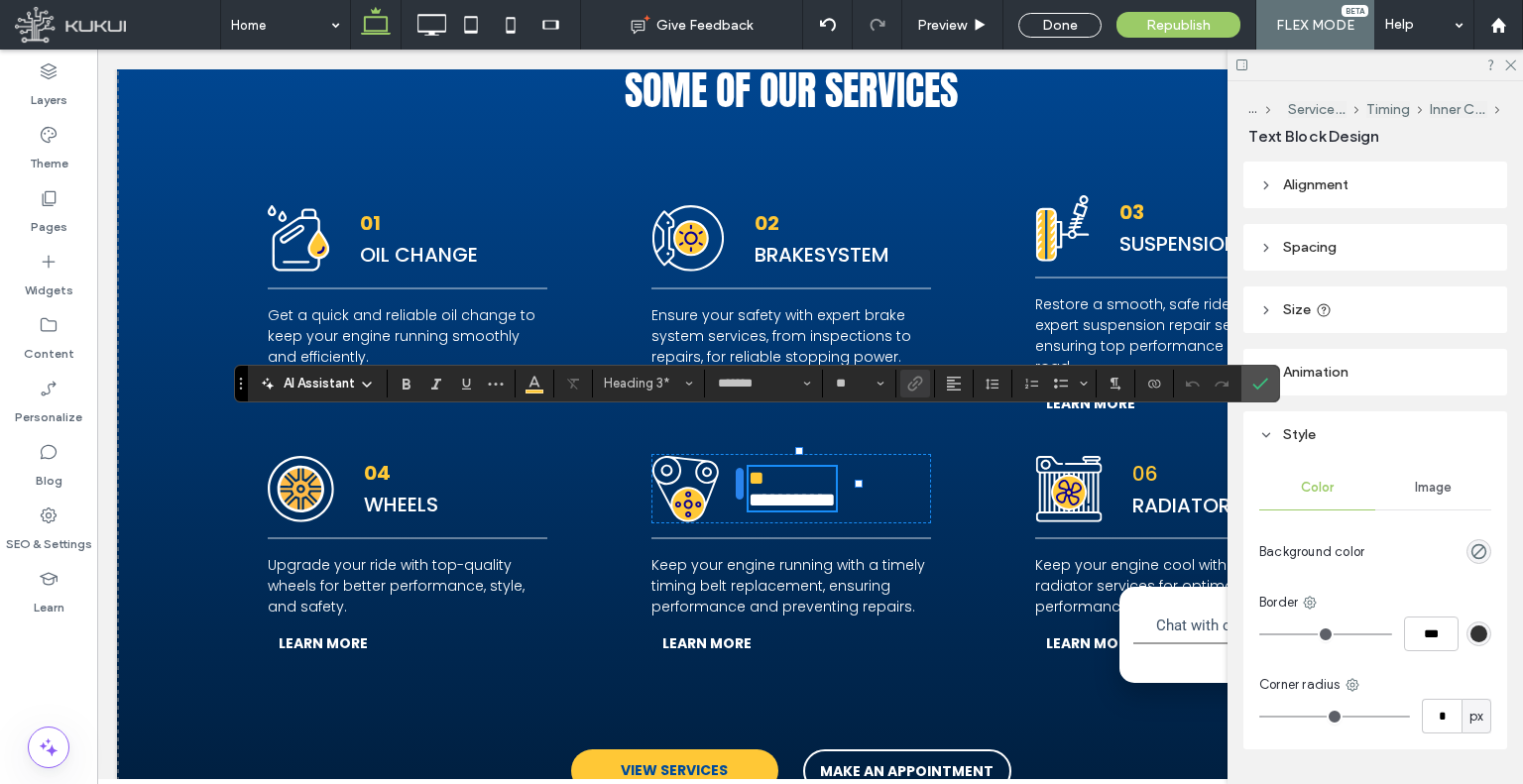 click at bounding box center [740, 484] 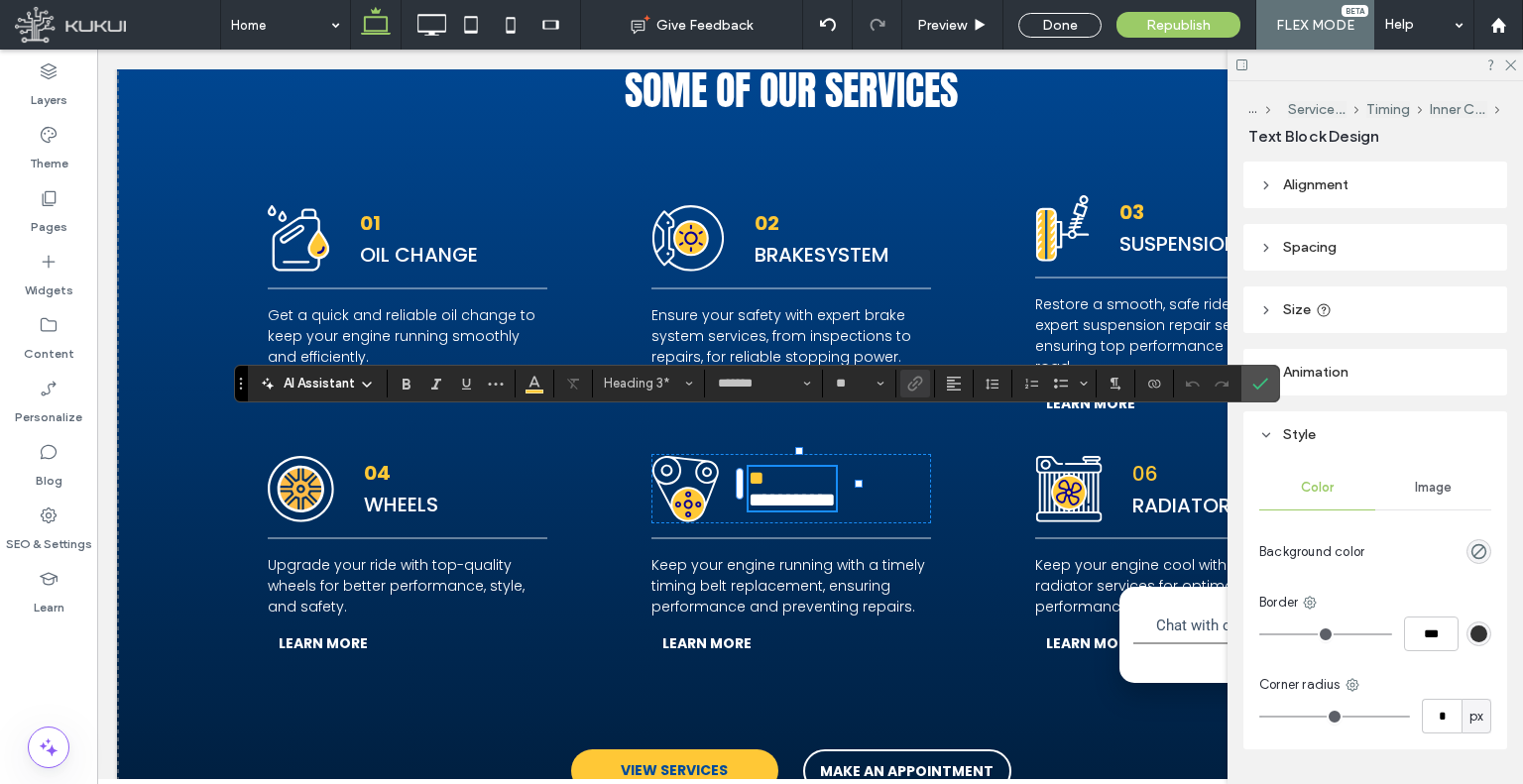 click on "**********" at bounding box center [792, 500] 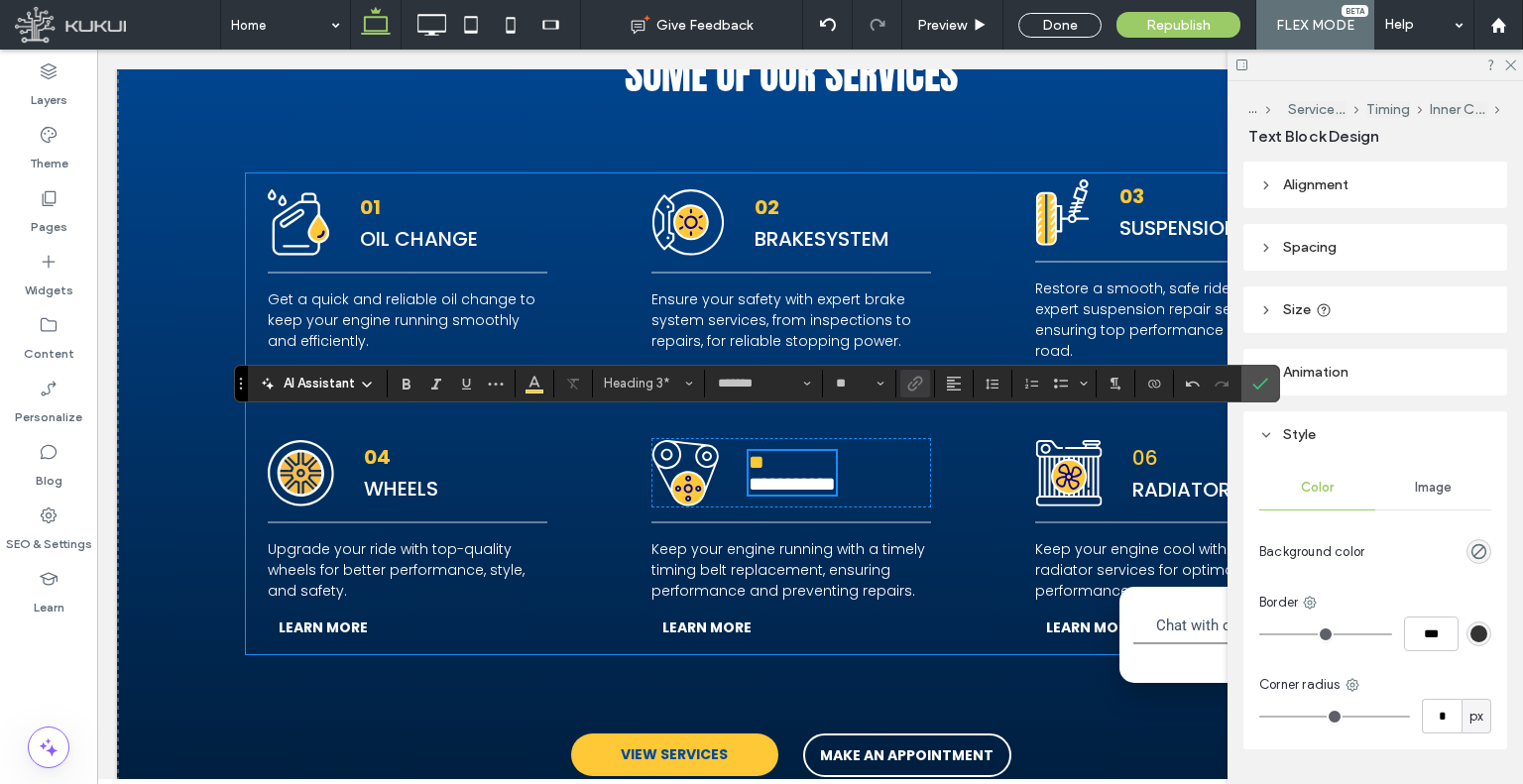 scroll, scrollTop: 3147, scrollLeft: 0, axis: vertical 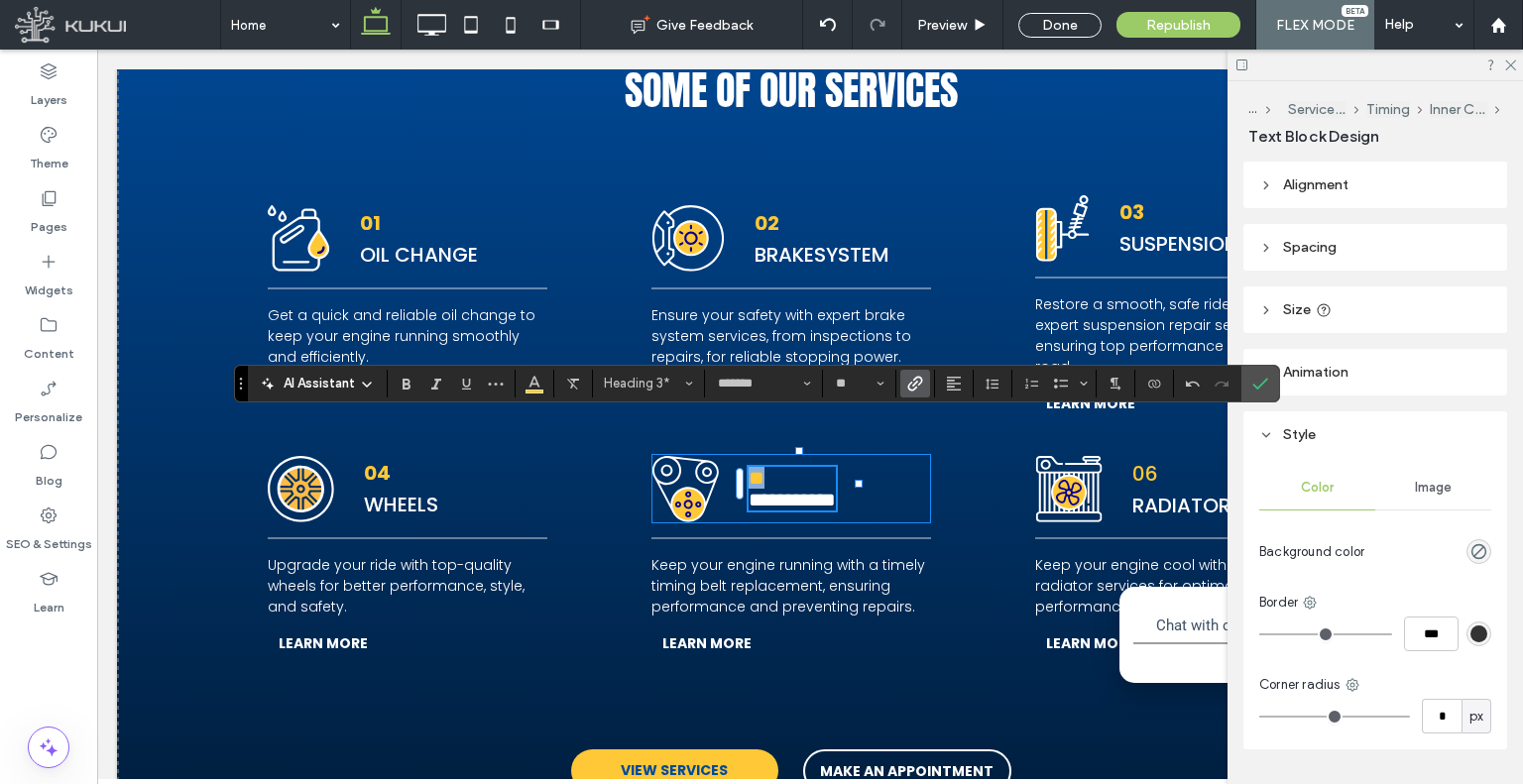 drag, startPoint x: 765, startPoint y: 427, endPoint x: 737, endPoint y: 431, distance: 28.284271 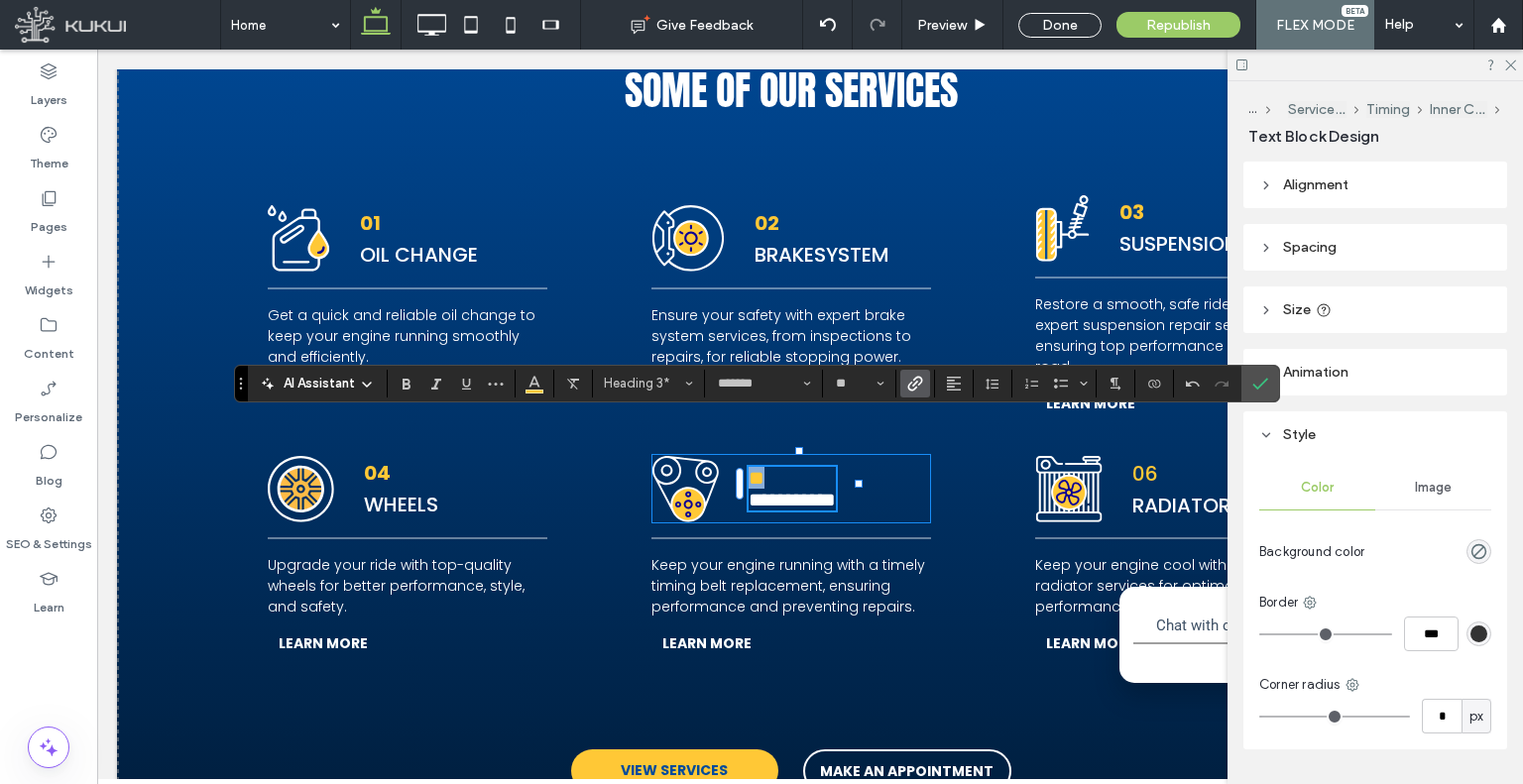 click on "**********" at bounding box center [791, 489] 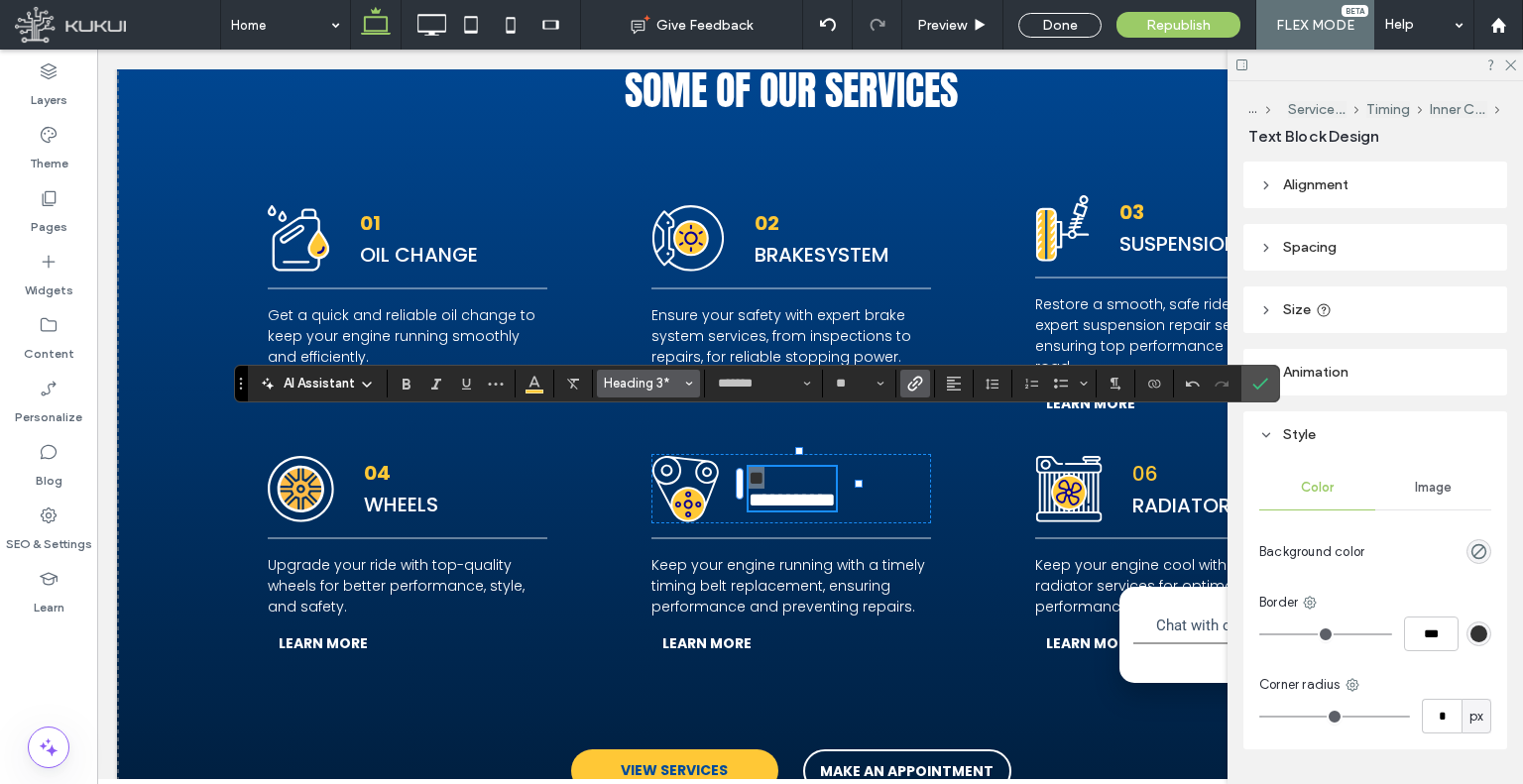 click on "Heading 3*" at bounding box center [648, 384] 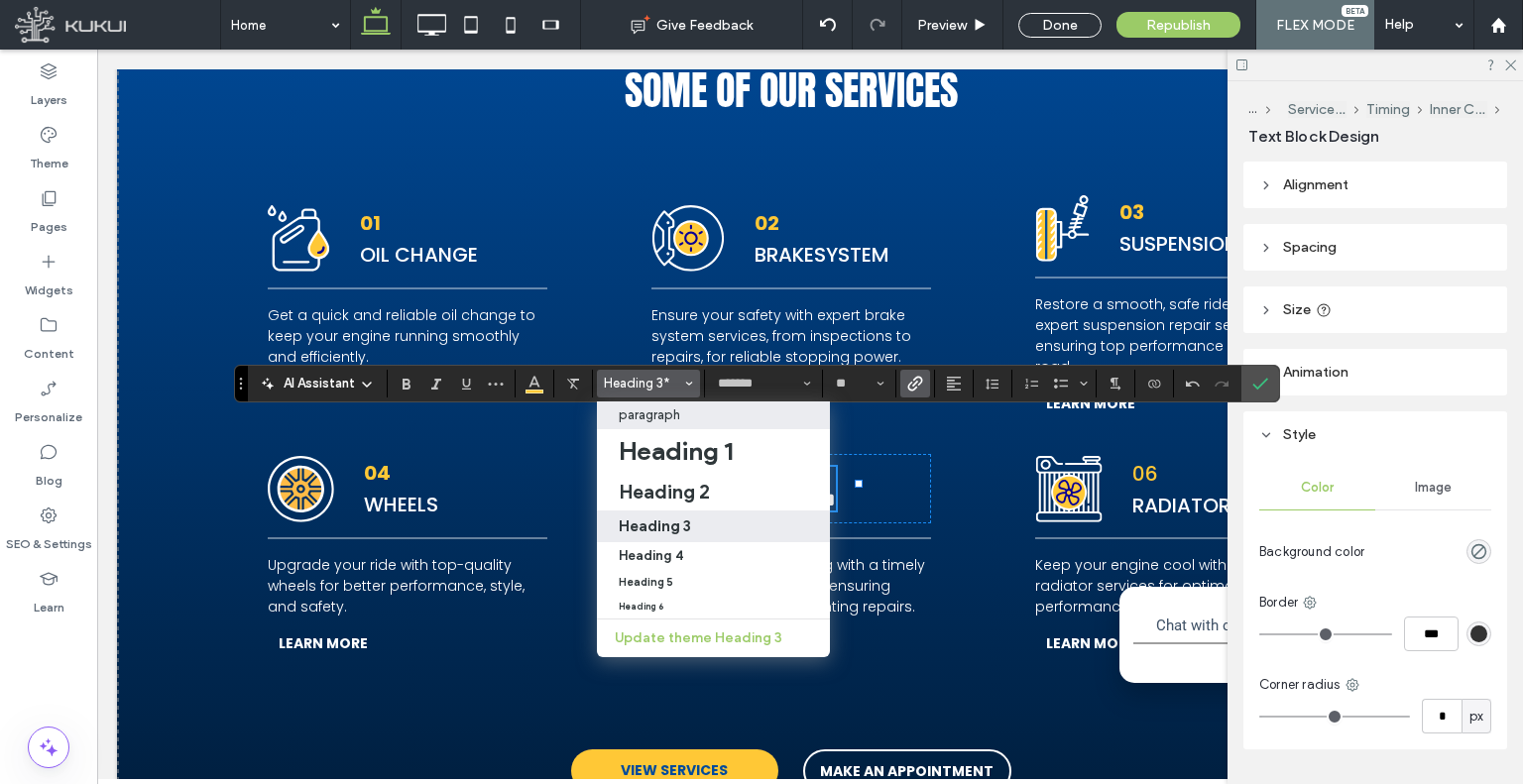 click on "paragraph" at bounding box center [713, 415] 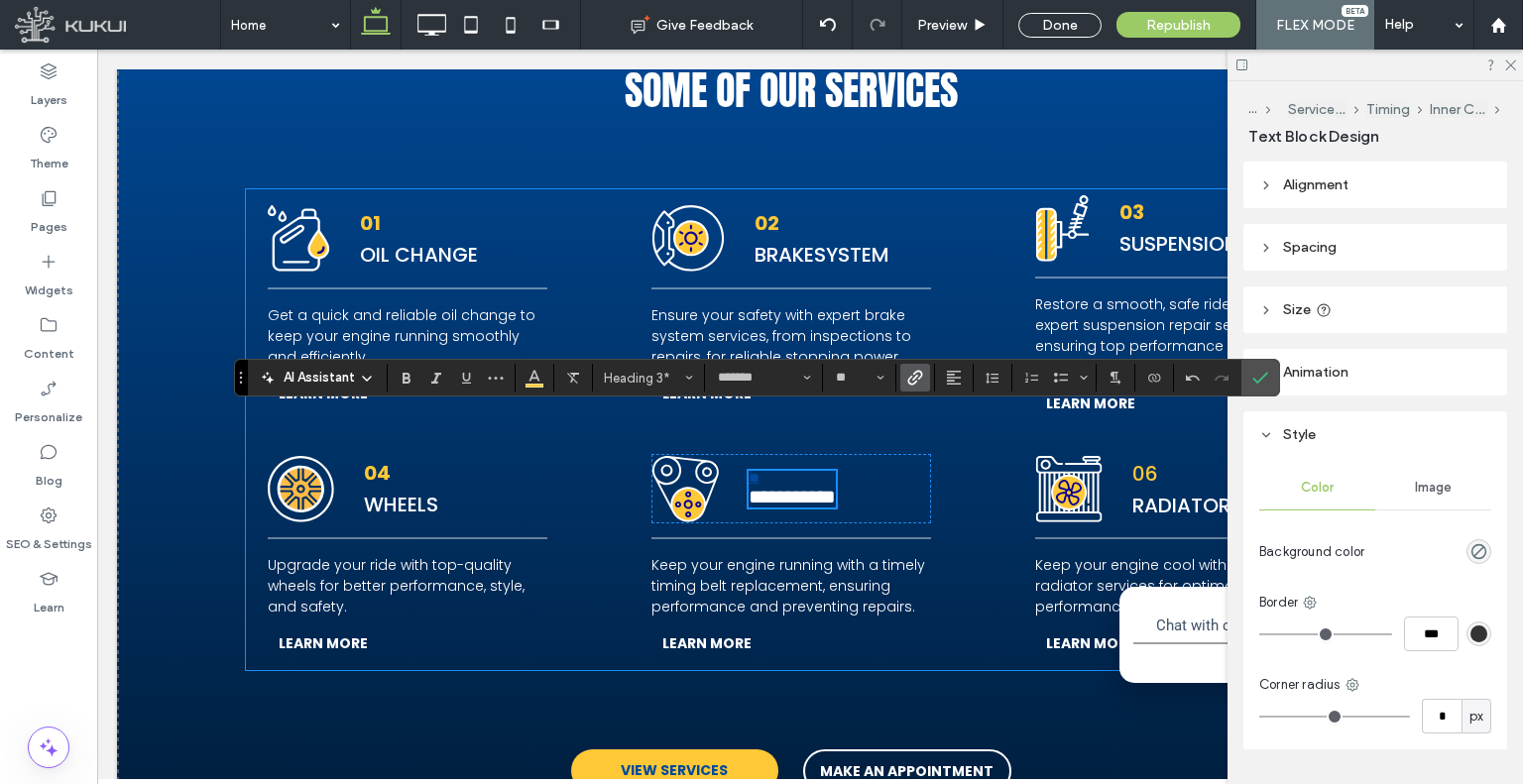 type on "**" 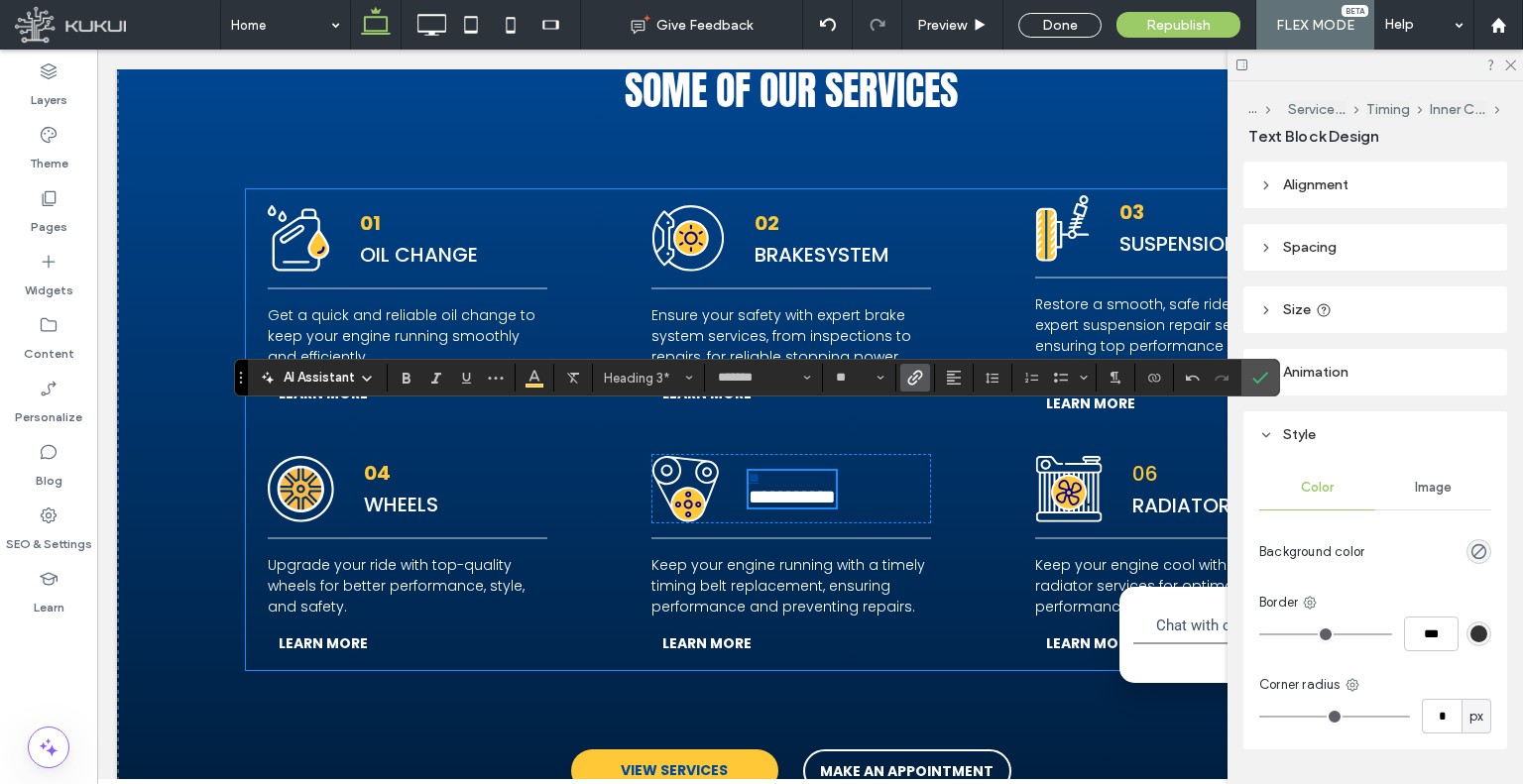 scroll, scrollTop: 3152, scrollLeft: 0, axis: vertical 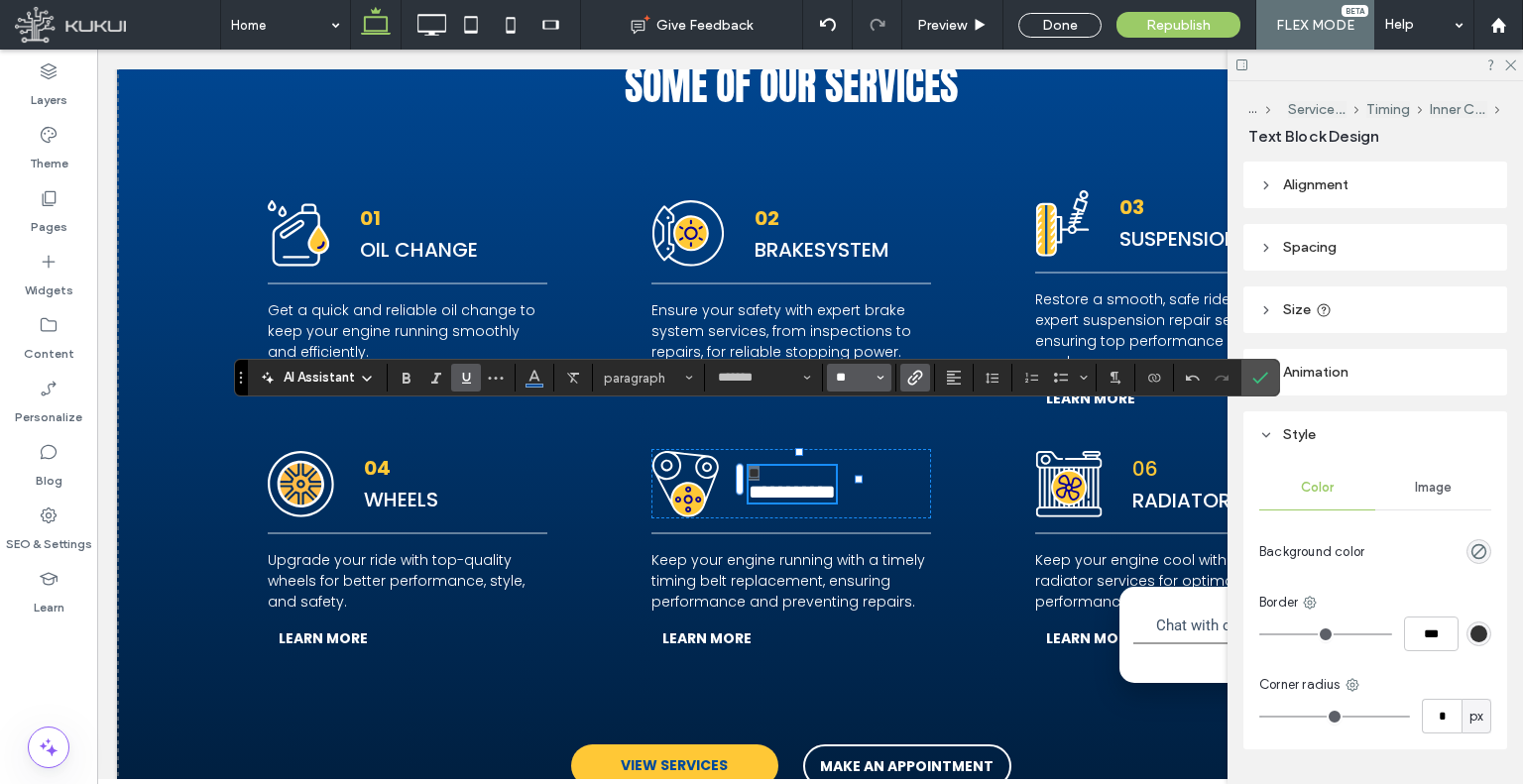 click on "**" at bounding box center [853, 378] 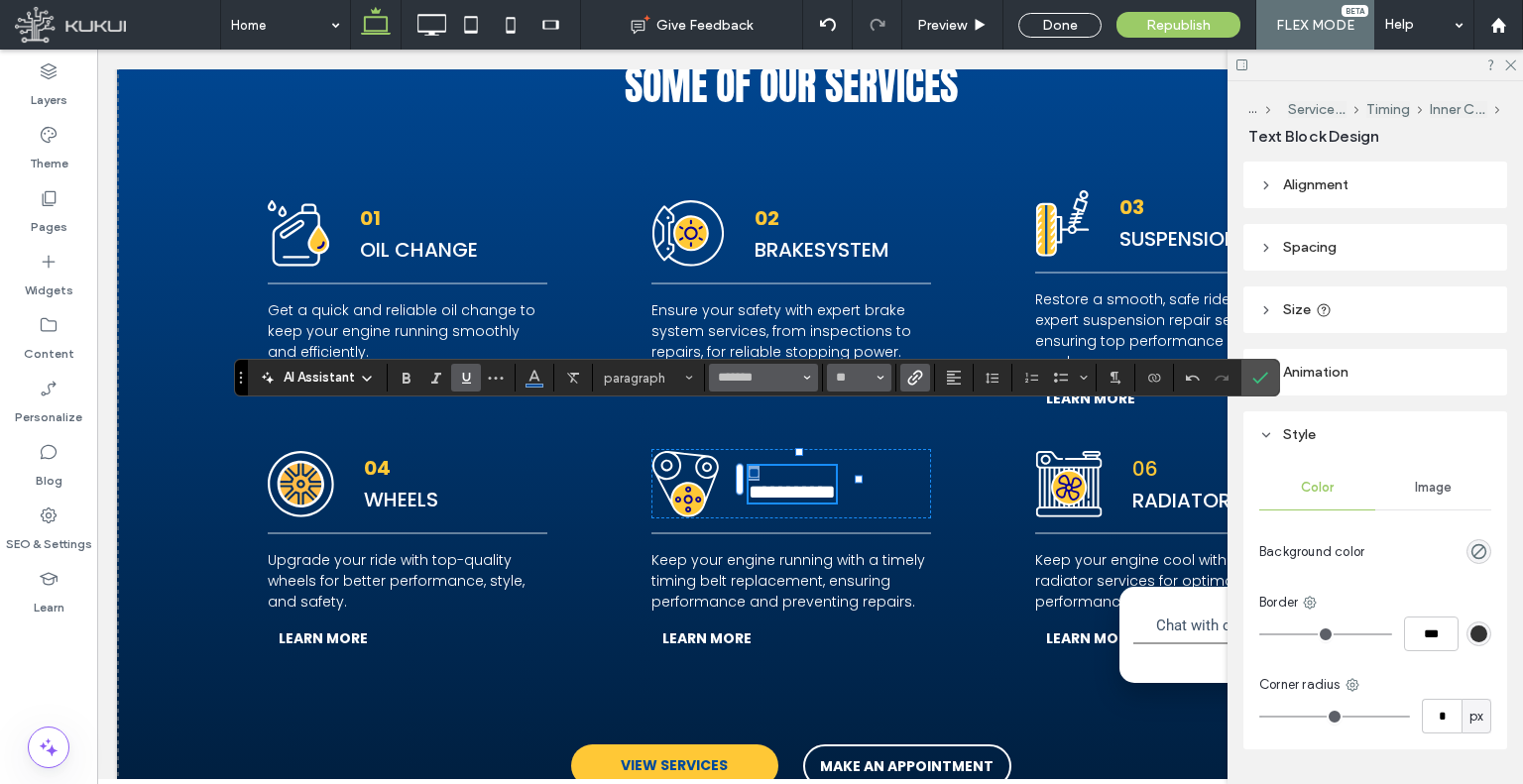 type on "**" 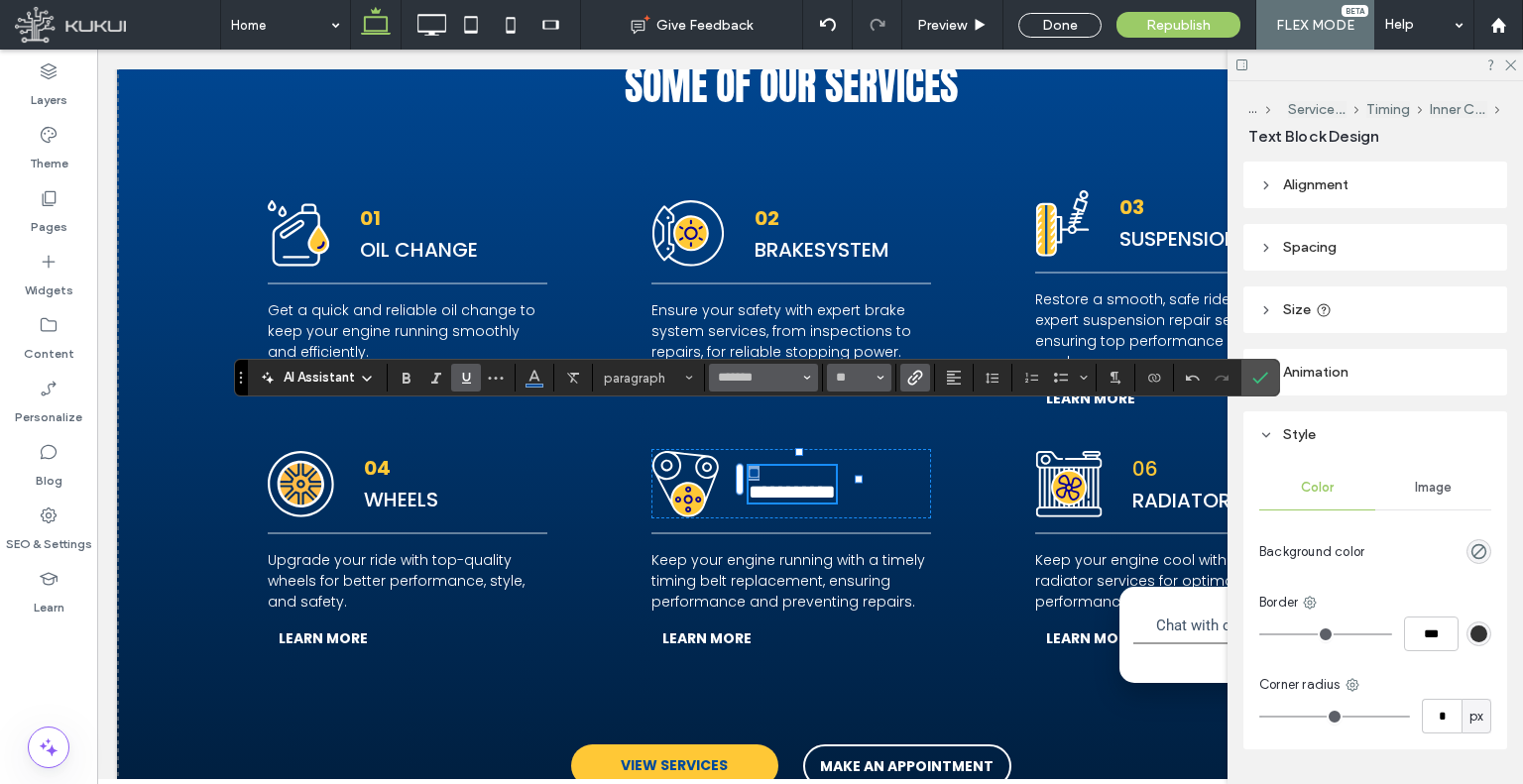 scroll, scrollTop: 3148, scrollLeft: 0, axis: vertical 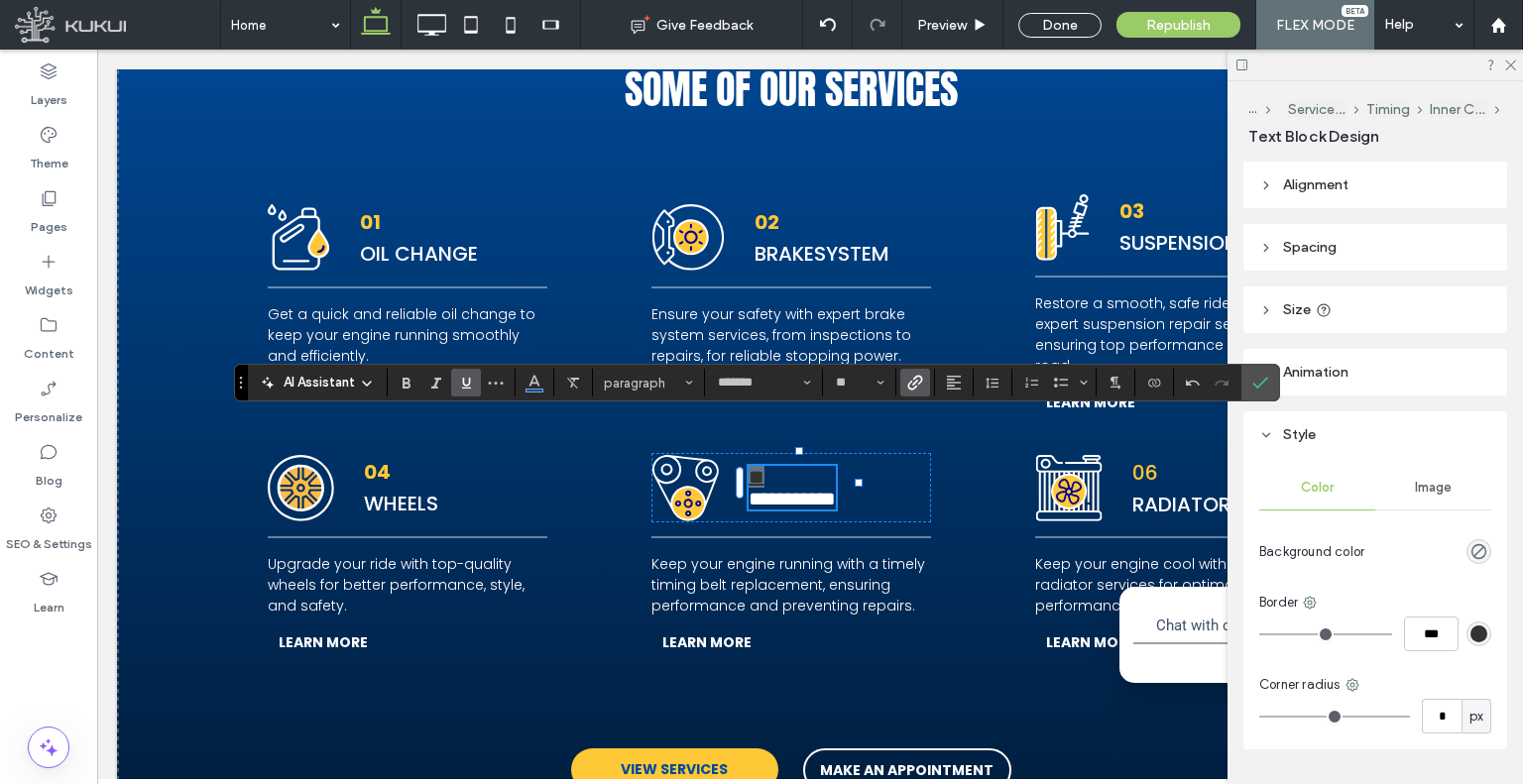 click 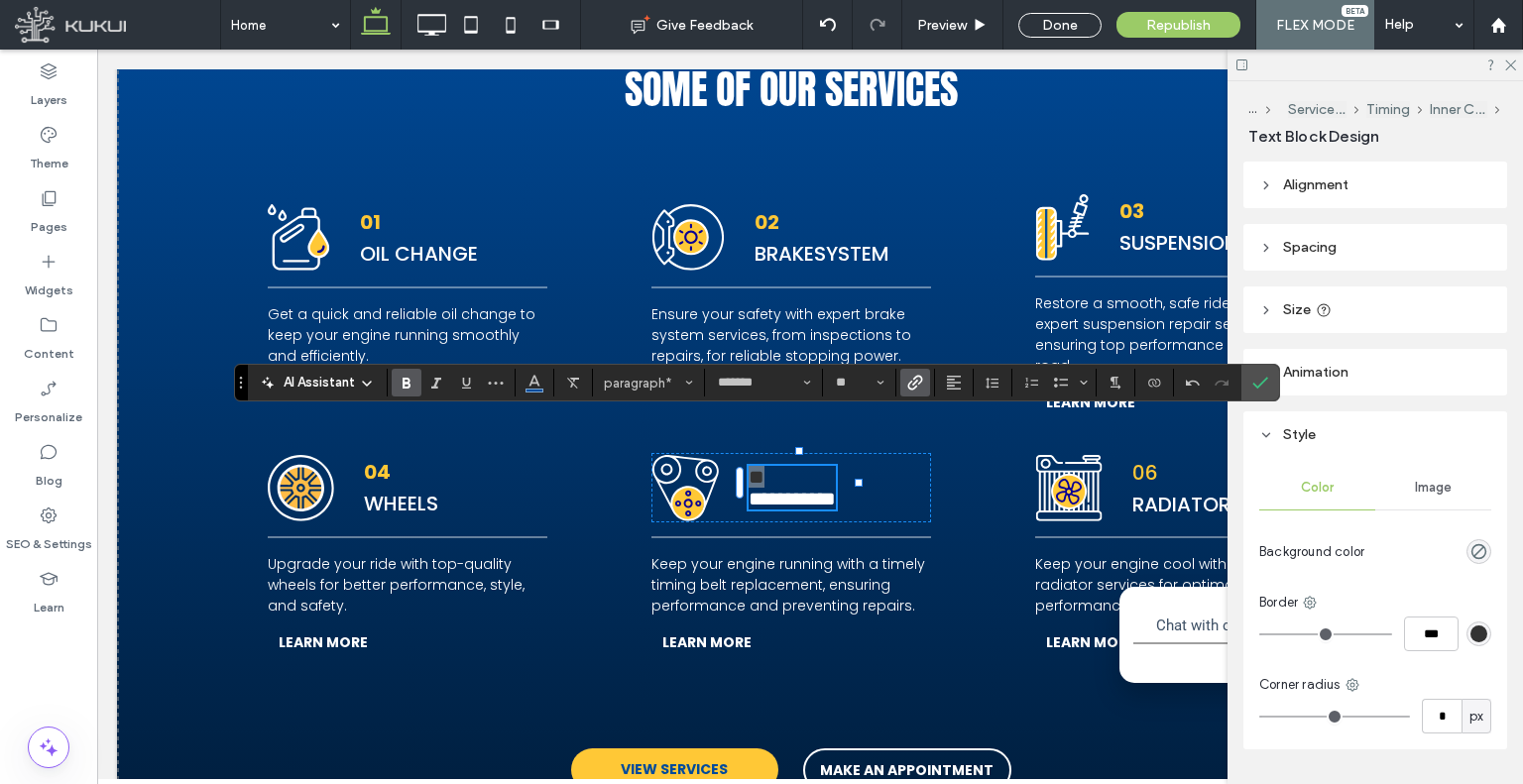 click 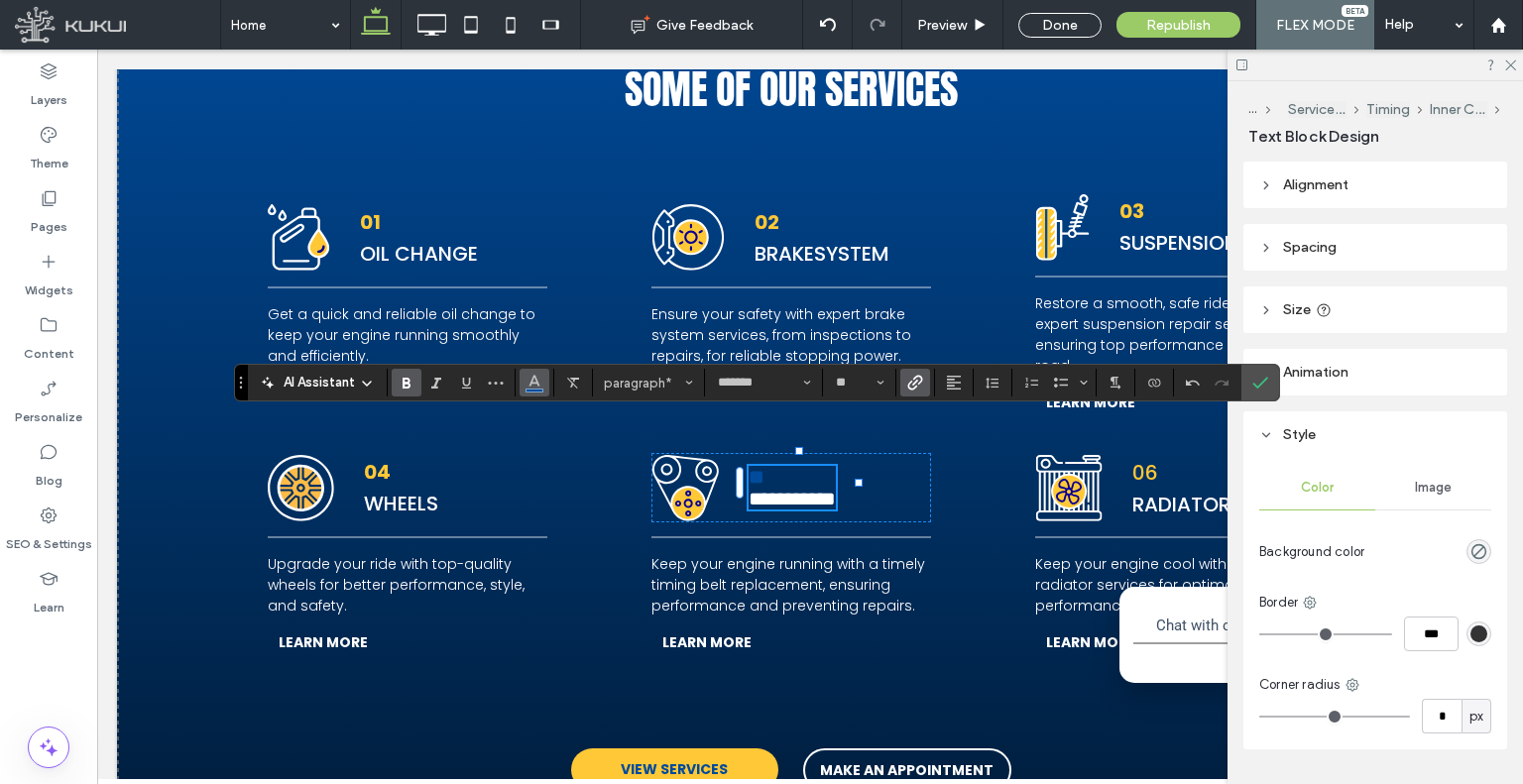 click 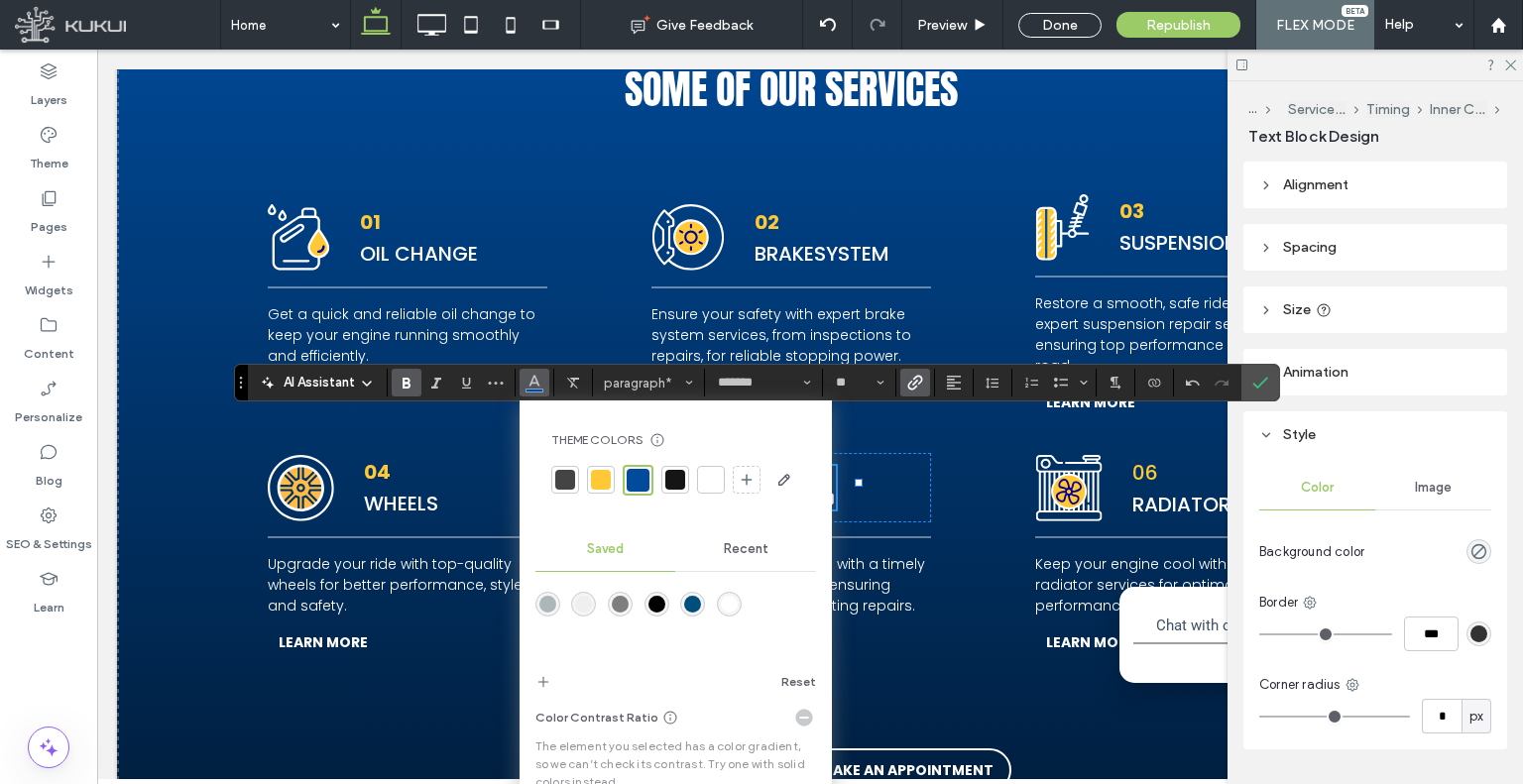 click at bounding box center [601, 480] 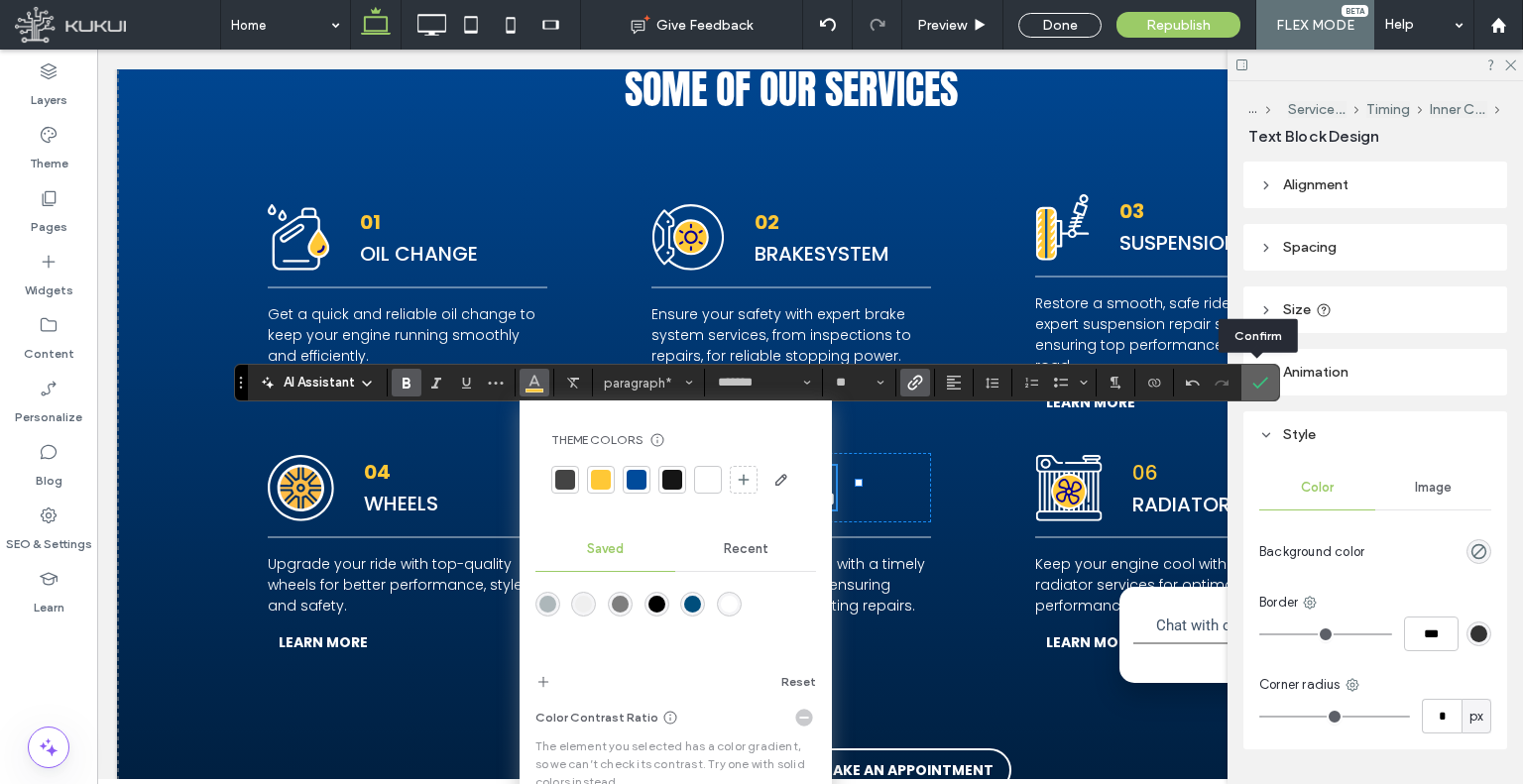 click at bounding box center [1260, 383] 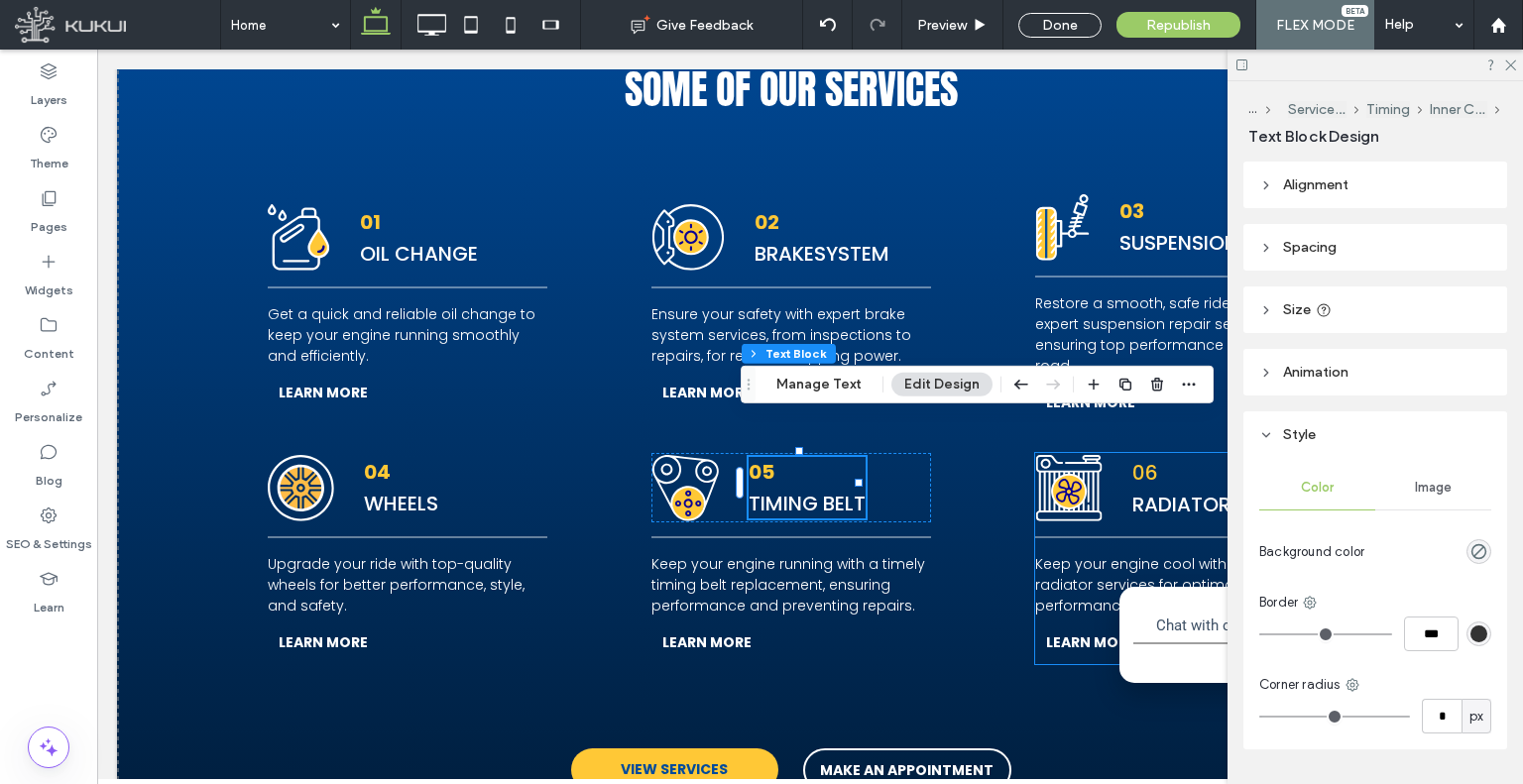 click on "06 radiators" at bounding box center (1187, 488) 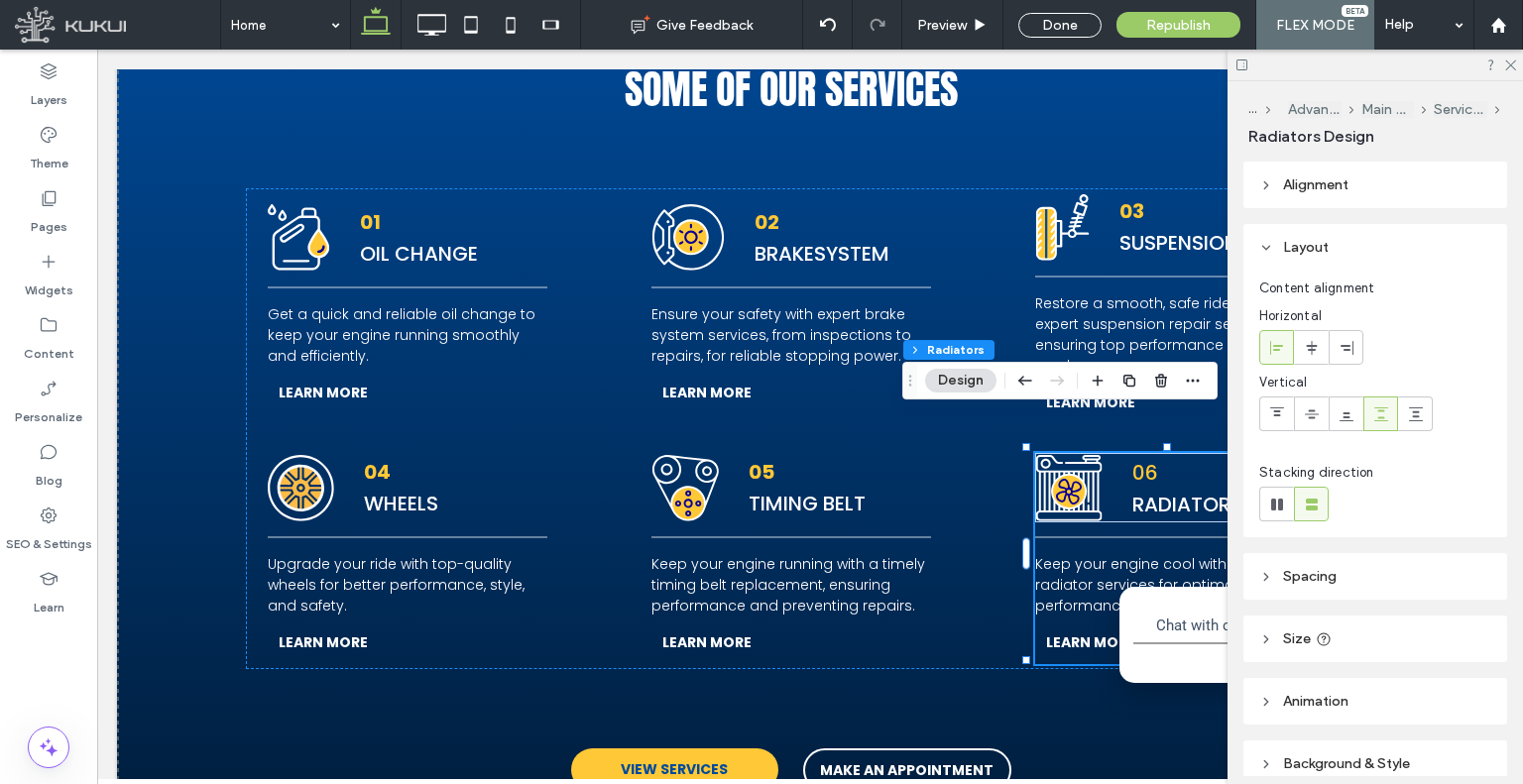 click on "06 radiators" at bounding box center [1187, 488] 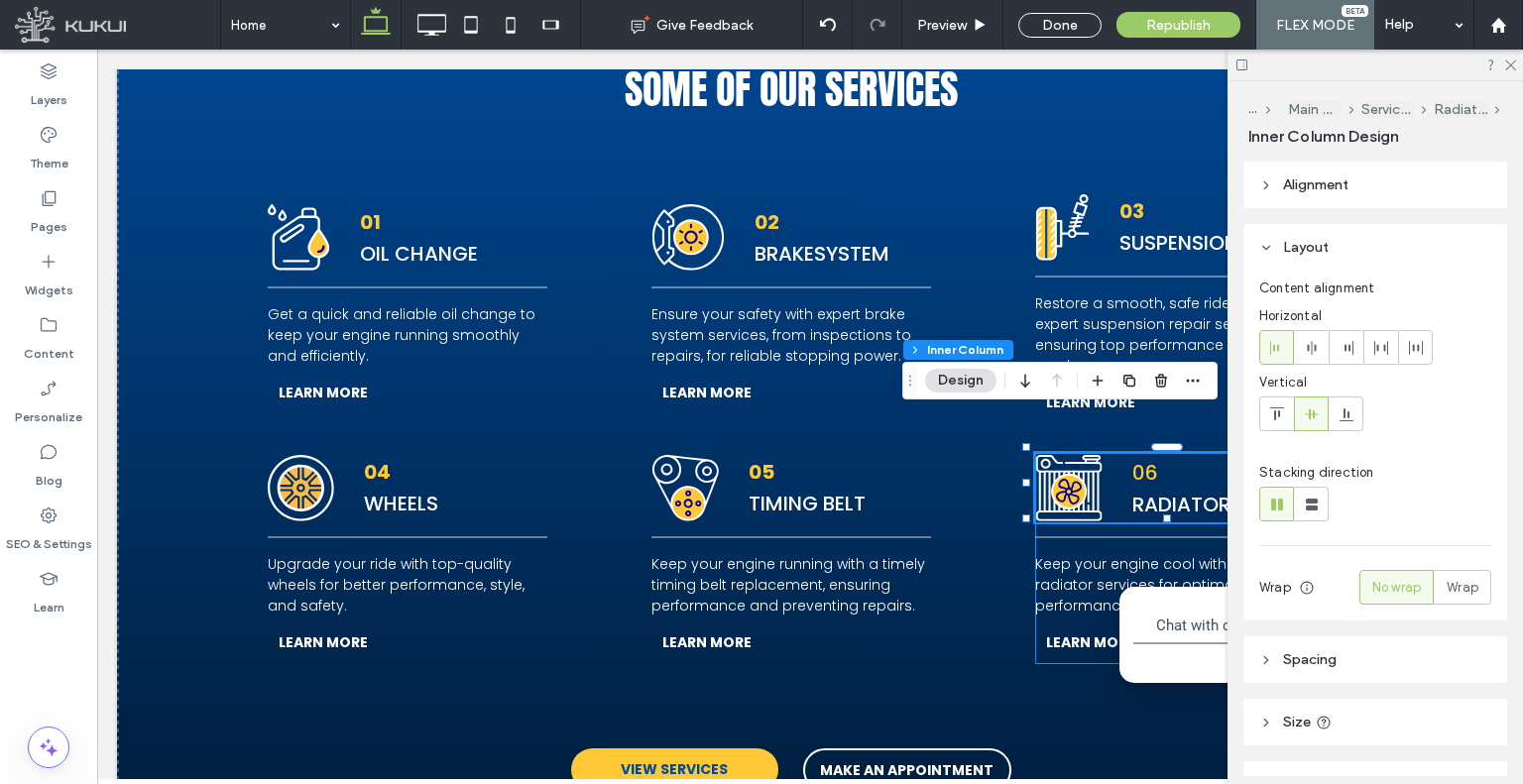 click on "06 radiators" at bounding box center (1187, 488) 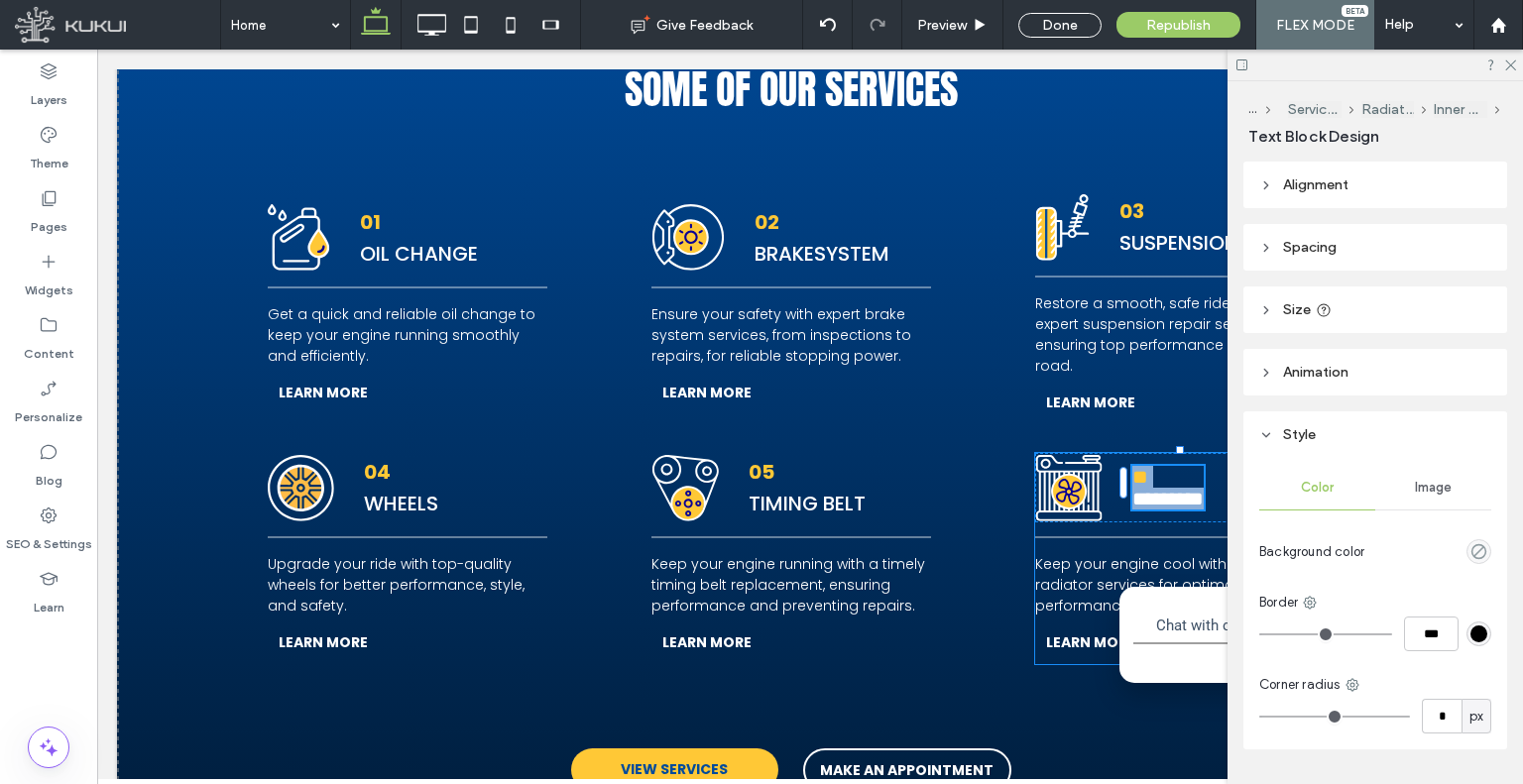 type on "*******" 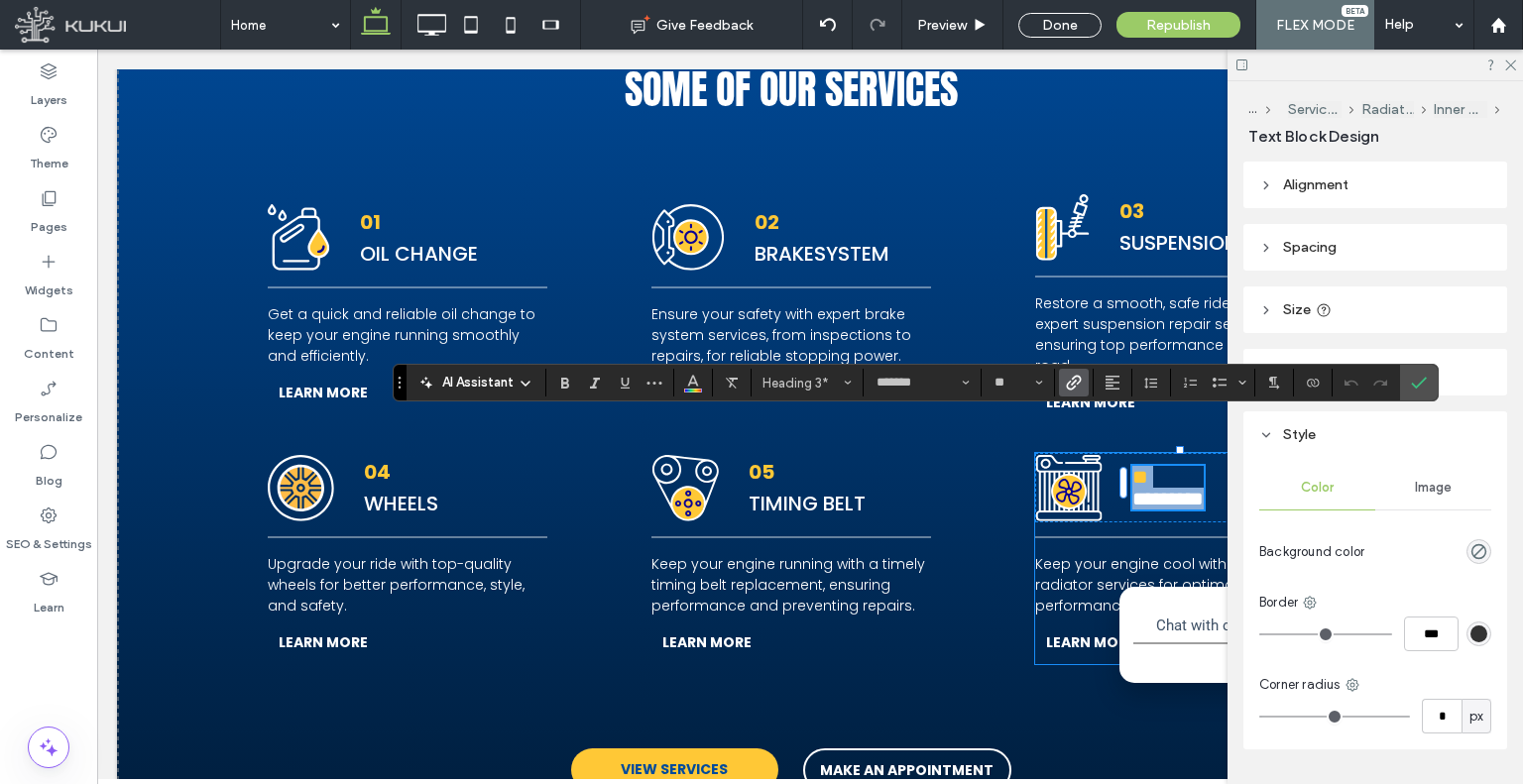 click on "** *********" at bounding box center (1168, 488) 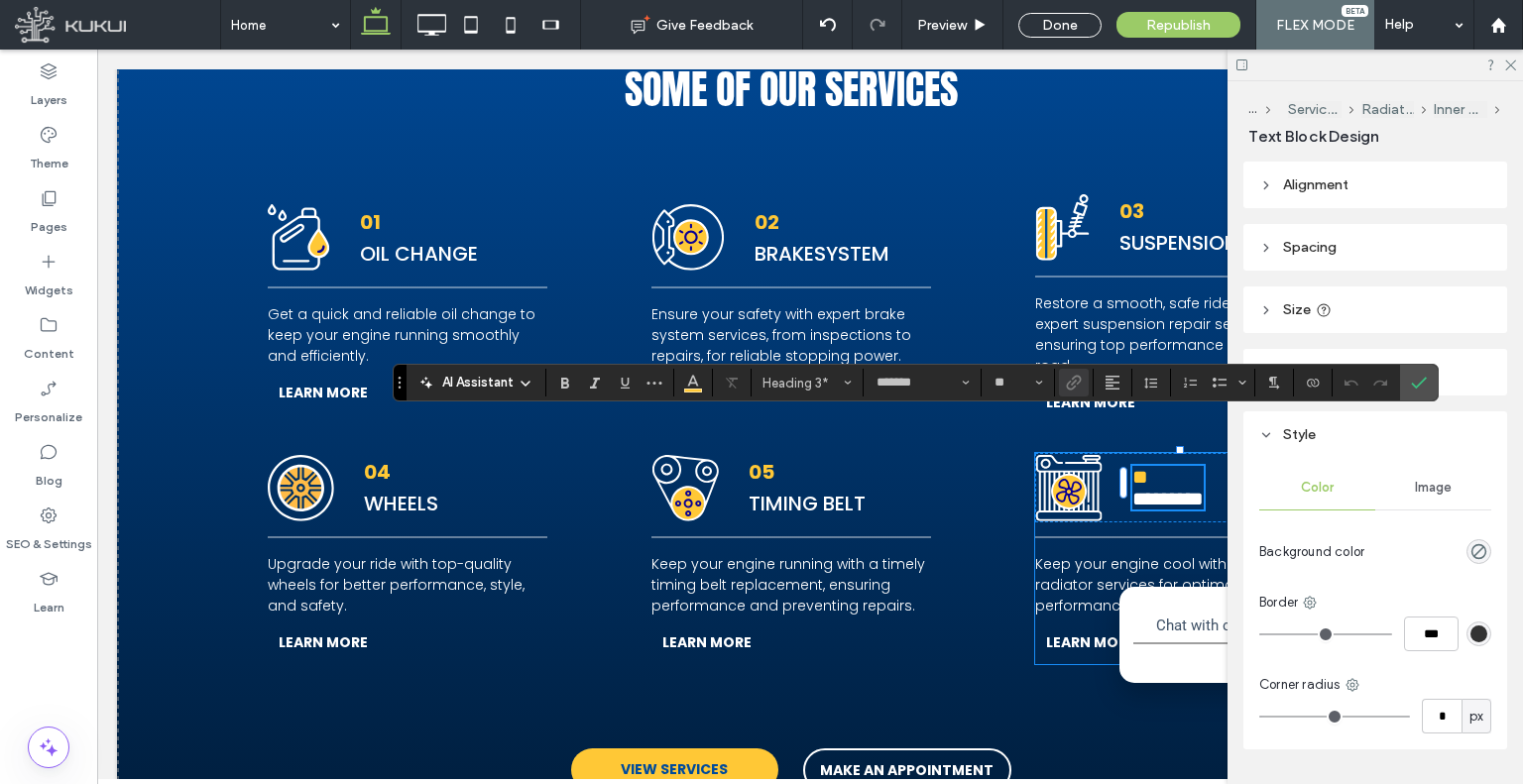click on "*********" at bounding box center (1168, 499) 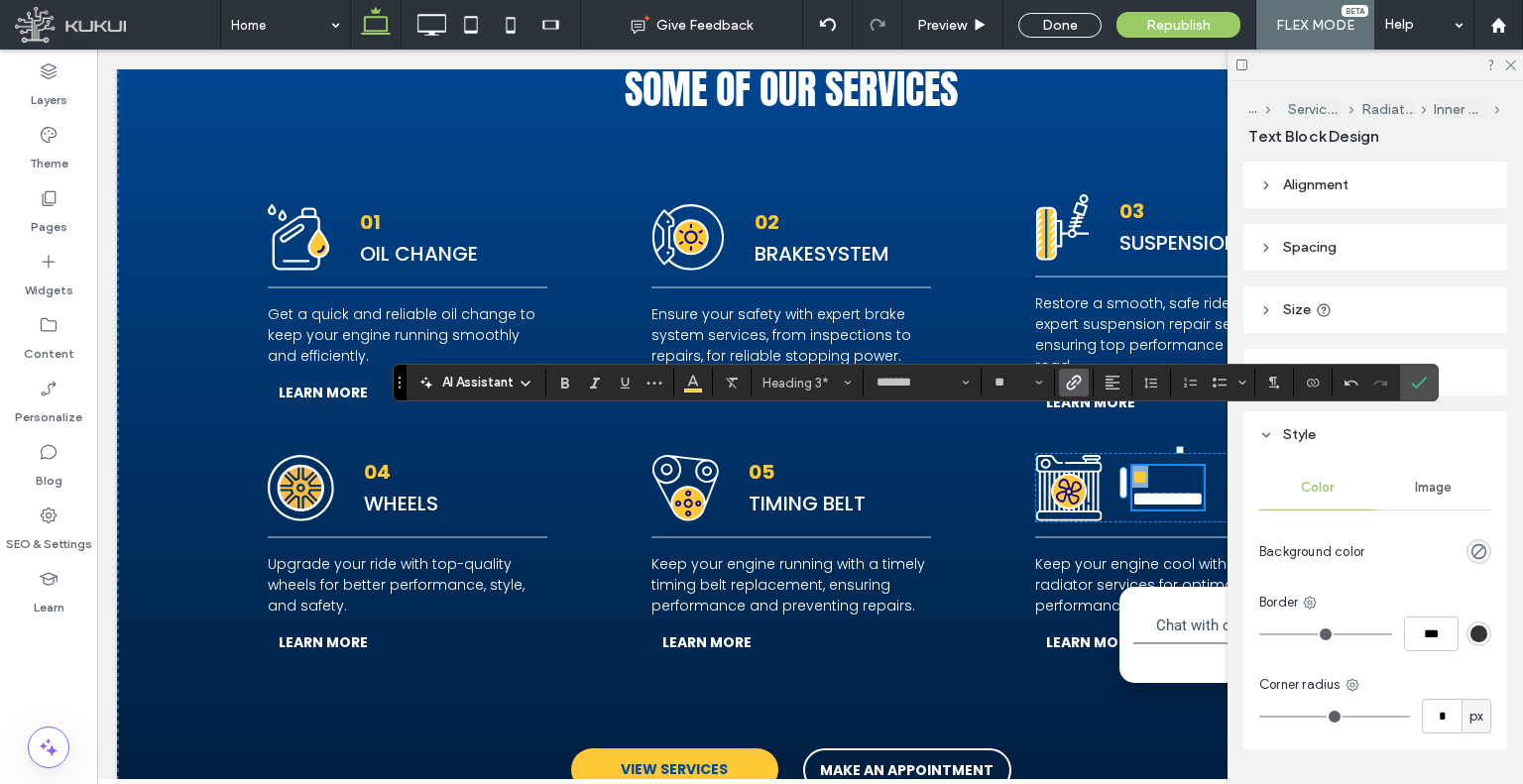 drag, startPoint x: 1148, startPoint y: 434, endPoint x: 1129, endPoint y: 434, distance: 19 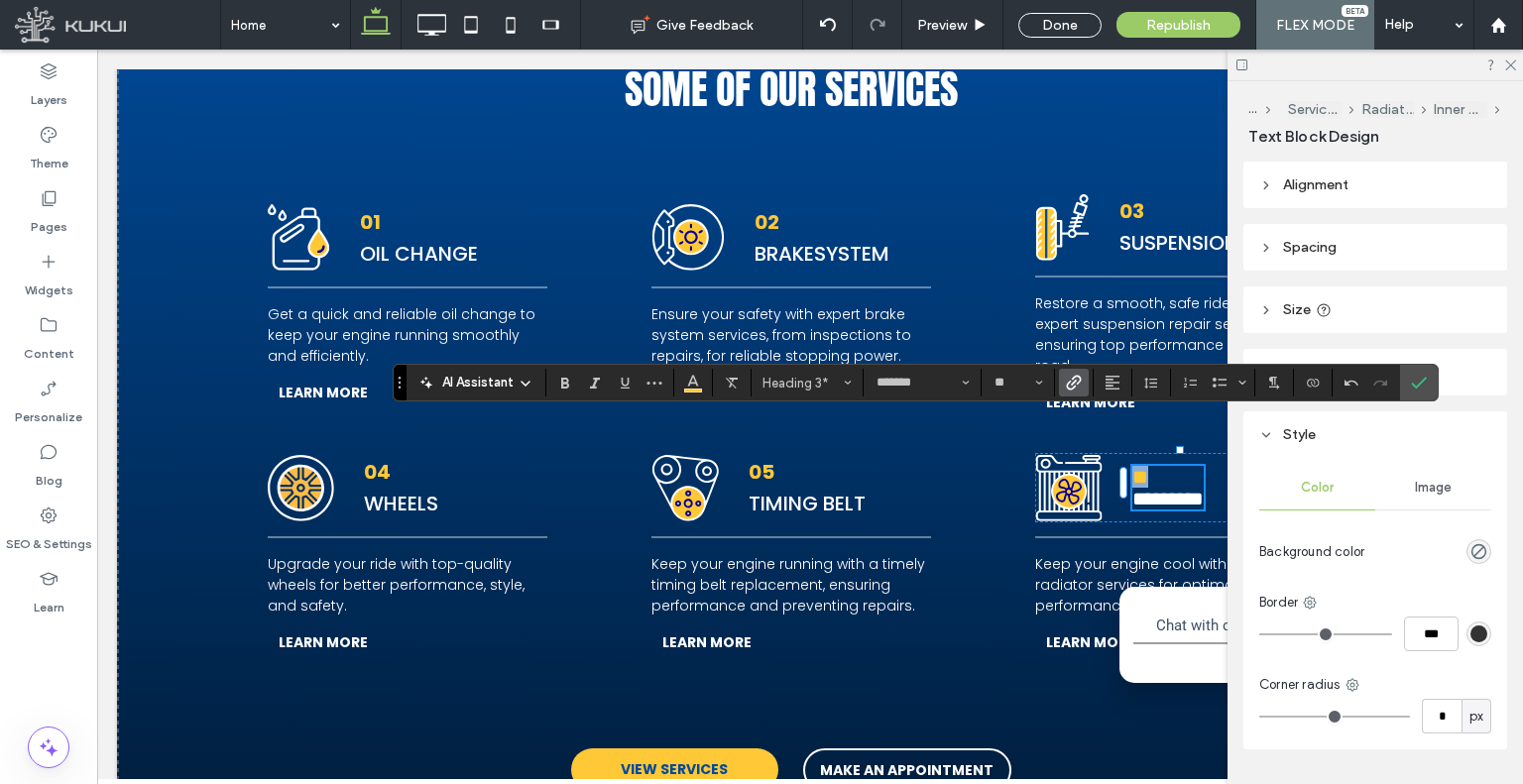 click on "**" at bounding box center [1140, 477] 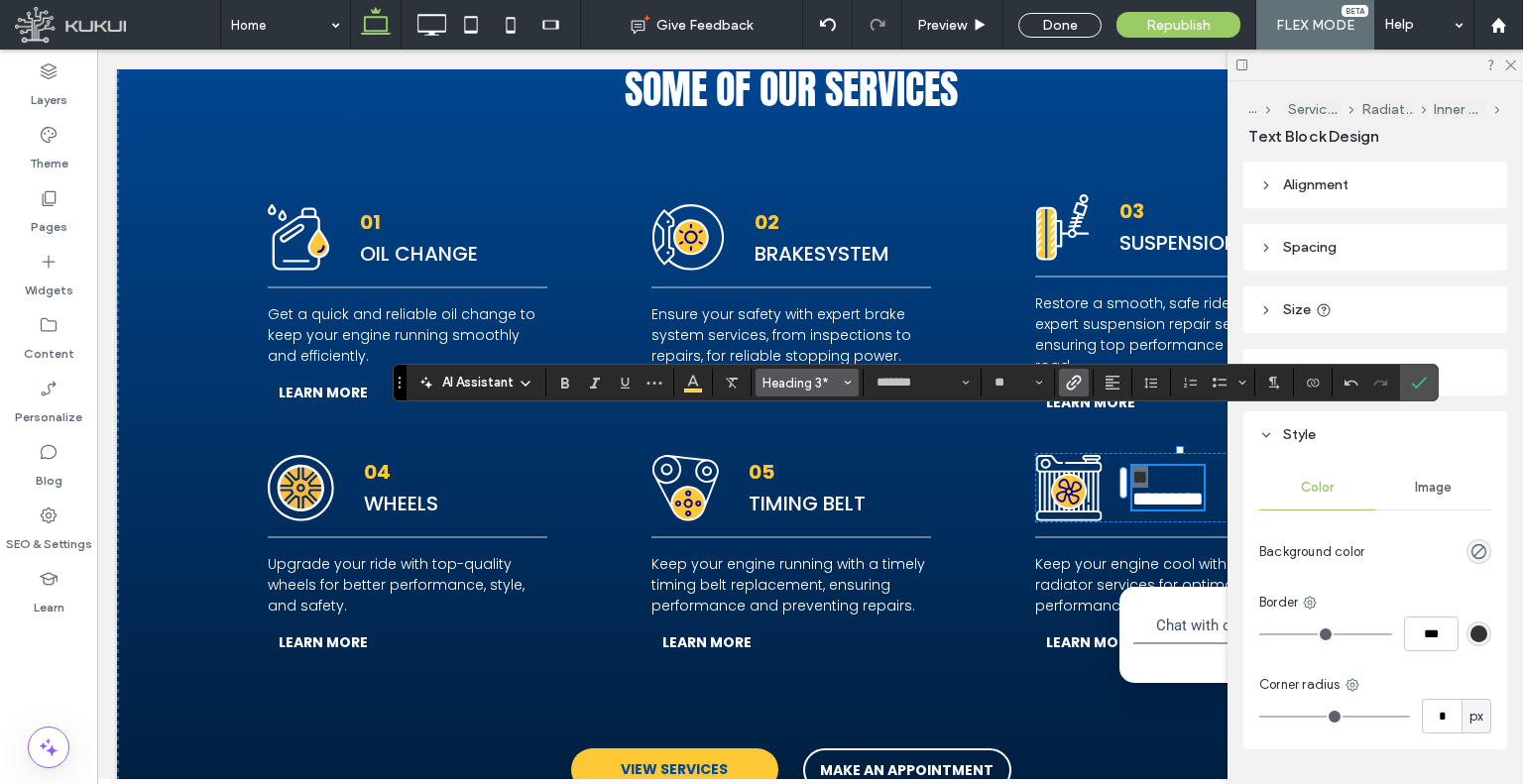 click on "Heading 3*" at bounding box center [801, 383] 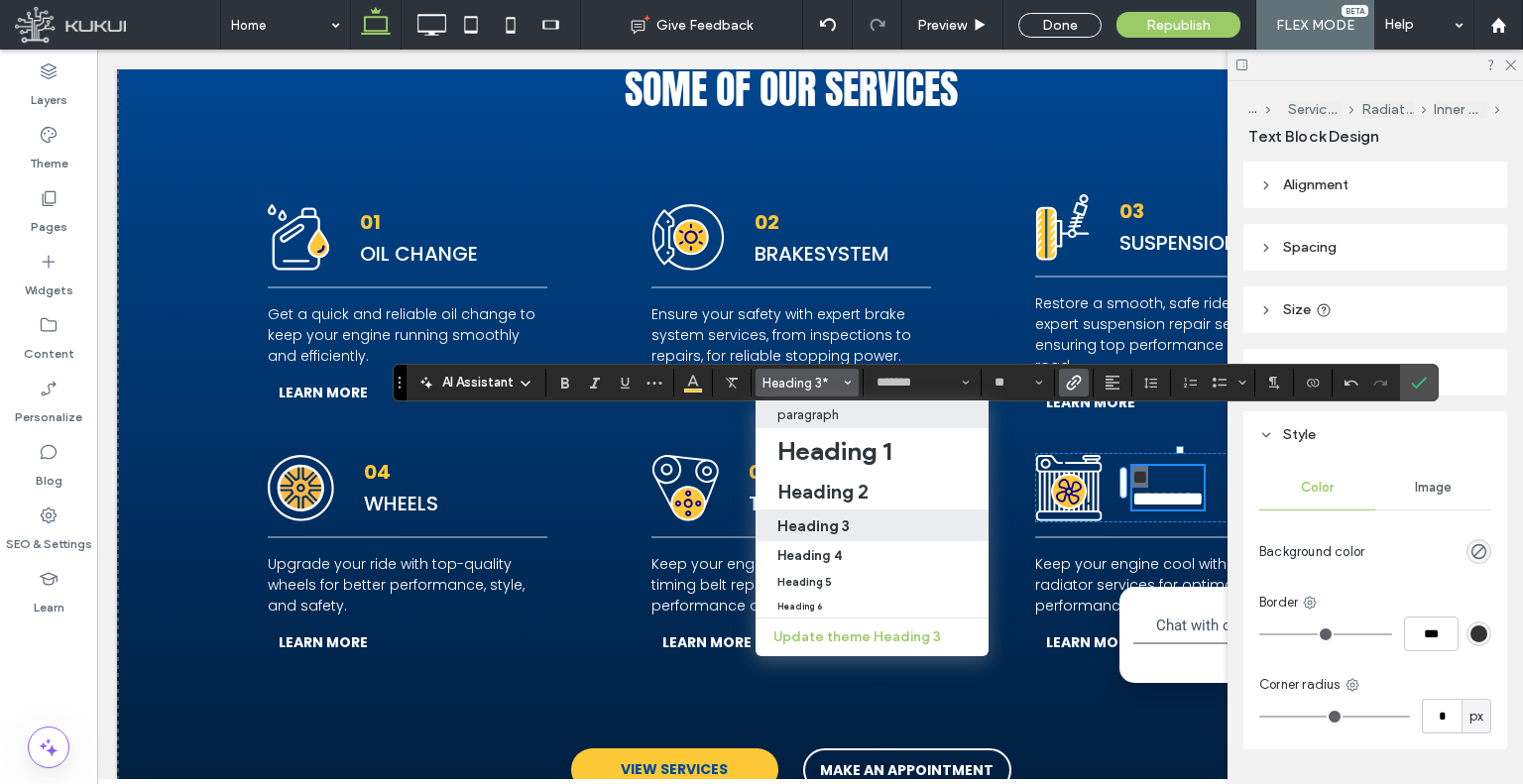 click on "paragraph" at bounding box center [808, 414] 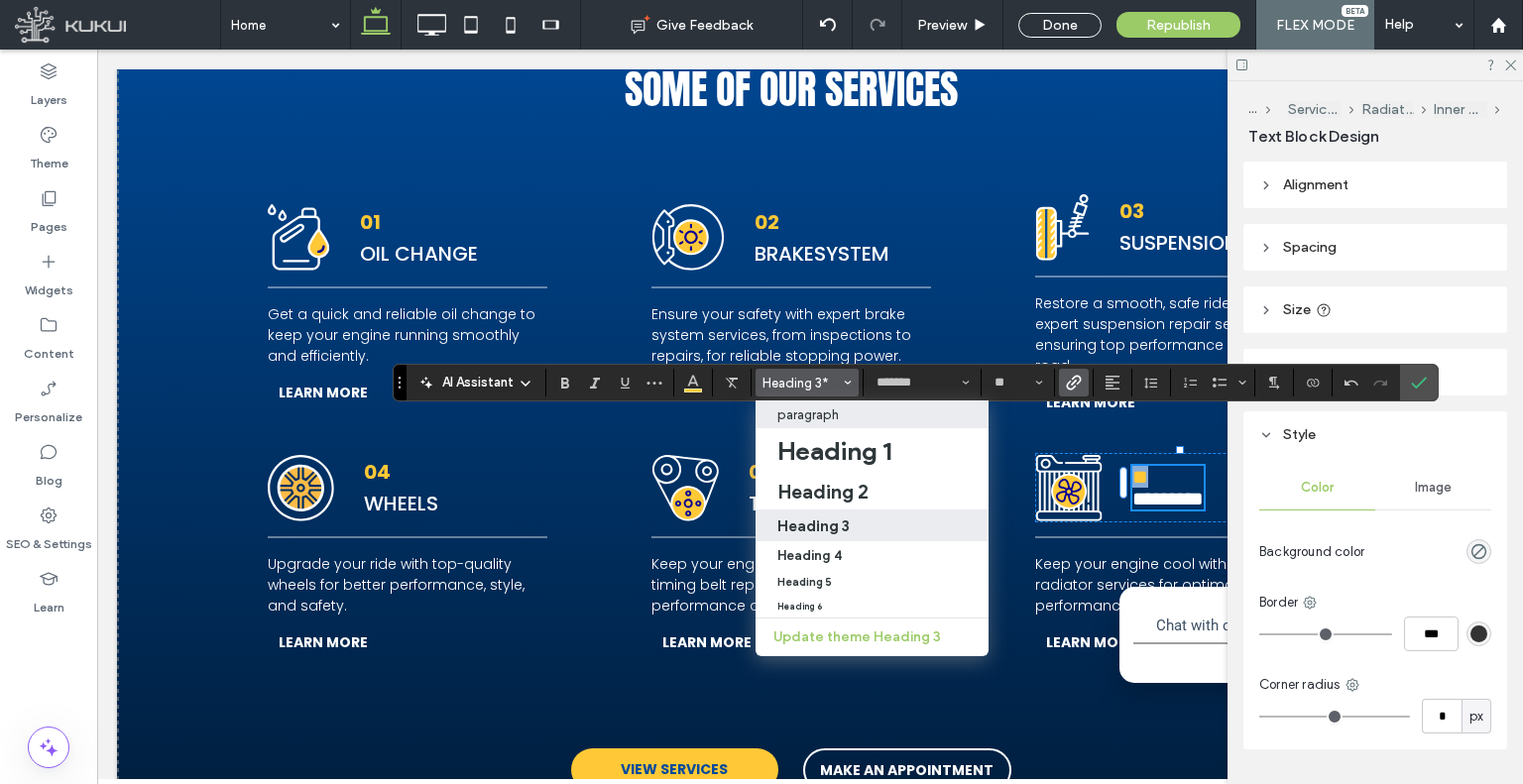 scroll, scrollTop: 3153, scrollLeft: 0, axis: vertical 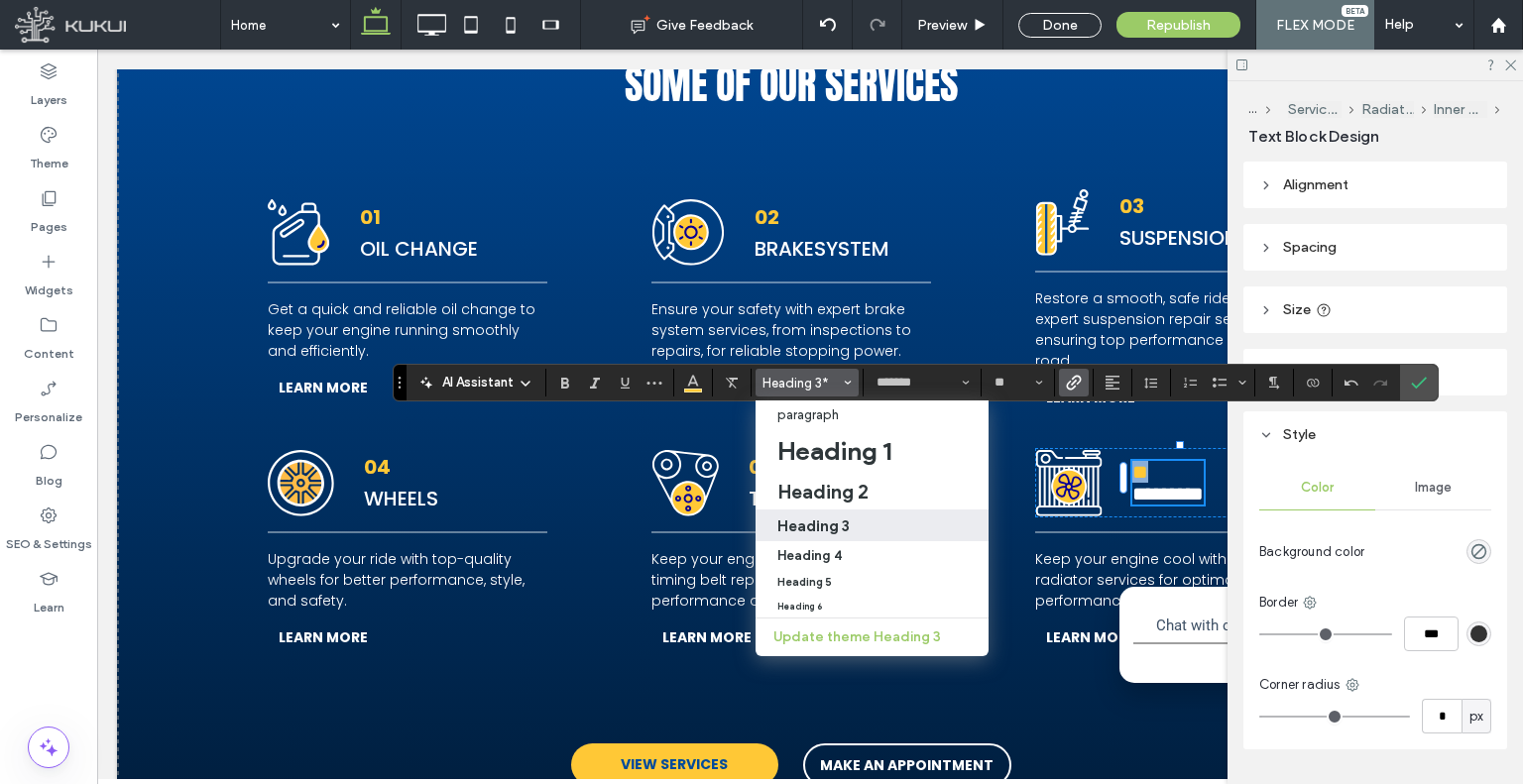 type on "**" 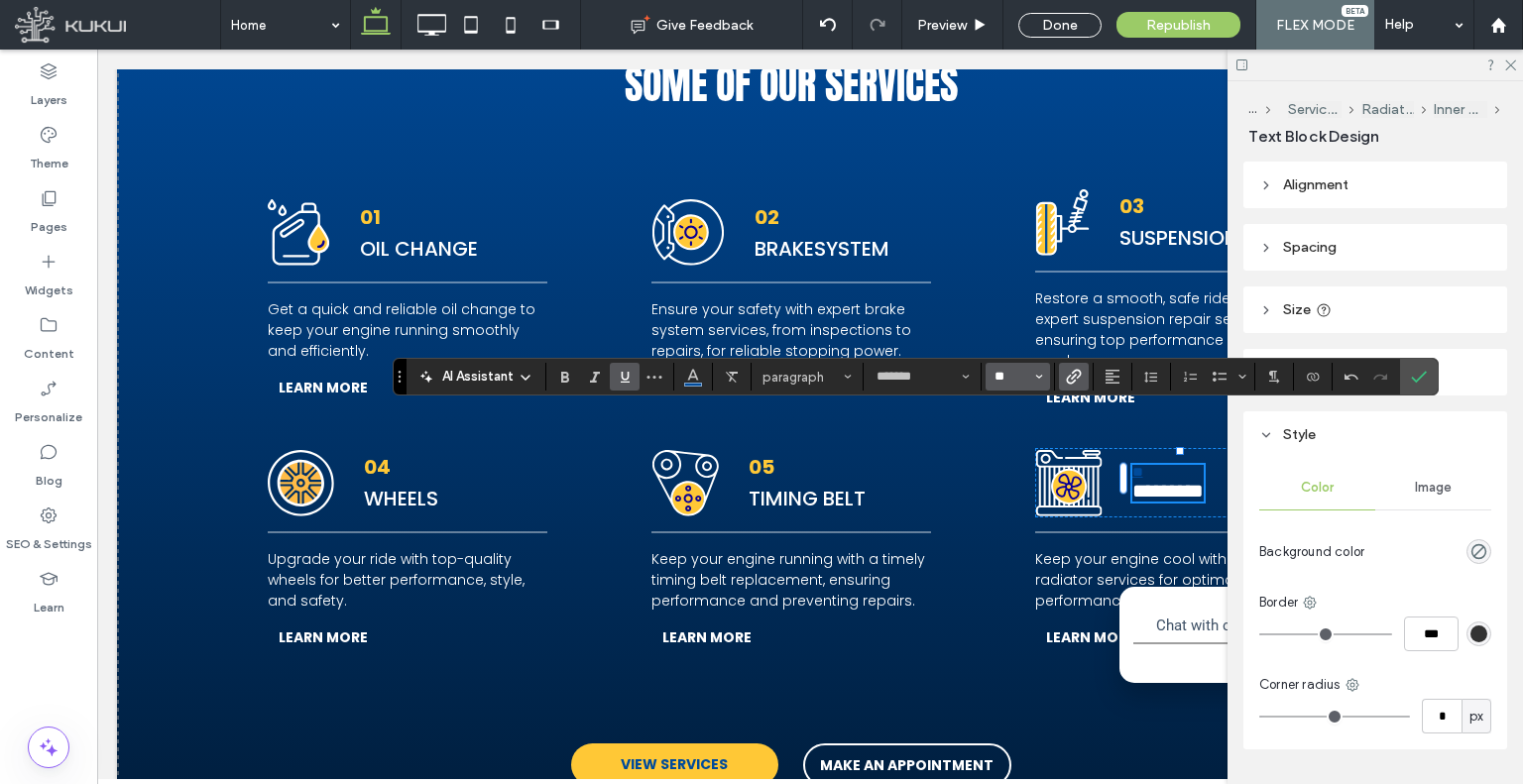 click on "**" at bounding box center [1011, 377] 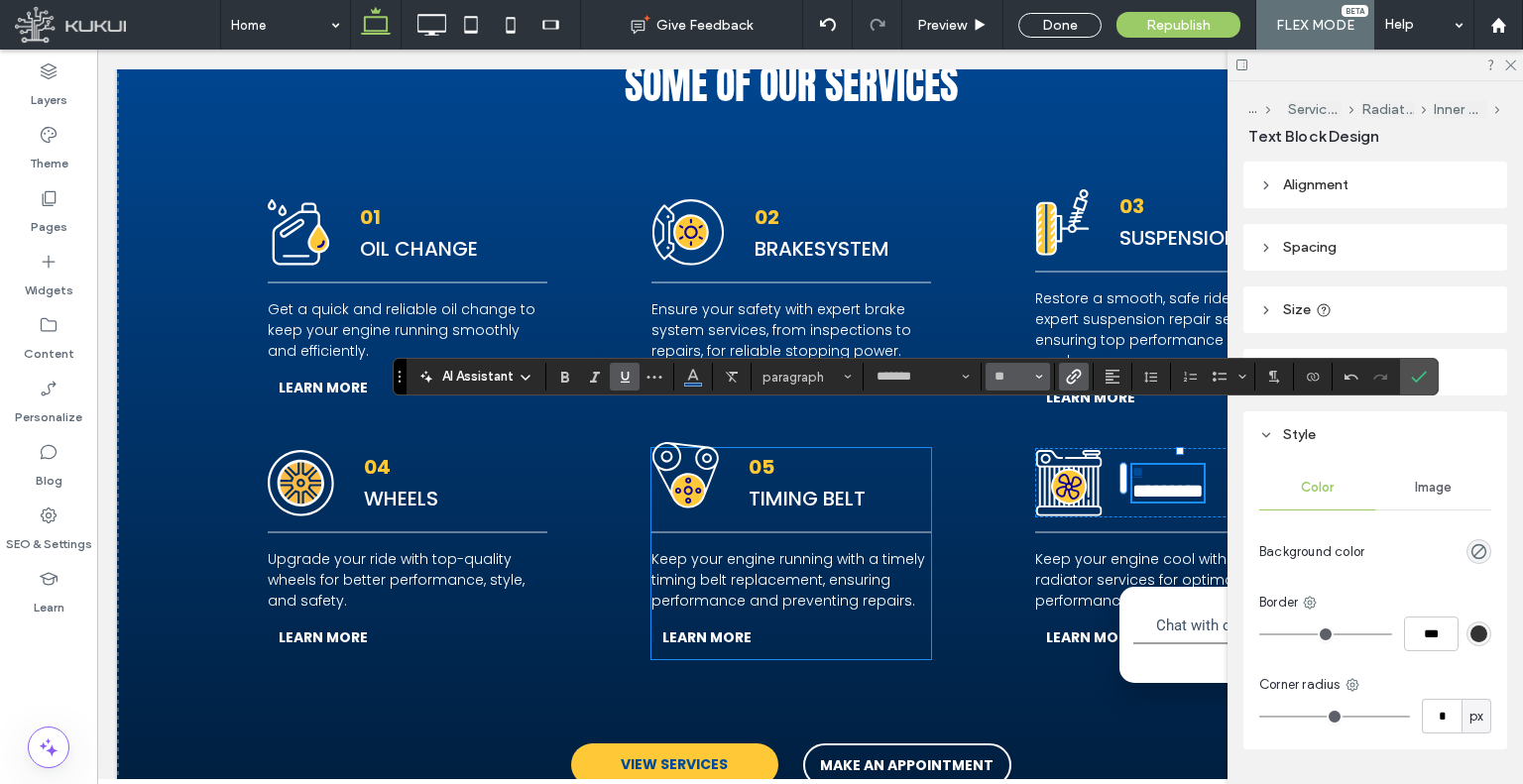 type on "**" 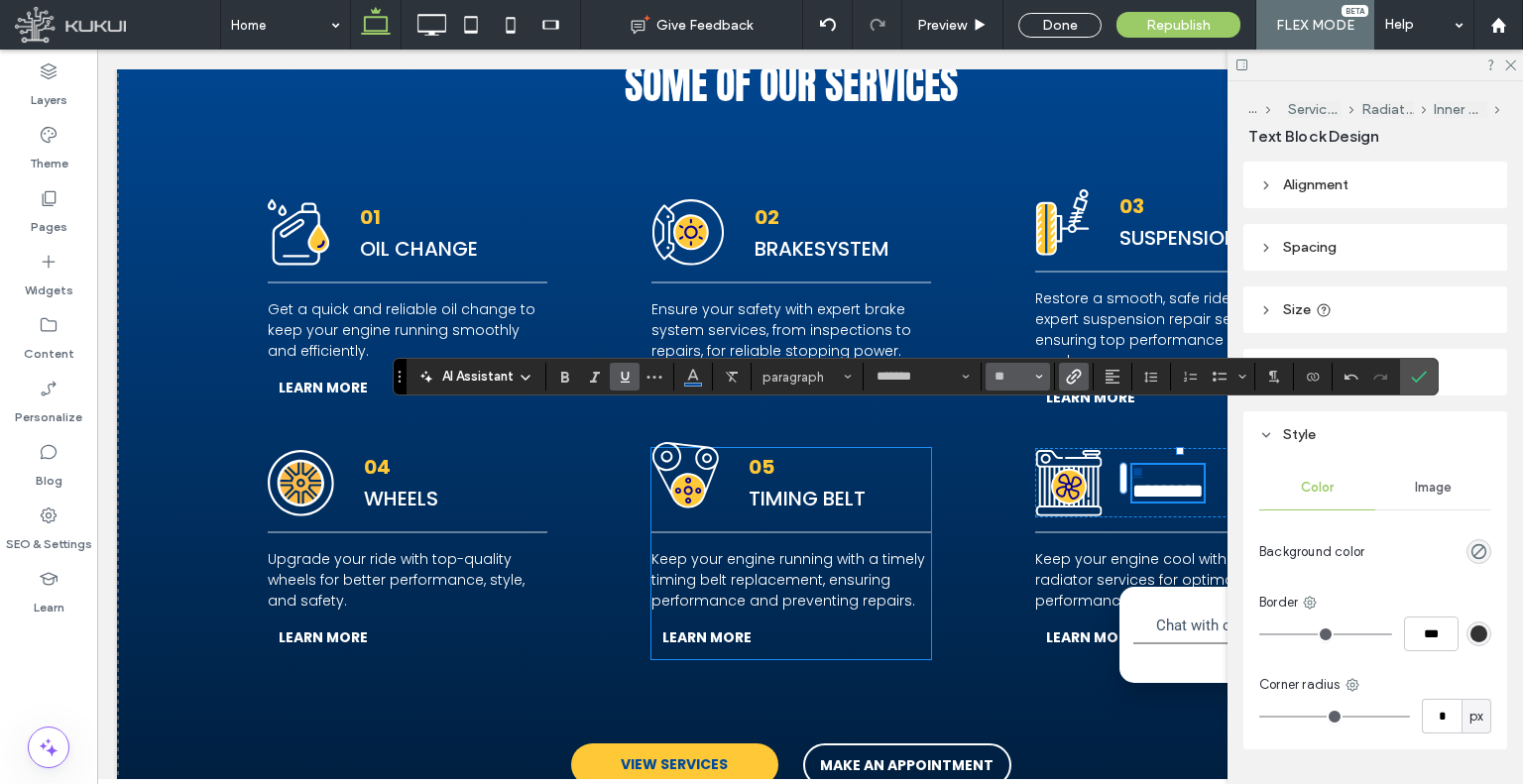 scroll, scrollTop: 3148, scrollLeft: 0, axis: vertical 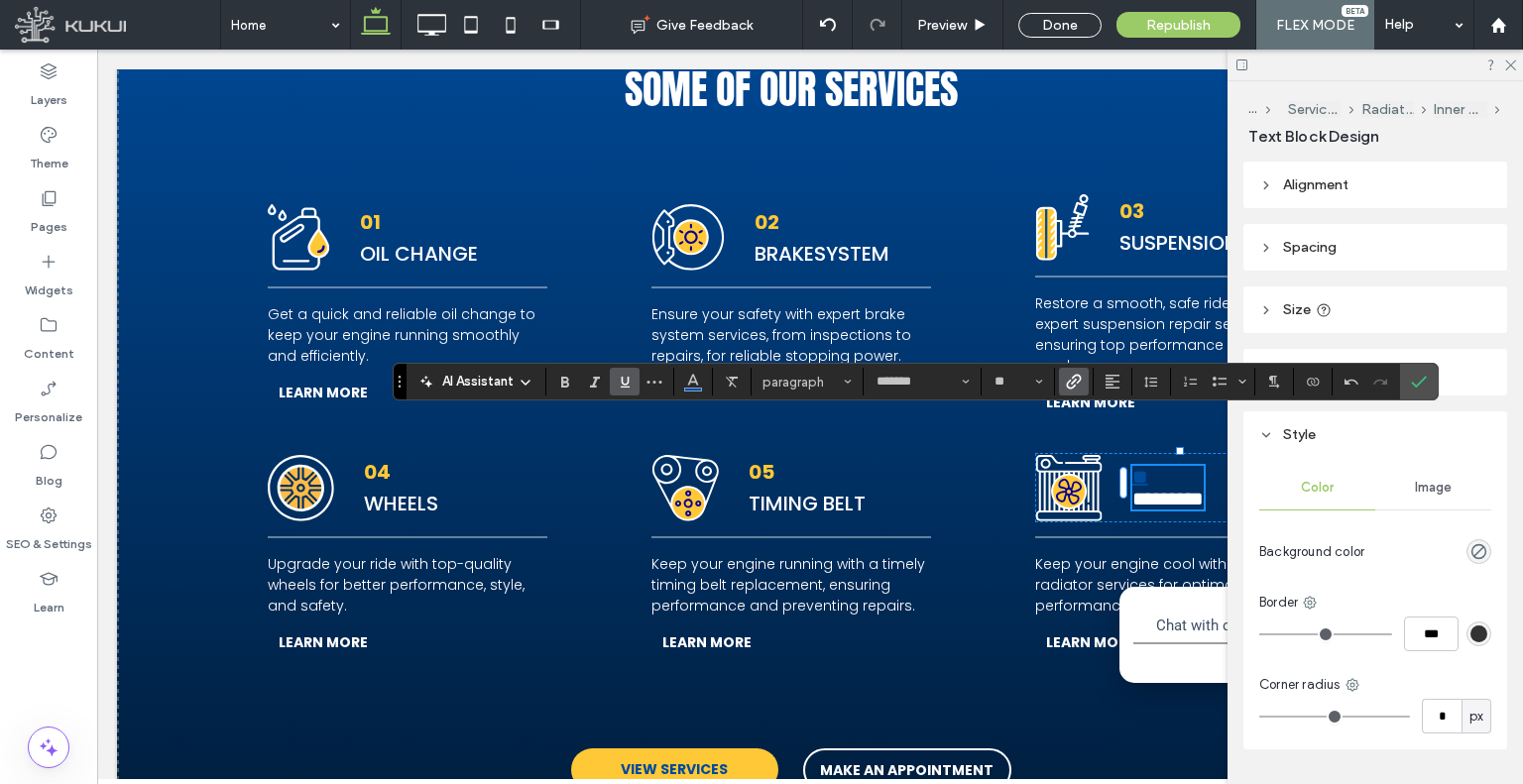 drag, startPoint x: 631, startPoint y: 380, endPoint x: 471, endPoint y: 351, distance: 162.60689 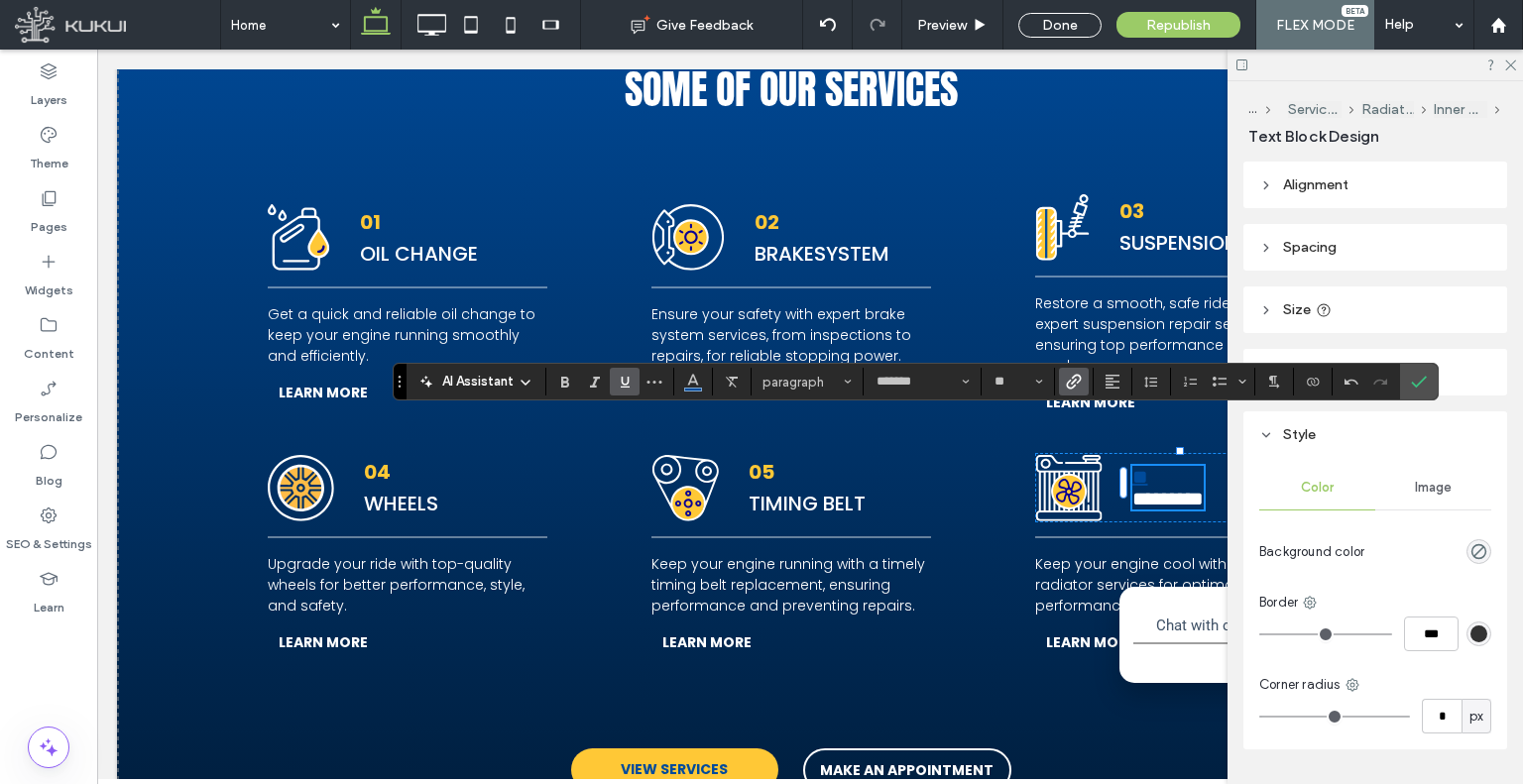 click 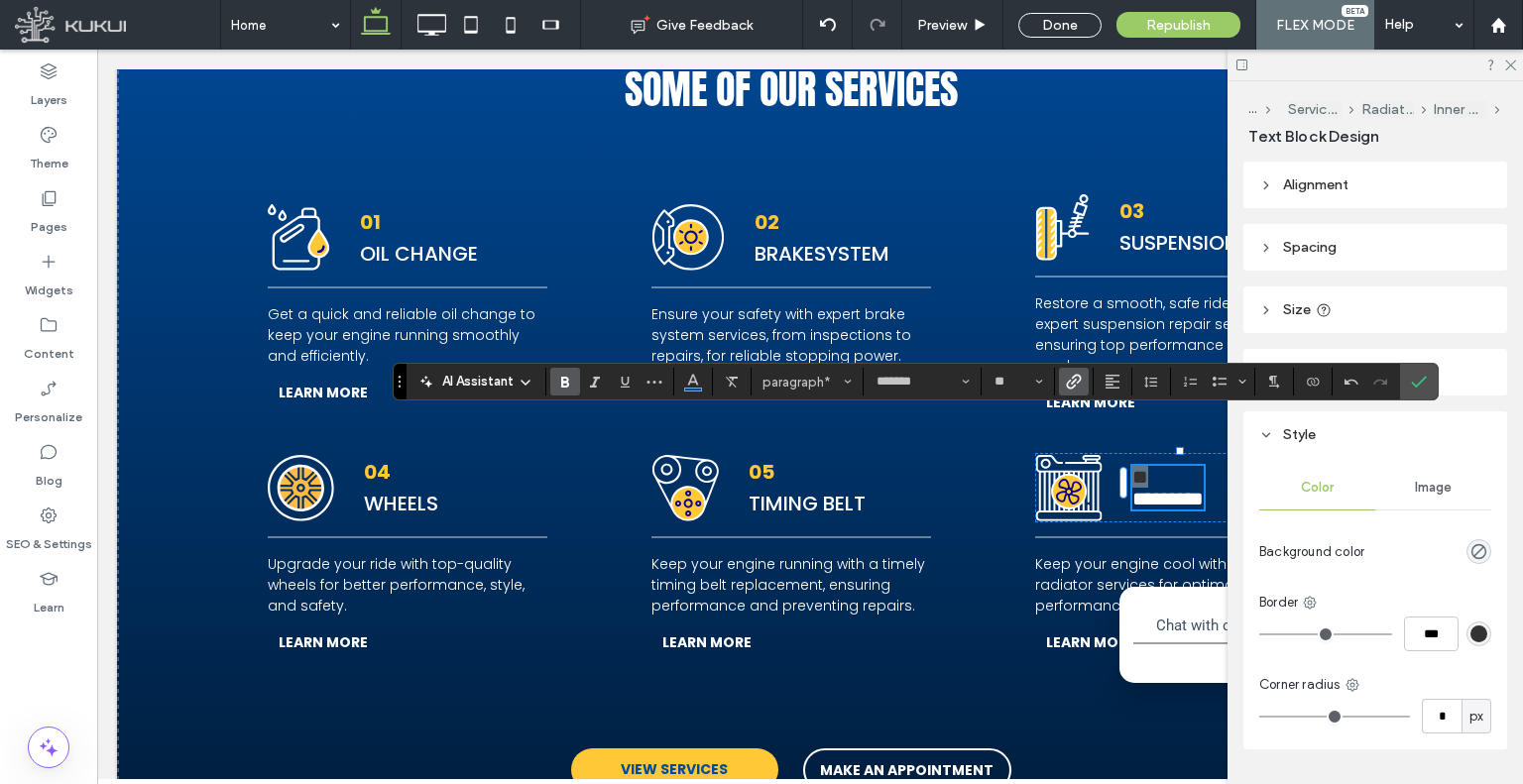 click 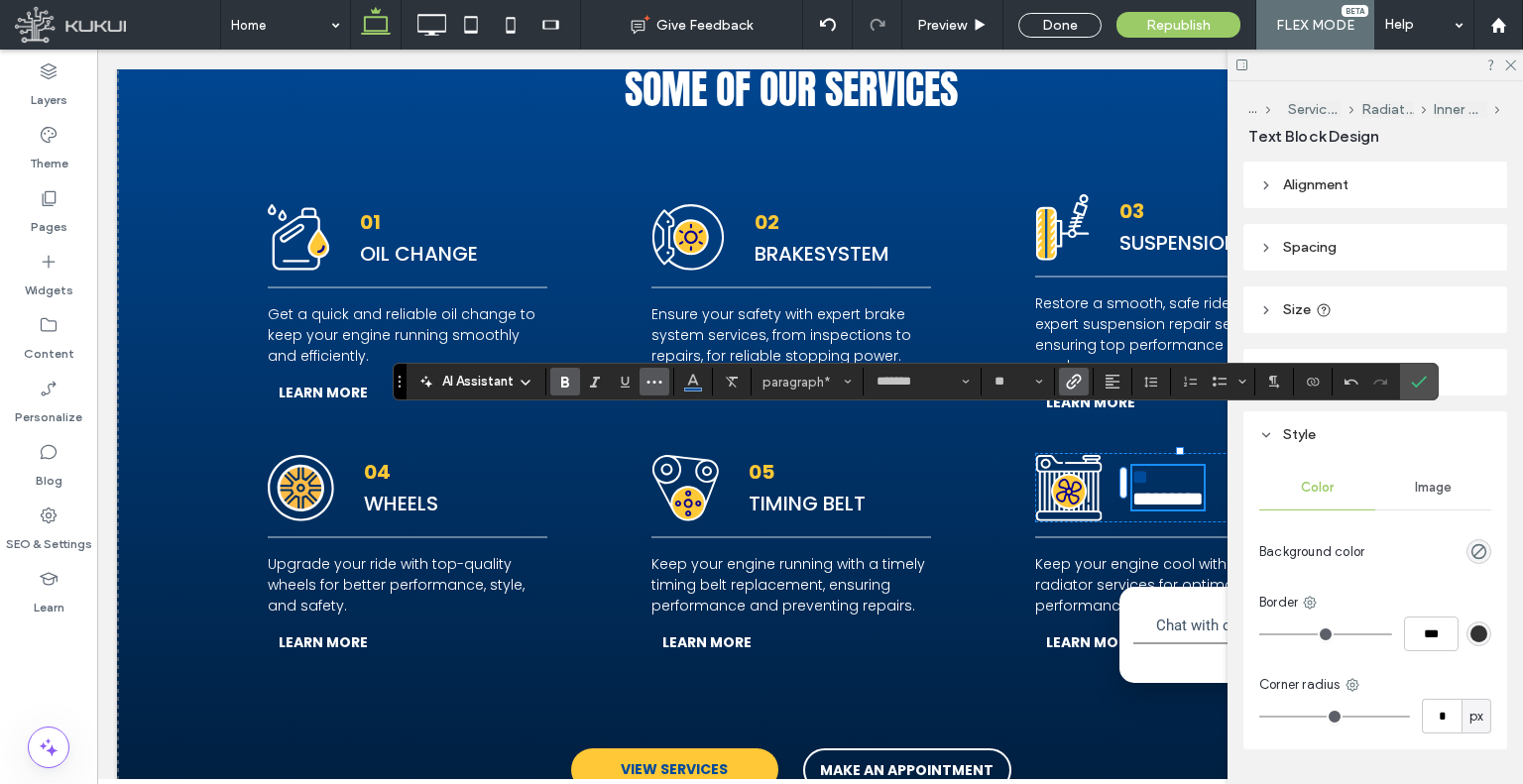 click 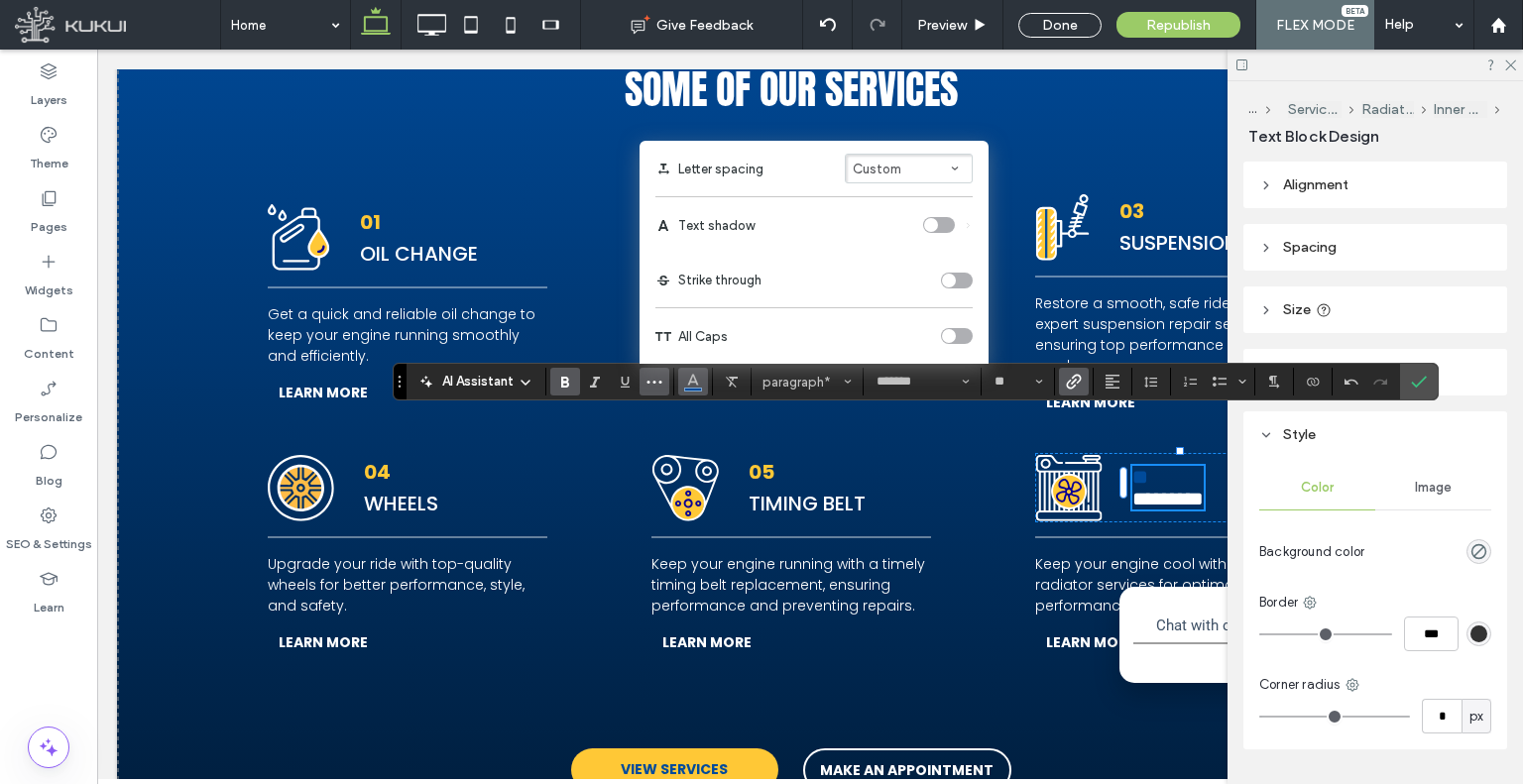 click 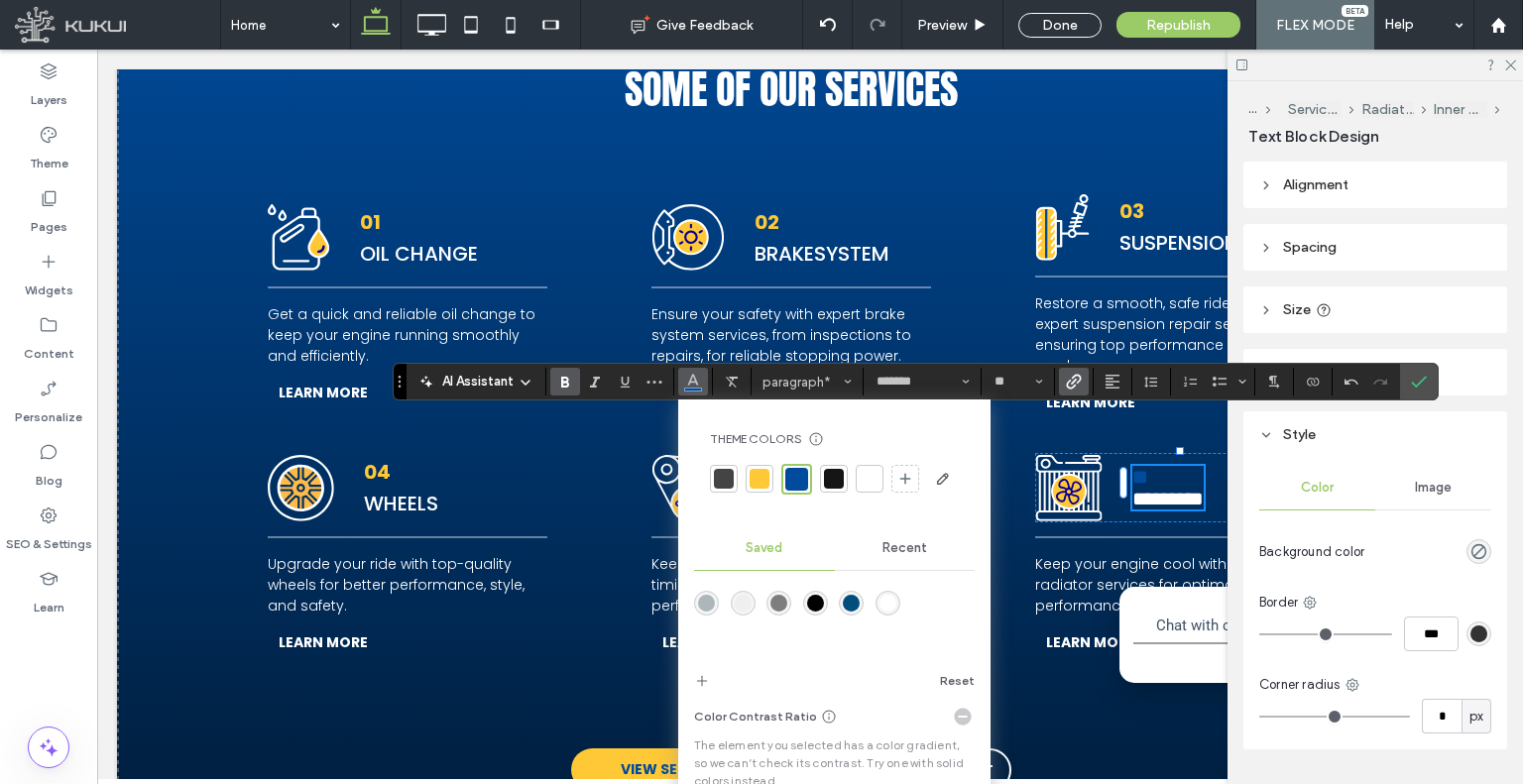 click at bounding box center (760, 479) 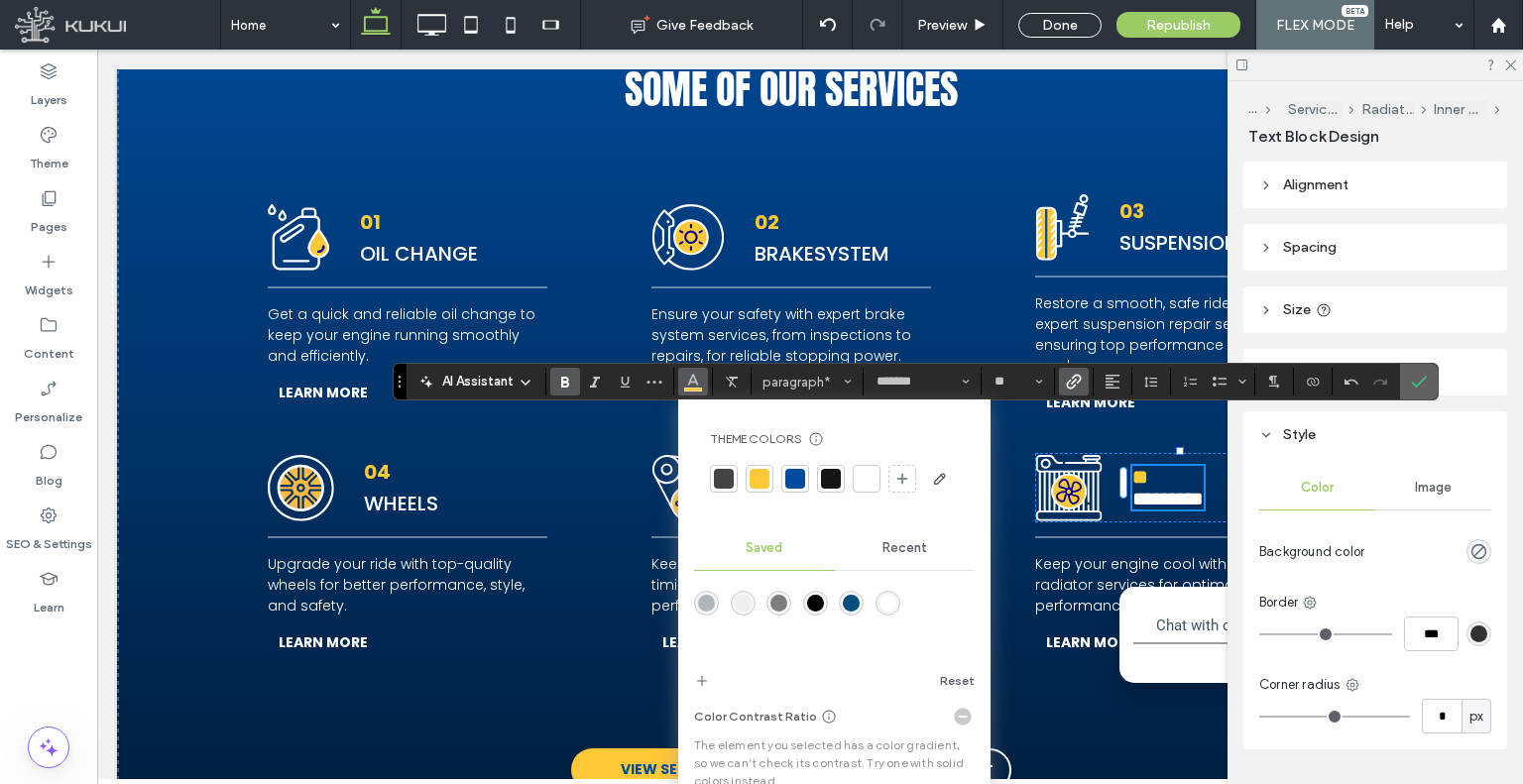 click 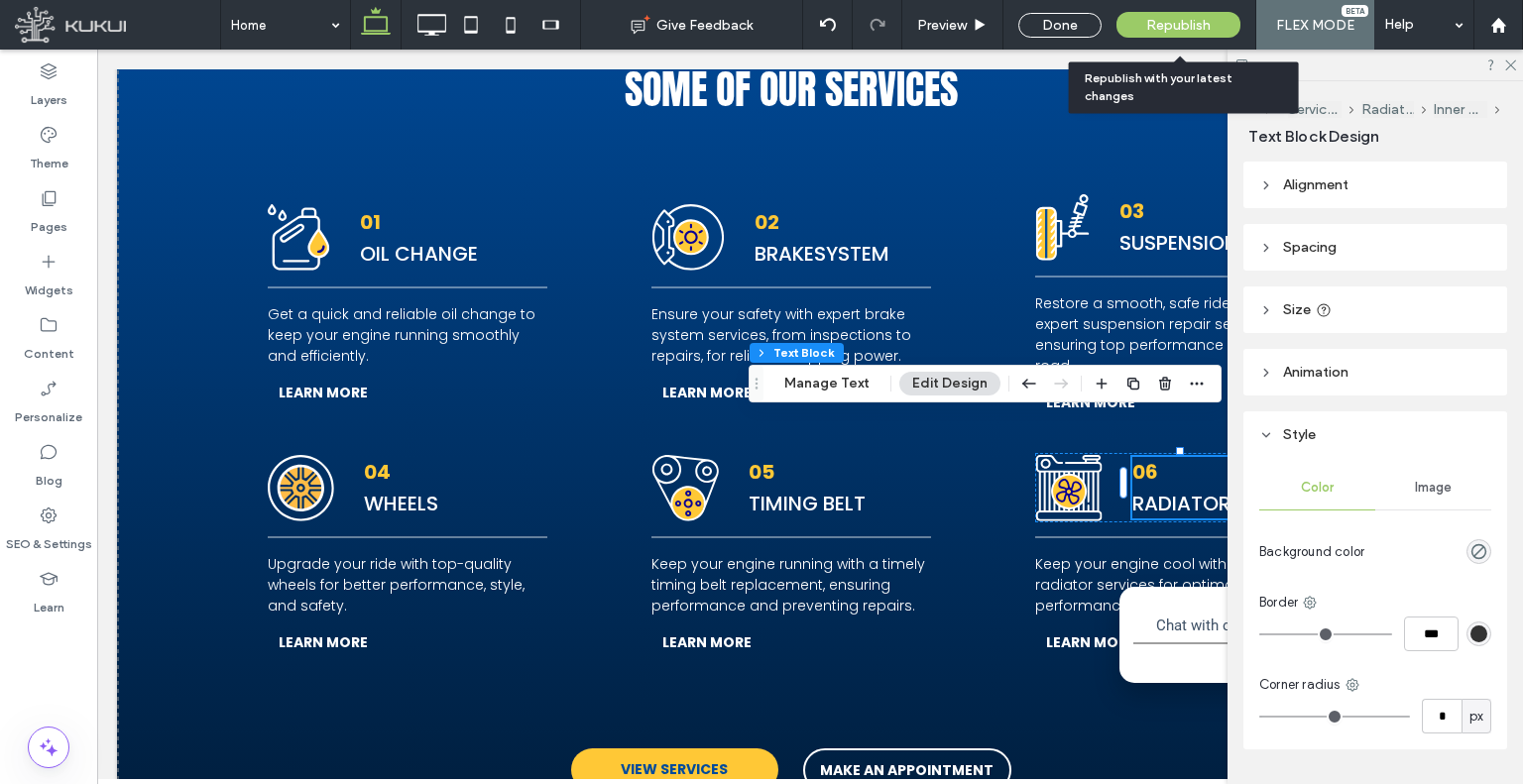 click on "Republish" at bounding box center [1178, 25] 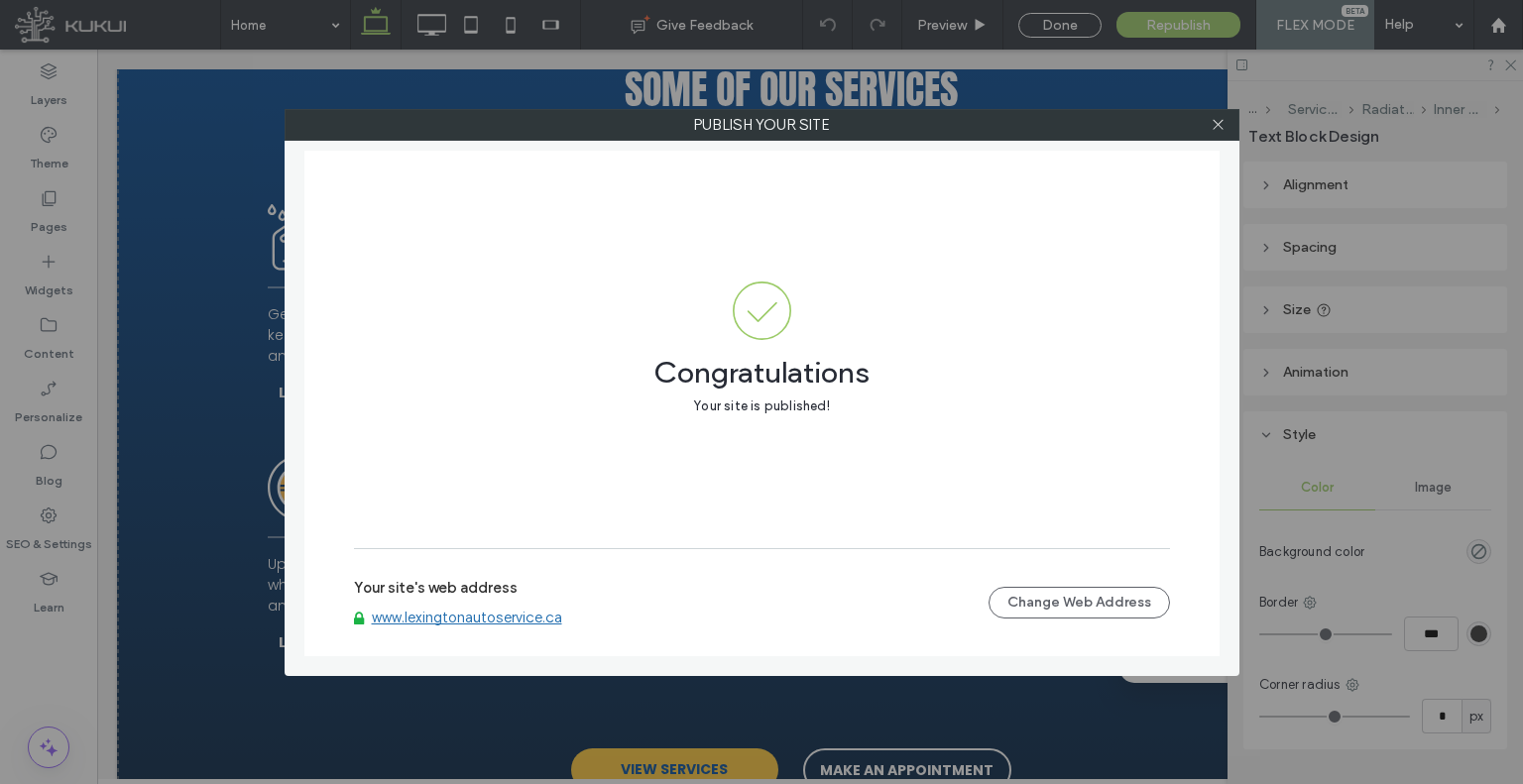 click on "www.lexingtonautoservice.ca" at bounding box center [467, 617] 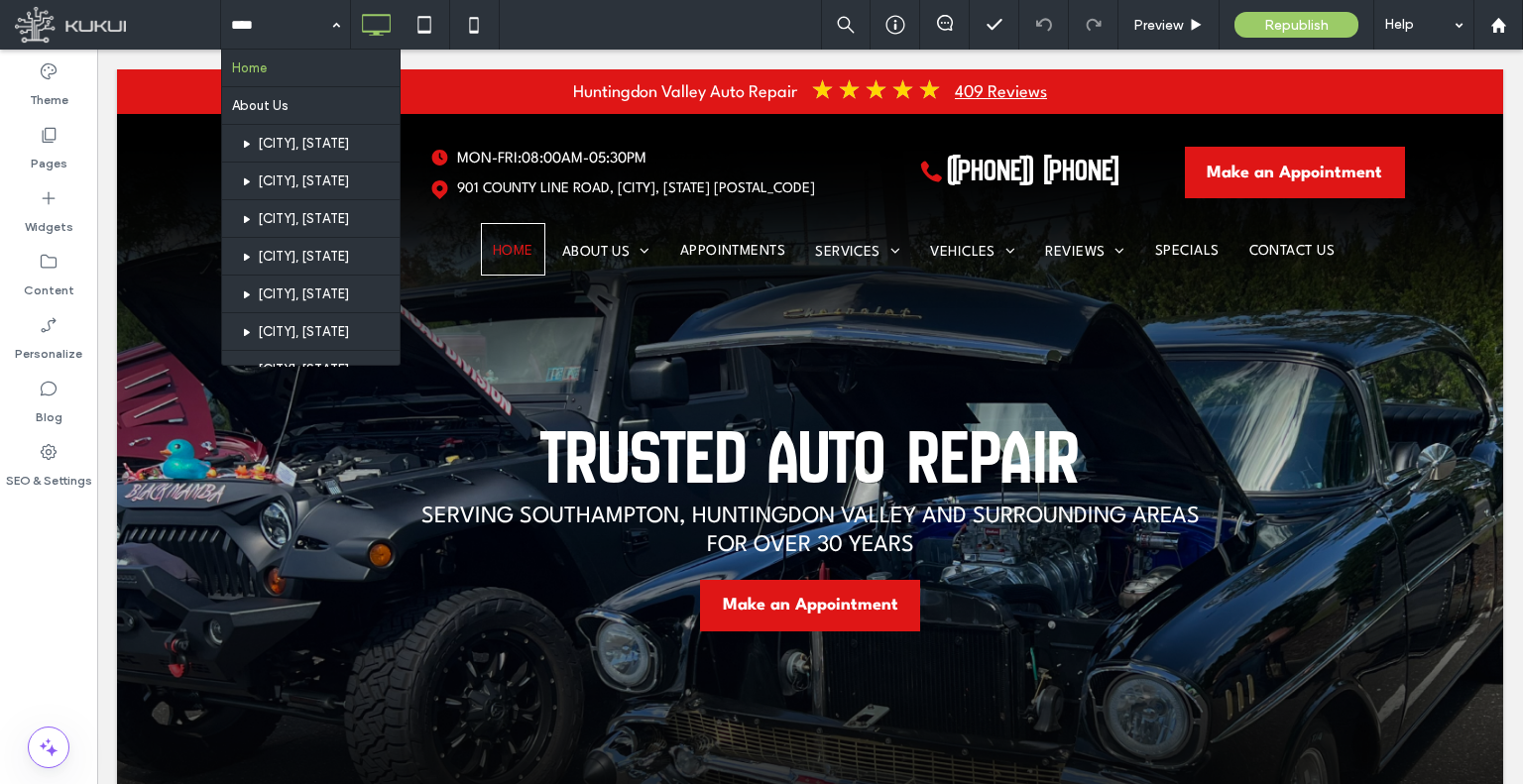 scroll, scrollTop: 0, scrollLeft: 0, axis: both 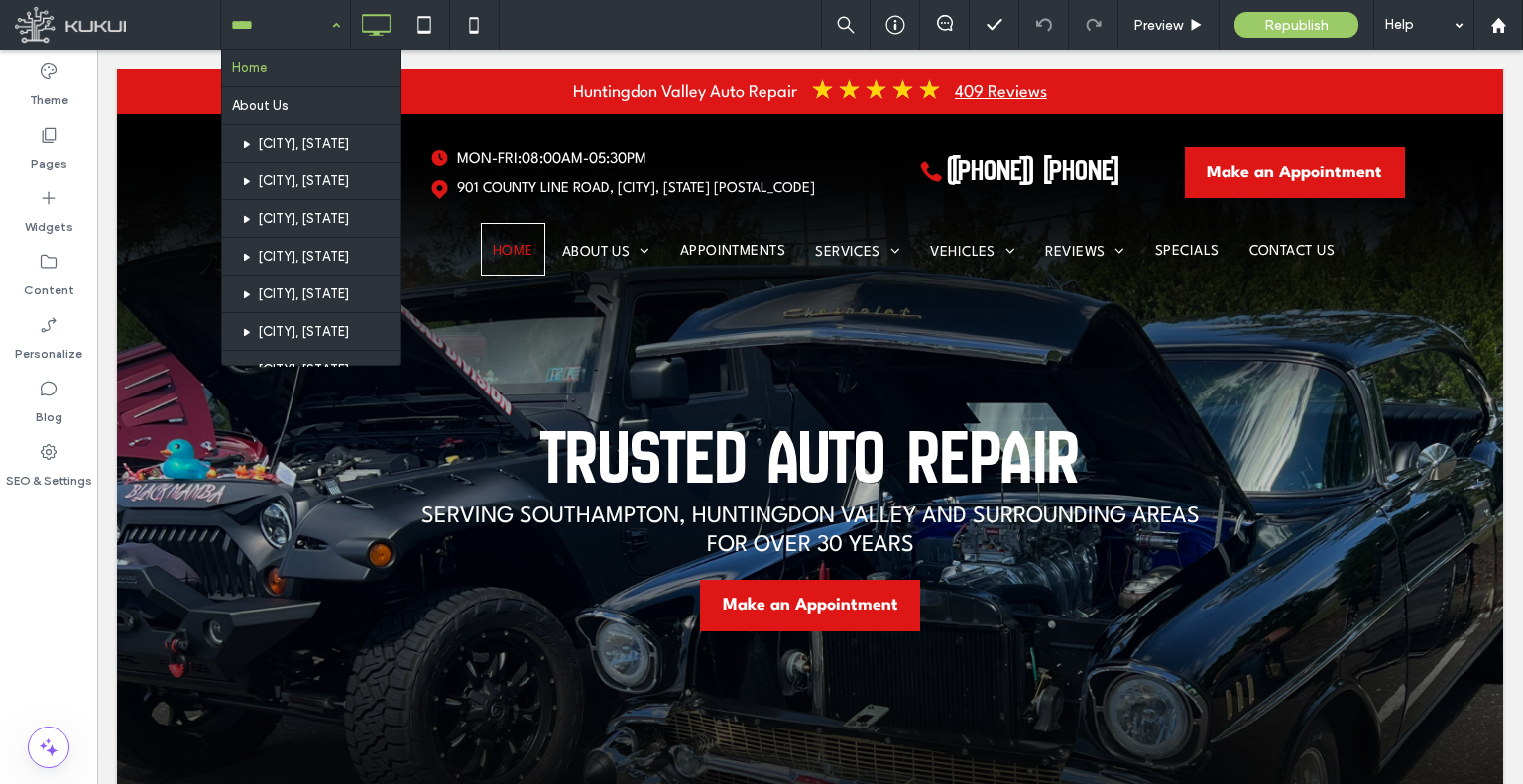 click at bounding box center (281, 25) 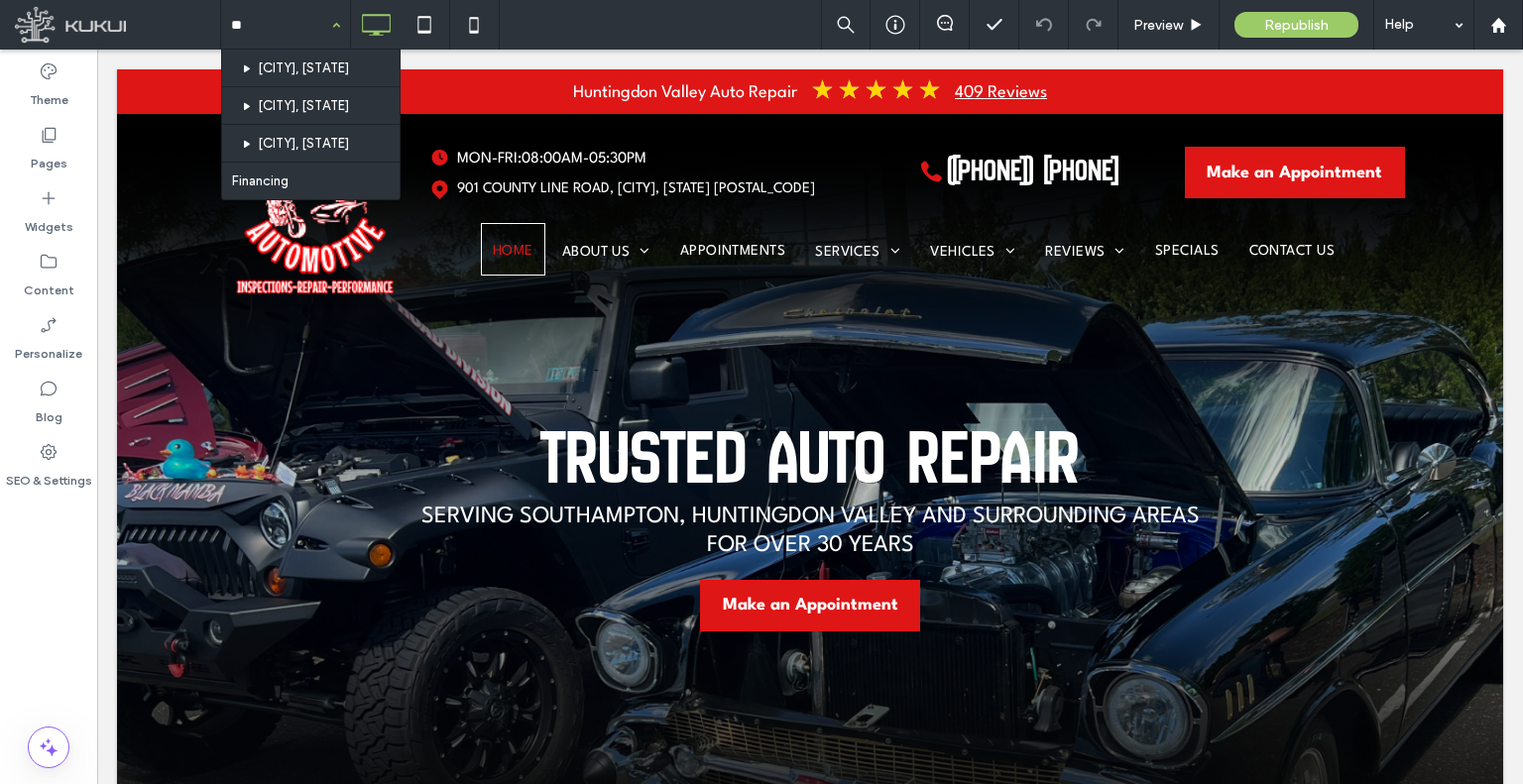 type on "***" 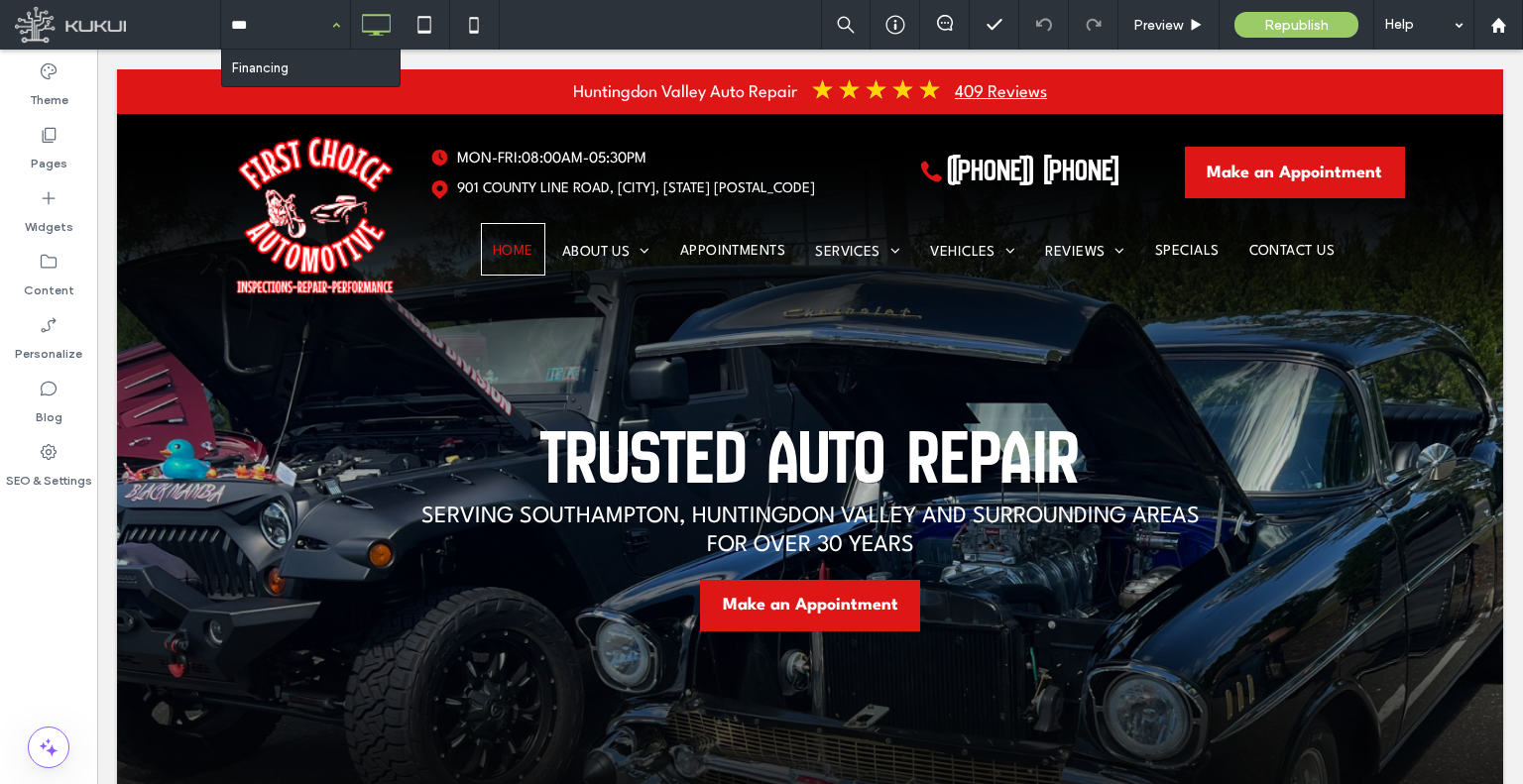 type 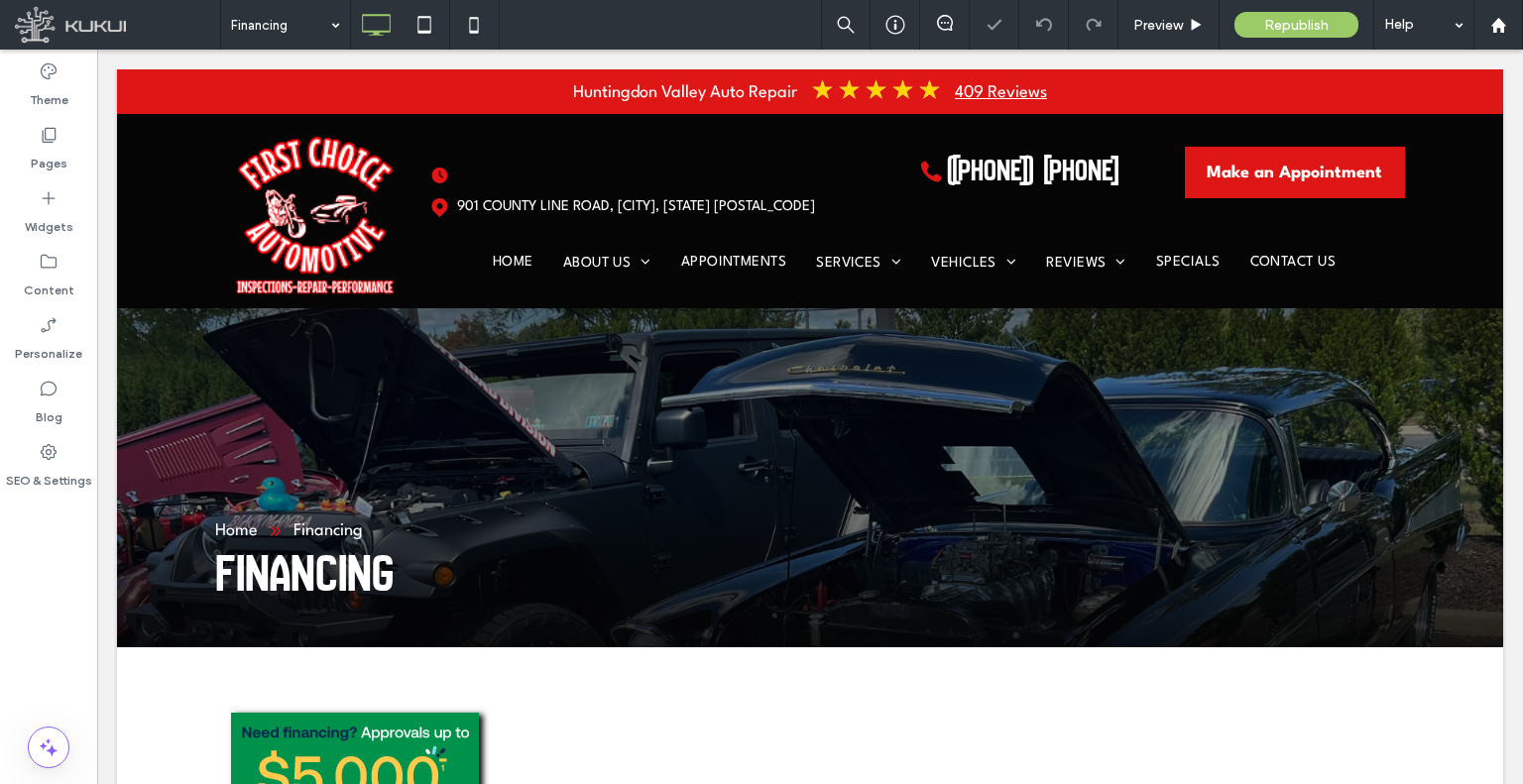 scroll, scrollTop: 0, scrollLeft: 0, axis: both 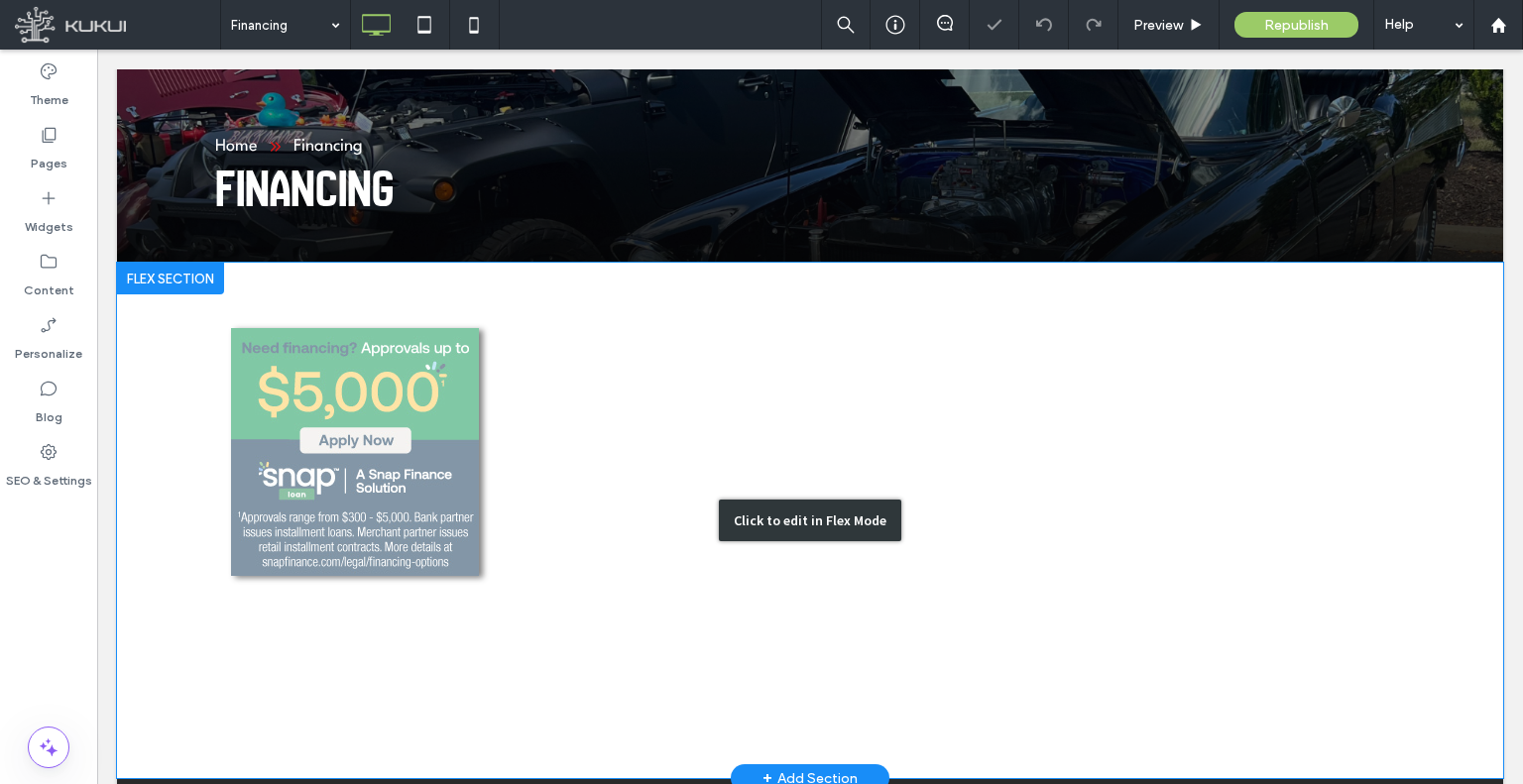 click on "Click to edit in Flex Mode" at bounding box center (810, 520) 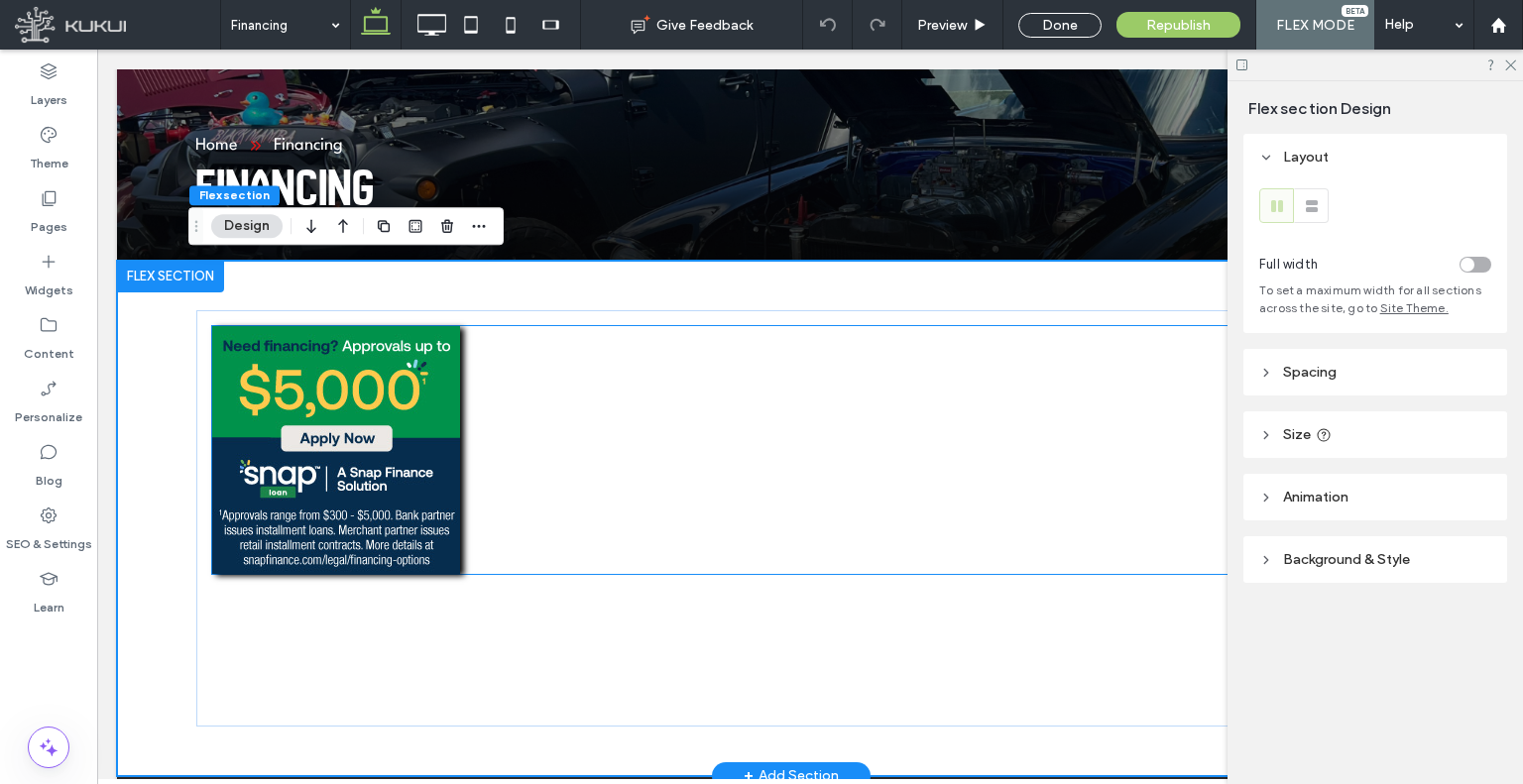 click at bounding box center [791, 450] 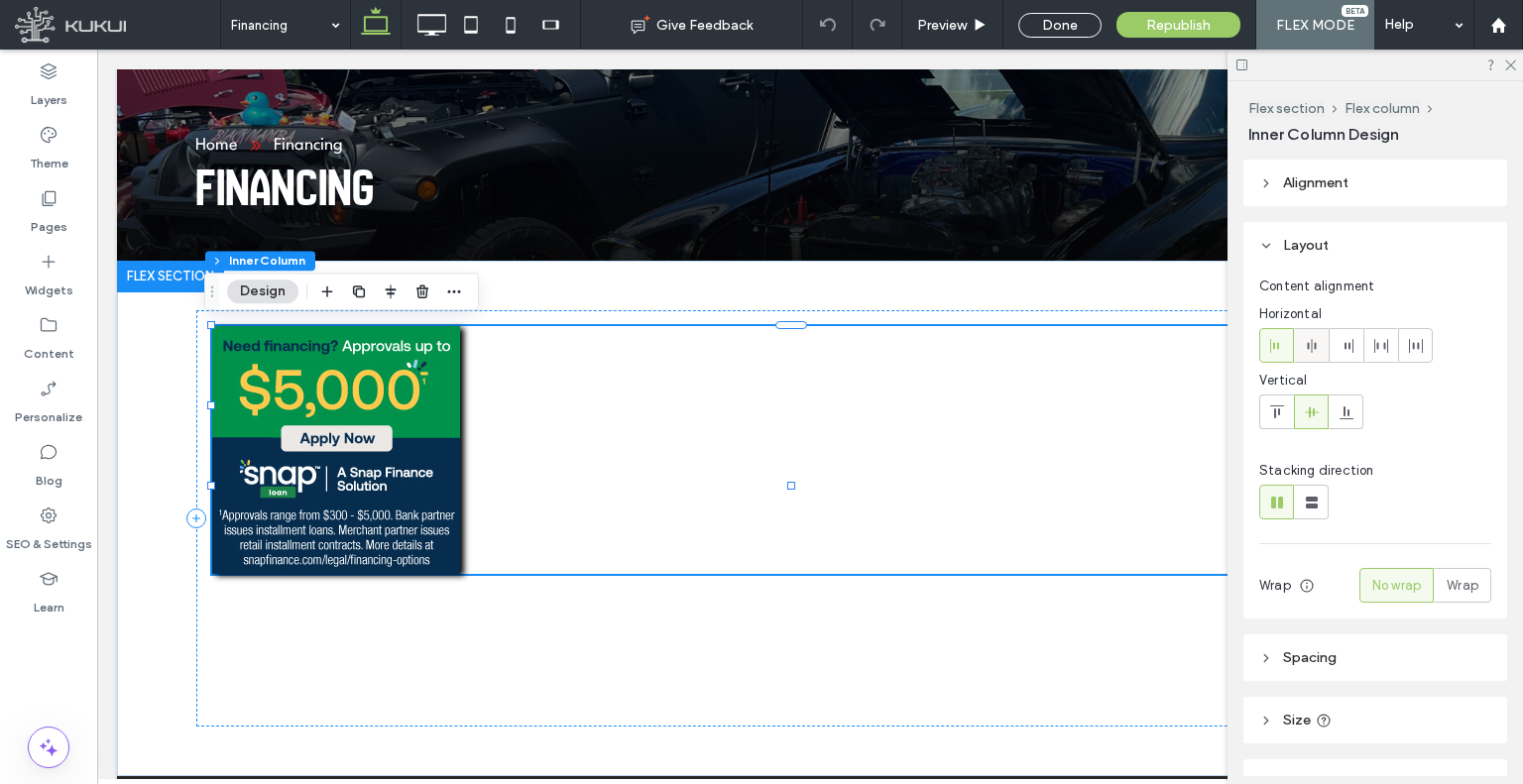 click at bounding box center (1311, 345) 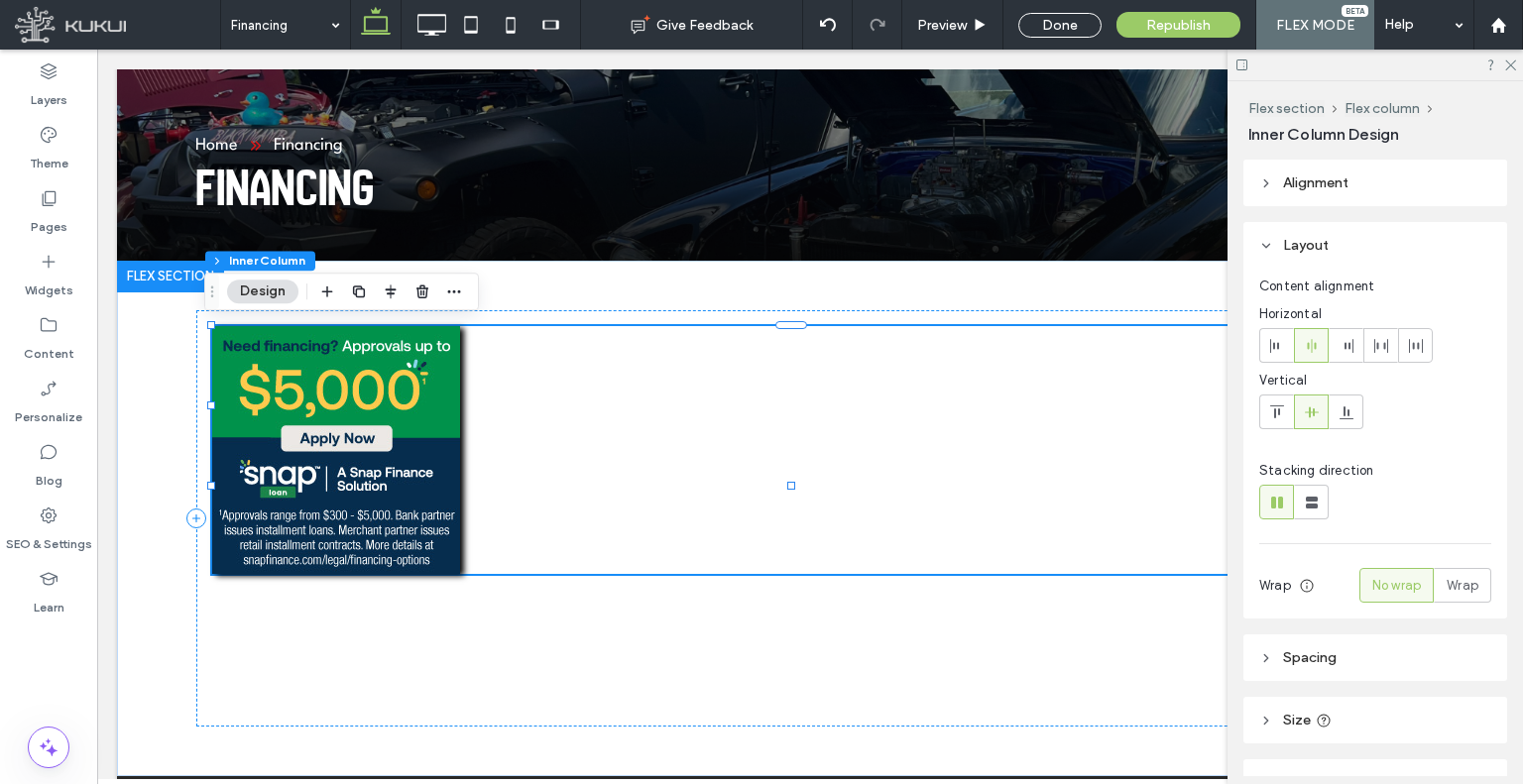 click on "Alignment" at bounding box center (1316, 182) 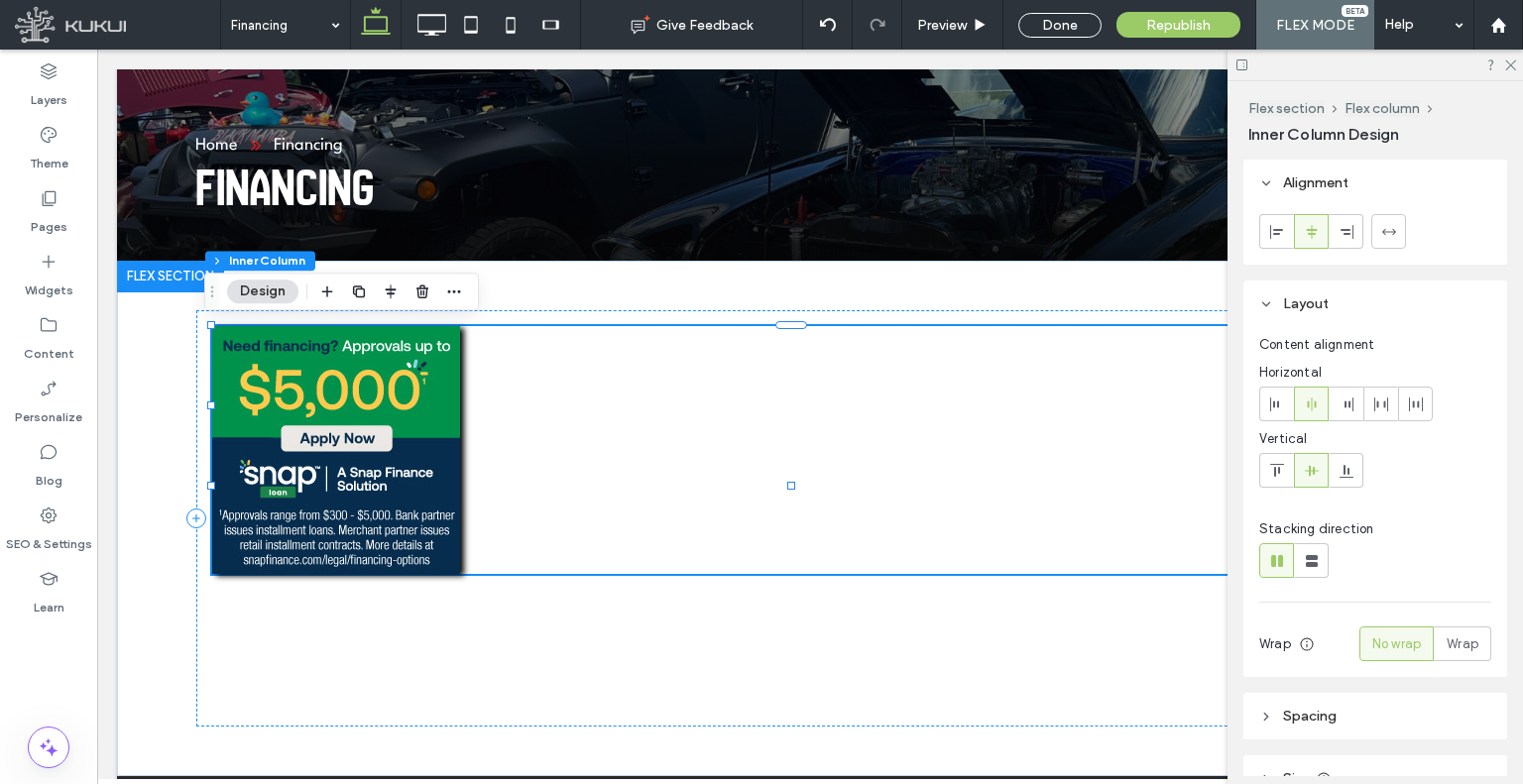 click 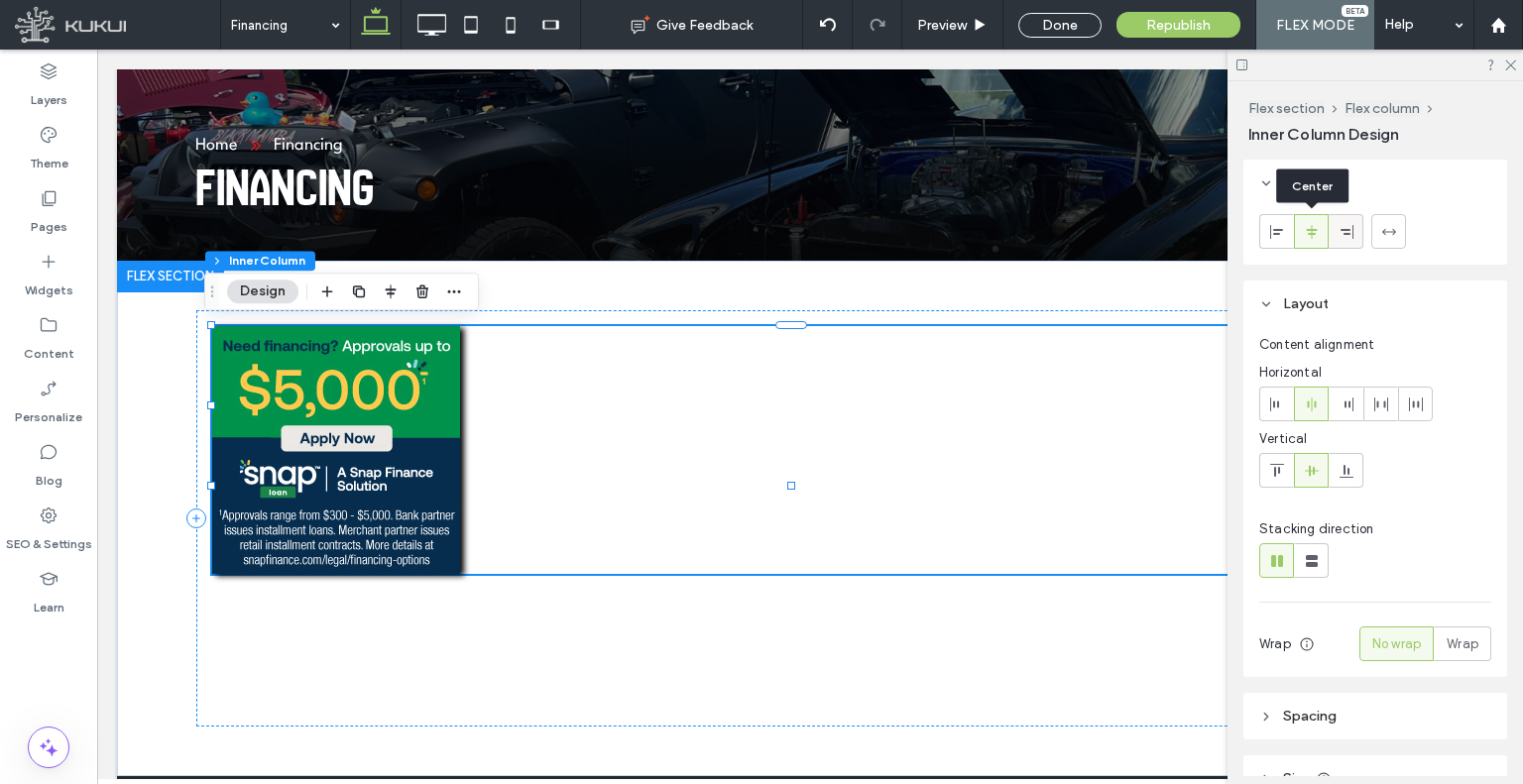 click 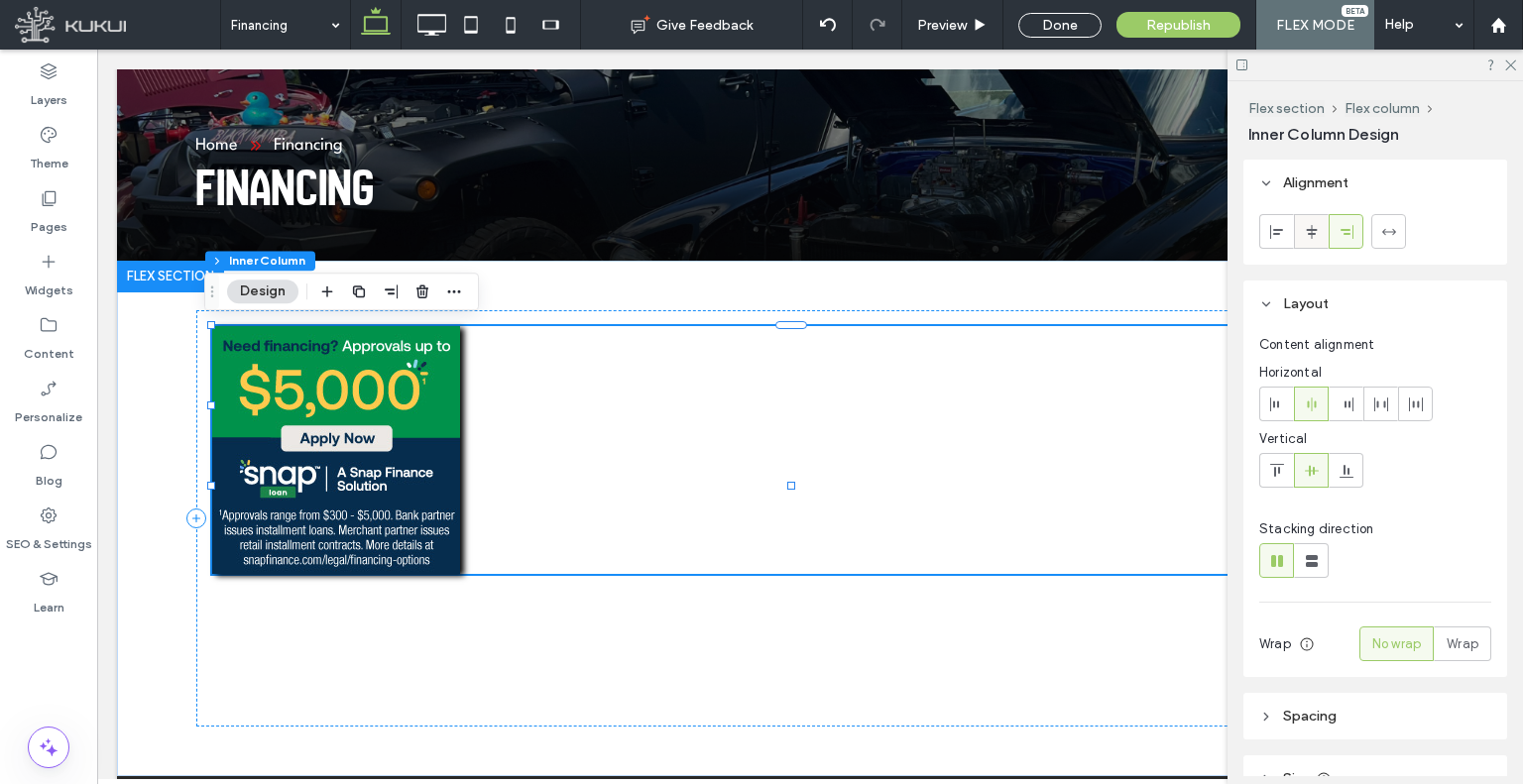click 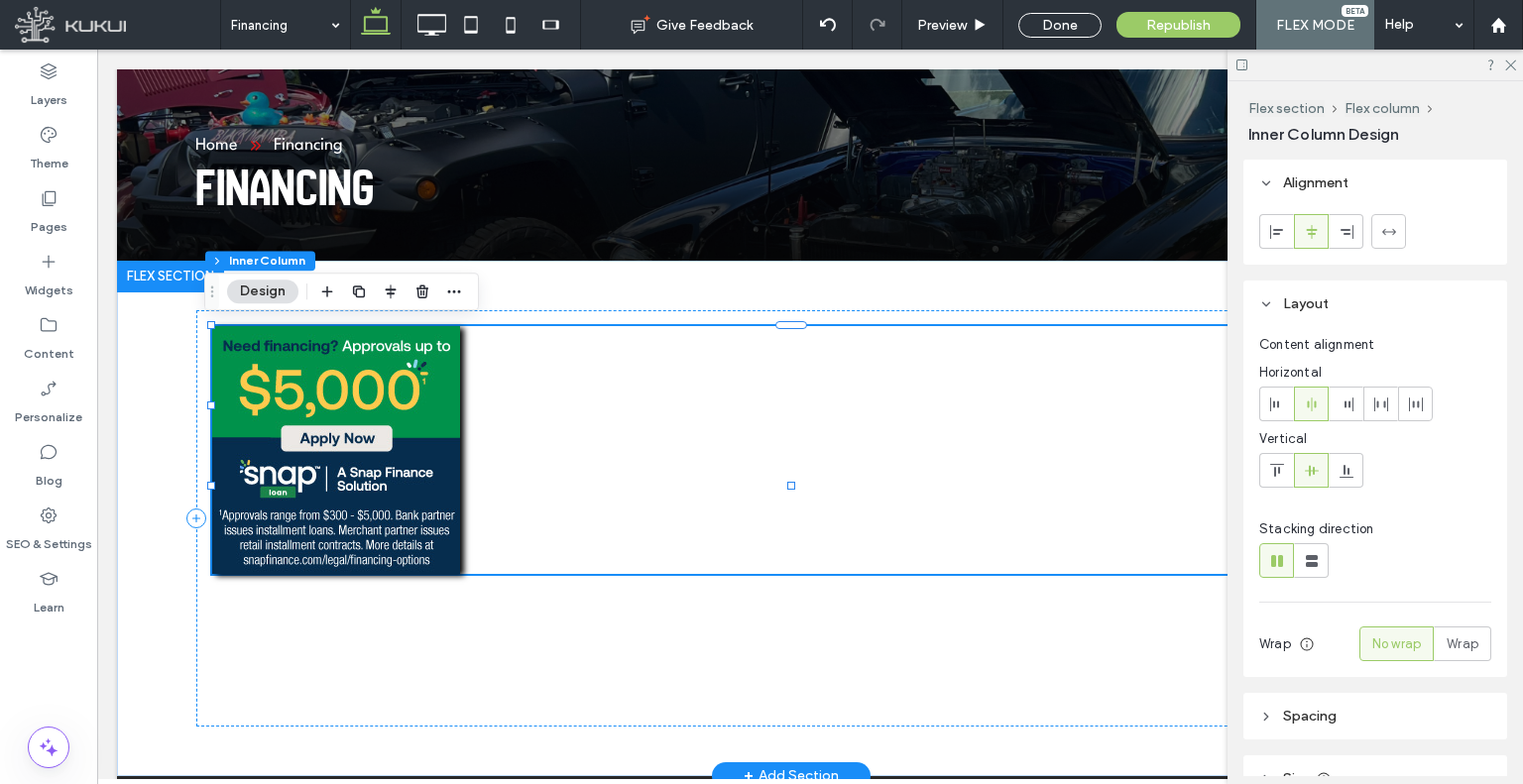 click at bounding box center [336, 450] 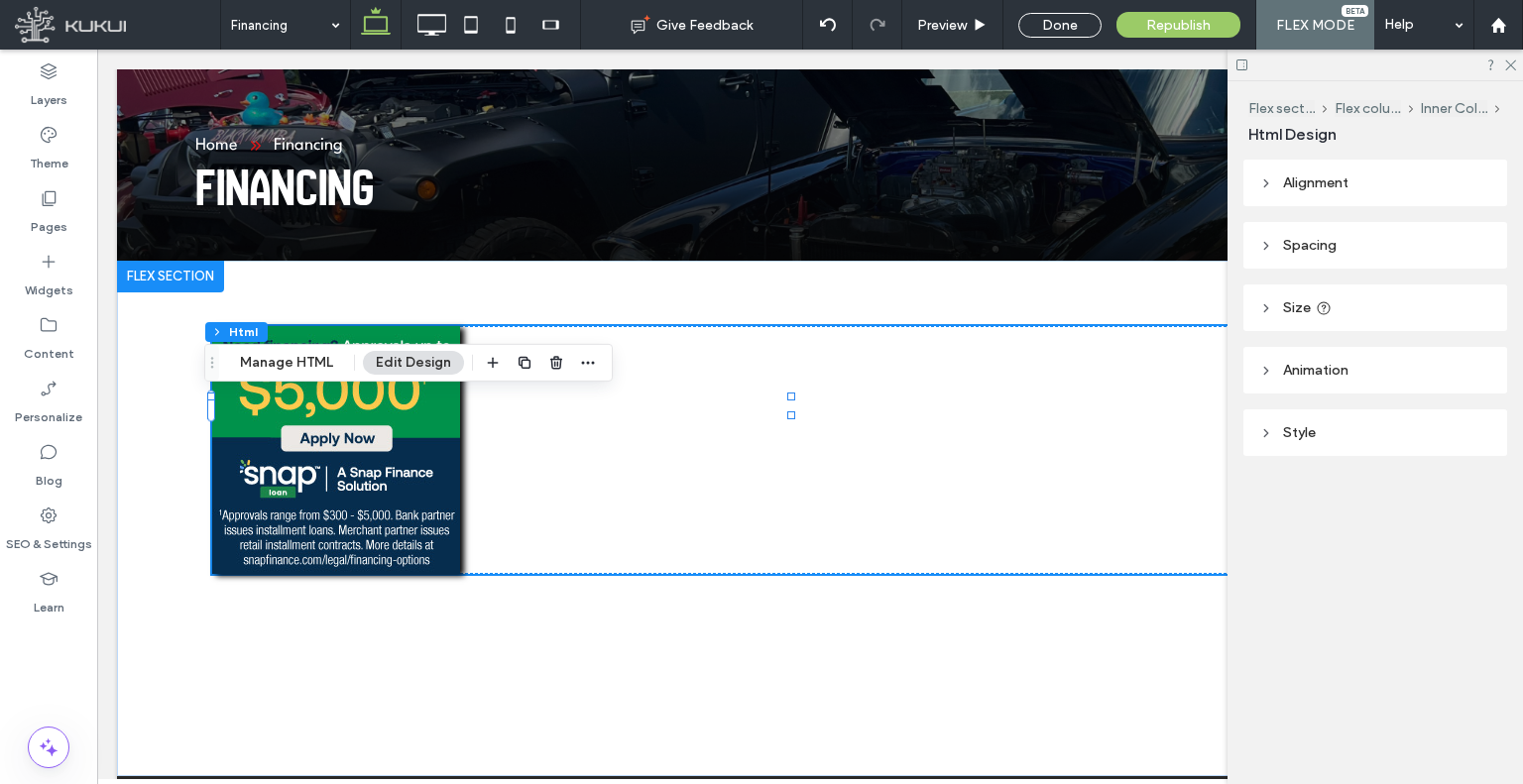 click on "Alignment" at bounding box center [1375, 182] 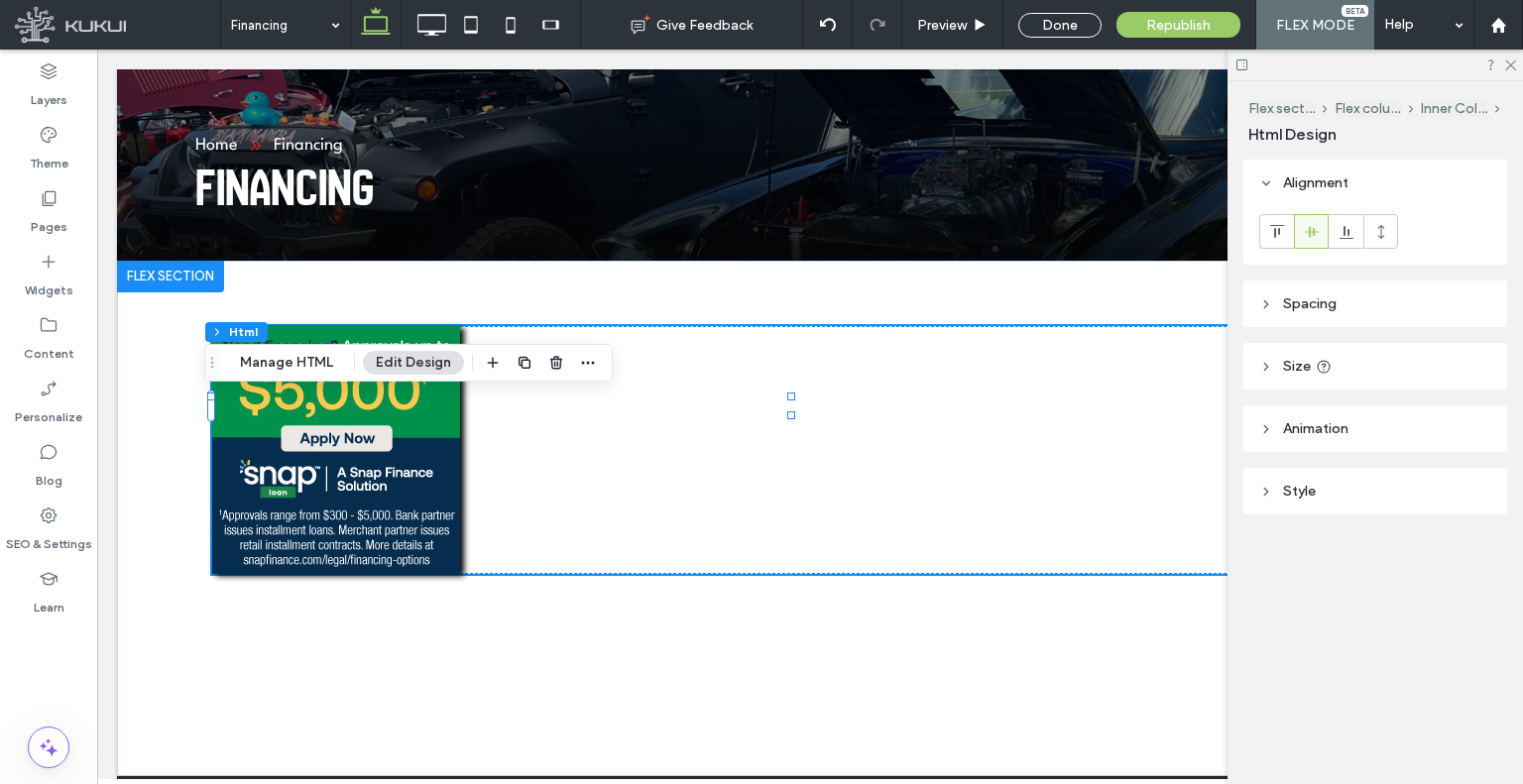 click at bounding box center [1311, 231] 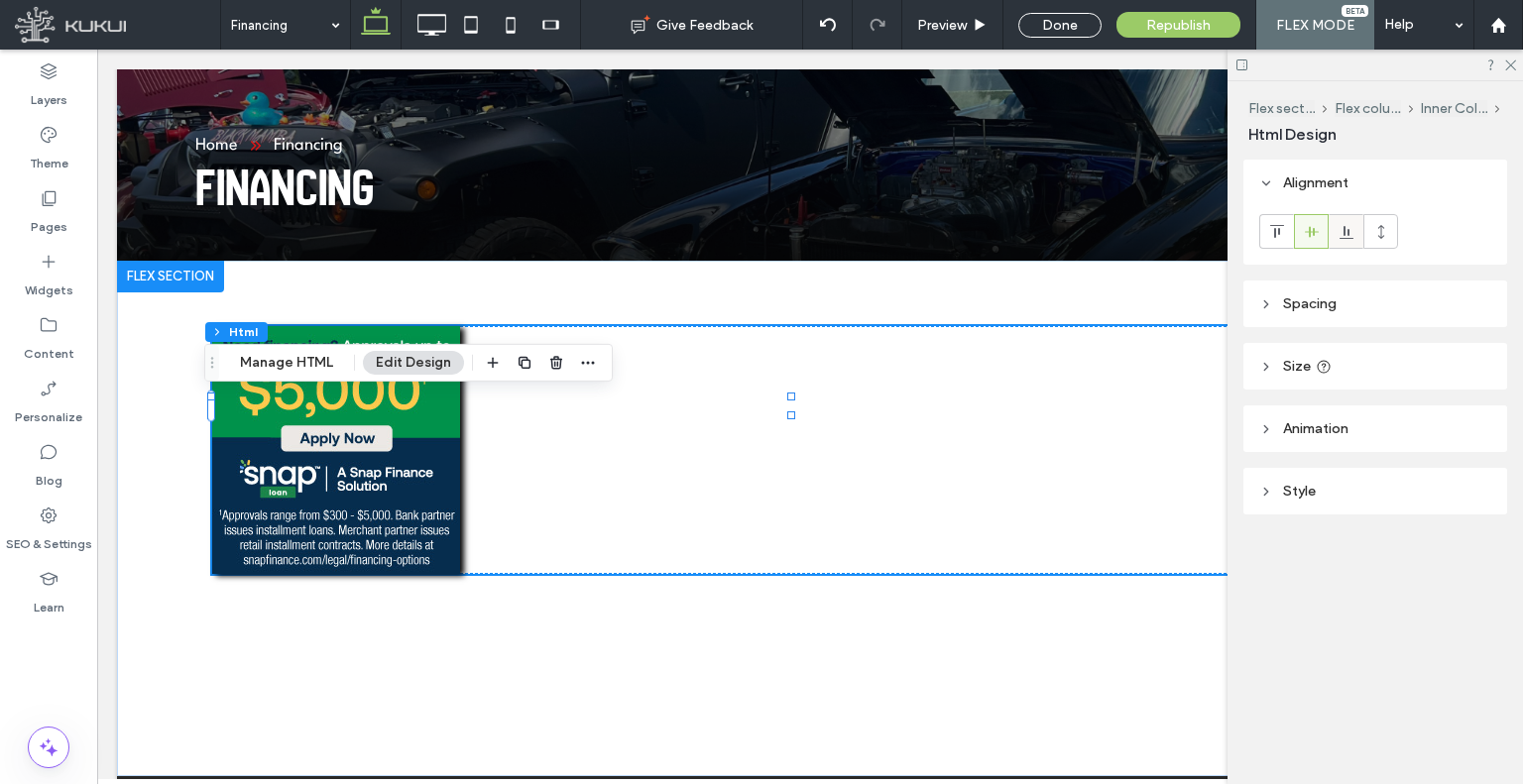 click 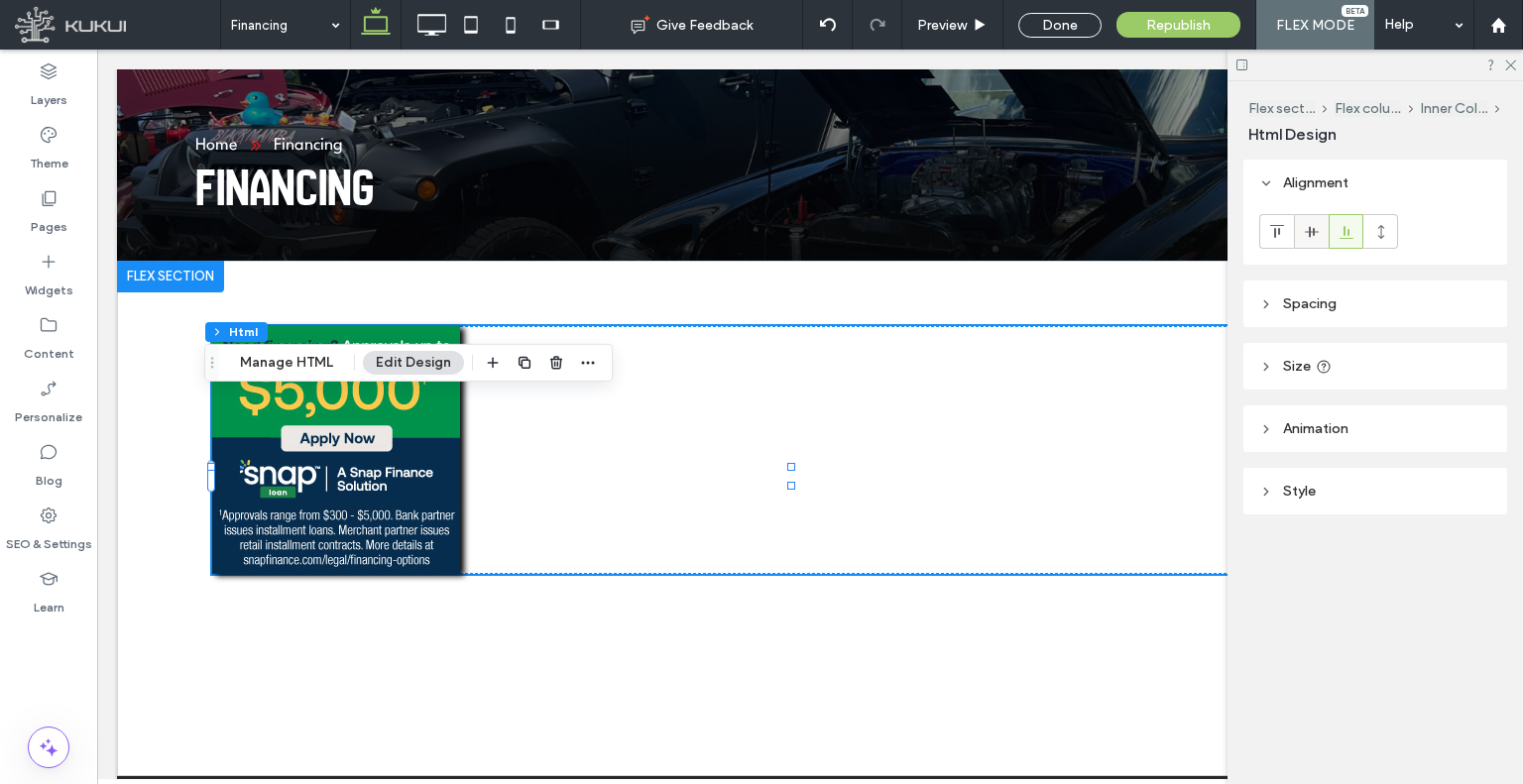 click 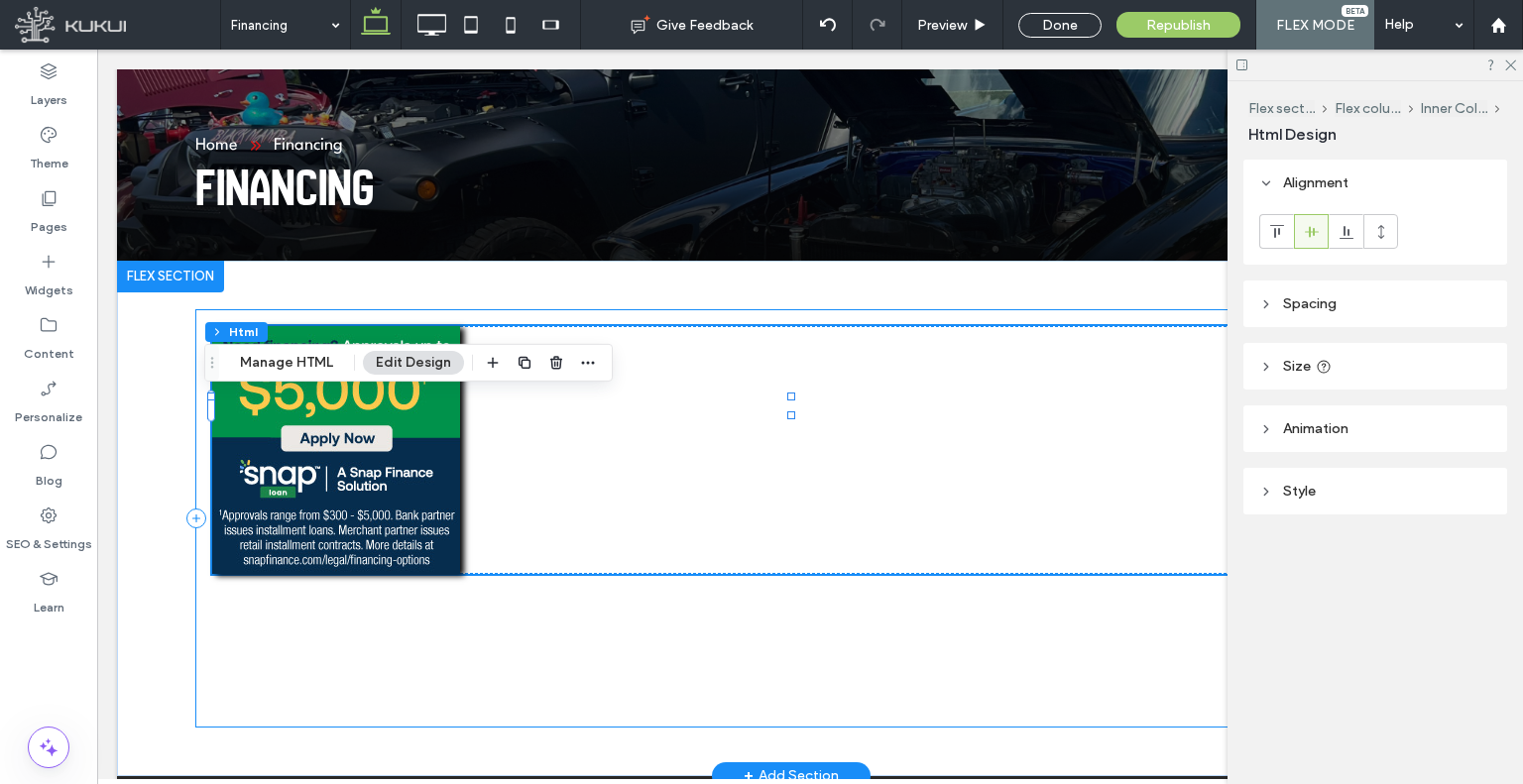 click at bounding box center (791, 518) 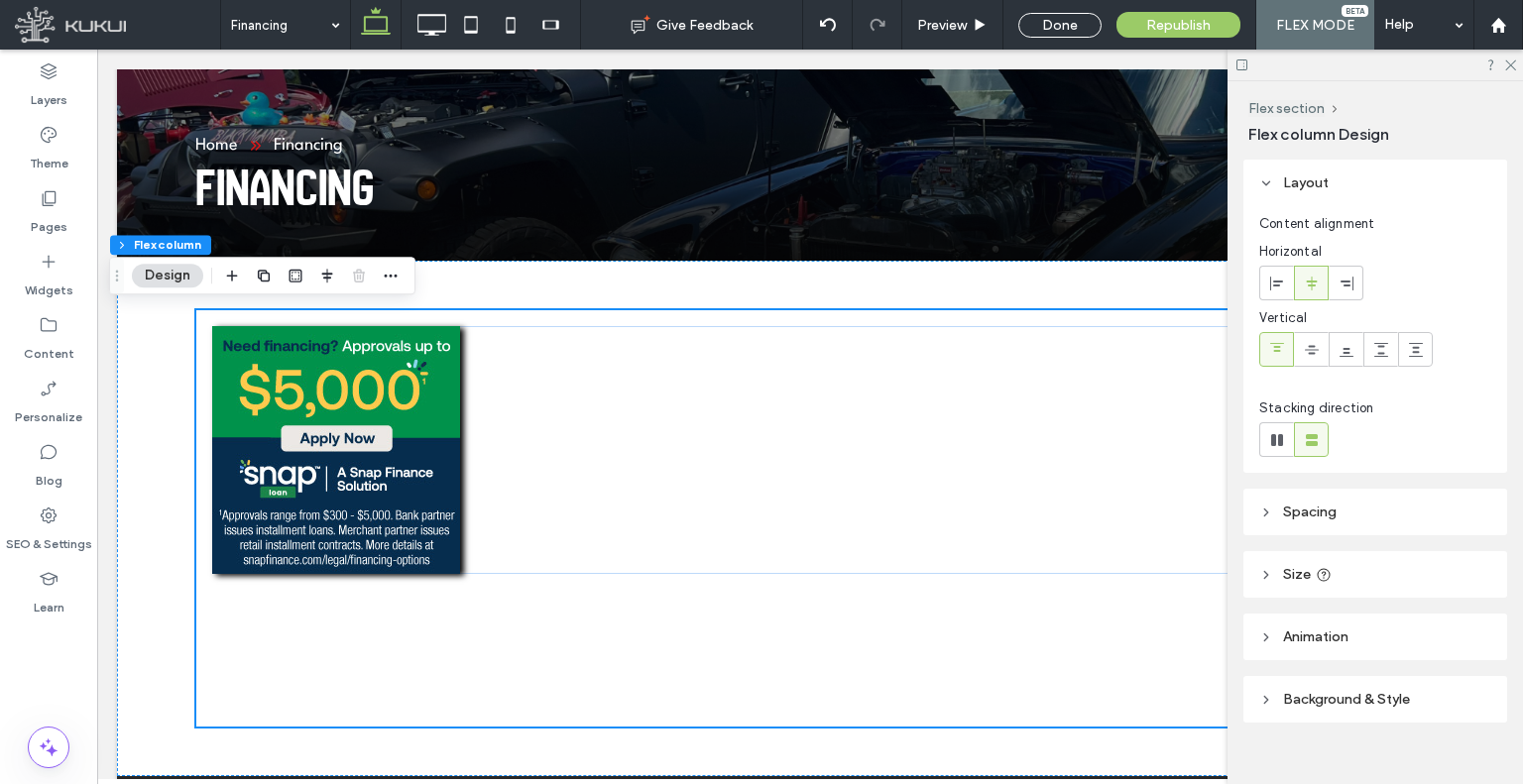 scroll, scrollTop: 0, scrollLeft: 256, axis: horizontal 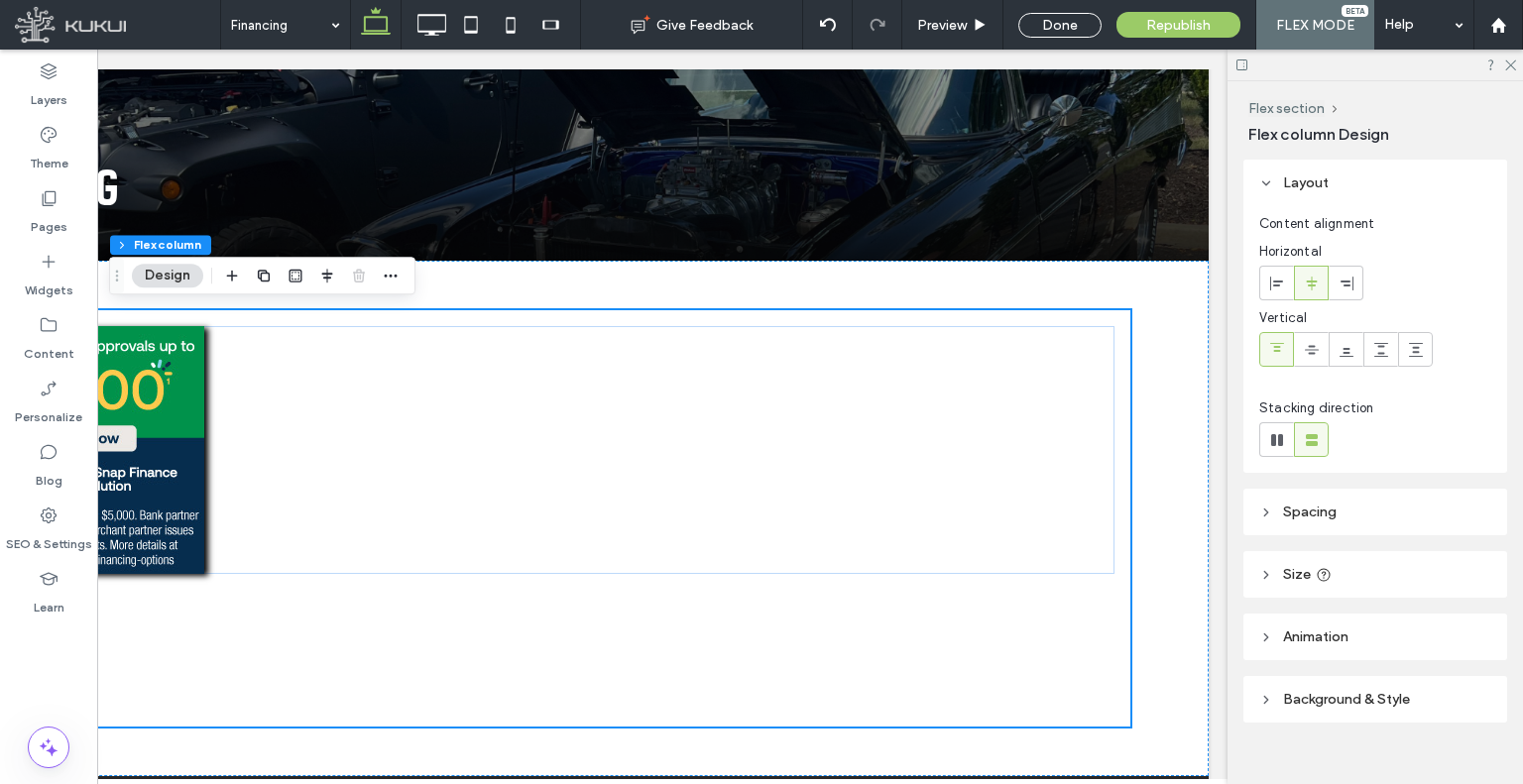 drag, startPoint x: 741, startPoint y: 781, endPoint x: 1172, endPoint y: 687, distance: 441.1315 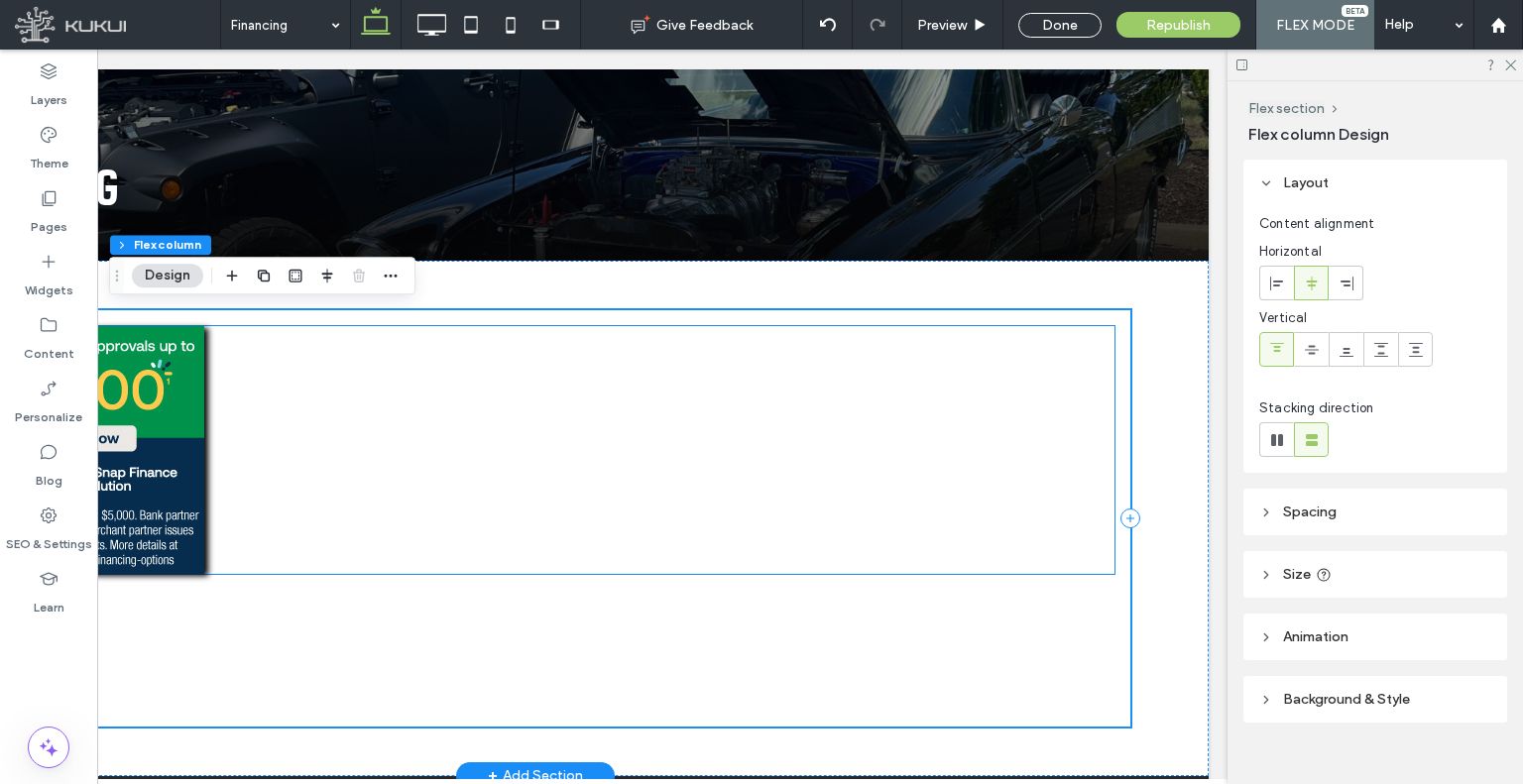 click at bounding box center (535, 450) 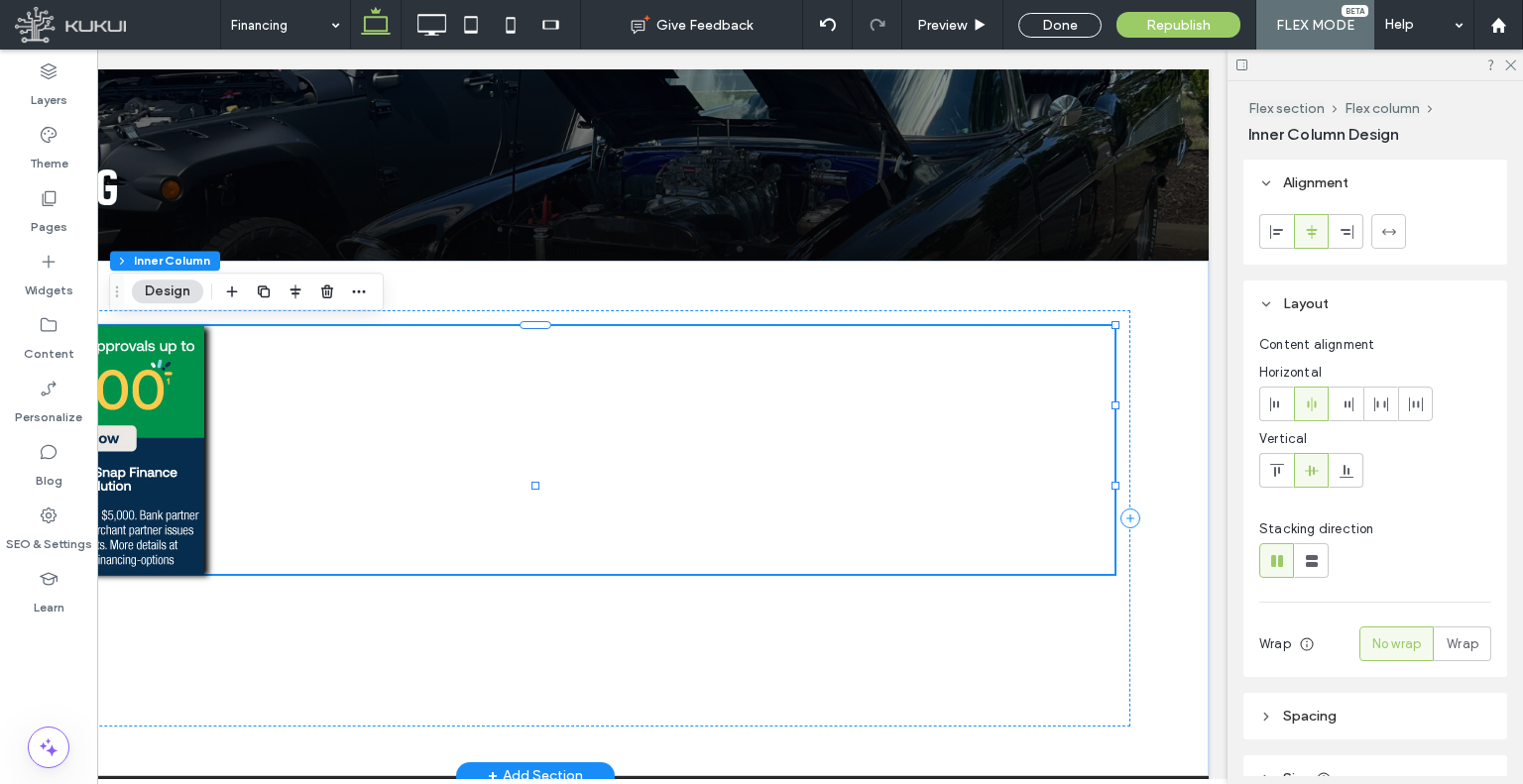 click at bounding box center [535, 450] 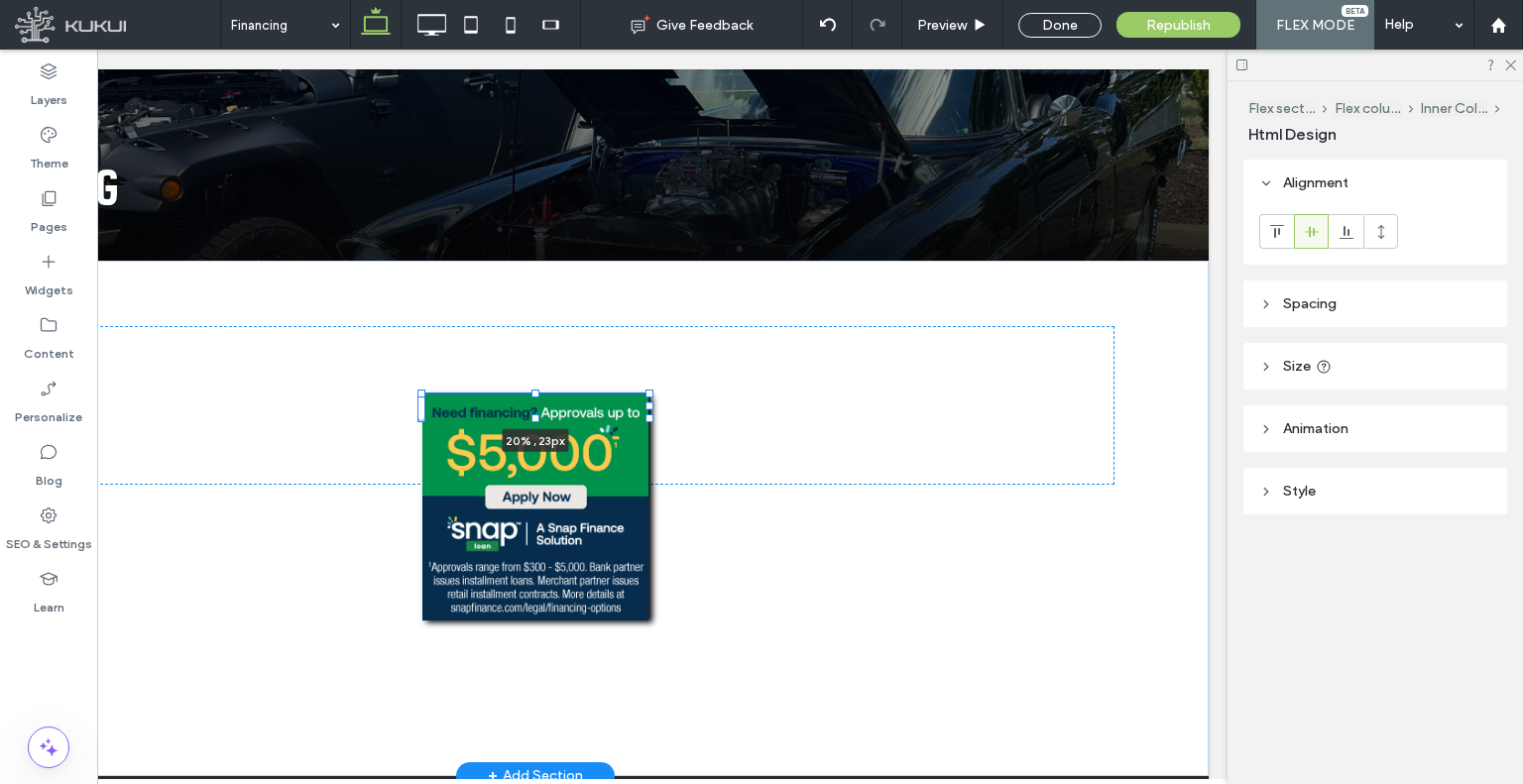 drag, startPoint x: 1109, startPoint y: 404, endPoint x: 643, endPoint y: 423, distance: 466.38718 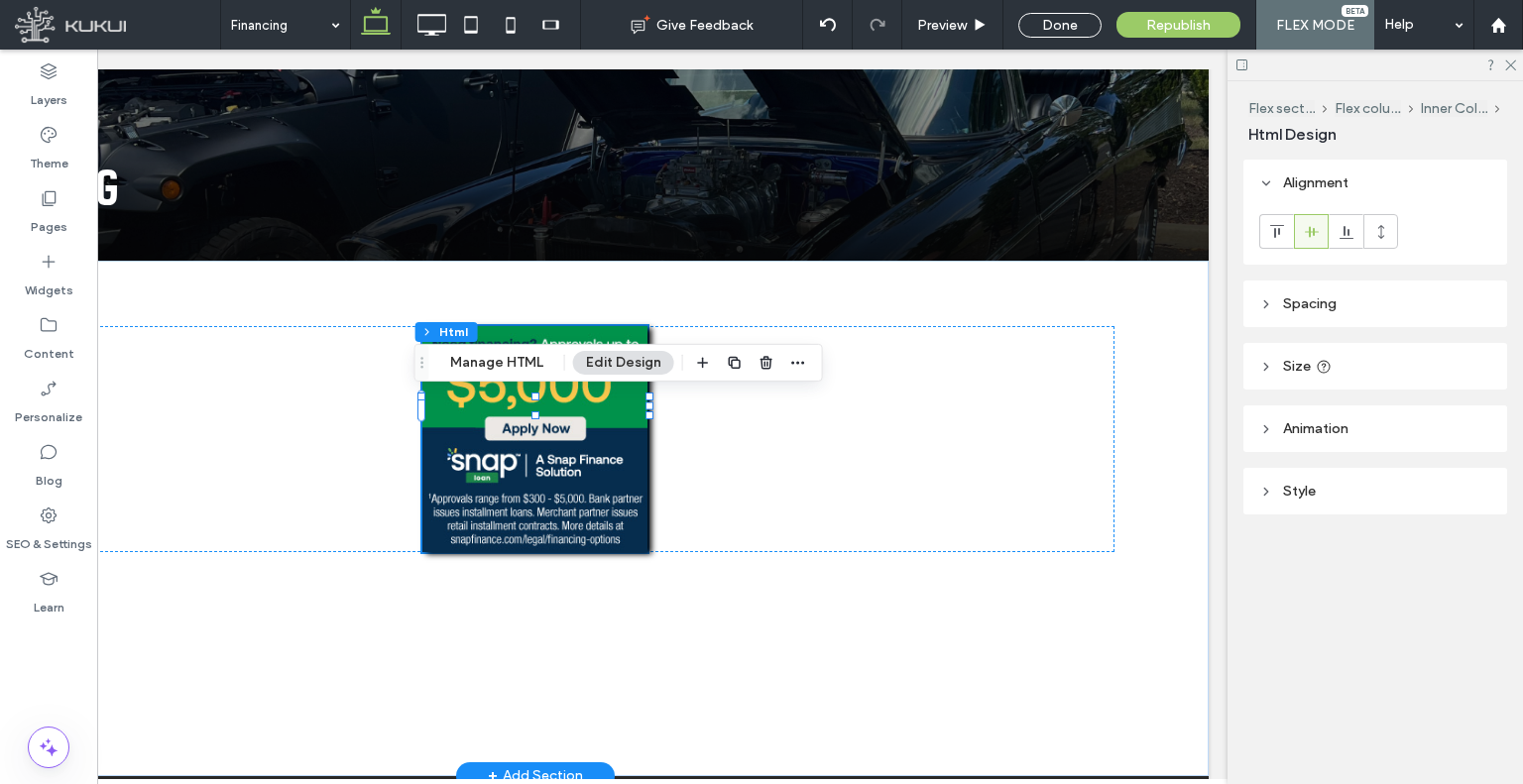 click on "20% , 23px" at bounding box center [535, 439] 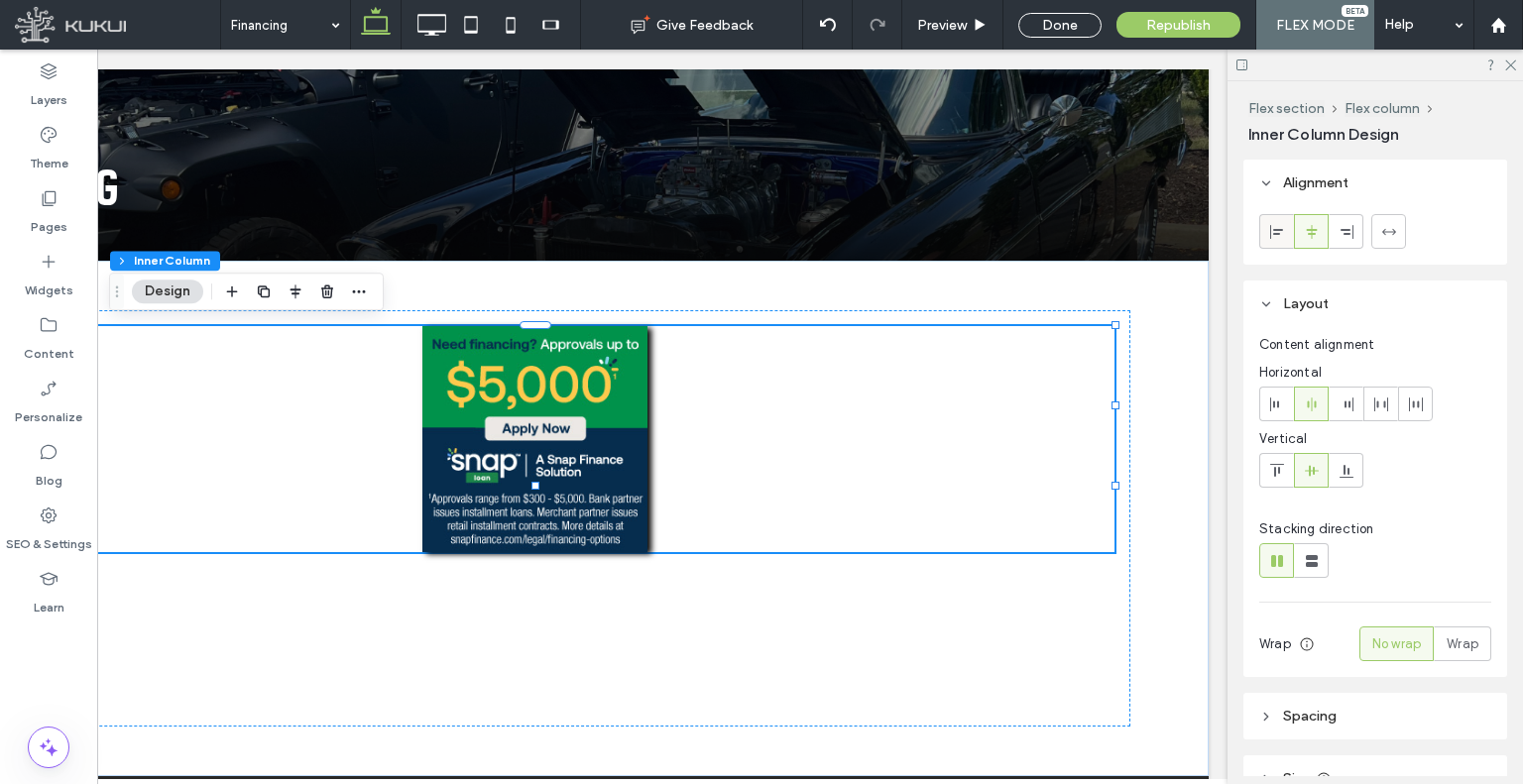 click at bounding box center (1277, 231) 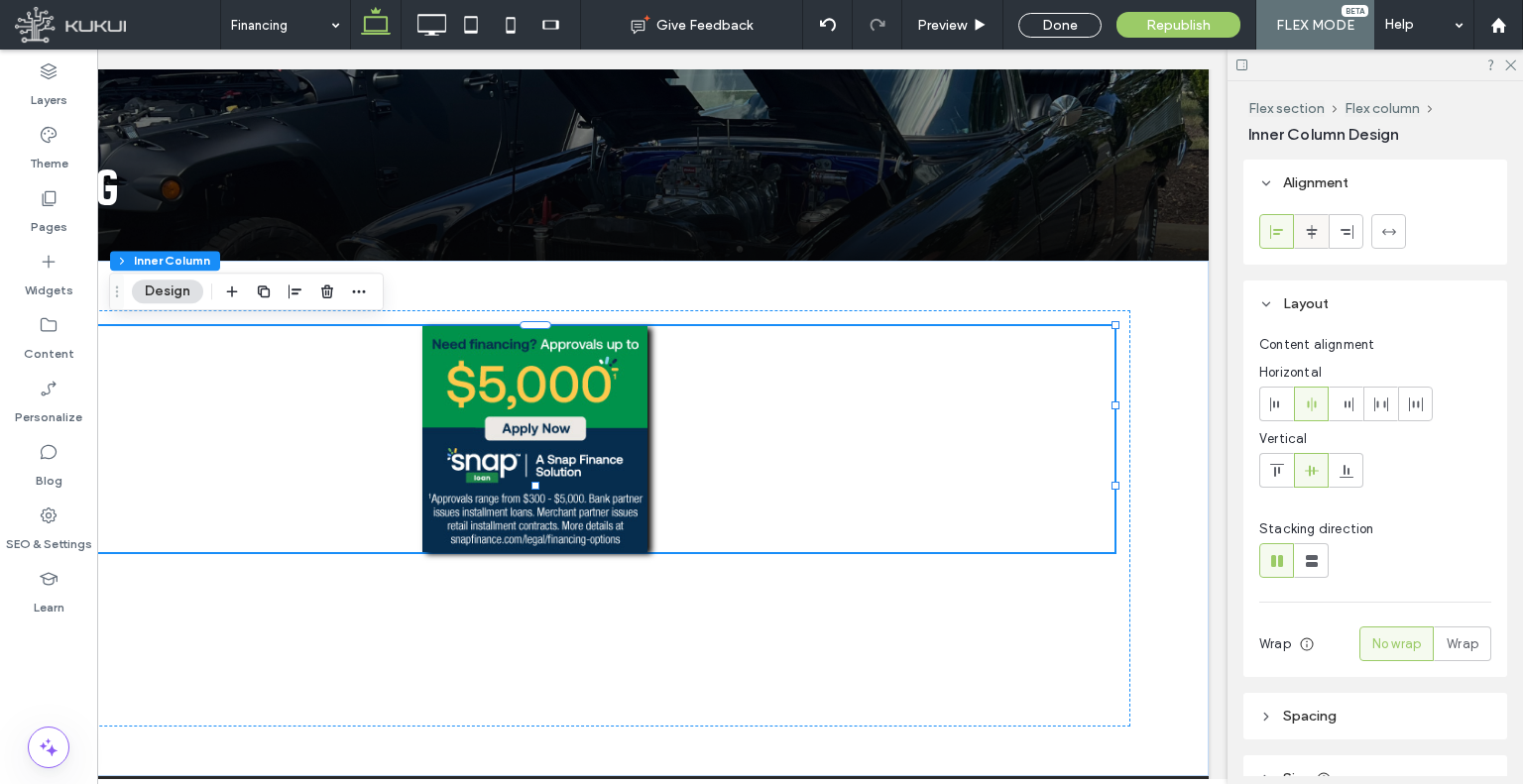 click at bounding box center (1311, 231) 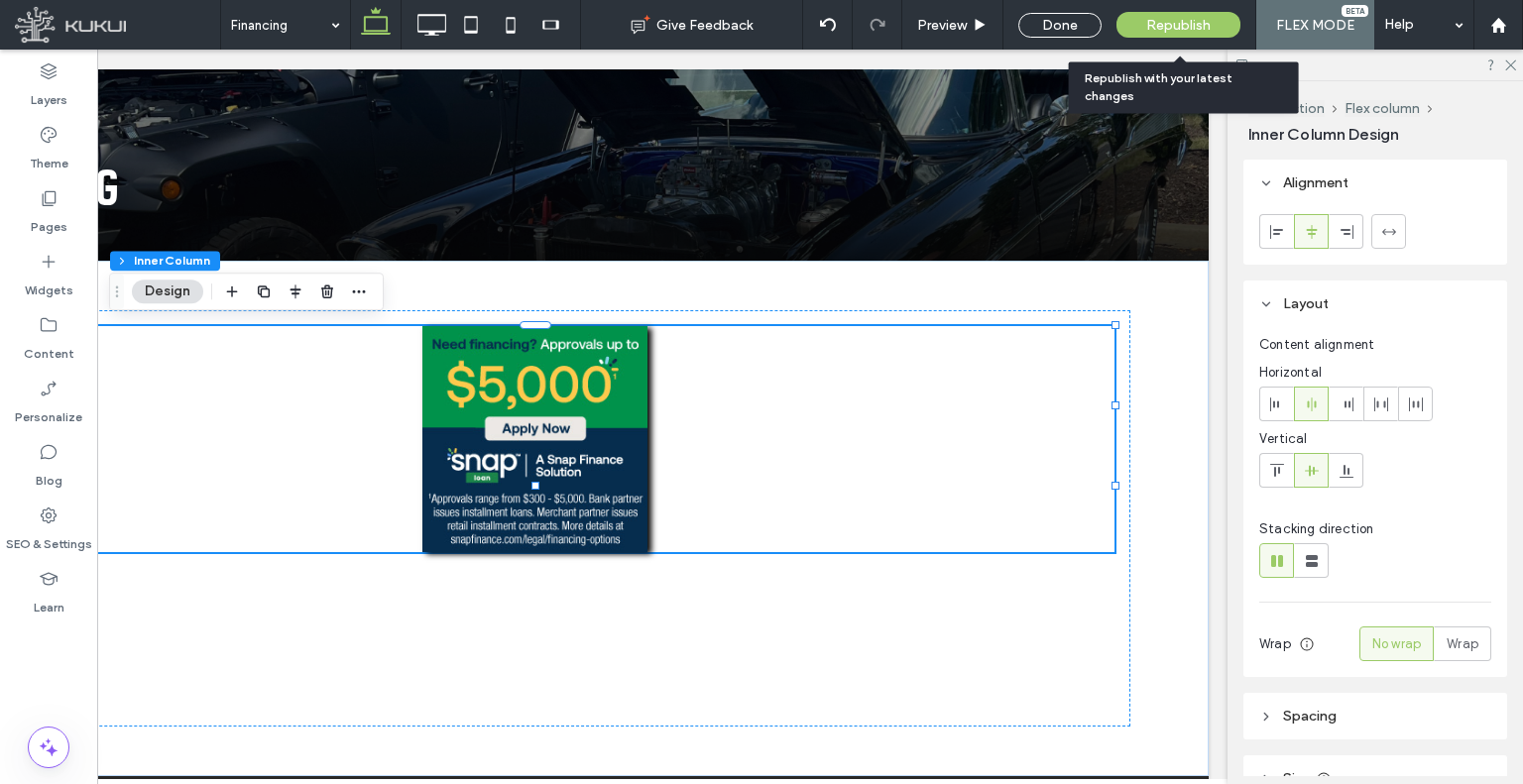 click on "Republish" at bounding box center [1178, 25] 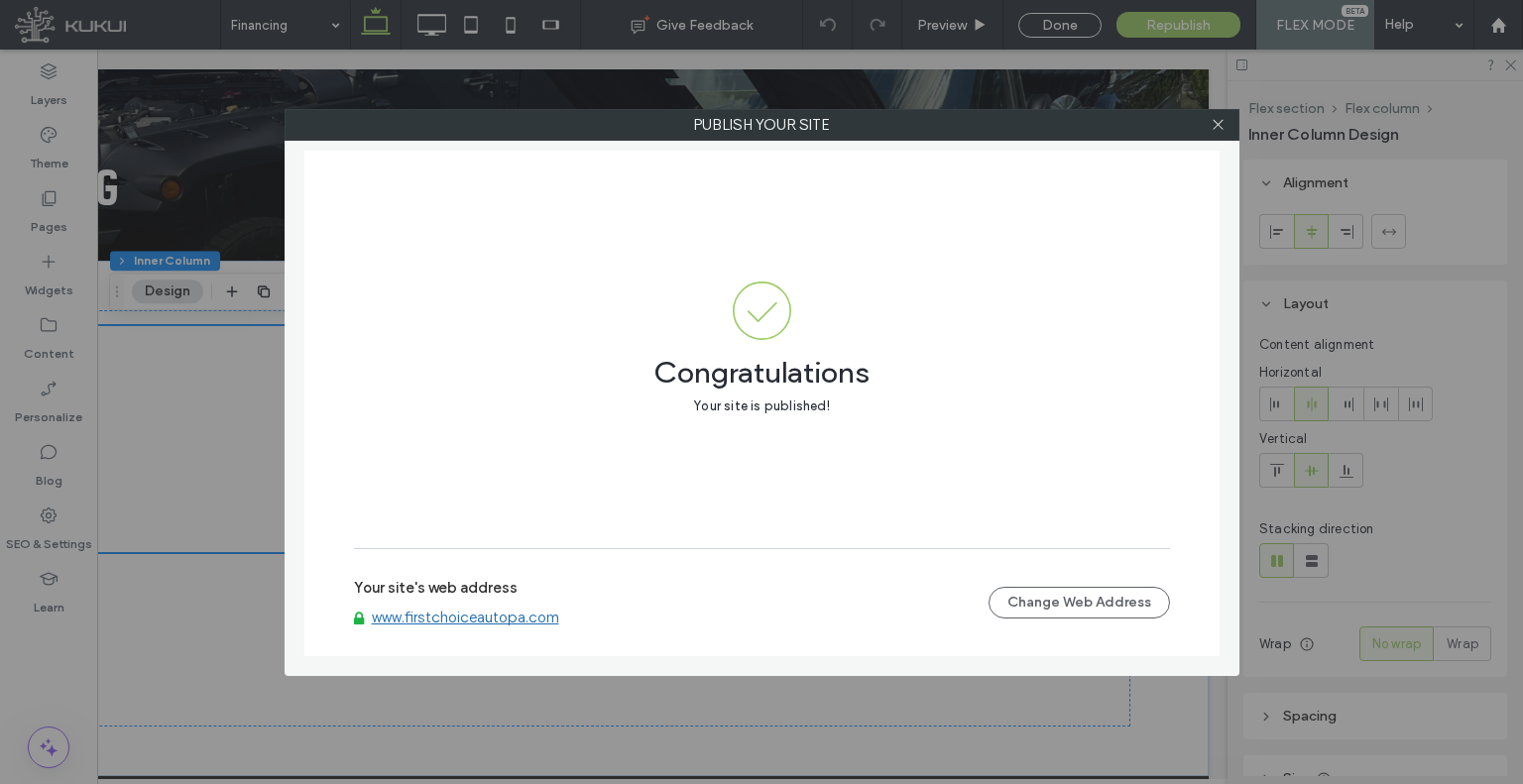 click on "Publish your site Congratulations Your site is published! Your site's web address www.firstchoiceautopa.com Change Web Address" at bounding box center [762, 392] 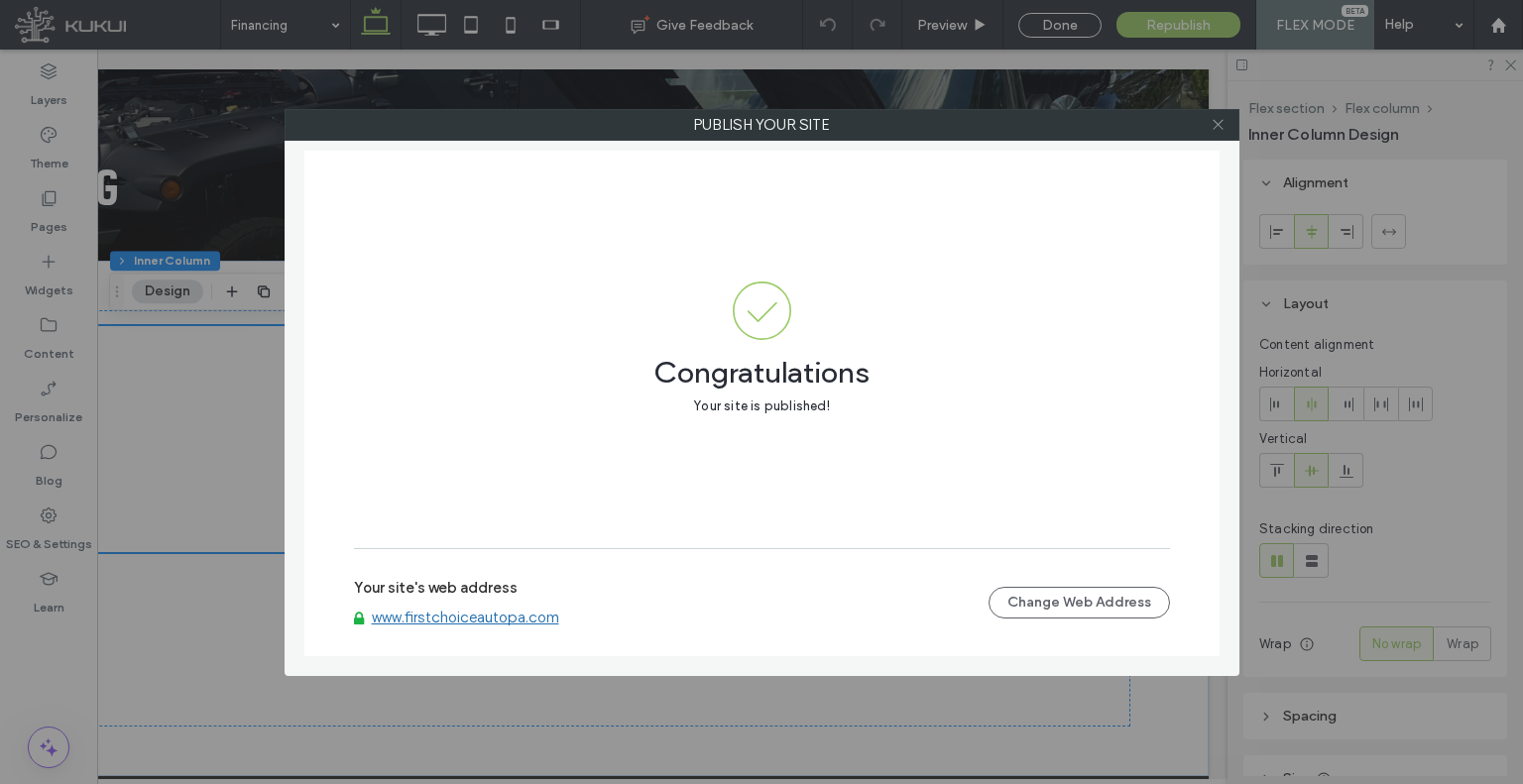 click 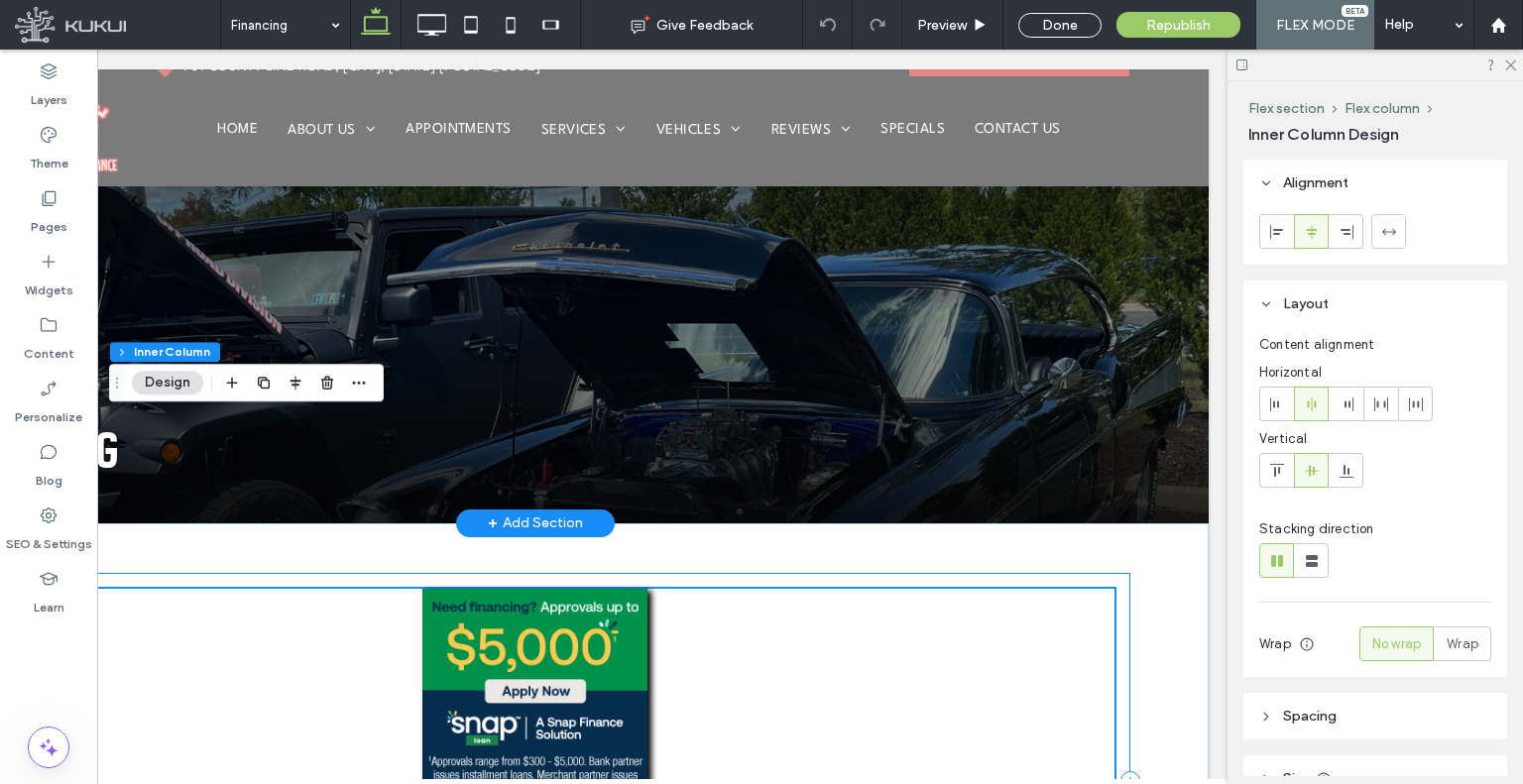 scroll, scrollTop: 0, scrollLeft: 0, axis: both 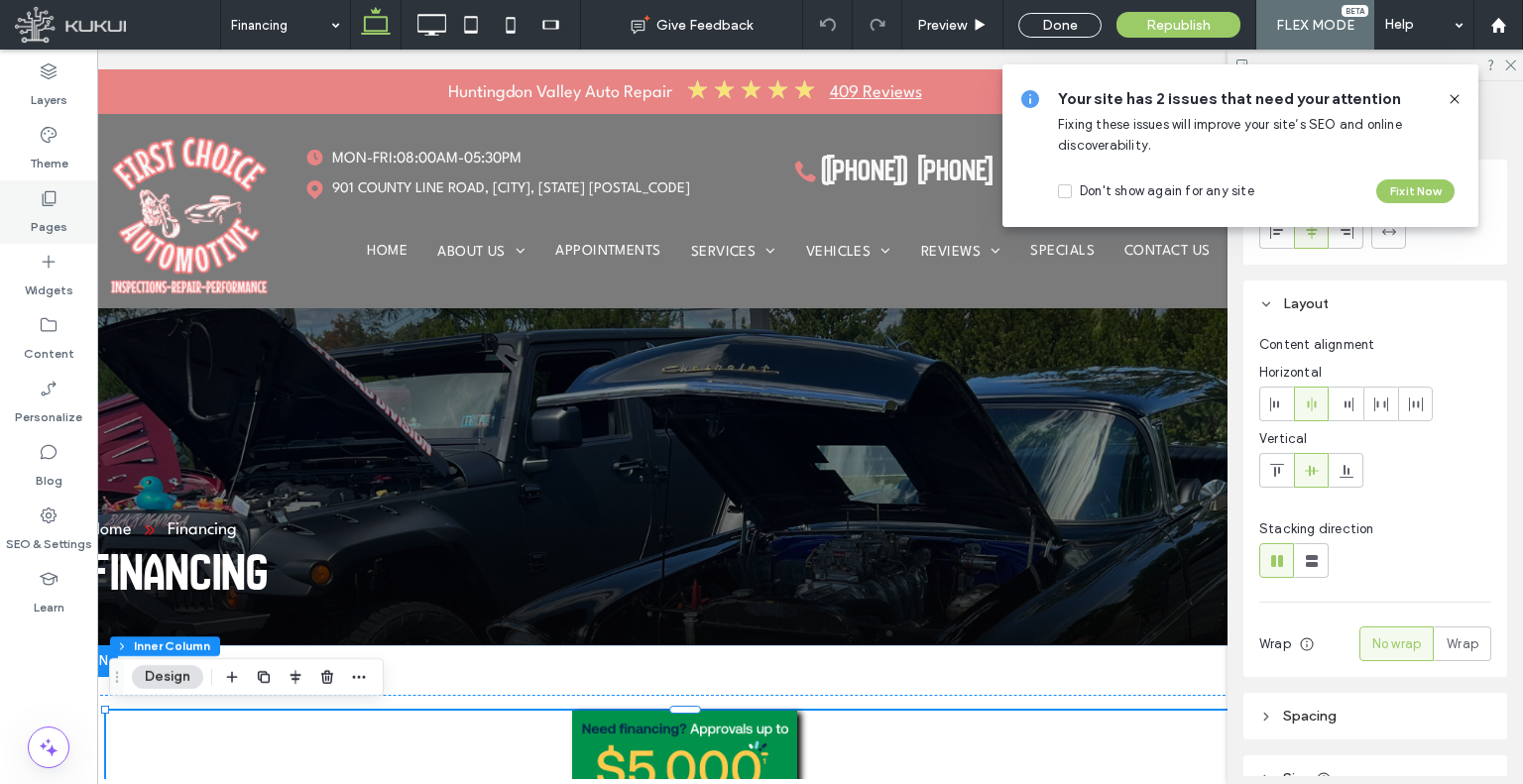 click 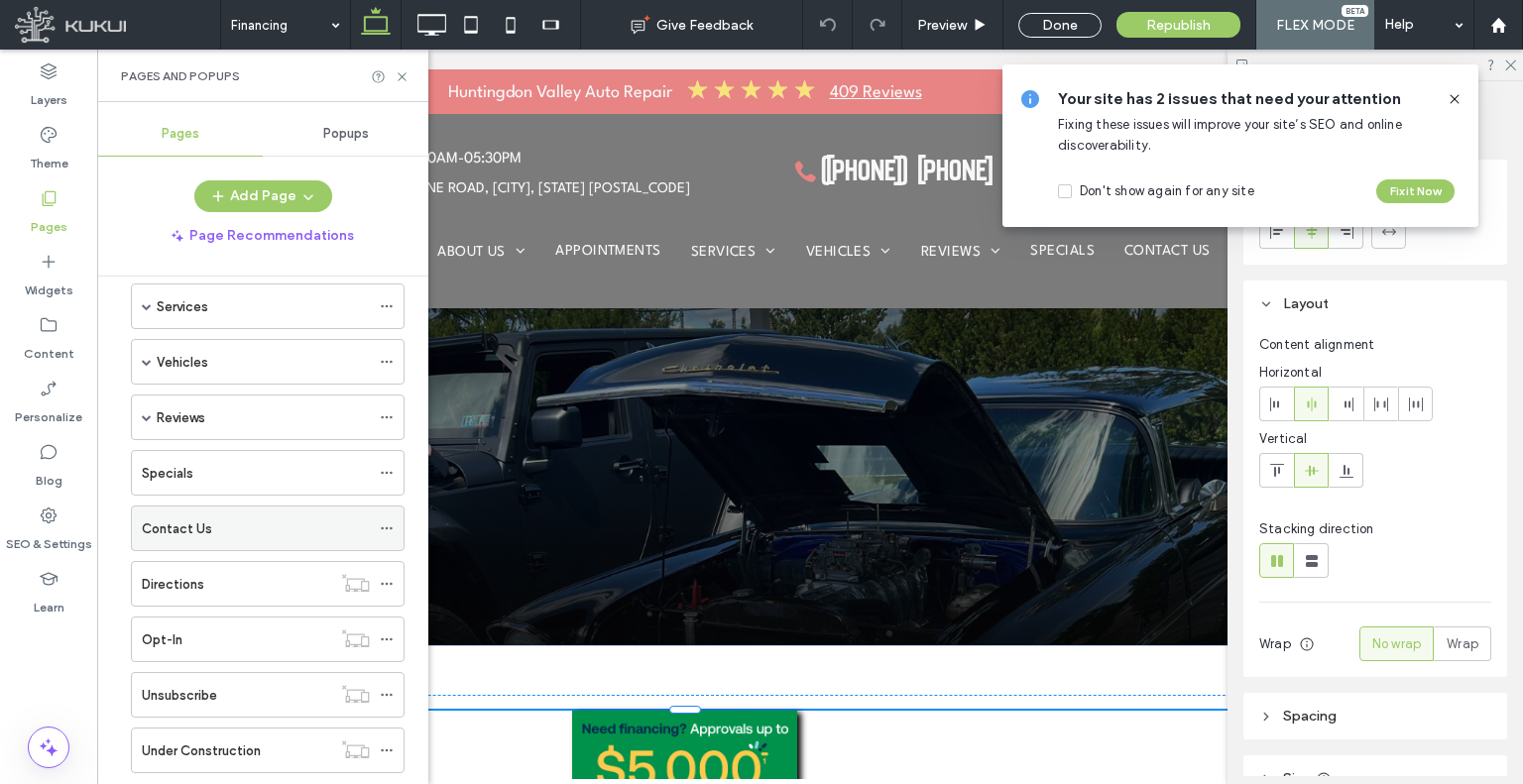 scroll, scrollTop: 290, scrollLeft: 0, axis: vertical 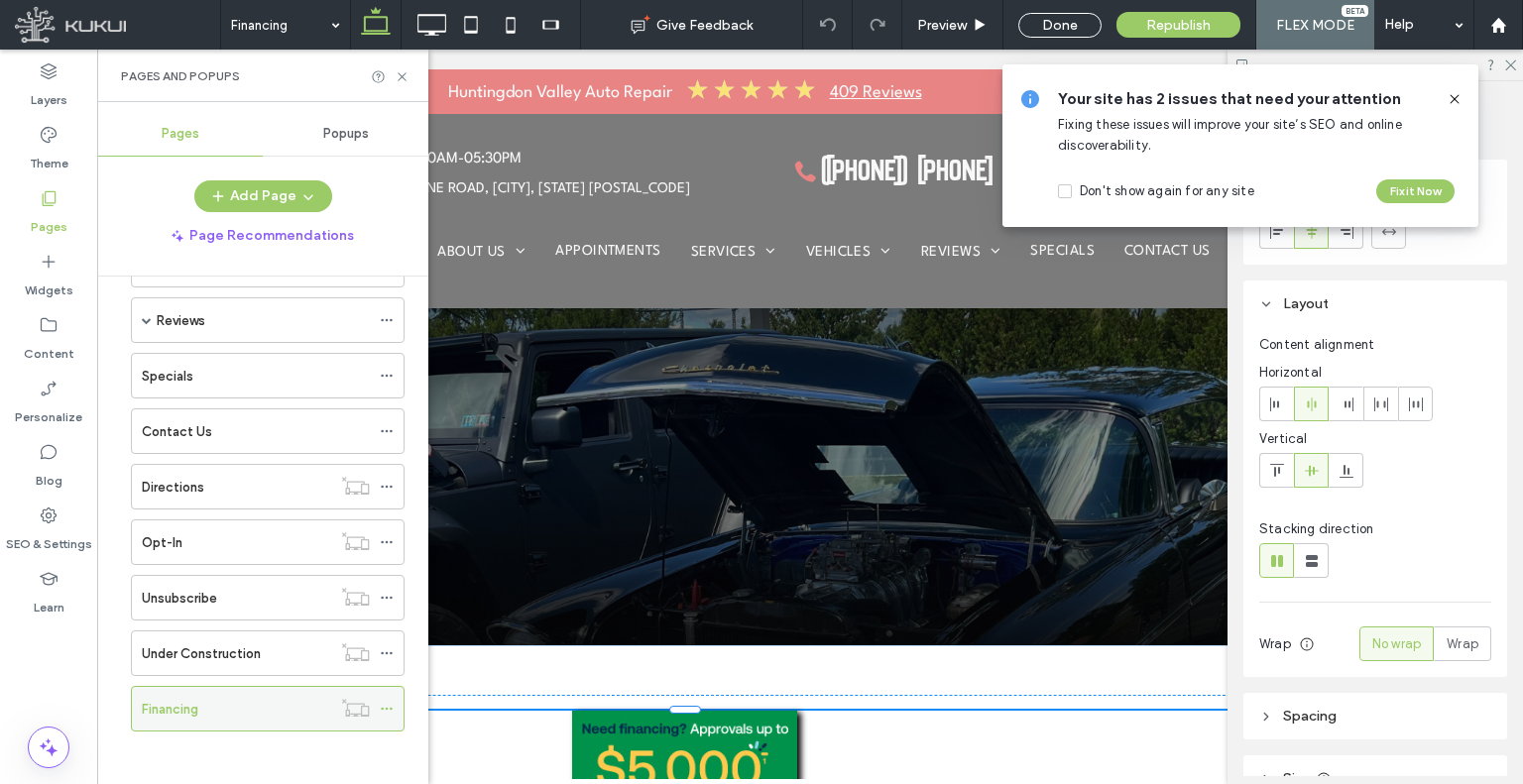 click 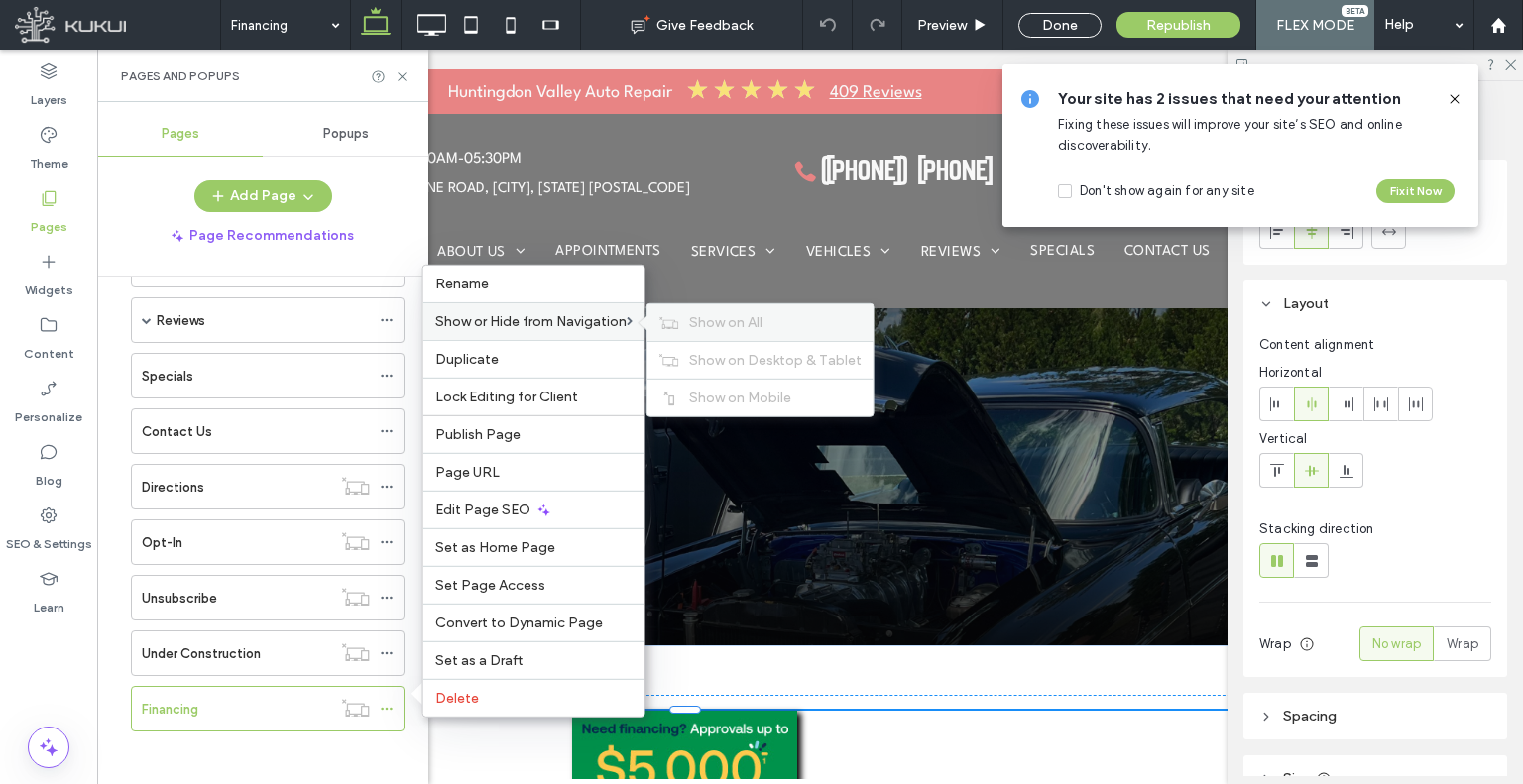 click on "Show on All" at bounding box center (761, 322) 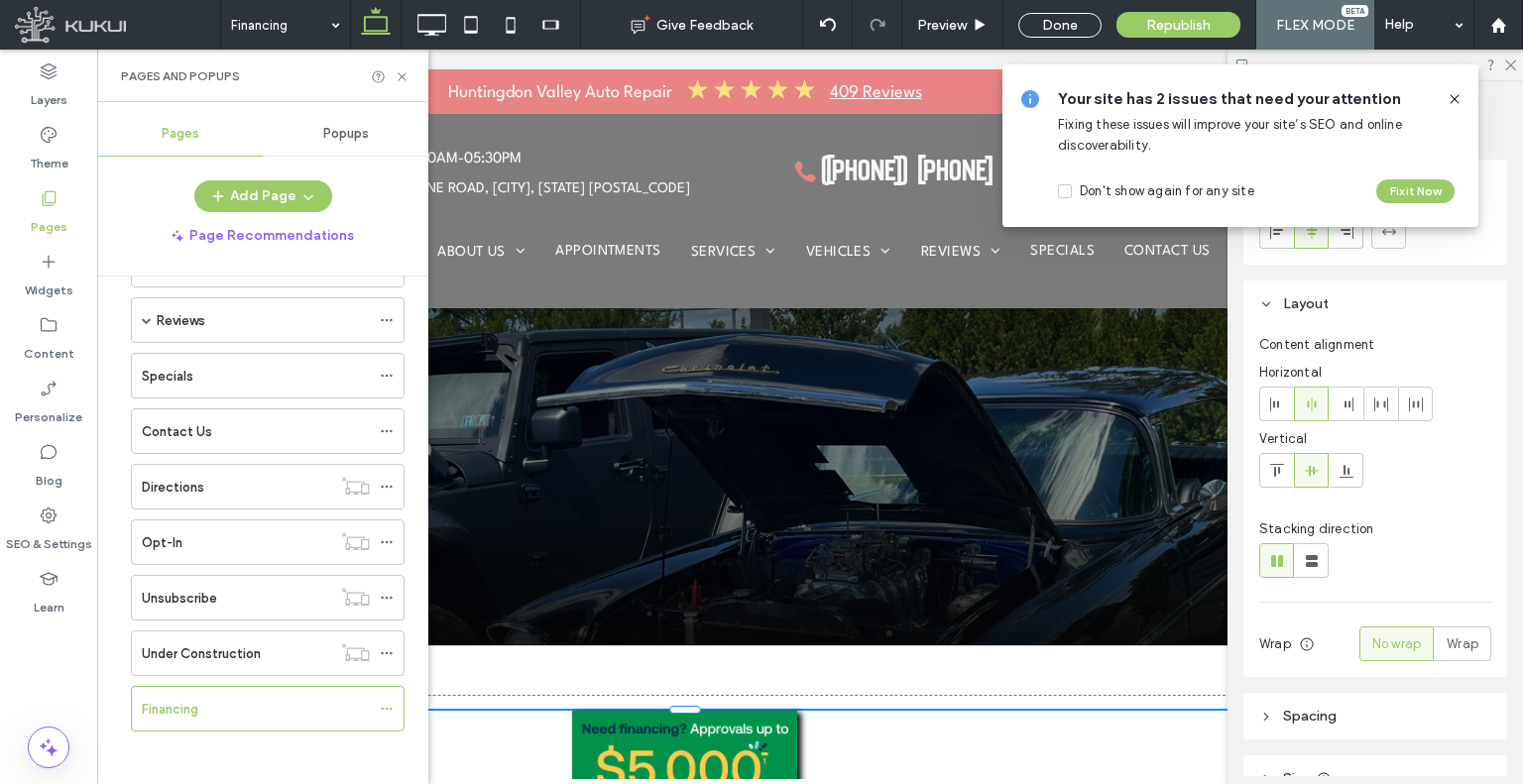 click on "Your site has 2 issues that need your attention Fixing these issues will improve your site’s SEO and online discoverability. Don't show again for any site Fix it Now" at bounding box center [1240, 146] 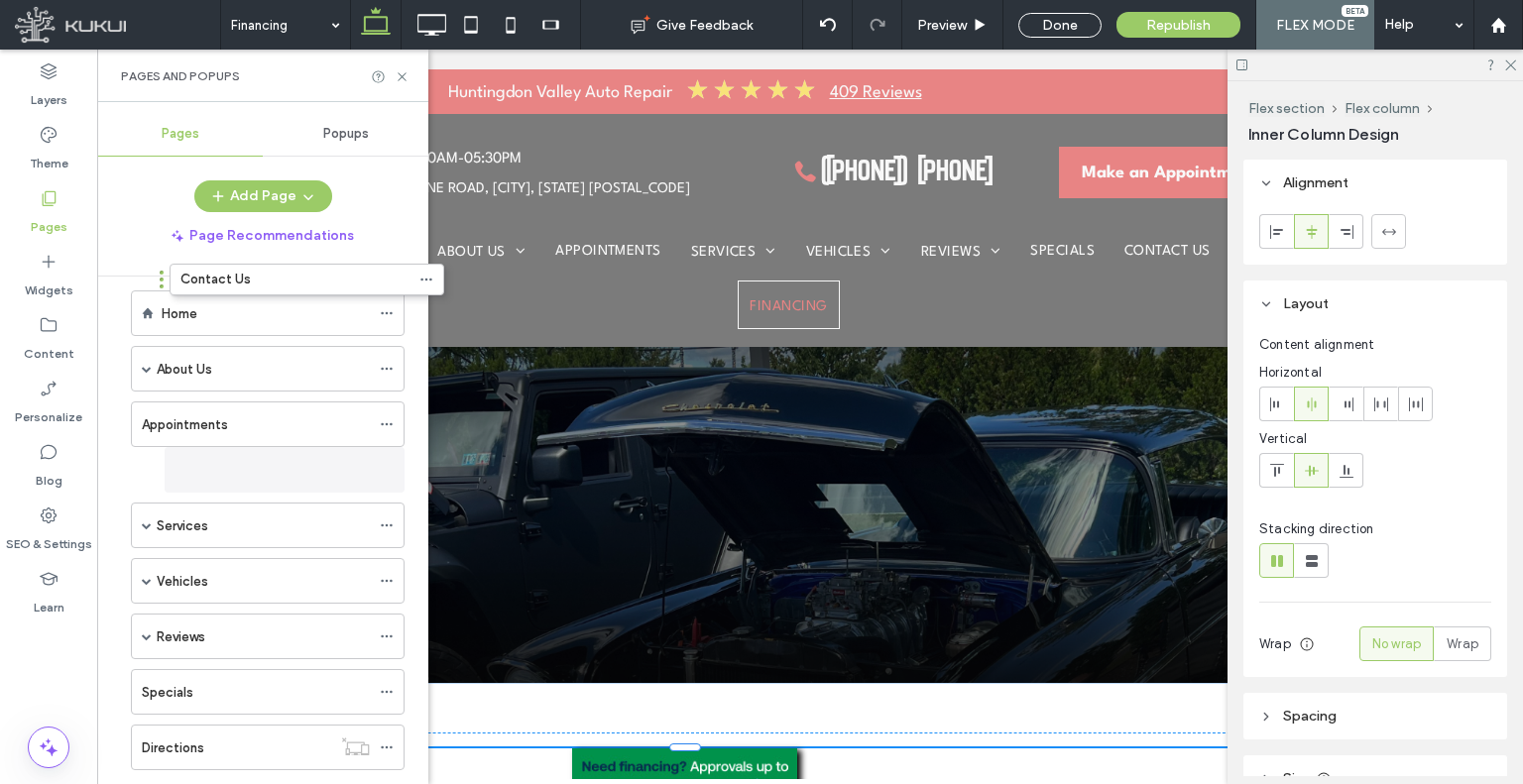 scroll, scrollTop: 0, scrollLeft: 0, axis: both 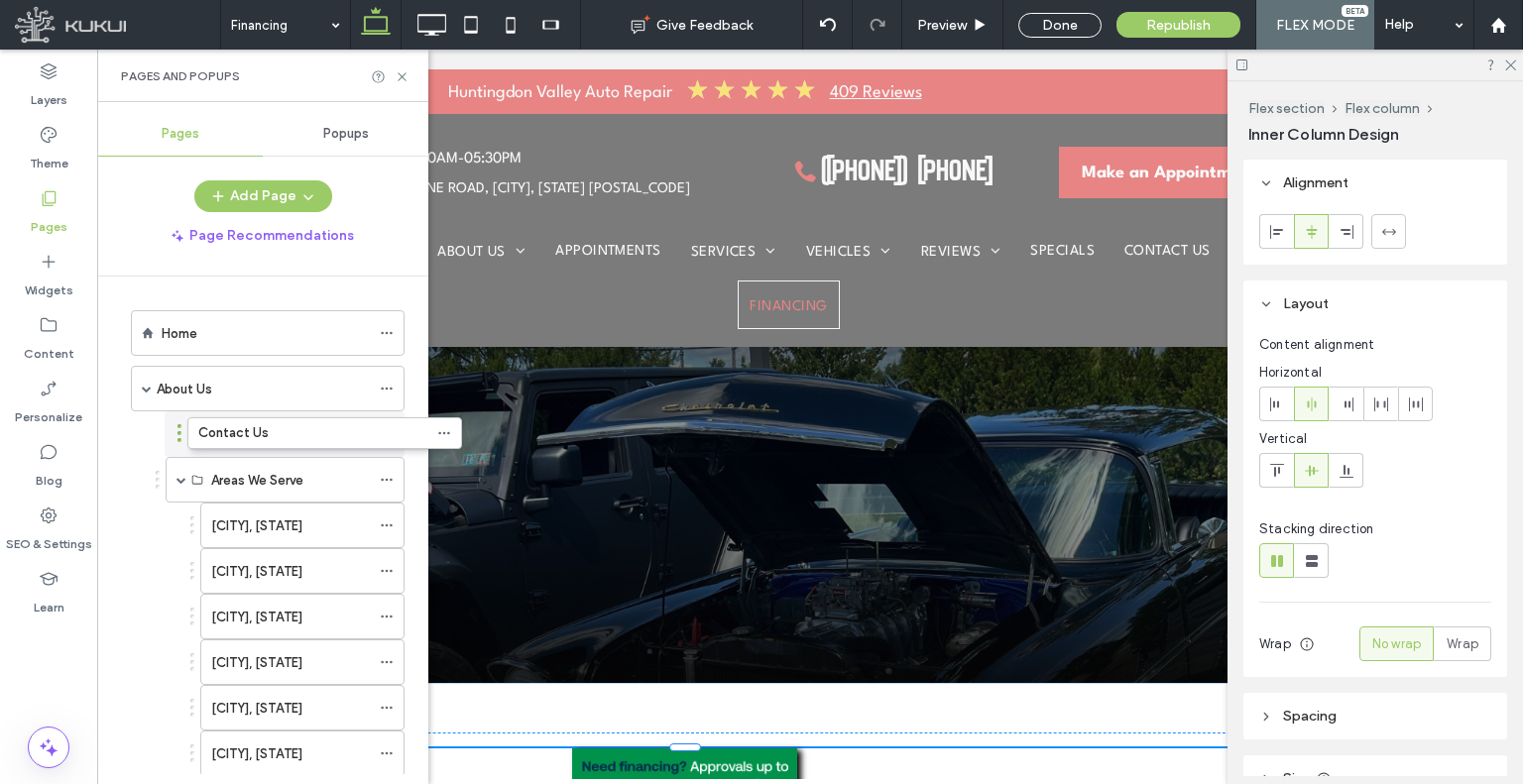 drag, startPoint x: 123, startPoint y: 621, endPoint x: 179, endPoint y: 442, distance: 187.55533 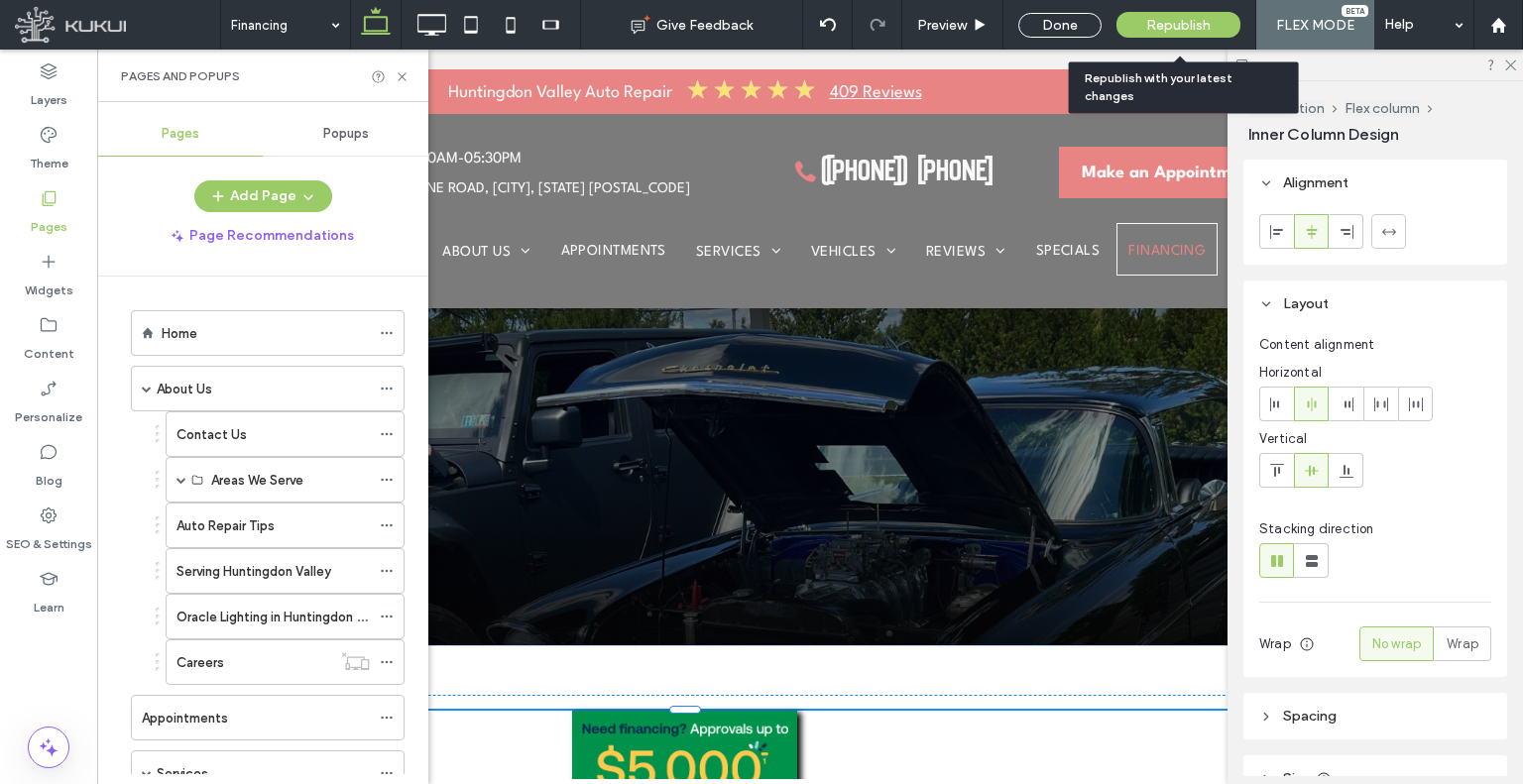 click on "Republish" at bounding box center [1178, 25] 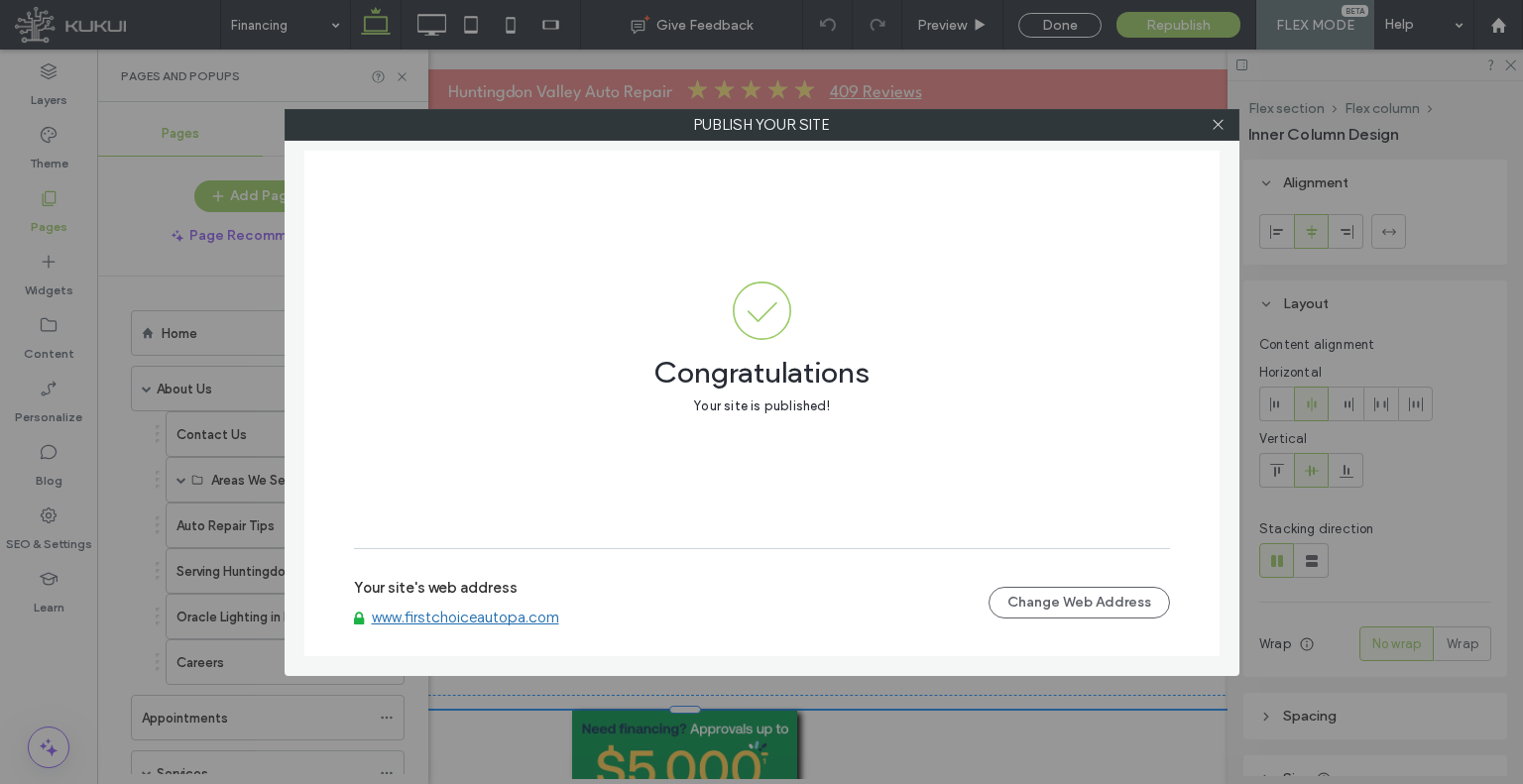 click on "Your site's web address" at bounding box center (435, 594) 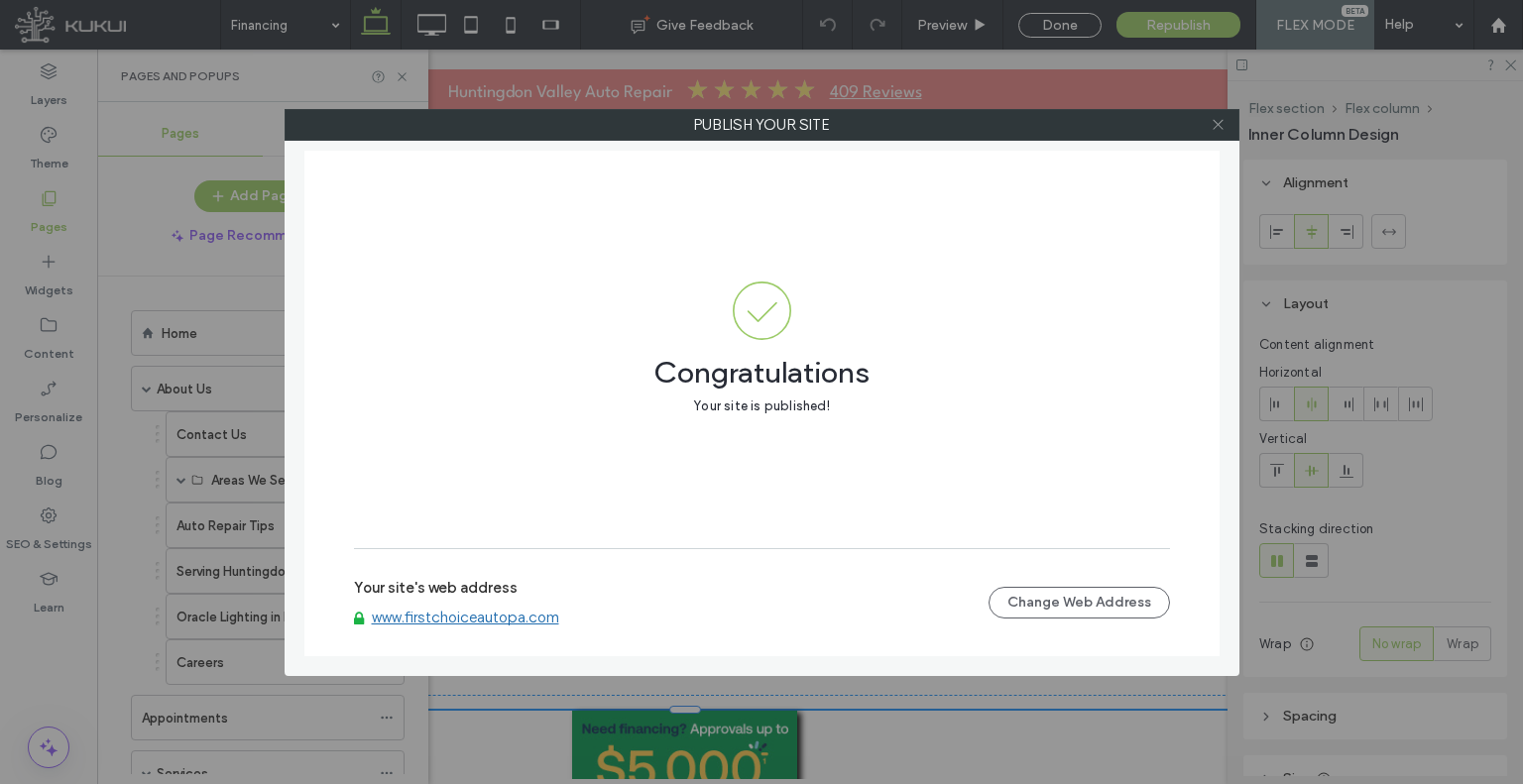 click at bounding box center (1218, 125) 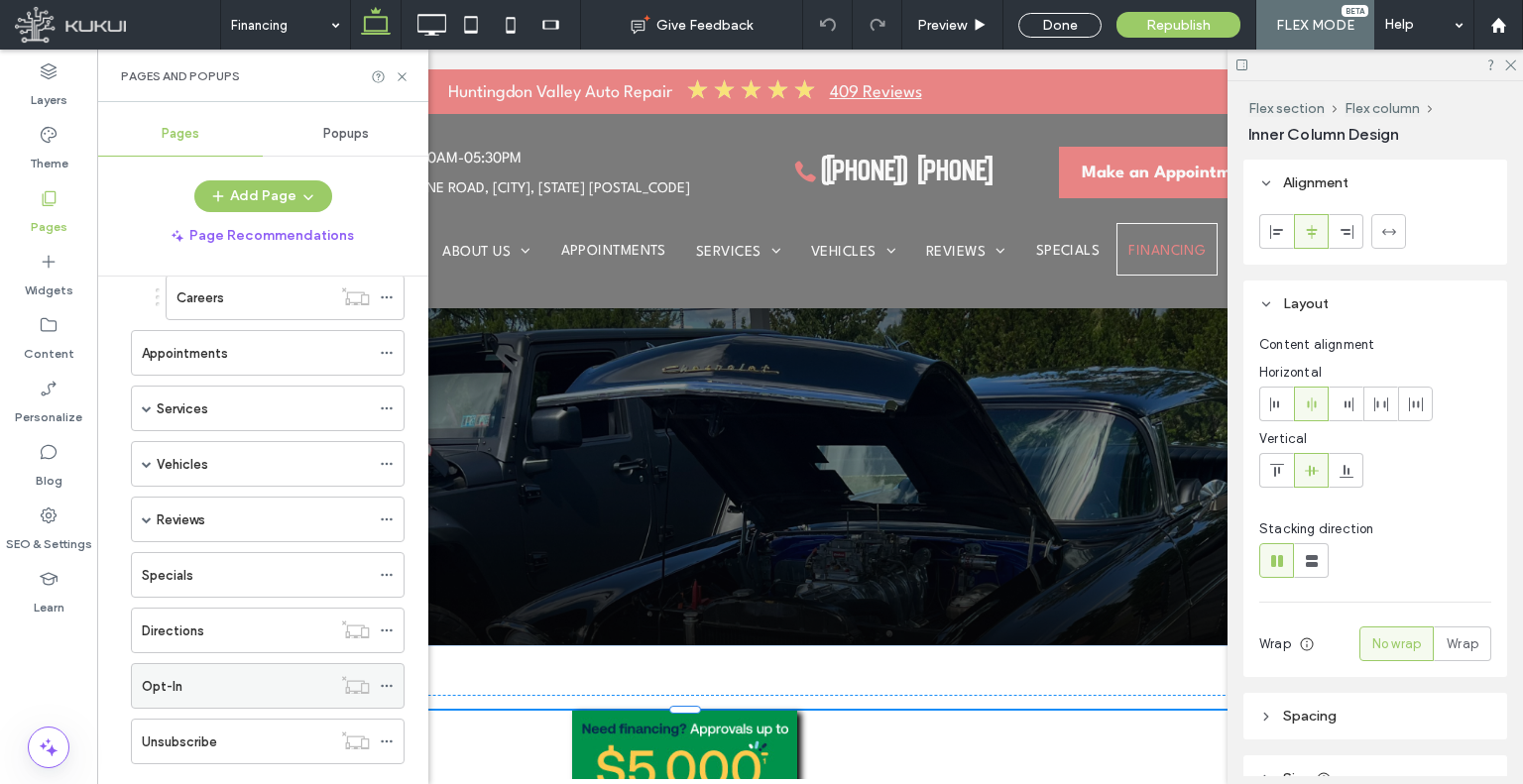 scroll, scrollTop: 507, scrollLeft: 0, axis: vertical 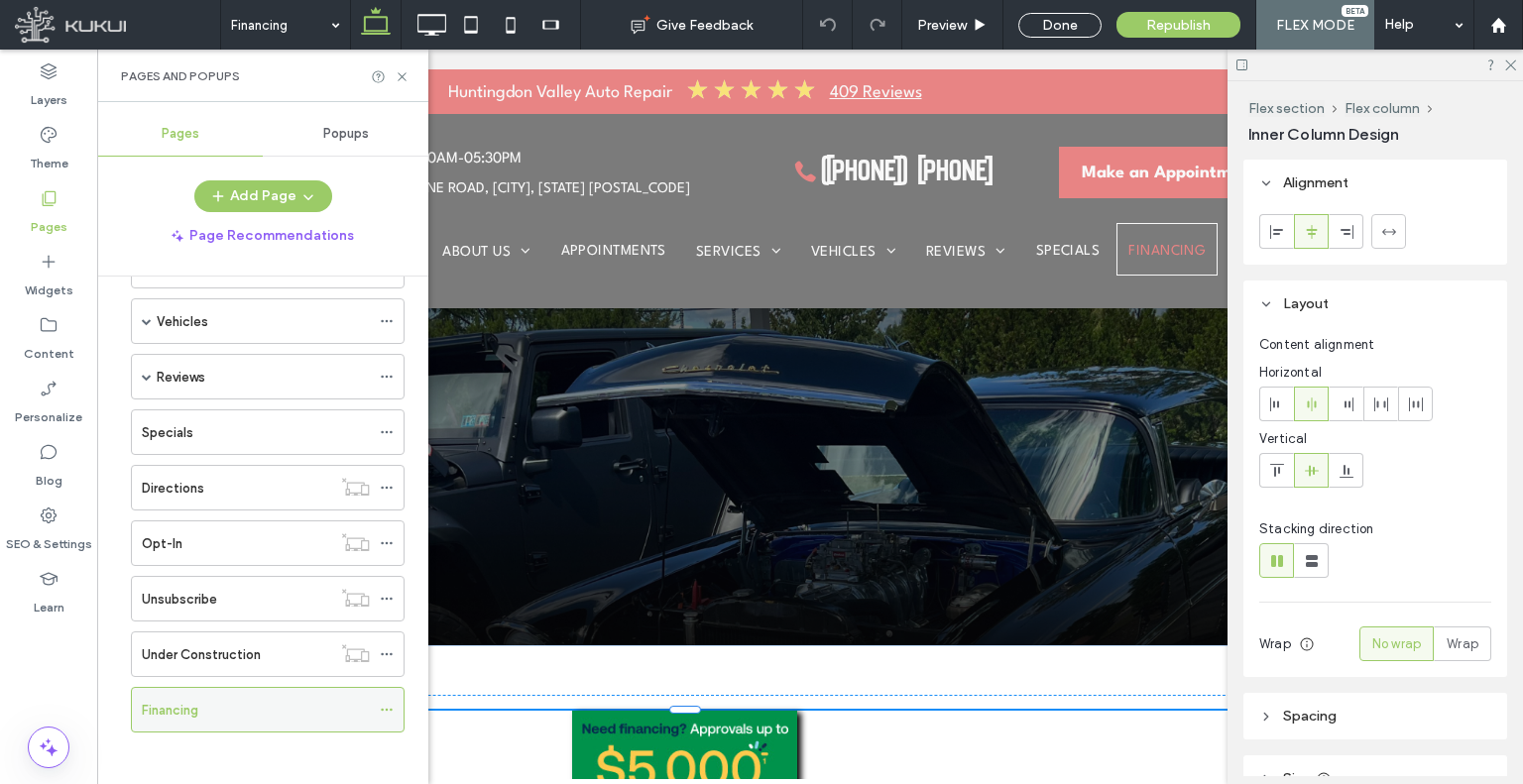 click 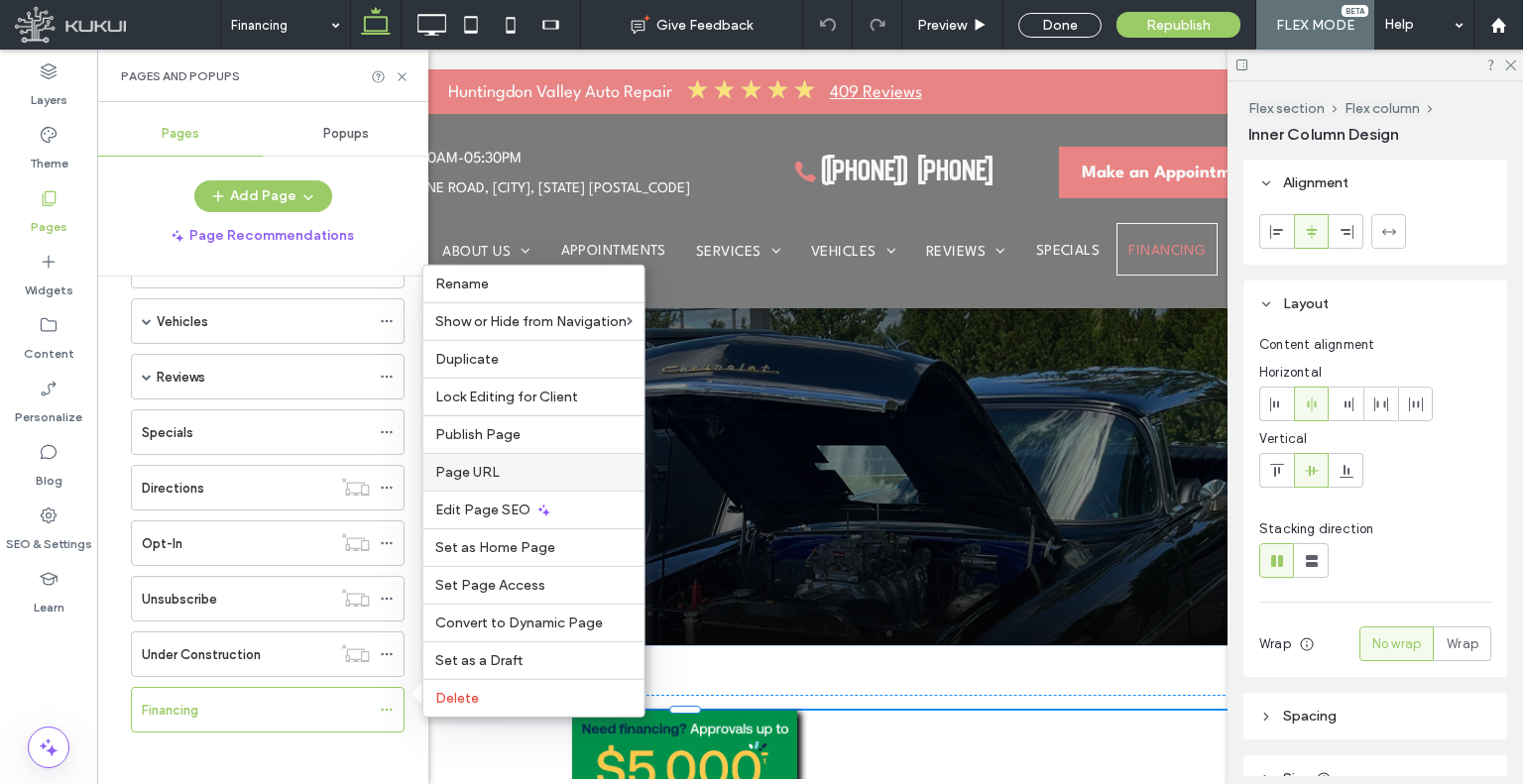 click on "Page URL" at bounding box center [533, 472] 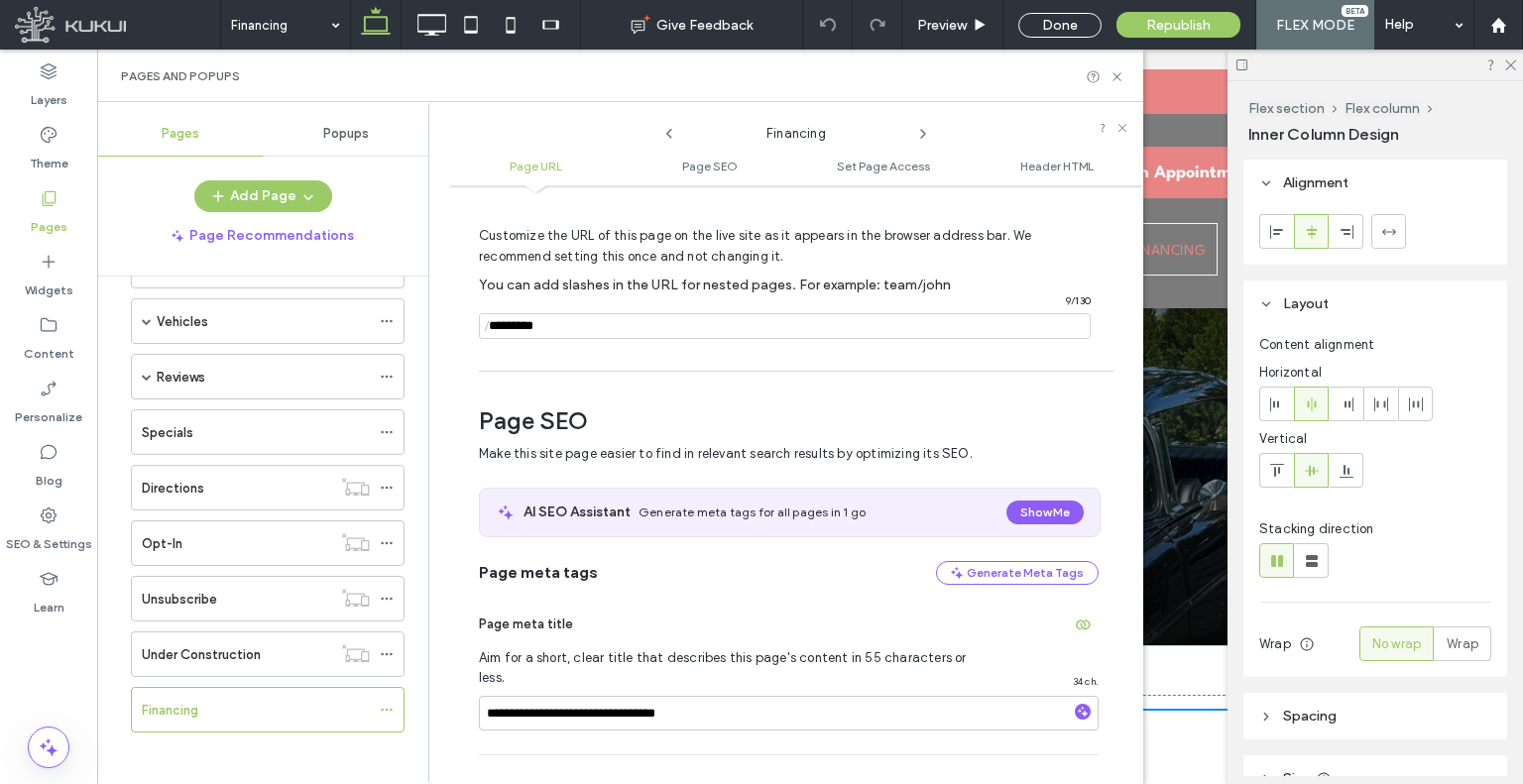 scroll, scrollTop: 208, scrollLeft: 0, axis: vertical 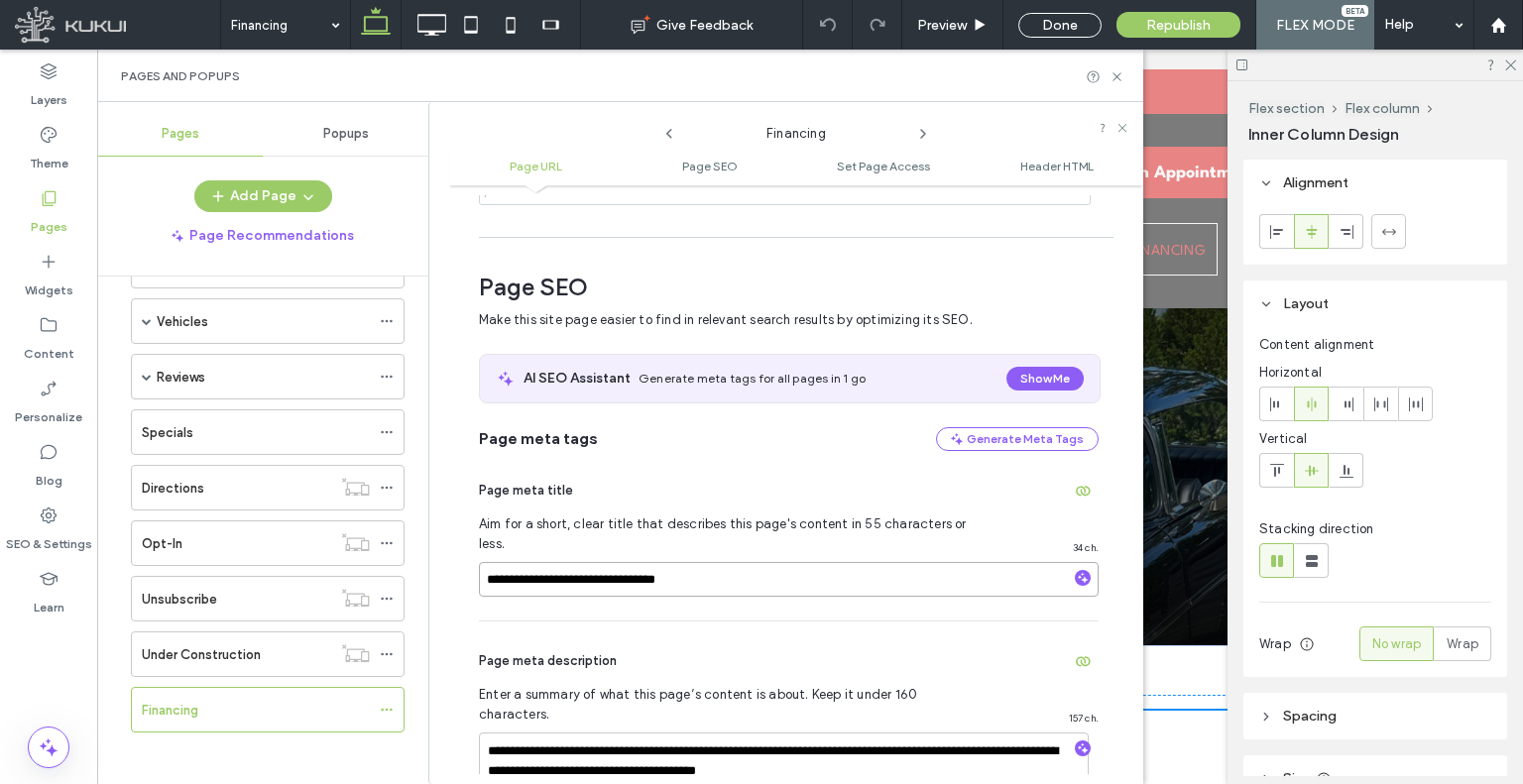 drag, startPoint x: 542, startPoint y: 559, endPoint x: 435, endPoint y: 558, distance: 107.00467 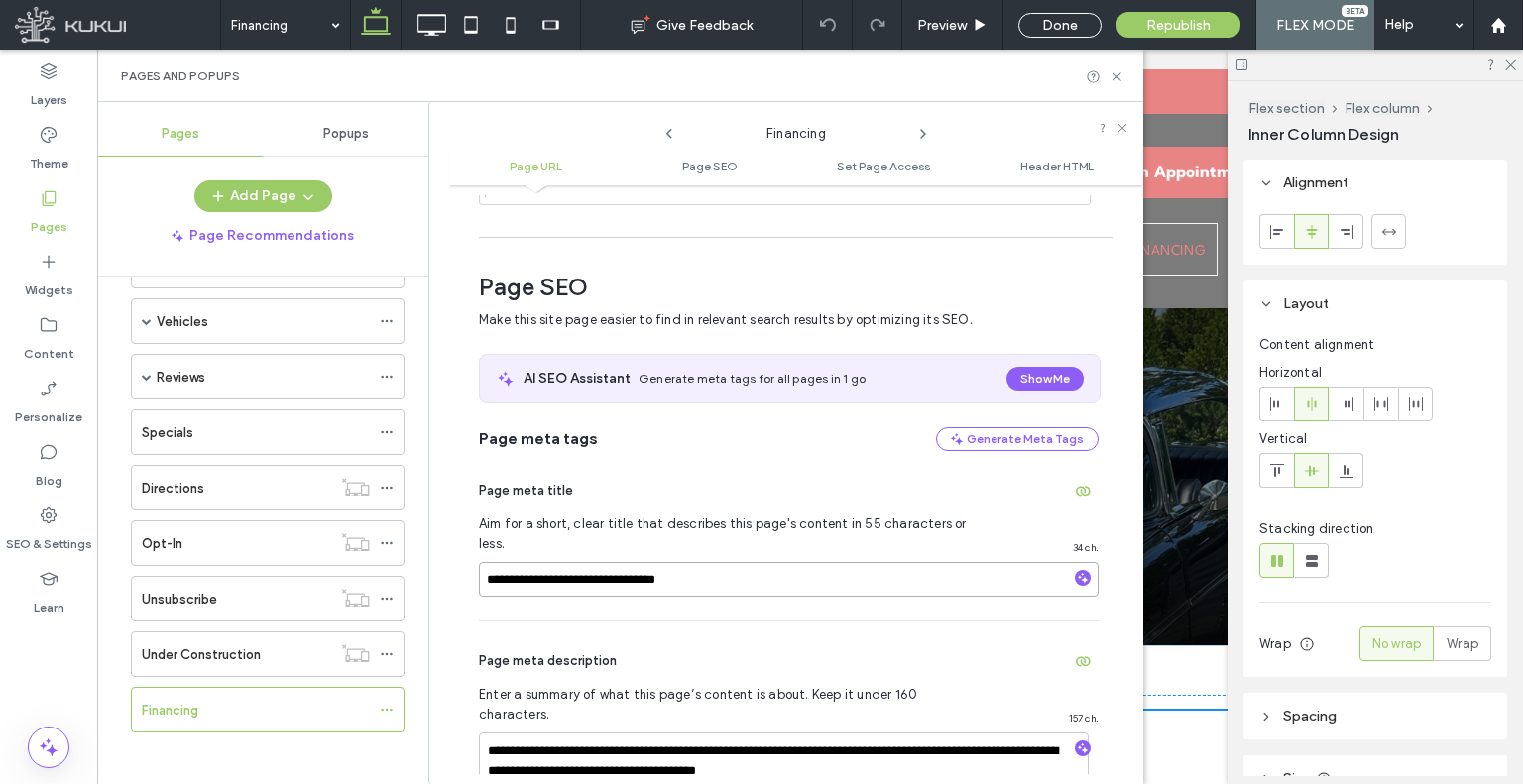 click on "**********" at bounding box center (785, 443) 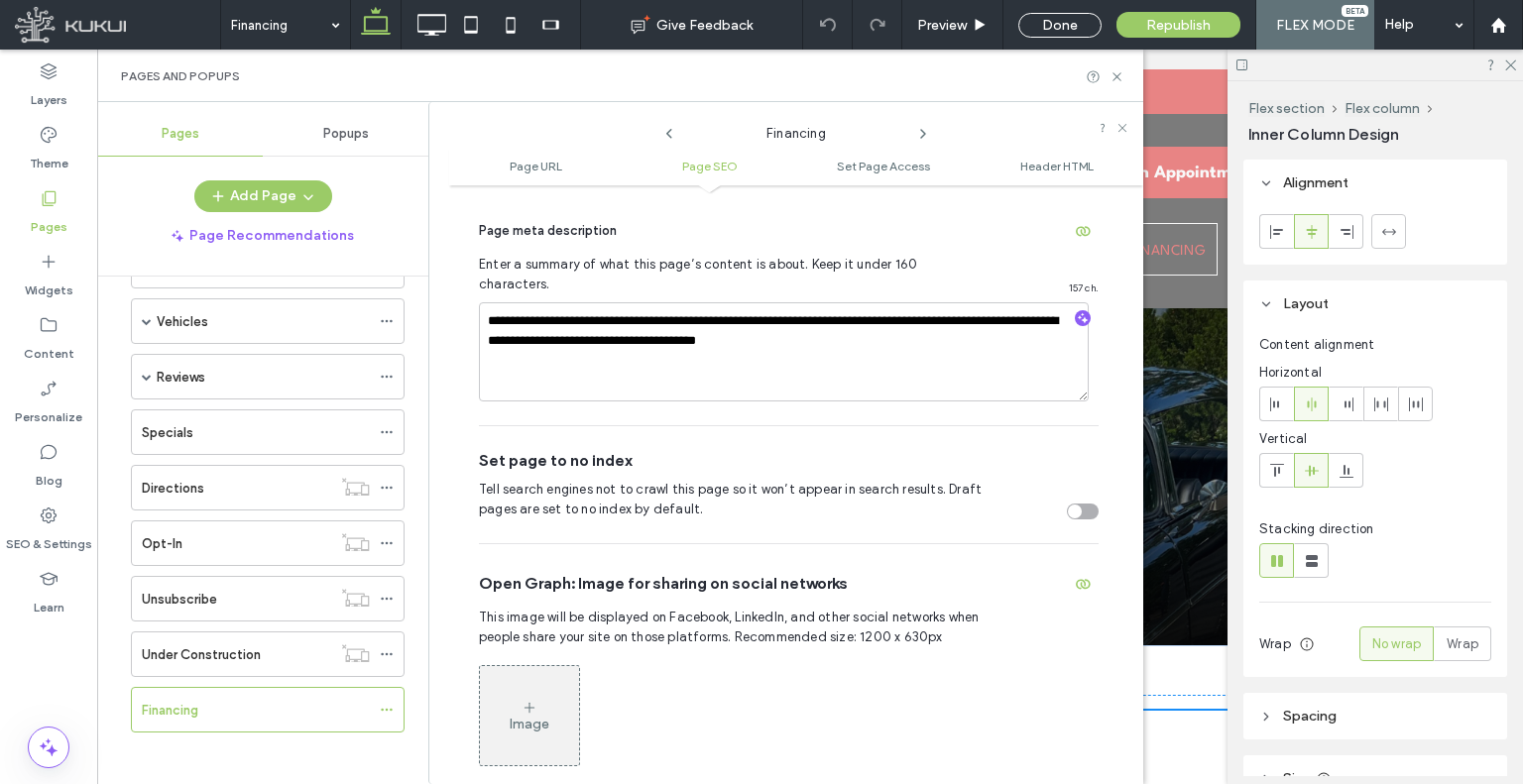 scroll, scrollTop: 605, scrollLeft: 0, axis: vertical 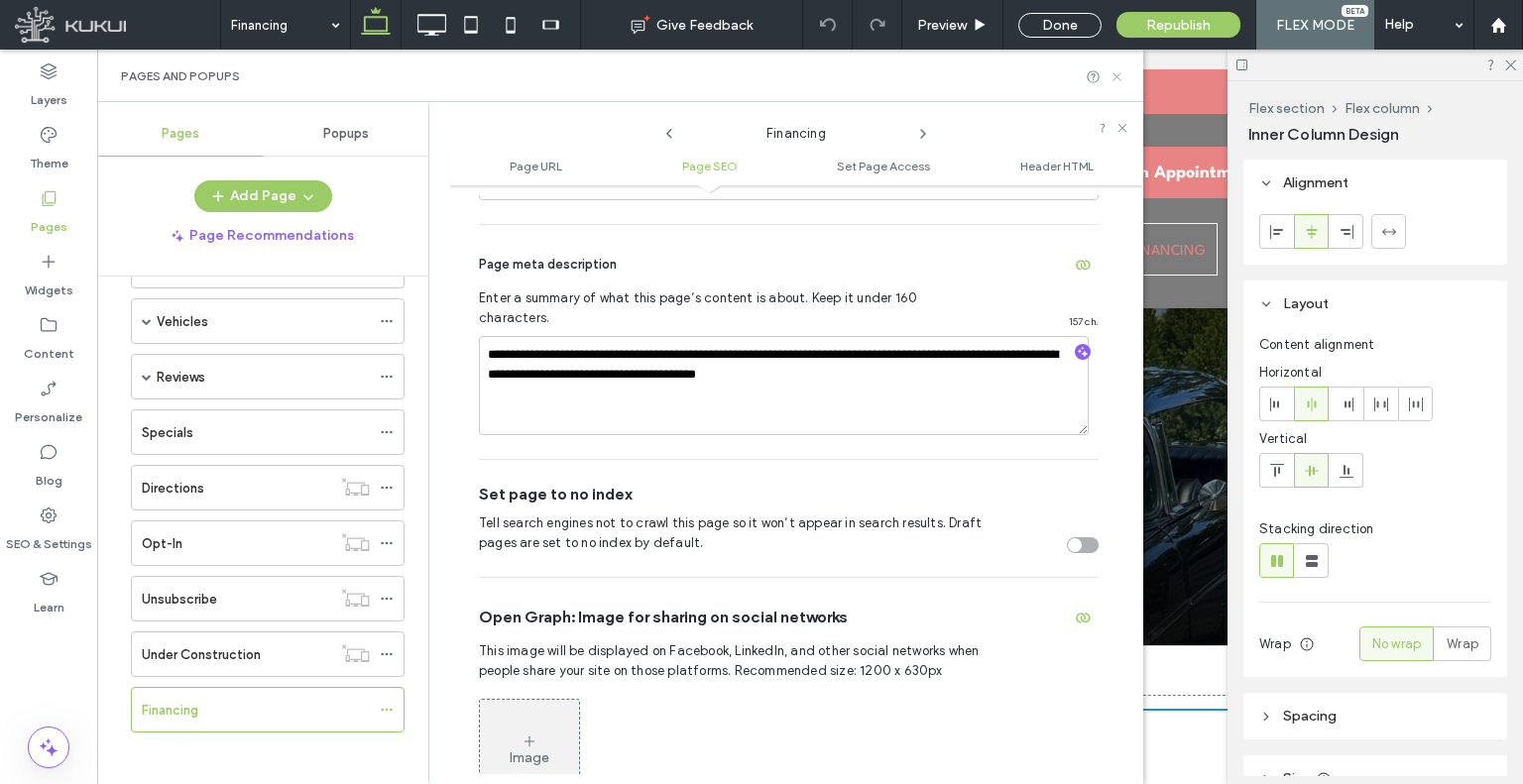 drag, startPoint x: 1119, startPoint y: 74, endPoint x: 1128, endPoint y: 27, distance: 47.85394 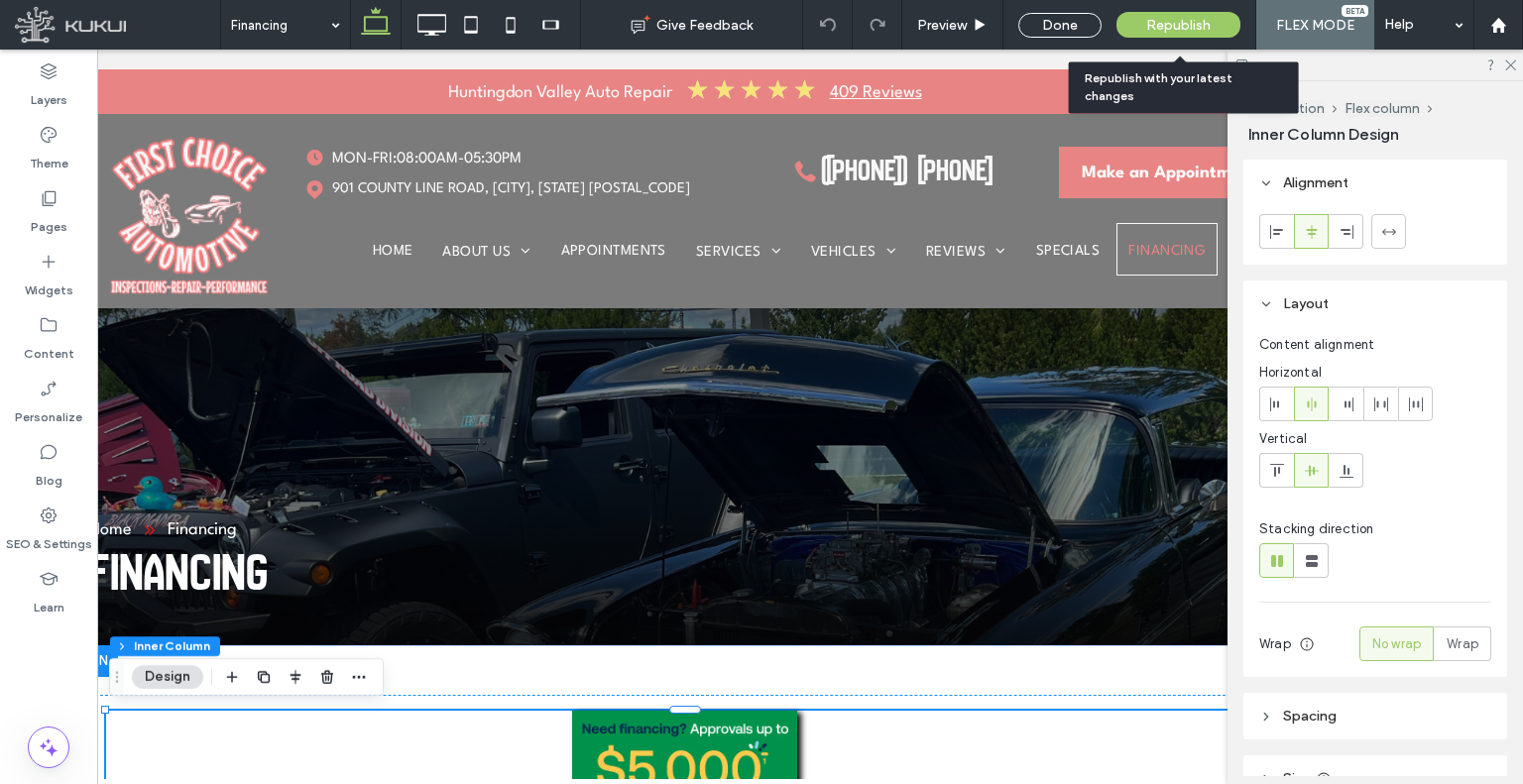 click on "Republish" at bounding box center (1178, 25) 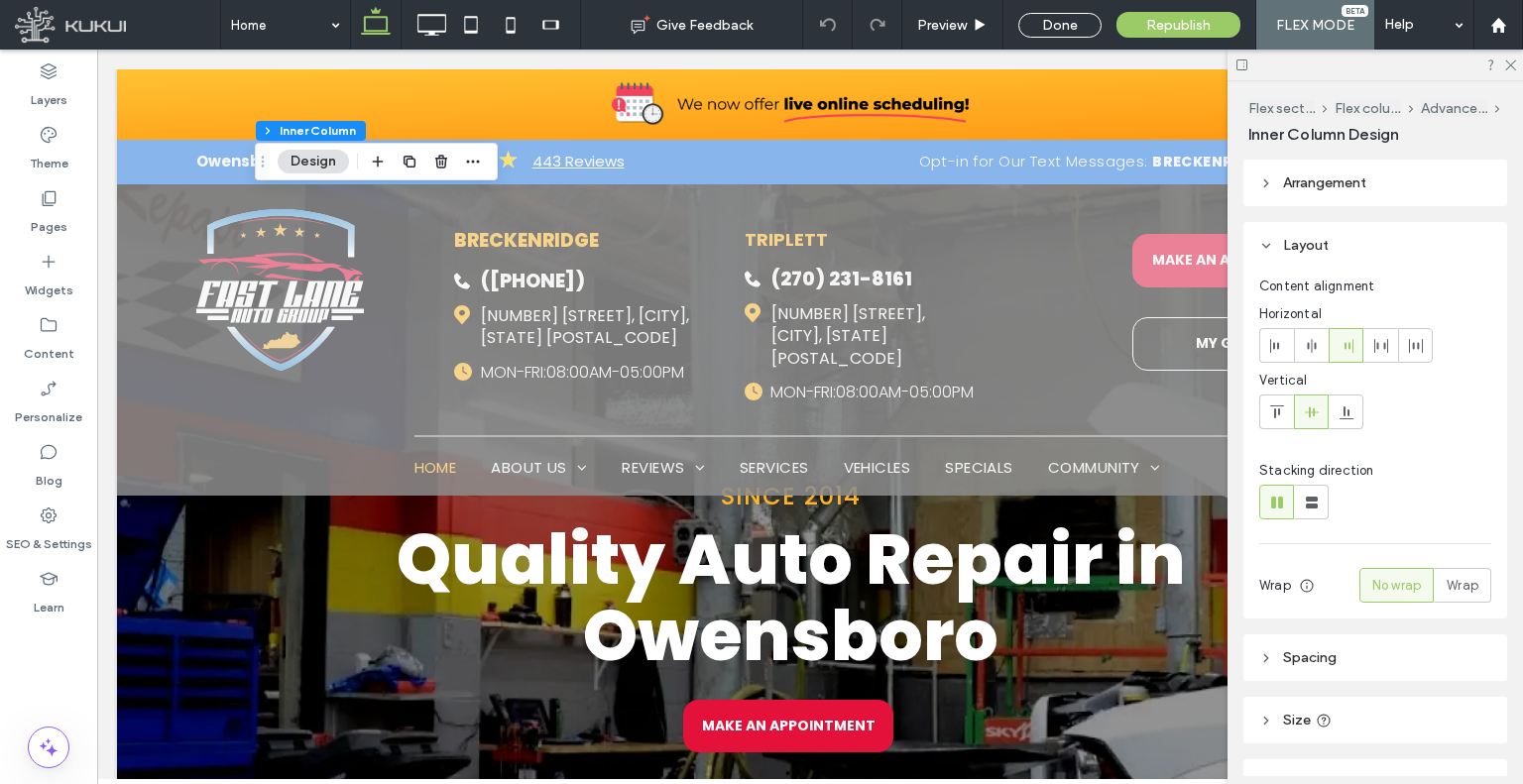 scroll, scrollTop: 892, scrollLeft: 0, axis: vertical 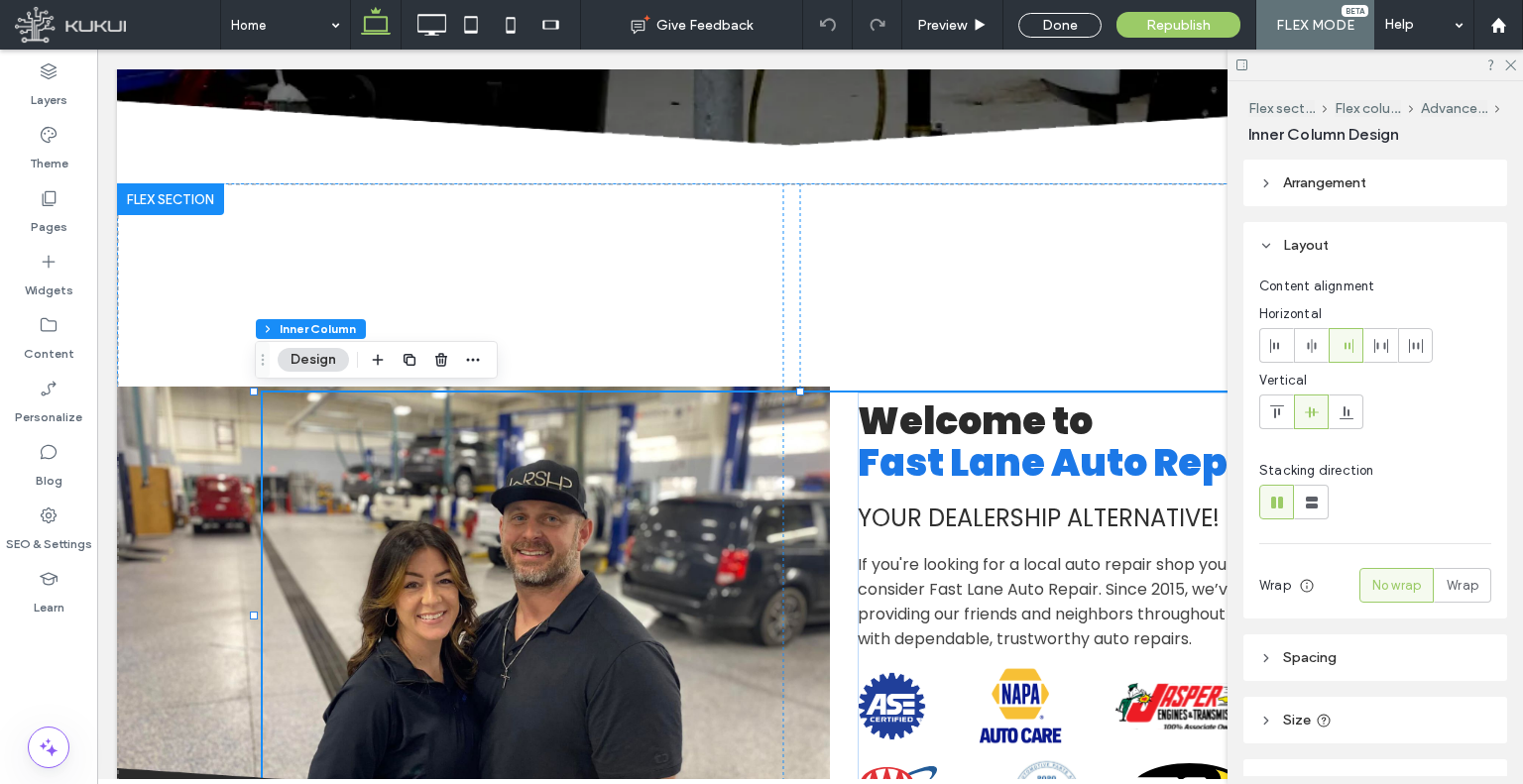 click at bounding box center [97, 50] 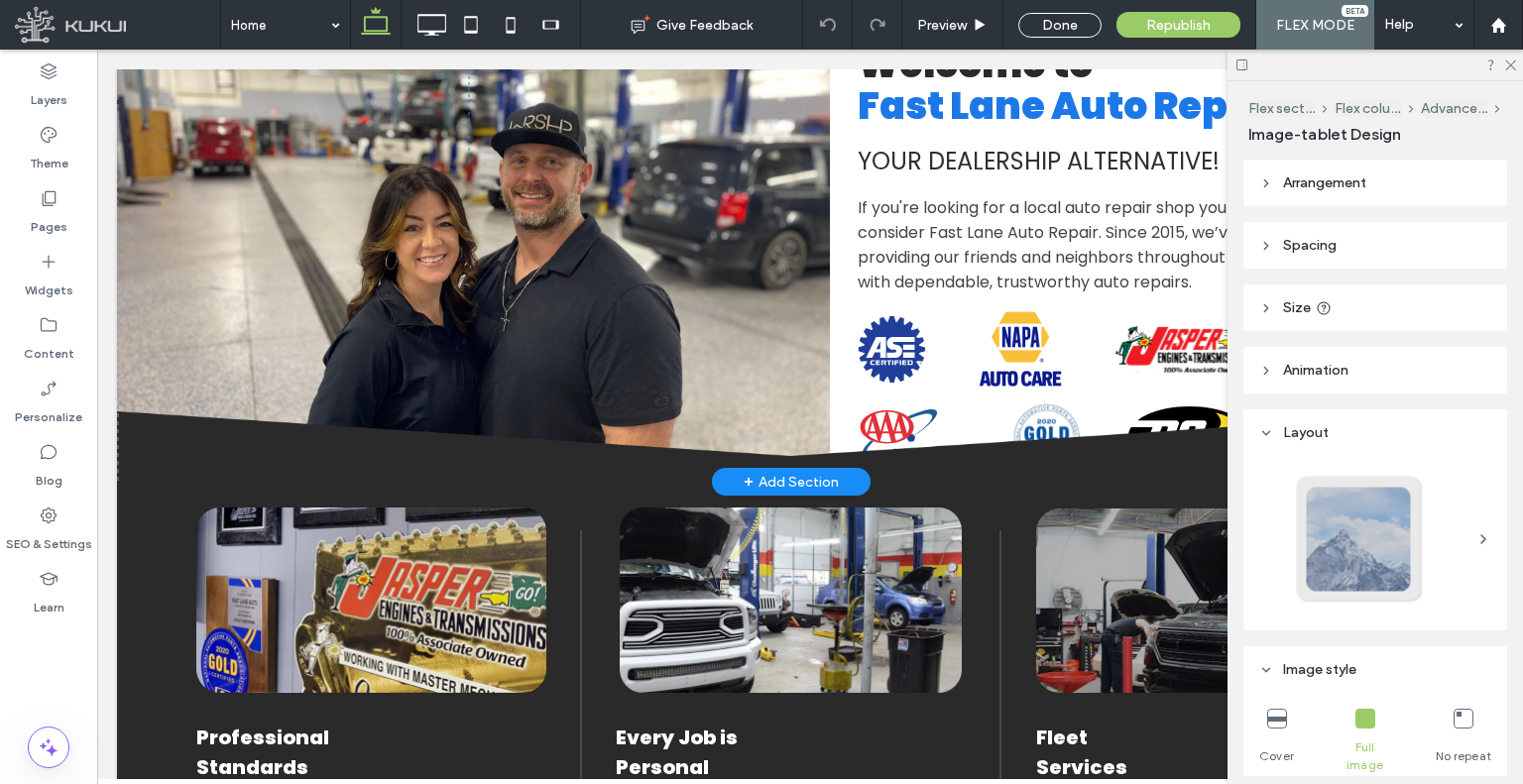 scroll, scrollTop: 1288, scrollLeft: 0, axis: vertical 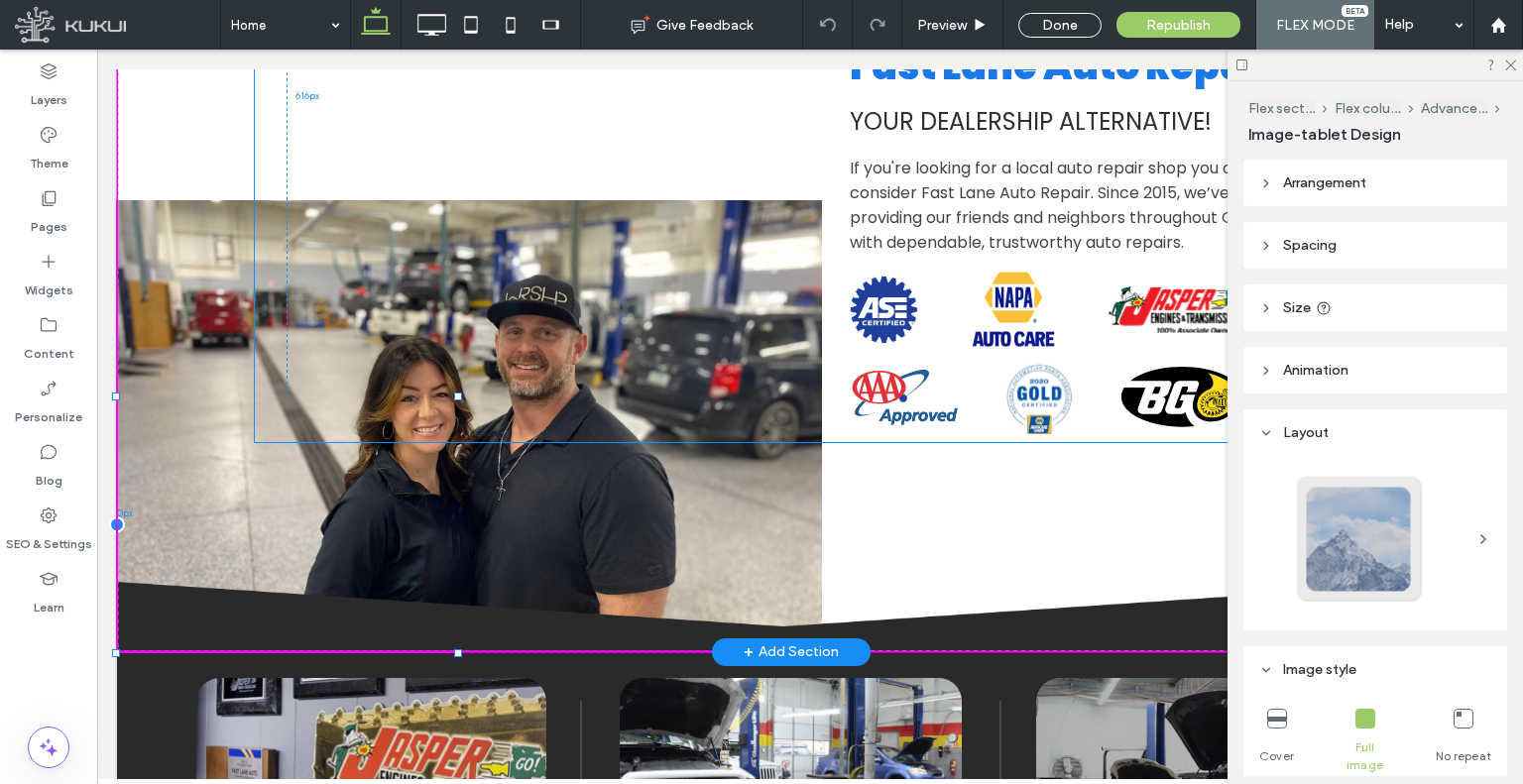drag, startPoint x: 821, startPoint y: 121, endPoint x: 460, endPoint y: 403, distance: 458.08842 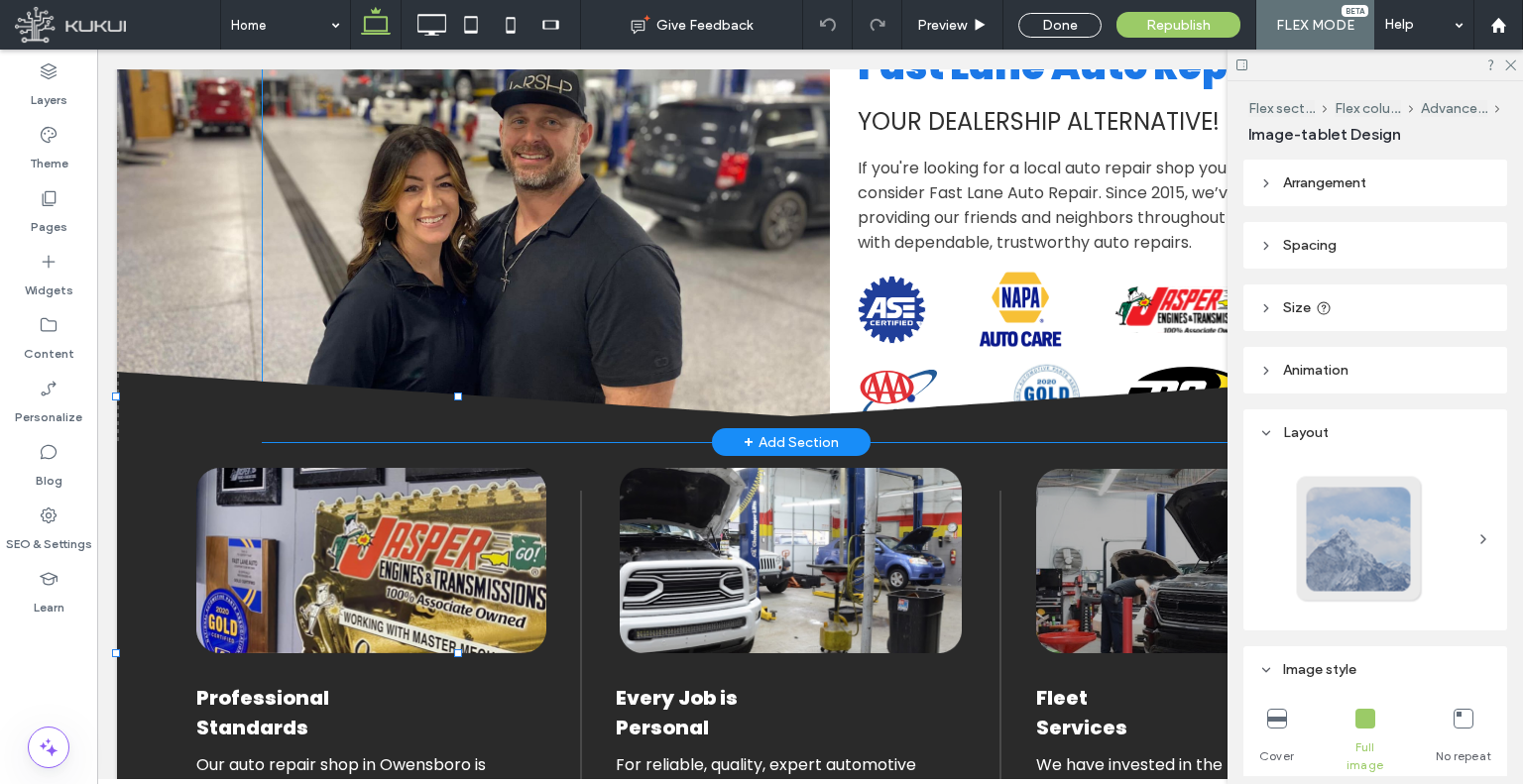 click on "Welcome to Fast Lane Auto Repair
Your Dealers hip Alternative!
If you're looking for a local auto repair shop you can trust, consider Fast Lane Auto Repair. Since 2015, we’ve been providing our friends and neighbors throughout Owensboro with dependable, trustworthy auto repairs.
ASE Certified Logo | Fast Lane Auto Repair
NAPA AutoCare | Fast Lane Auto Repair
Jasper Logo | Fast Lane Auto Repair
AAA Approved | Fast Lane Auto Repair
Gold Certified Logo | Fast Lane Auto Repair" at bounding box center (808, 219) 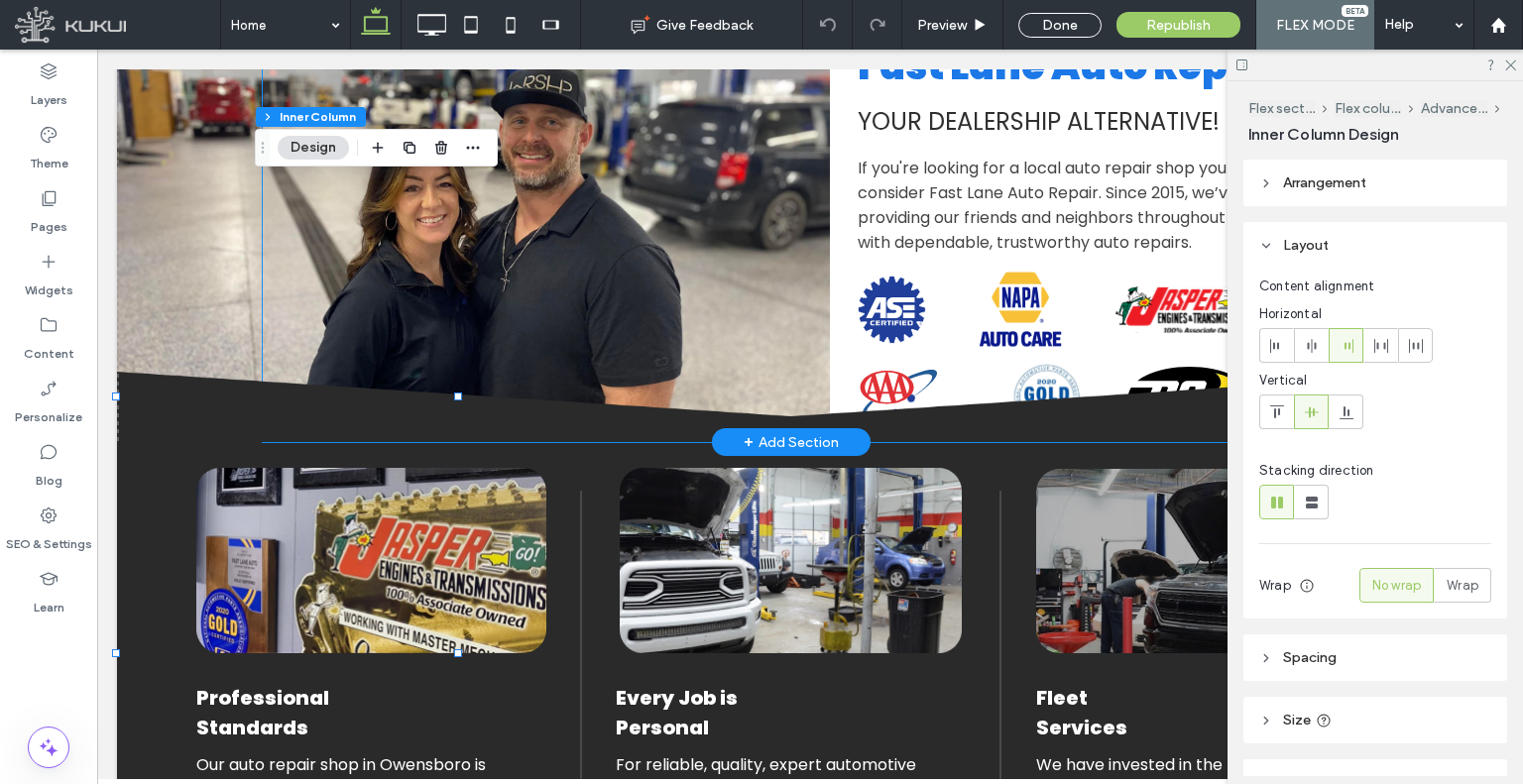 type on "**" 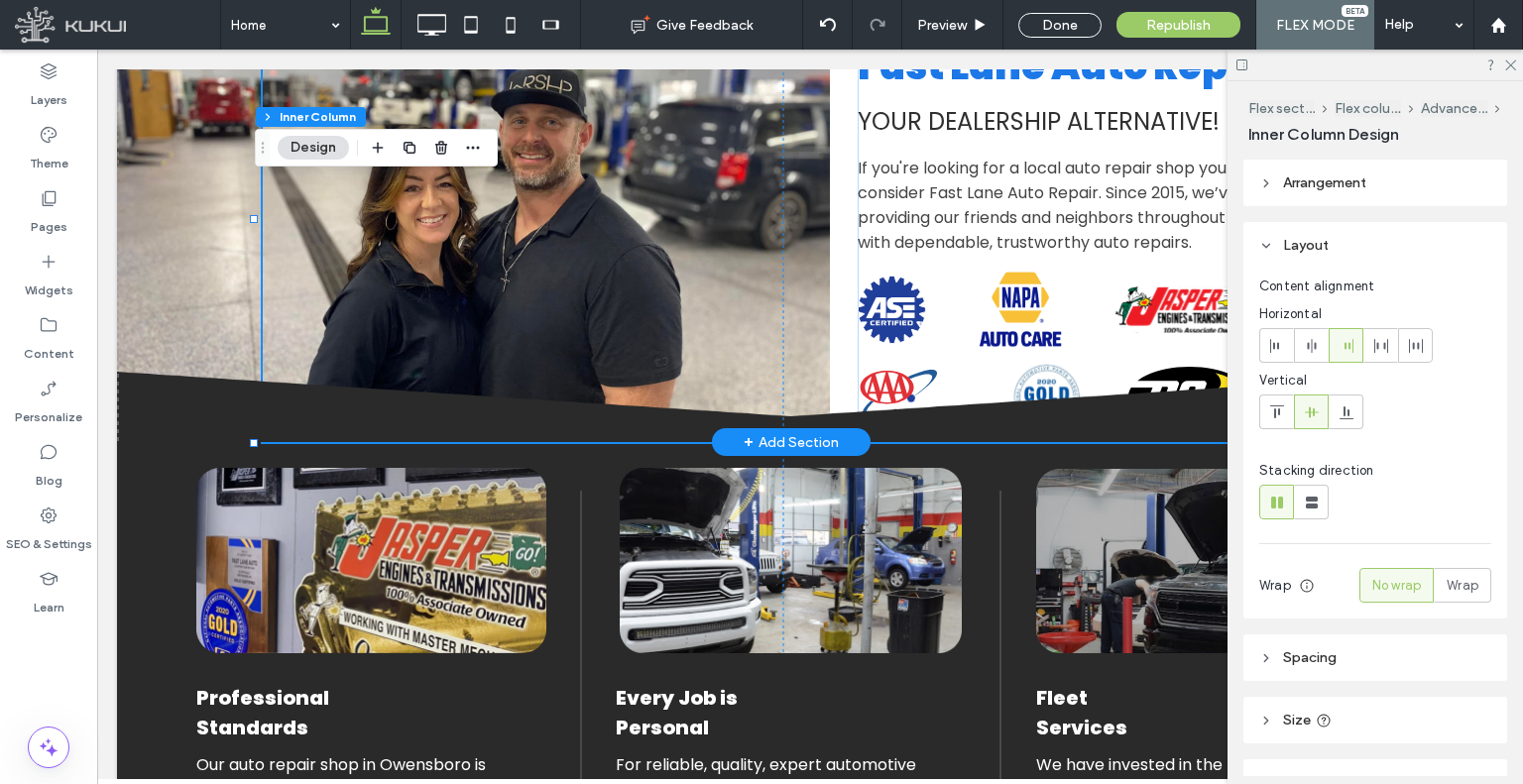 click on "Welcome to Fast Lane Auto Repair
Your Dealers hip Alternative!
If you're looking for a local auto repair shop you can trust, consider Fast Lane Auto Repair. Since 2015, we’ve been providing our friends and neighbors throughout Owensboro with dependable, trustworthy auto repairs.
ASE Certified Logo | Fast Lane Auto Repair
NAPA AutoCare | Fast Lane Auto Repair
Jasper Logo | Fast Lane Auto Repair
AAA Approved | Fast Lane Auto Repair
Gold Certified Logo | Fast Lane Auto Repair" at bounding box center [808, 219] 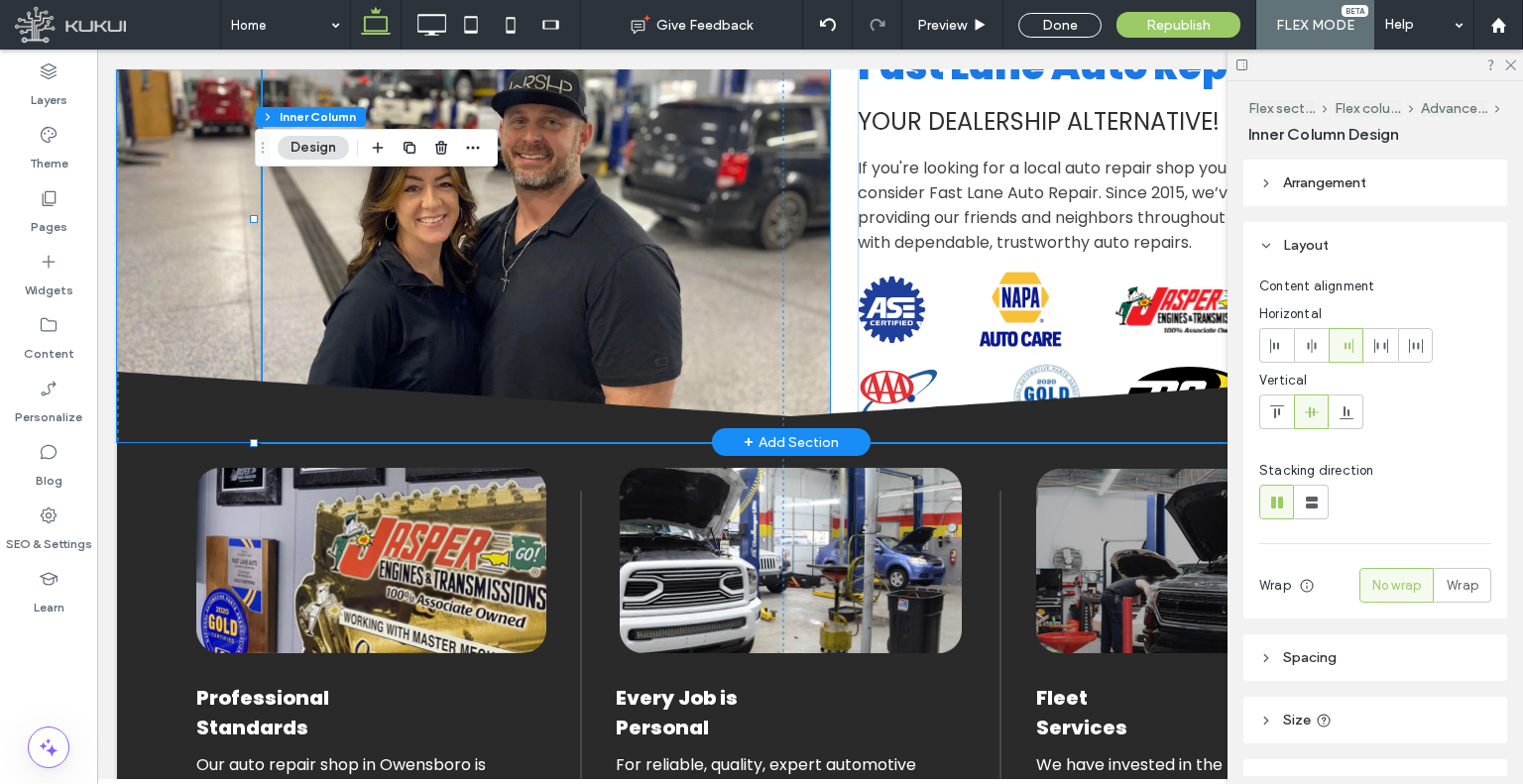 click at bounding box center (473, 216) 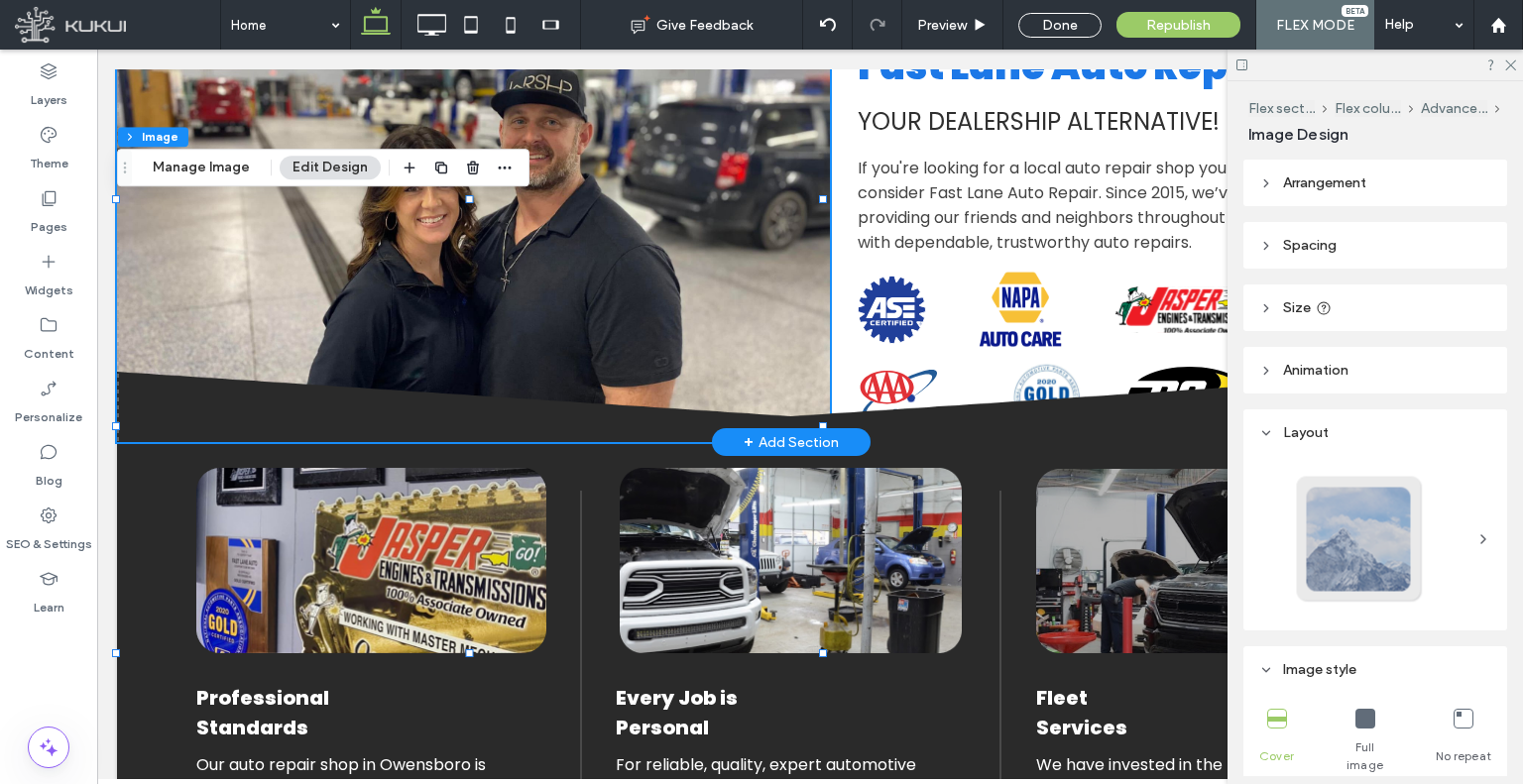 click at bounding box center (473, 216) 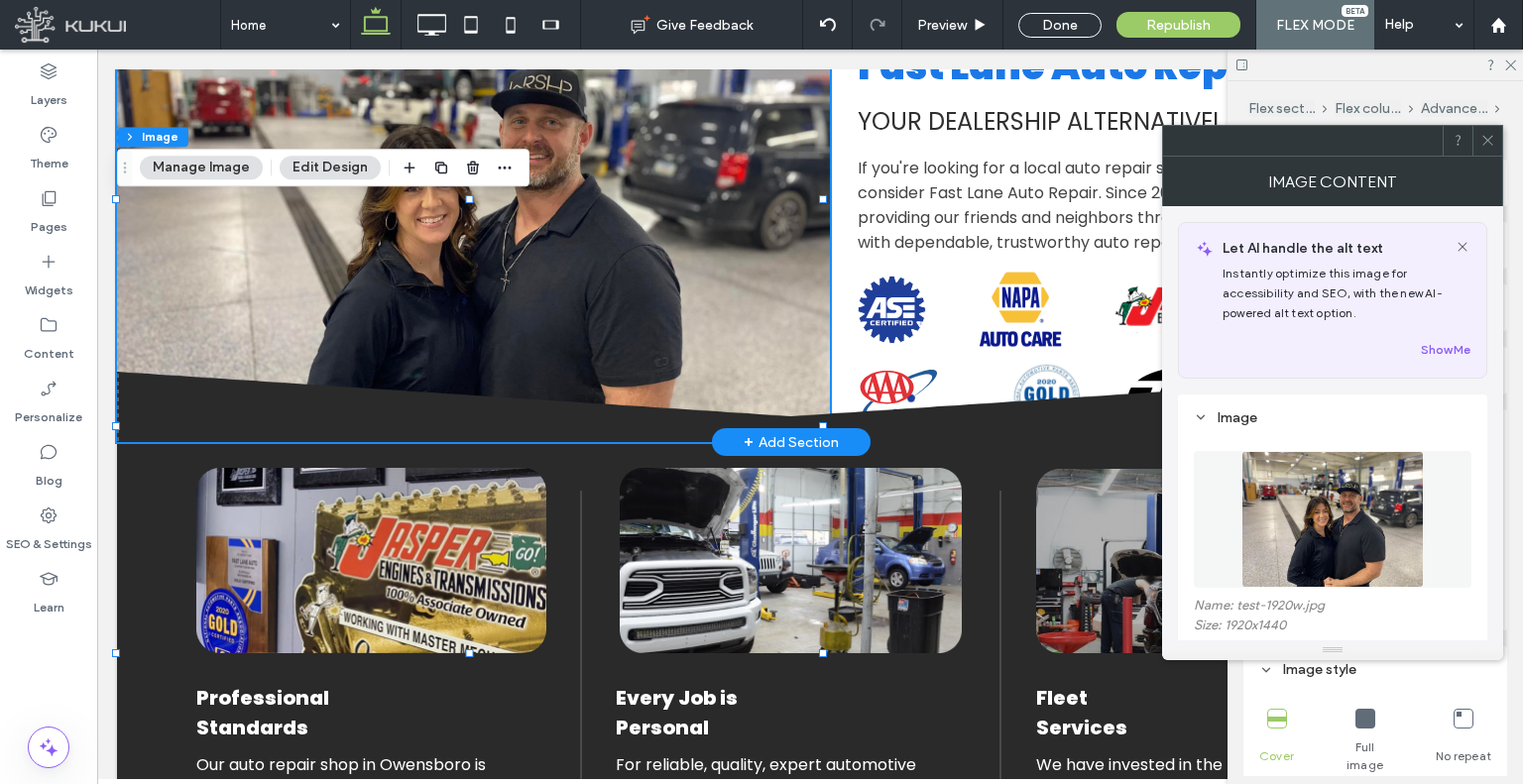 click at bounding box center (97, 50) 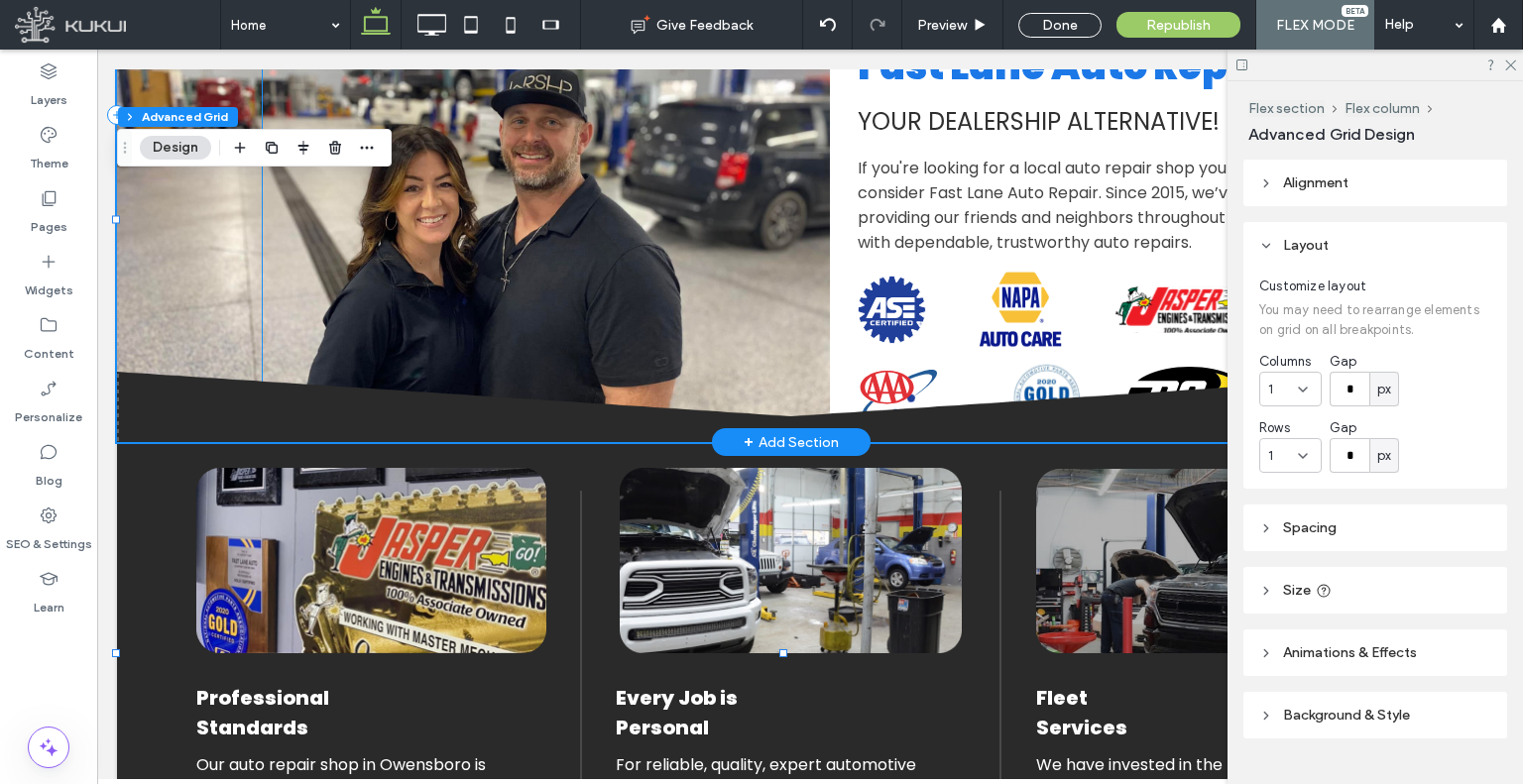 scroll, scrollTop: 1078, scrollLeft: 0, axis: vertical 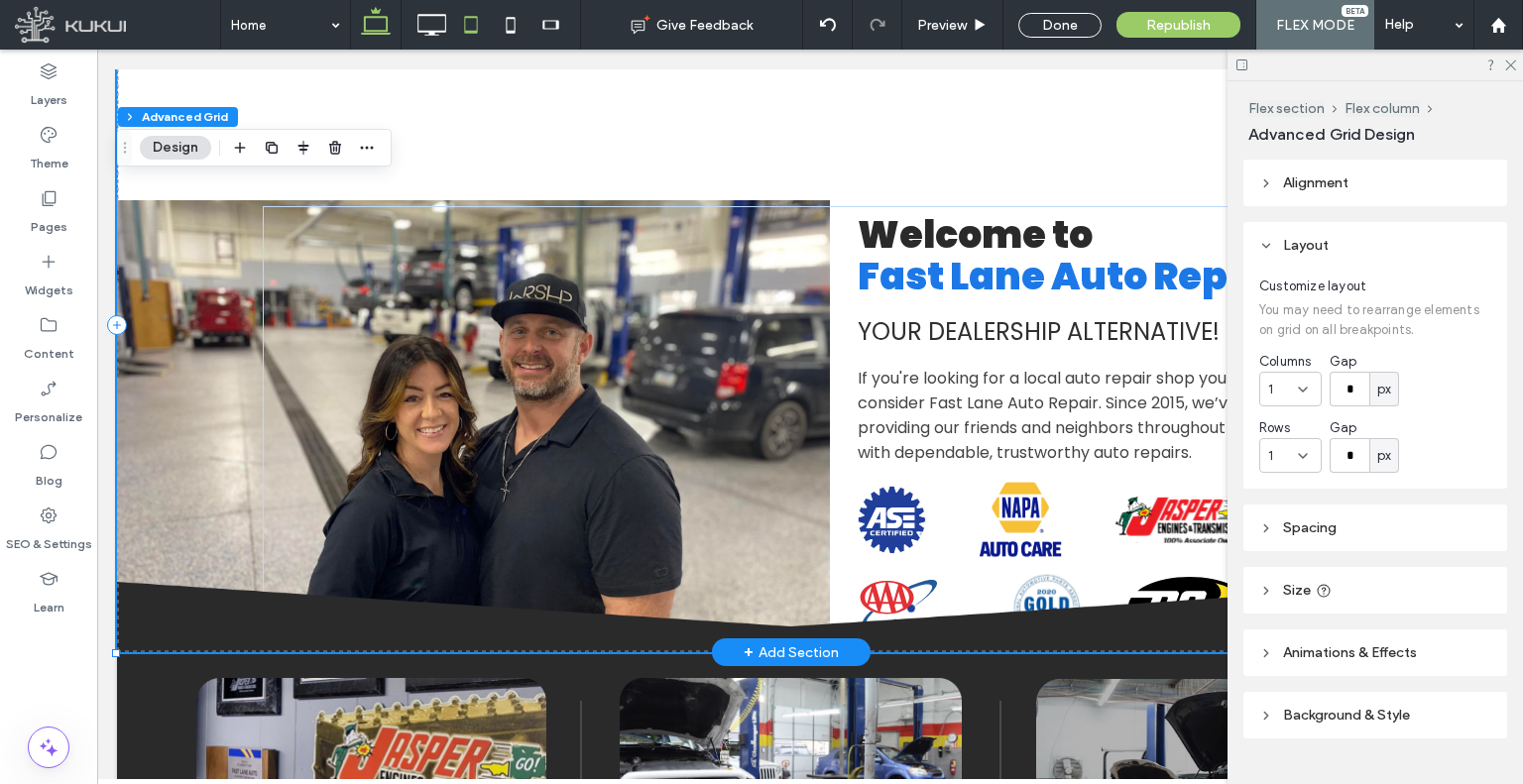 click 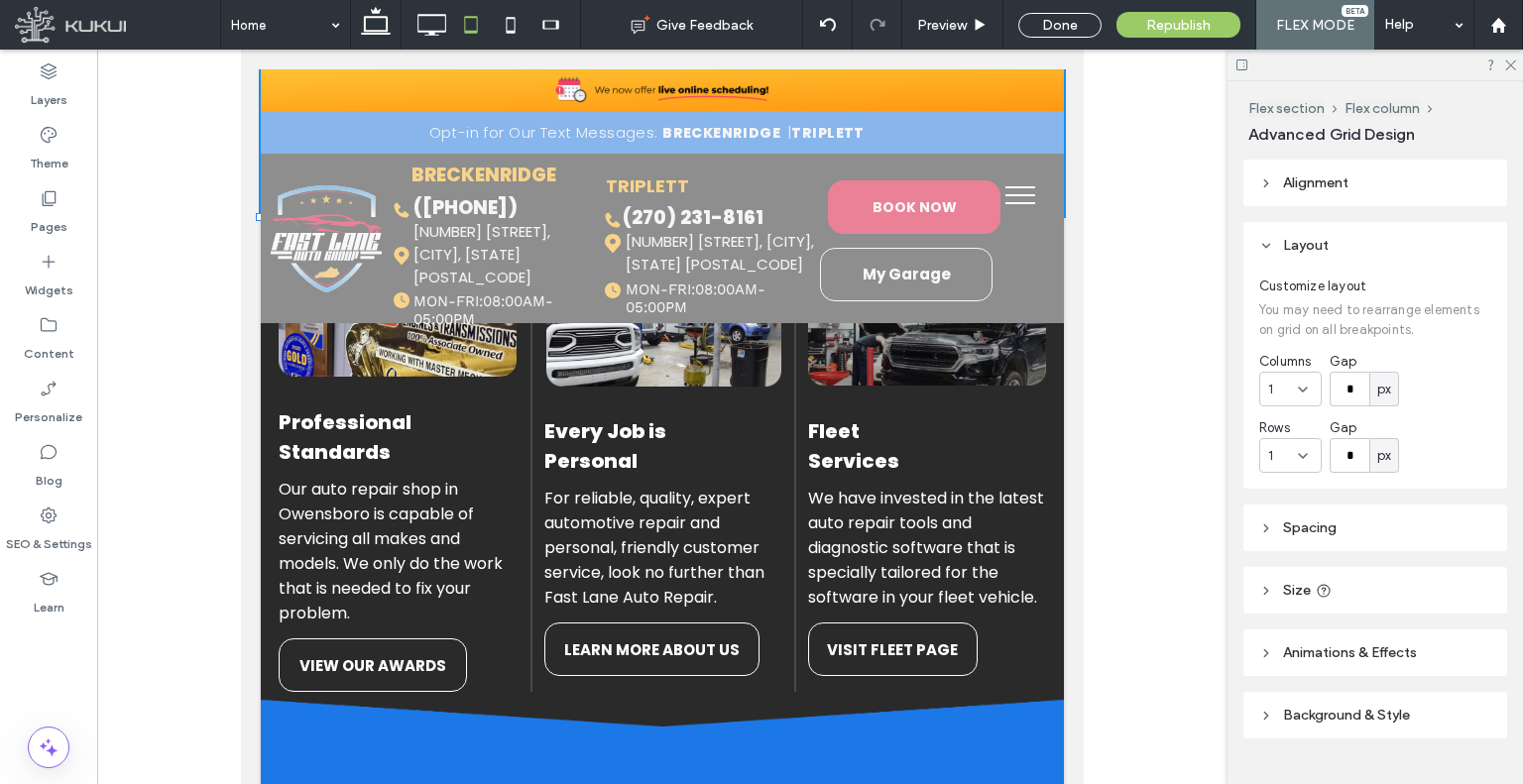 type on "***" 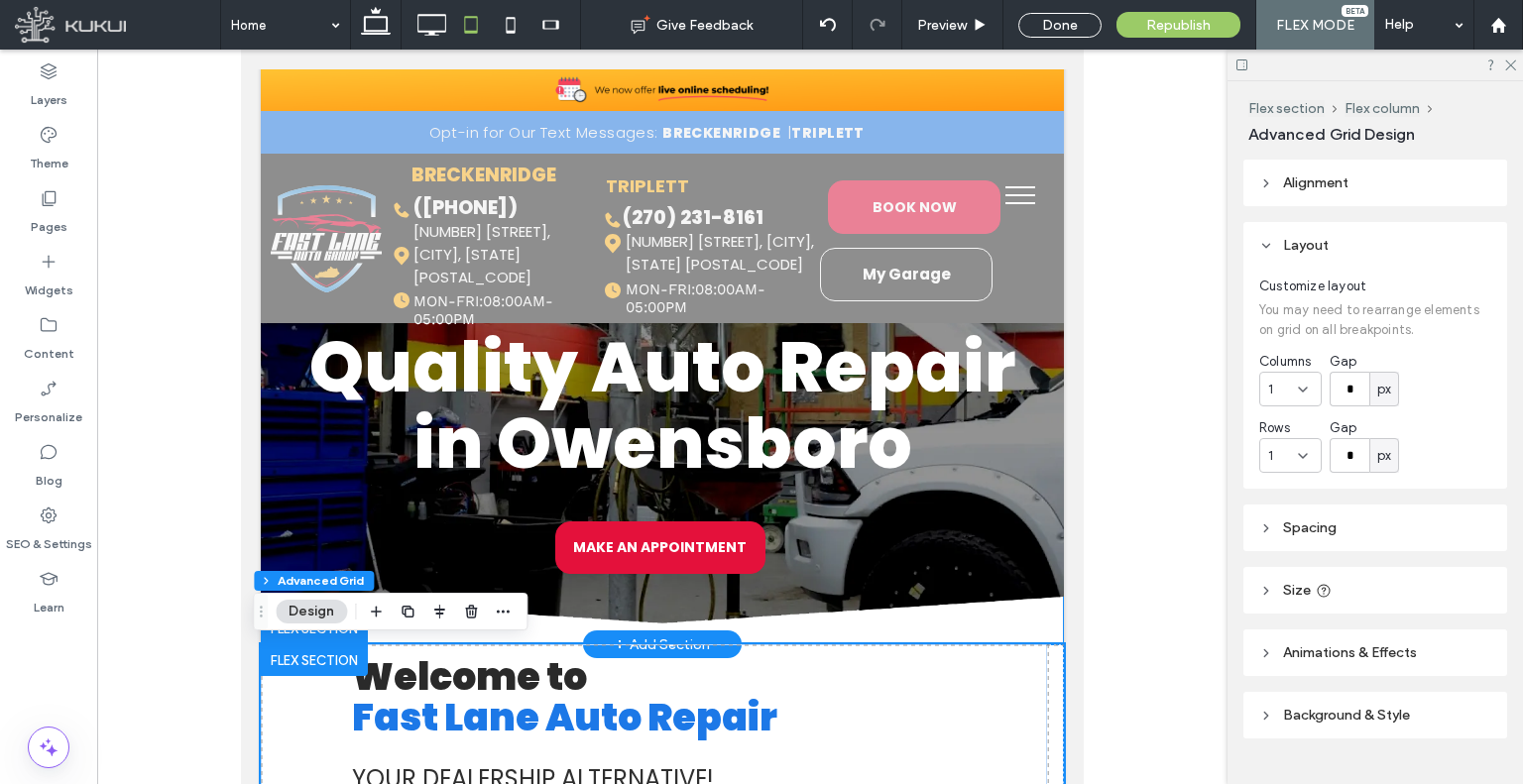 scroll, scrollTop: 432, scrollLeft: 0, axis: vertical 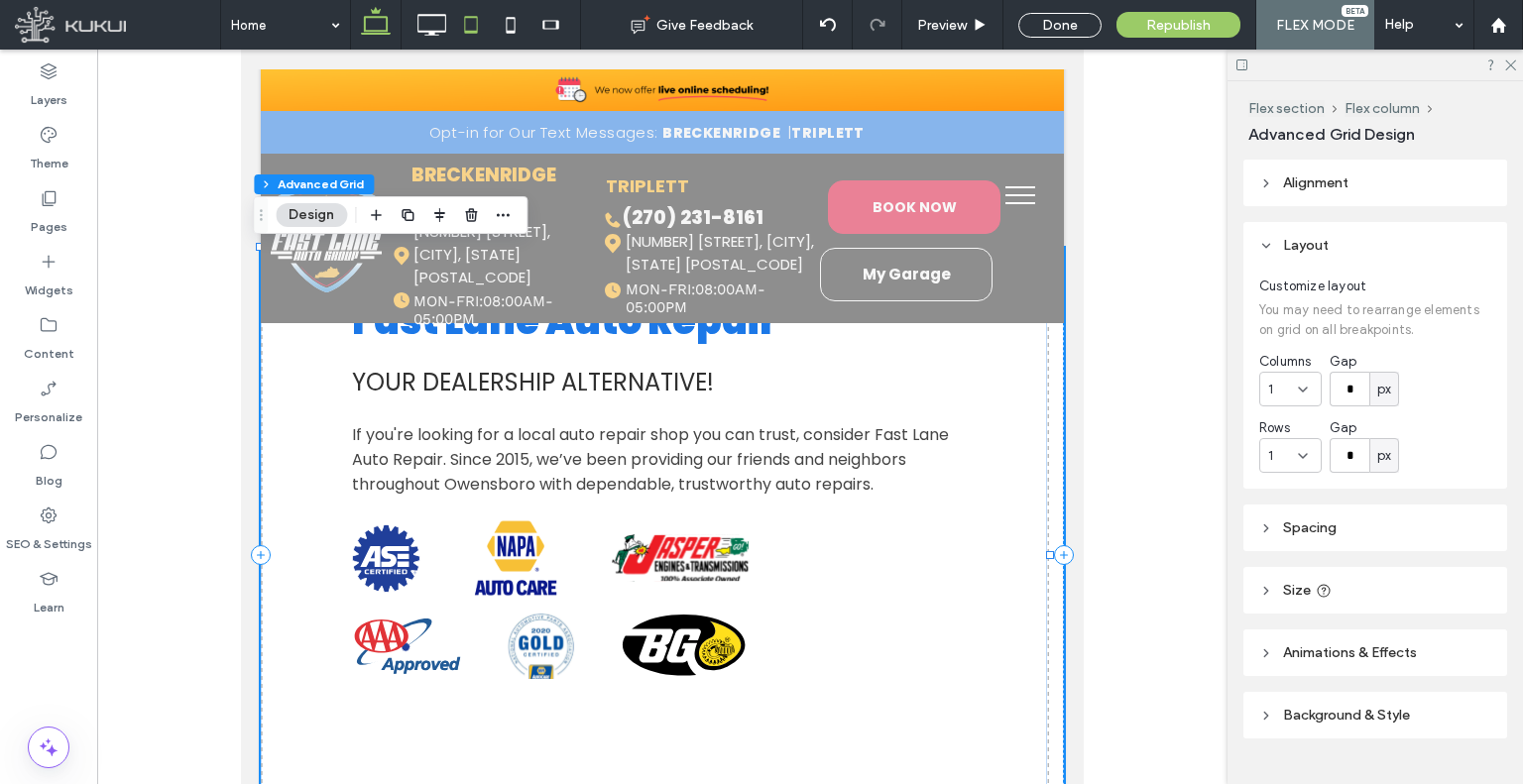 click 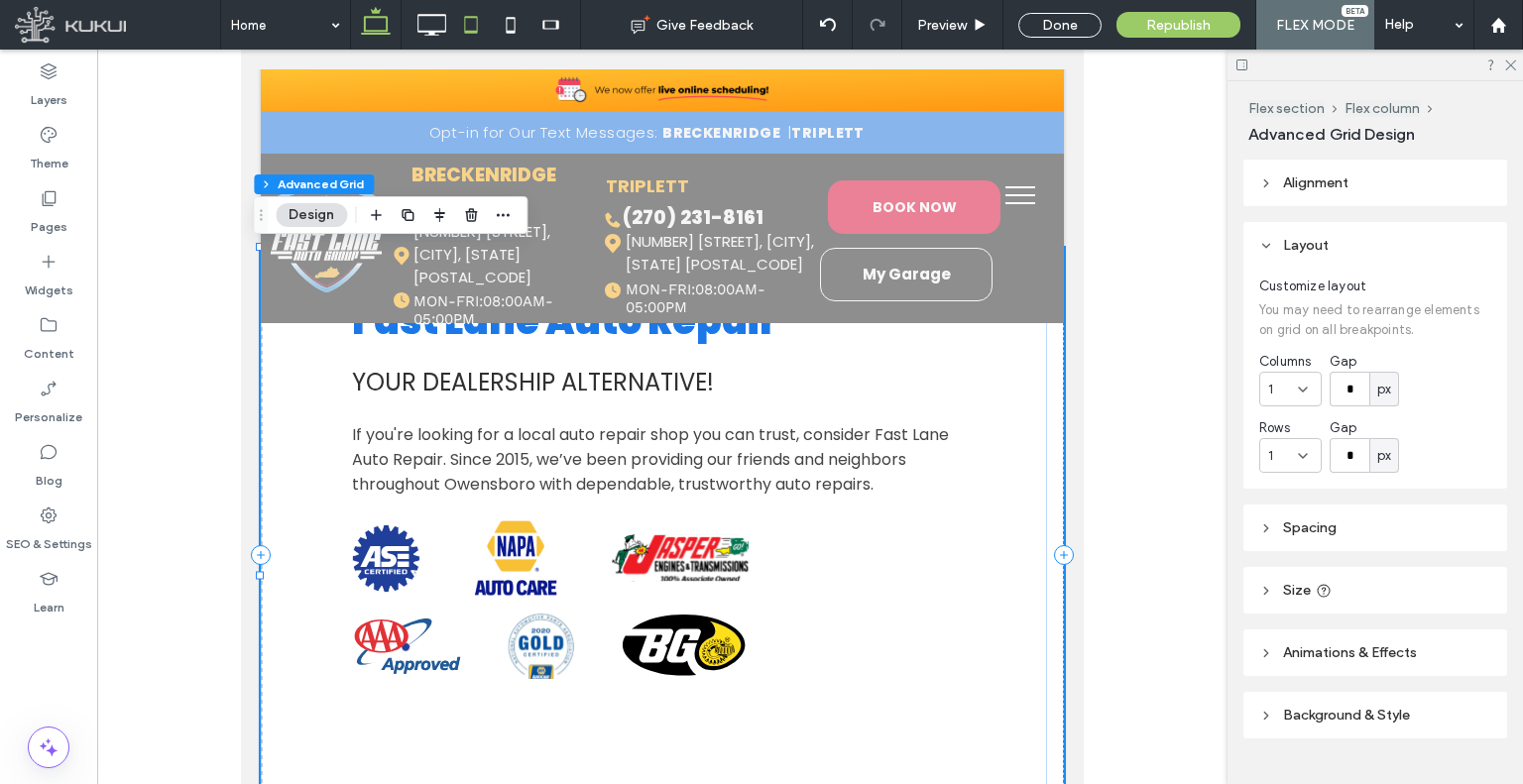 type on "***" 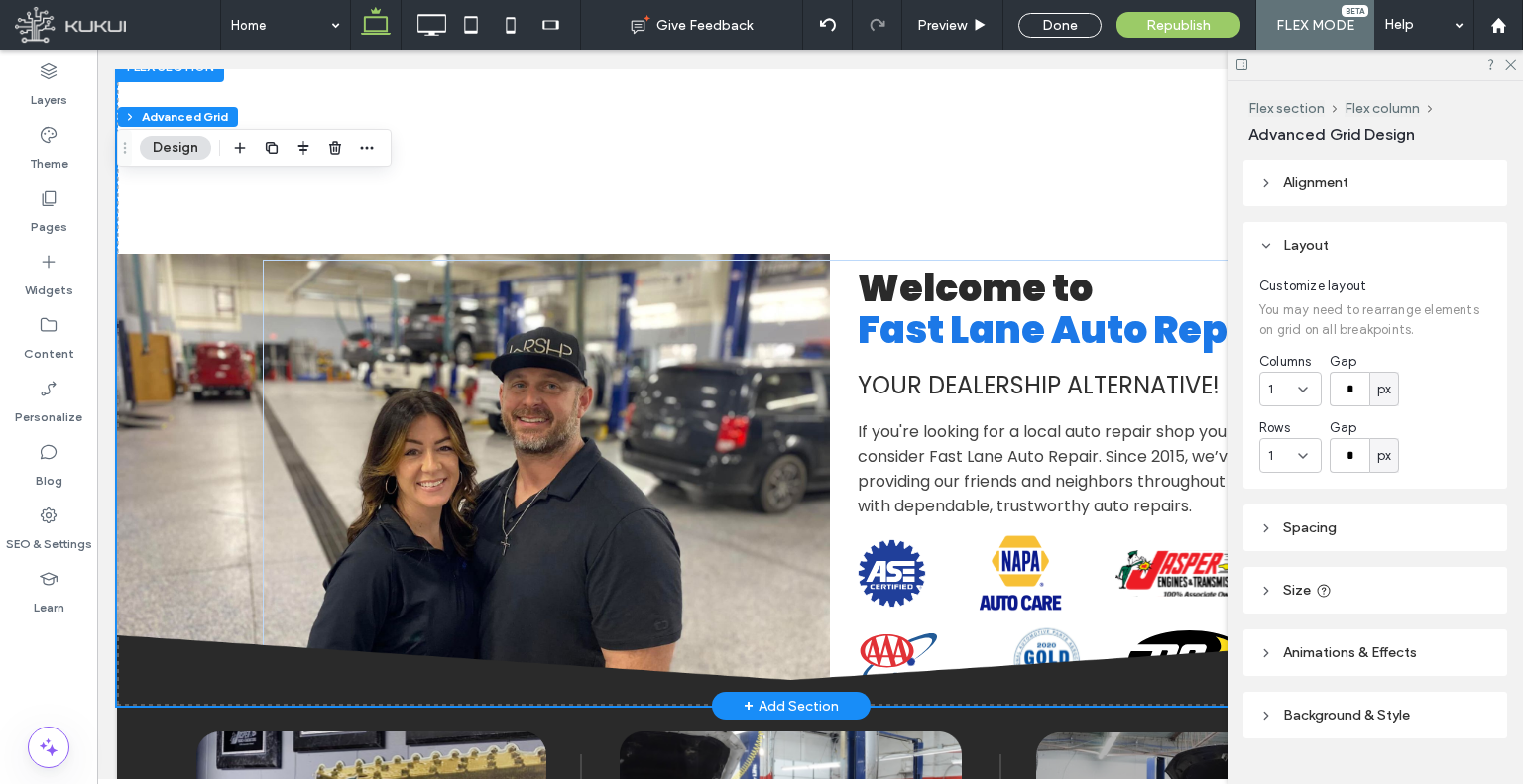 scroll, scrollTop: 1027, scrollLeft: 0, axis: vertical 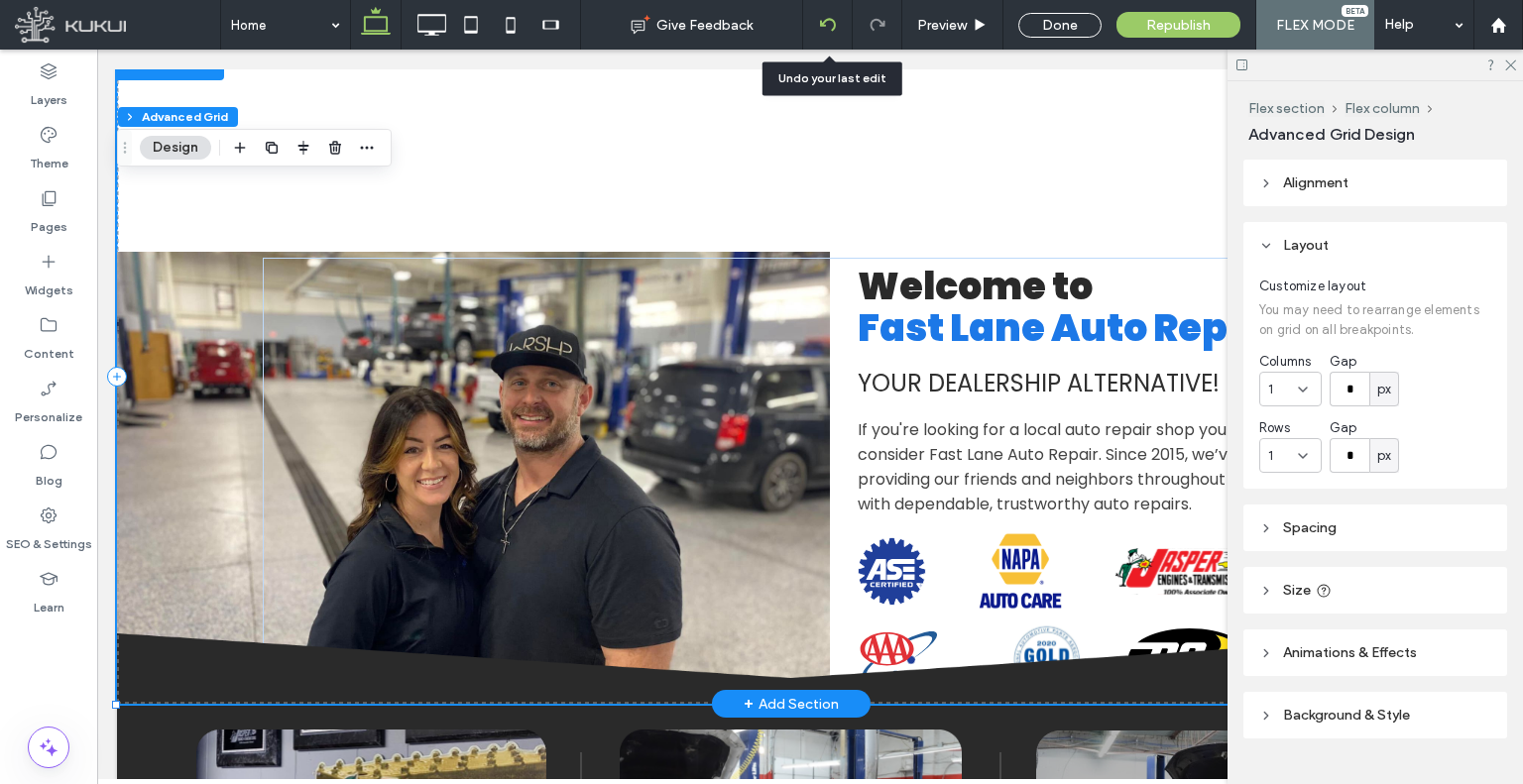 click 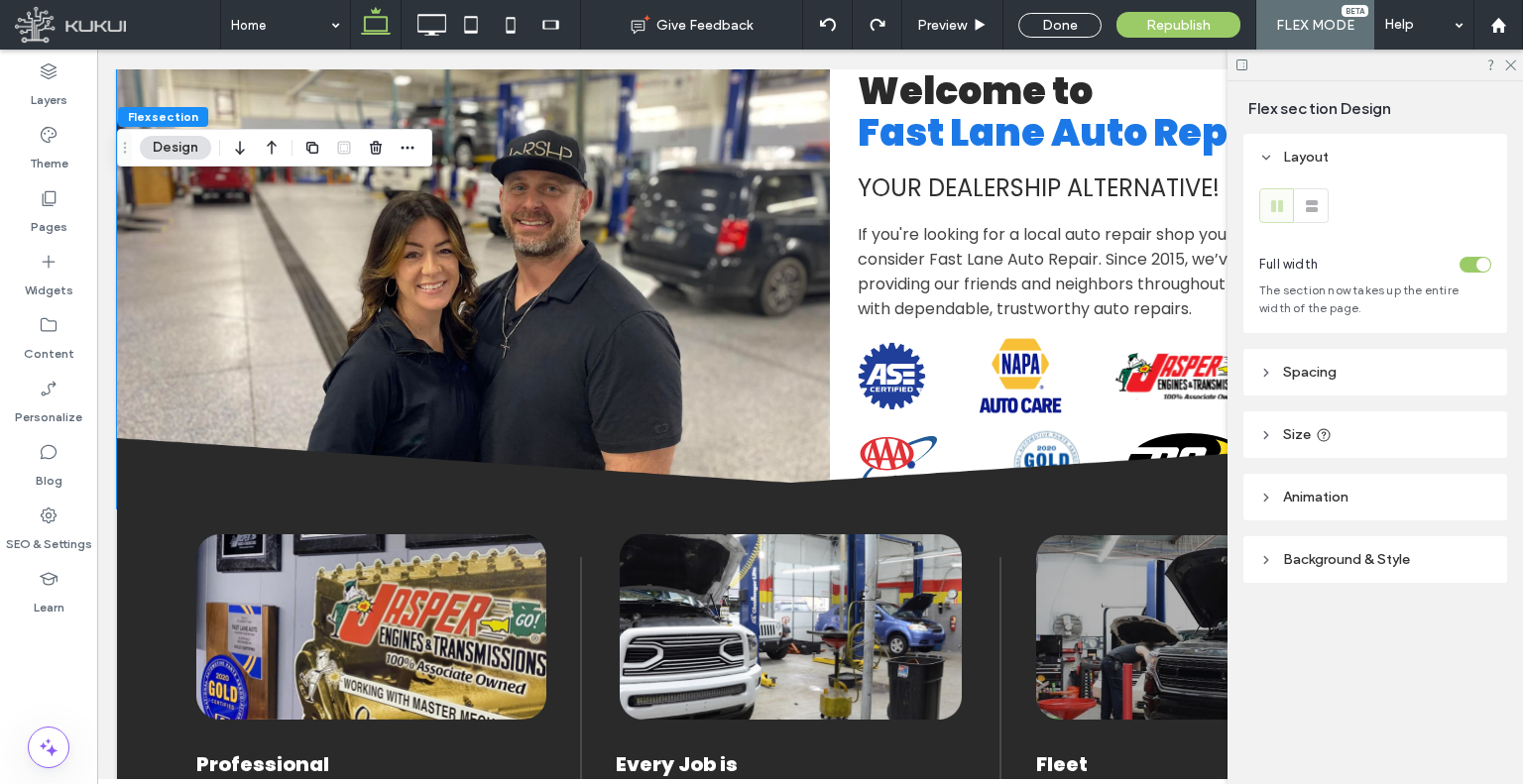 scroll, scrollTop: 0, scrollLeft: 0, axis: both 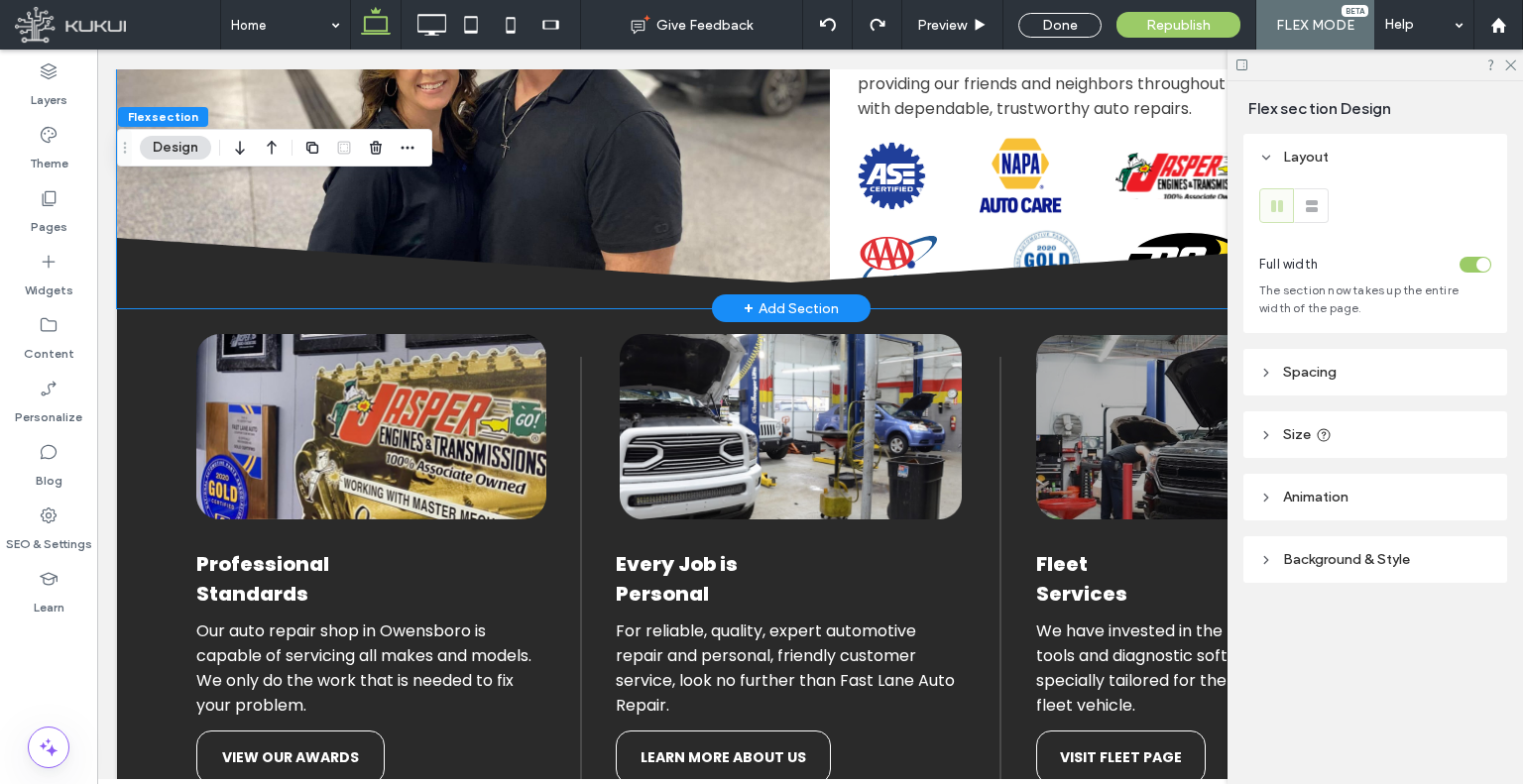 click at bounding box center (97, 50) 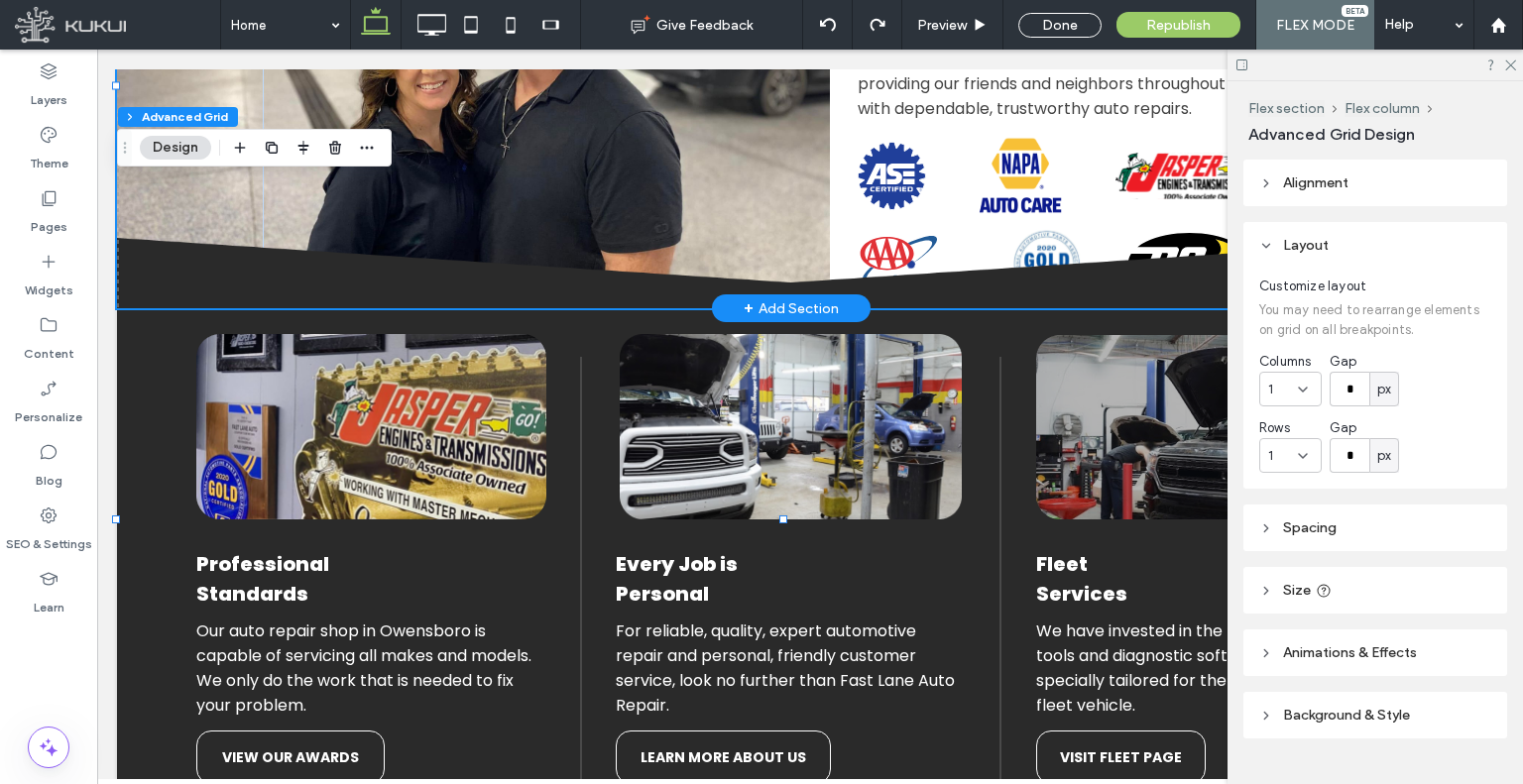 click at bounding box center [97, 50] 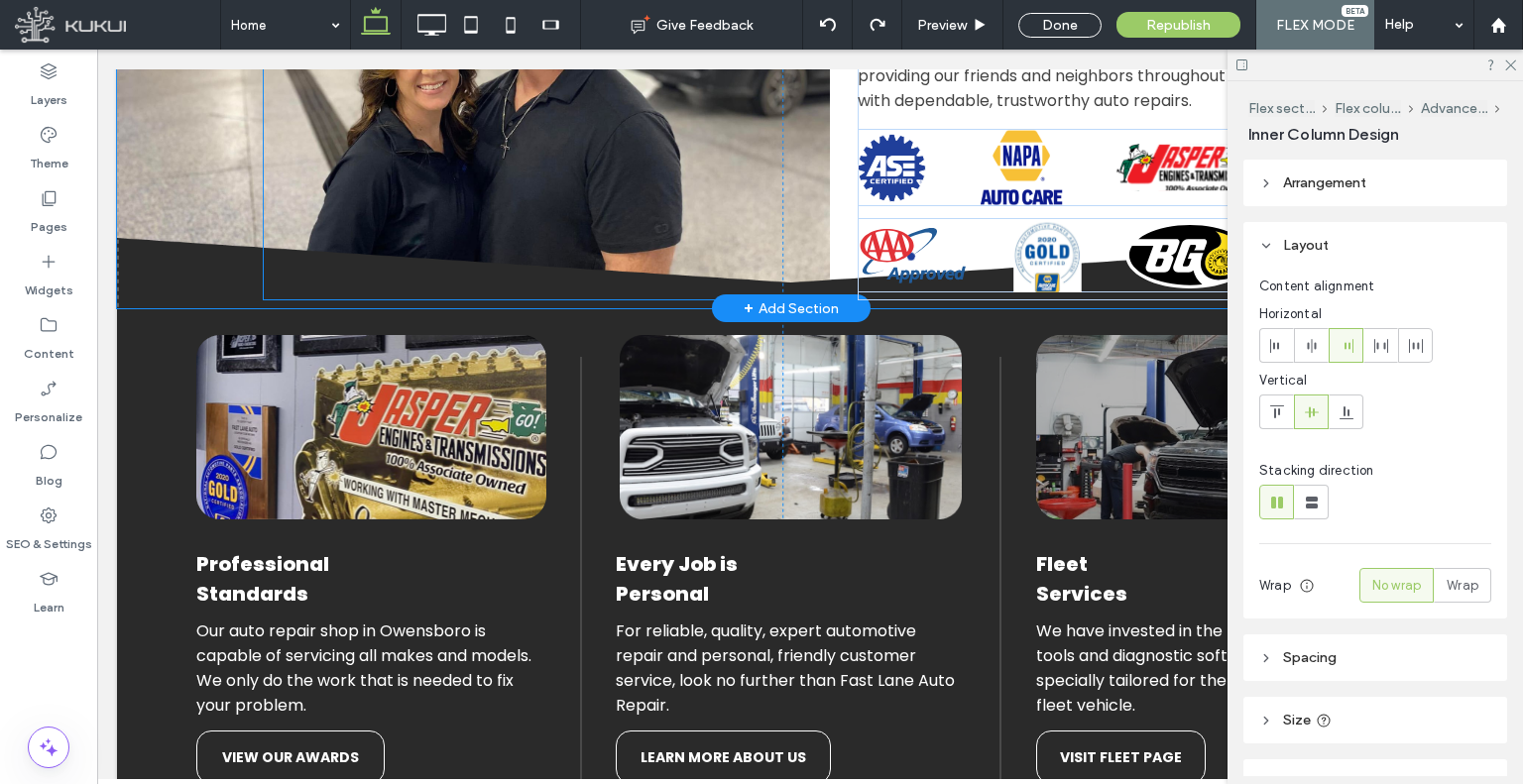 type on "**" 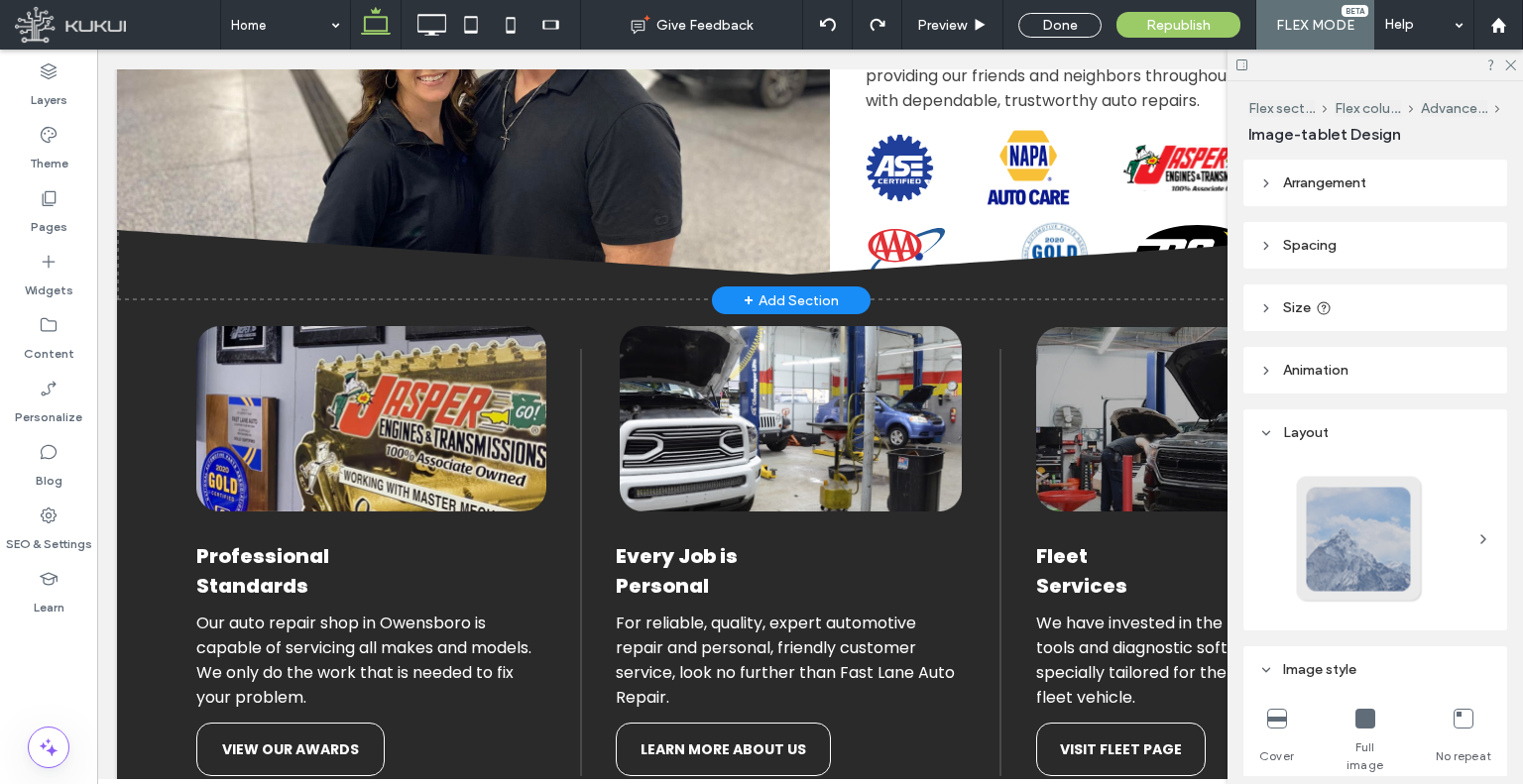 scroll, scrollTop: 1204, scrollLeft: 0, axis: vertical 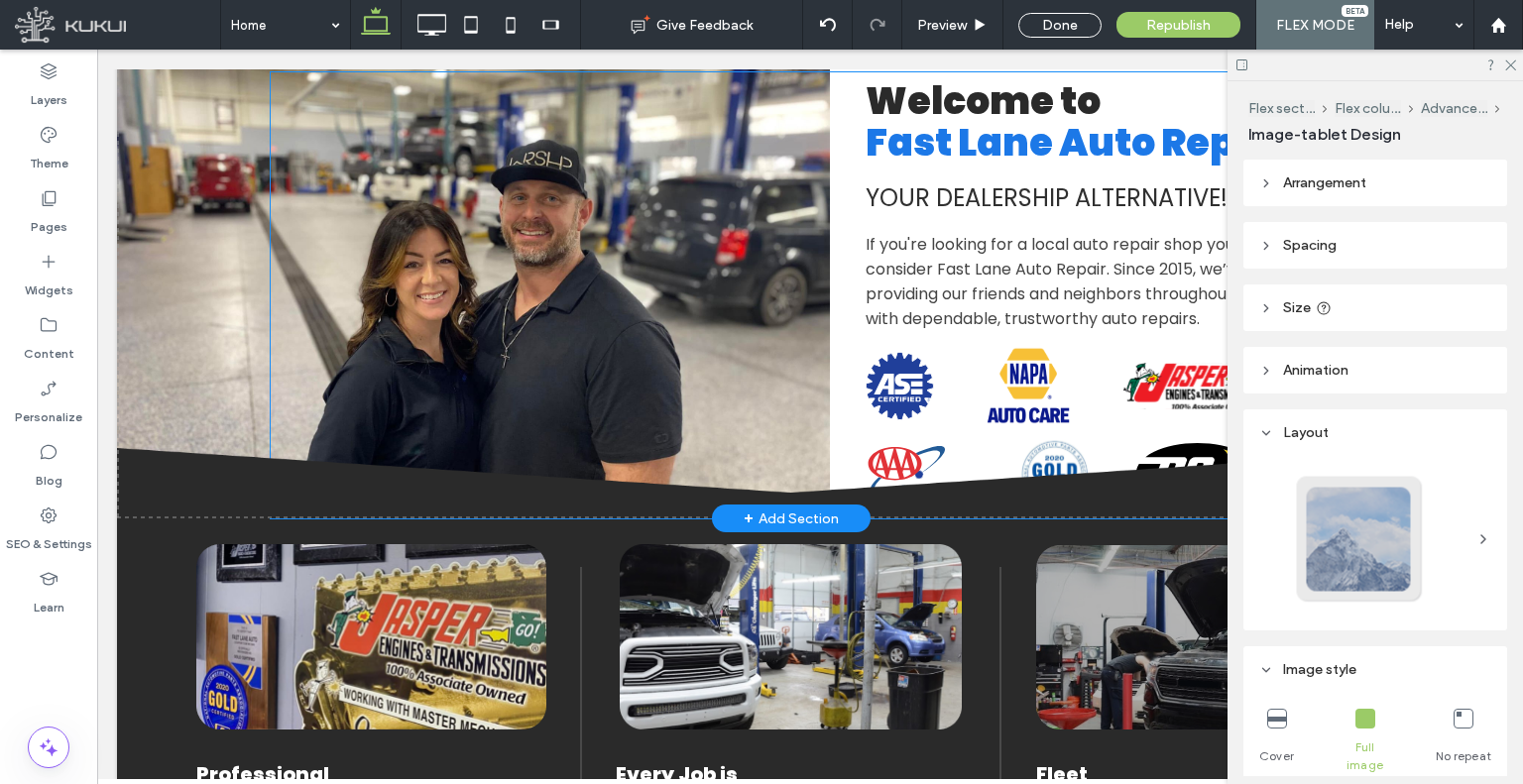 click on "Welcome to Fast Lane Auto Repair
Your Dealers hip Alternative!
If you're looking for a local auto repair shop you can trust, consider Fast Lane Auto Repair. Since 2015, we’ve been providing our friends and neighbors throughout Owensboro with dependable, trustworthy auto repairs.
ASE Certified Logo | Fast Lane Auto Repair
NAPA AutoCare | Fast Lane Auto Repair
Jasper Logo | Fast Lane Auto Repair
AAA Approved | Fast Lane Auto Repair
Gold Certified Logo | Fast Lane Auto Repair" at bounding box center (816, 295) 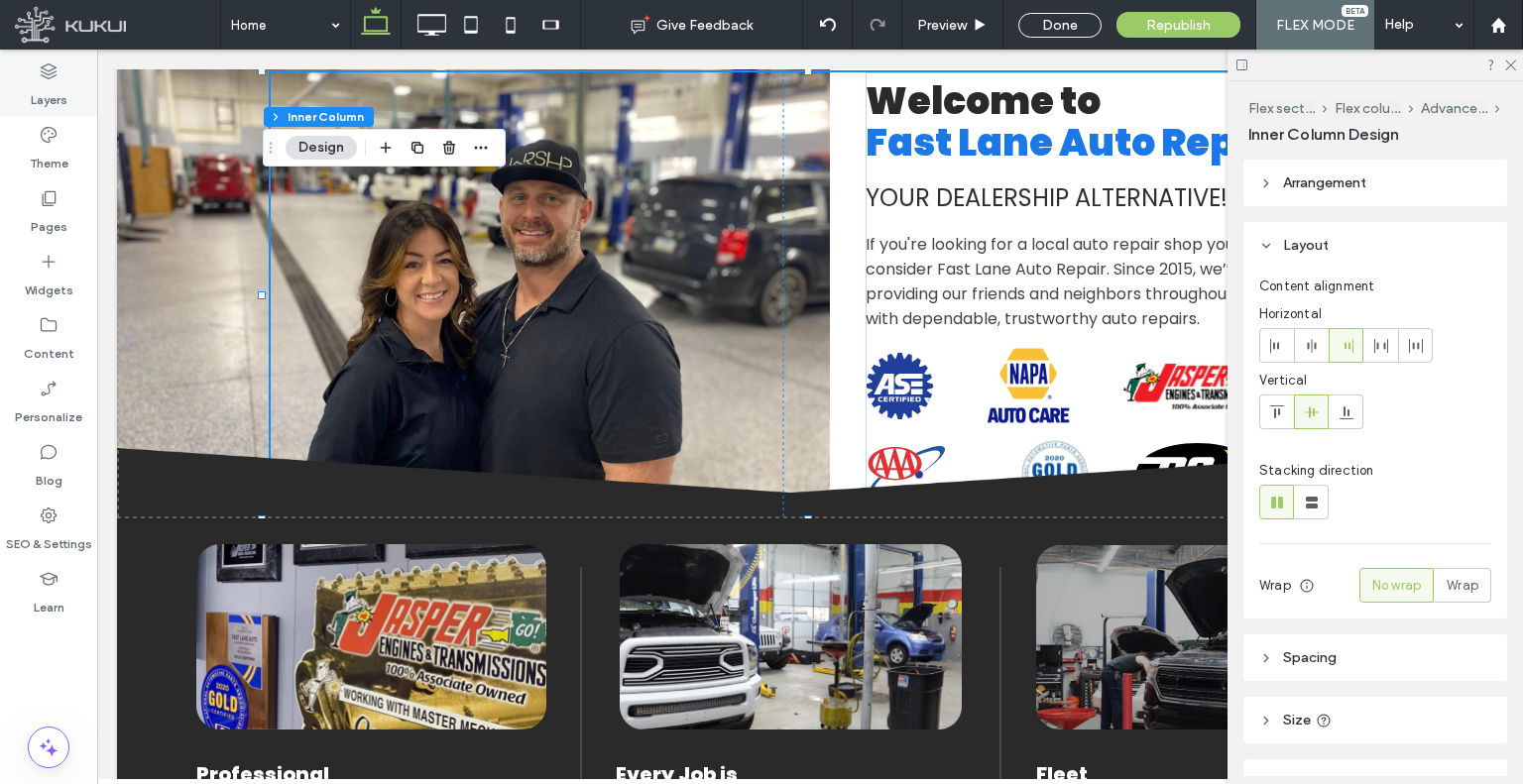 click on "Layers" at bounding box center [49, 85] 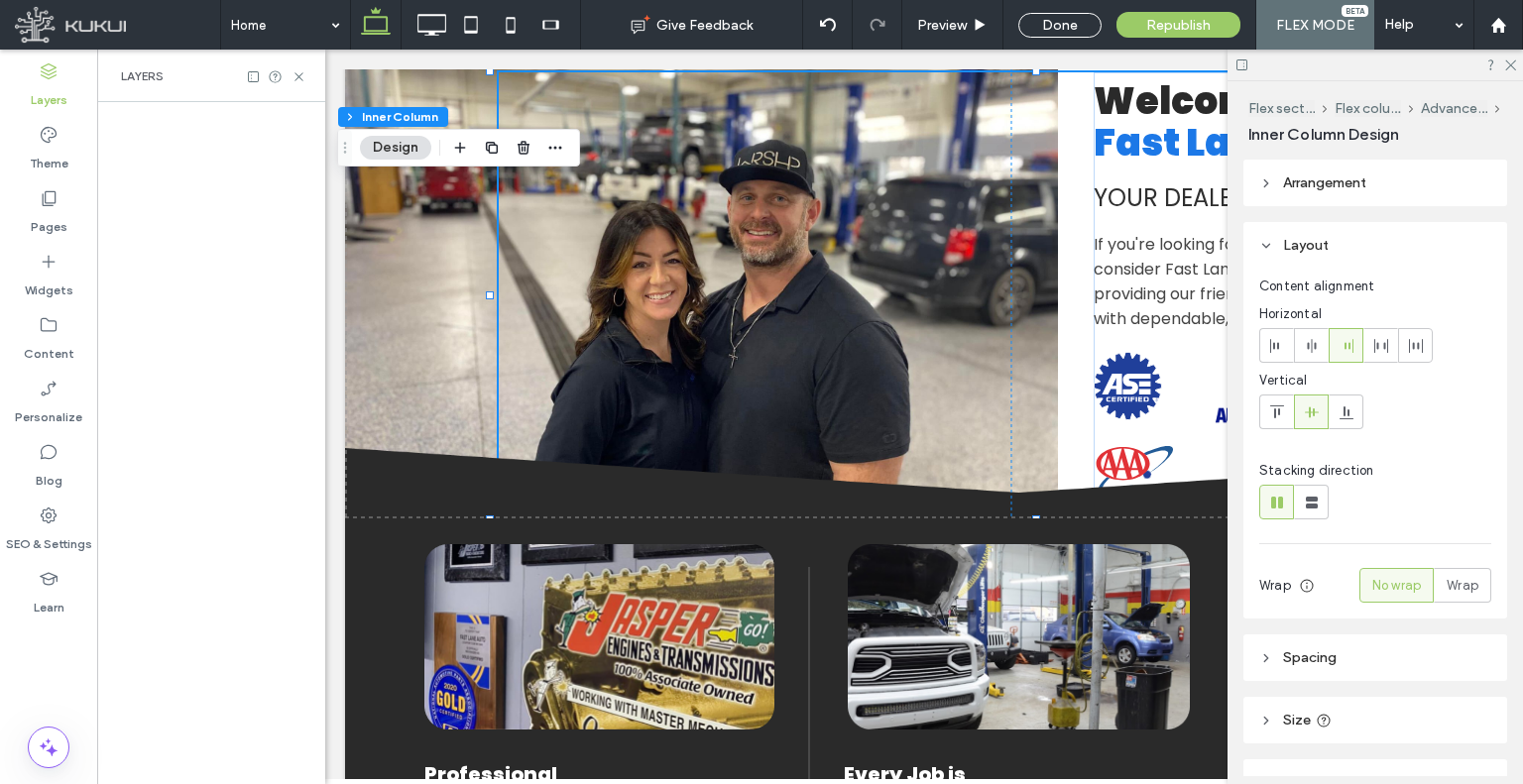 scroll, scrollTop: 0, scrollLeft: 484, axis: horizontal 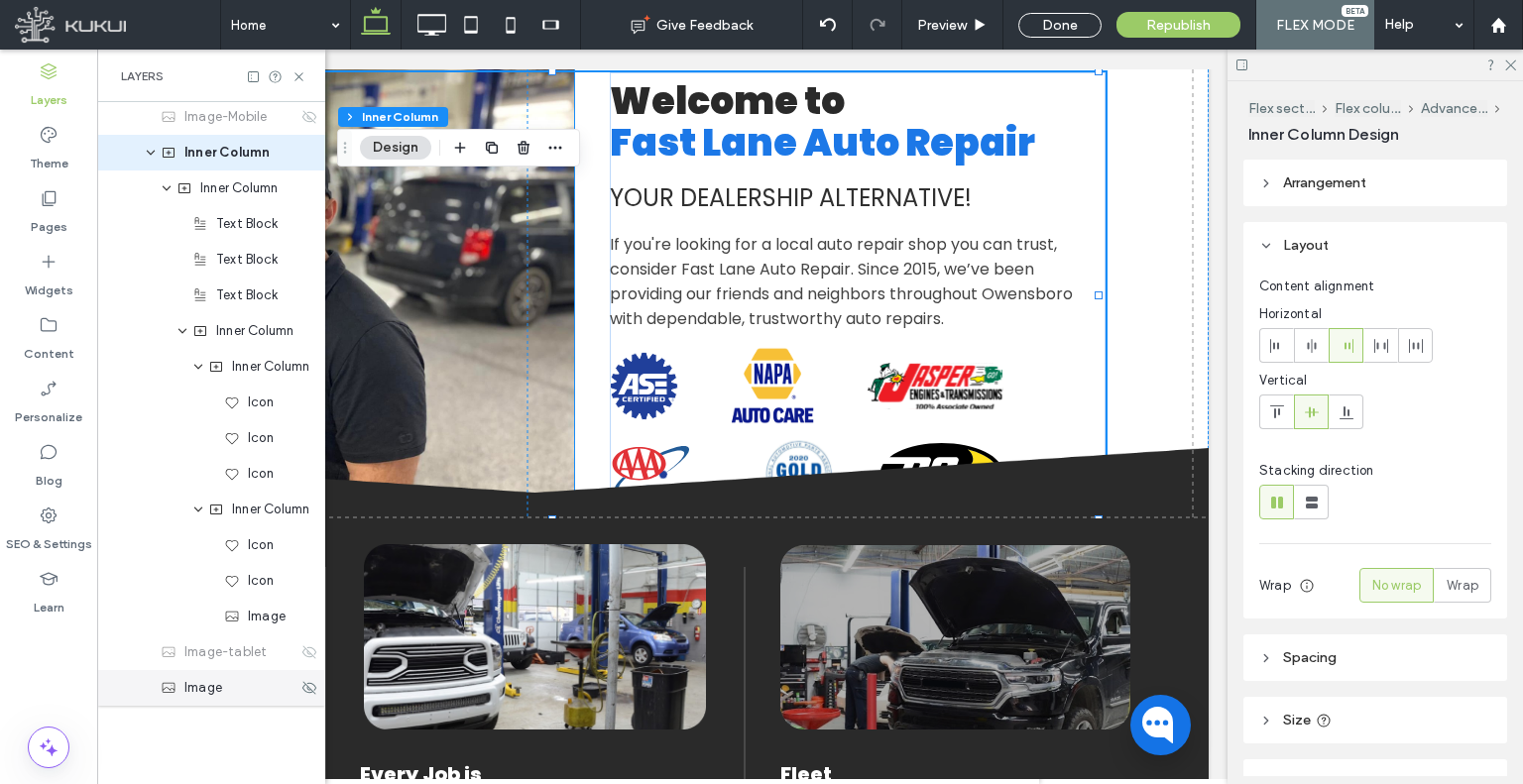 click on "Image" at bounding box center [229, 688] 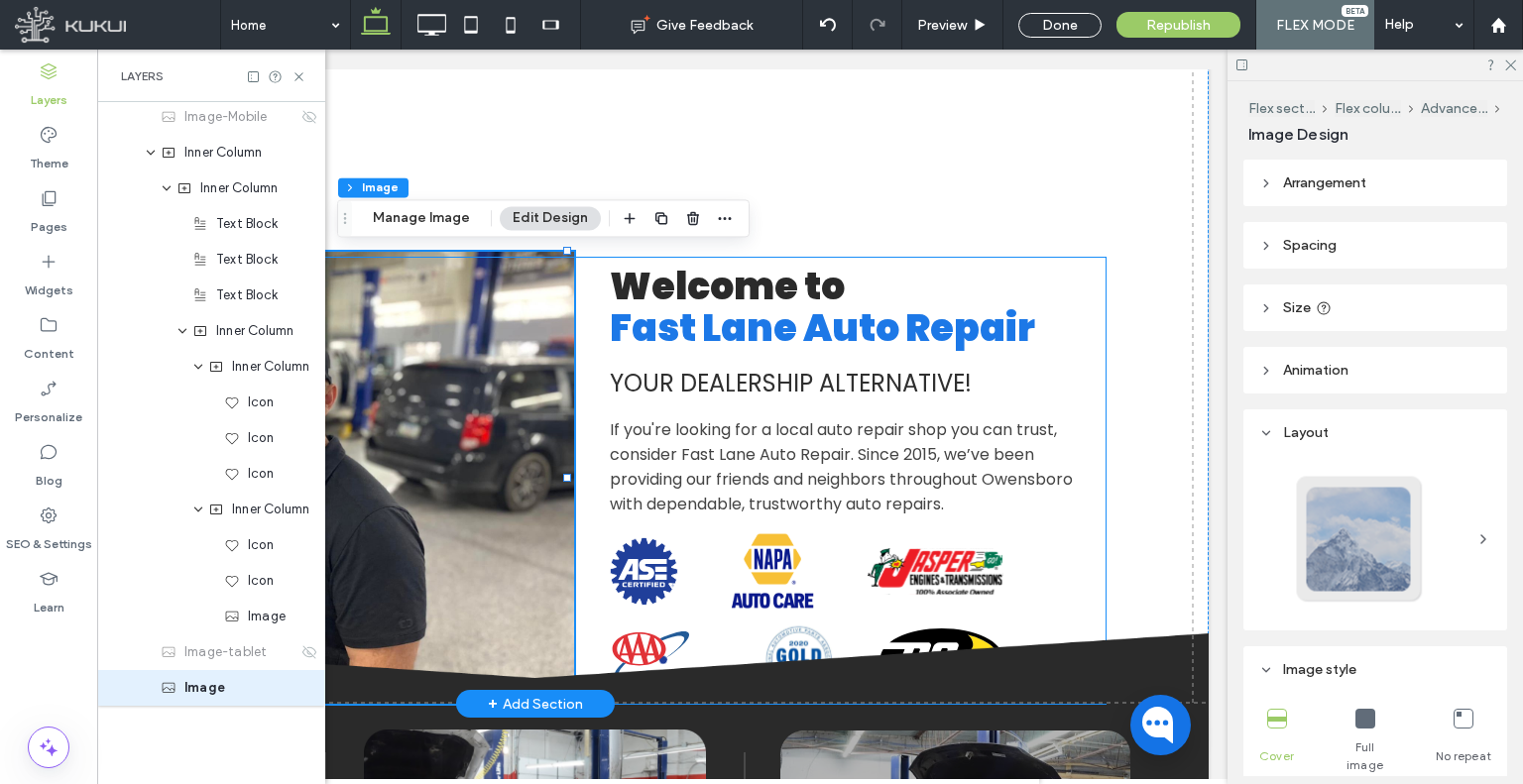 scroll, scrollTop: 907, scrollLeft: 0, axis: vertical 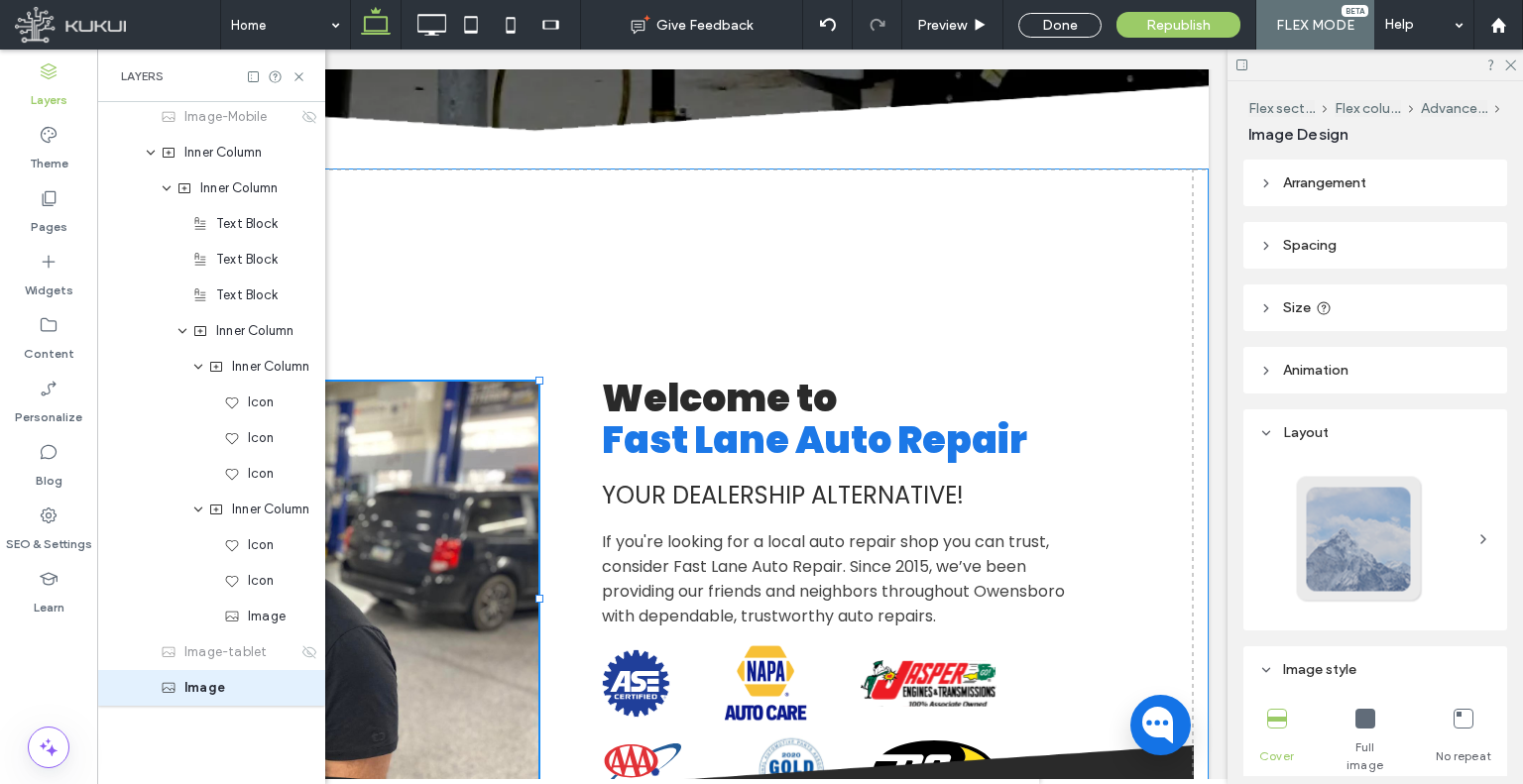 drag, startPoint x: 569, startPoint y: 363, endPoint x: 539, endPoint y: 381, distance: 34.98571 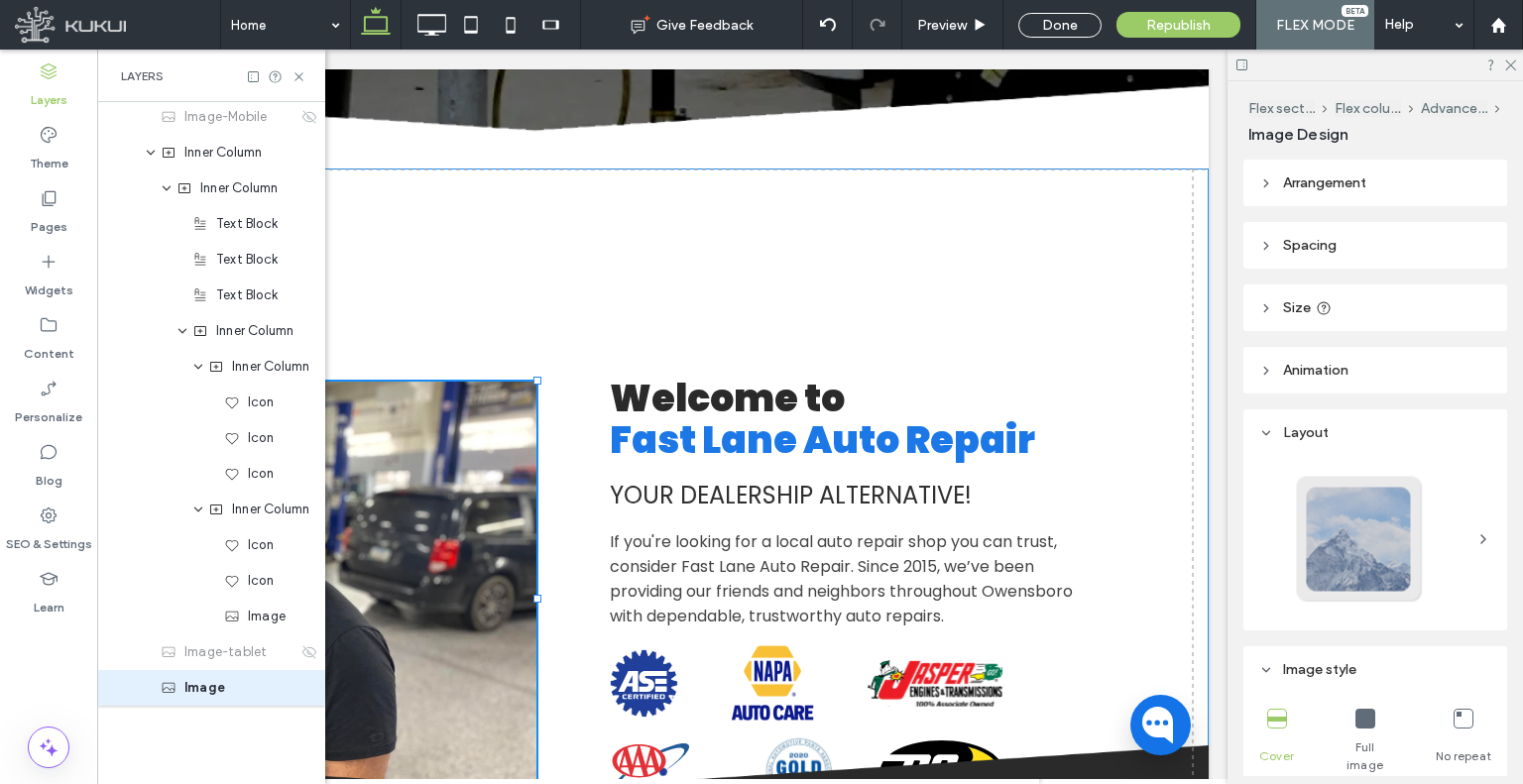 type on "**" 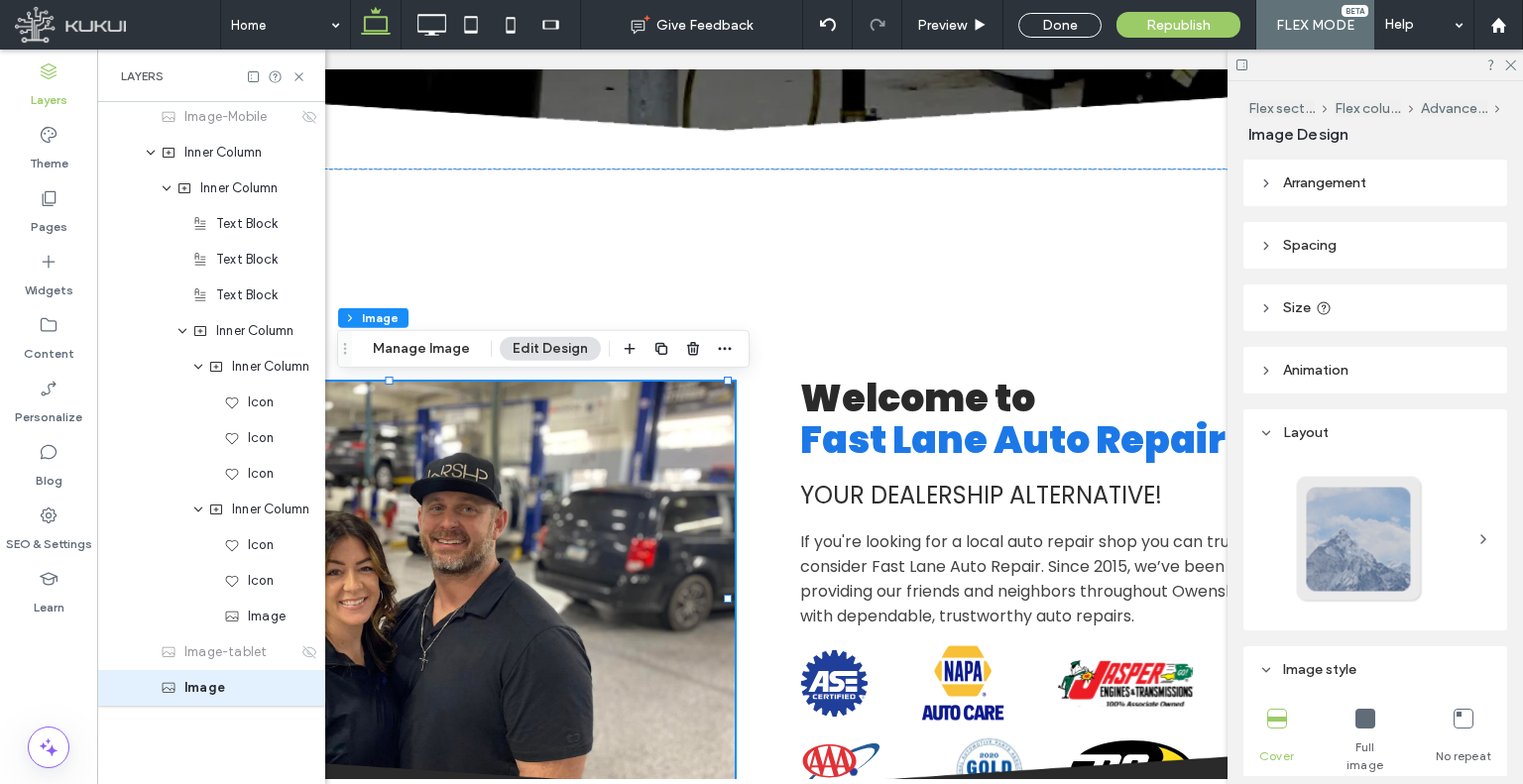 scroll, scrollTop: 0, scrollLeft: 294, axis: horizontal 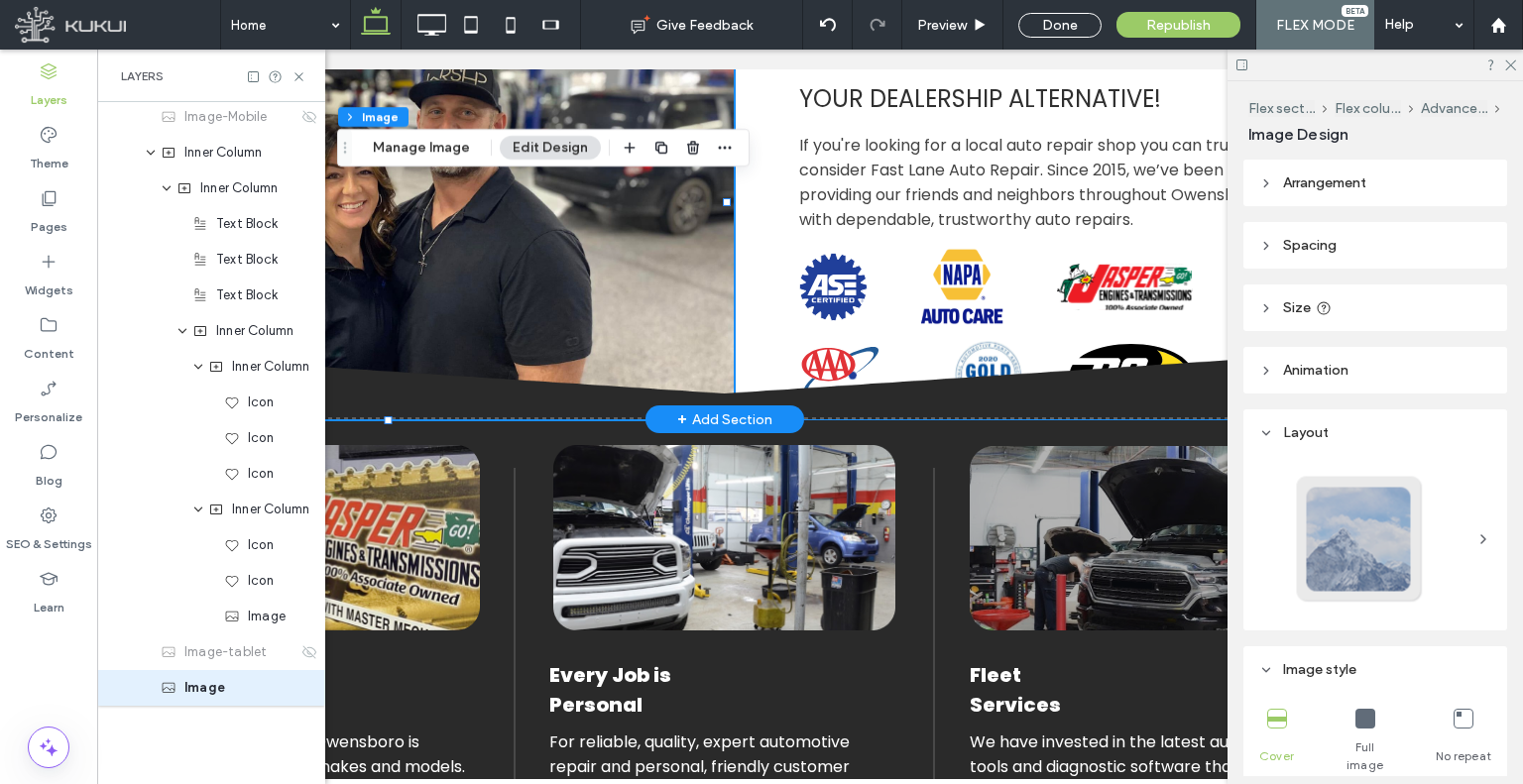 click on "Welcome to Fast Lane Auto Repair
Your Dealers hip Alternative!
If you're looking for a local auto repair shop you can trust, consider Fast Lane Auto Repair. Since 2015, we’ve been providing our friends and neighbors throughout Owensboro with dependable, trustworthy auto repairs.
ASE Certified Logo | Fast Lane Auto Repair
NAPA AutoCare | Fast Lane Auto Repair
Jasper Logo | Fast Lane Auto Repair
AAA Approved | Fast Lane Auto Repair
Gold Certified Logo | Fast Lane Auto Repair" at bounding box center (750, 196) 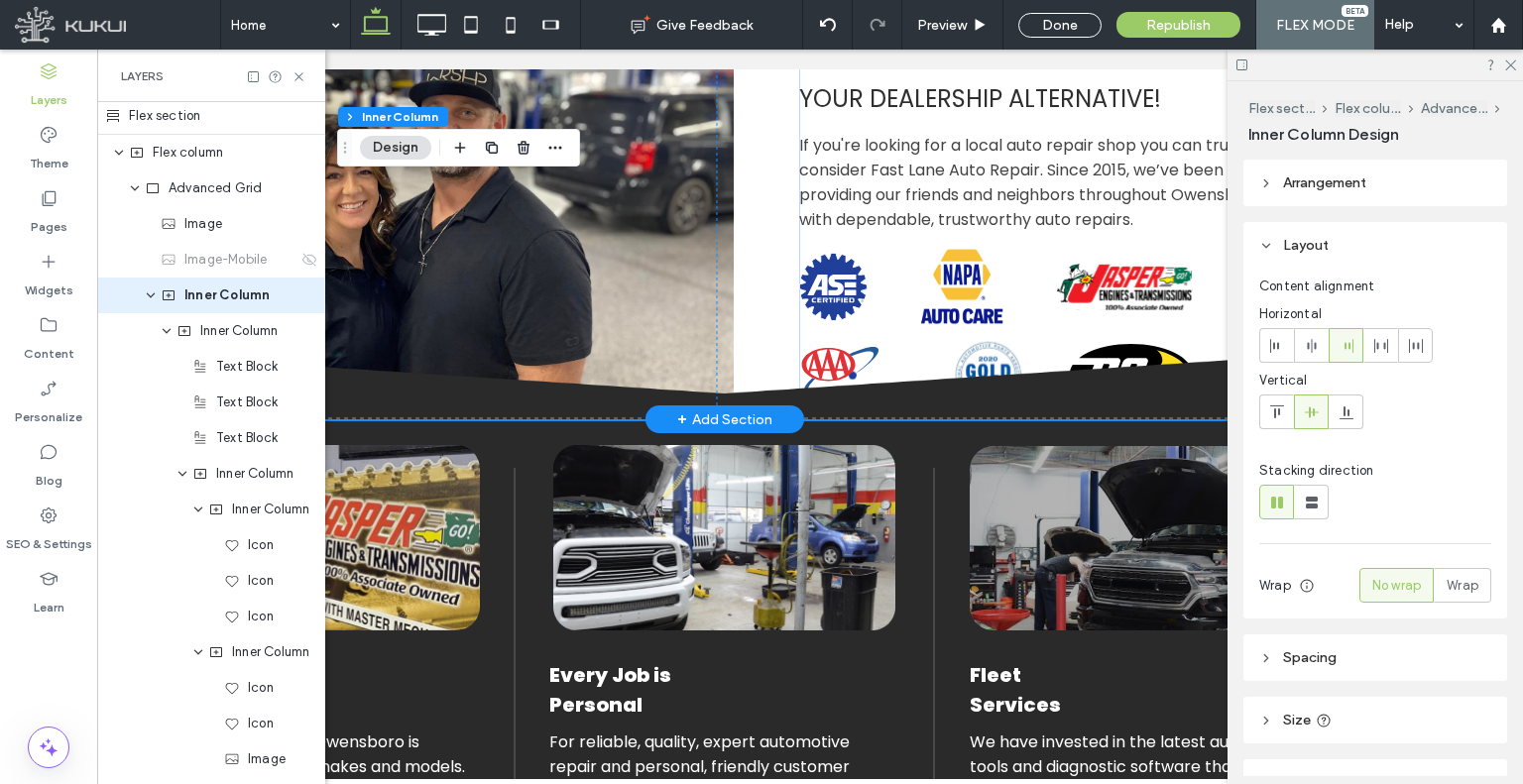 scroll, scrollTop: 0, scrollLeft: 0, axis: both 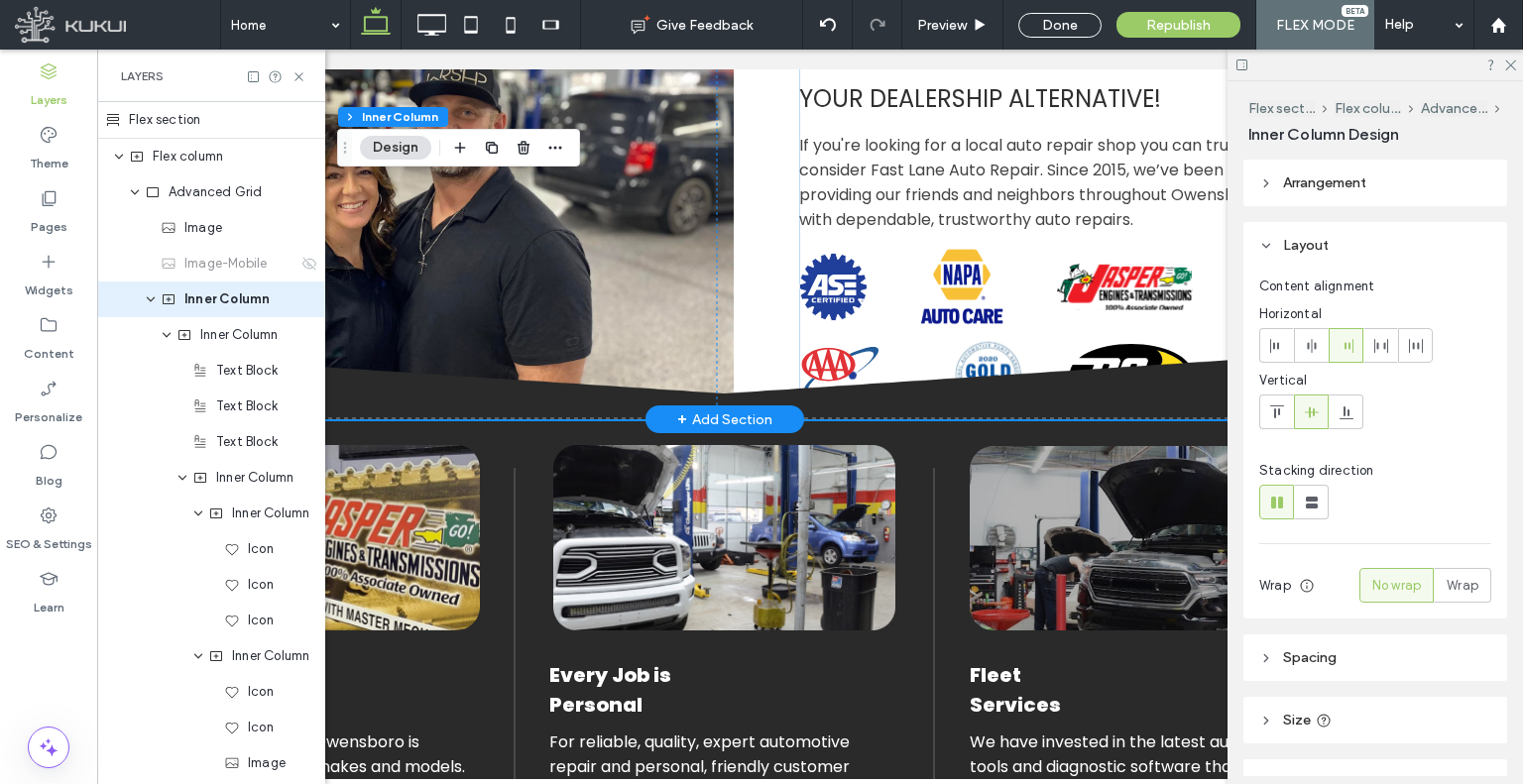 click on "Welcome to Fast Lane Auto Repair
Your Dealers hip Alternative!
If you're looking for a local auto repair shop you can trust, consider Fast Lane Auto Repair. Since 2015, we’ve been providing our friends and neighbors throughout Owensboro with dependable, trustworthy auto repairs.
ASE Certified Logo | Fast Lane Auto Repair
NAPA AutoCare | Fast Lane Auto Repair
Jasper Logo | Fast Lane Auto Repair
AAA Approved | Fast Lane Auto Repair
Gold Certified Logo | Fast Lane Auto Repair" at bounding box center (750, 196) 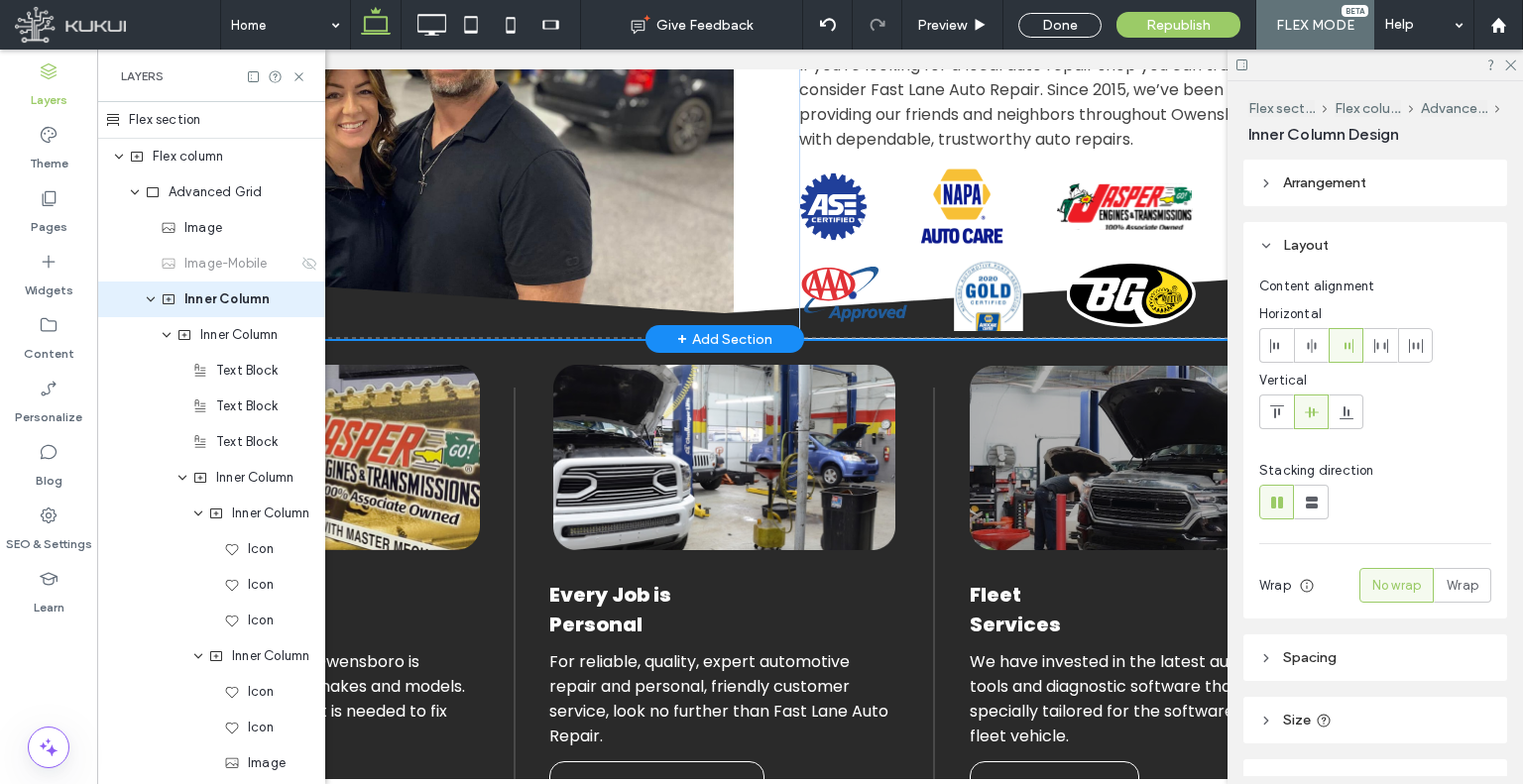 type on "**" 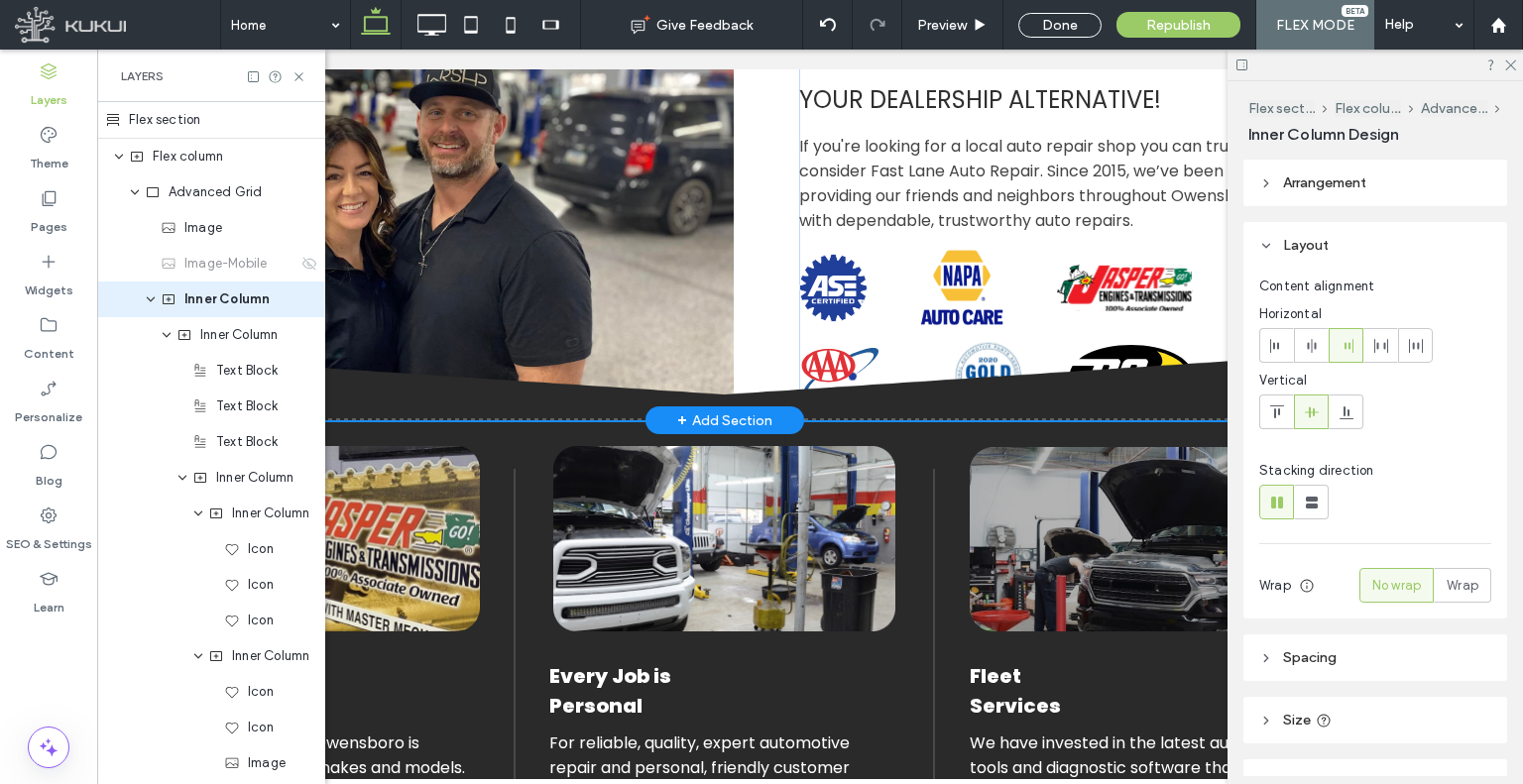 type on "**" 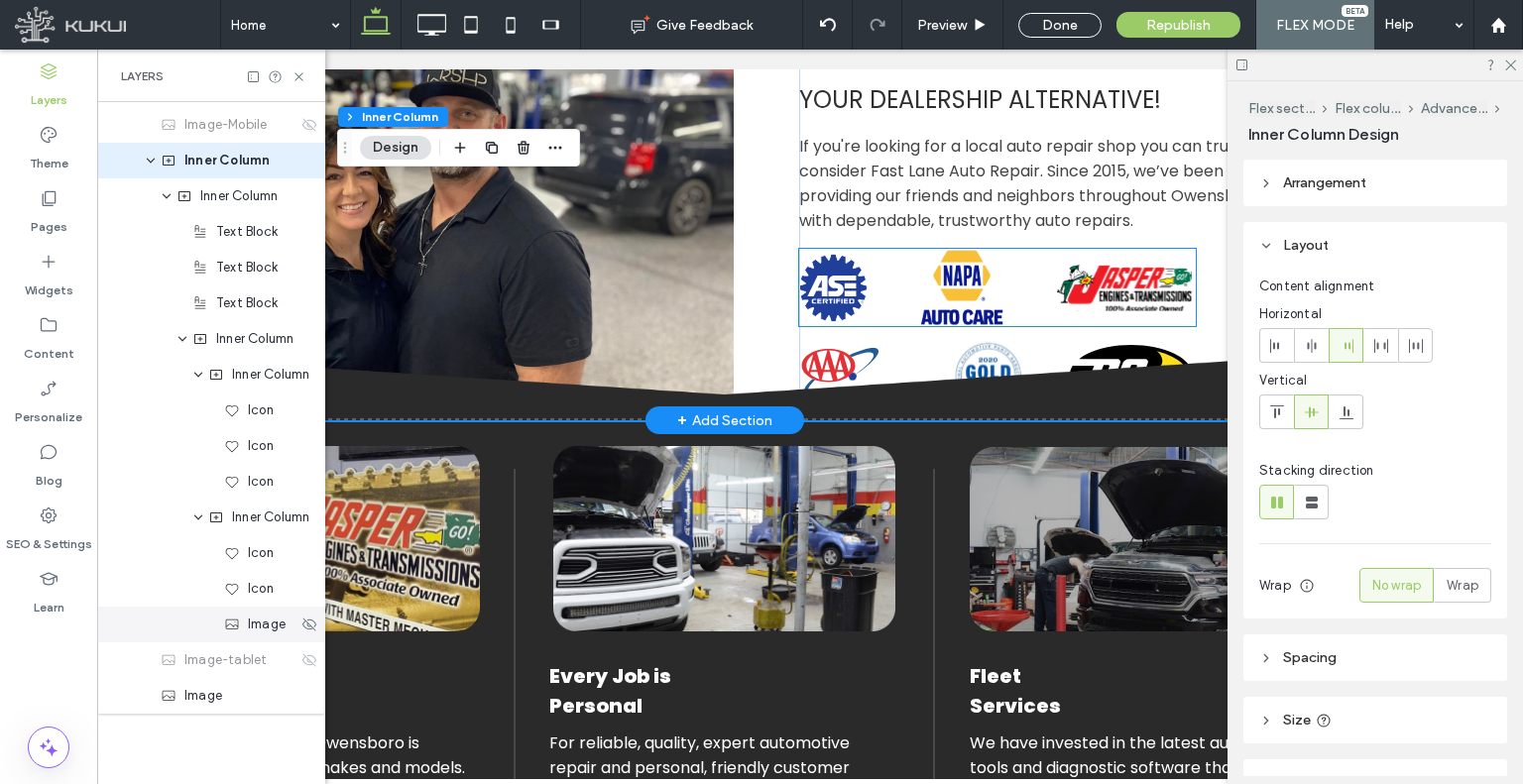 scroll, scrollTop: 147, scrollLeft: 0, axis: vertical 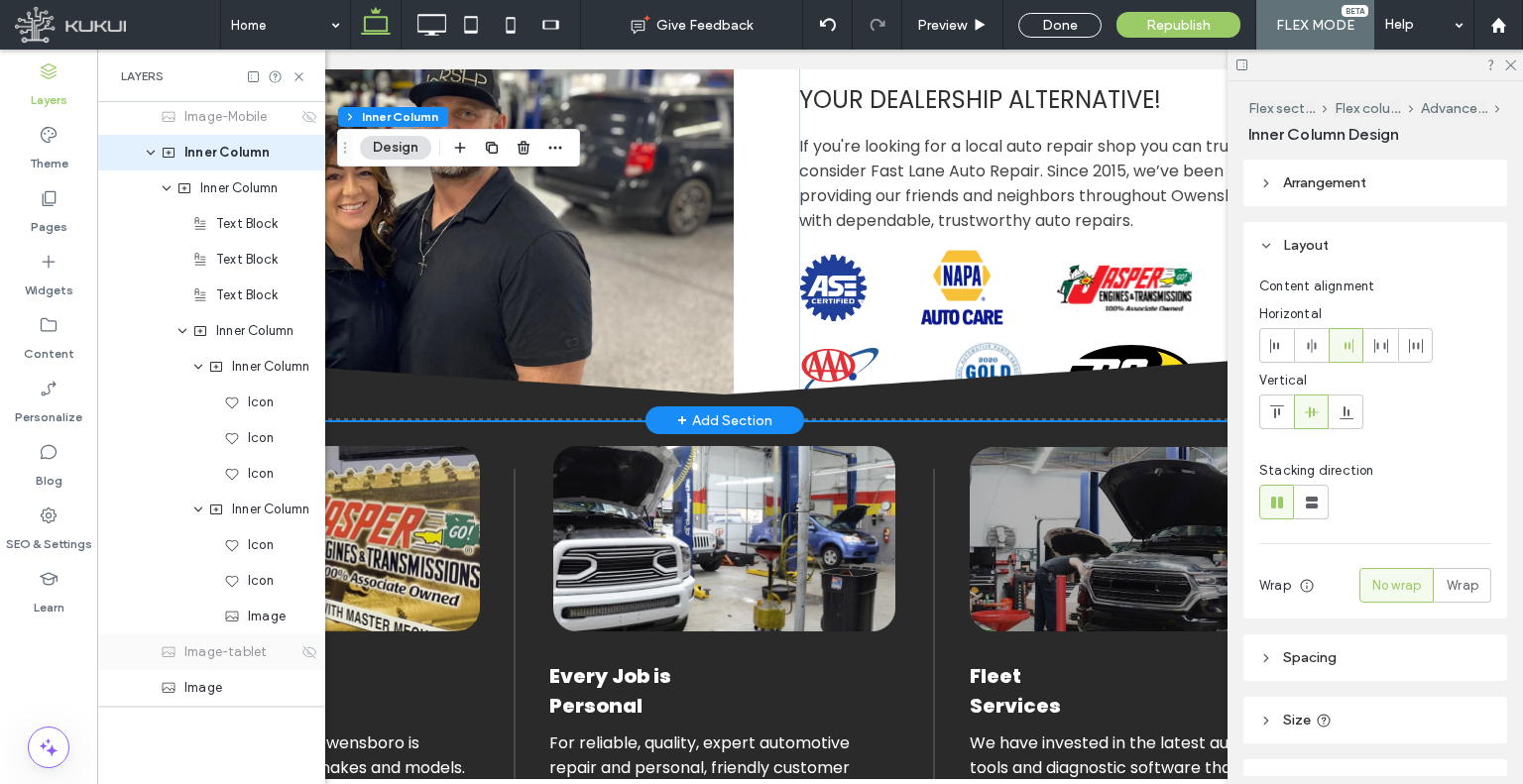 click on "Image-tablet" at bounding box center [225, 652] 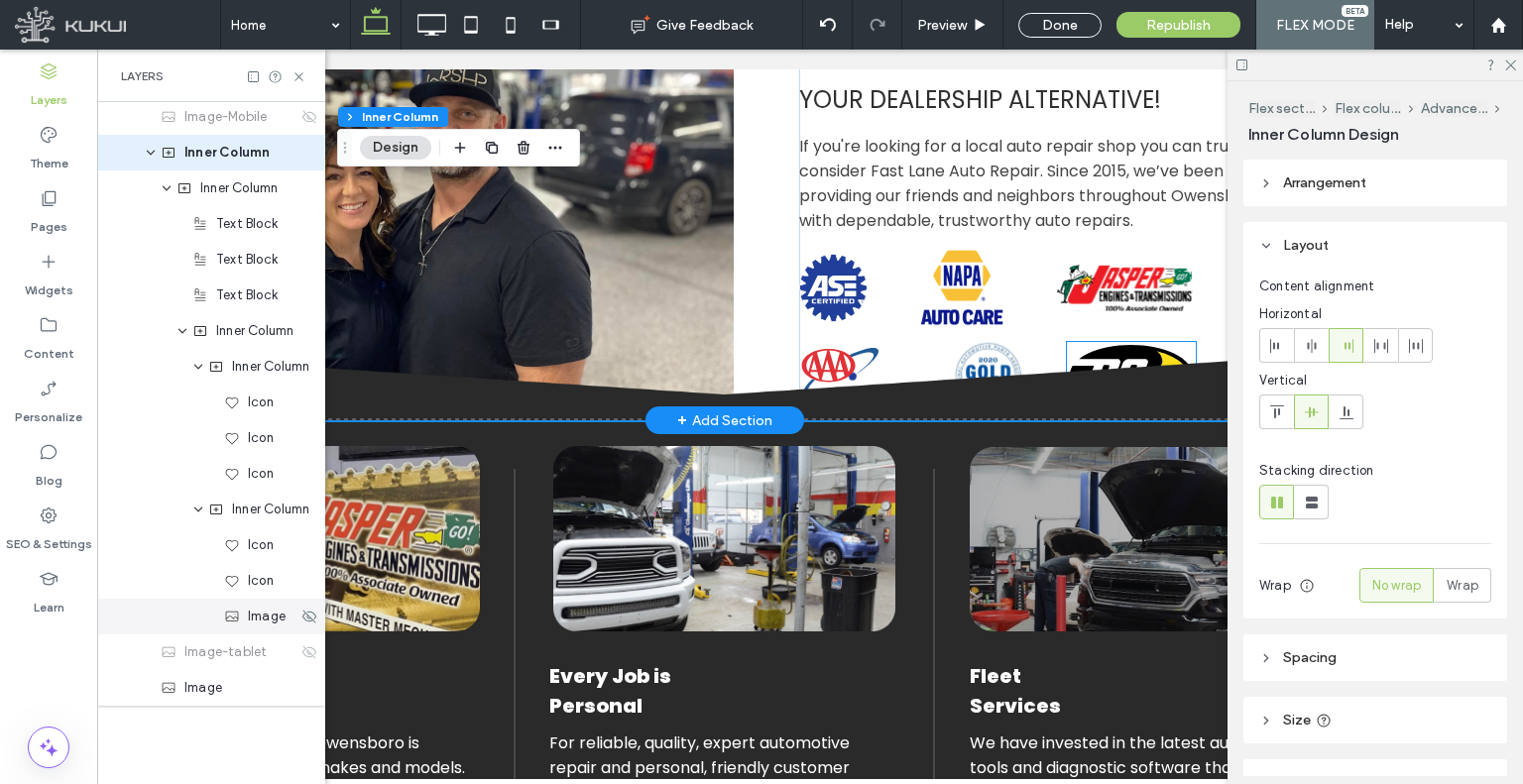 click on "Image" at bounding box center [211, 616] 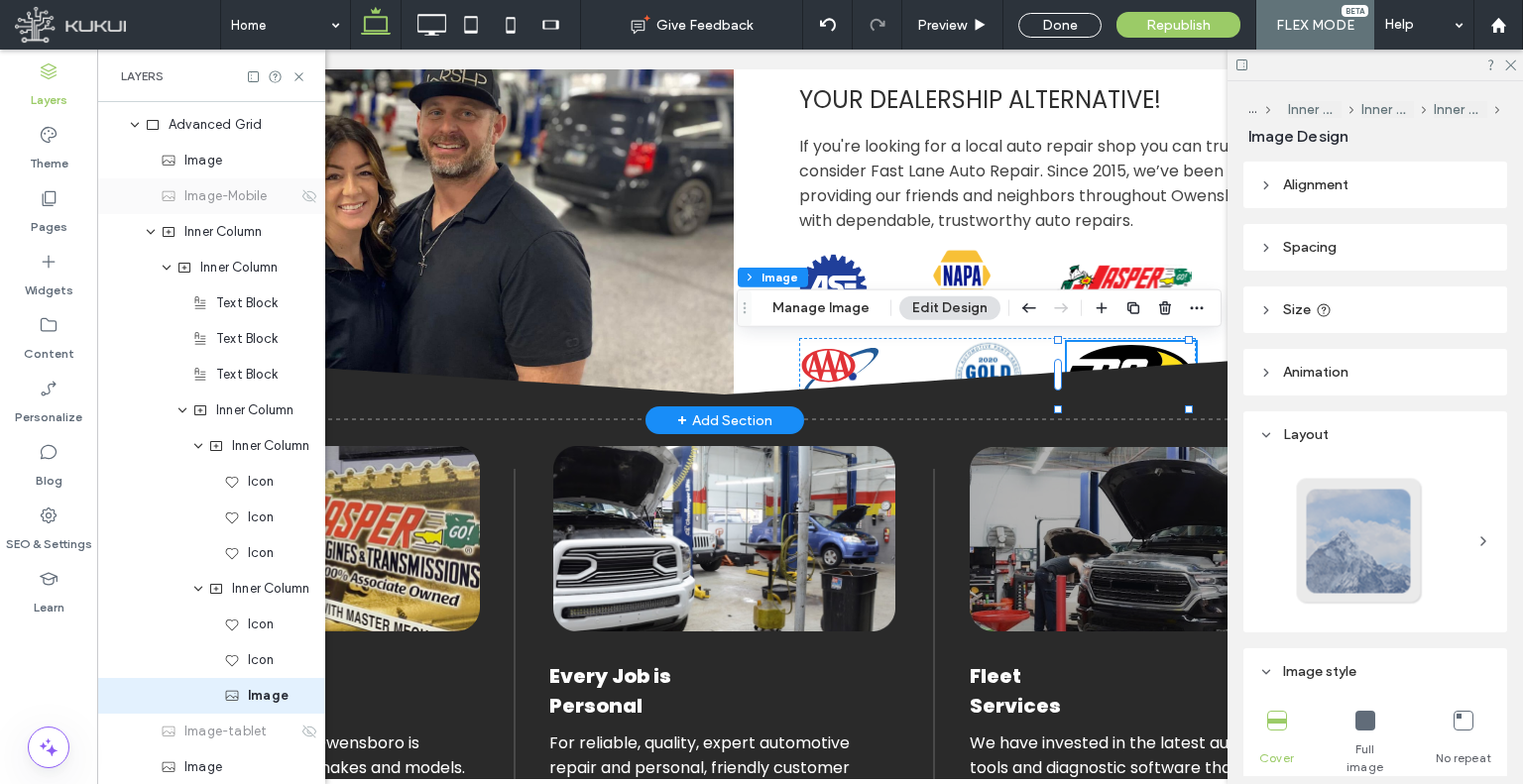 scroll, scrollTop: 0, scrollLeft: 0, axis: both 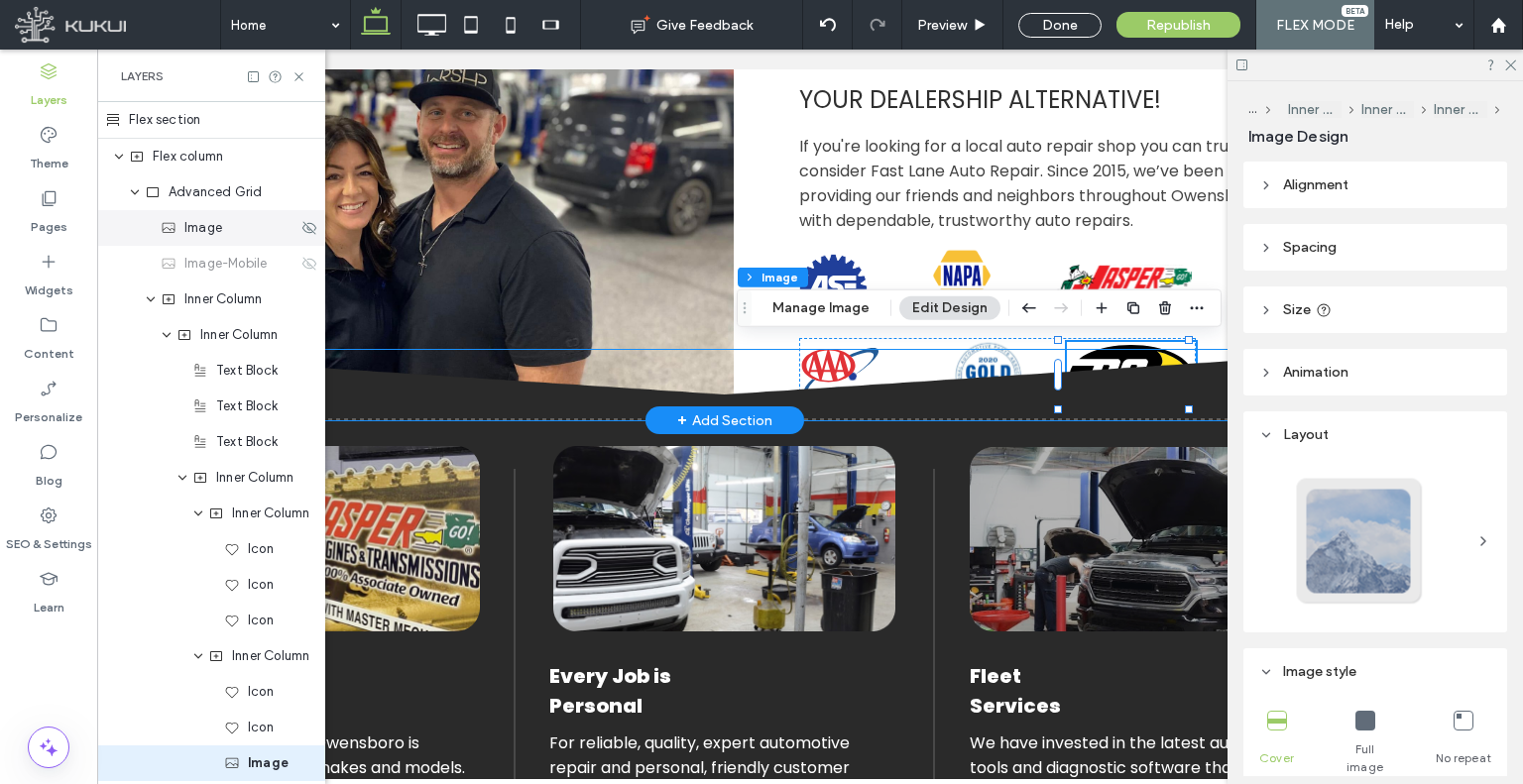click on "Image" at bounding box center (229, 228) 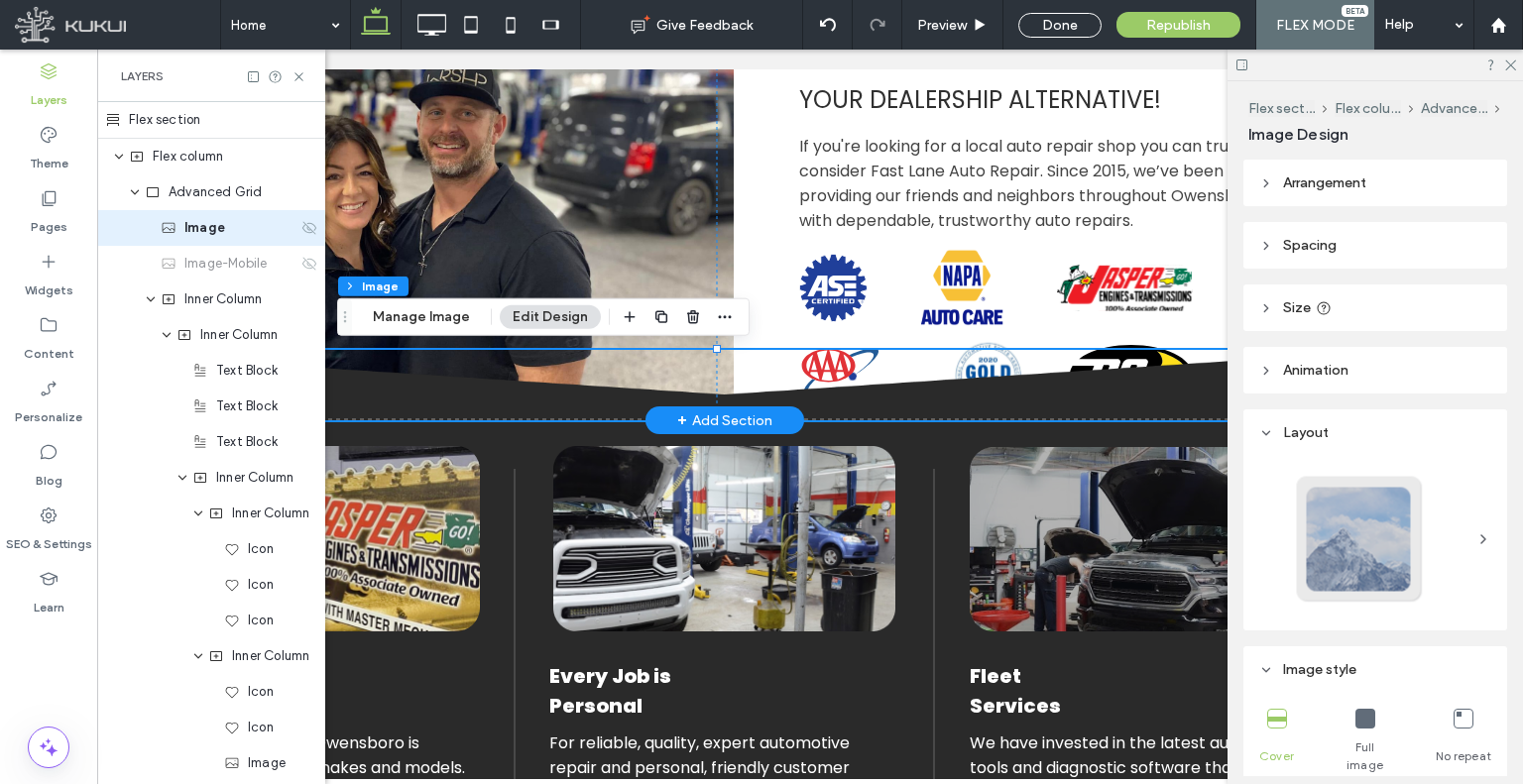click 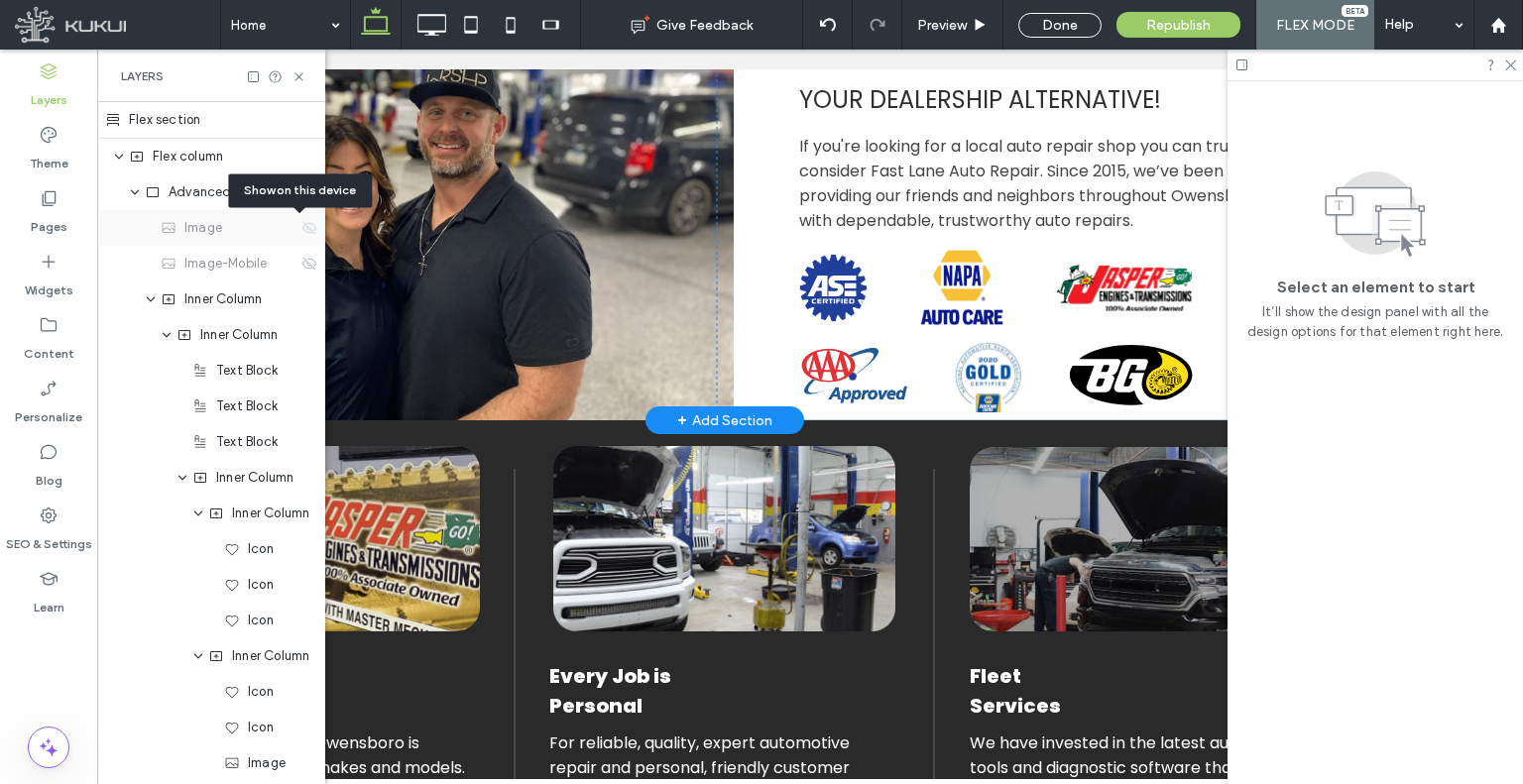 click 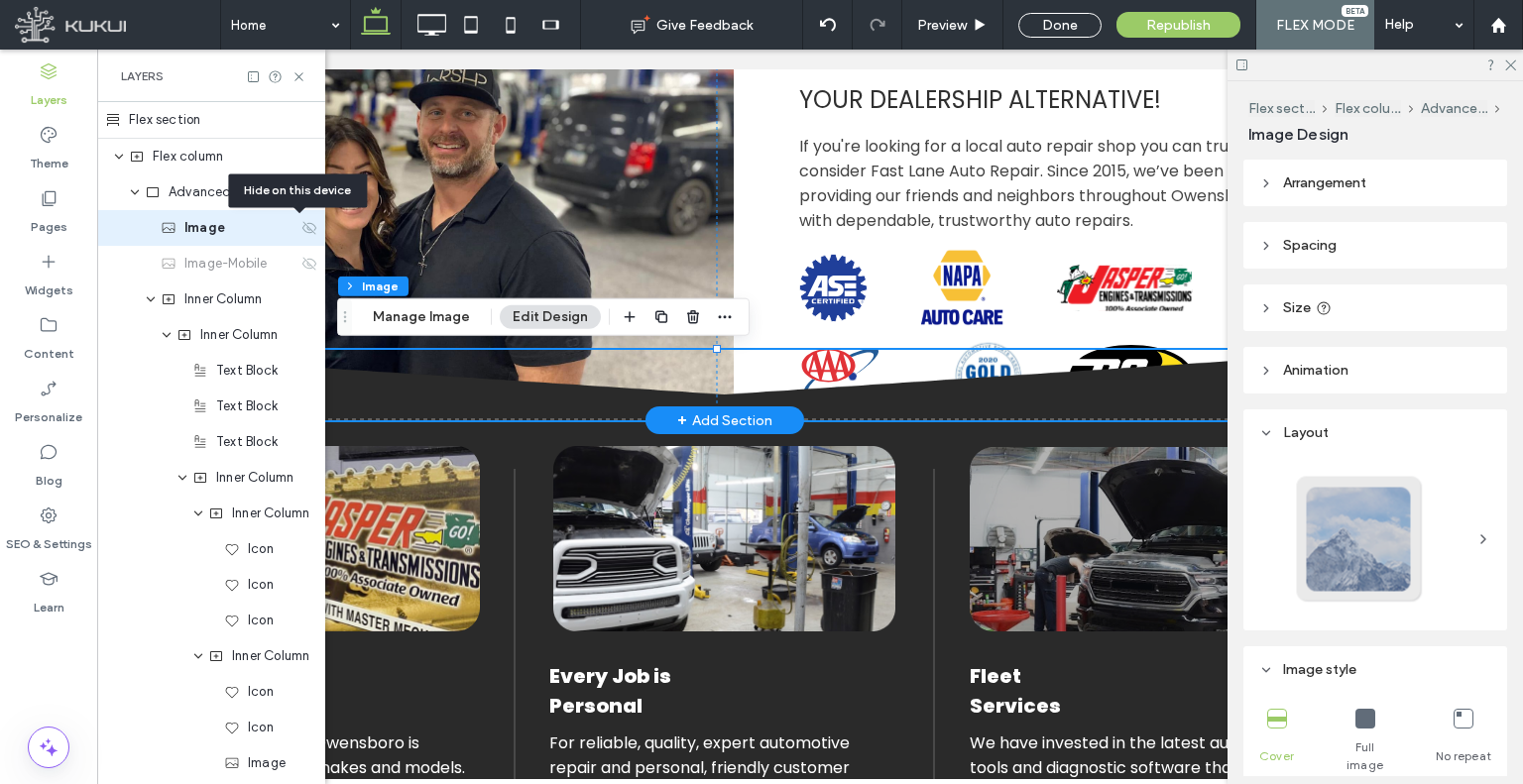 click 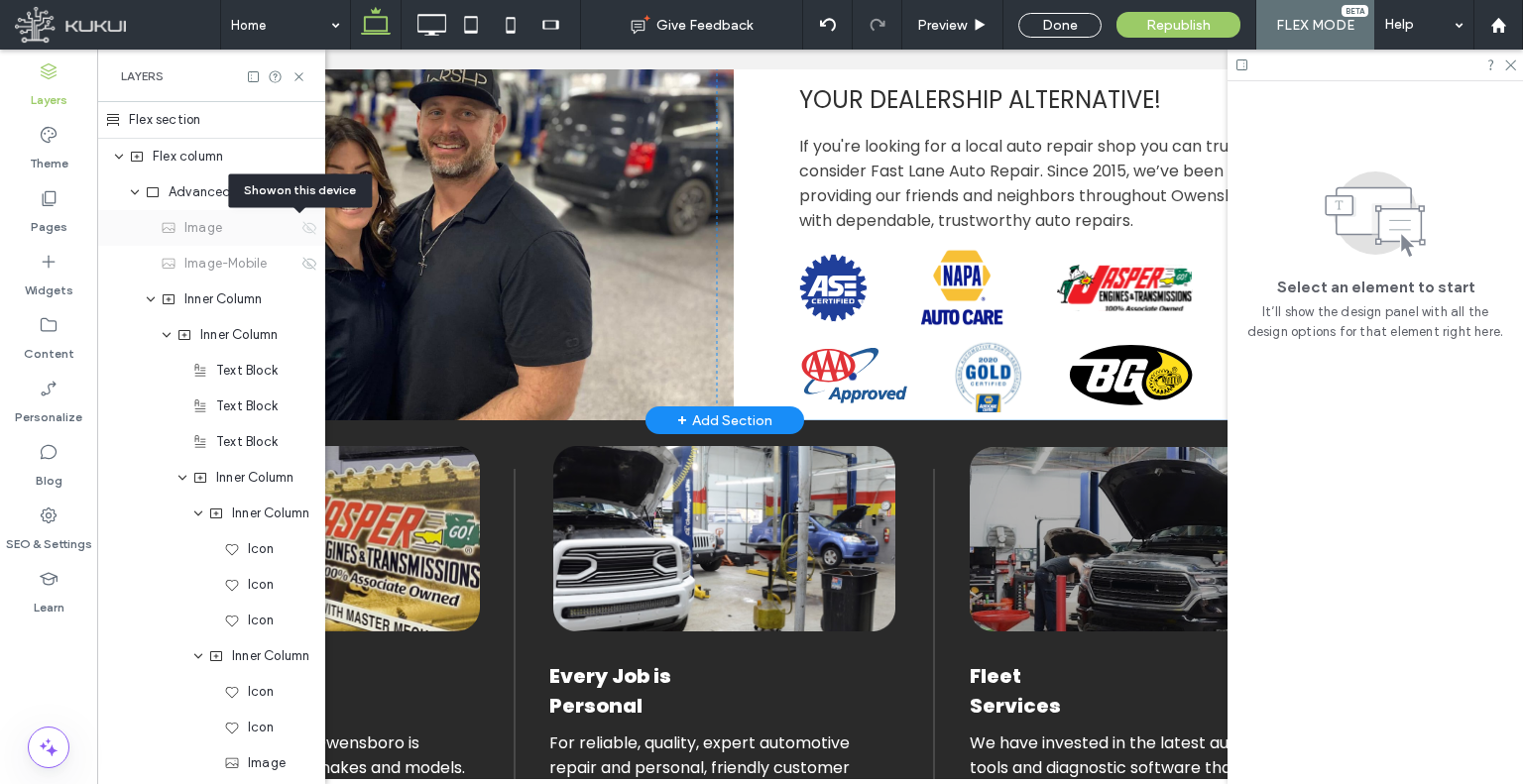 click 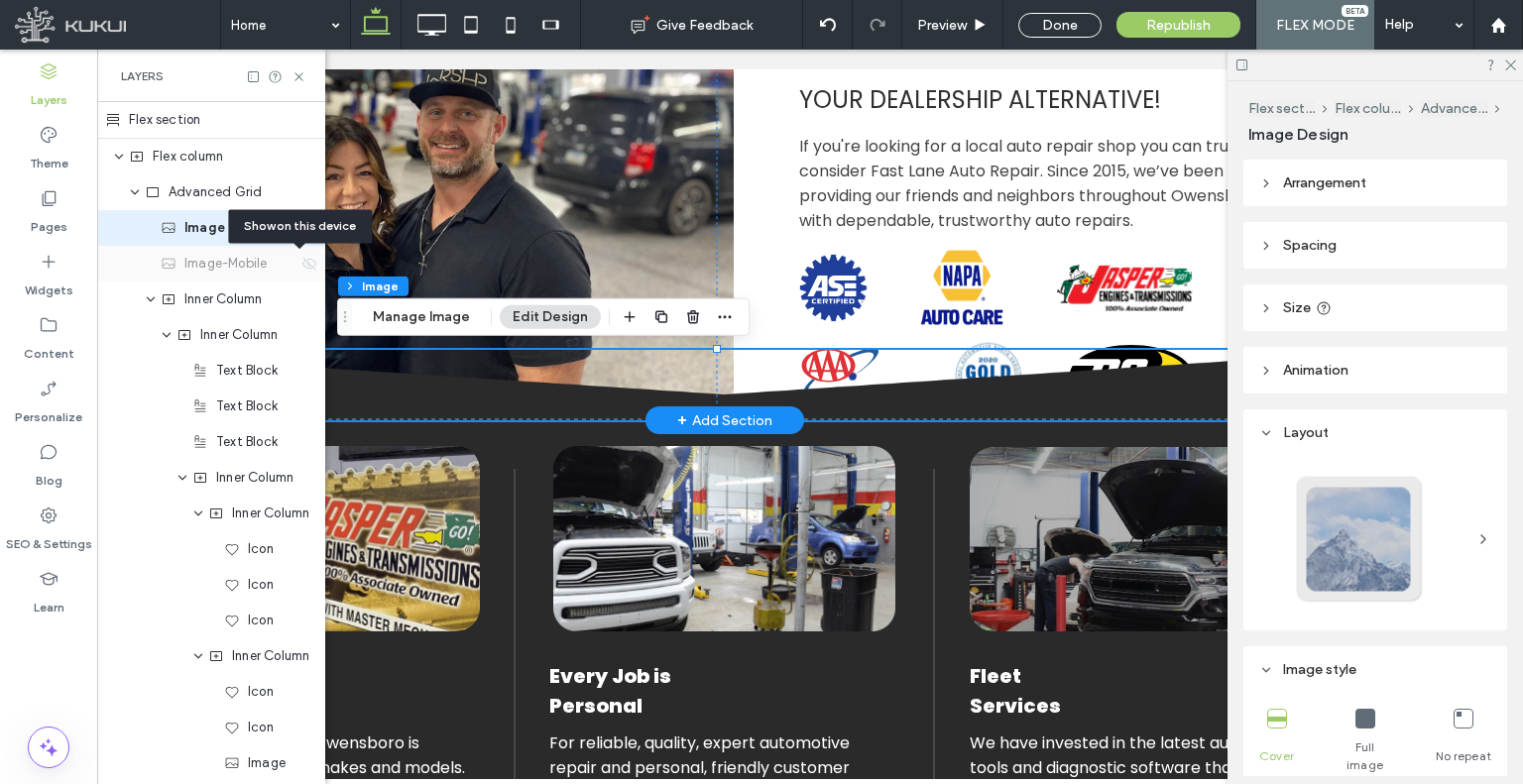 click 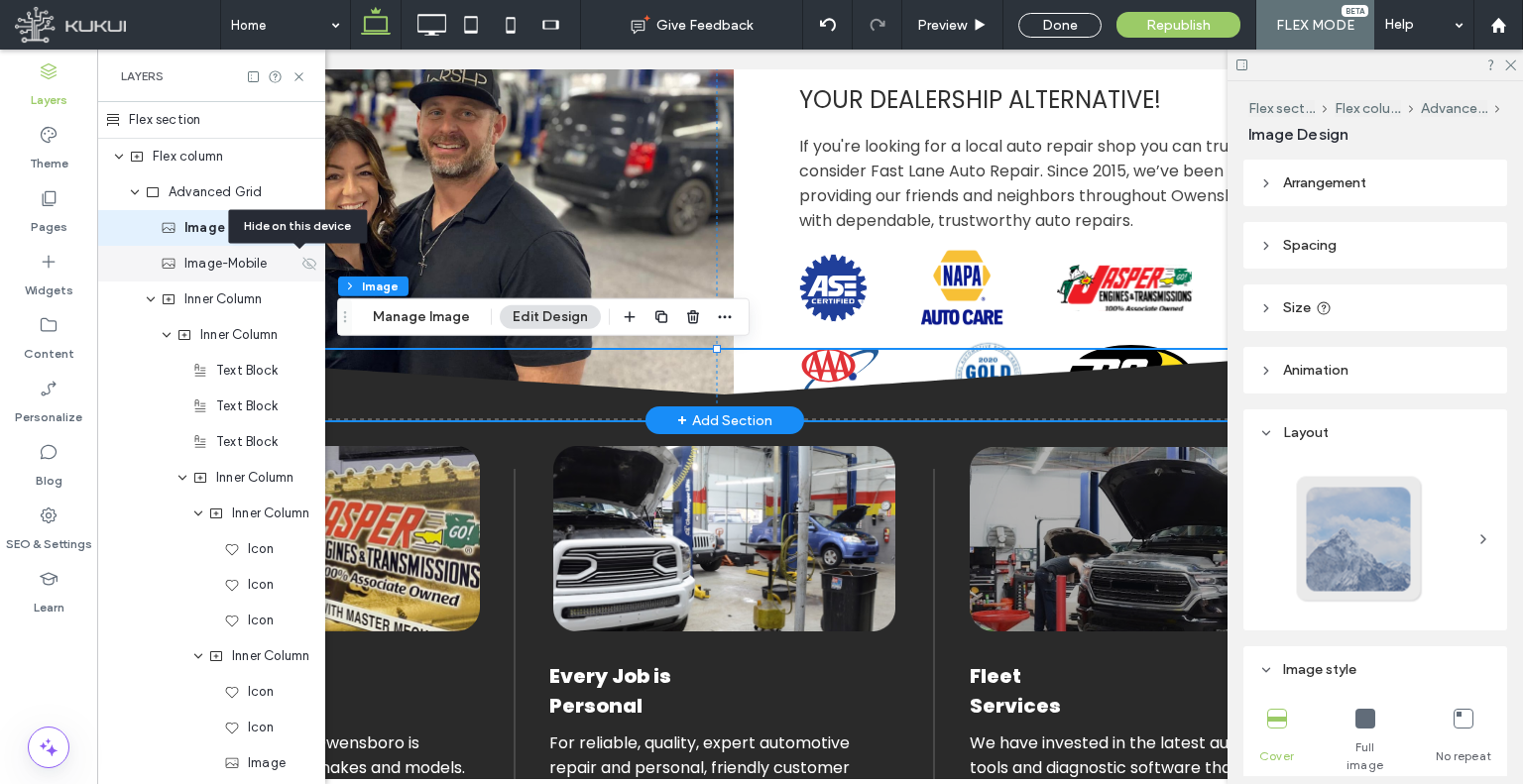 click 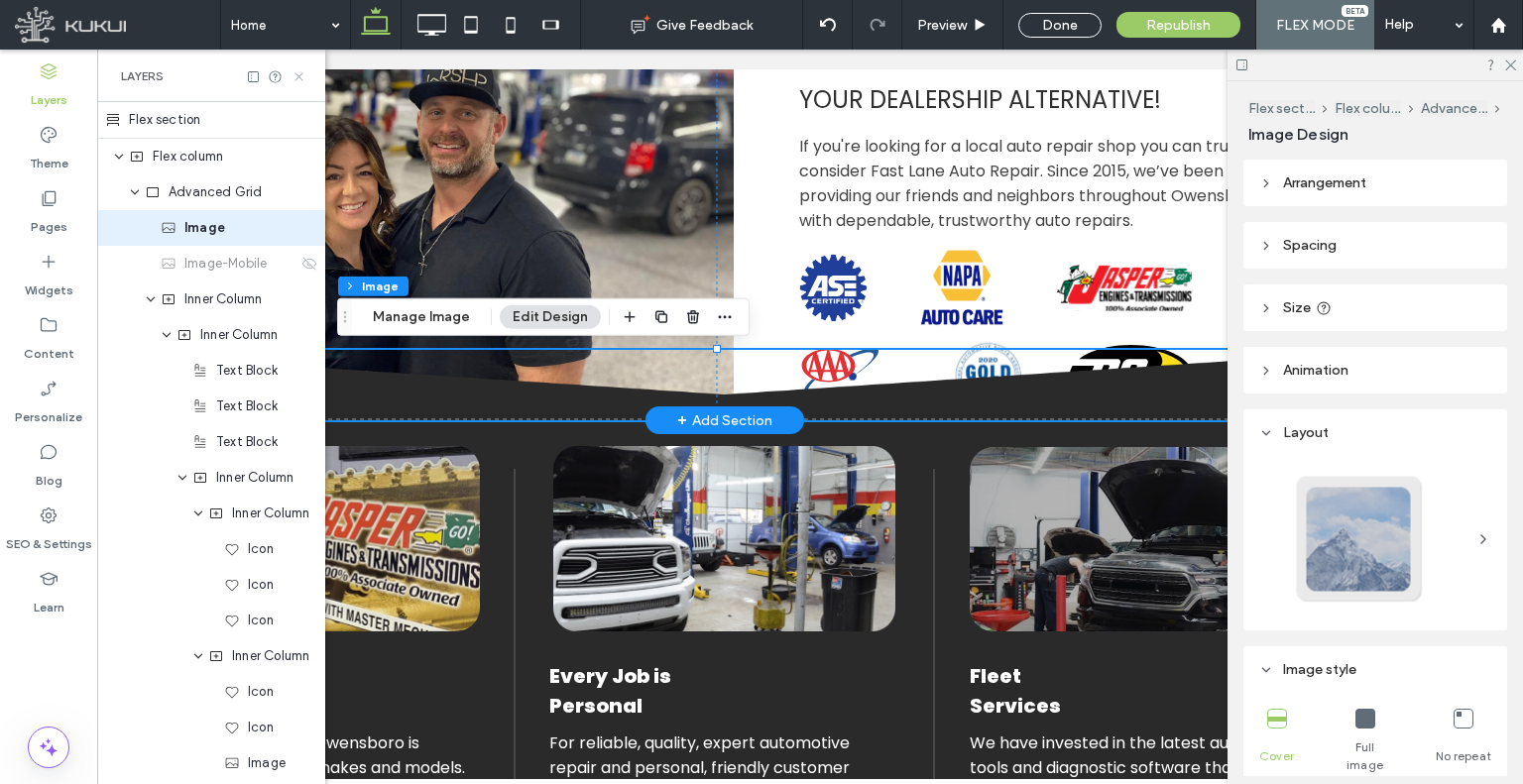 click 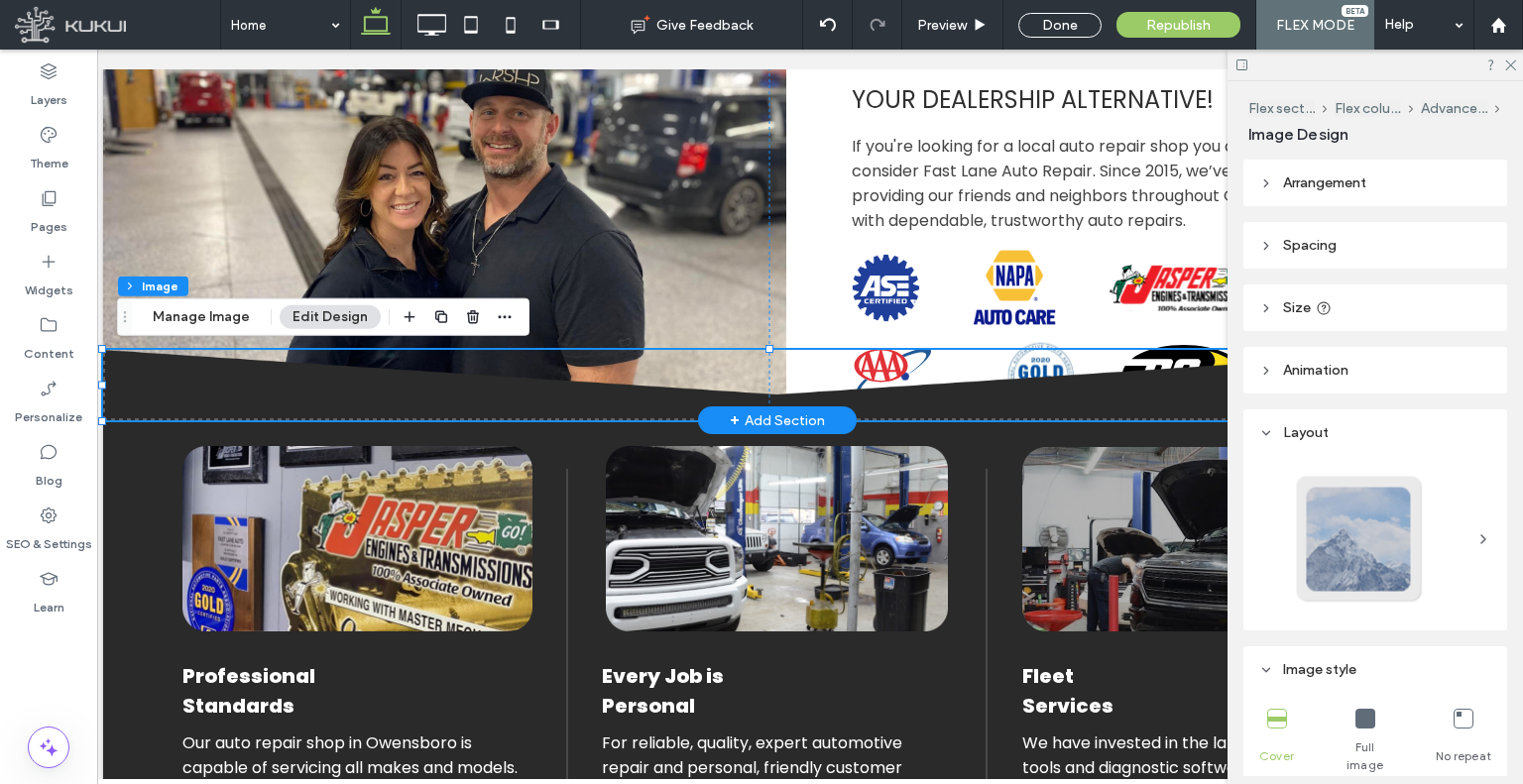 scroll, scrollTop: 0, scrollLeft: 0, axis: both 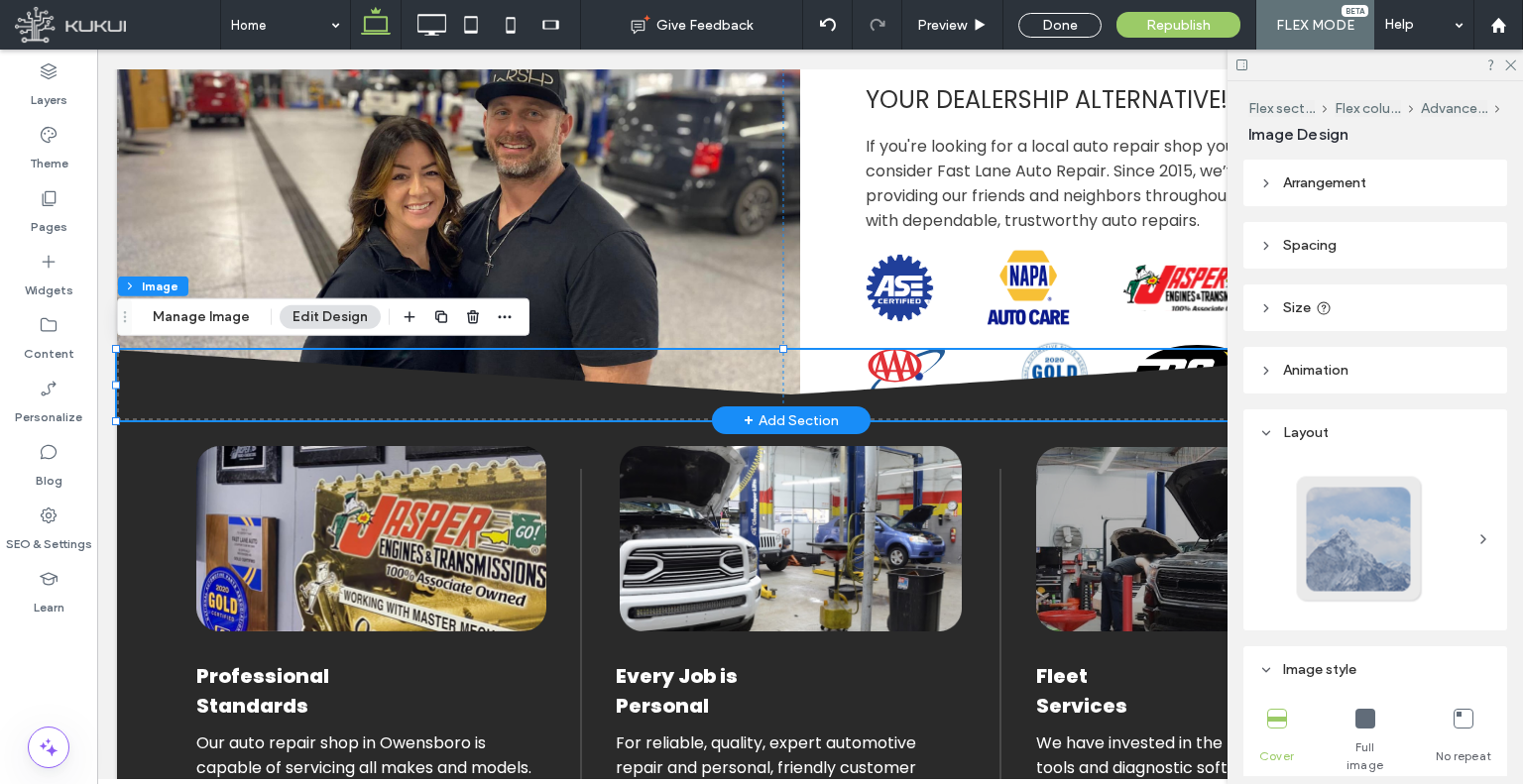 click at bounding box center (97, 50) 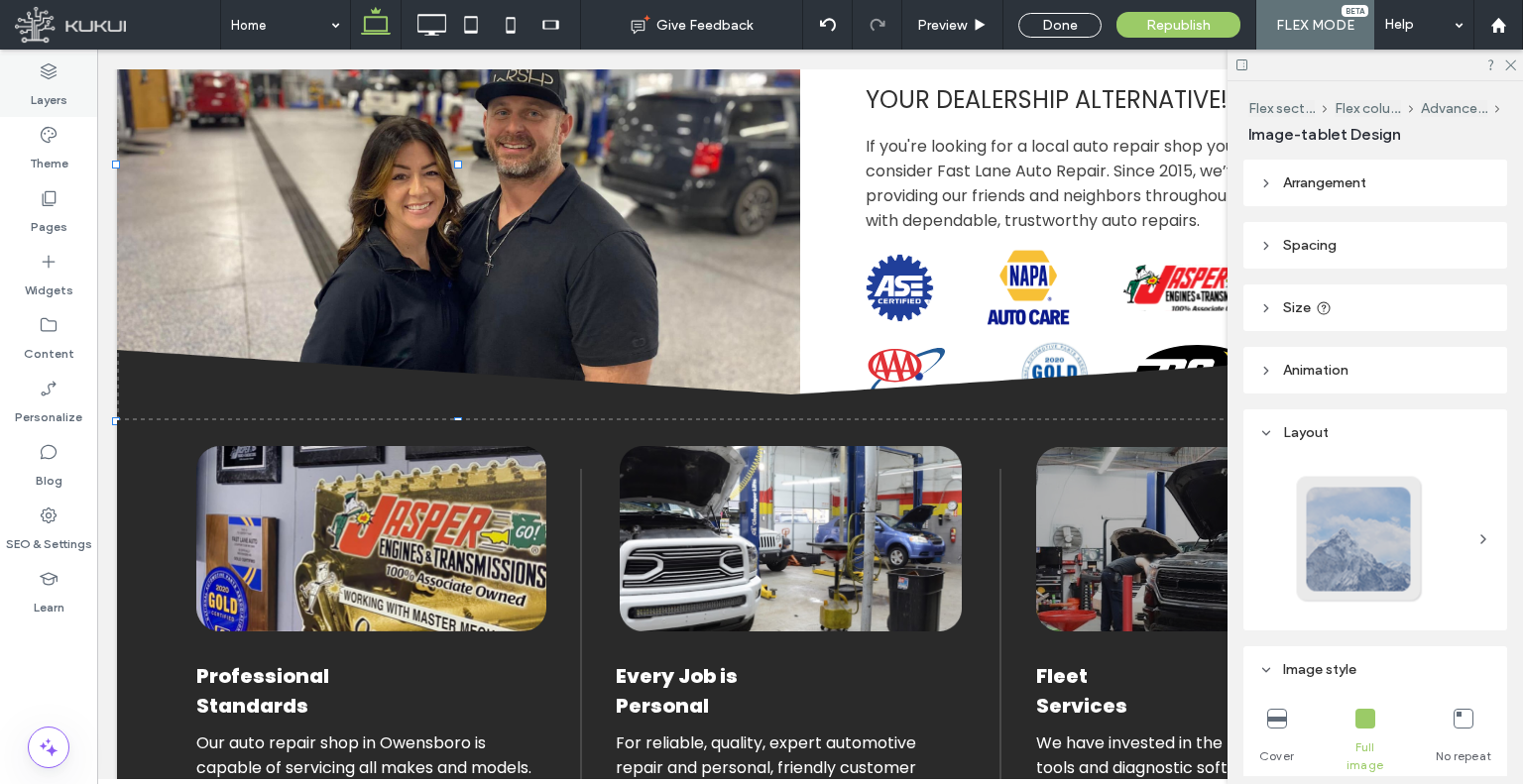 click on "Layers" at bounding box center (49, 85) 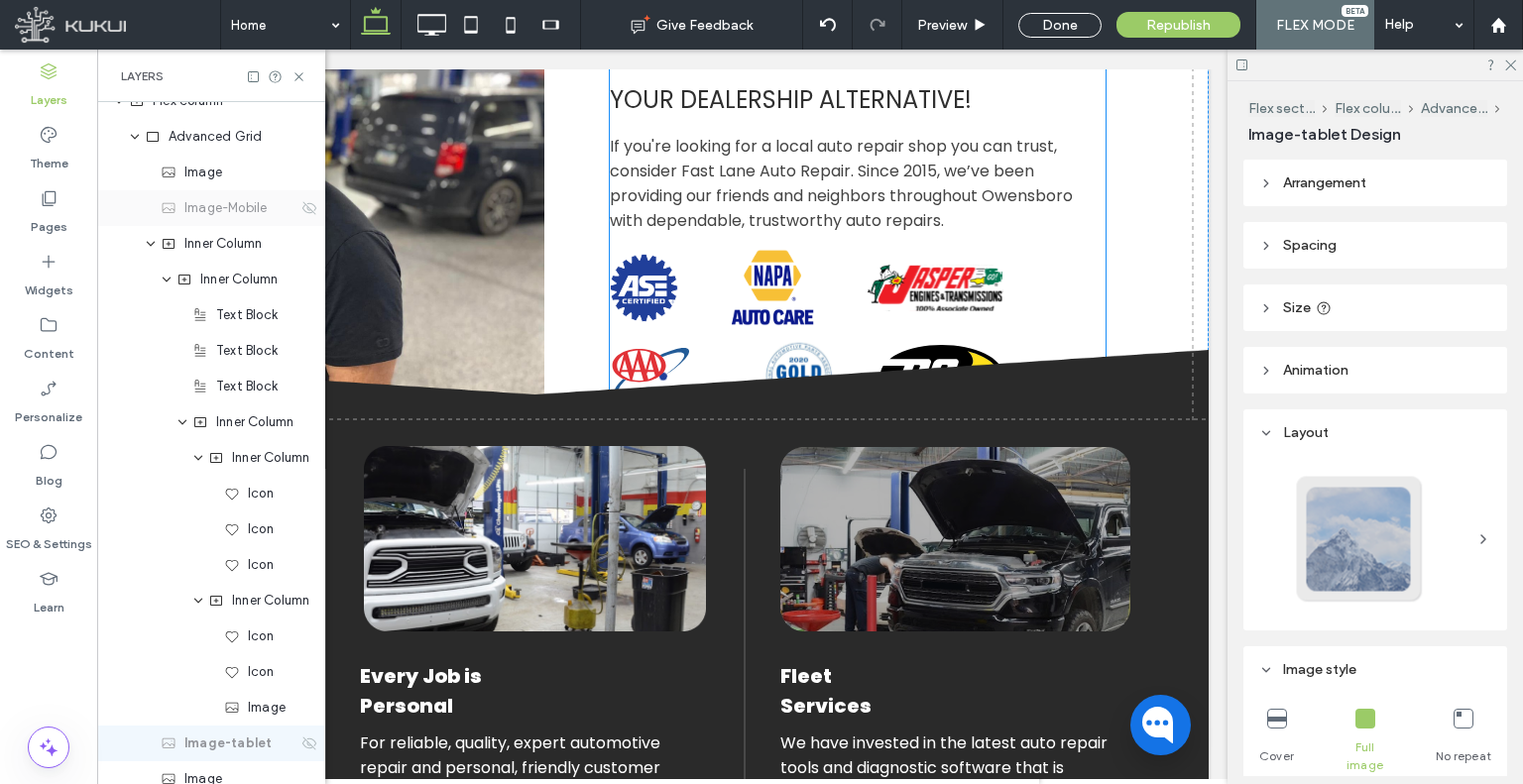 scroll, scrollTop: 0, scrollLeft: 0, axis: both 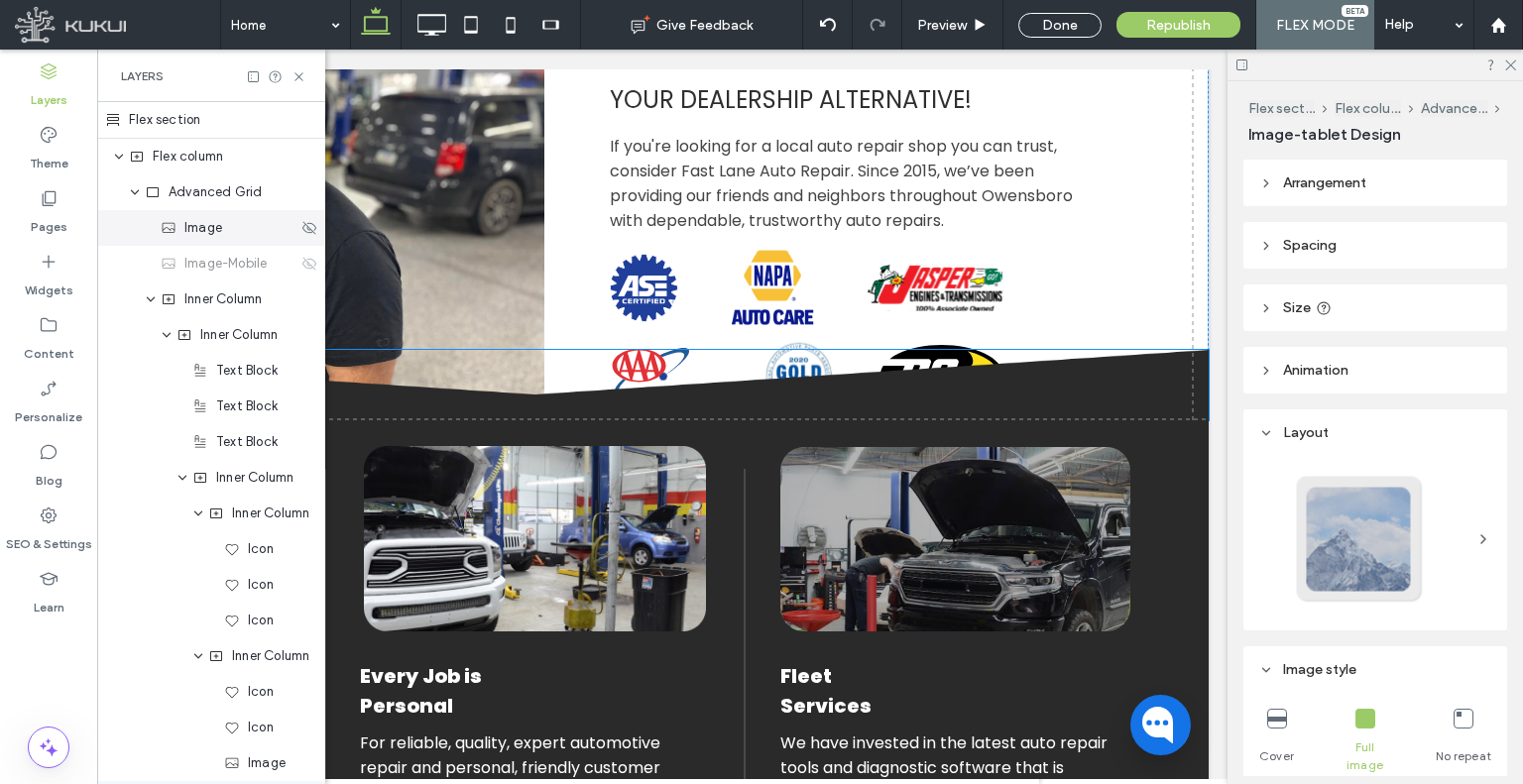 click on "Image" at bounding box center (229, 228) 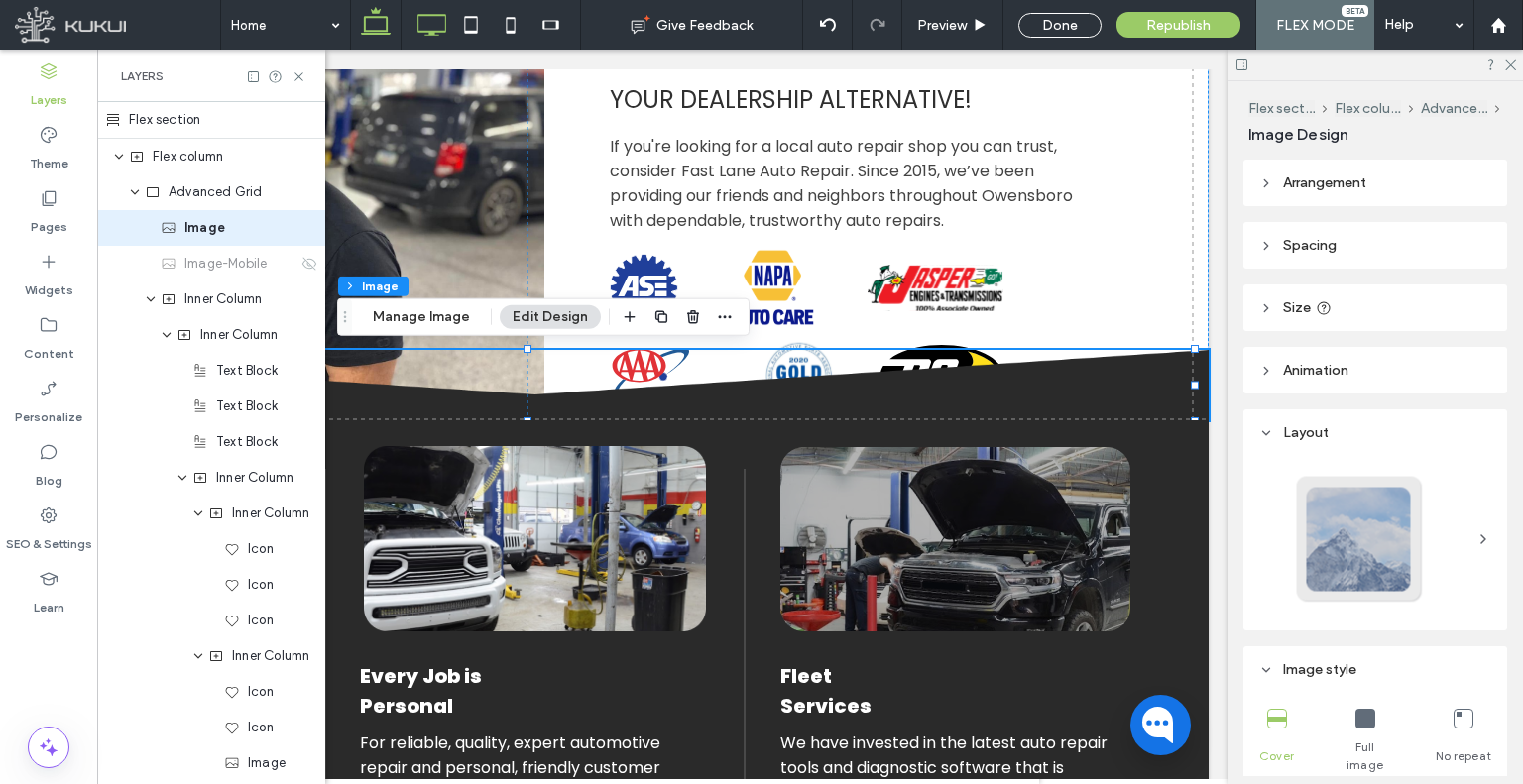 click at bounding box center (491, 25) 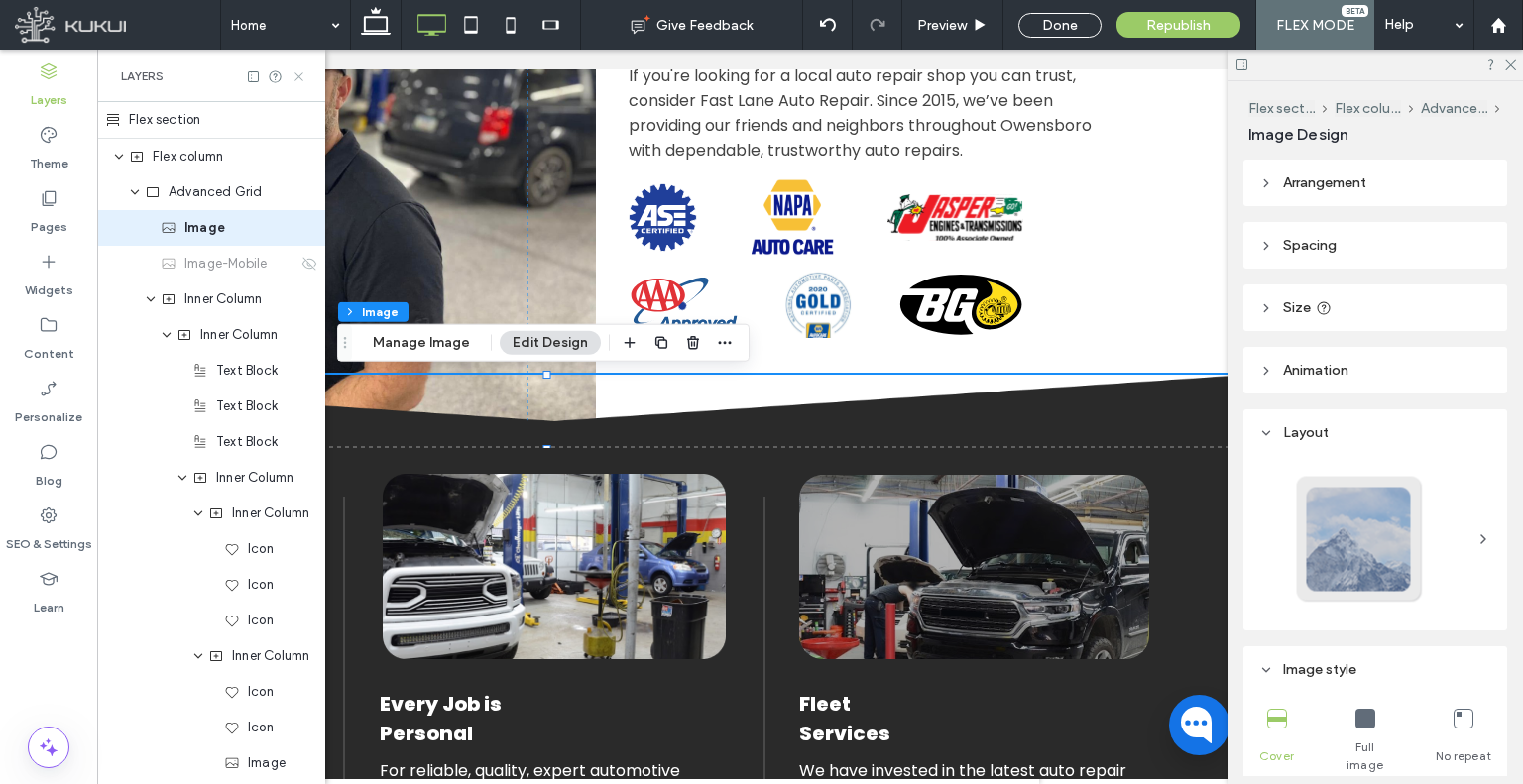 click 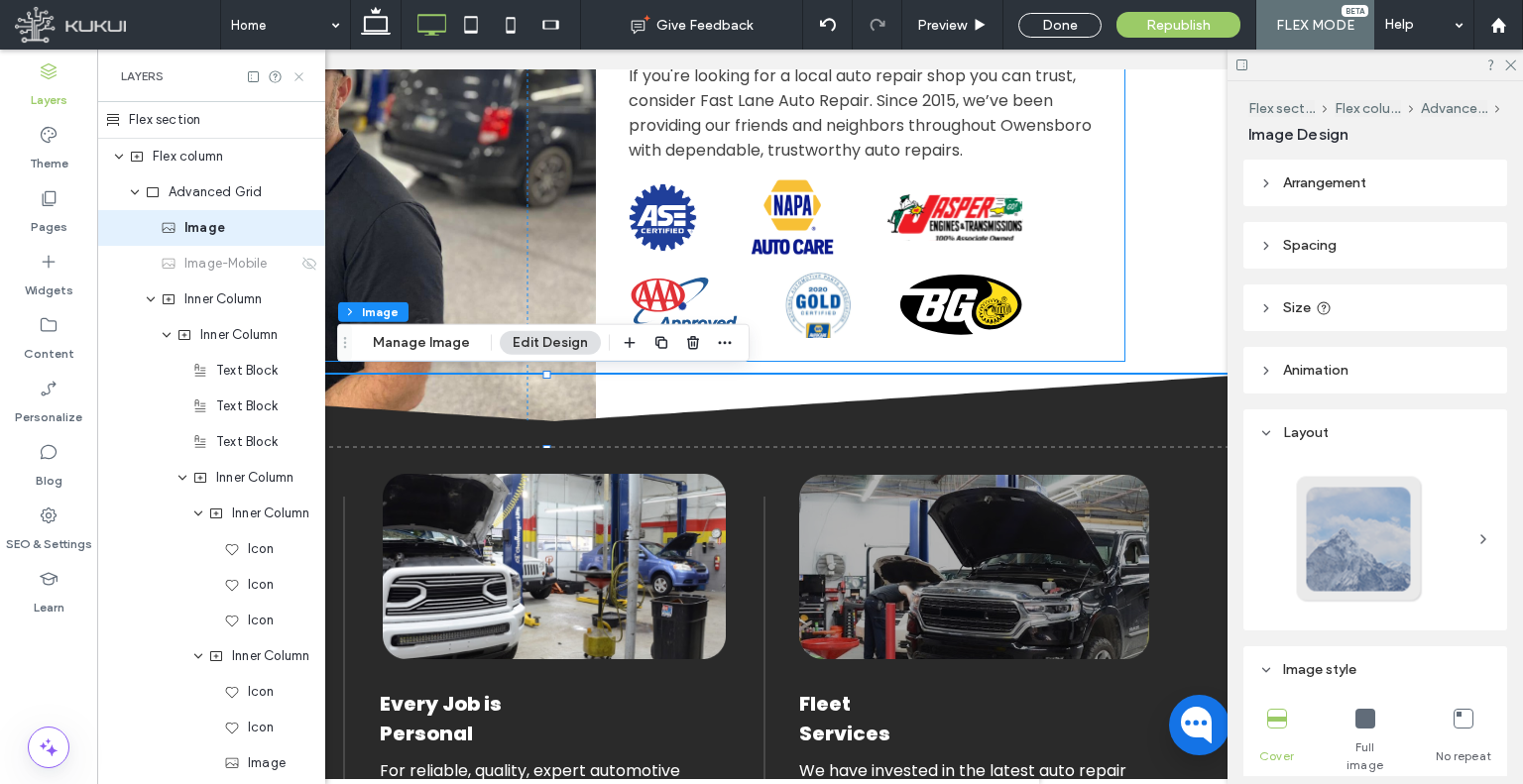 scroll, scrollTop: 0, scrollLeft: 294, axis: horizontal 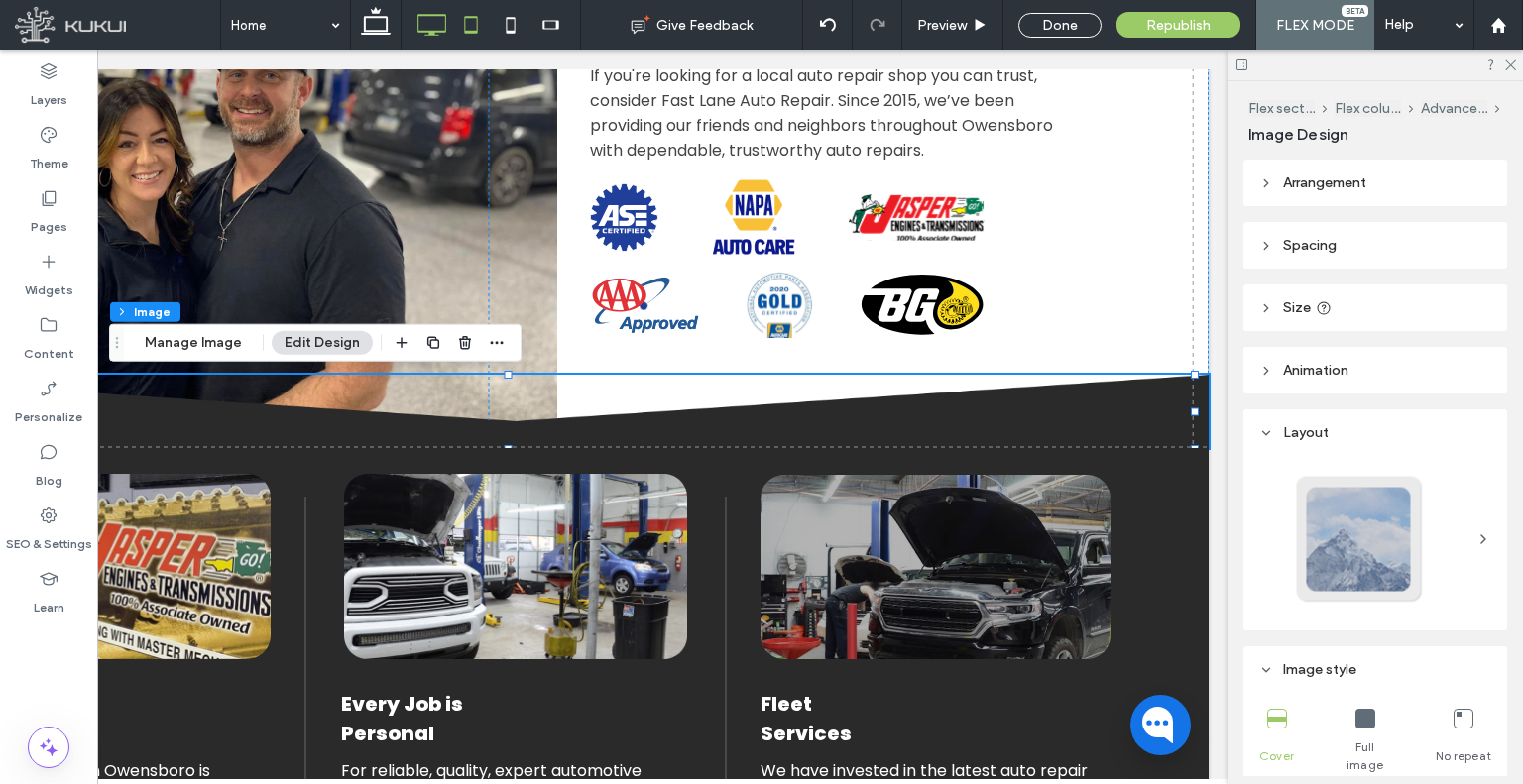 click 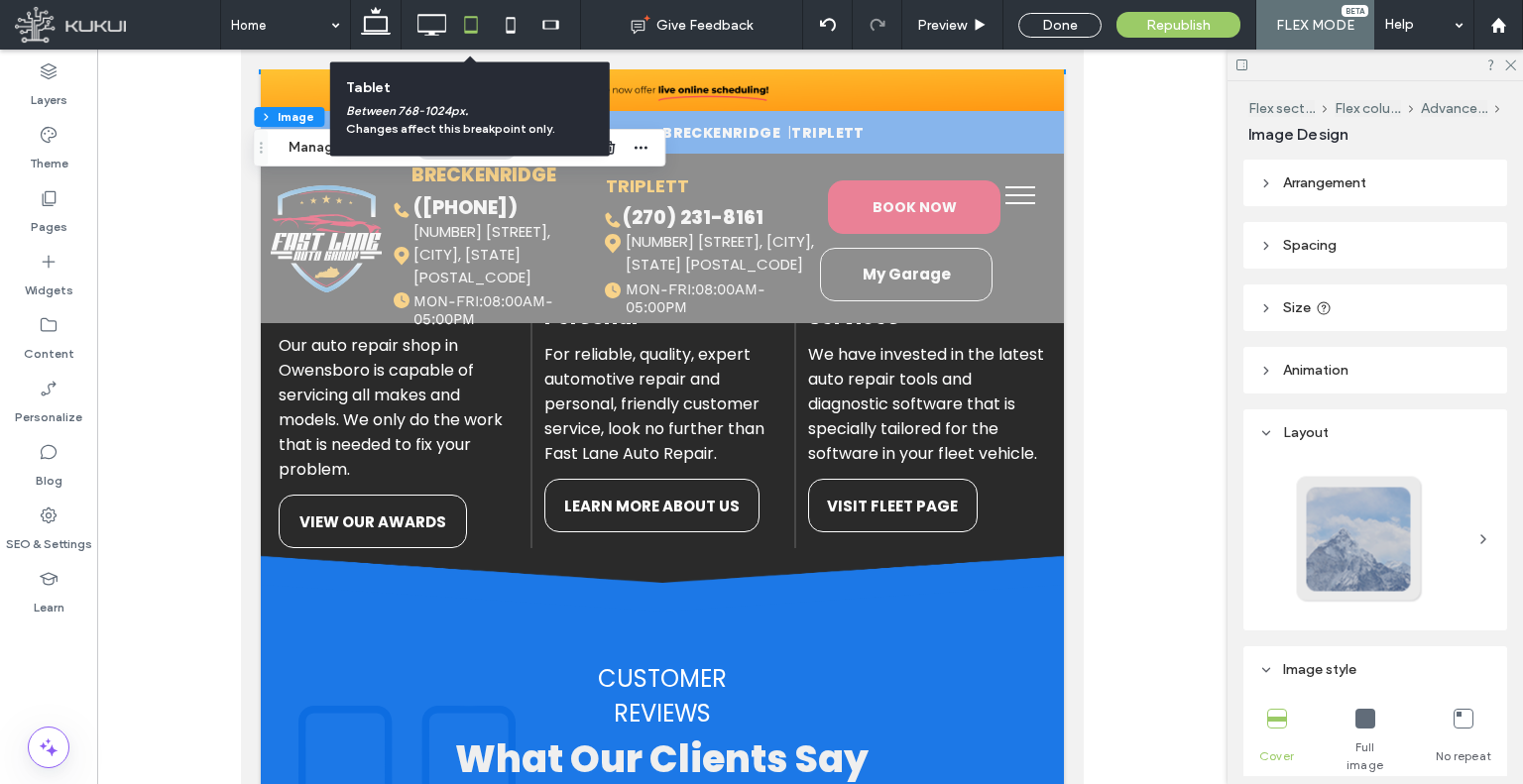 scroll, scrollTop: 0, scrollLeft: 0, axis: both 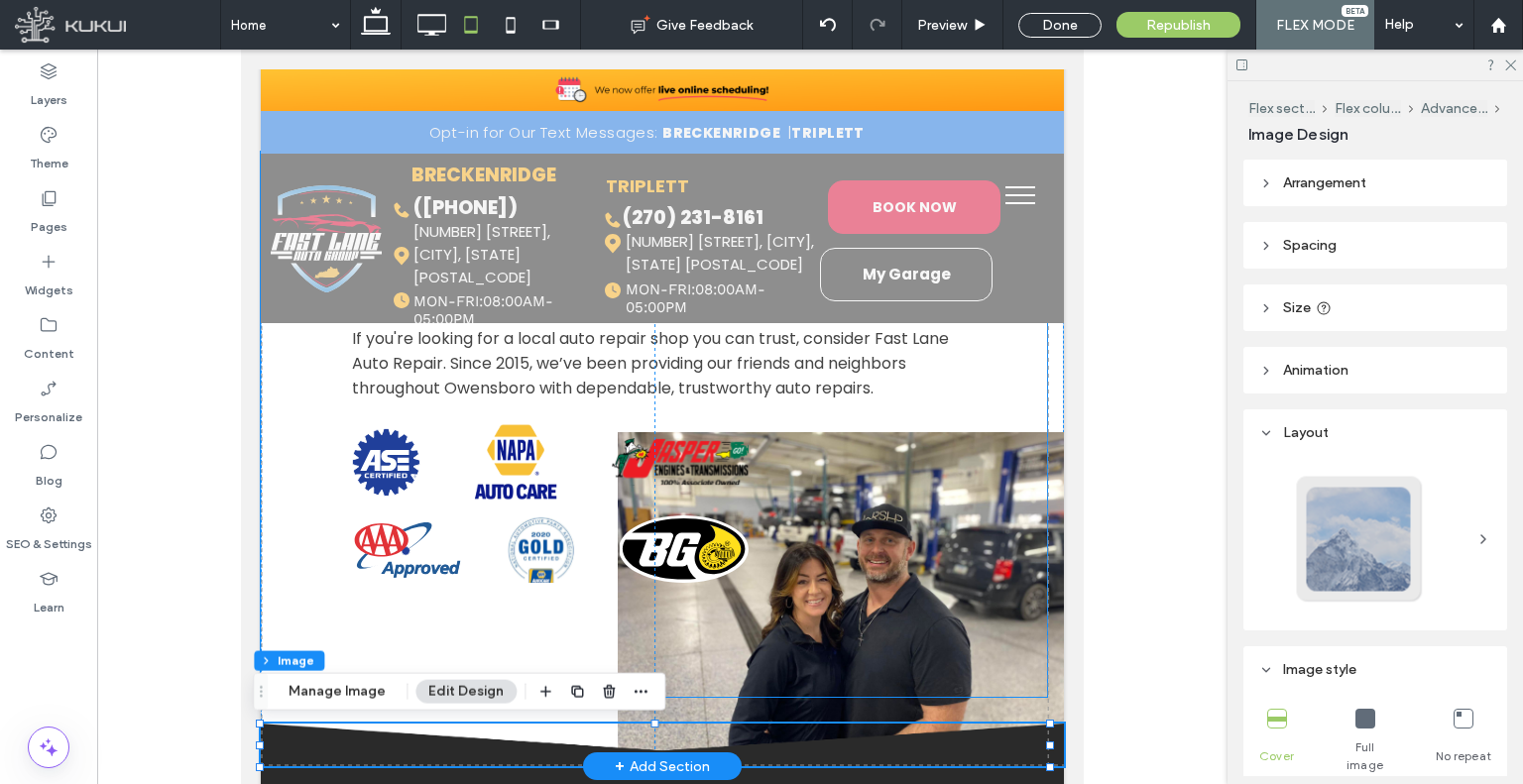 click on "Welcome to Fast Lane Auto Repair
Your Dealers hip Alternative!
If you're looking for a local auto repair shop you can trust, consider Fast Lane Auto Repair. Since 2015, we’ve been providing our friends and neighbors throughout Owensboro with dependable, trustworthy auto repairs.
ASE Certified Logo | Fast Lane Auto Repair
NAPA AutoCare | Fast Lane Auto Repair
Jasper Logo | Fast Lane Auto Repair
AAA Approved | Fast Lane Auto Repair
Gold Certified Logo | Fast Lane Auto Repair" at bounding box center [654, 375] 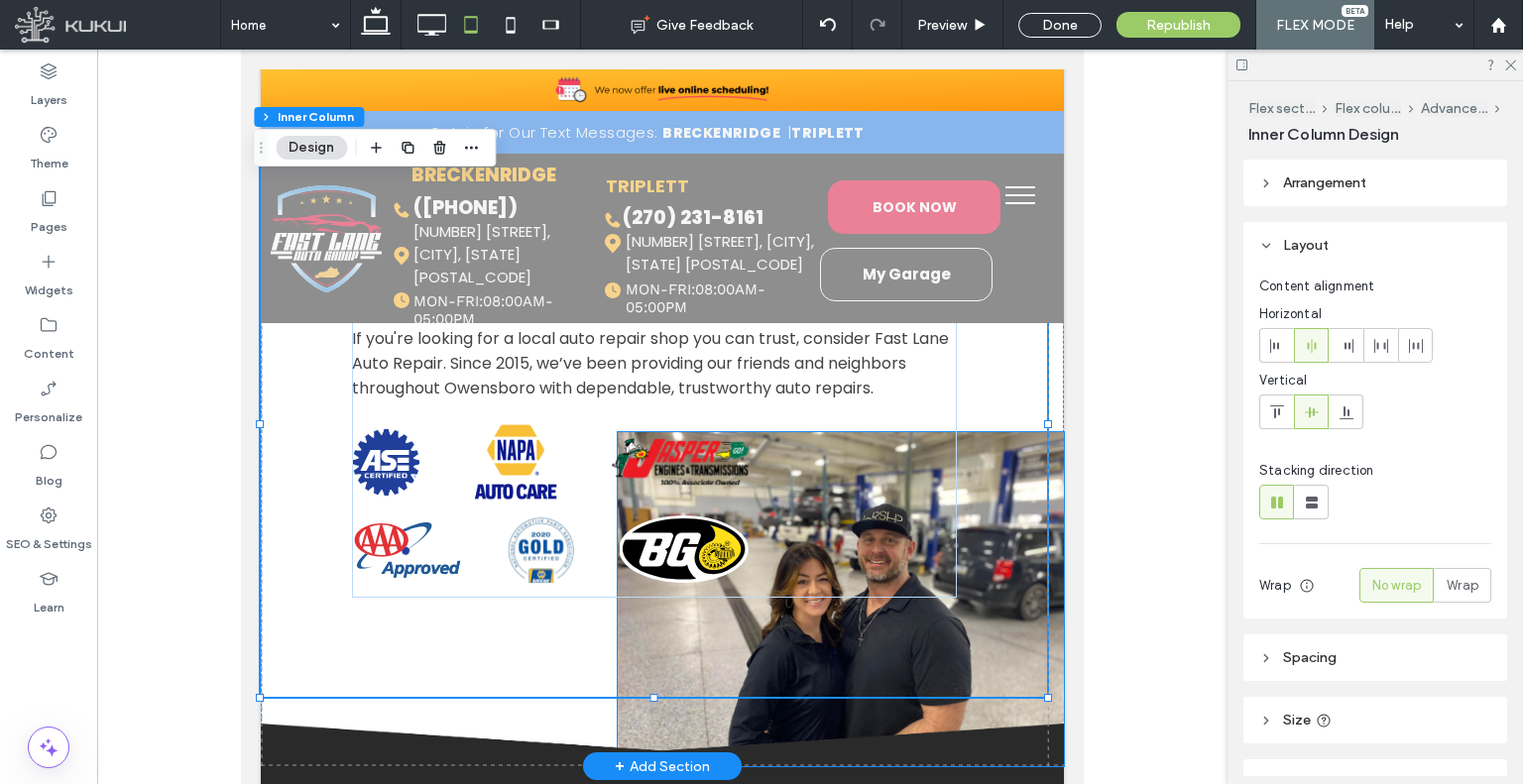 click at bounding box center [841, 600] 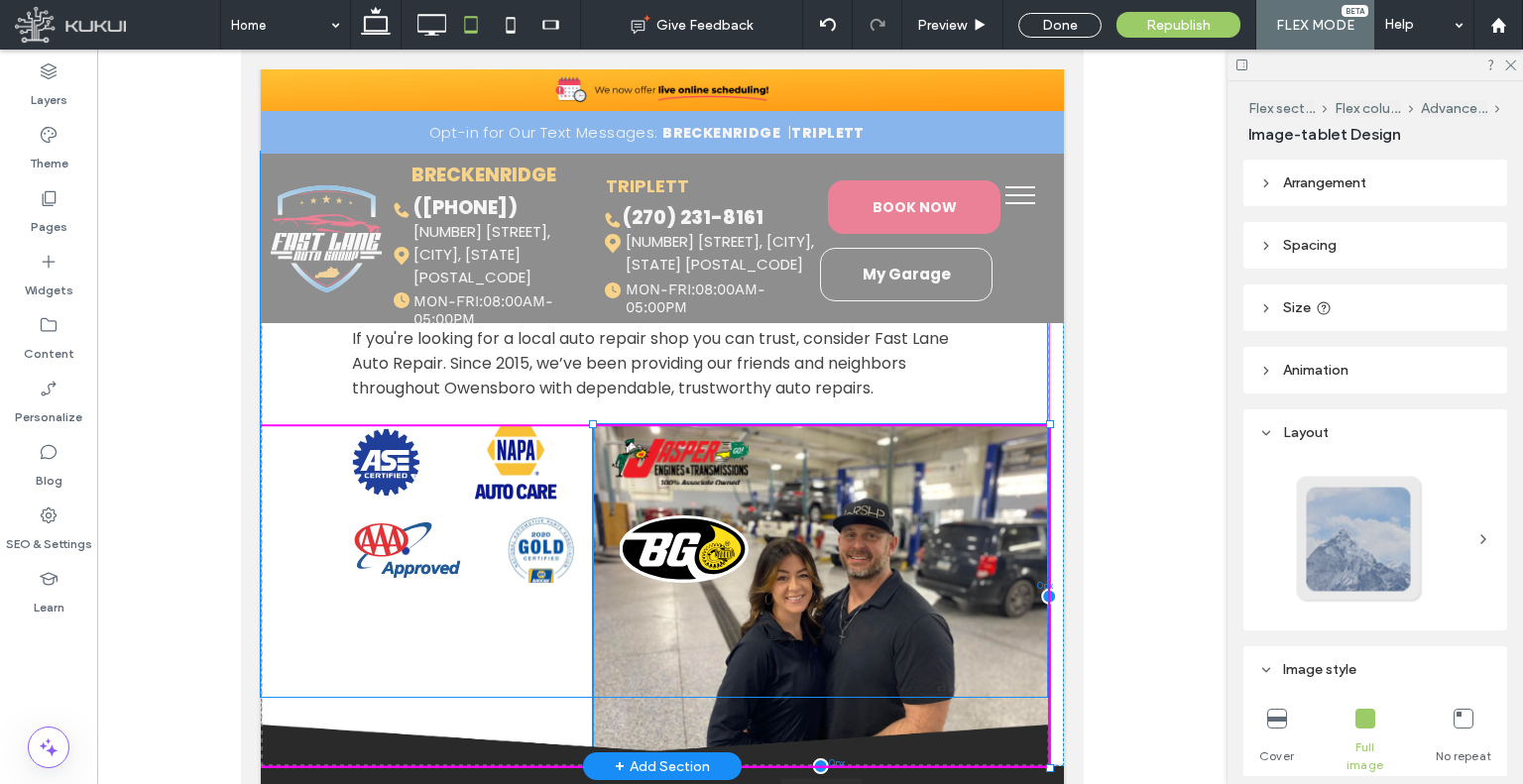 drag, startPoint x: 600, startPoint y: 428, endPoint x: 583, endPoint y: 438, distance: 19.723083 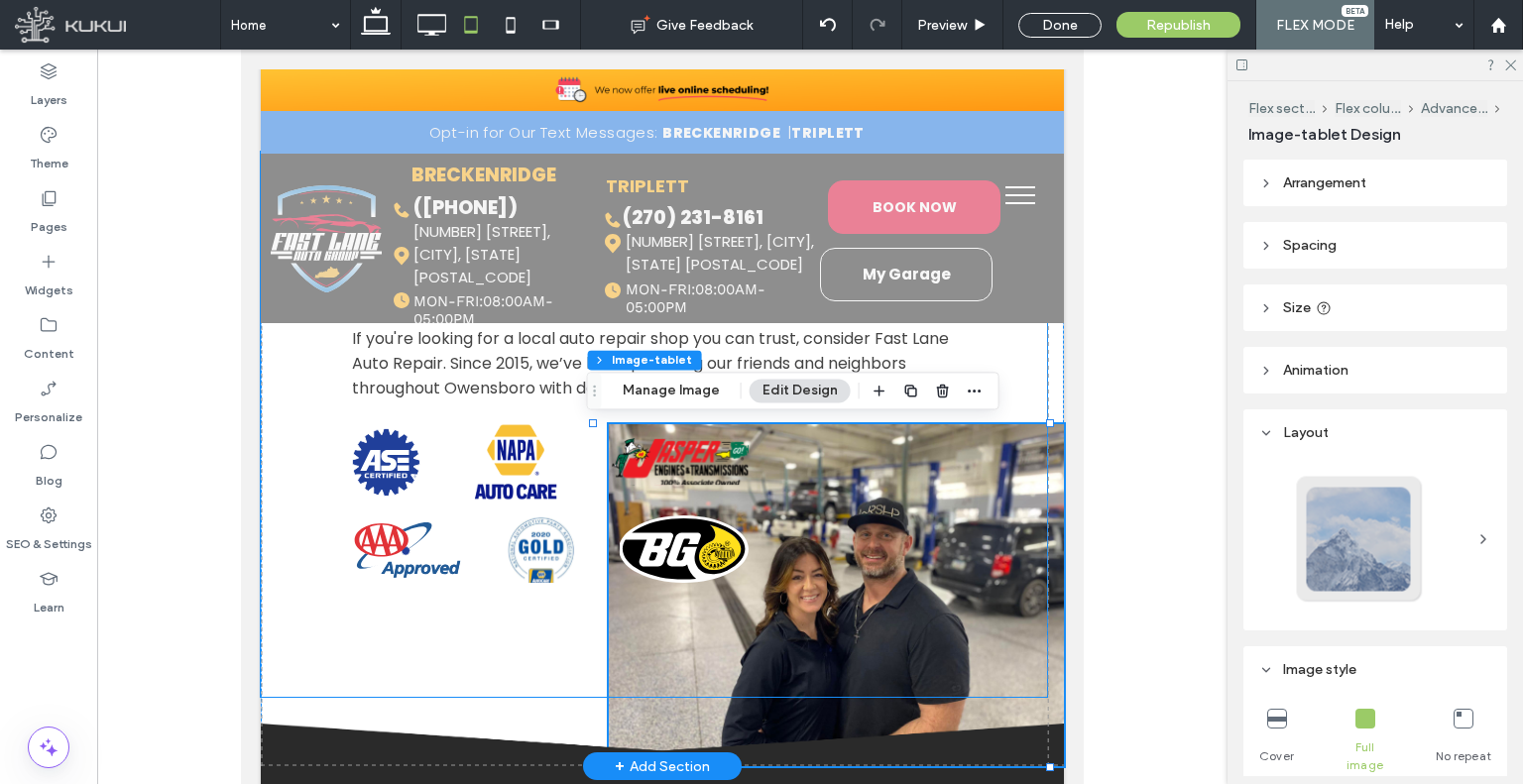 click on "ASE Certified Logo | Fast Lane Auto Repair
NAPA AutoCare | Fast Lane Auto Repair
Jasper Logo | Fast Lane Auto Repair" at bounding box center (550, 462) 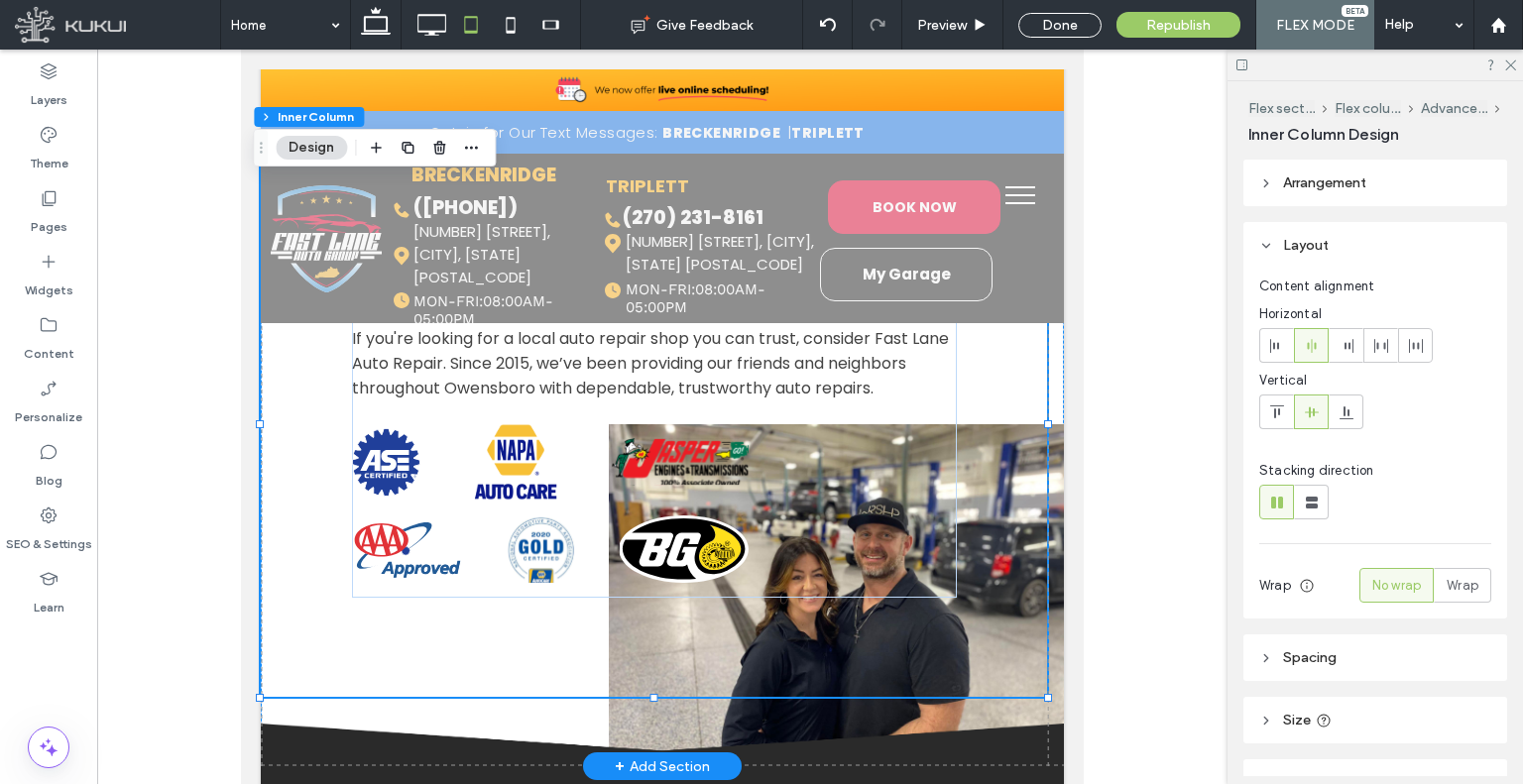 click on "ASE Certified Logo | Fast Lane Auto Repair
NAPA AutoCare | Fast Lane Auto Repair
Jasper Logo | Fast Lane Auto Repair" at bounding box center [550, 462] 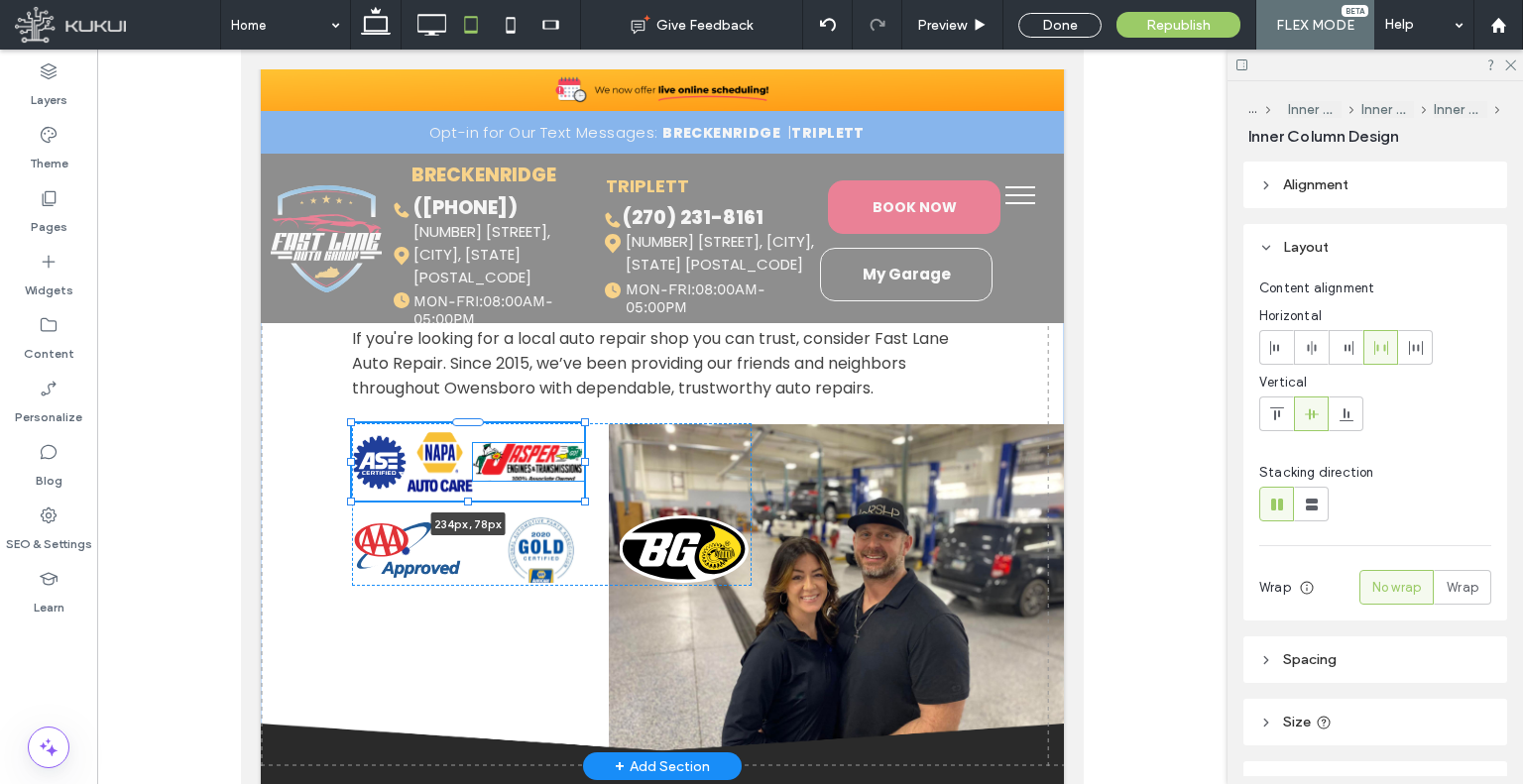 drag, startPoint x: 748, startPoint y: 461, endPoint x: 582, endPoint y: 451, distance: 166.30093 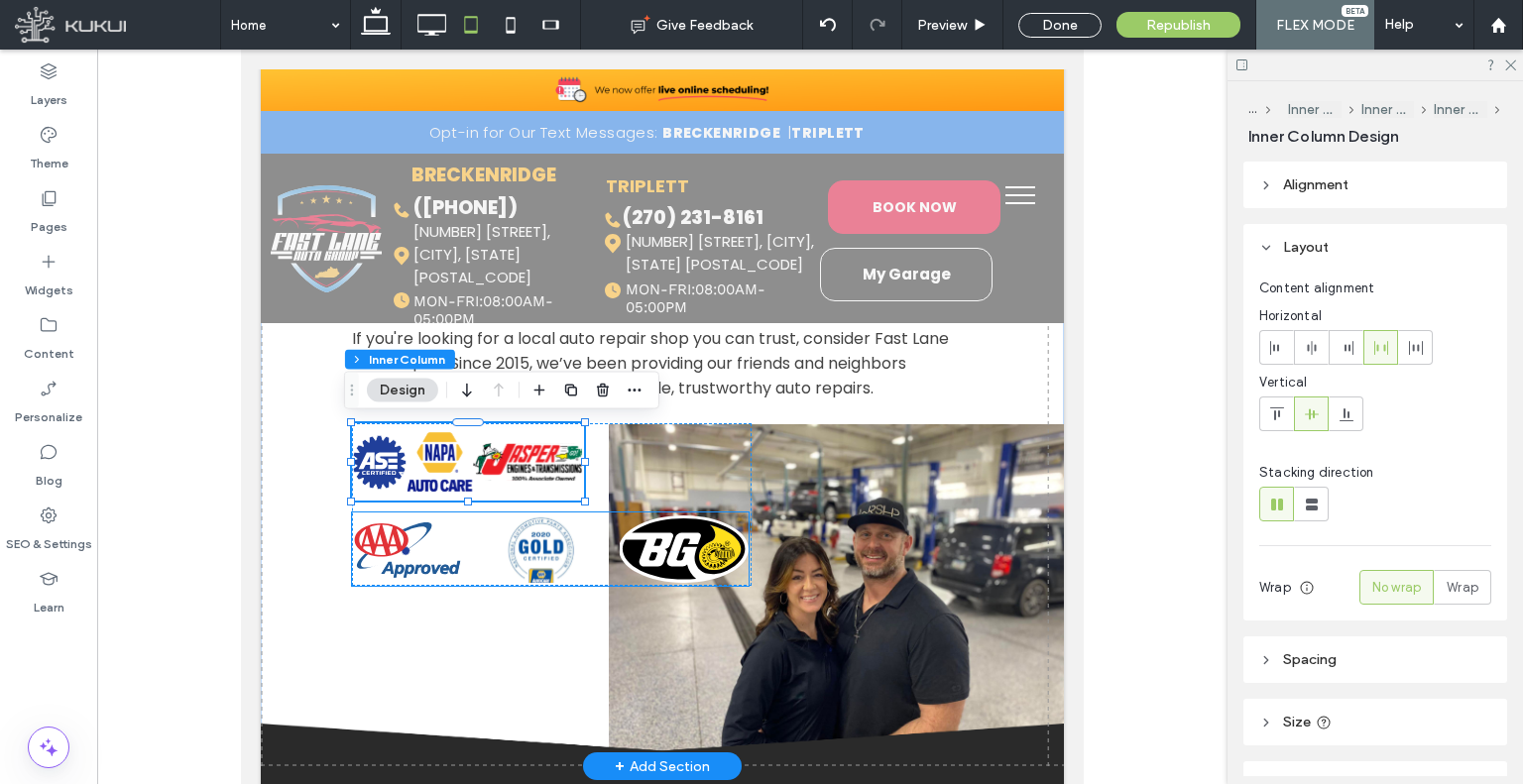 click at bounding box center (684, 549) 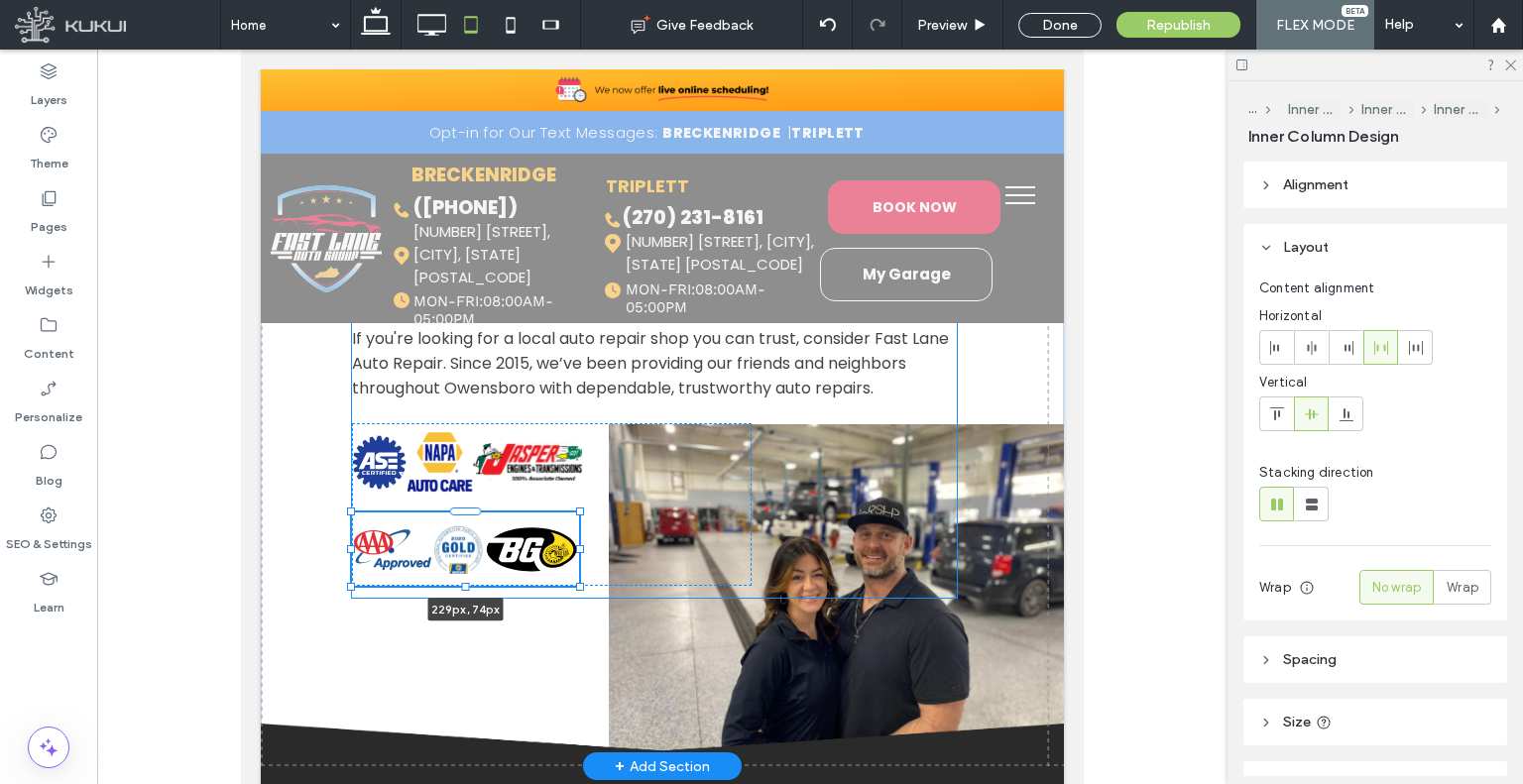 drag, startPoint x: 751, startPoint y: 546, endPoint x: 581, endPoint y: 549, distance: 170.0265 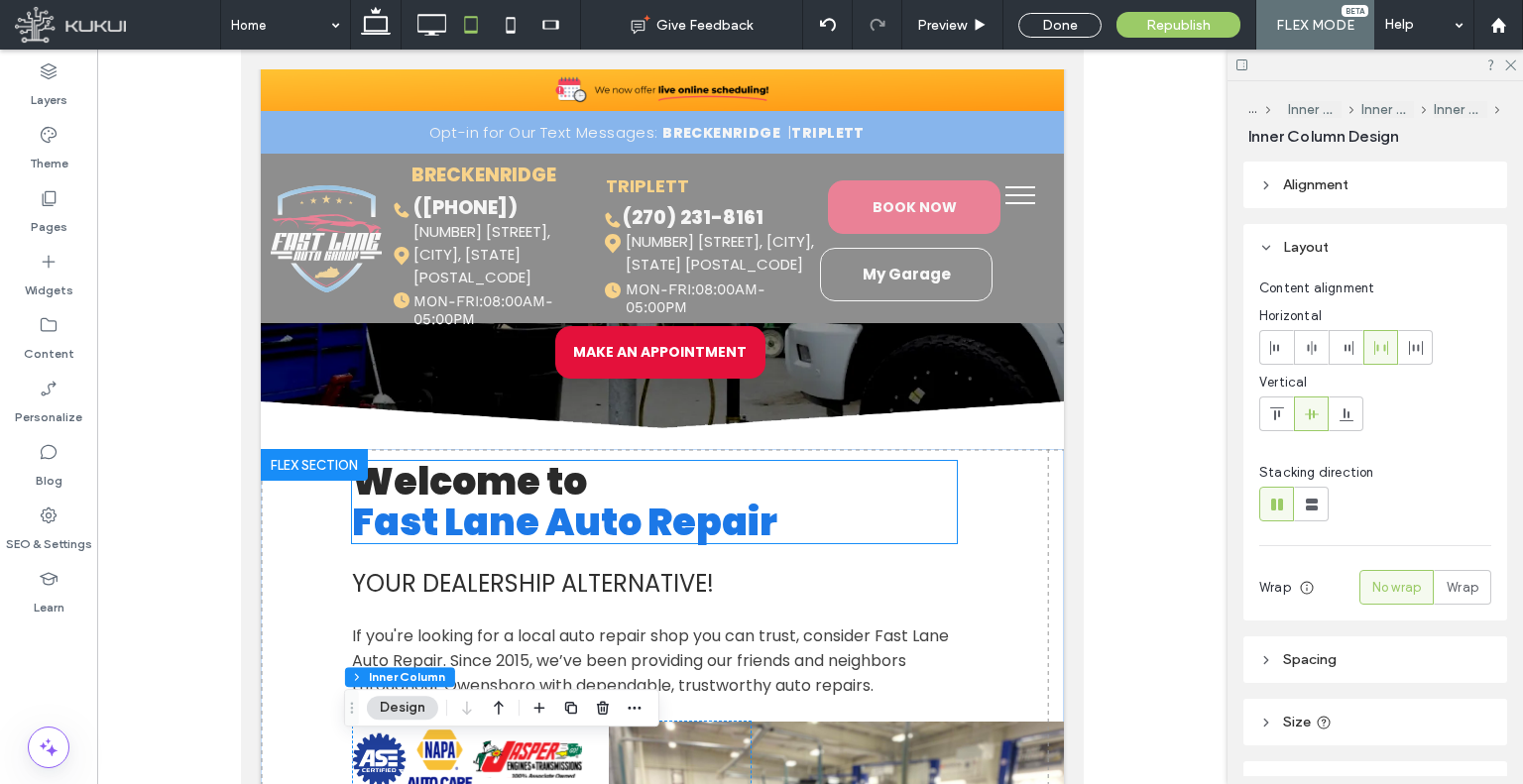 scroll, scrollTop: 627, scrollLeft: 0, axis: vertical 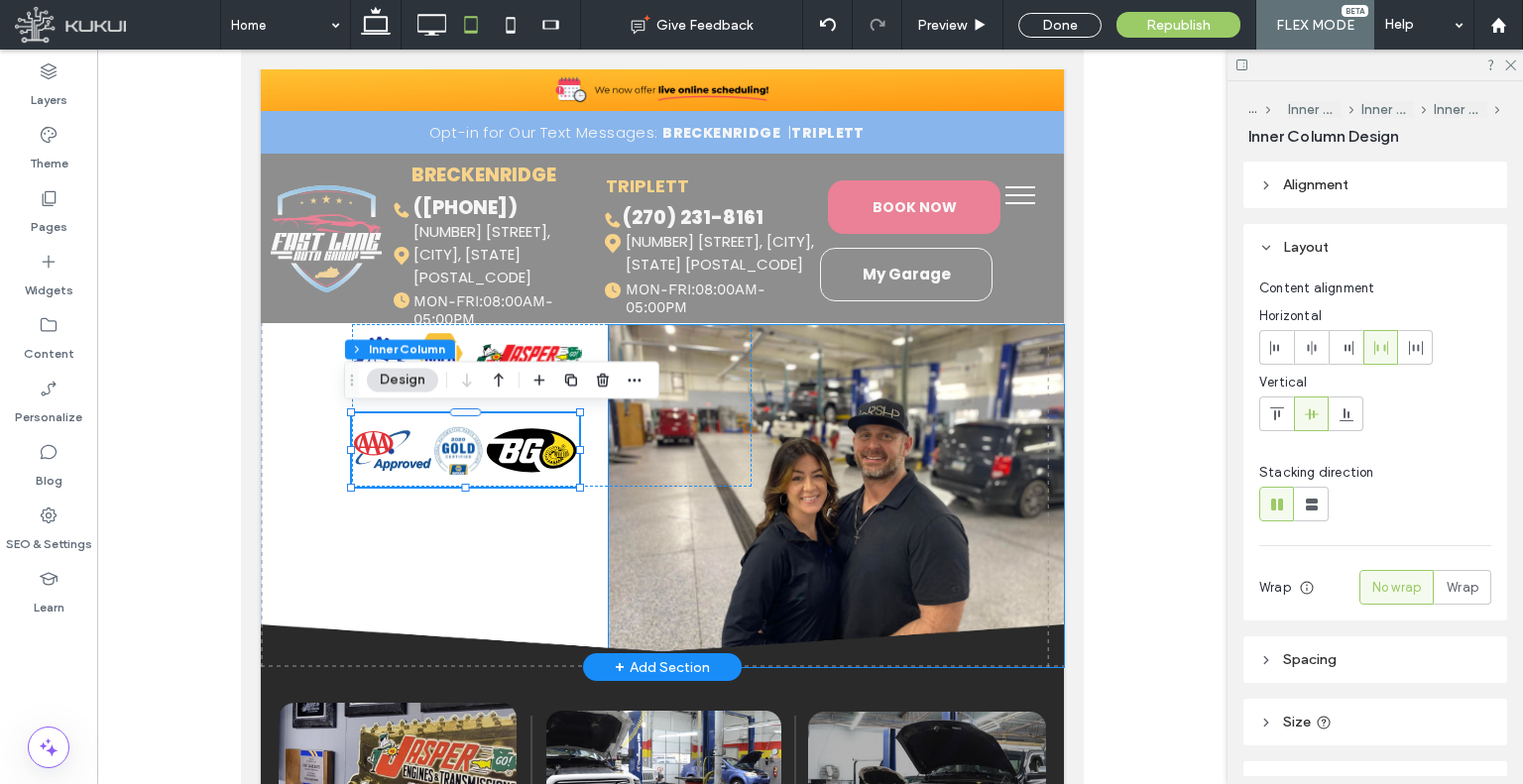 click at bounding box center (836, 496) 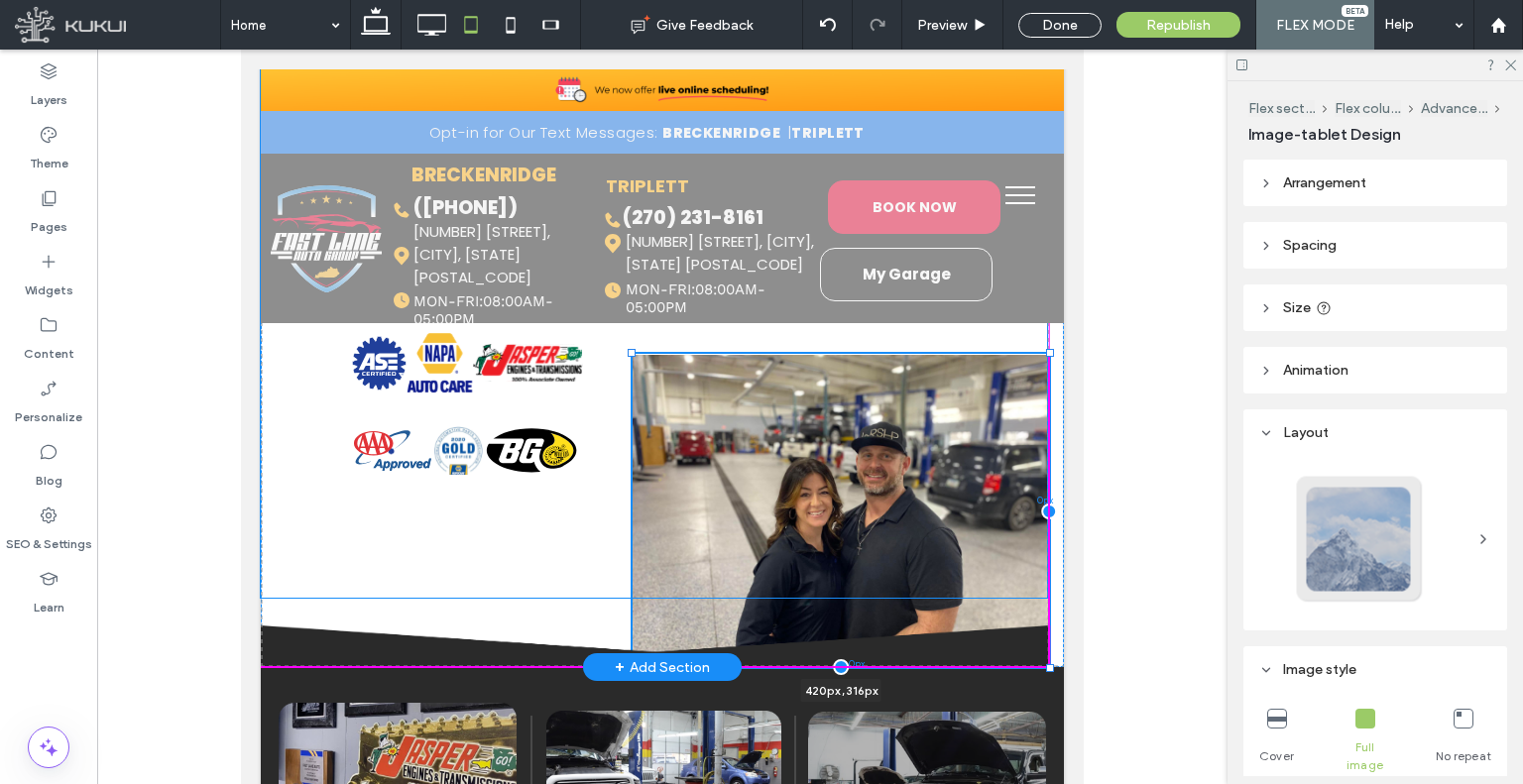 drag, startPoint x: 594, startPoint y: 325, endPoint x: 618, endPoint y: 370, distance: 51 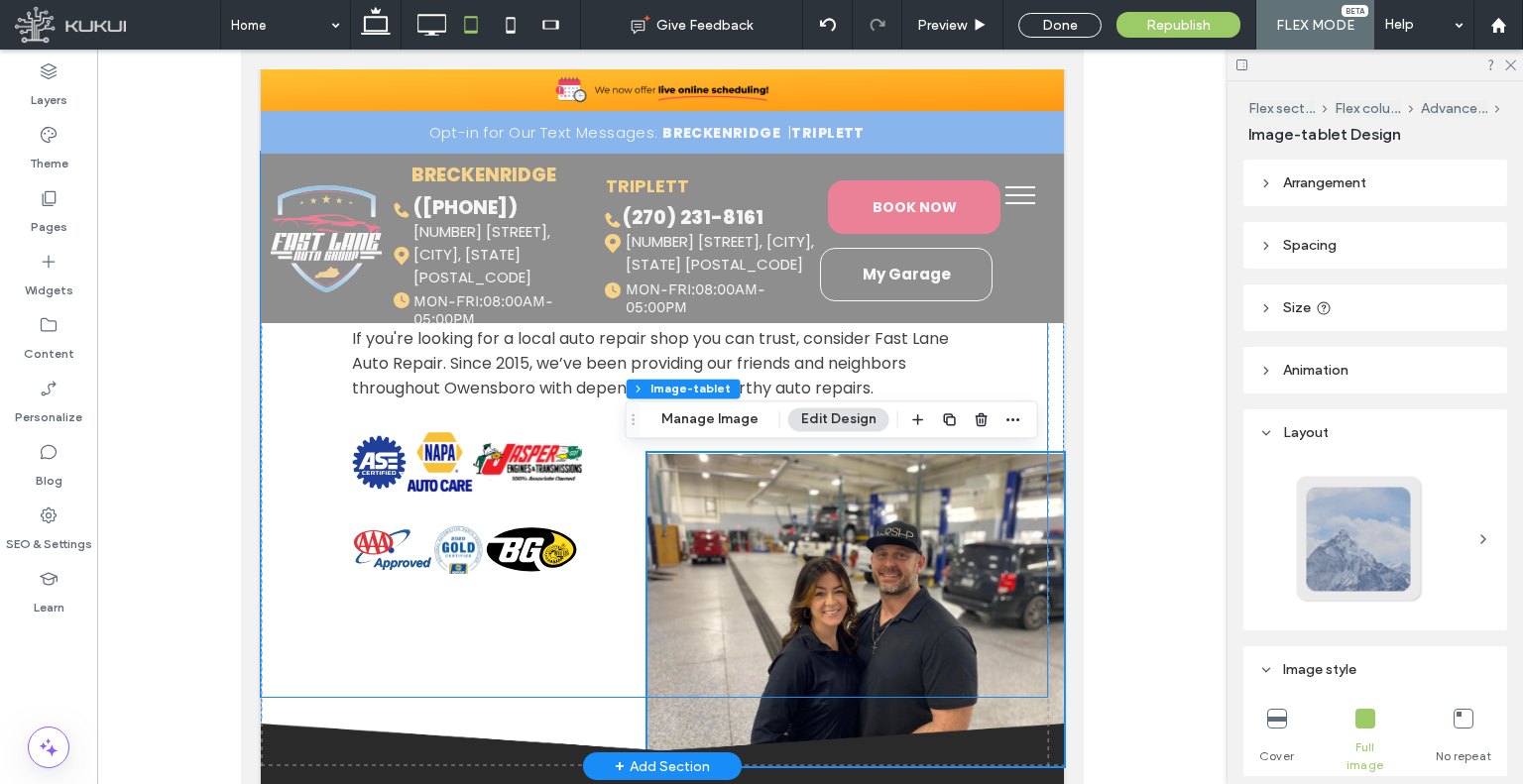 scroll, scrollTop: 330, scrollLeft: 0, axis: vertical 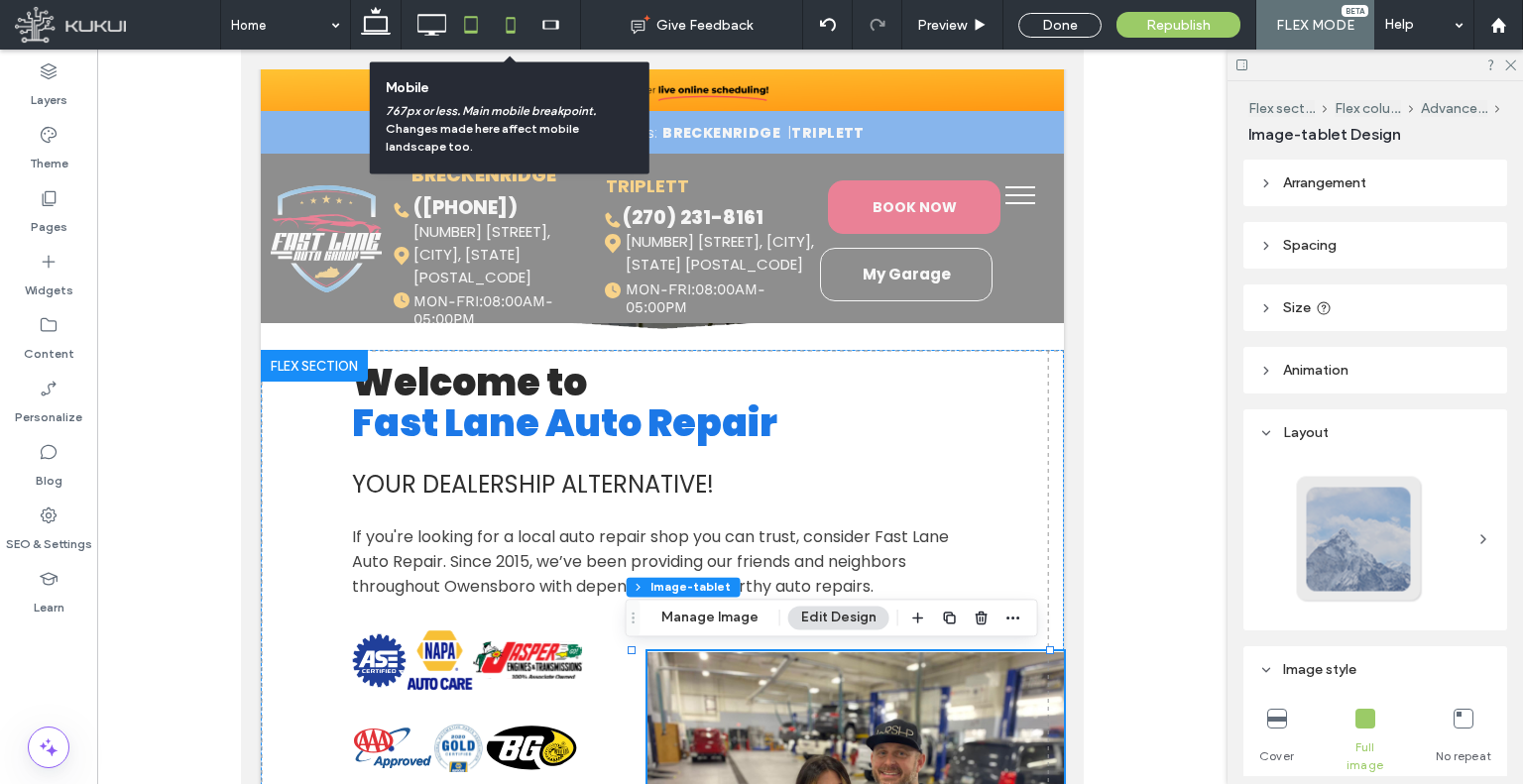 click 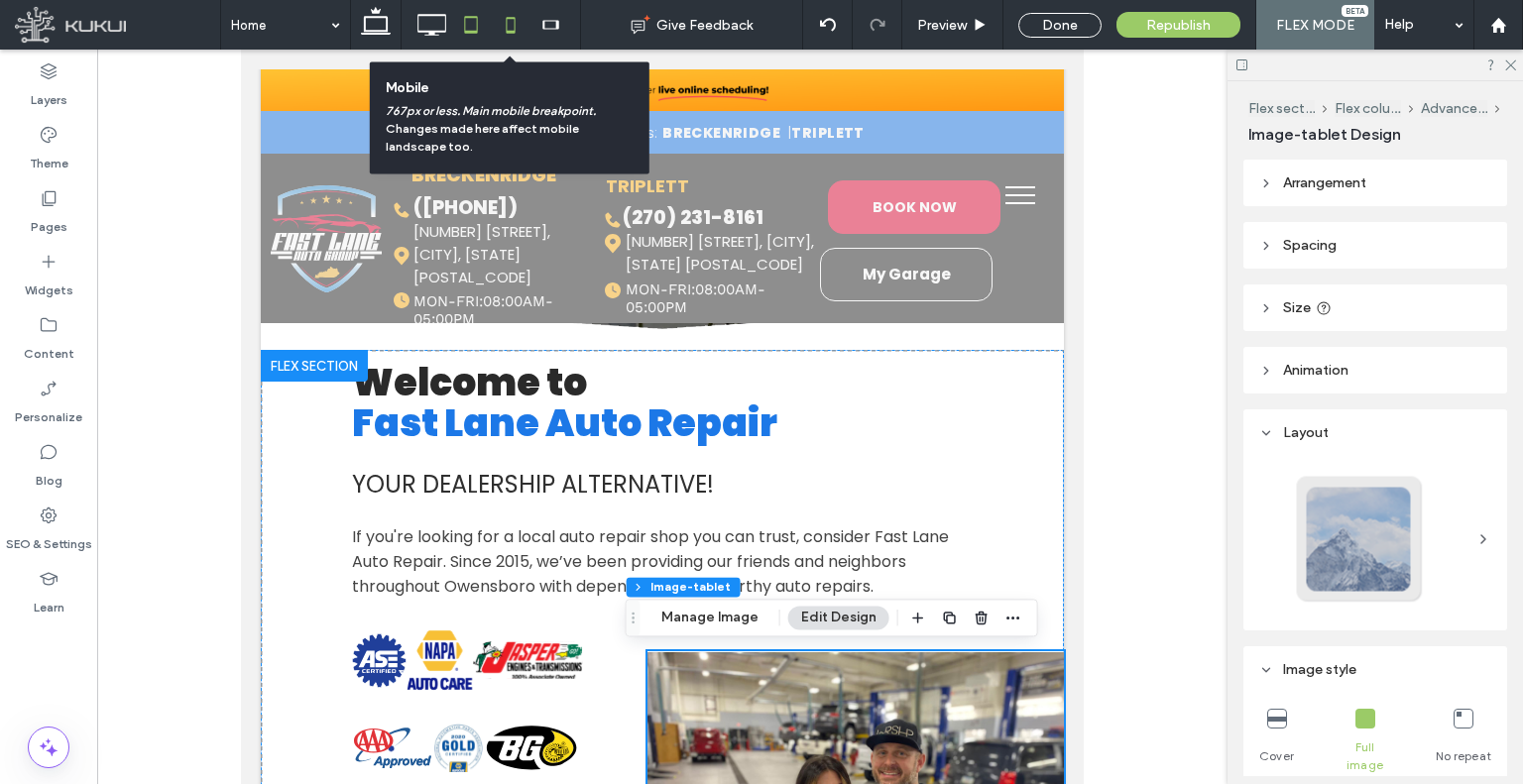 type on "***" 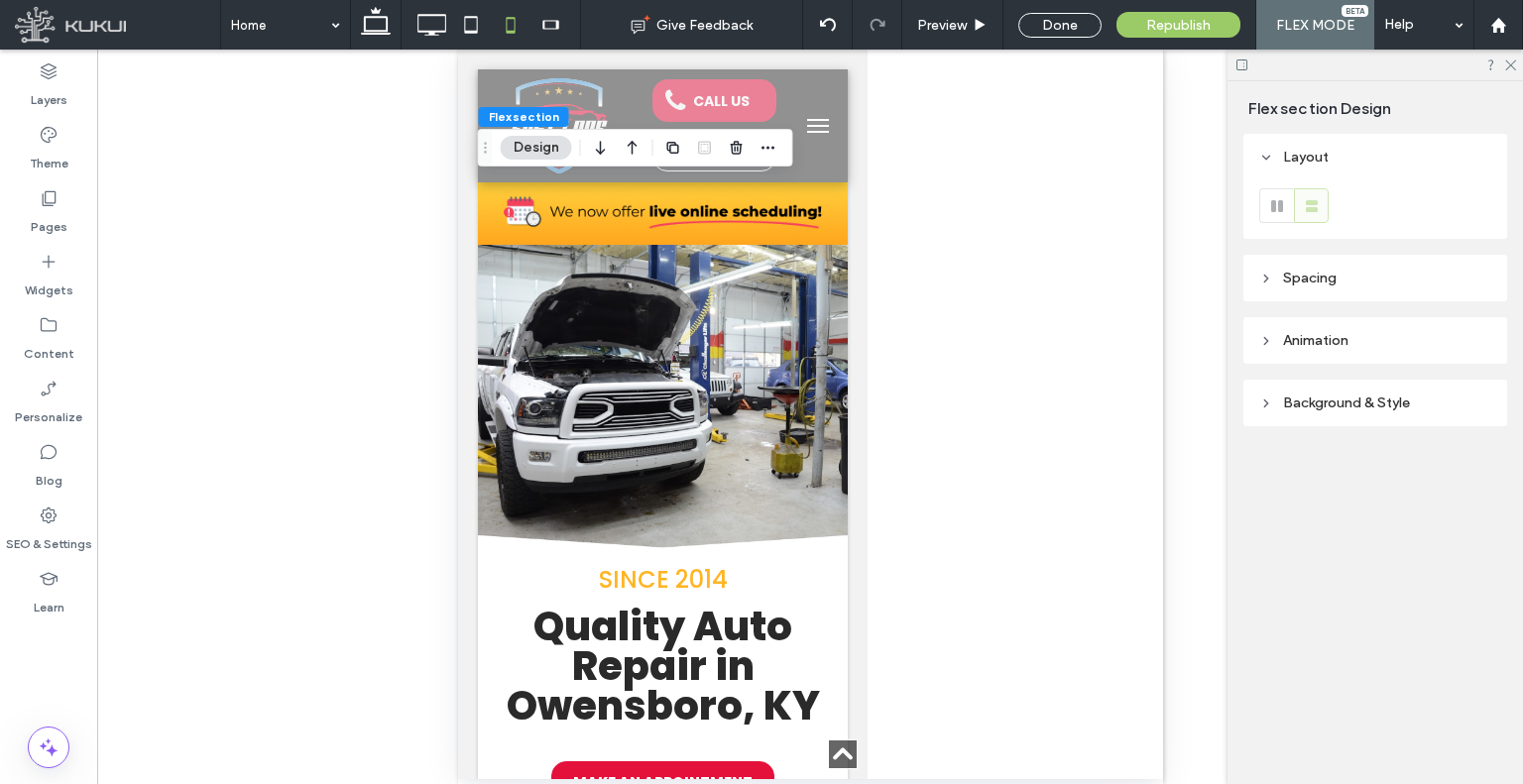 scroll, scrollTop: 906, scrollLeft: 0, axis: vertical 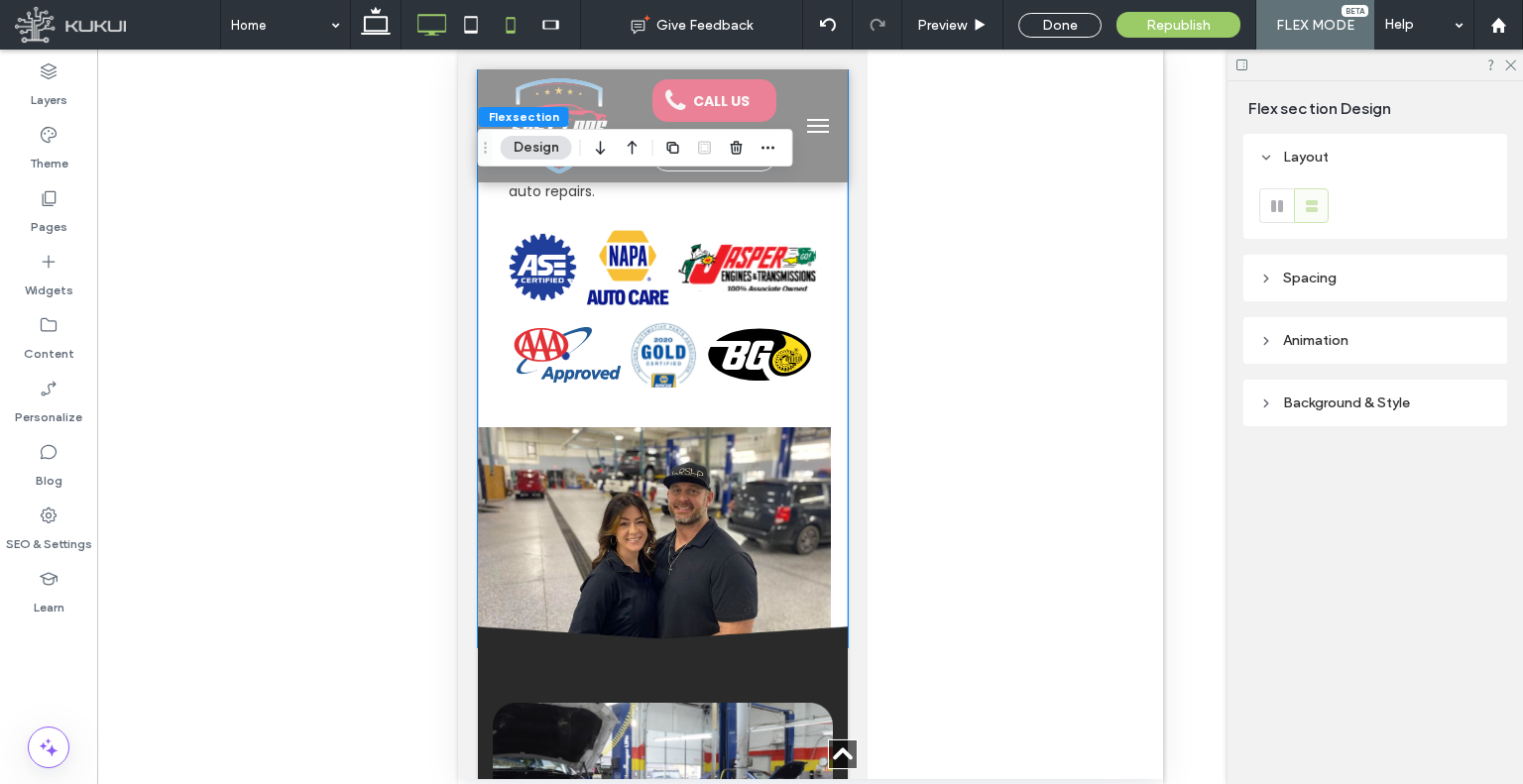 click 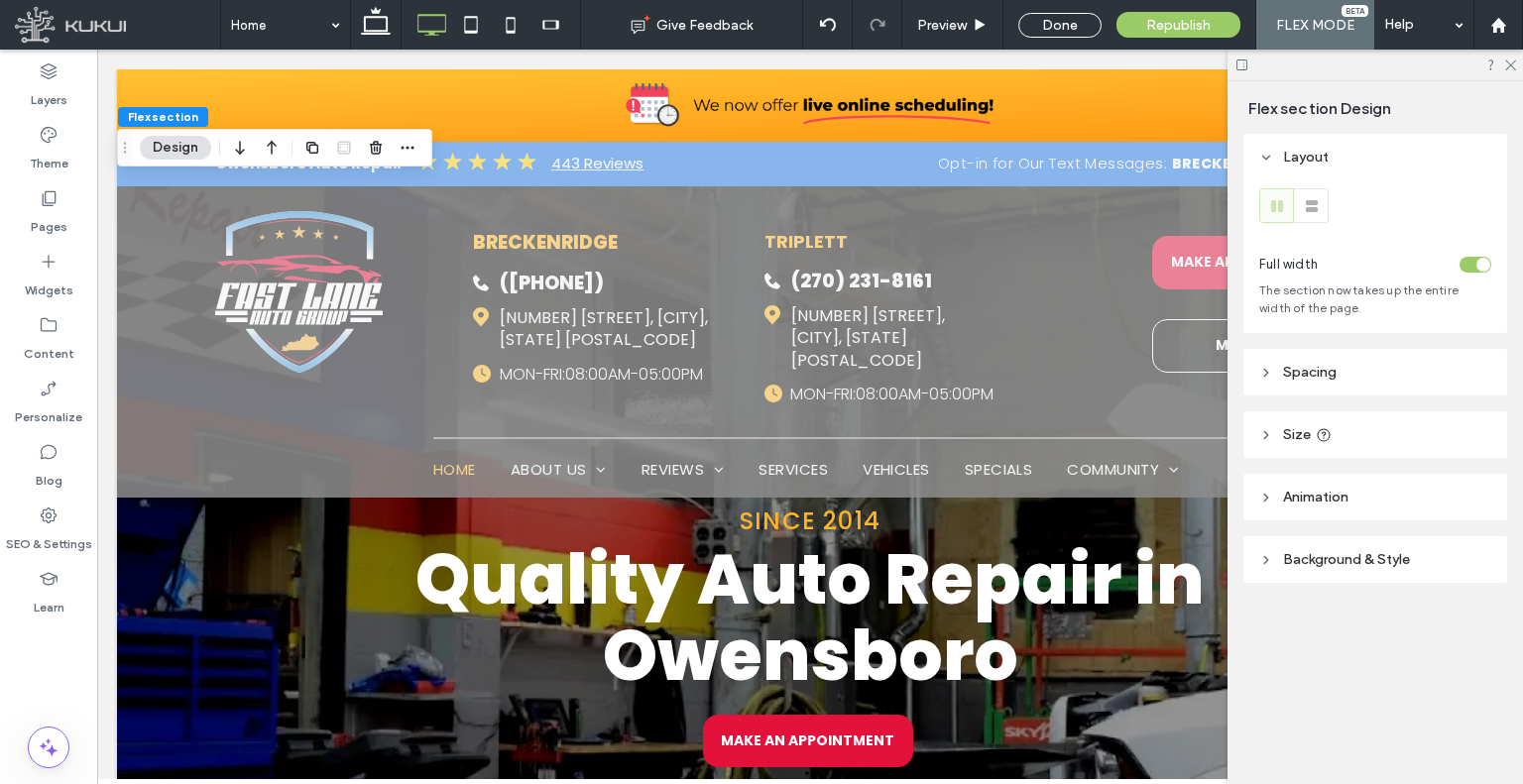 scroll, scrollTop: 965, scrollLeft: 0, axis: vertical 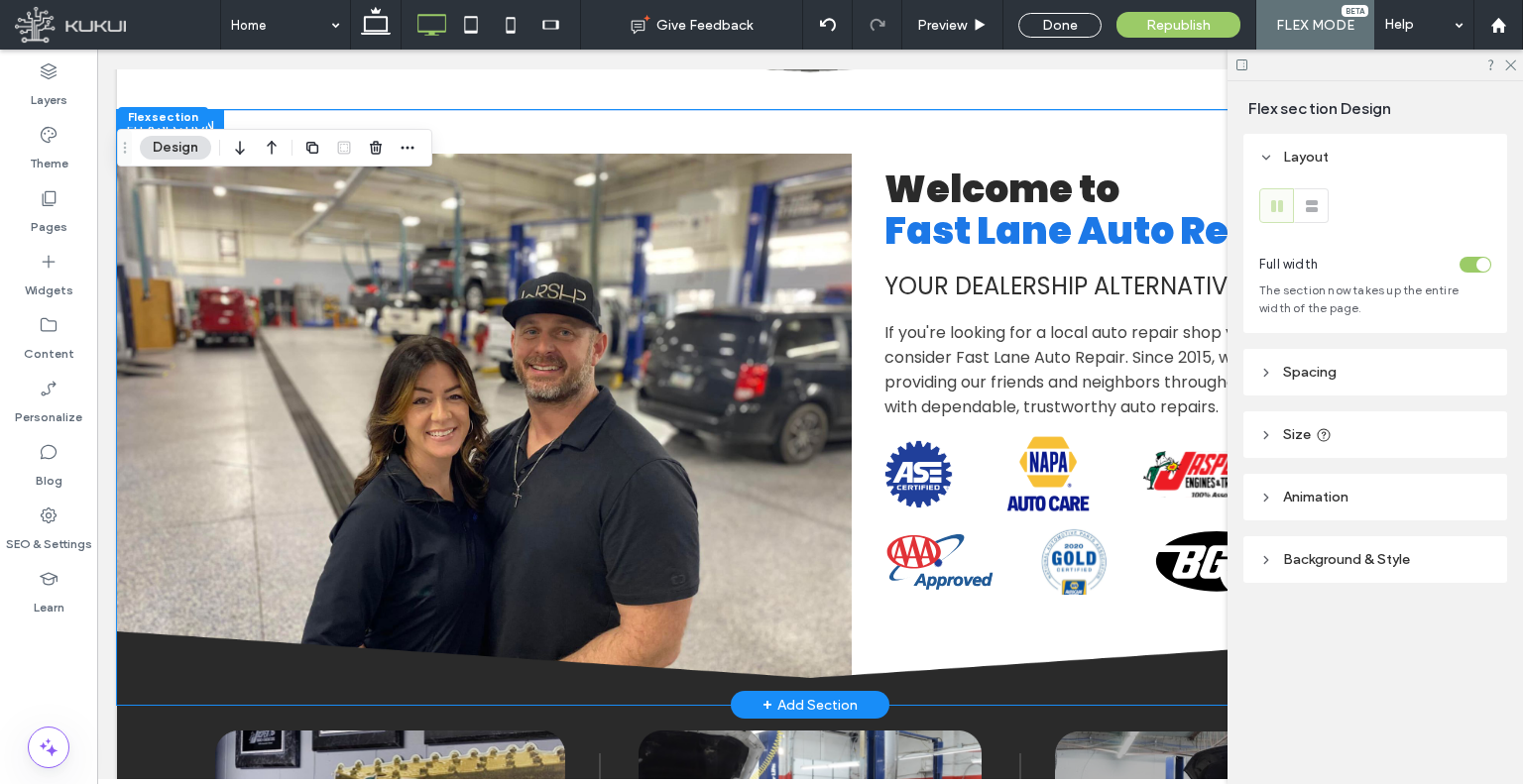click on "Welcome to Fast Lane Auto Repair
Your Dealers hip Alternative!
If you're looking for a local auto repair shop you can trust, consider Fast Lane Auto Repair. Since 2015, we’ve been providing our friends and neighbors throughout Owensboro with dependable, trustworthy auto repairs.
ASE Certified Logo | Fast Lane Auto Repair
NAPA AutoCare | Fast Lane Auto Repair
Jasper Logo | Fast Lane Auto Repair
AAA Approved | Fast Lane Auto Repair
Gold Certified Logo | Fast Lane Auto Repair" at bounding box center (835, 384) 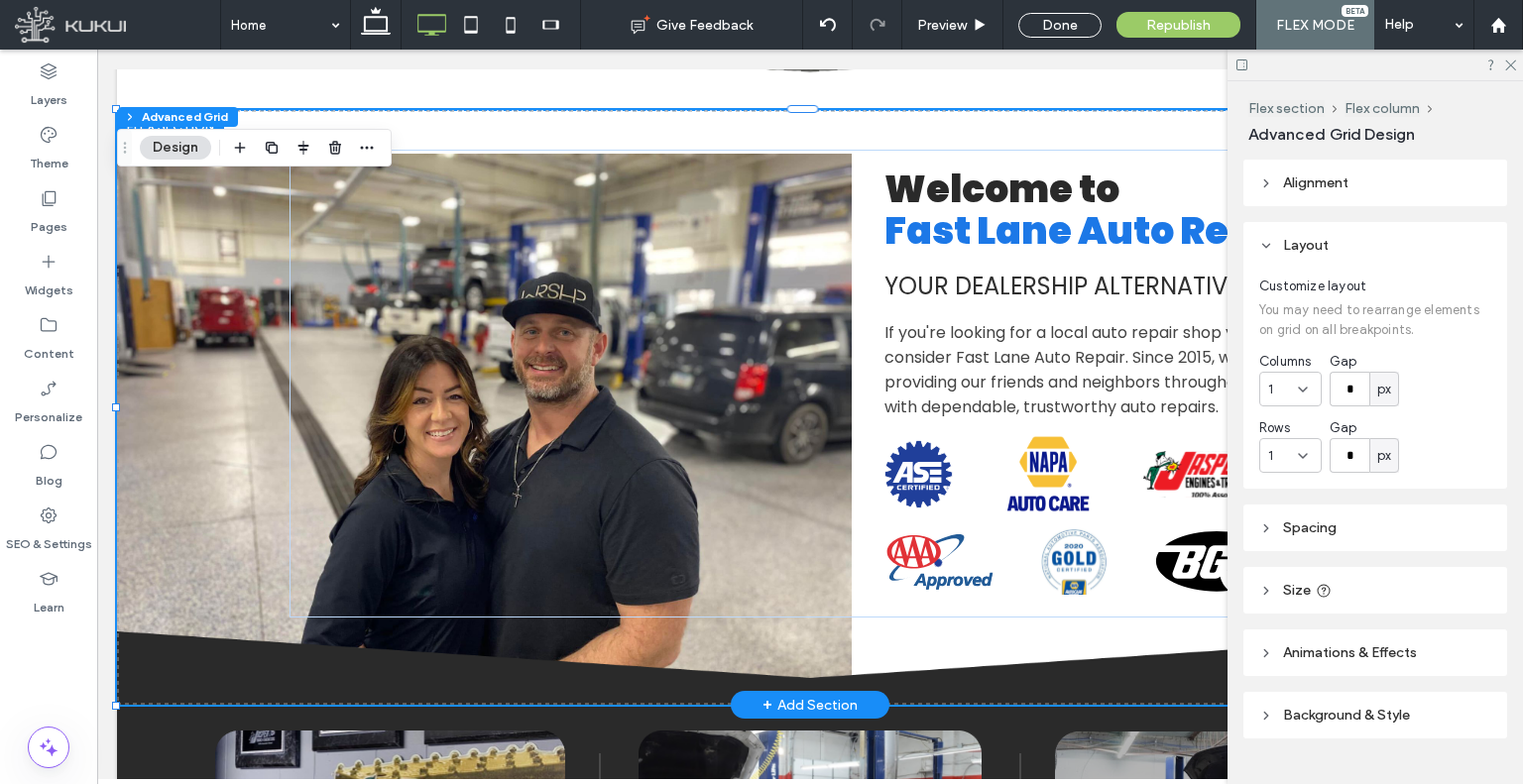 click on "Welcome to Fast Lane Auto Repair
Your Dealers hip Alternative!
If you're looking for a local auto repair shop you can trust, consider Fast Lane Auto Repair. Since 2015, we’ve been providing our friends and neighbors throughout Owensboro with dependable, trustworthy auto repairs.
ASE Certified Logo | Fast Lane Auto Repair
NAPA AutoCare | Fast Lane Auto Repair
Jasper Logo | Fast Lane Auto Repair
AAA Approved | Fast Lane Auto Repair
Gold Certified Logo | Fast Lane Auto Repair" at bounding box center [835, 384] 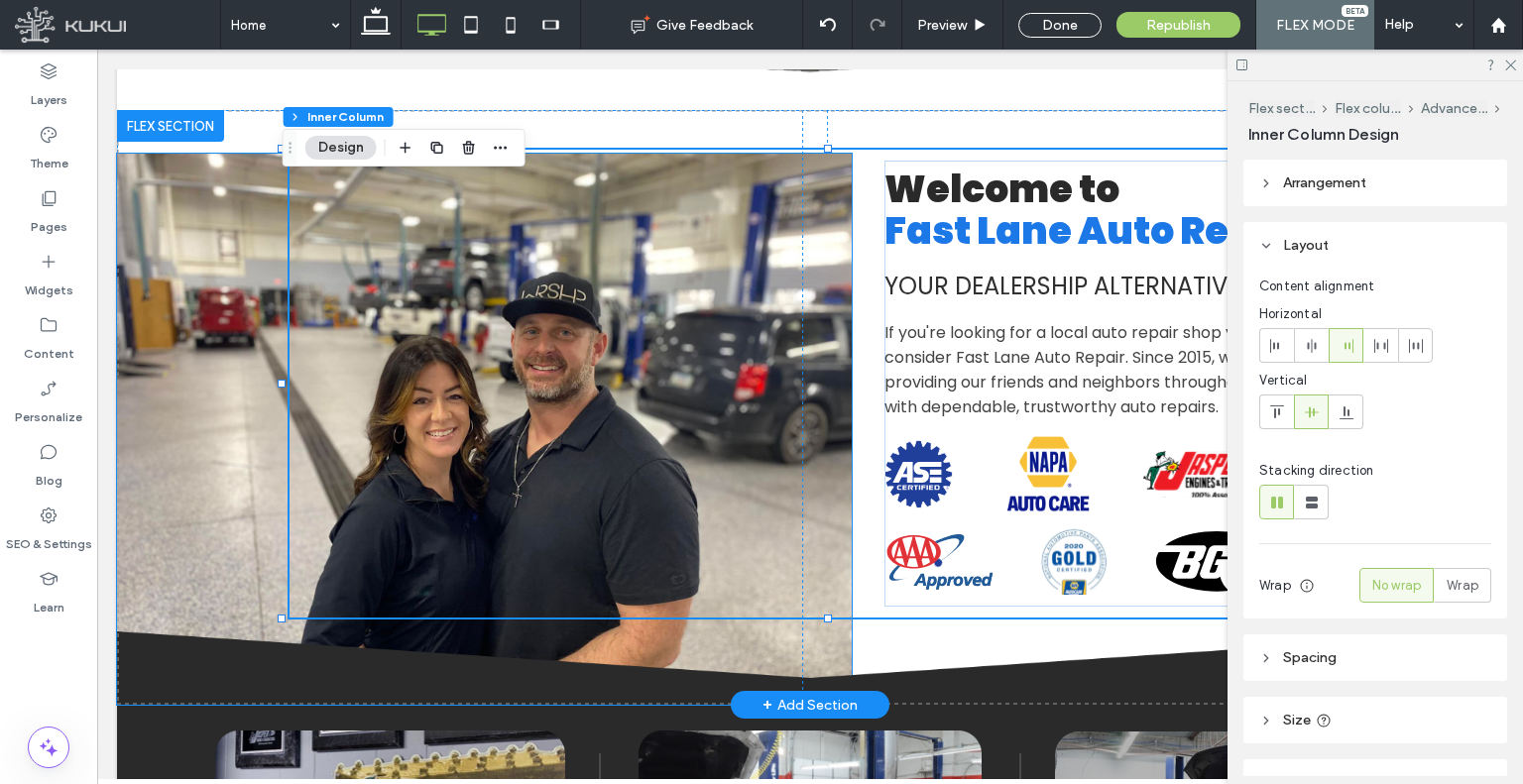 click at bounding box center [484, 429] 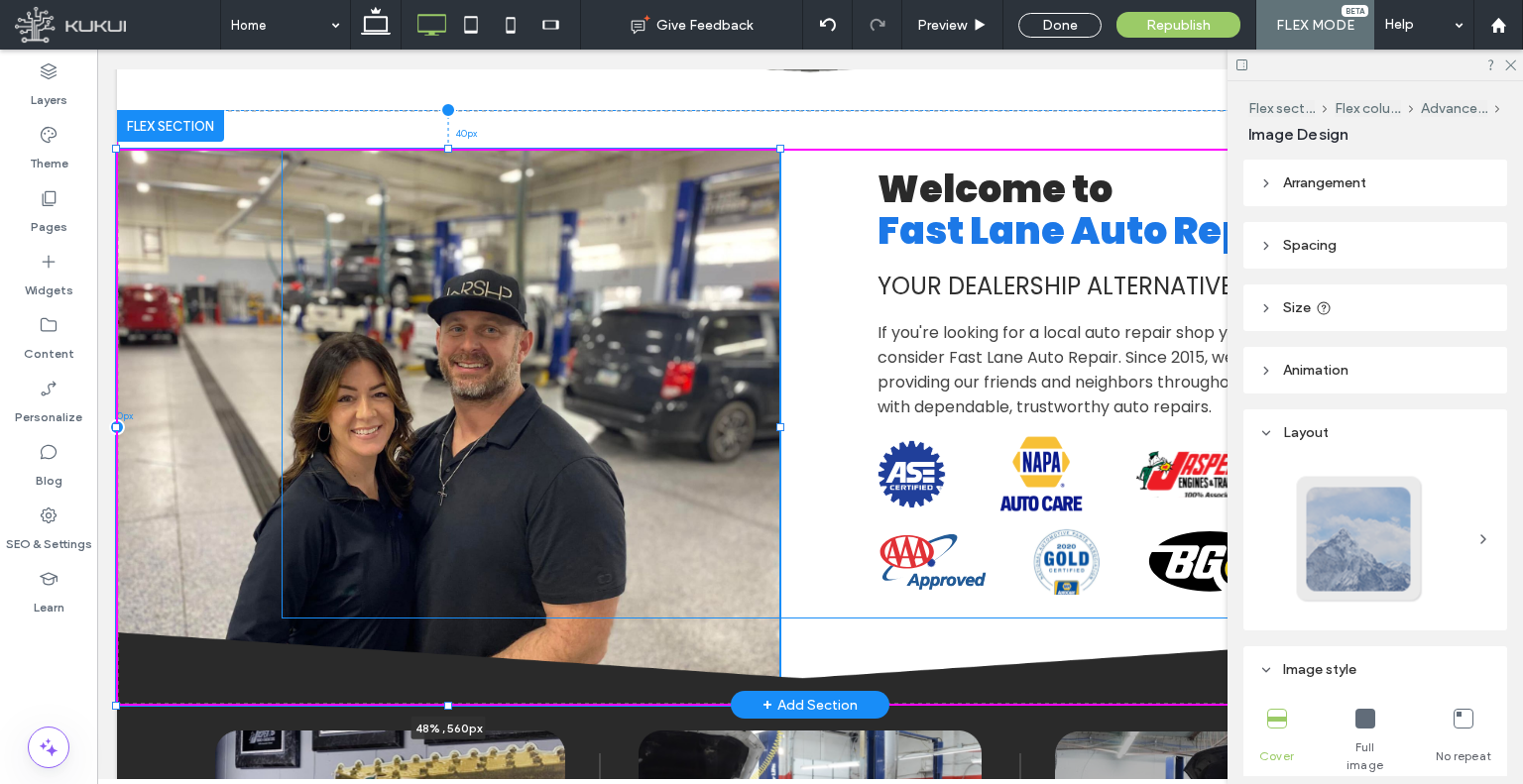 drag, startPoint x: 844, startPoint y: 157, endPoint x: 779, endPoint y: 146, distance: 65.9242 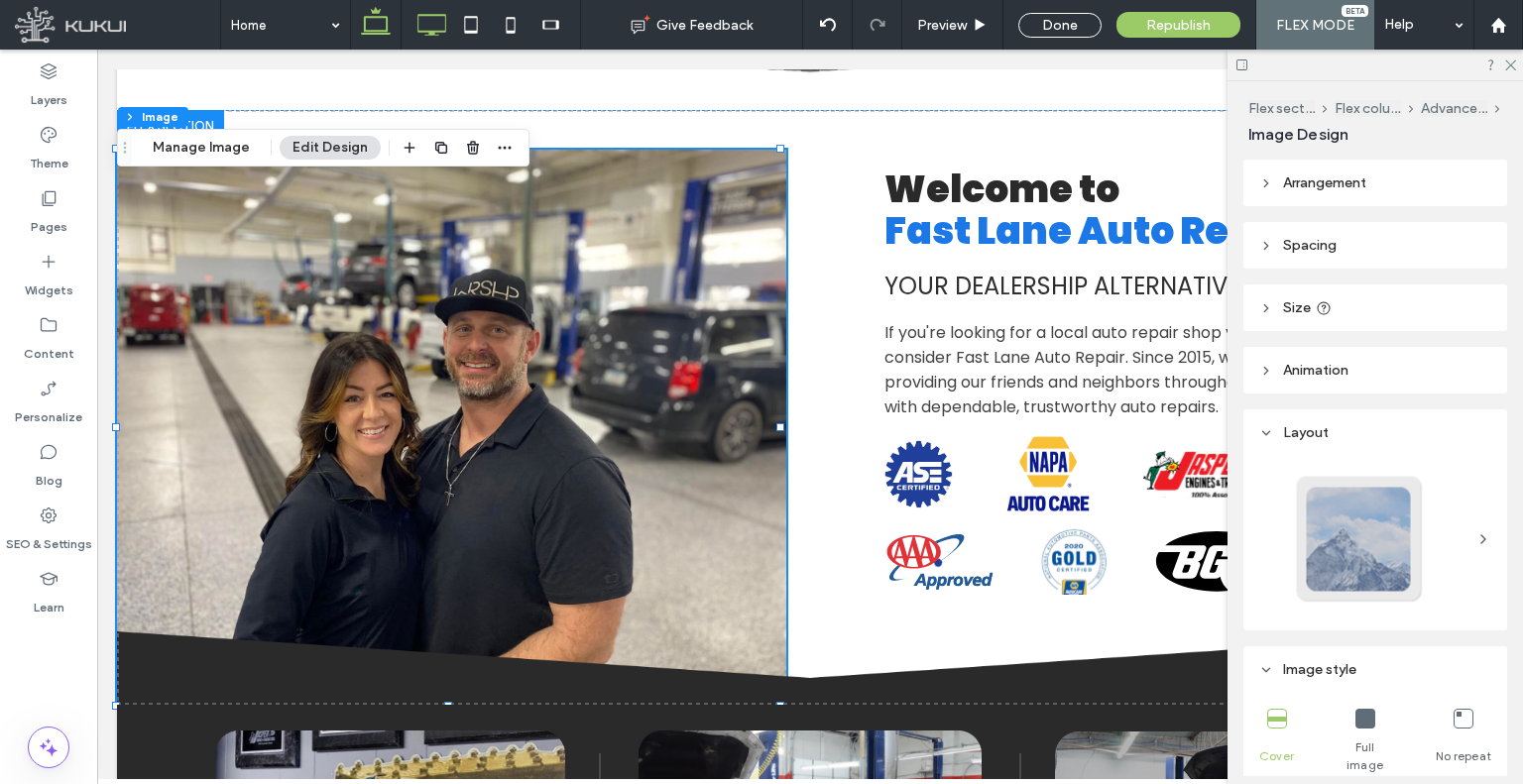 click 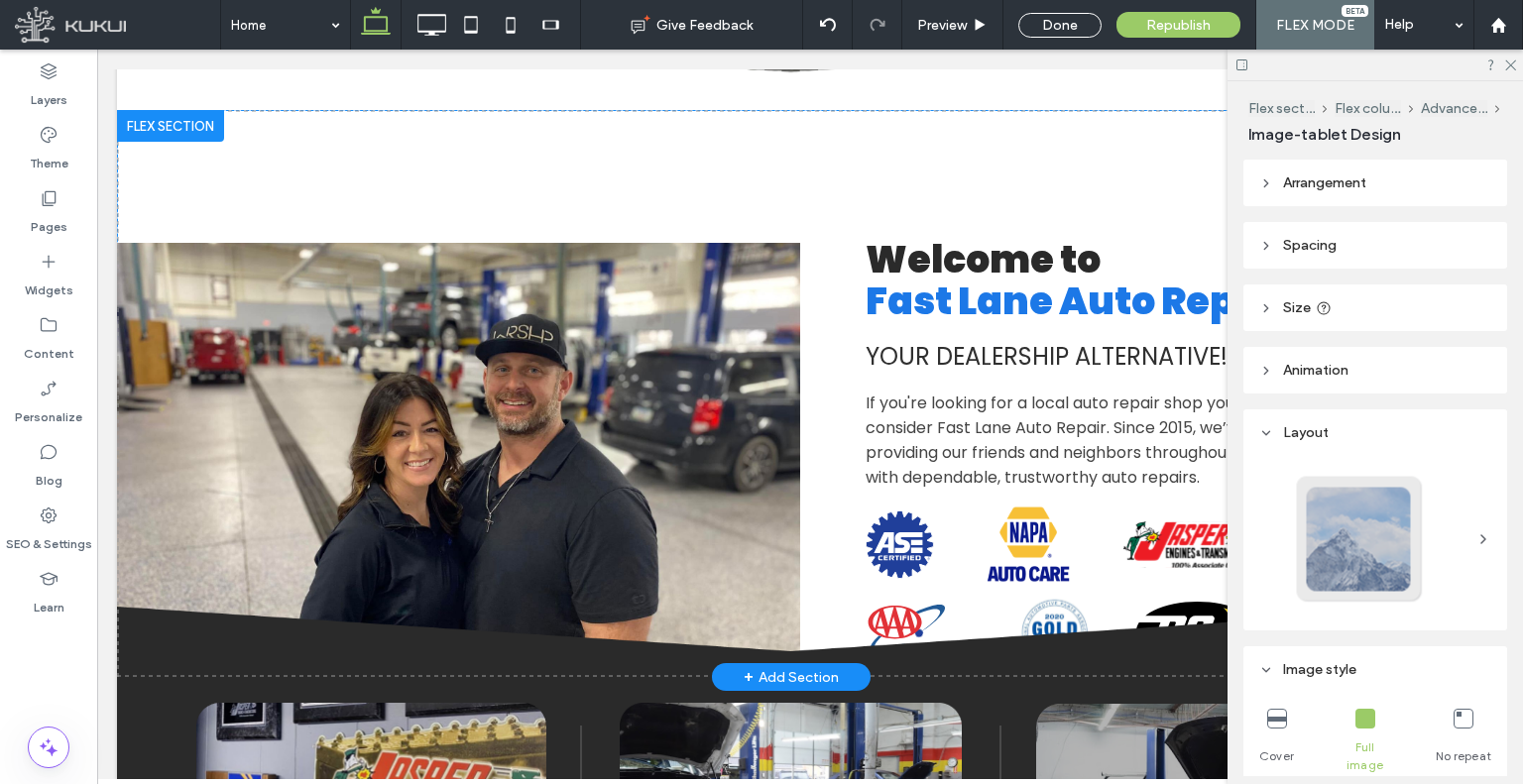 click at bounding box center [97, 50] 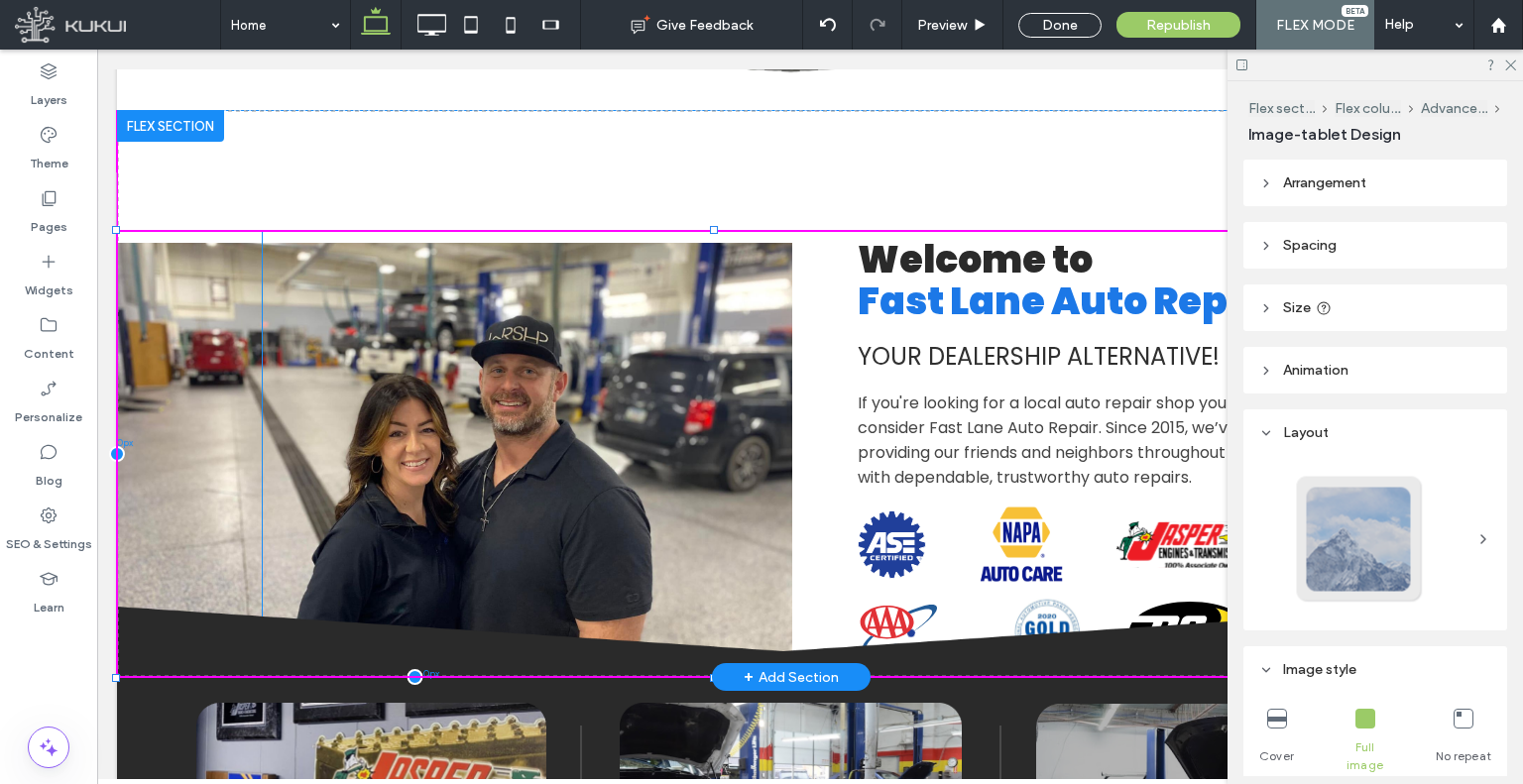 drag, startPoint x: 457, startPoint y: 417, endPoint x: 653, endPoint y: 163, distance: 320.8302 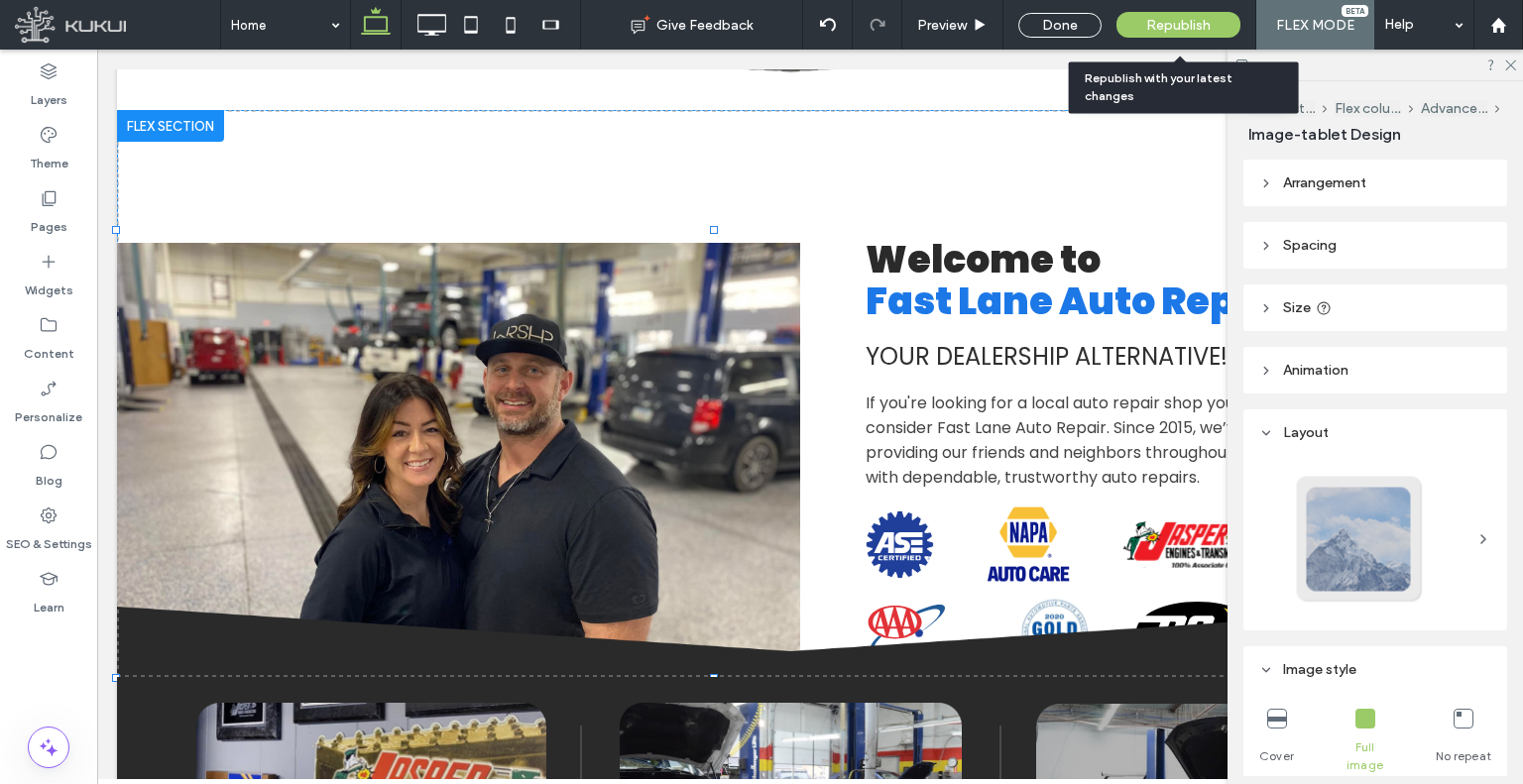 click on "Republish" at bounding box center (1178, 25) 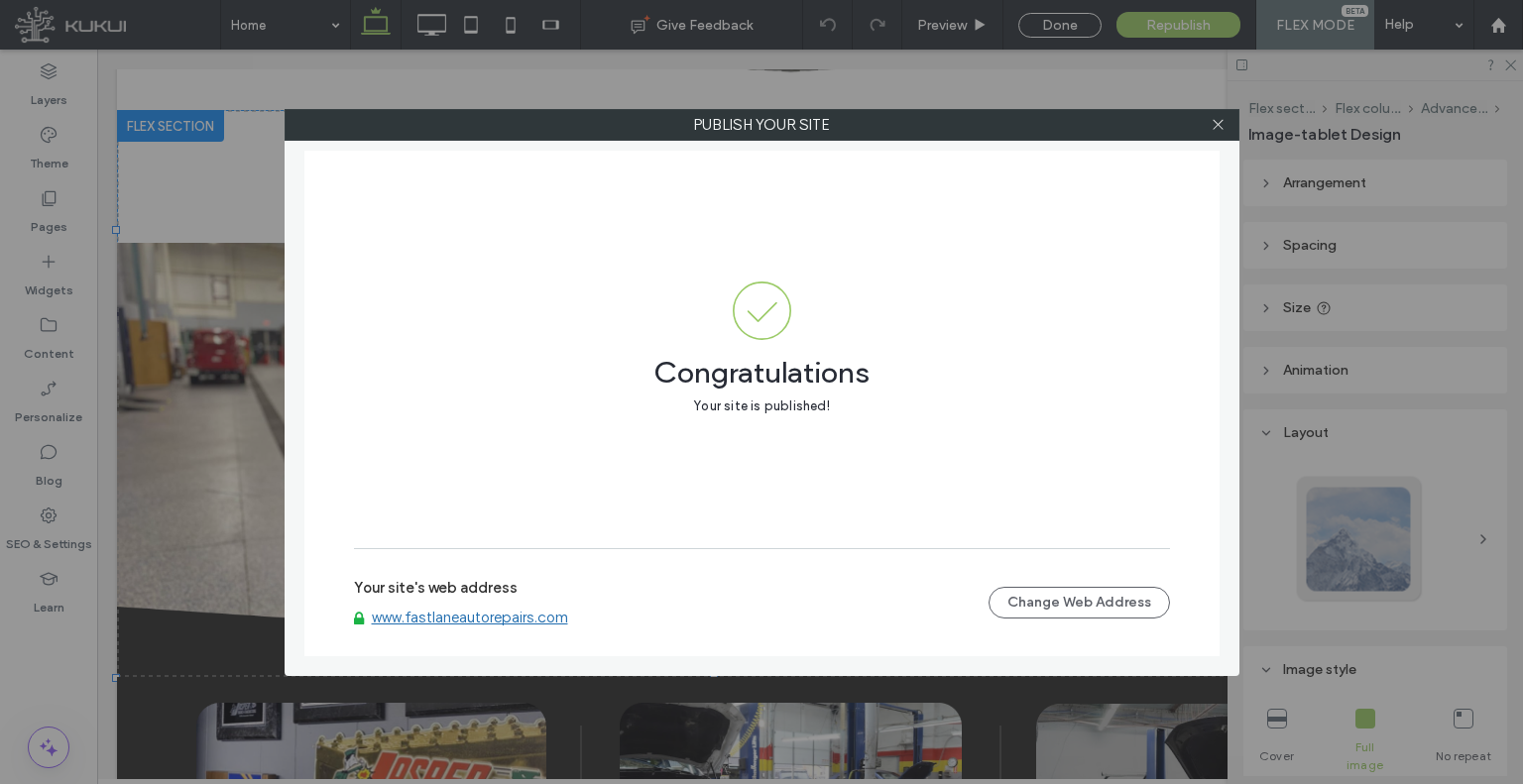 click on "www.fastlaneautorepairs.com" at bounding box center [470, 617] 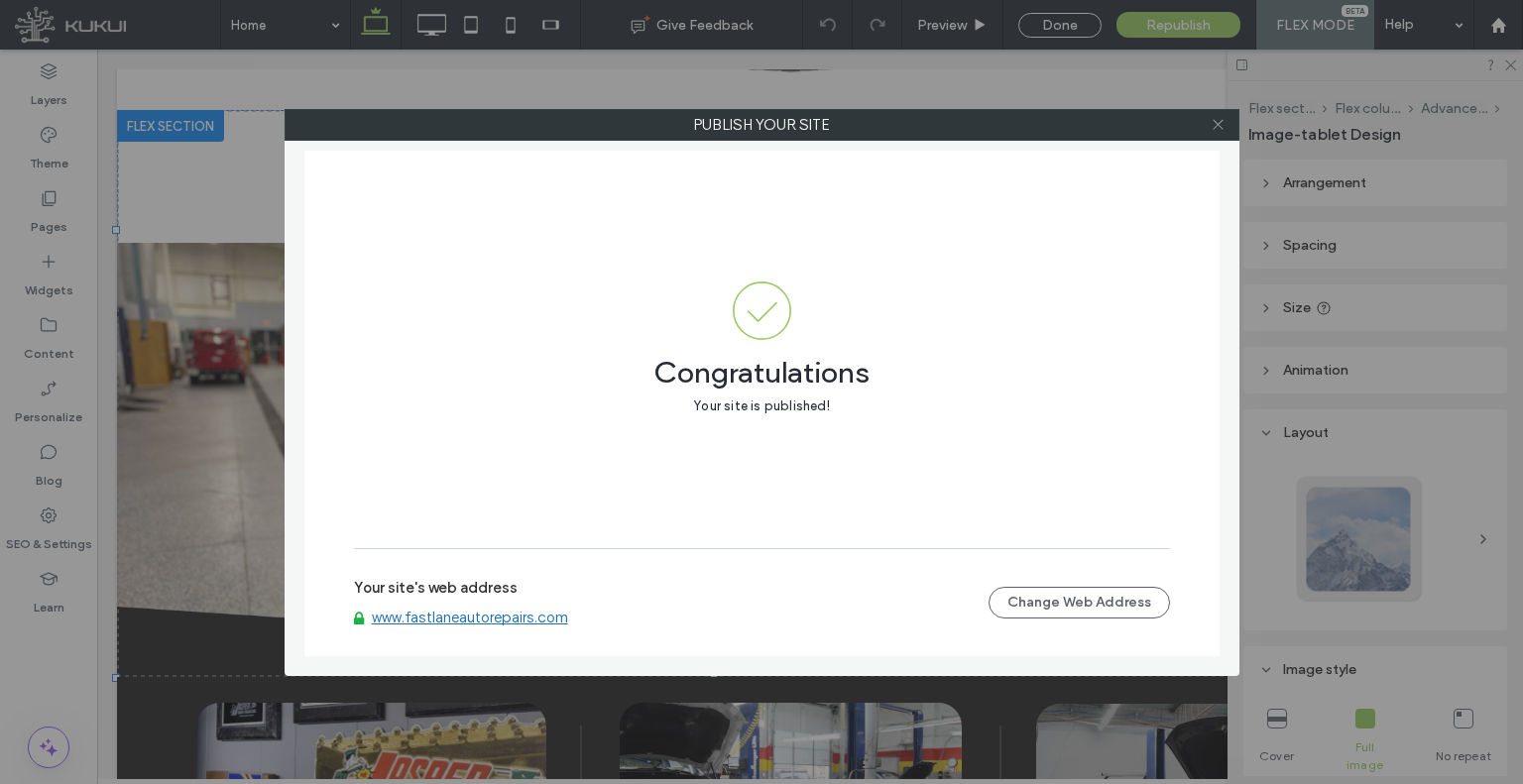 click 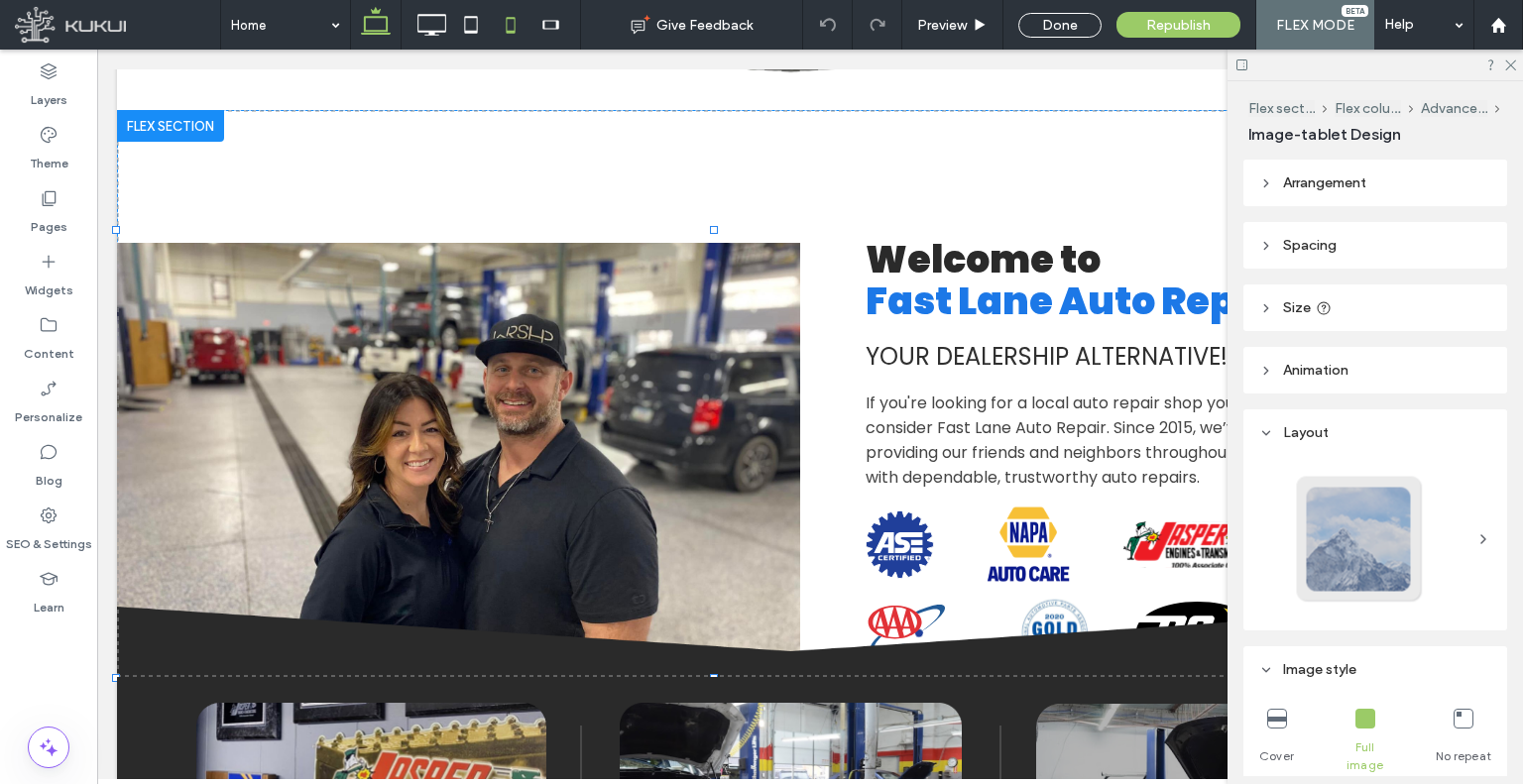 click 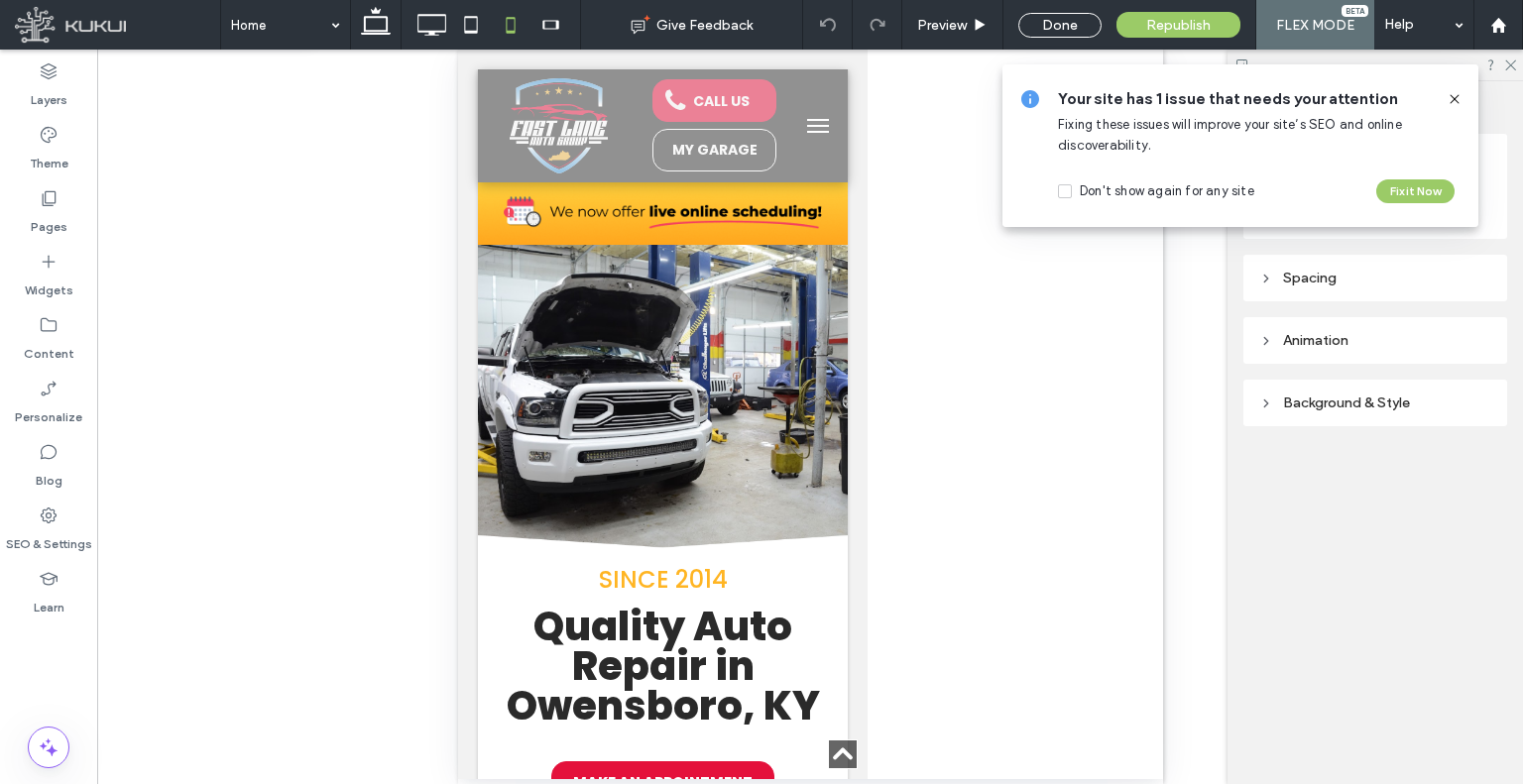 scroll, scrollTop: 807, scrollLeft: 0, axis: vertical 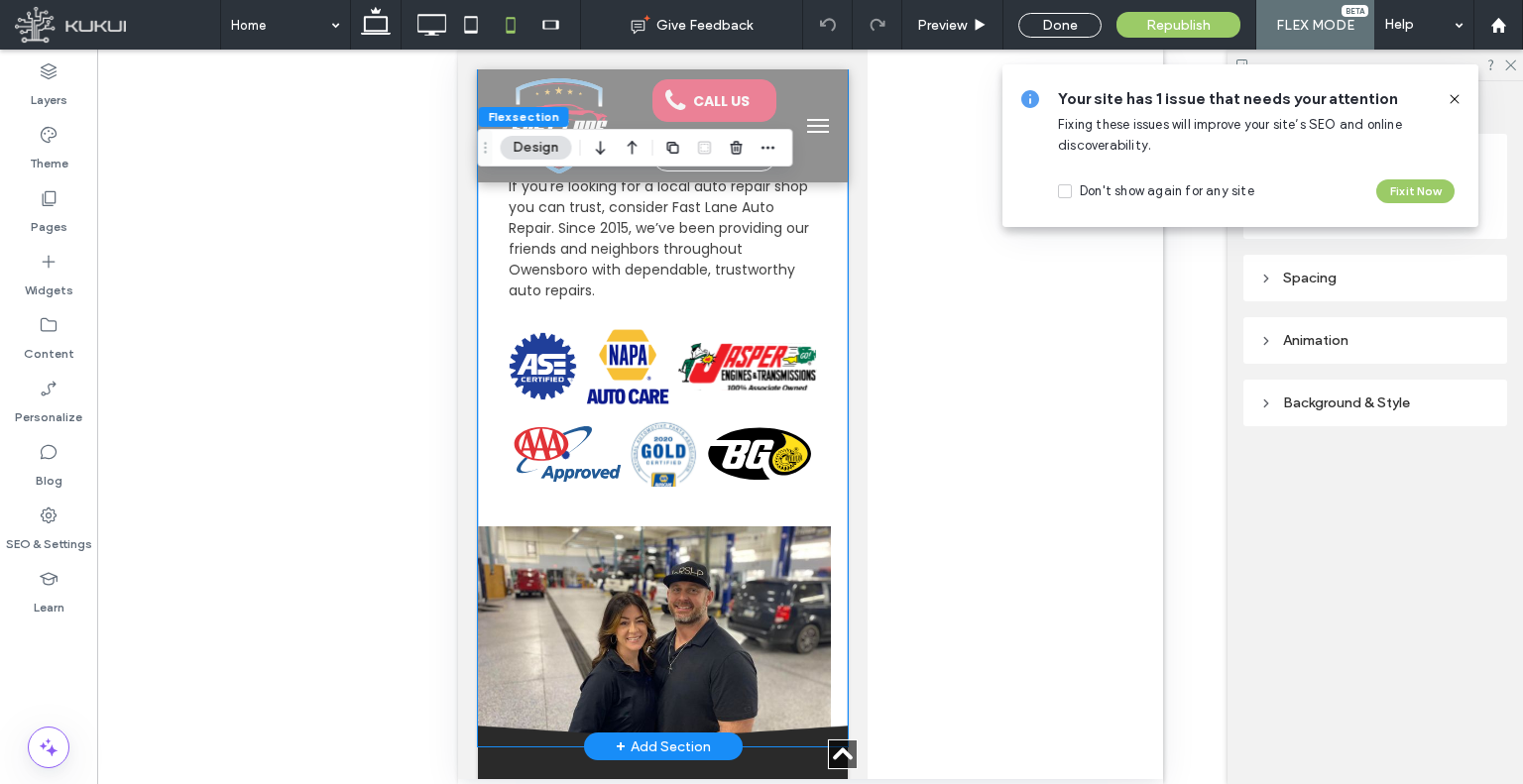 click at bounding box center [653, 636] 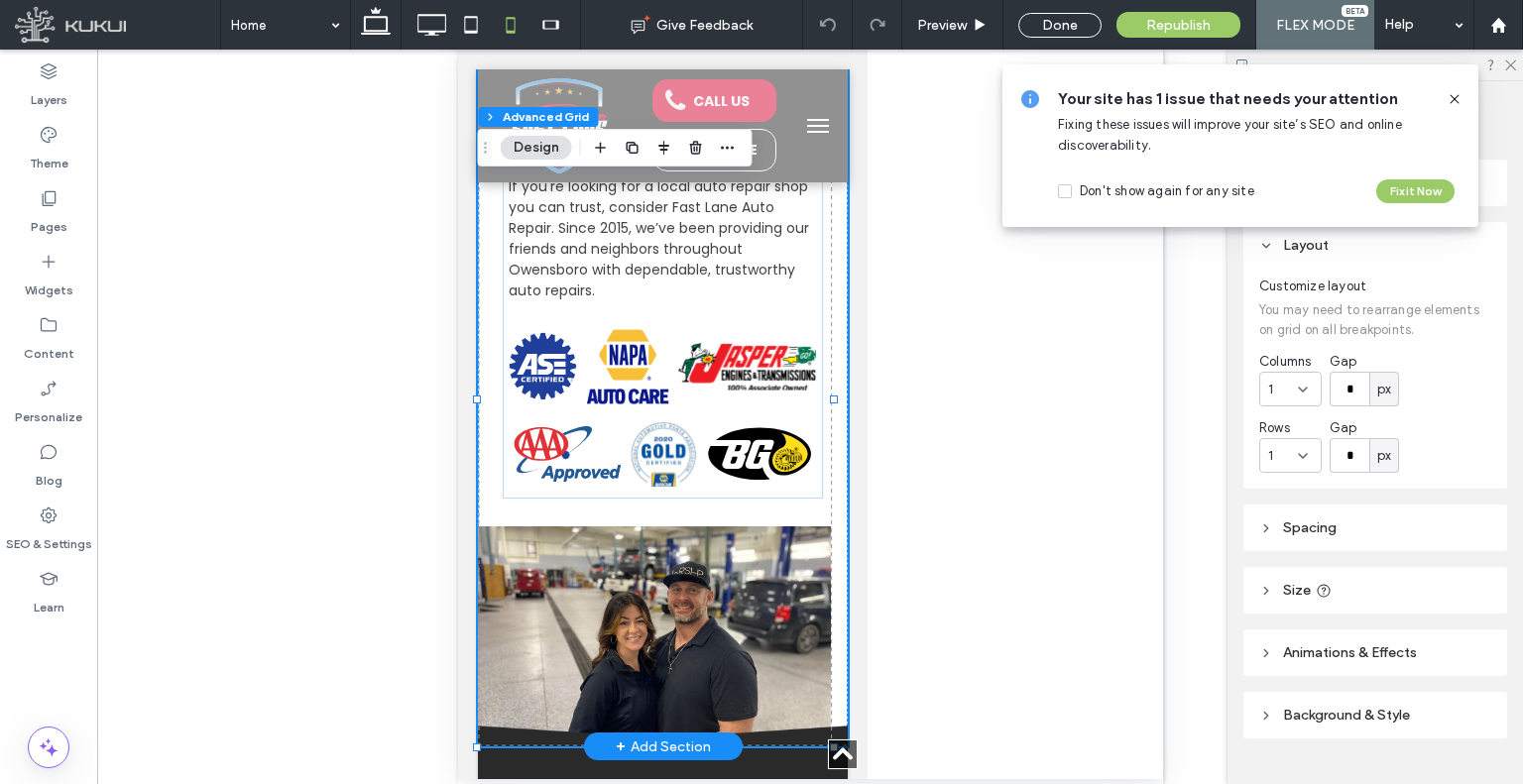 click at bounding box center [653, 636] 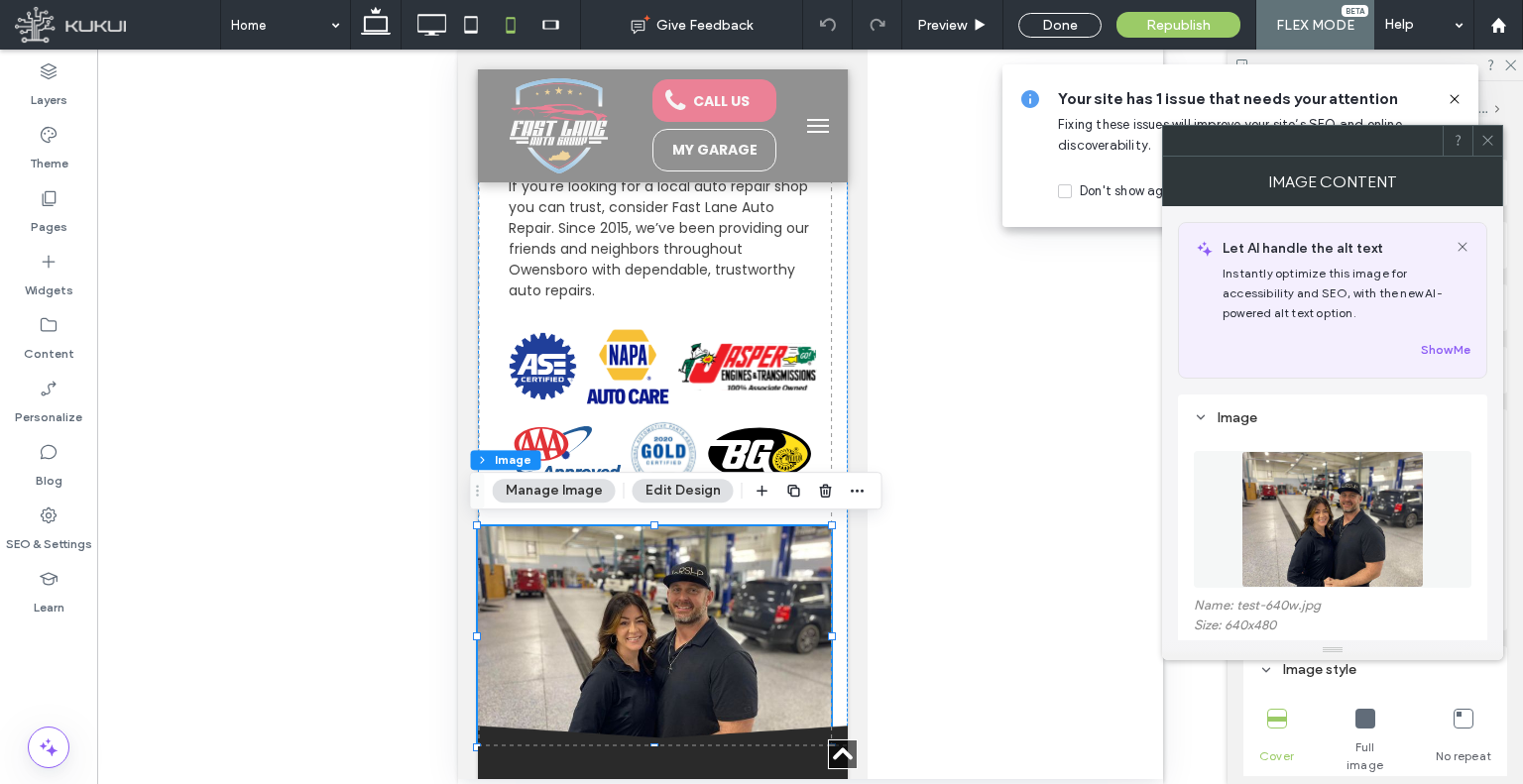 click at bounding box center (1487, 141) 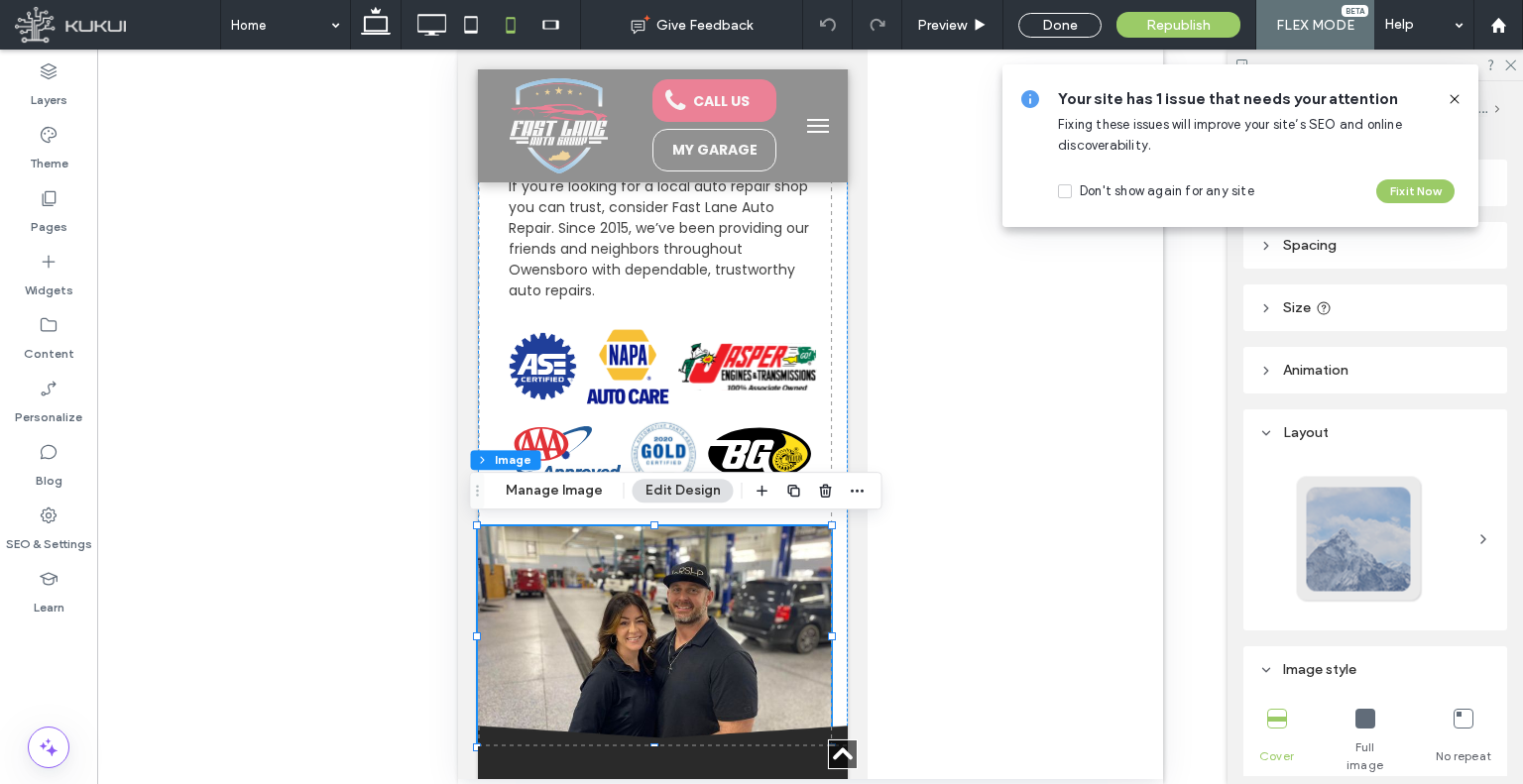 click 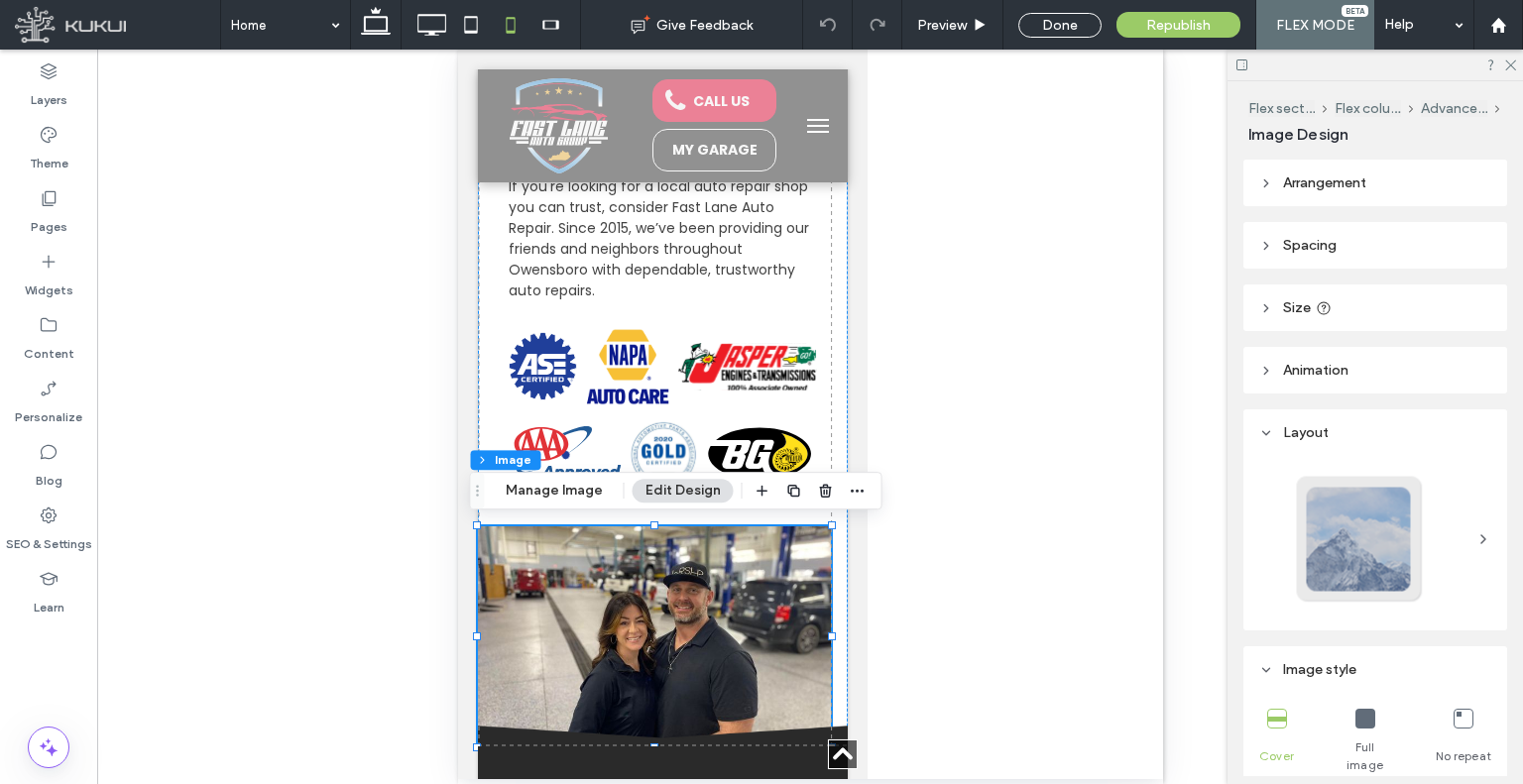 click on "Arrangement" at bounding box center (1375, 182) 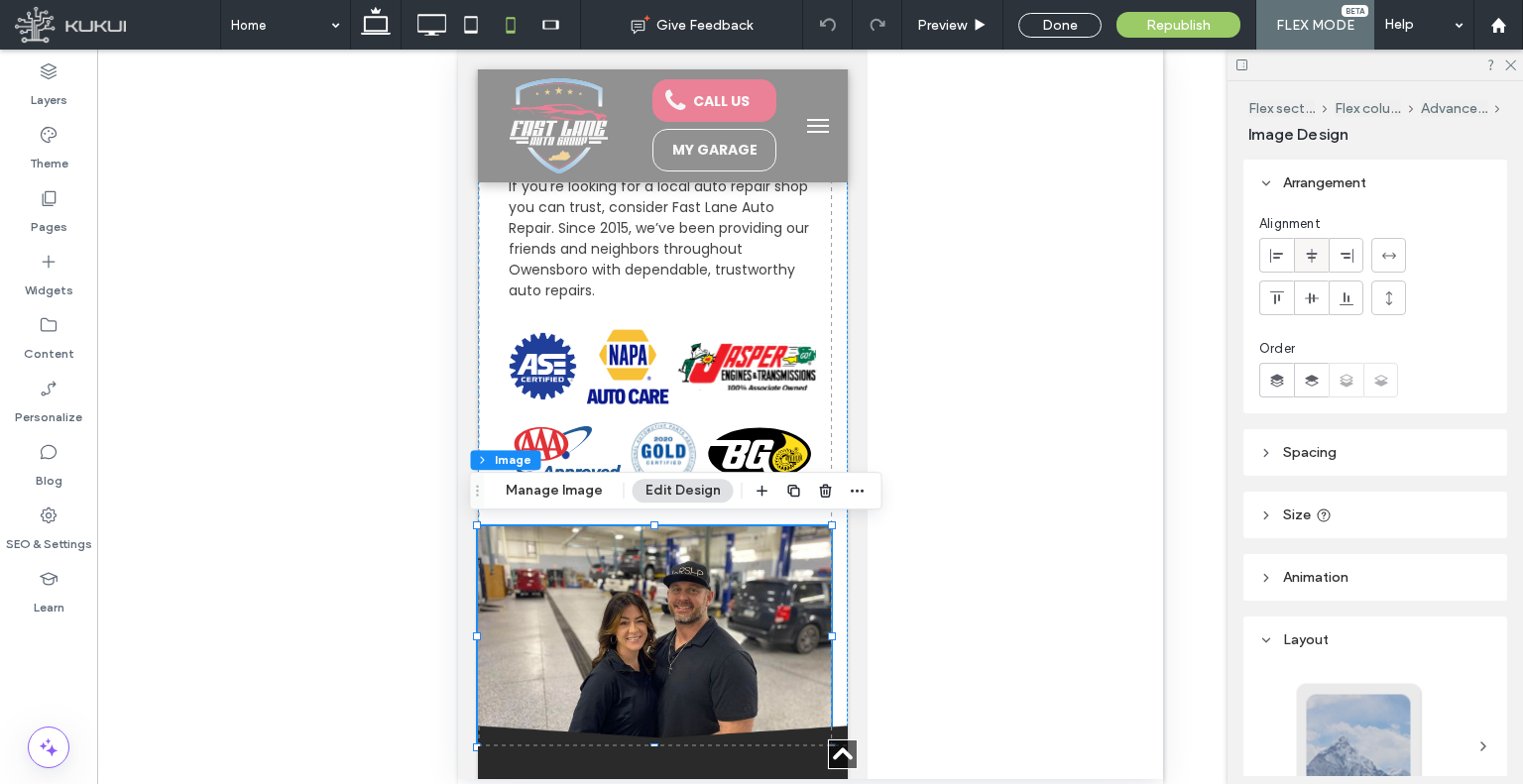 click 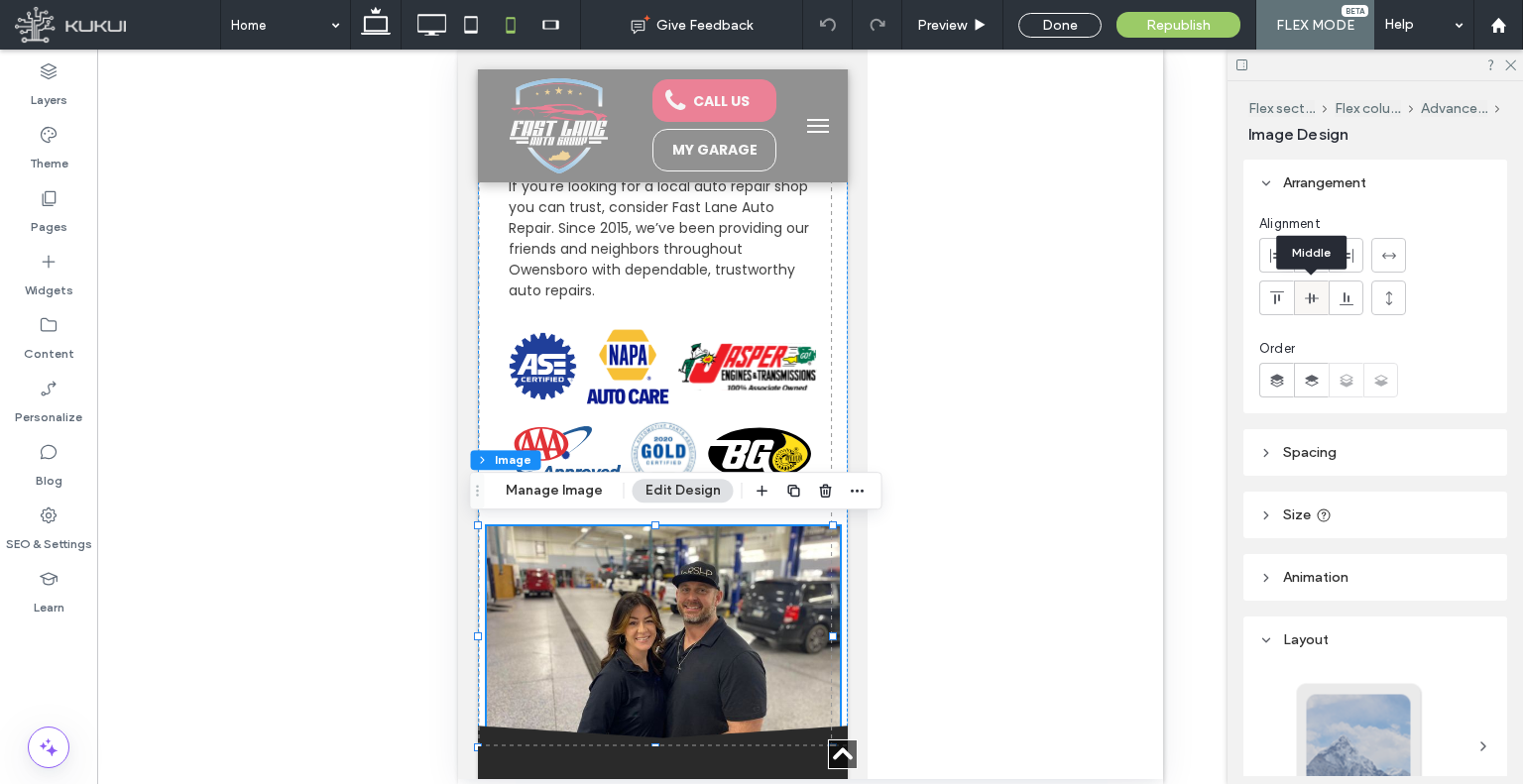 click at bounding box center [1312, 297] 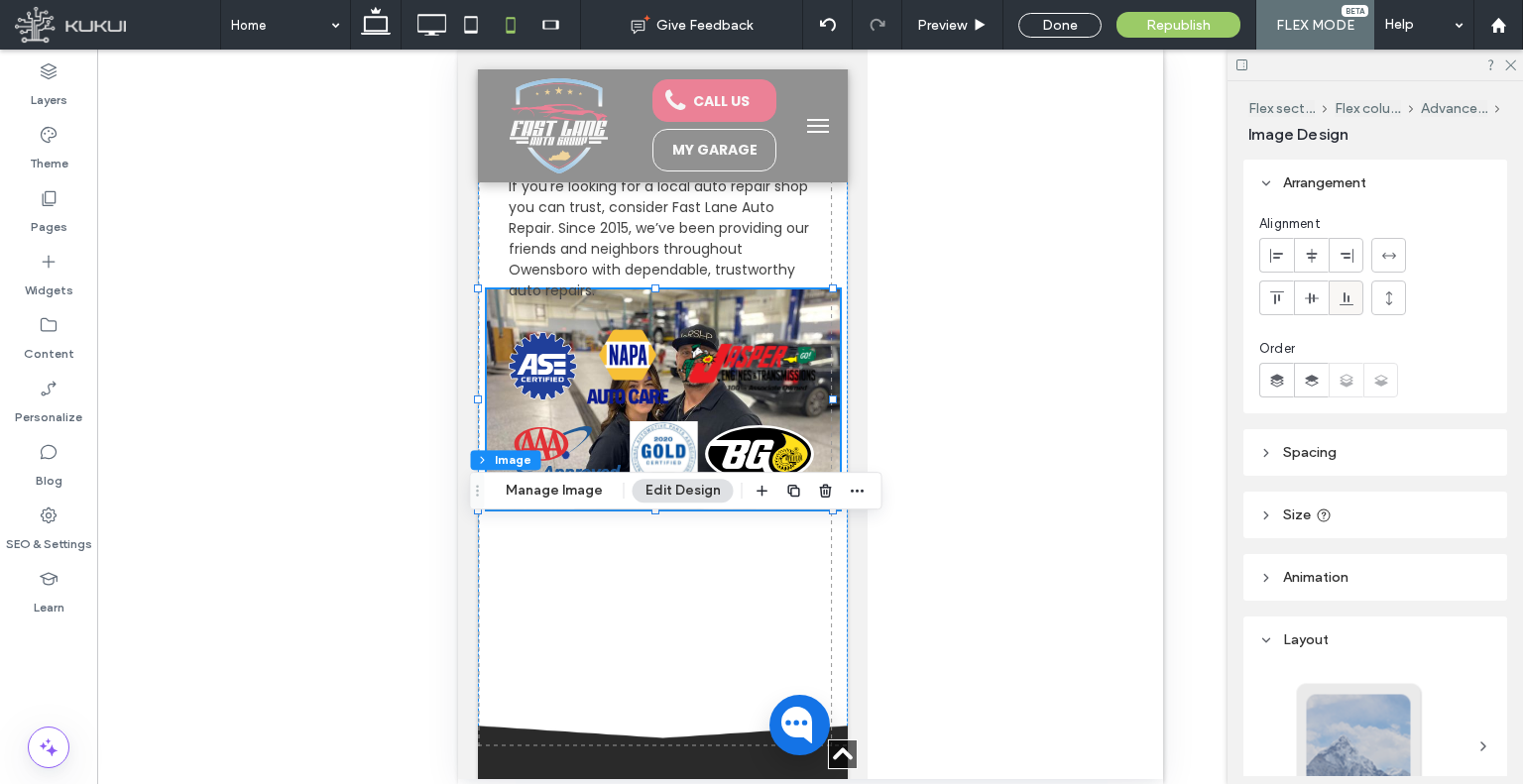 click at bounding box center (1346, 297) 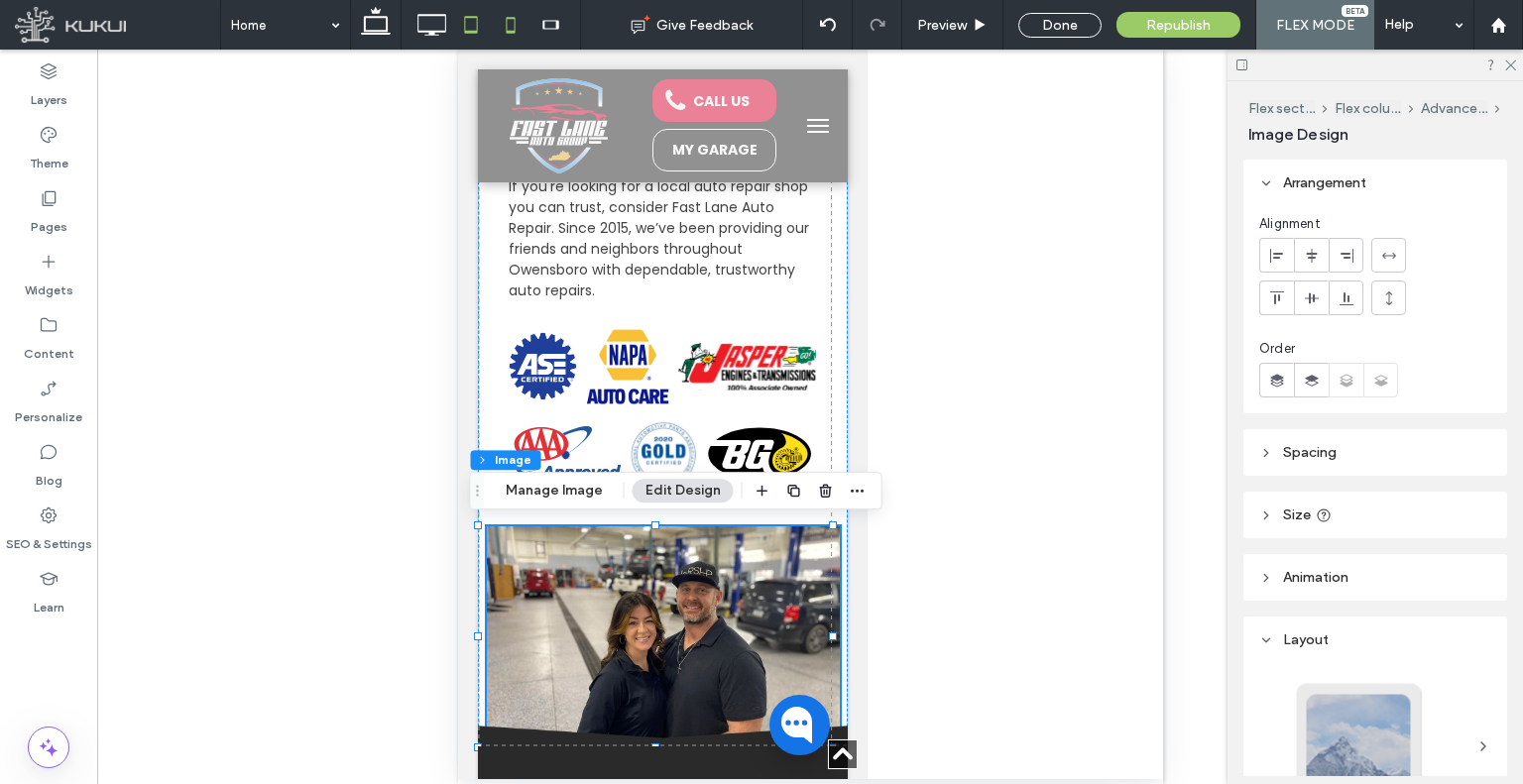click 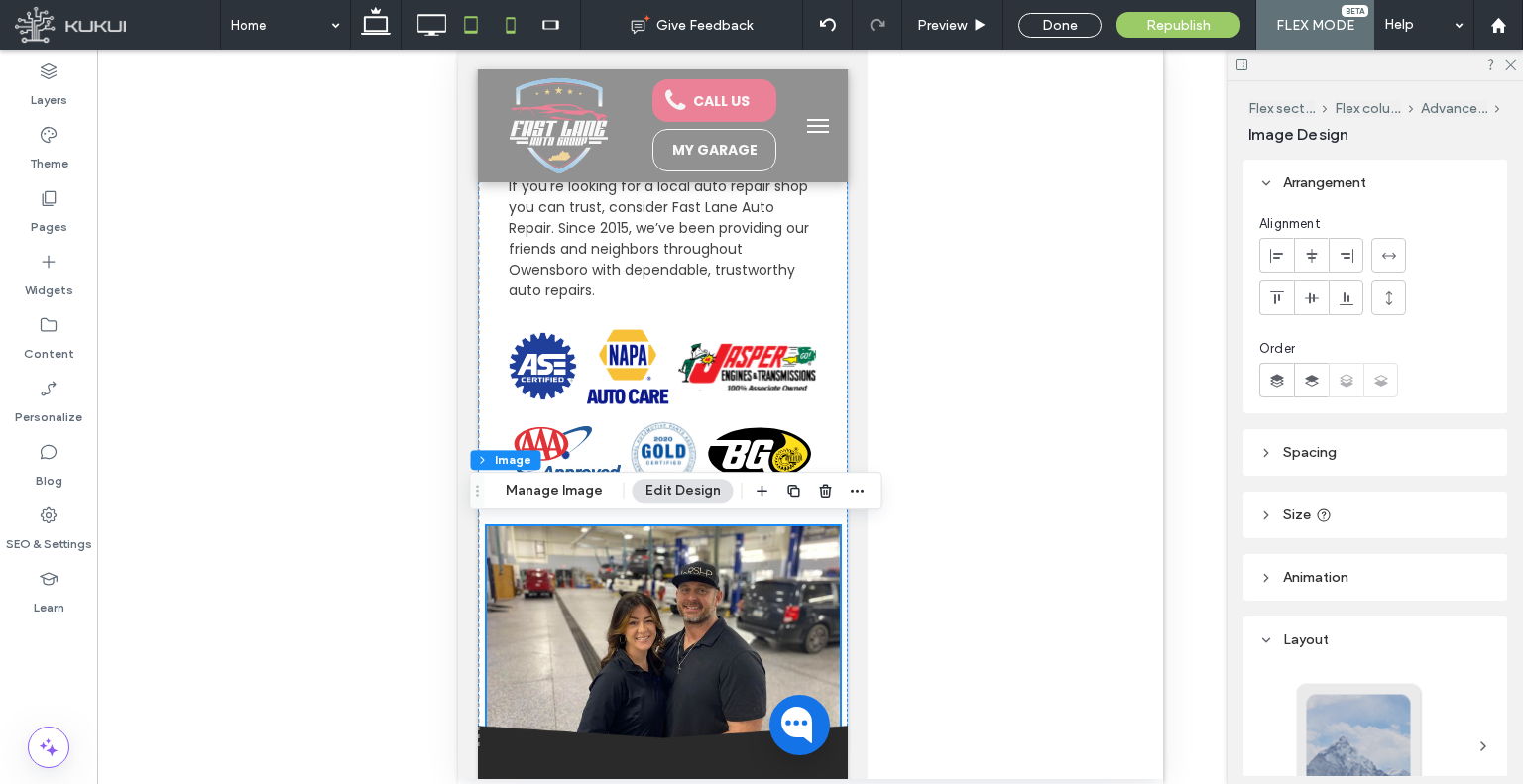 type on "***" 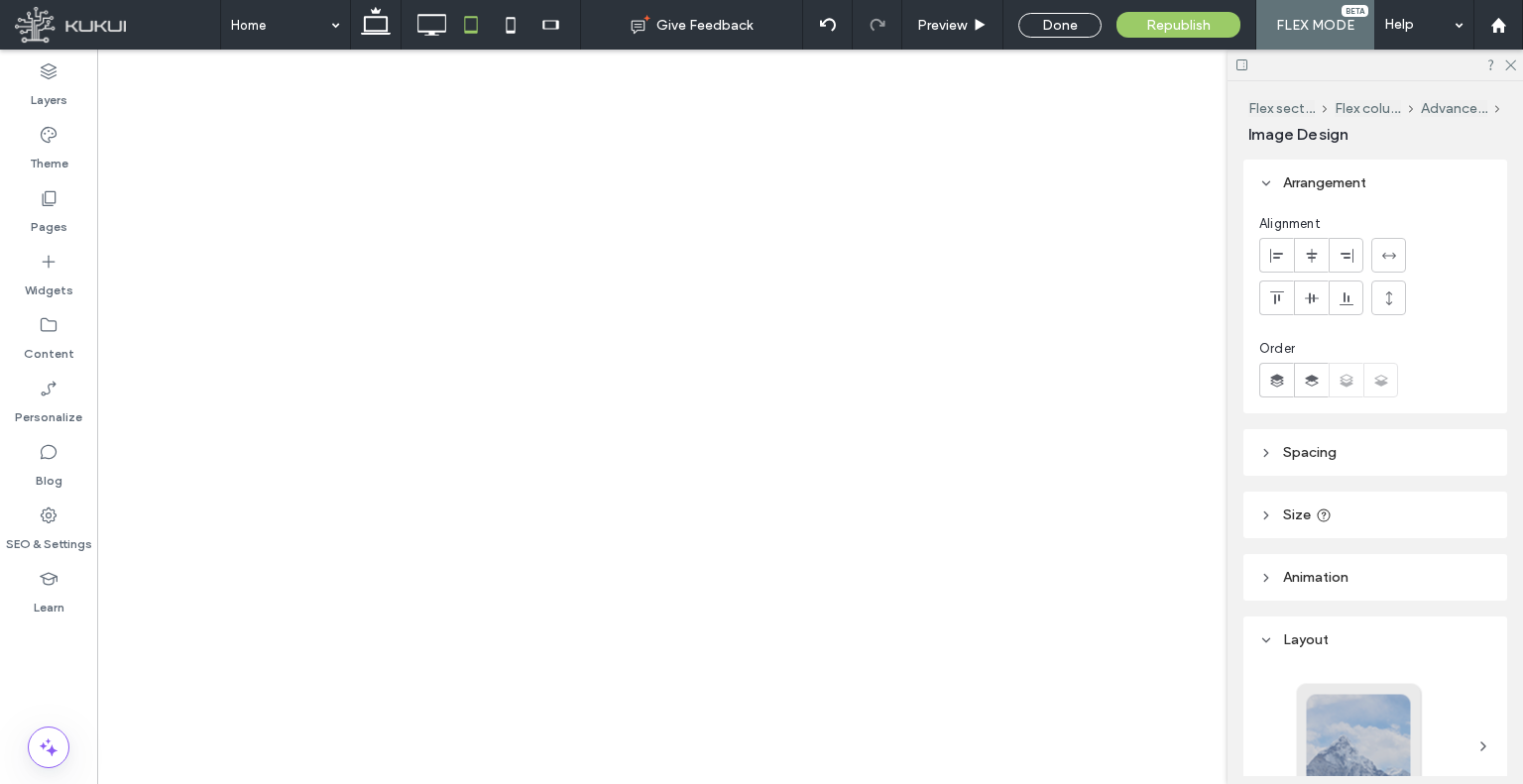 scroll, scrollTop: 0, scrollLeft: 0, axis: both 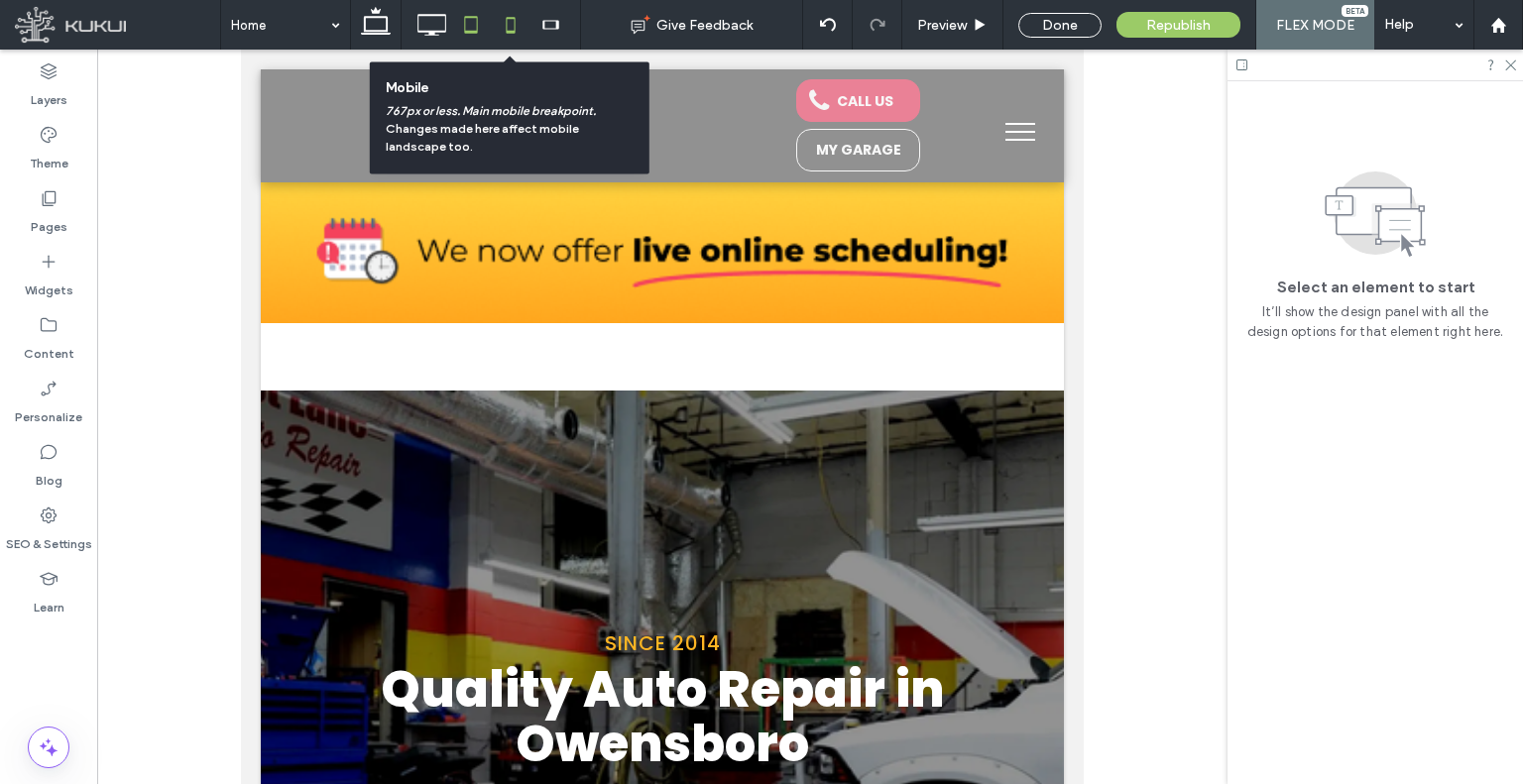 click 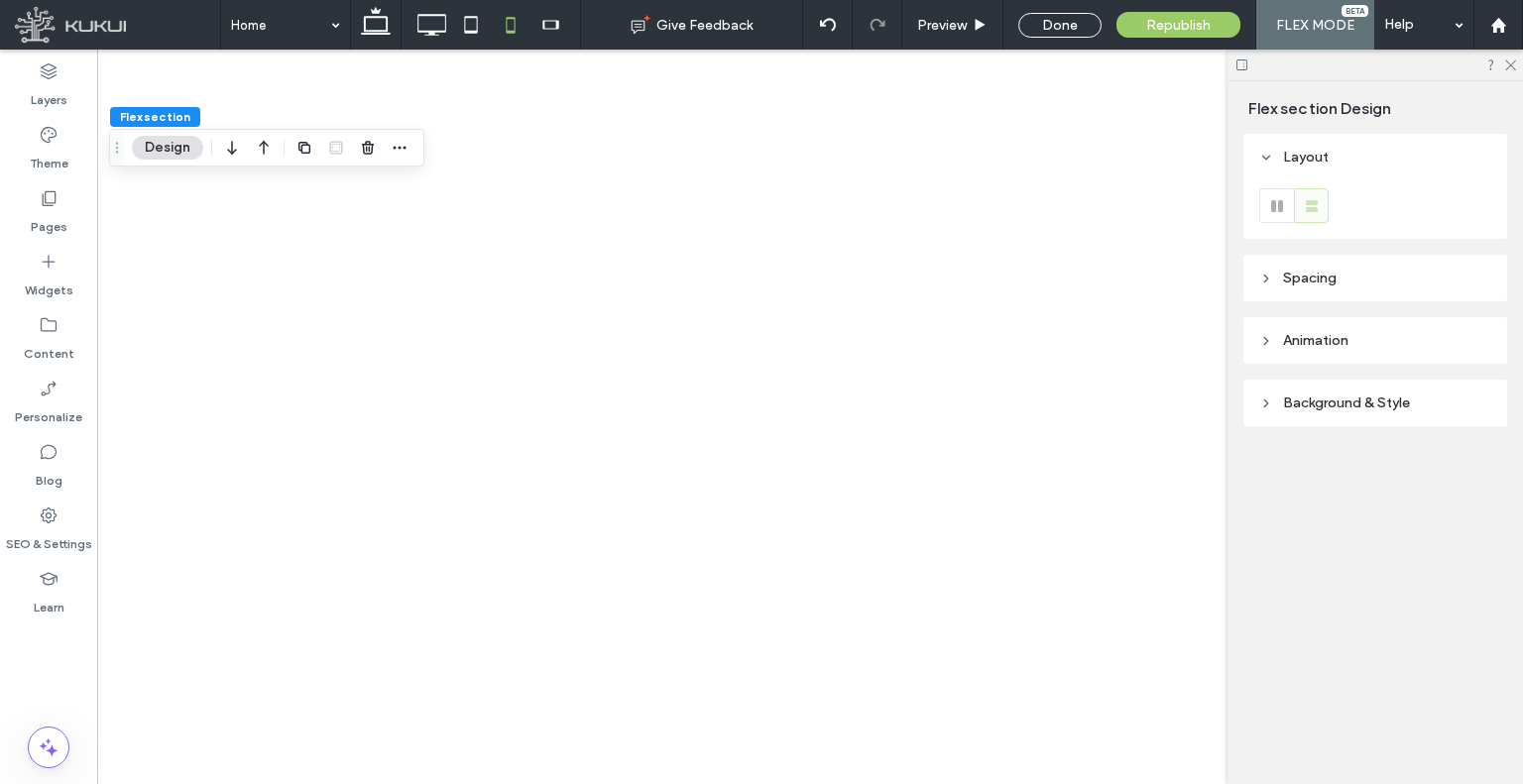 scroll, scrollTop: 0, scrollLeft: 0, axis: both 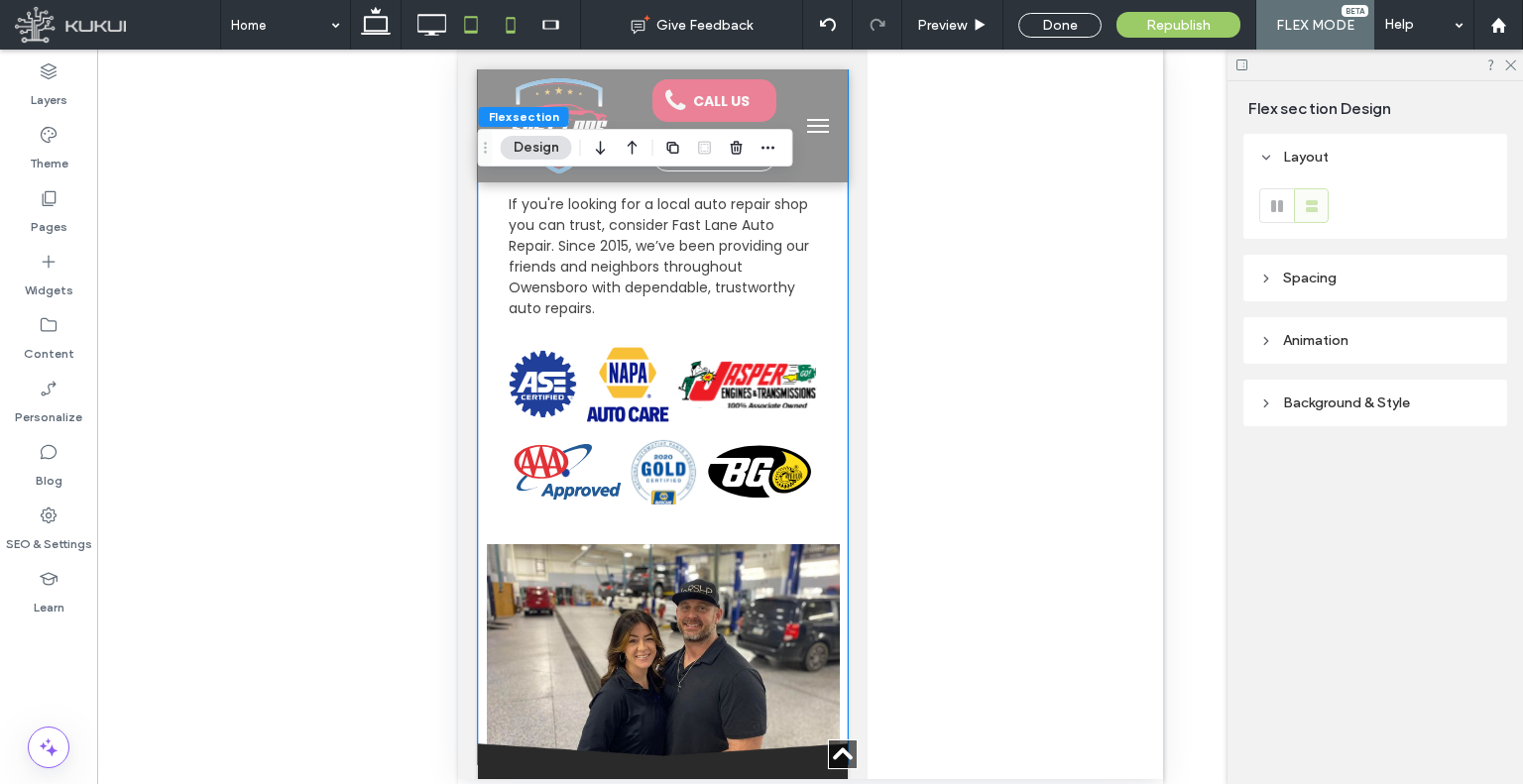 click 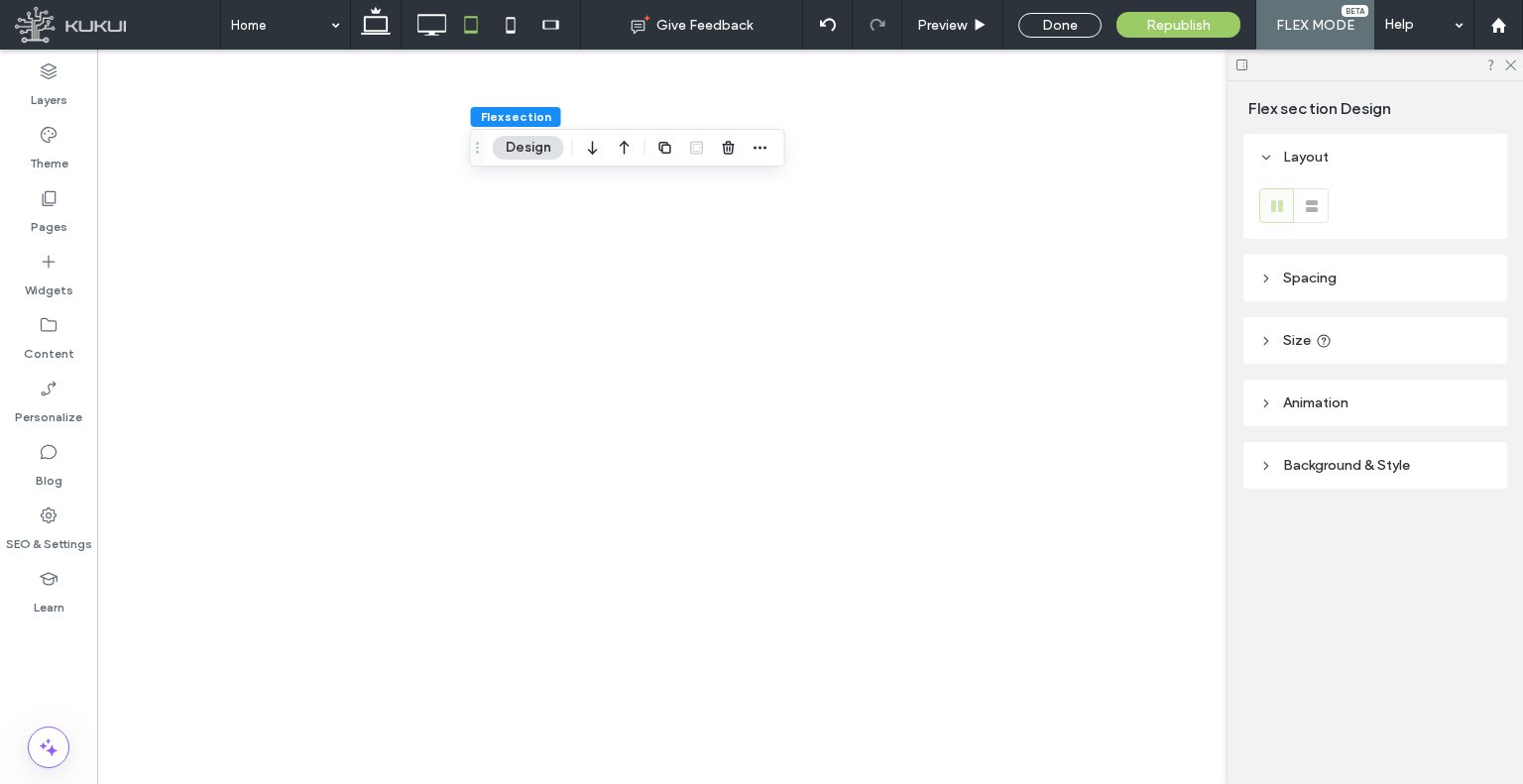 scroll, scrollTop: 0, scrollLeft: 0, axis: both 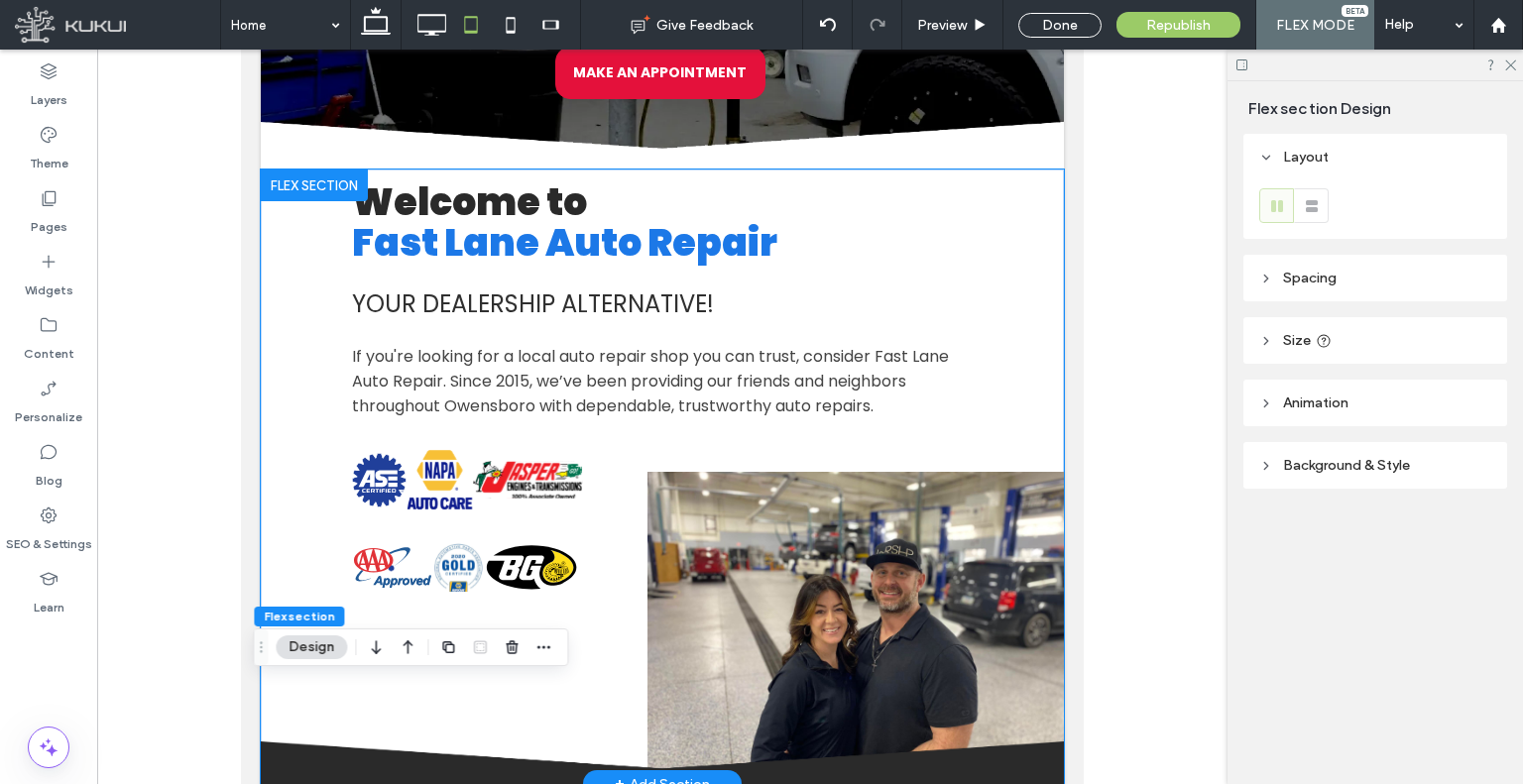 click on "Welcome to Fast Lane Auto Repair
Your Dealers hip Alternative!
If you're looking for a local auto repair shop you can trust, consider Fast Lane Auto Repair. Since 2015, we’ve been providing our friends and neighbors throughout Owensboro with dependable, trustworthy auto repairs.
ASE Certified Logo | Fast Lane Auto Repair
NAPA AutoCare | Fast Lane Auto Repair
Jasper Logo | Fast Lane Auto Repair
AAA Approved | Fast Lane Auto Repair
Gold Certified Logo | Fast Lane Auto Repair" at bounding box center (654, 392) 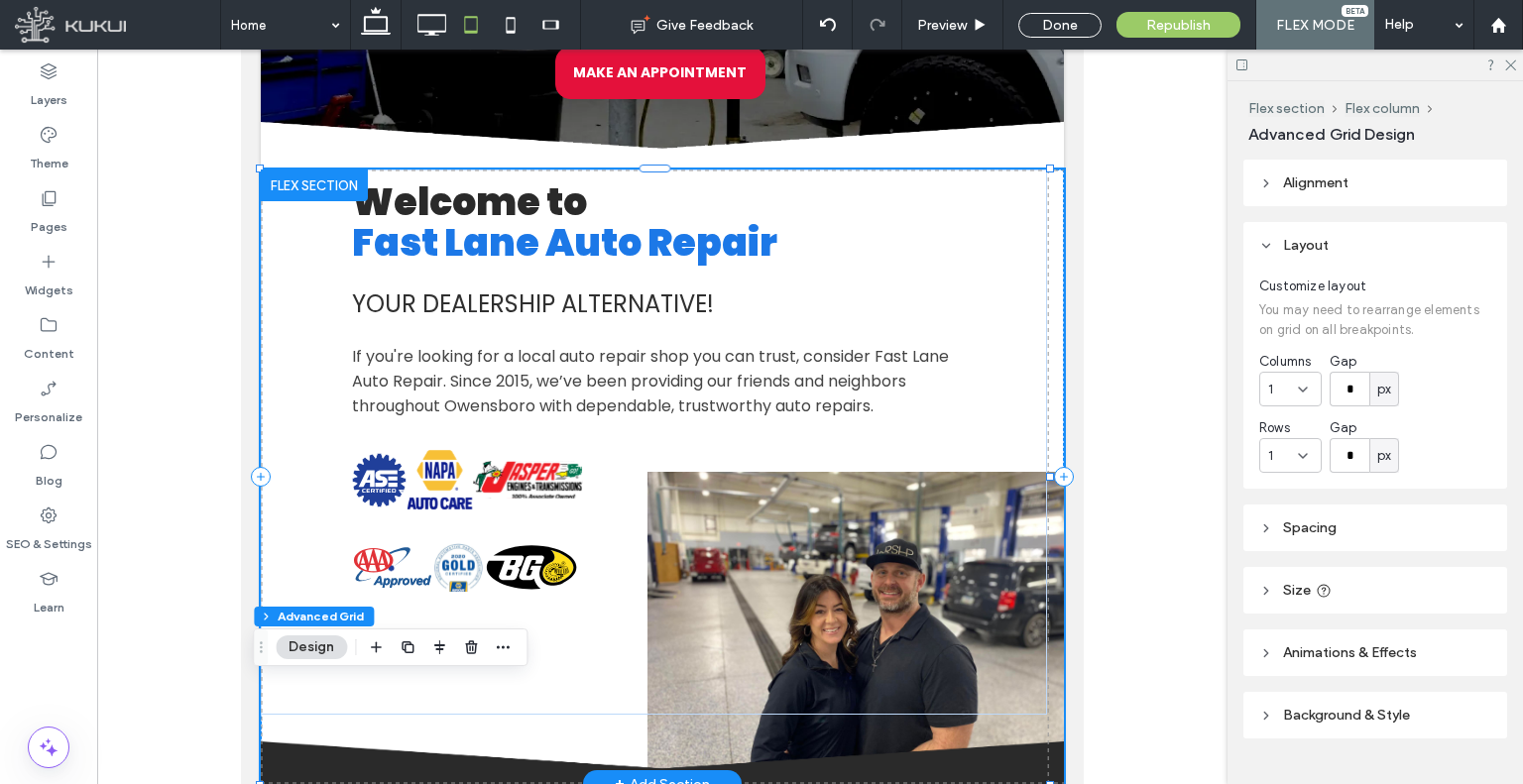click on "Welcome to Fast Lane Auto Repair
Your Dealers hip Alternative!
If you're looking for a local auto repair shop you can trust, consider Fast Lane Auto Repair. Since 2015, we’ve been providing our friends and neighbors throughout Owensboro with dependable, trustworthy auto repairs.
ASE Certified Logo | Fast Lane Auto Repair
NAPA AutoCare | Fast Lane Auto Repair
Jasper Logo | Fast Lane Auto Repair
AAA Approved | Fast Lane Auto Repair
Gold Certified Logo | Fast Lane Auto Repair" at bounding box center [654, 392] 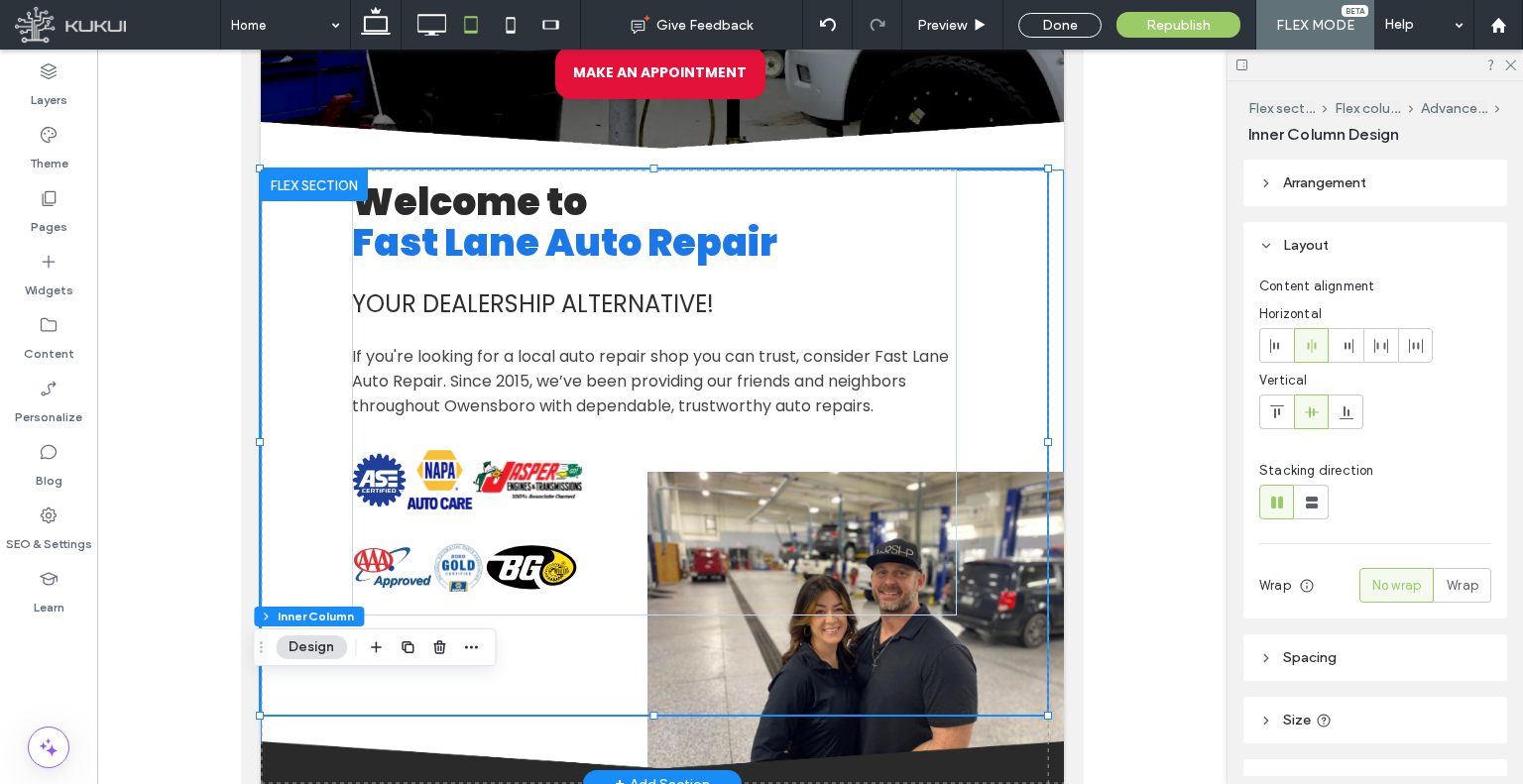 type on "**" 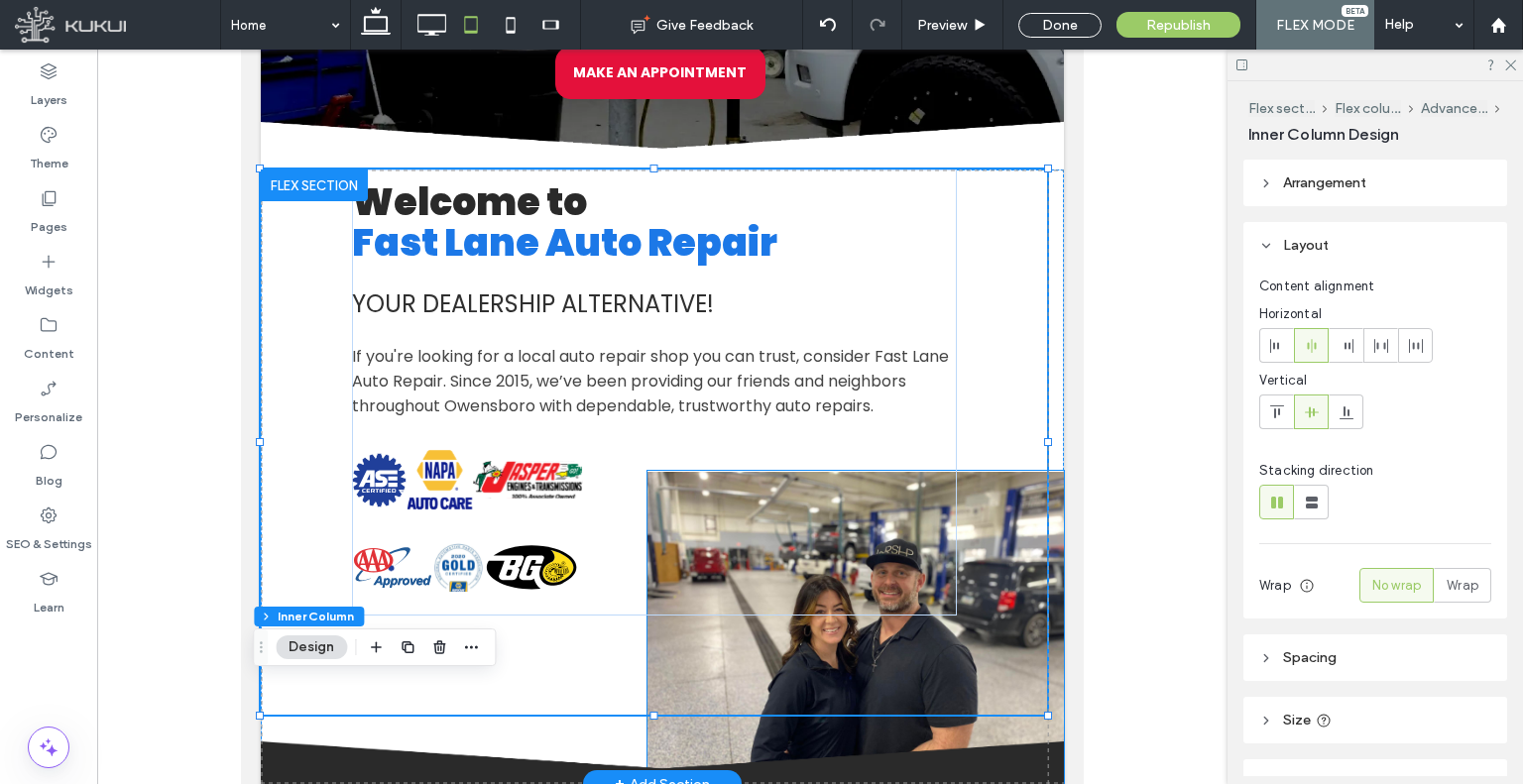 click at bounding box center [856, 627] 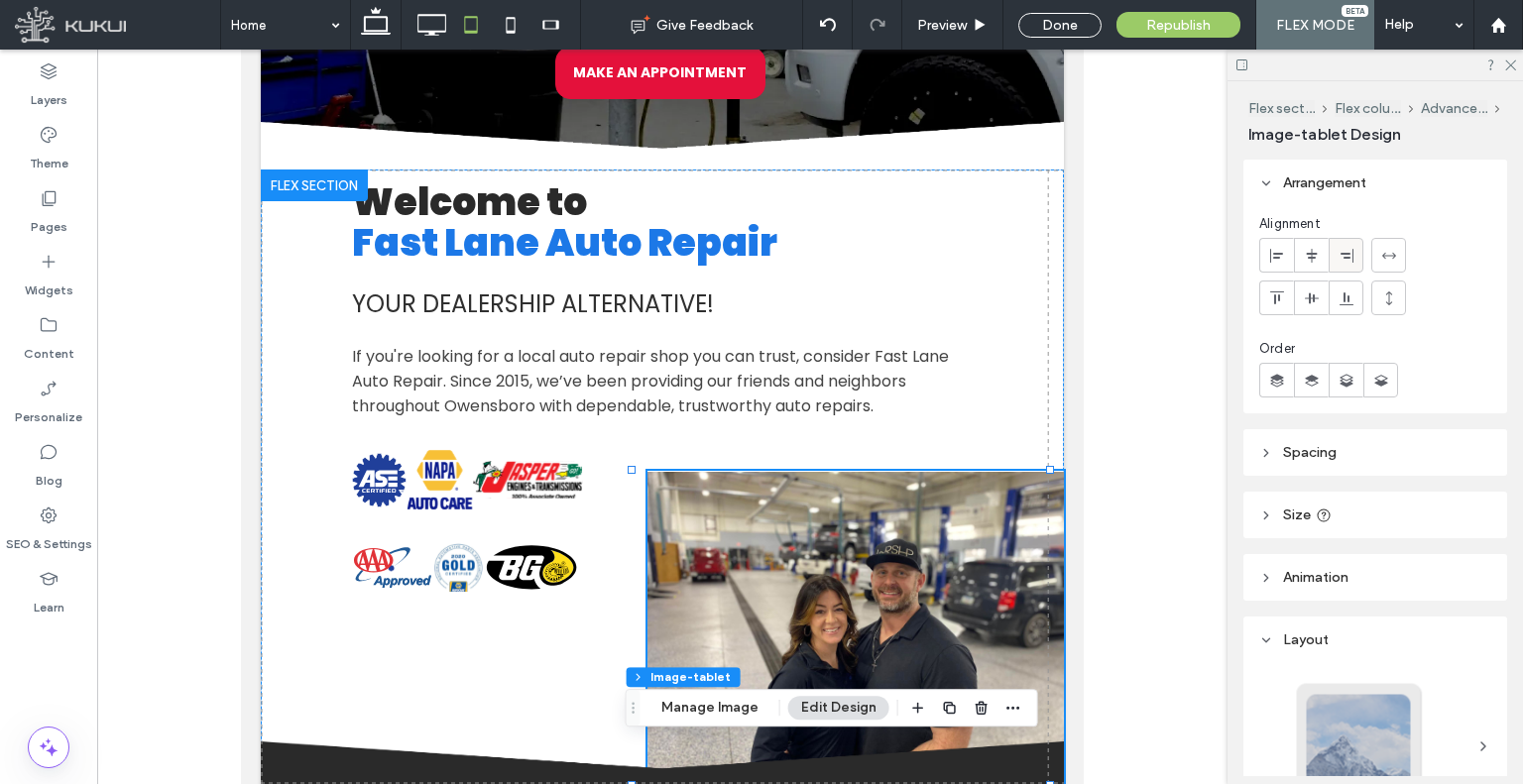 click at bounding box center (1346, 255) 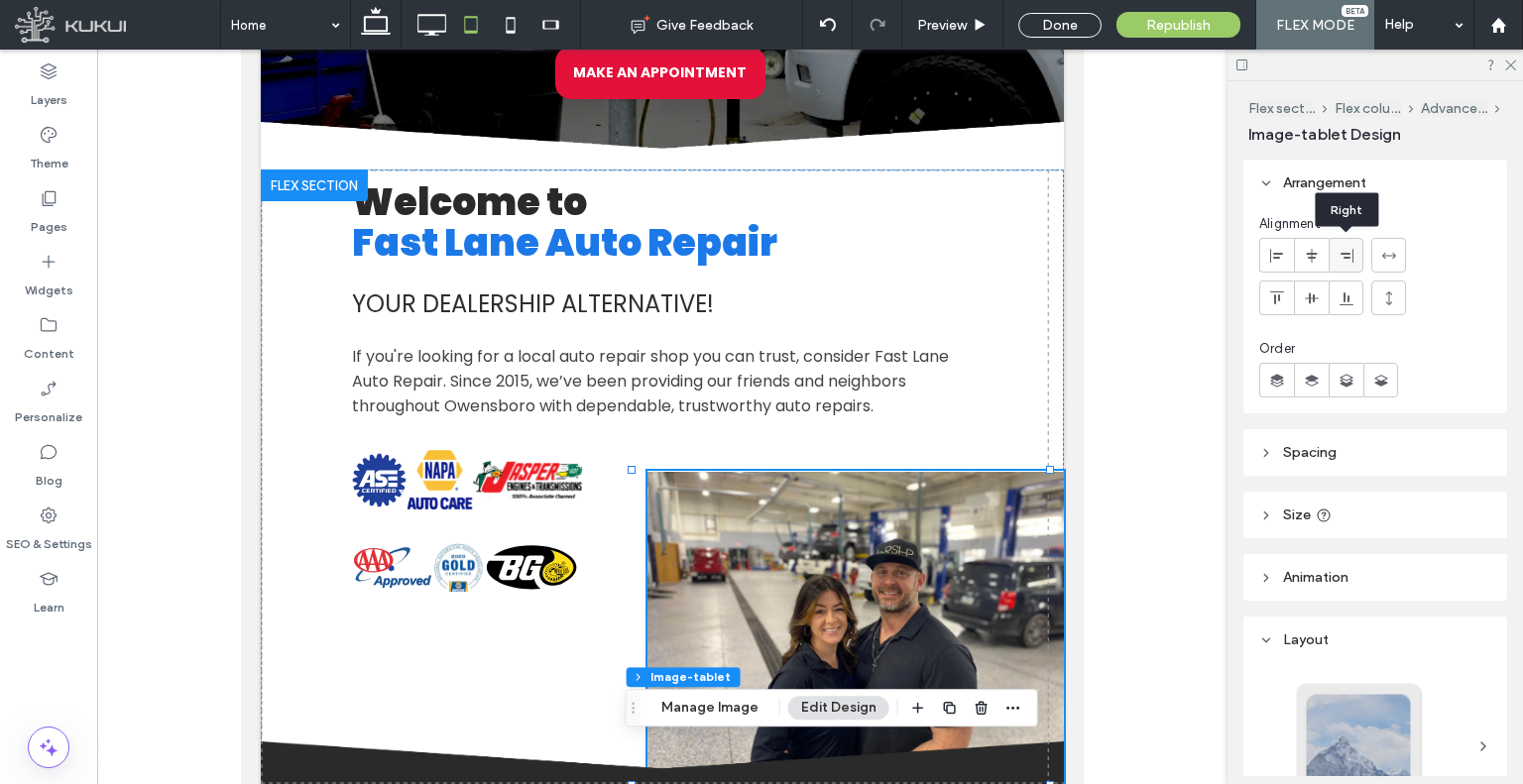 click at bounding box center (1346, 255) 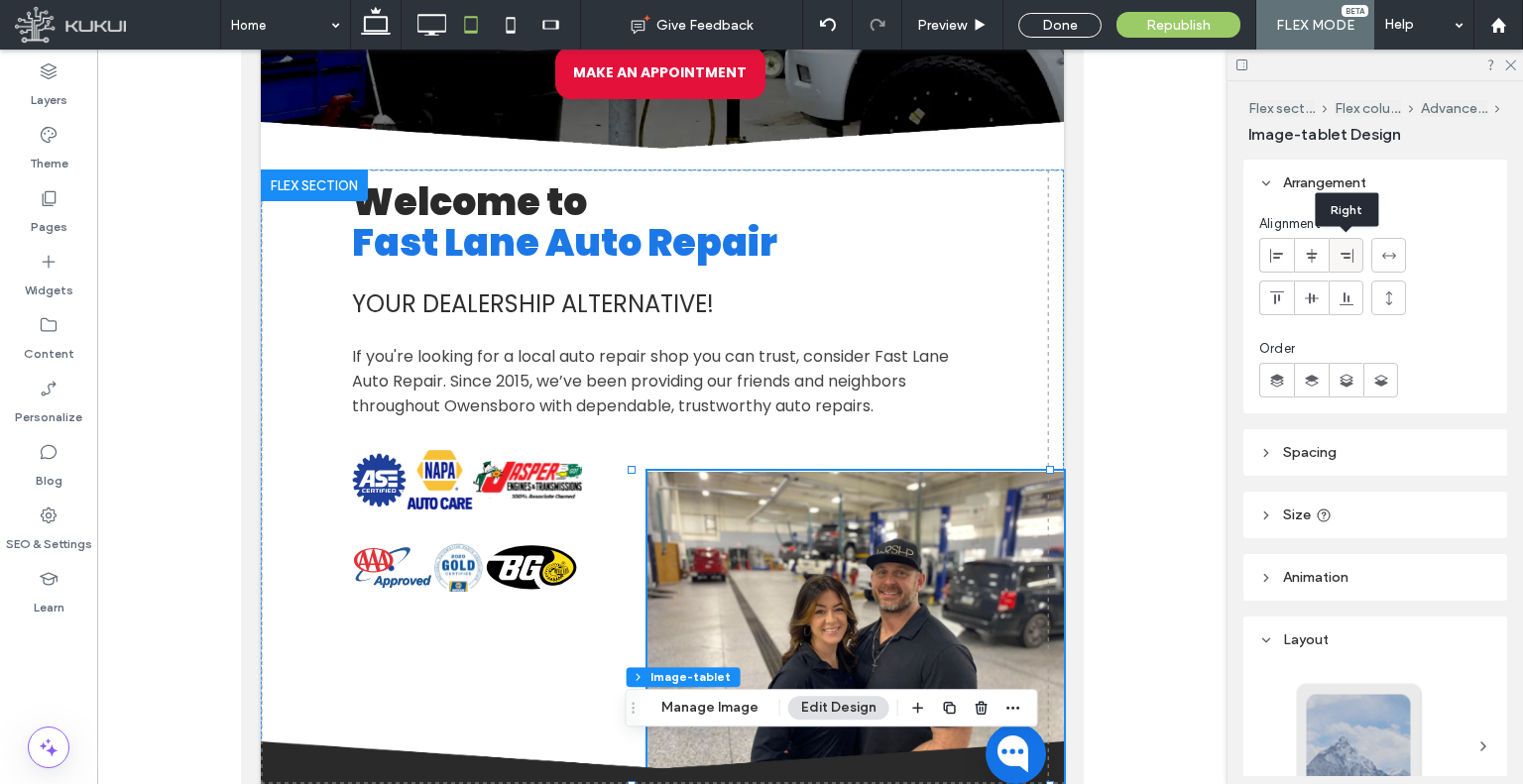 click at bounding box center (1346, 255) 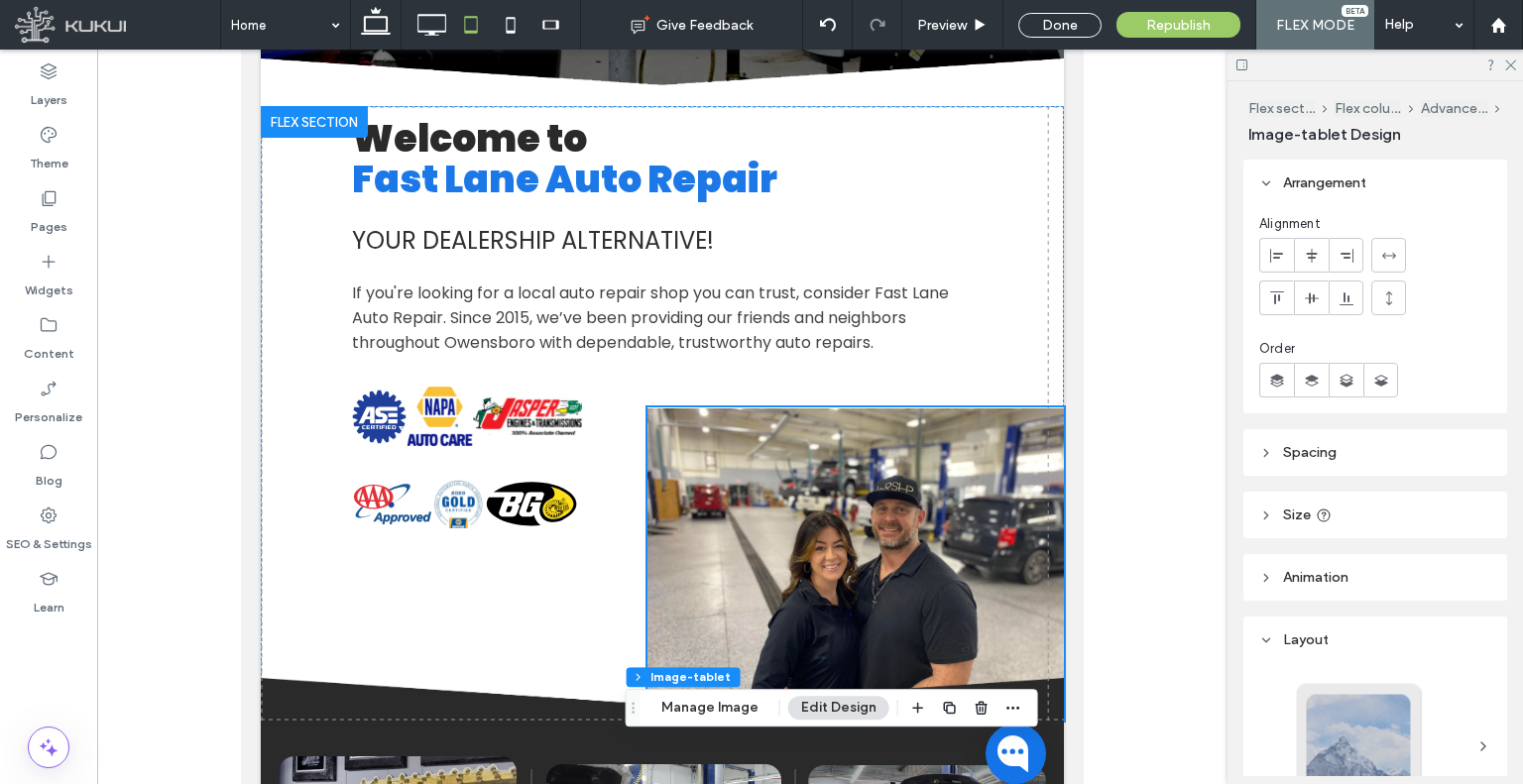 scroll, scrollTop: 99, scrollLeft: 0, axis: vertical 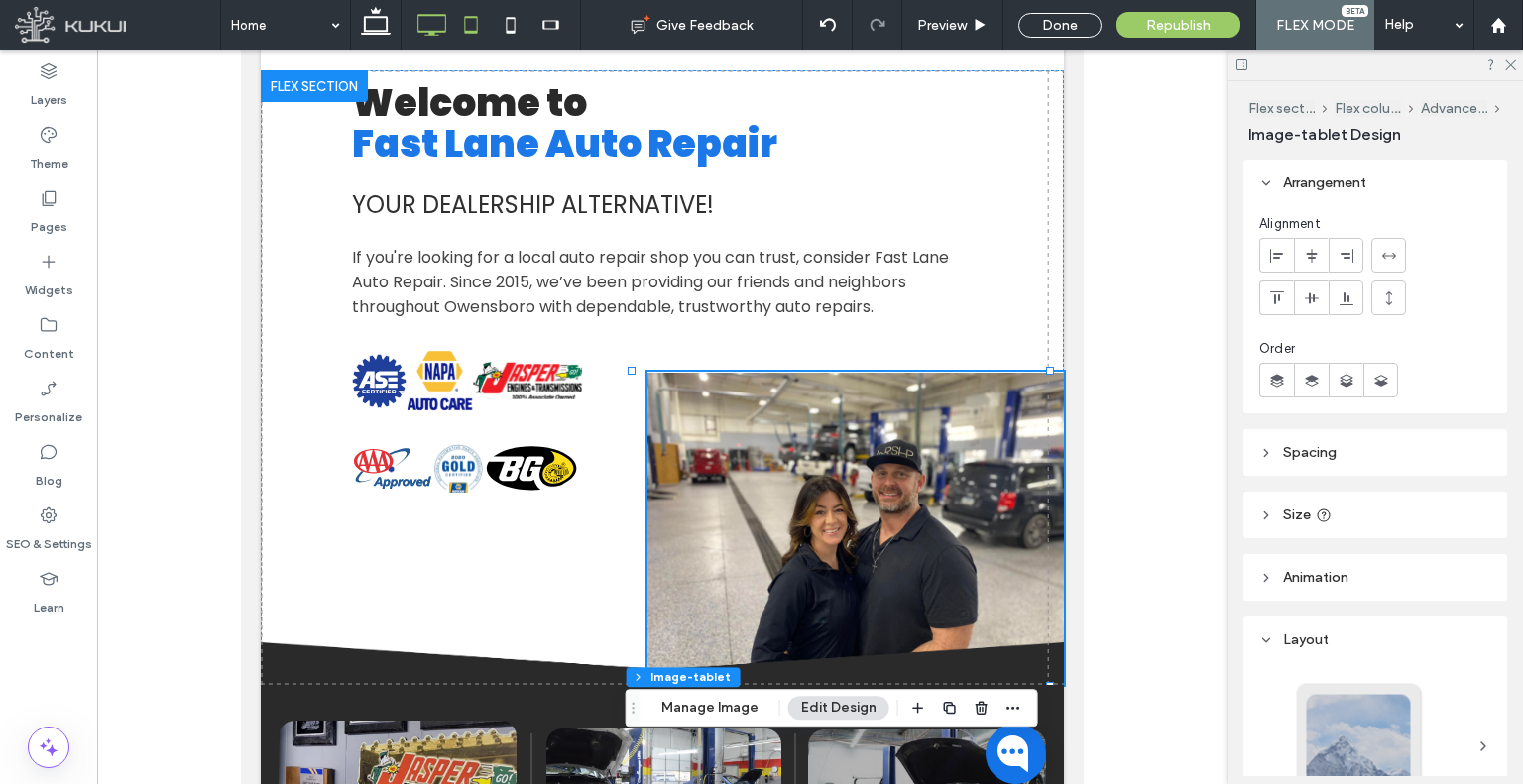 click 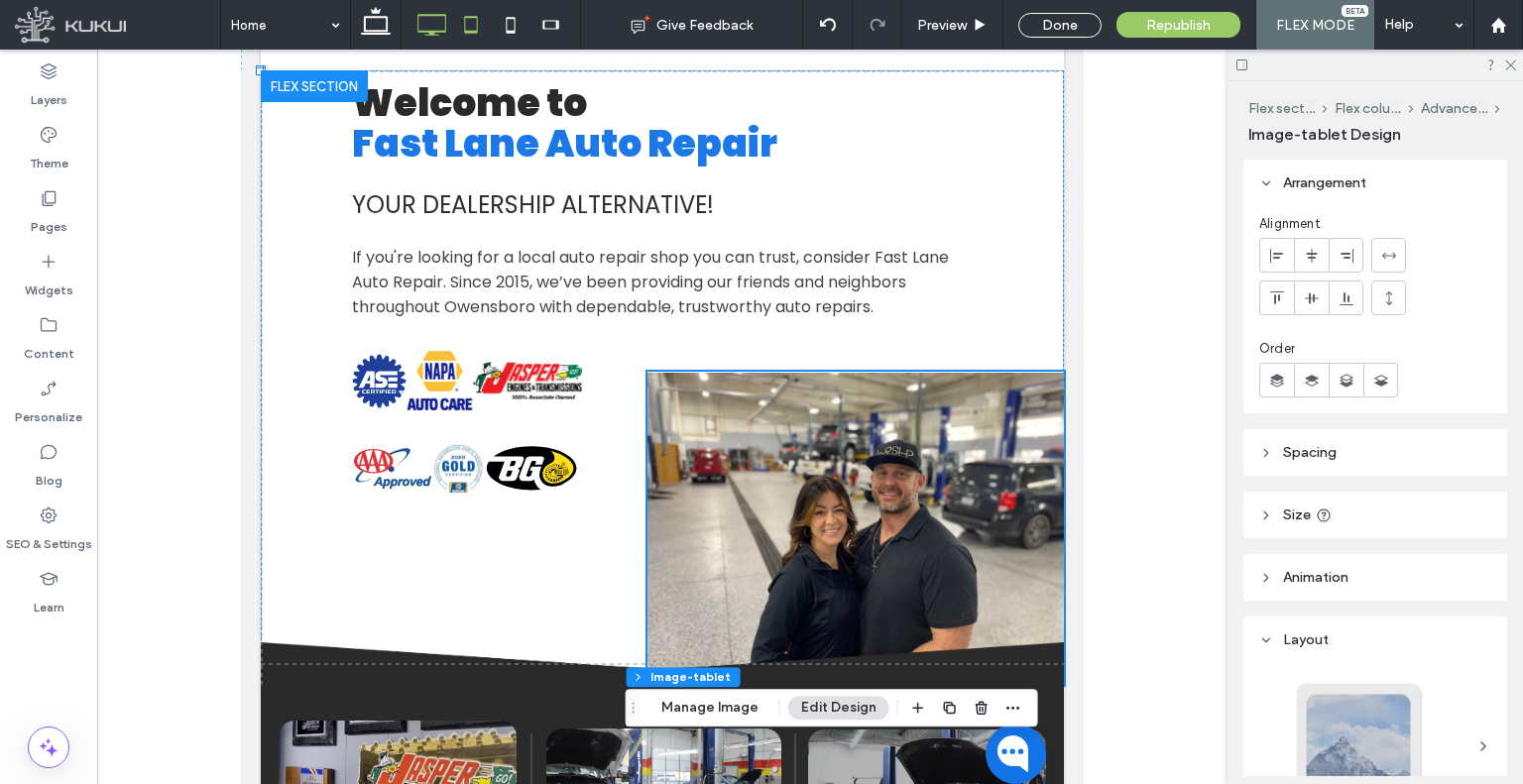 type on "**" 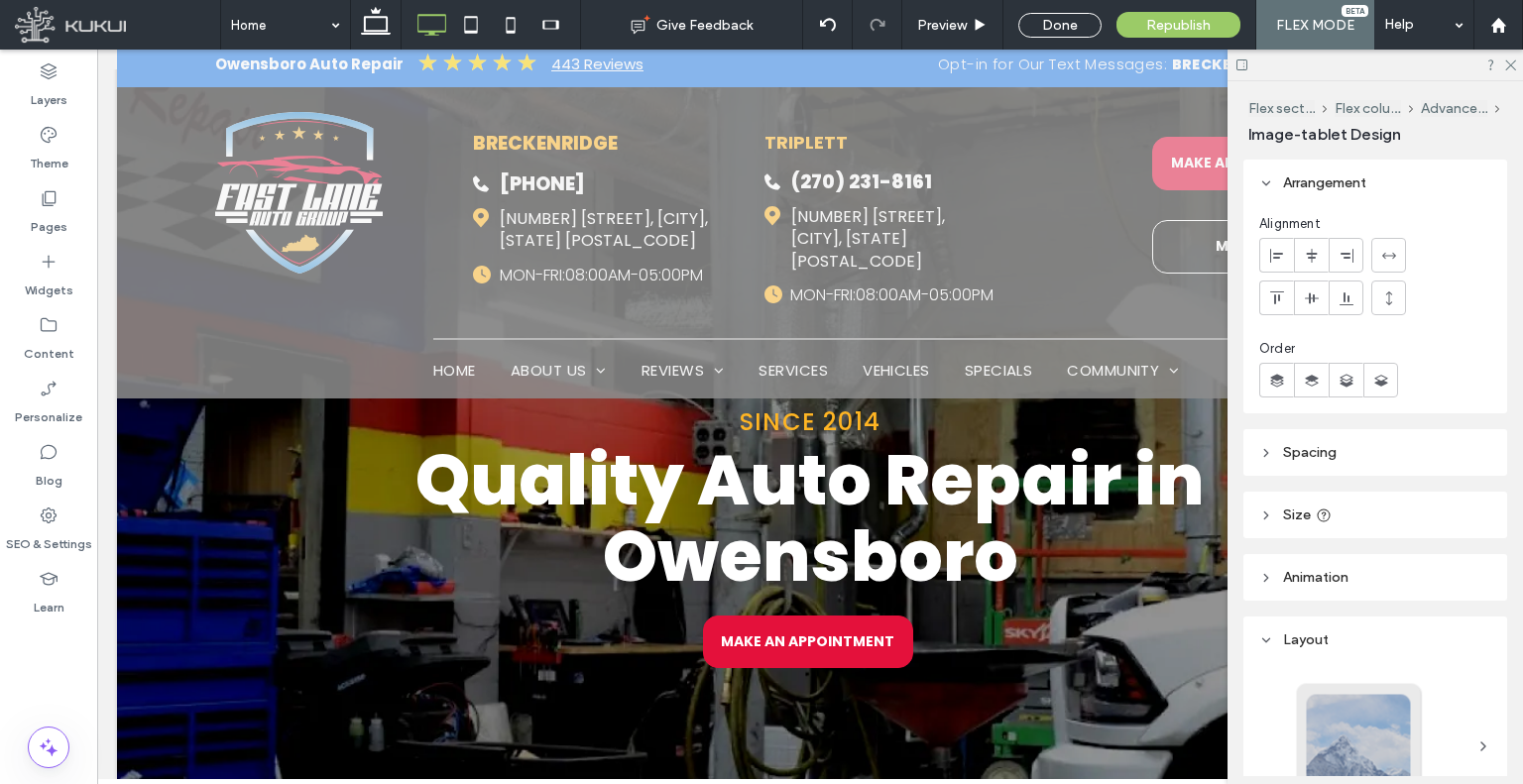 scroll, scrollTop: 0, scrollLeft: 0, axis: both 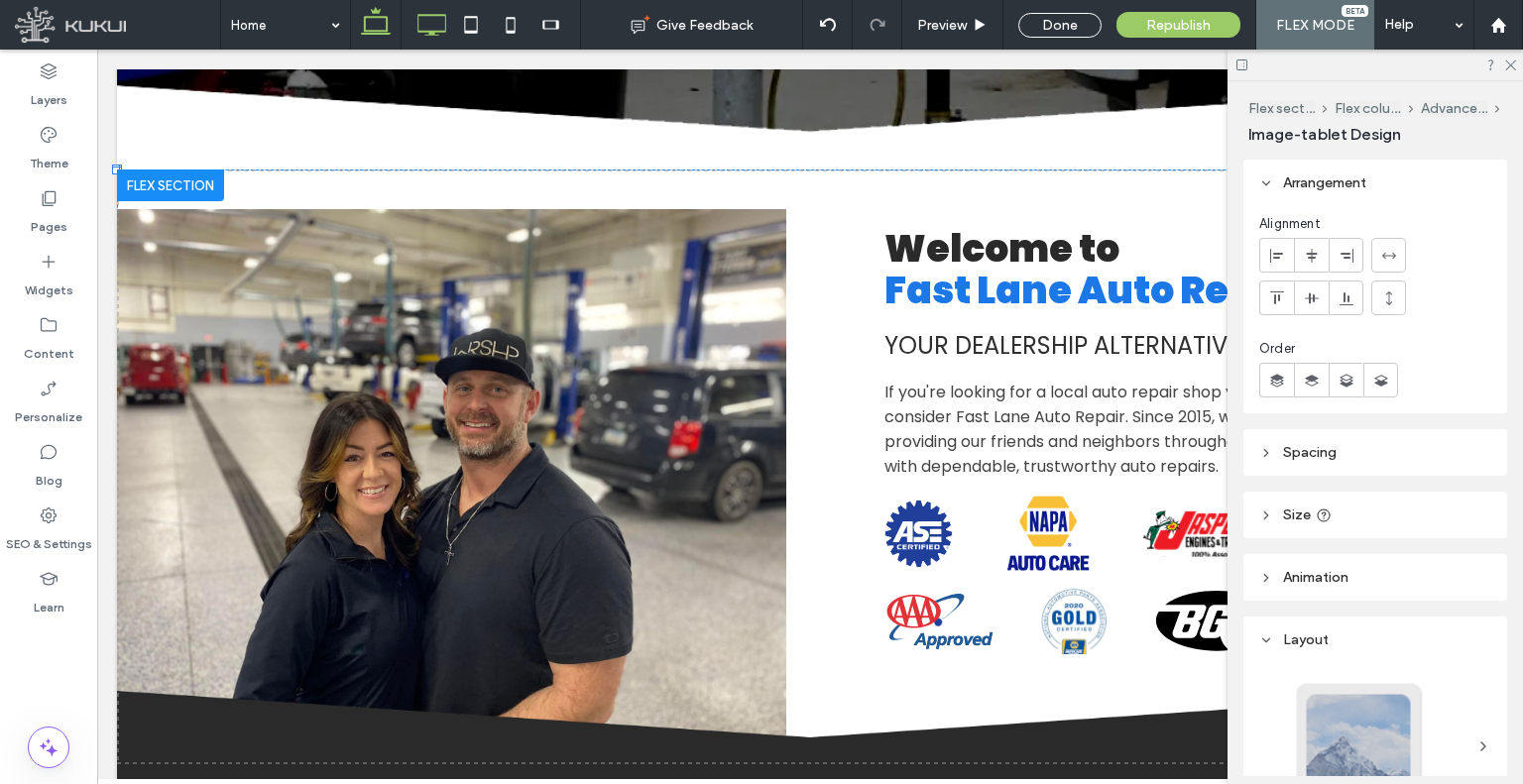 click 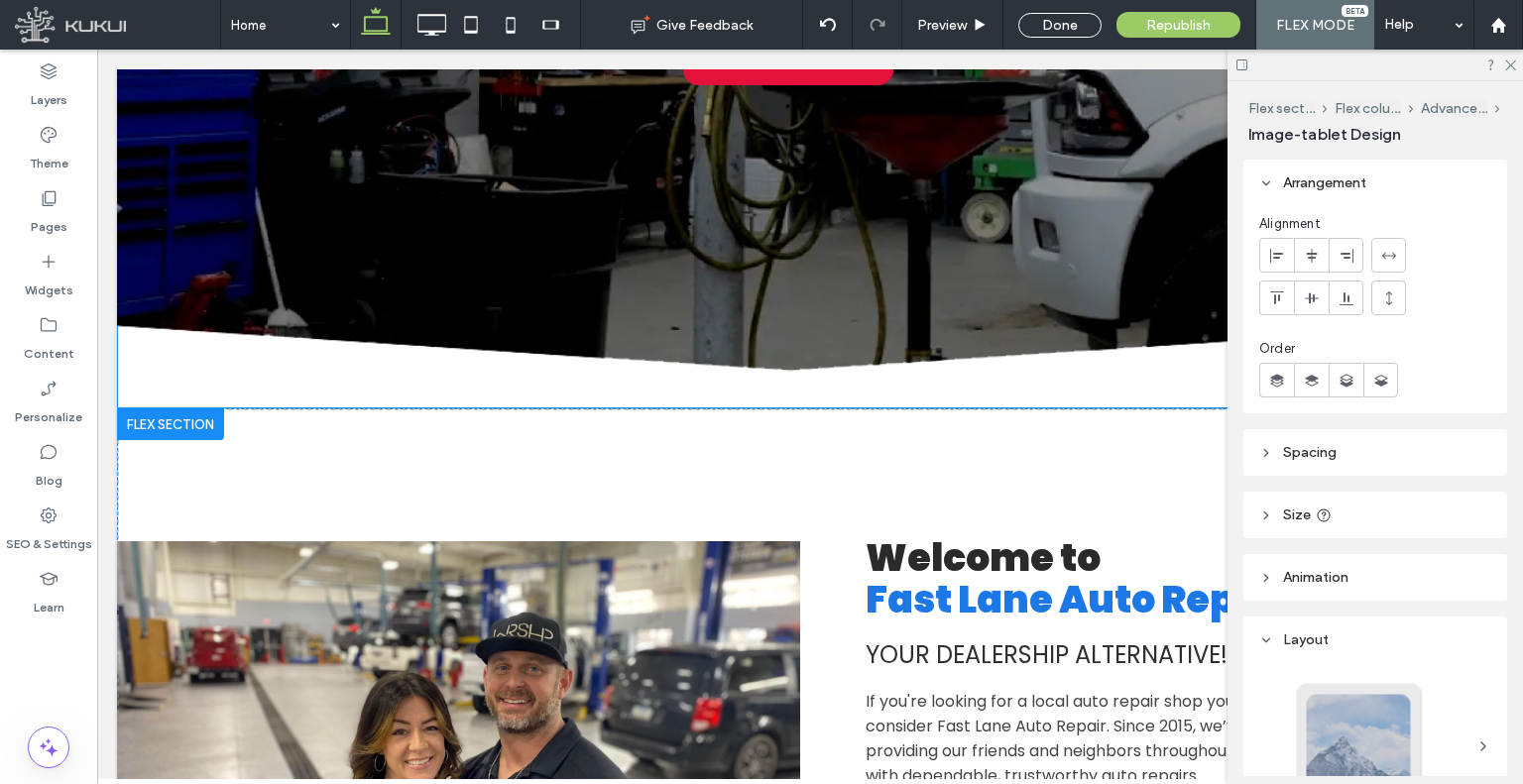 scroll, scrollTop: 807, scrollLeft: 0, axis: vertical 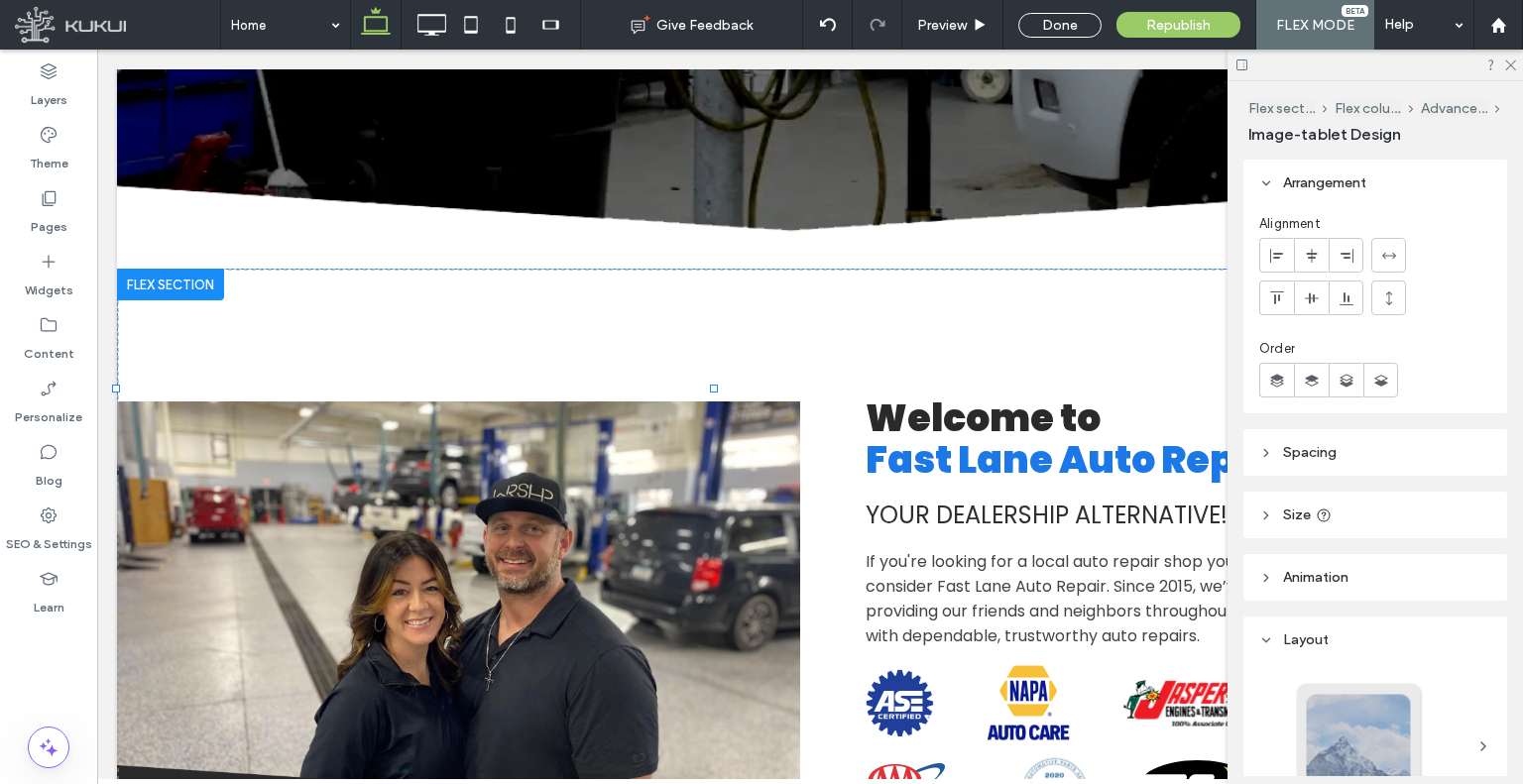 click at bounding box center [97, 50] 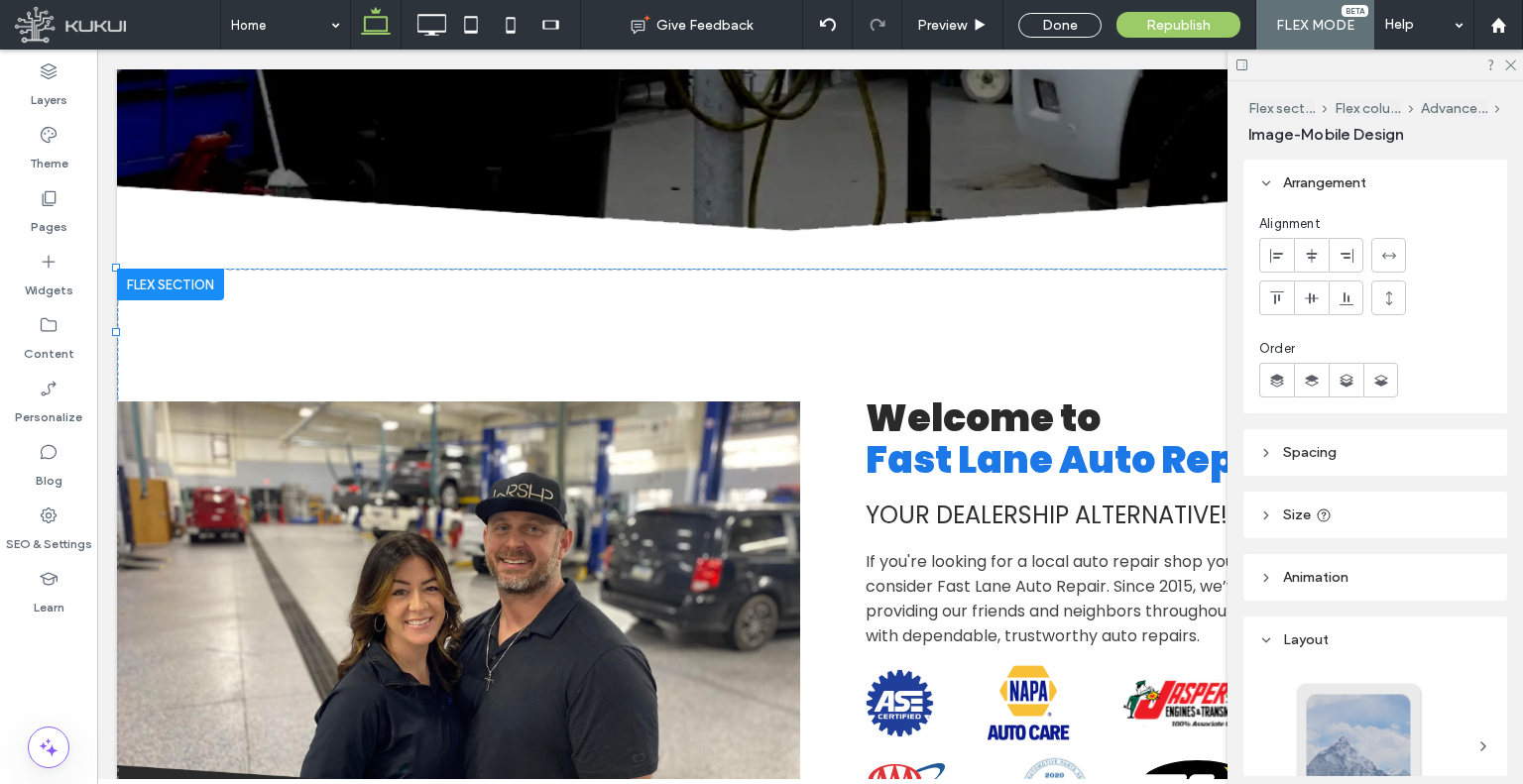 click at bounding box center (97, 50) 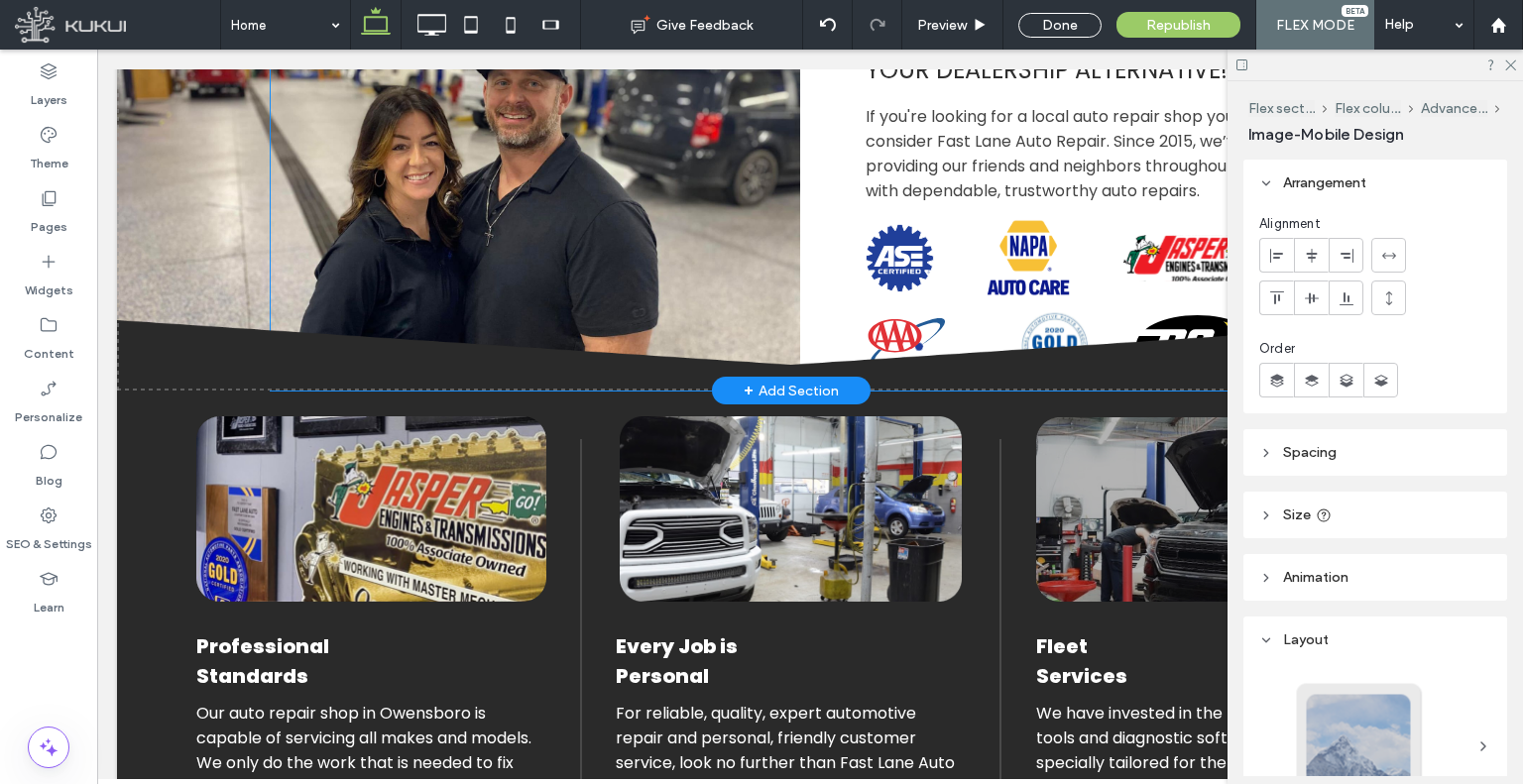 scroll, scrollTop: 1203, scrollLeft: 0, axis: vertical 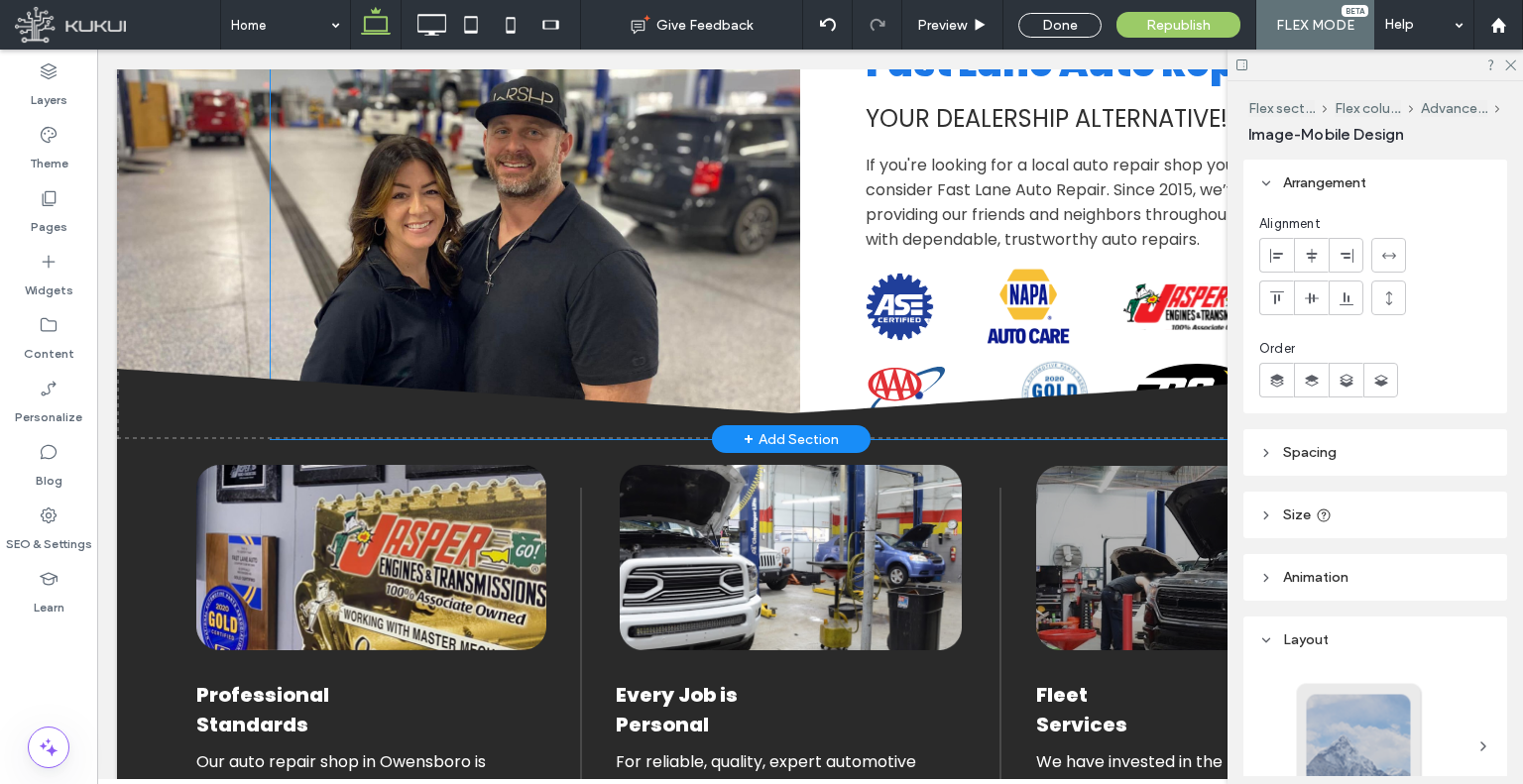 click on "Welcome to Fast Lane Auto Repair
Your Dealers hip Alternative!
If you're looking for a local auto repair shop you can trust, consider Fast Lane Auto Repair. Since 2015, we’ve been providing our friends and neighbors throughout Owensboro with dependable, trustworthy auto repairs.
ASE Certified Logo | Fast Lane Auto Repair
NAPA AutoCare | Fast Lane Auto Repair
Jasper Logo | Fast Lane Auto Repair
AAA Approved | Fast Lane Auto Repair
Gold Certified Logo | Fast Lane Auto Repair" at bounding box center [816, 216] 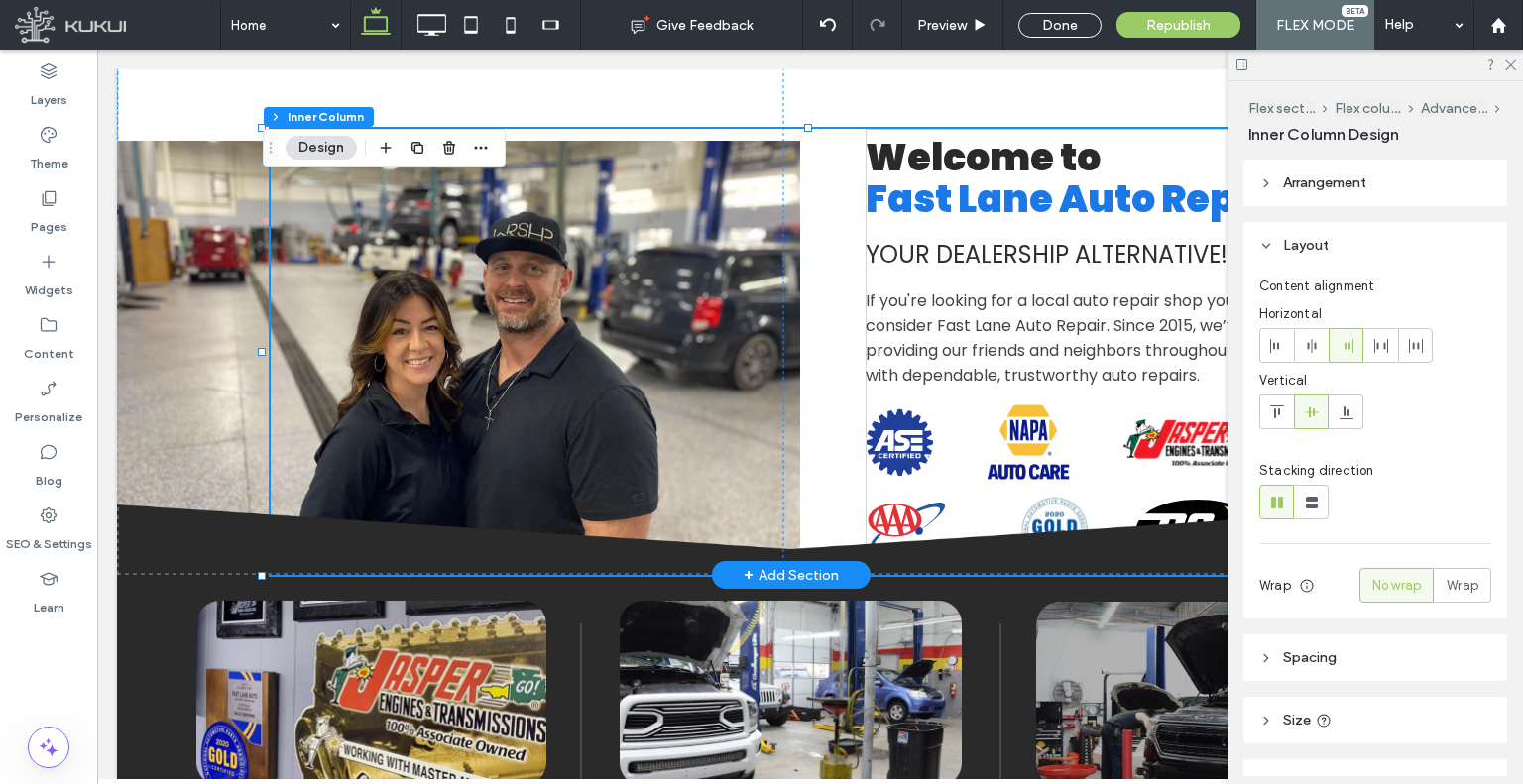 scroll, scrollTop: 1005, scrollLeft: 0, axis: vertical 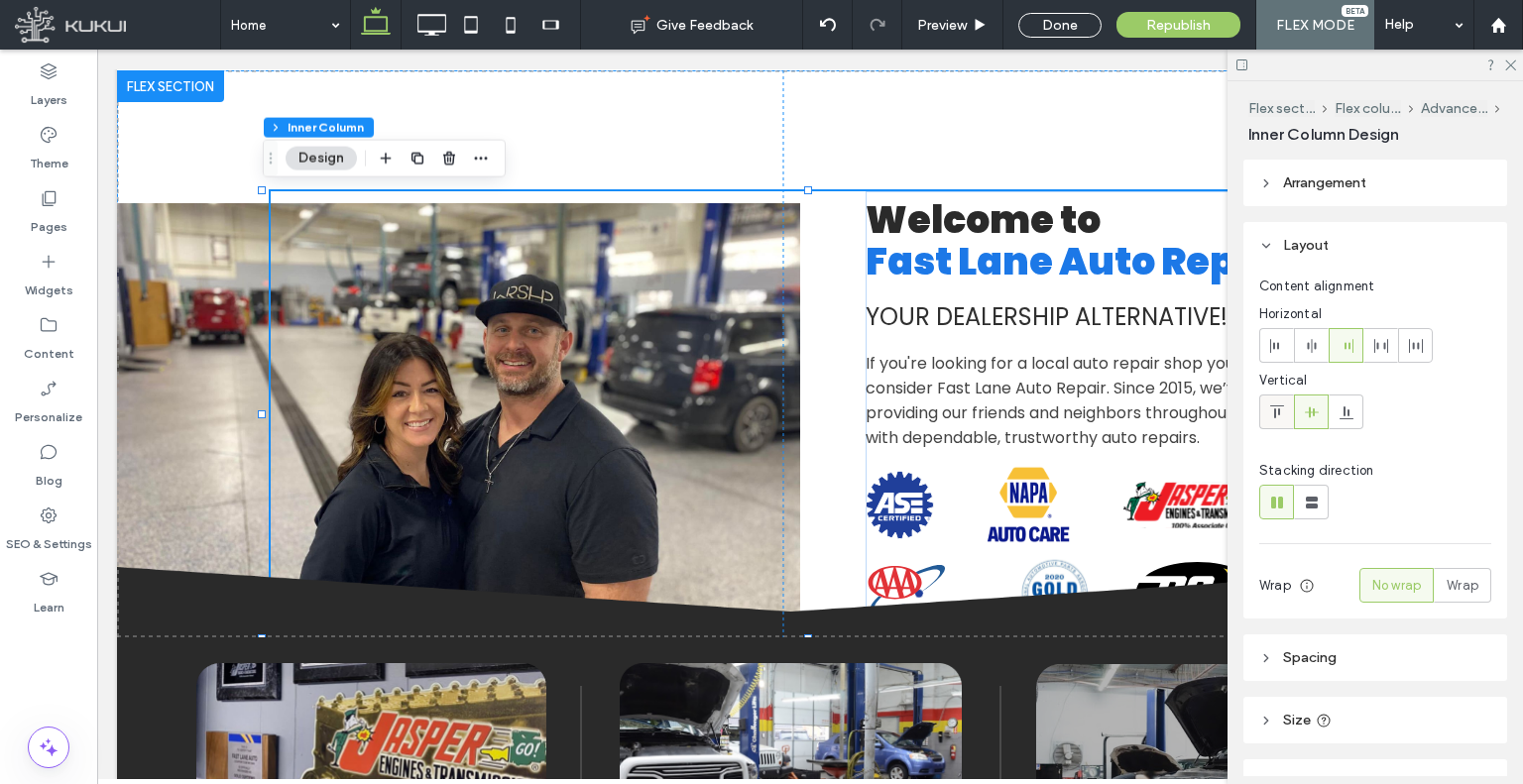 click 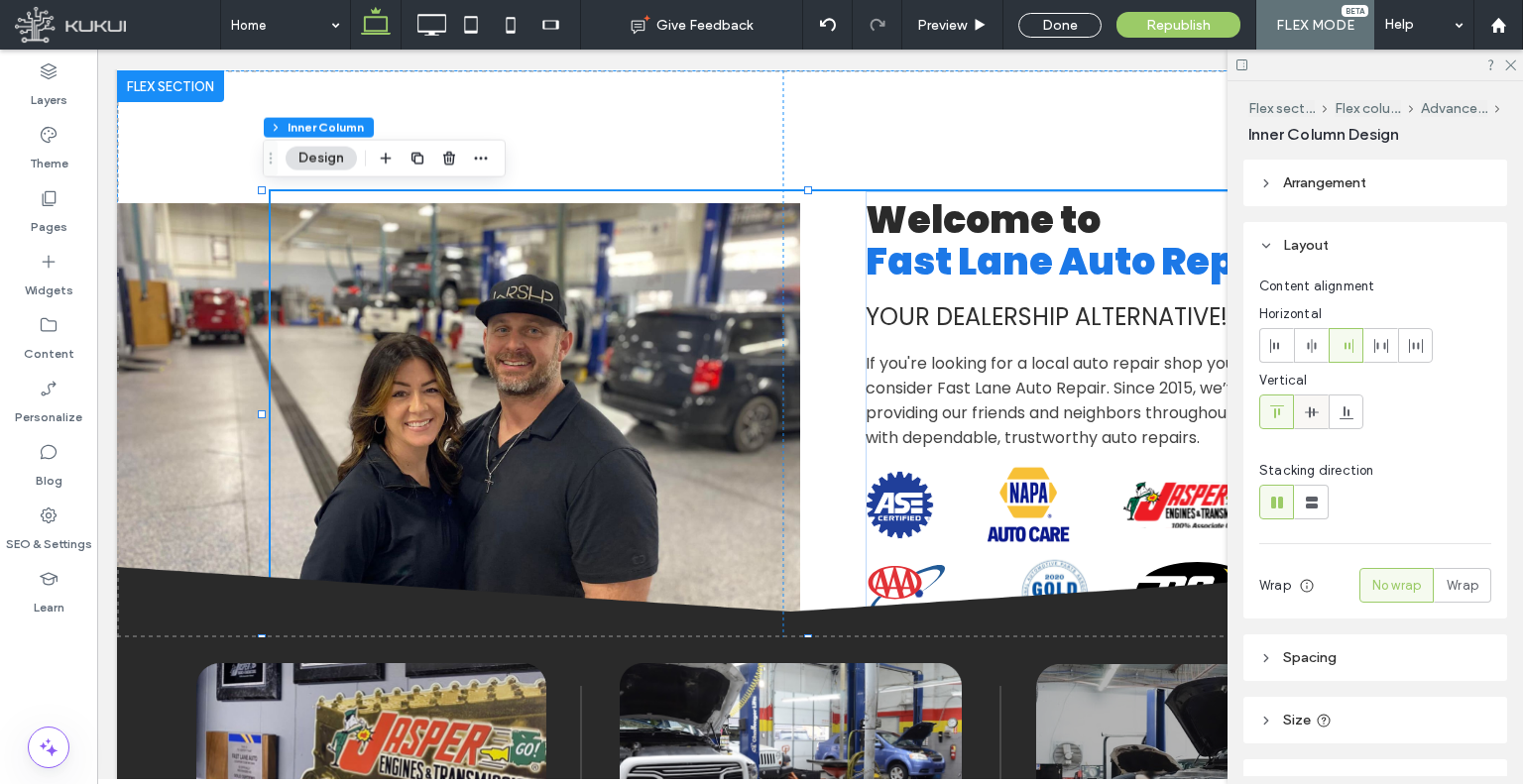 click at bounding box center [1312, 411] 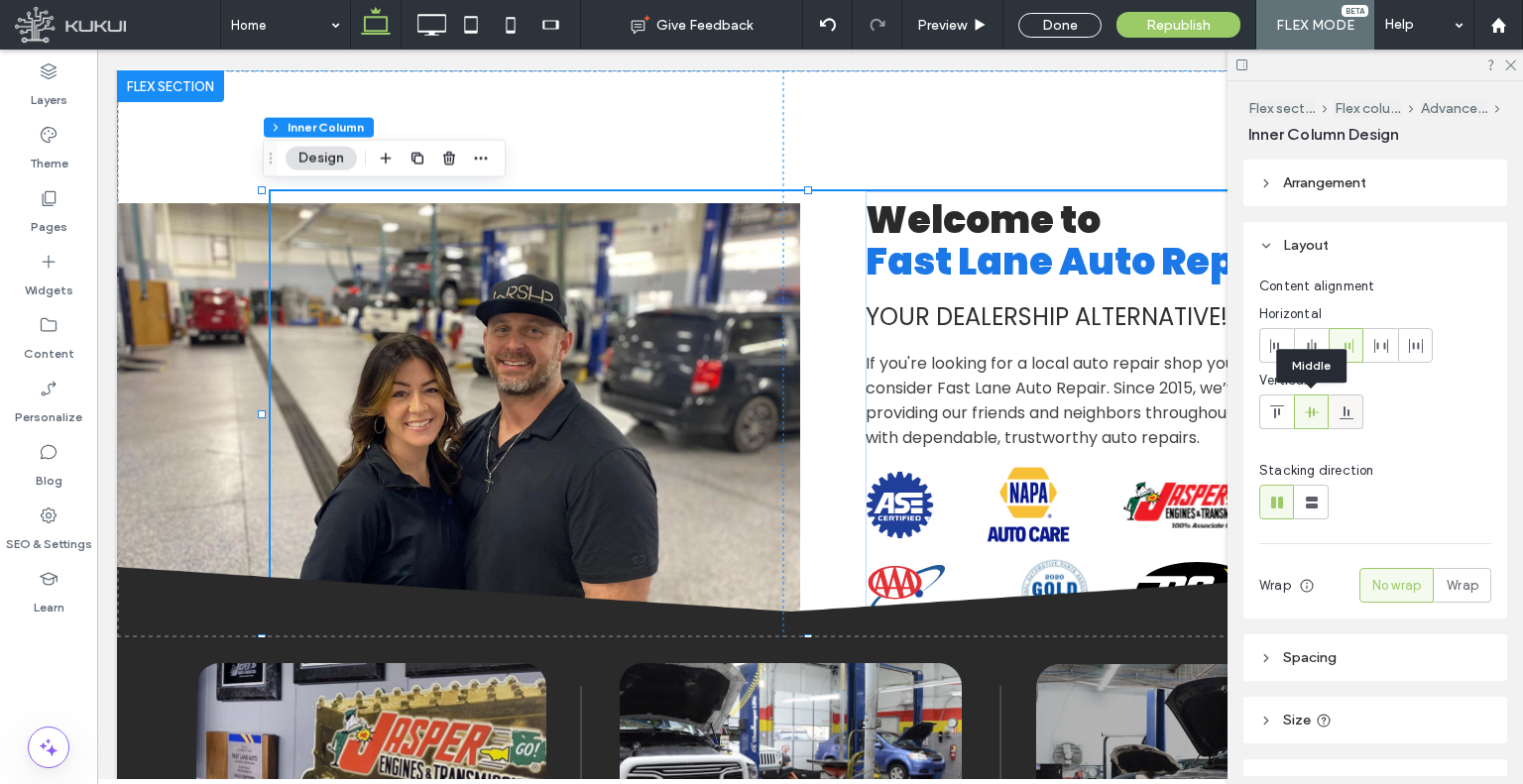 click at bounding box center (1347, 411) 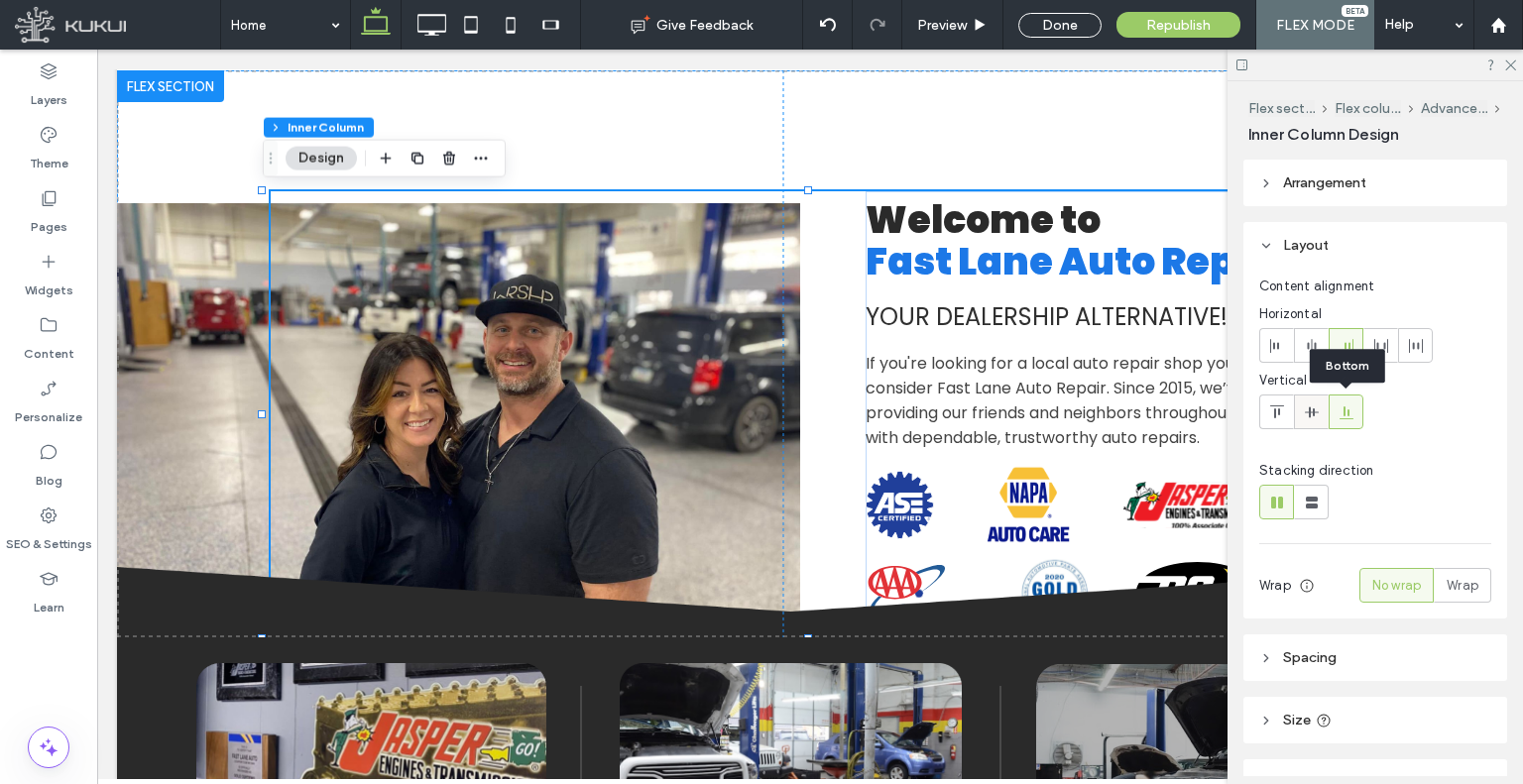 click at bounding box center (1312, 411) 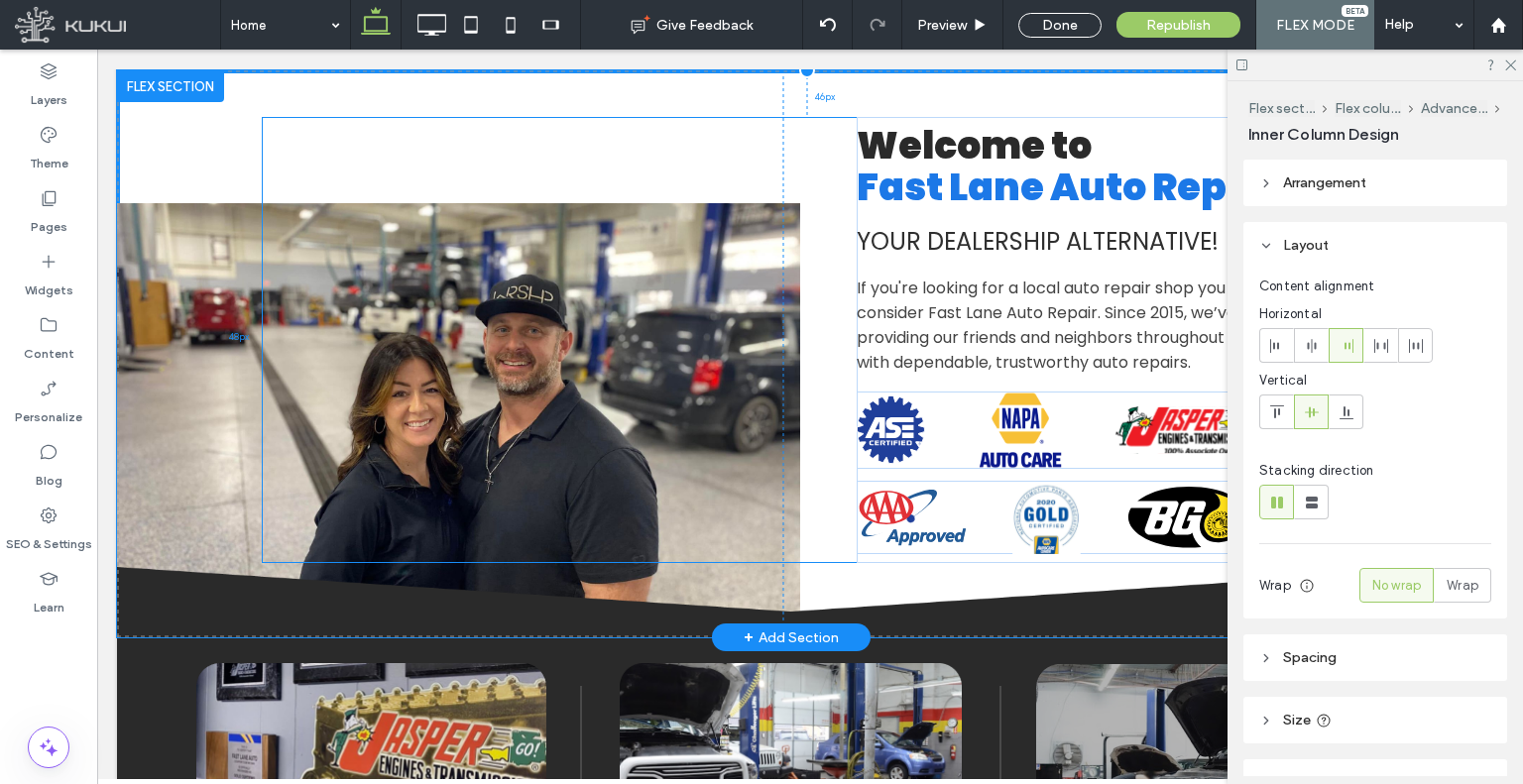 drag, startPoint x: 806, startPoint y: 320, endPoint x: 805, endPoint y: 246, distance: 74.00676 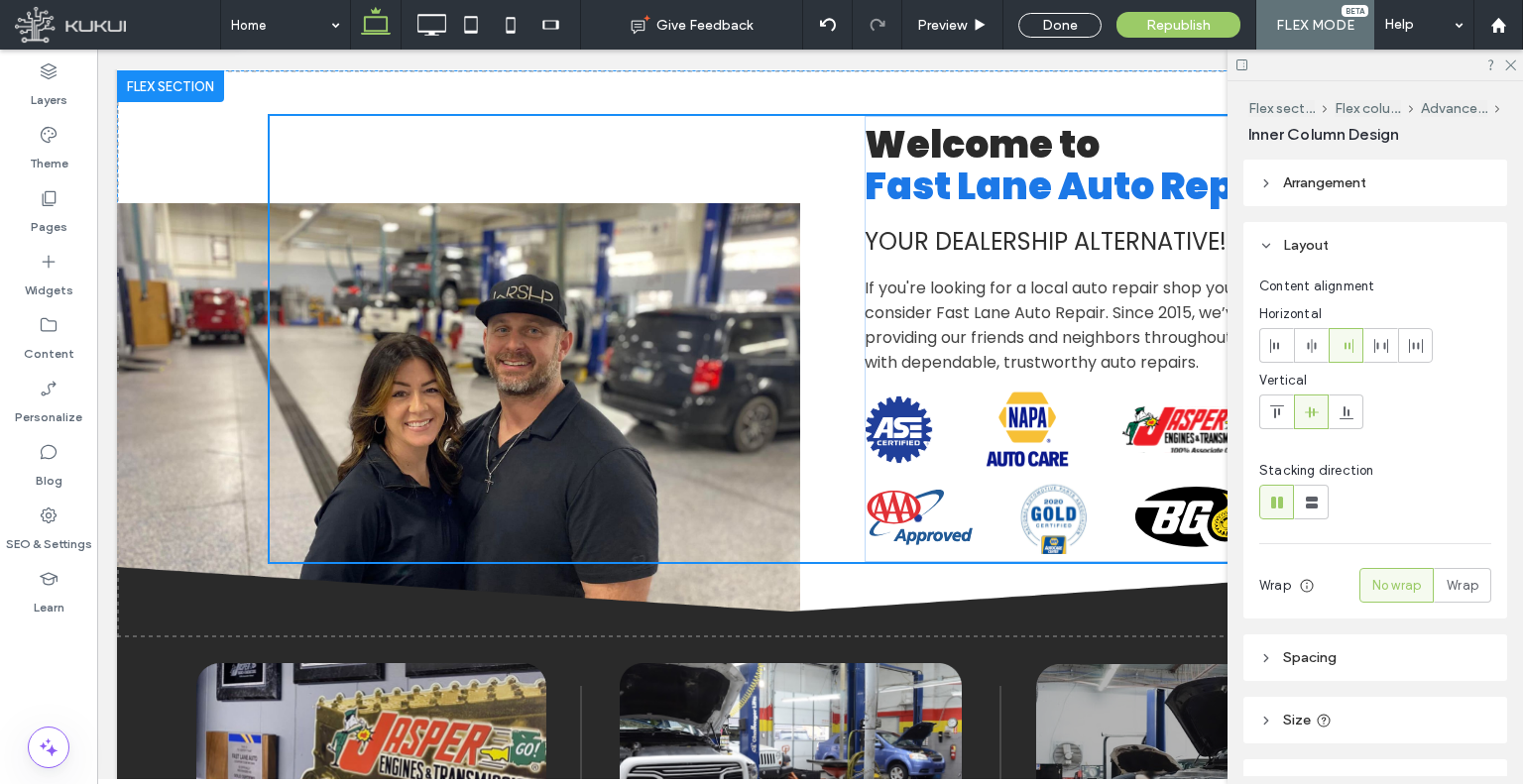 type on "**" 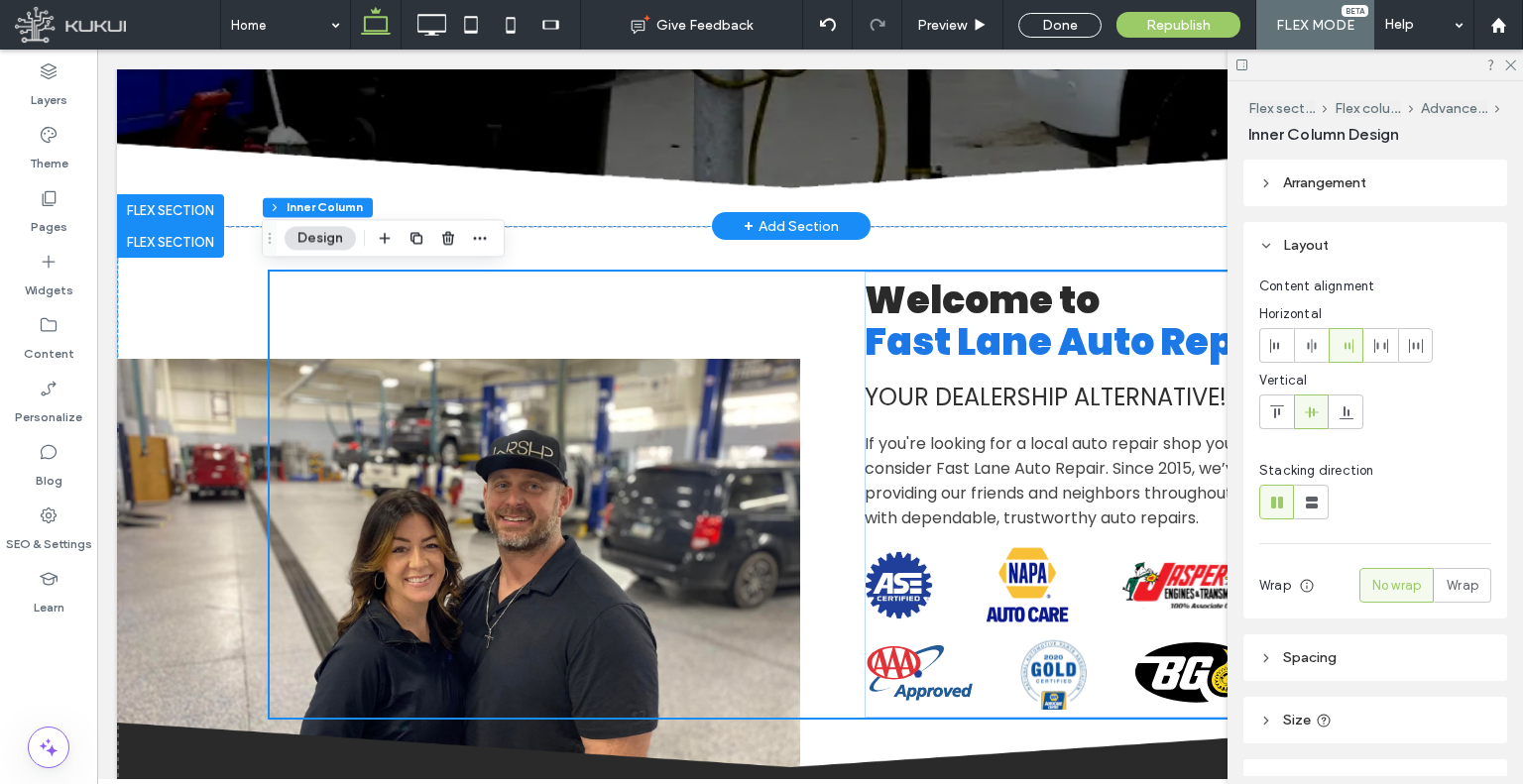 scroll, scrollTop: 708, scrollLeft: 0, axis: vertical 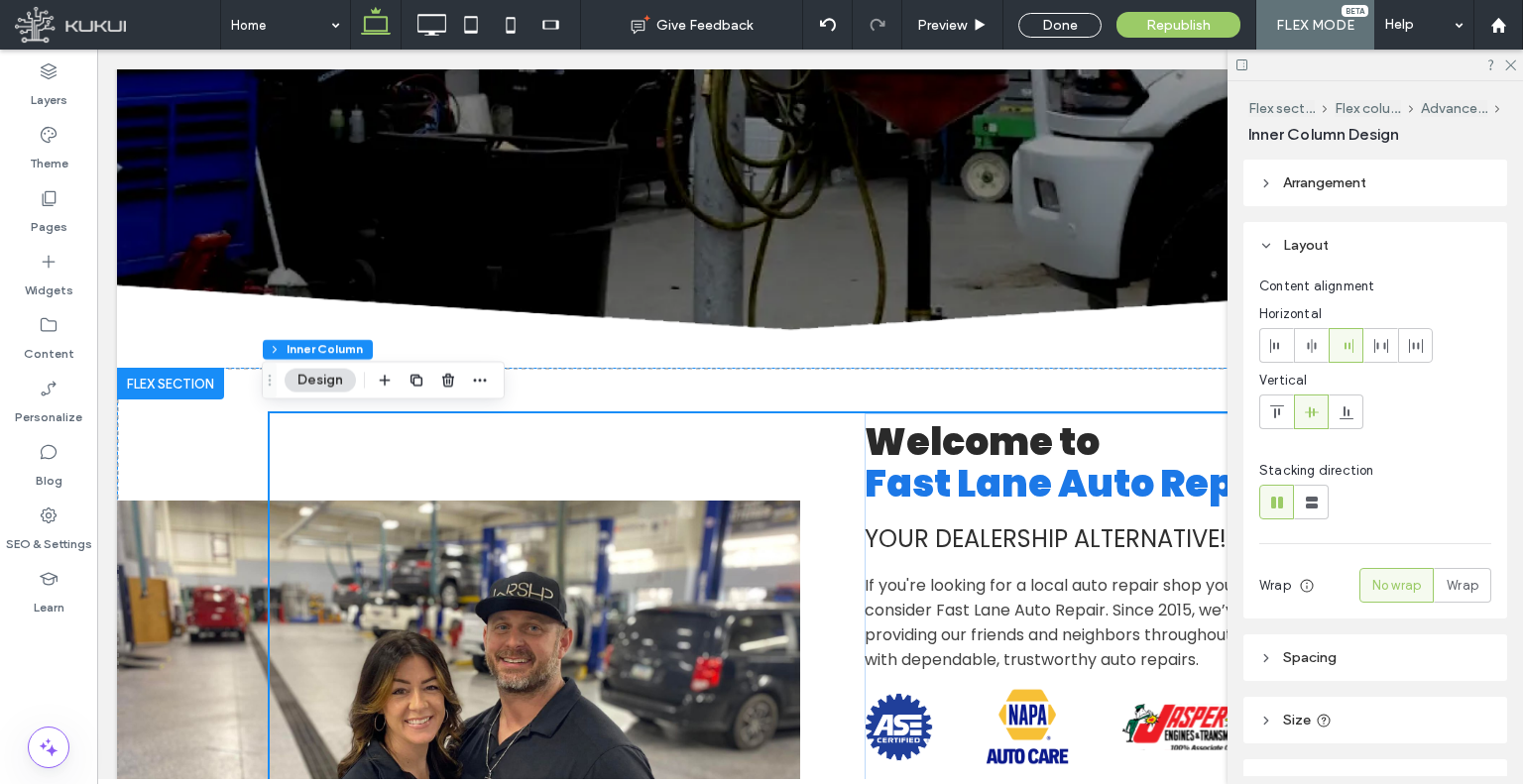 click at bounding box center [97, 50] 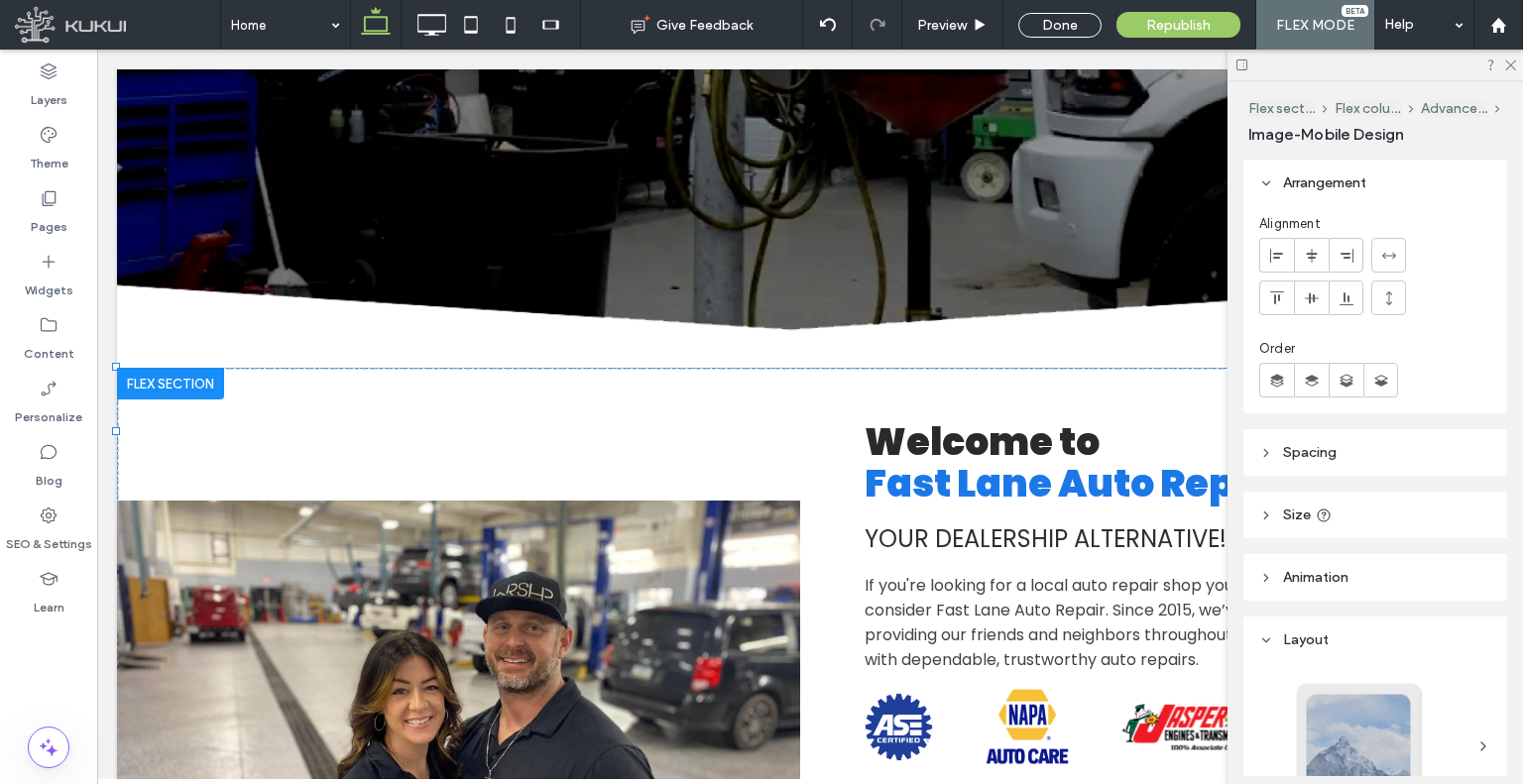 click at bounding box center [97, 50] 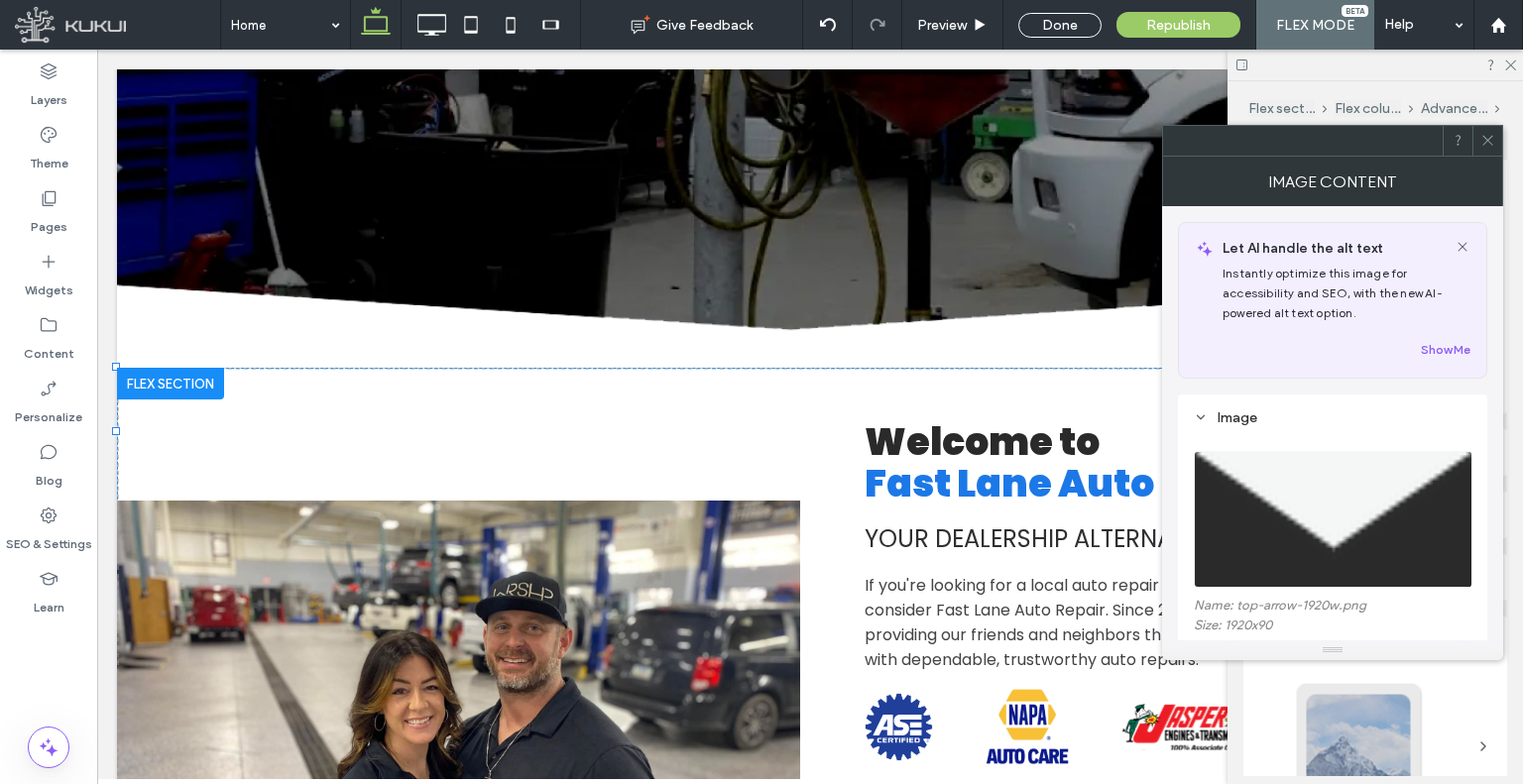 click 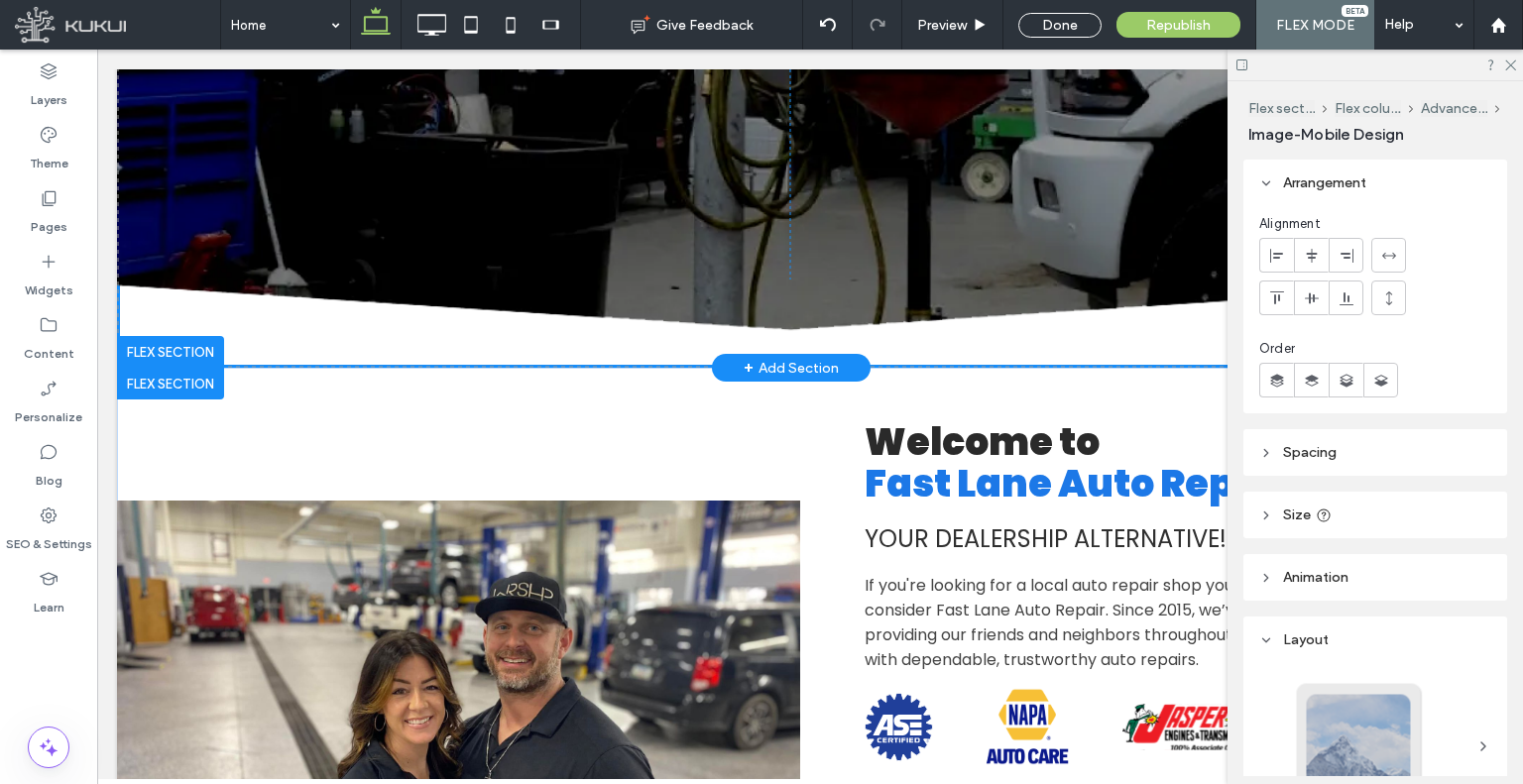 drag, startPoint x: 921, startPoint y: 386, endPoint x: 1025, endPoint y: 347, distance: 111.07205 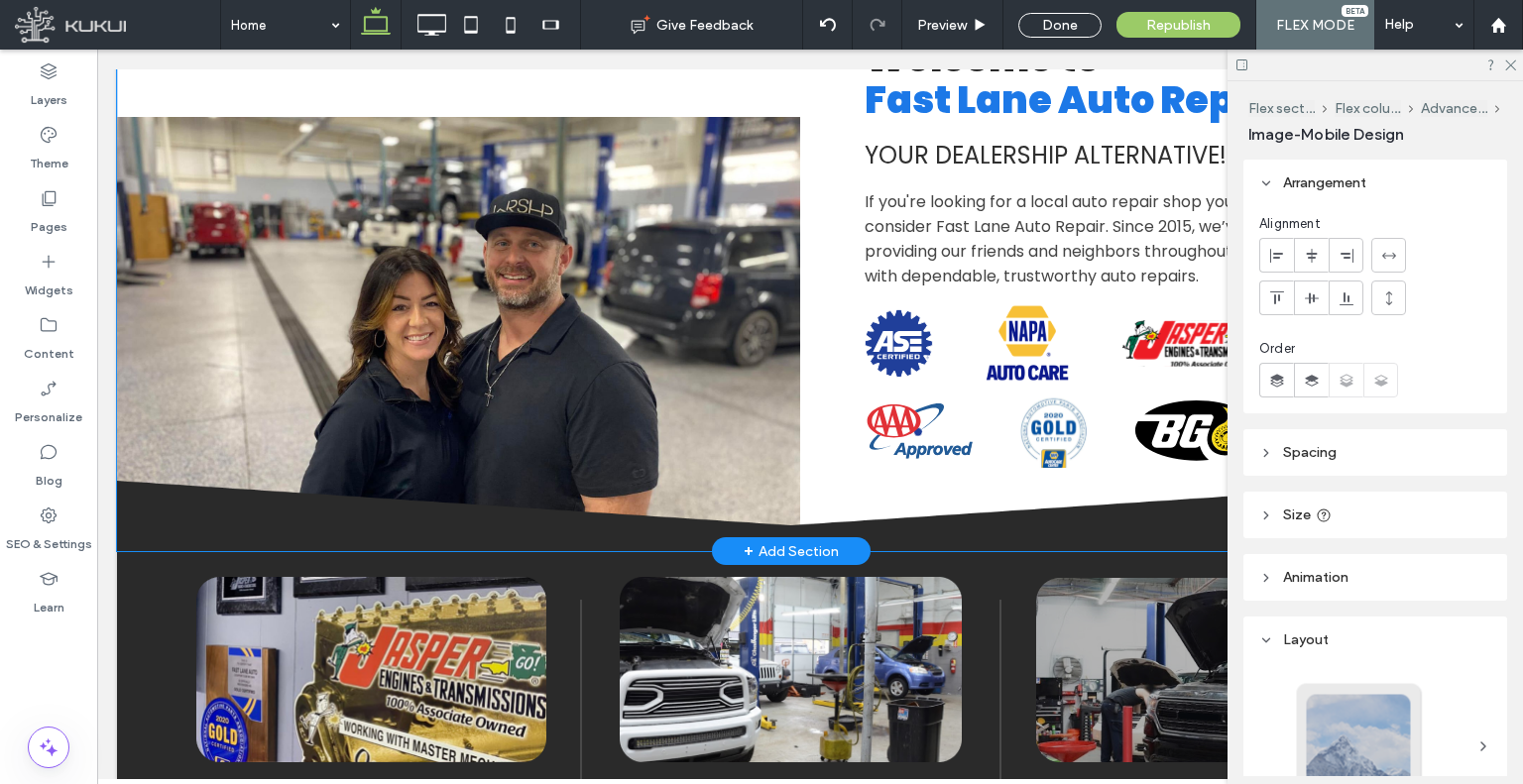 scroll, scrollTop: 1104, scrollLeft: 0, axis: vertical 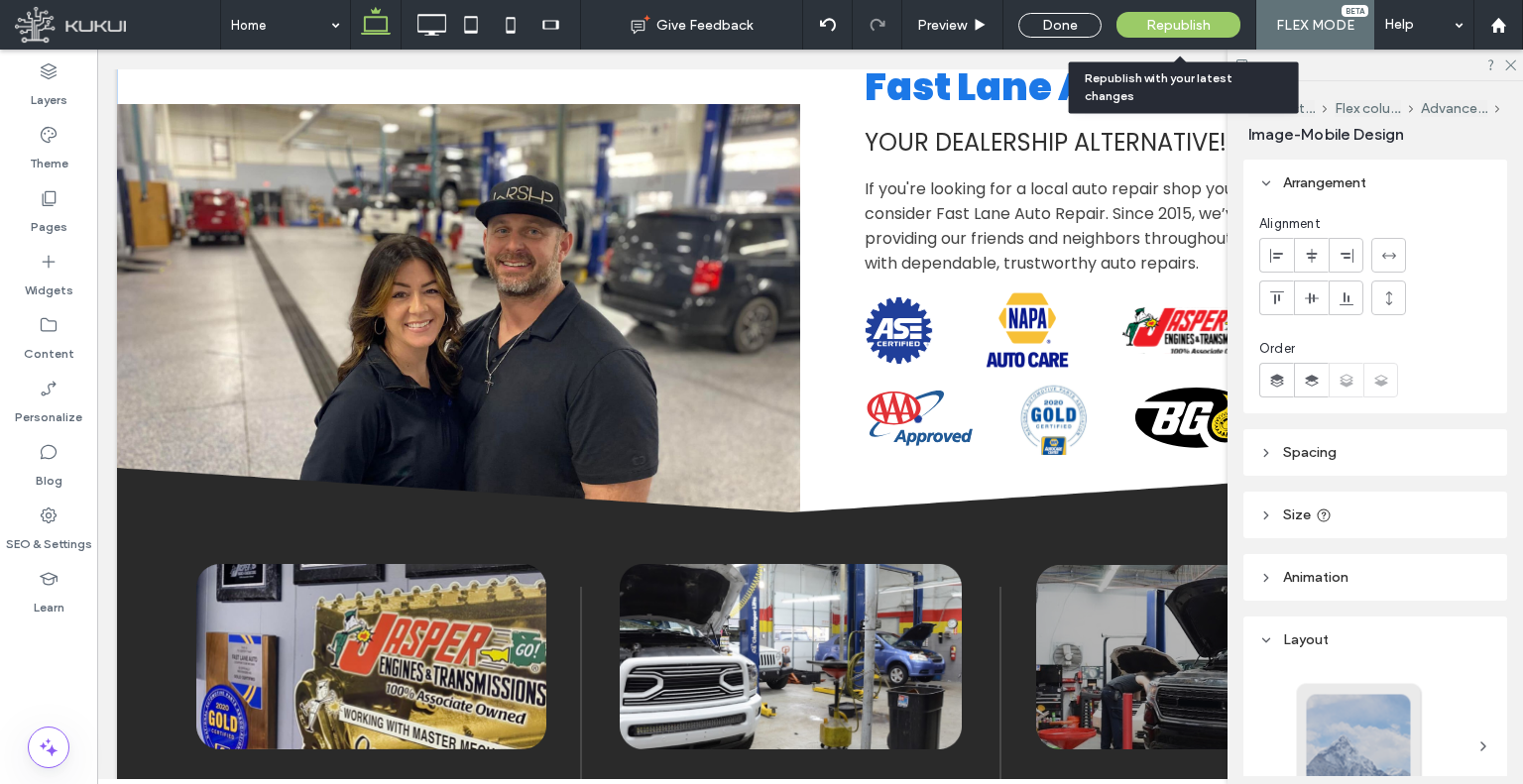 click on "Republish" at bounding box center (1178, 25) 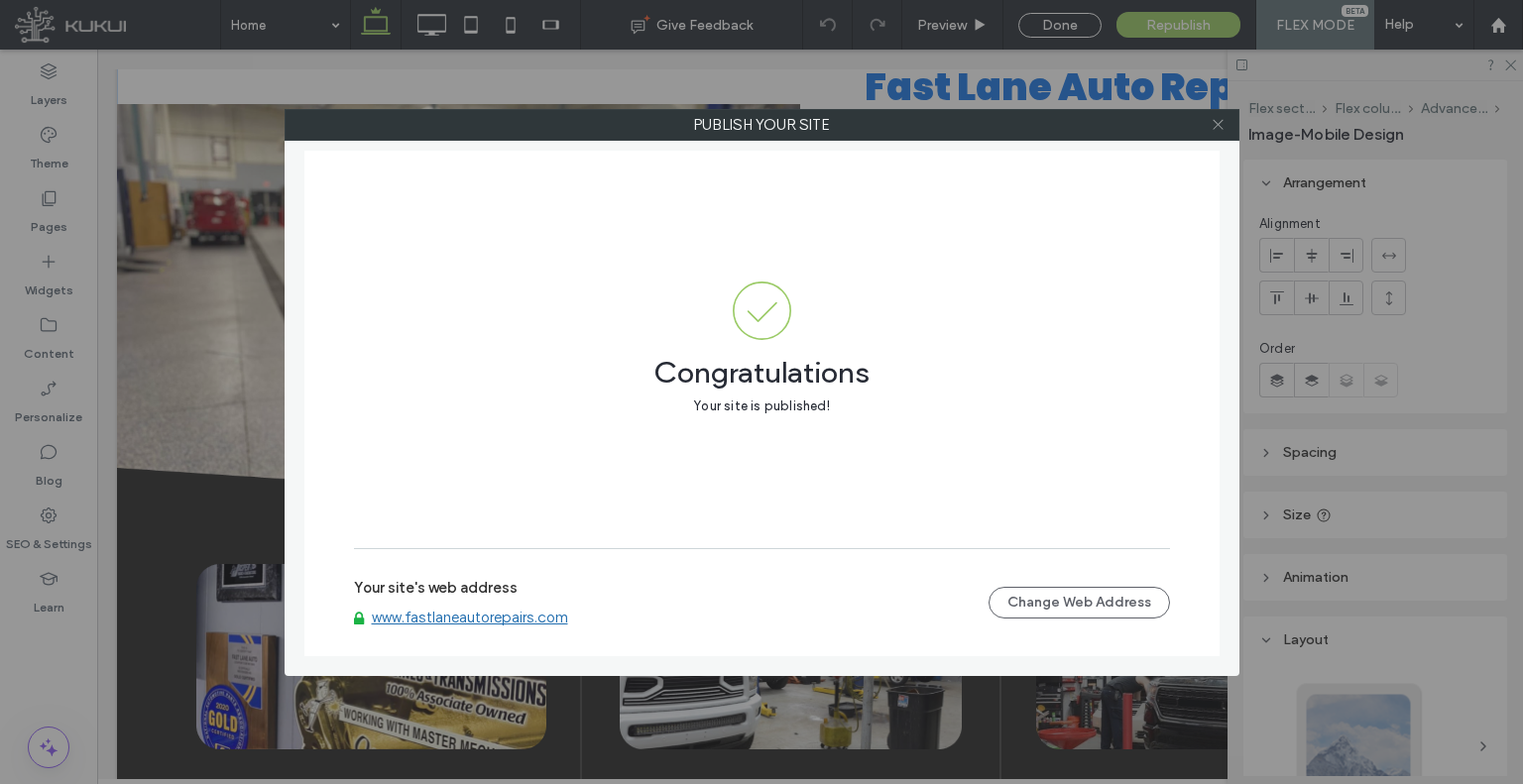 click 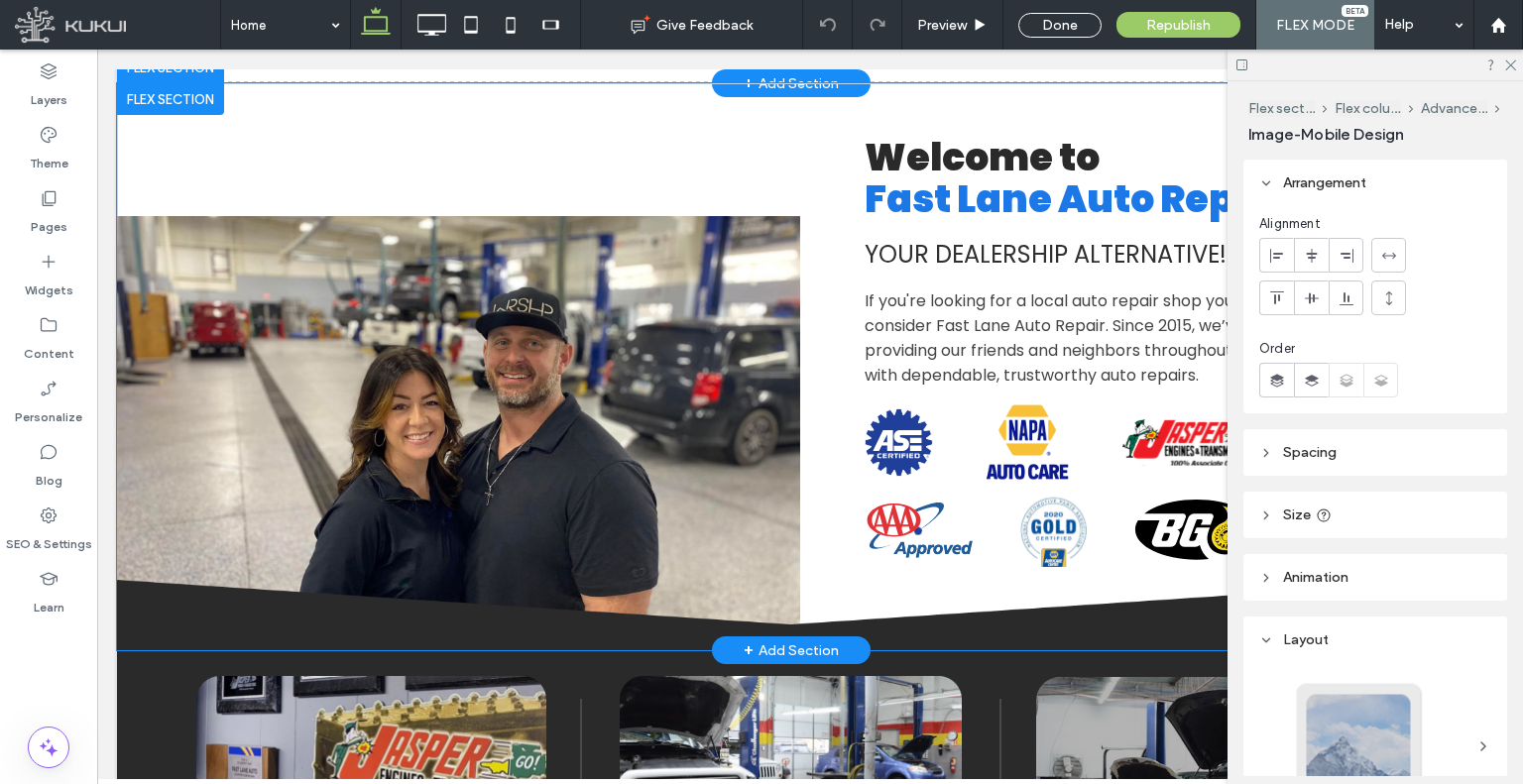 scroll, scrollTop: 906, scrollLeft: 0, axis: vertical 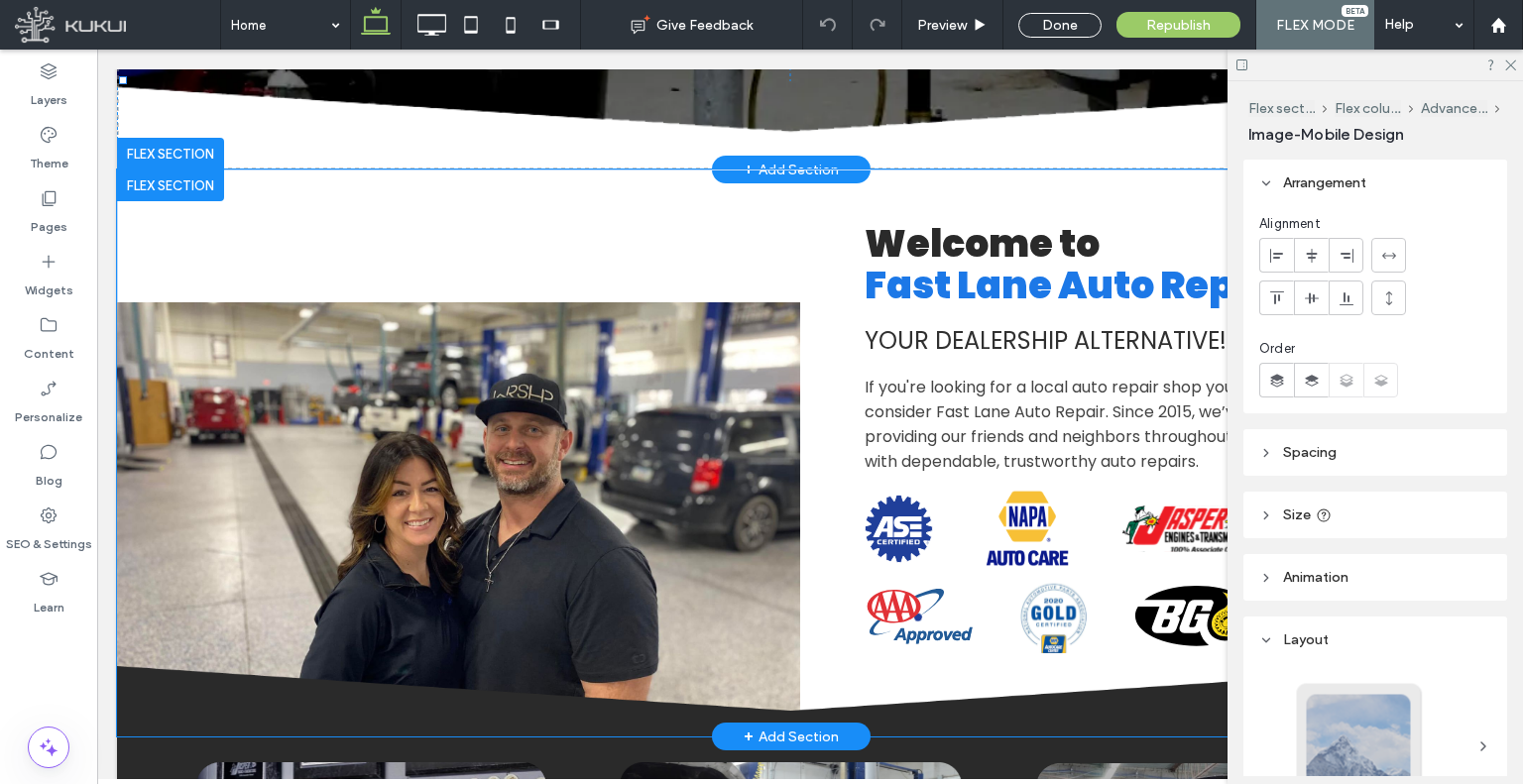 click on "If you're looking for a local auto repair shop you can trust, consider Fast Lane Auto Repair. Since 2015, we’ve been providing our friends and neighbors throughout Owensboro with dependable, trustworthy auto repairs." at bounding box center [1096, 424] 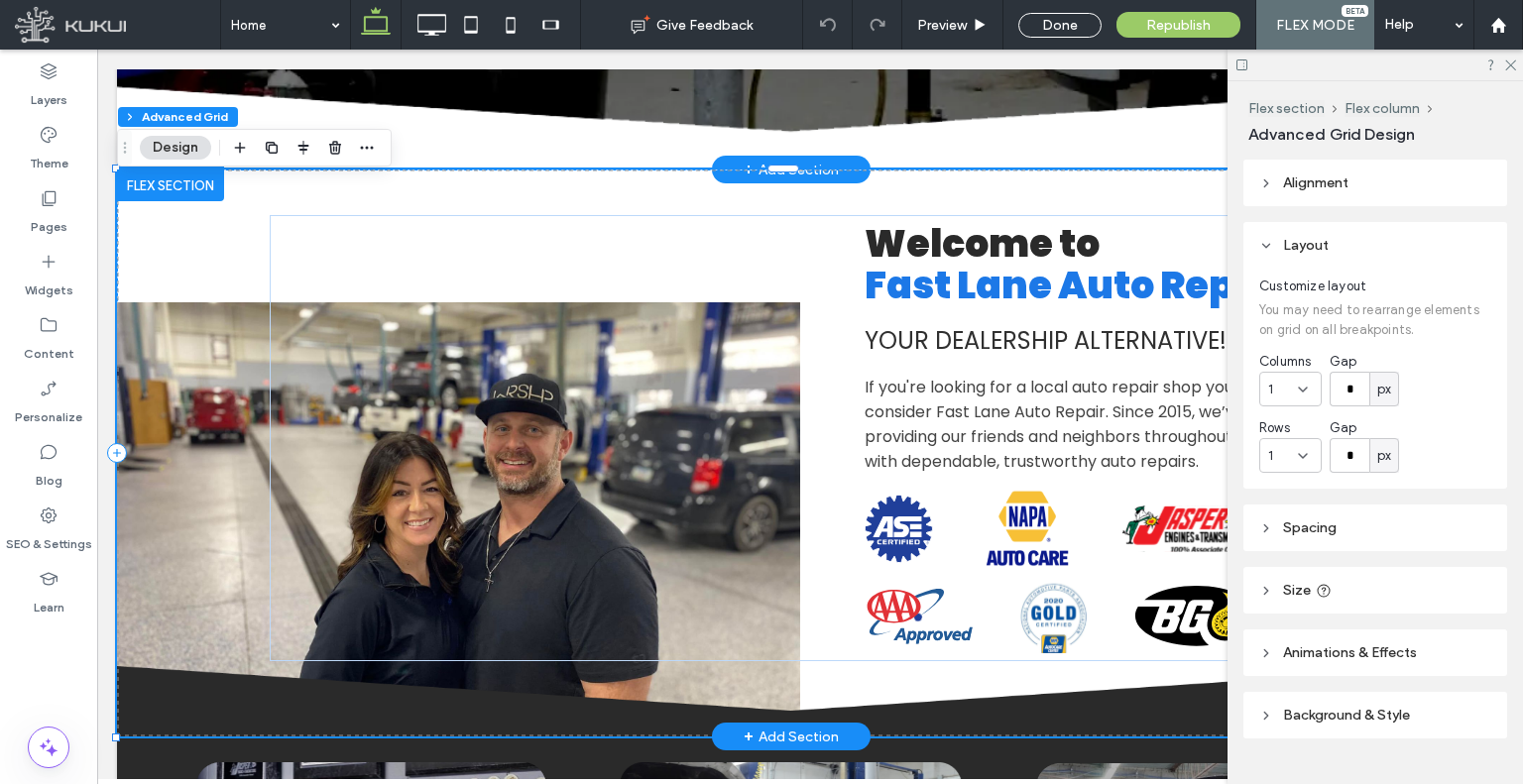 click on "If you're looking for a local auto repair shop you can trust, consider Fast Lane Auto Repair. Since 2015, we’ve been providing our friends and neighbors throughout Owensboro with dependable, trustworthy auto repairs." at bounding box center (1096, 424) 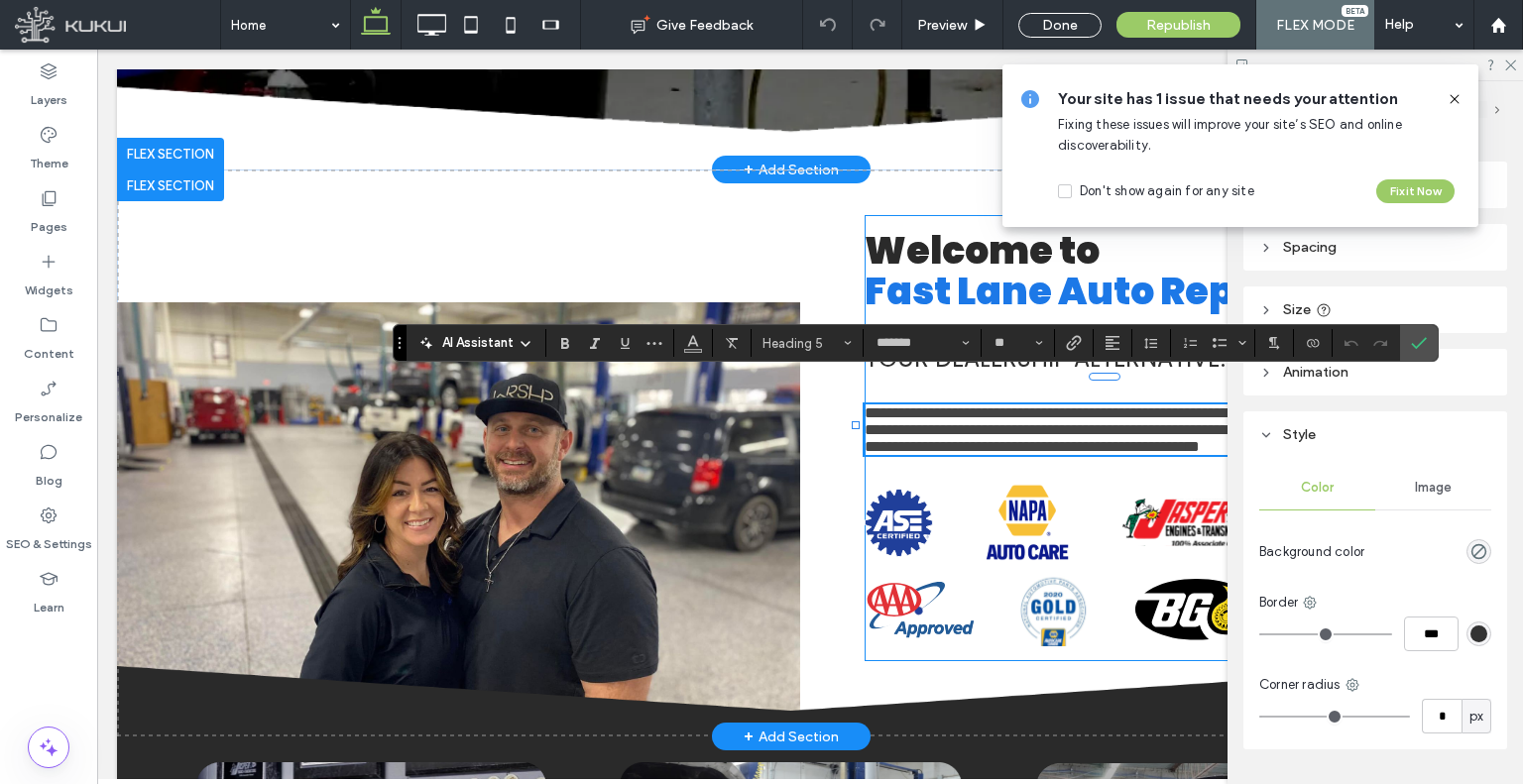 click on "**********" at bounding box center [1113, 438] 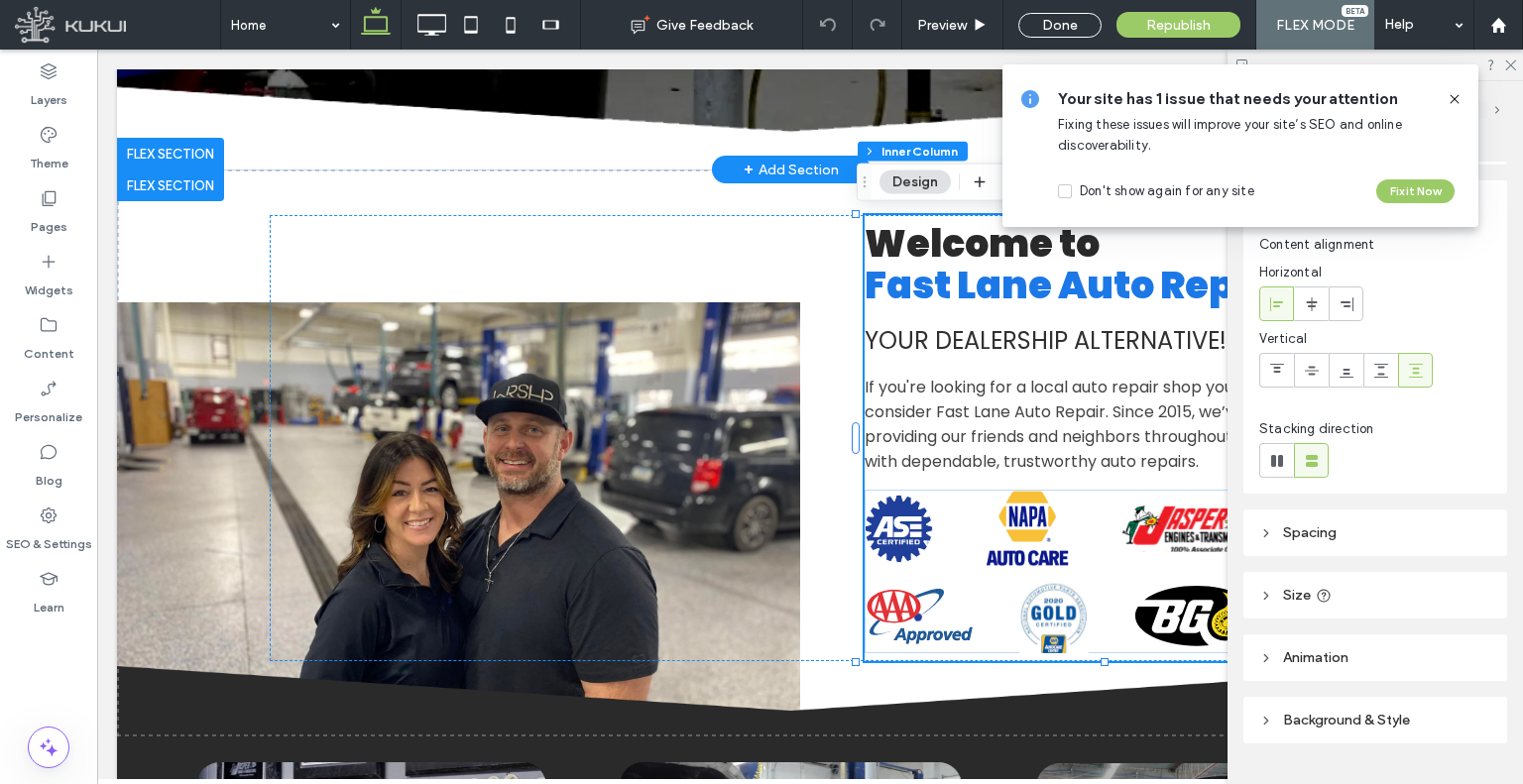scroll, scrollTop: 88, scrollLeft: 0, axis: vertical 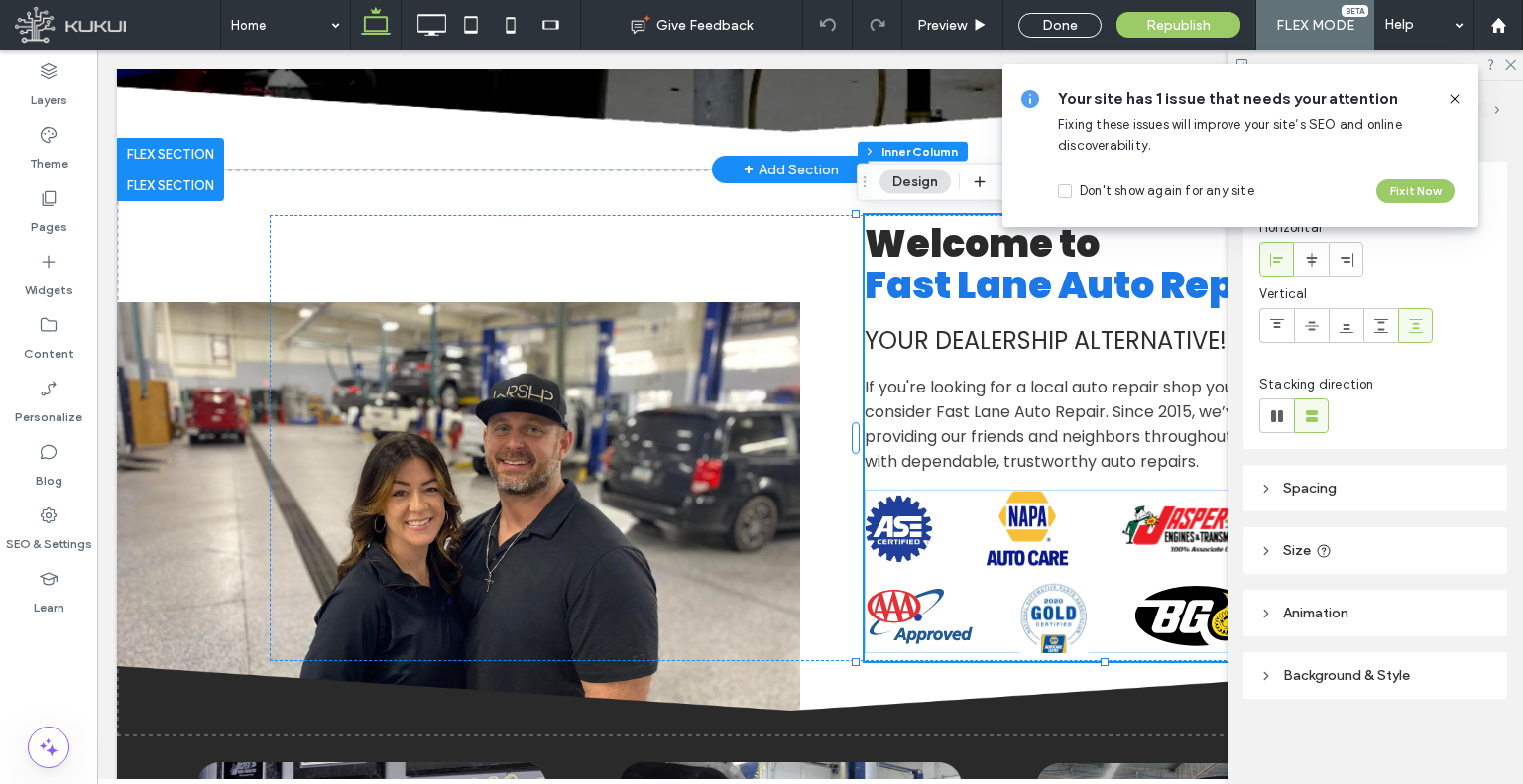 click on "Alignment Layout Content alignment Horizontal Vertical Stacking direction Spacing Spacing between elements *** Set margins and padding 0px 0% 0px 0% * px 0% 0px 0% Reset padding Size Width *** px Height *** px More Size Options Animation Change affects desktop and tablet Trigger None Background & Style This applies to all screen sizes Color Image Video Background color Corner radius * px Border *** Shadow" at bounding box center [1381, 469] 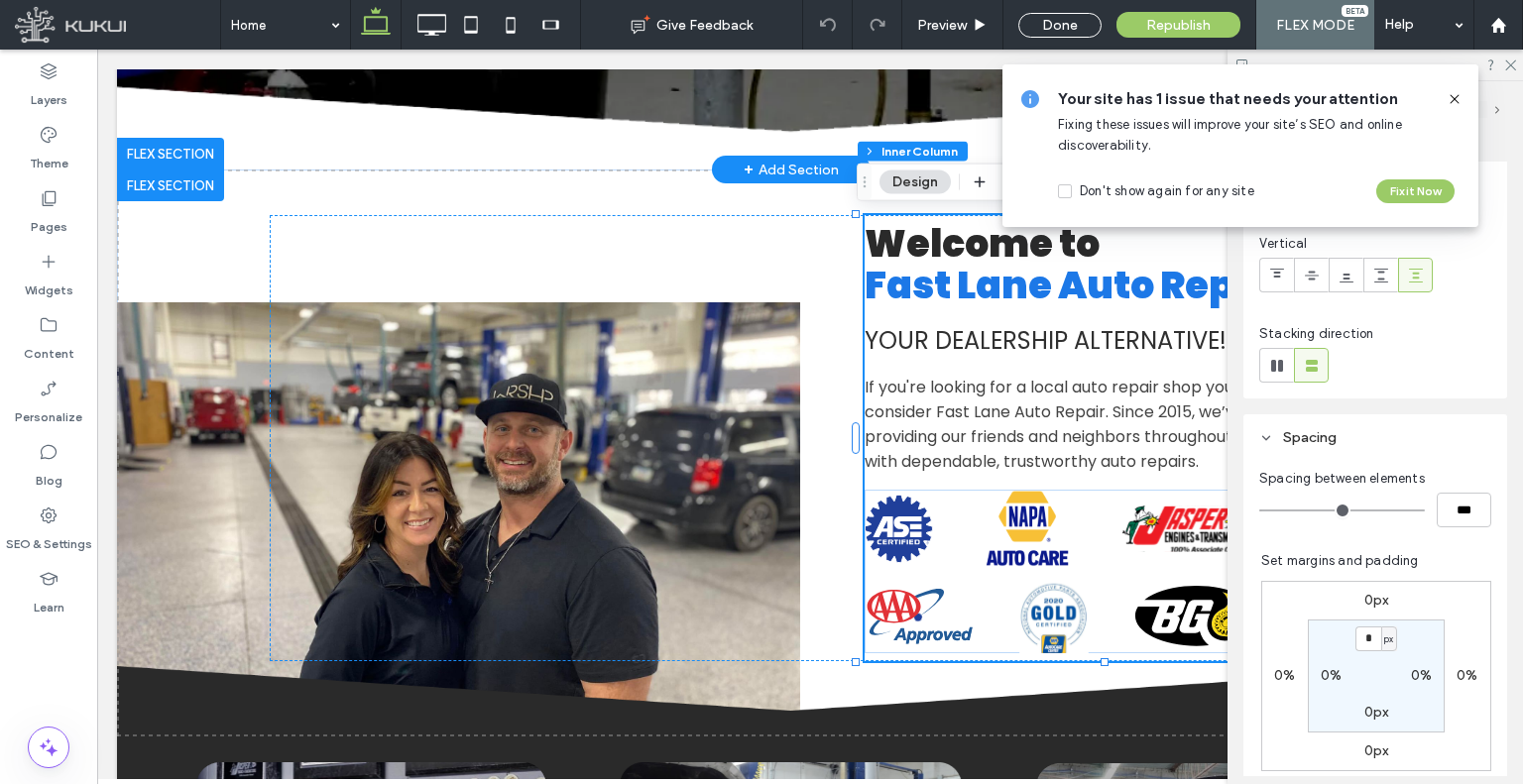 scroll, scrollTop: 187, scrollLeft: 0, axis: vertical 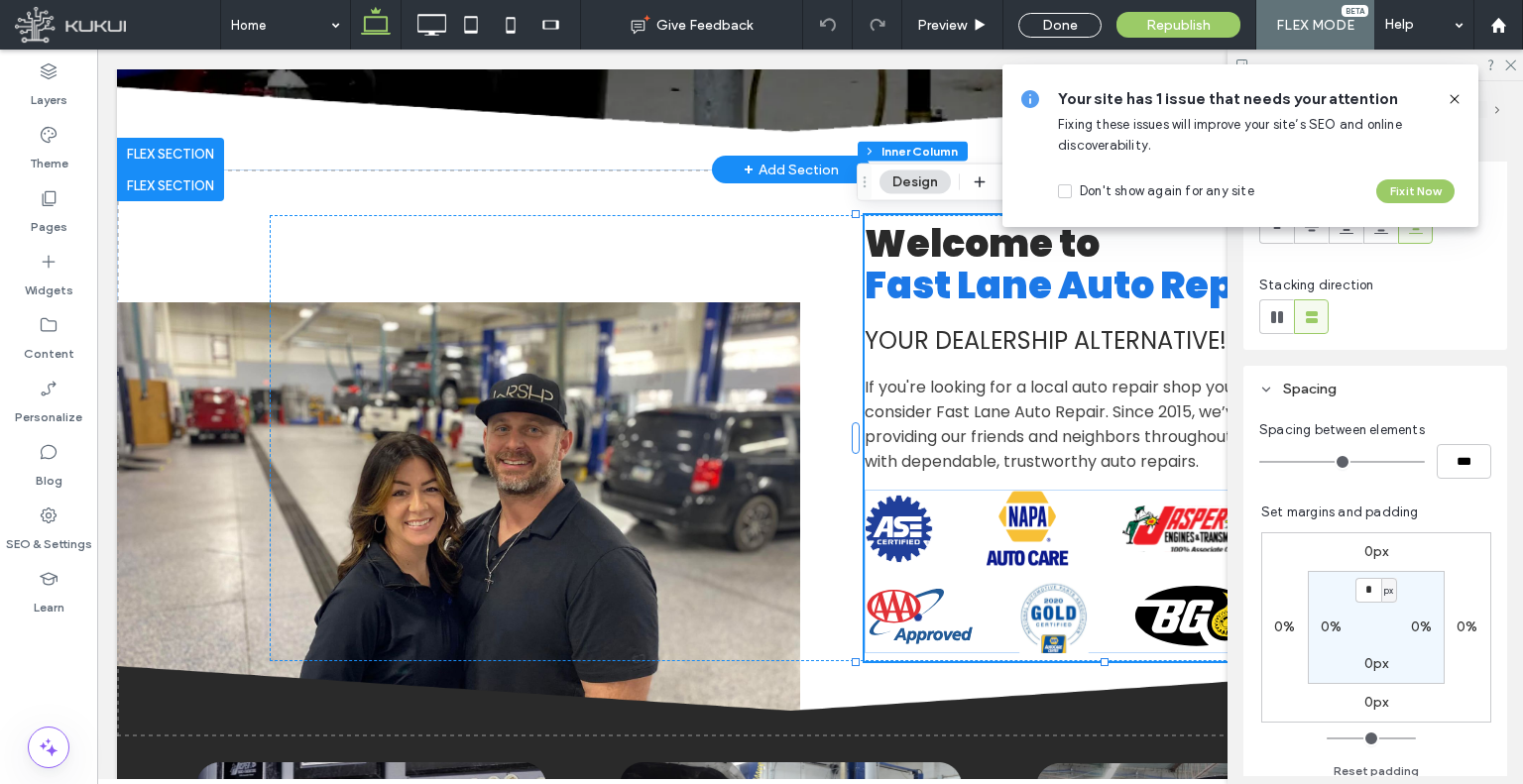 click on "0%" at bounding box center [1421, 626] 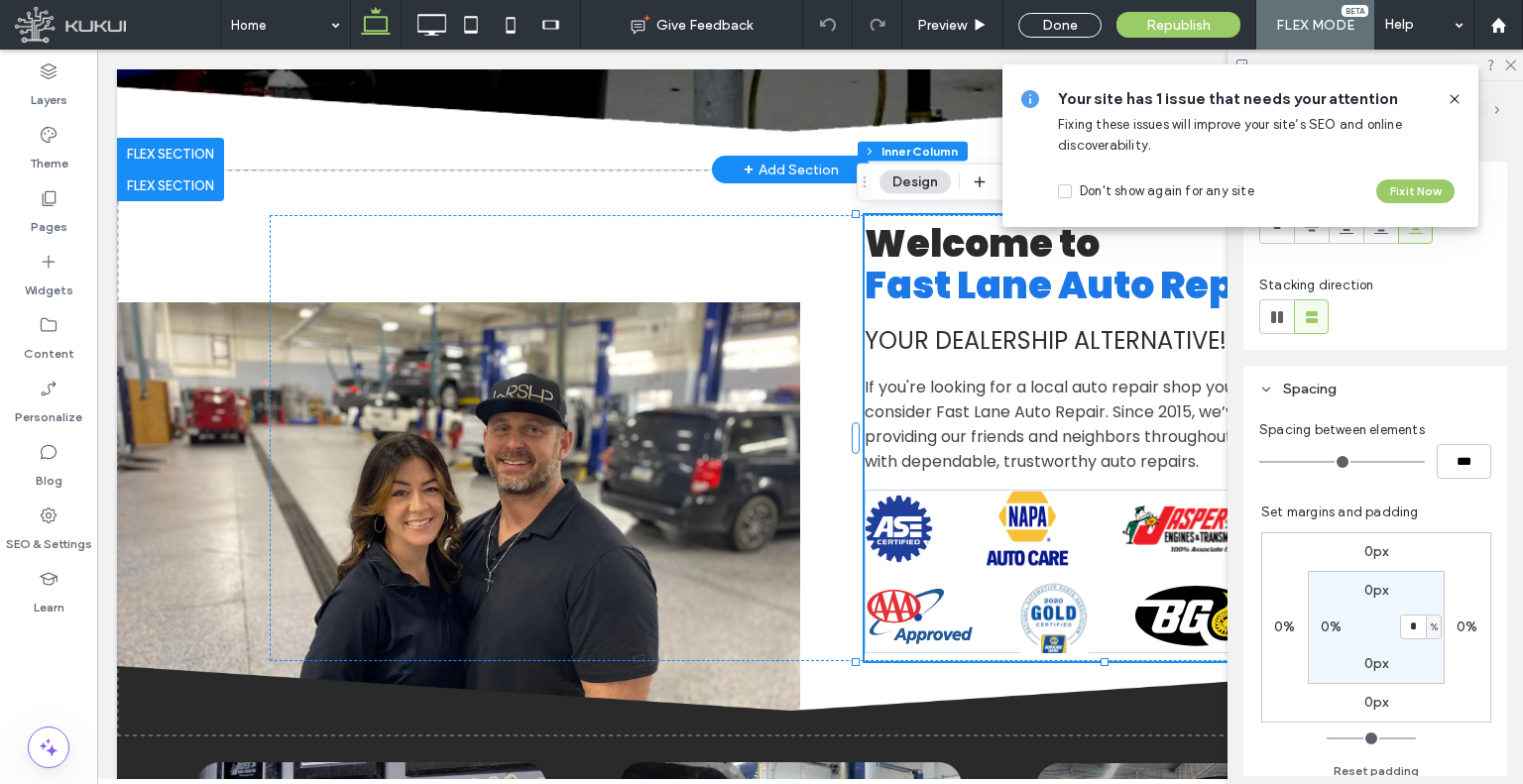 type on "*" 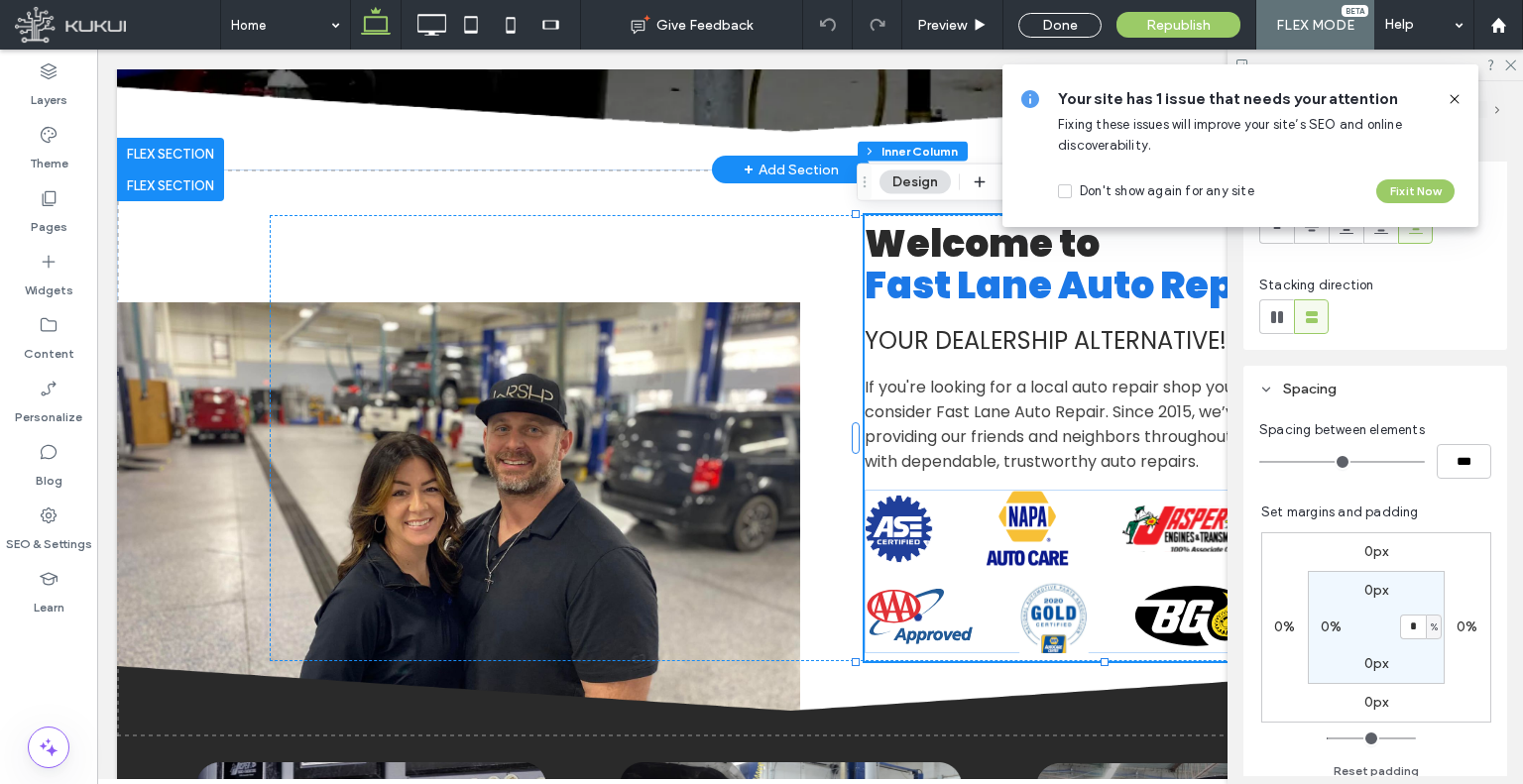 type on "**" 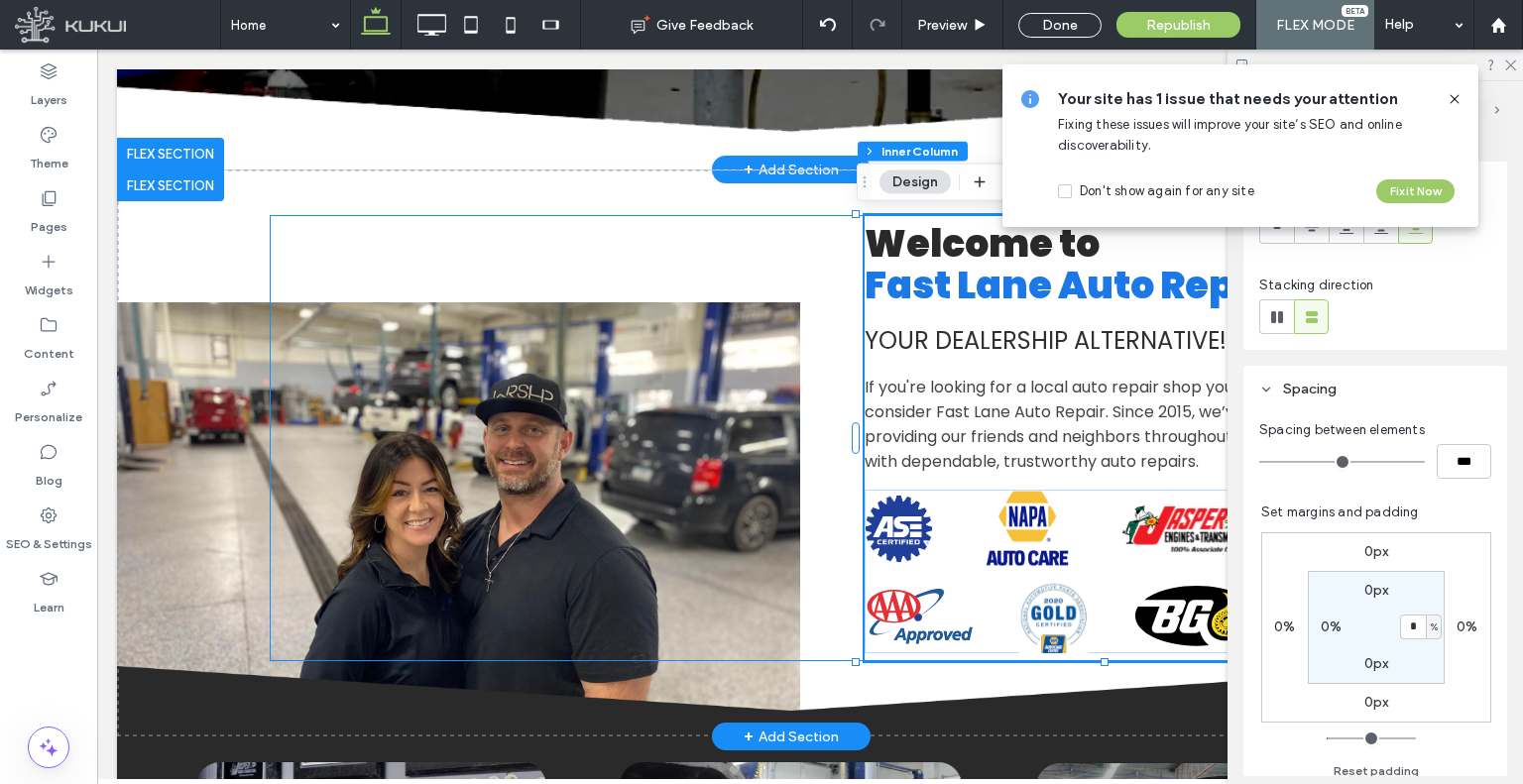 click on "Welcome to Fast Lane Auto Repair
Your Dealers hip Alternative!
If you're looking for a local auto repair shop you can trust, consider Fast Lane Auto Repair. Since 2015, we’ve been providing our friends and neighbors throughout Owensboro with dependable, trustworthy auto repairs.
ASE Certified Logo | Fast Lane Auto Repair
NAPA AutoCare | Fast Lane Auto Repair
Jasper Logo | Fast Lane Auto Repair
AAA Approved | Fast Lane Auto Repair
Gold Certified Logo | Fast Lane Auto Repair" at bounding box center [815, 438] 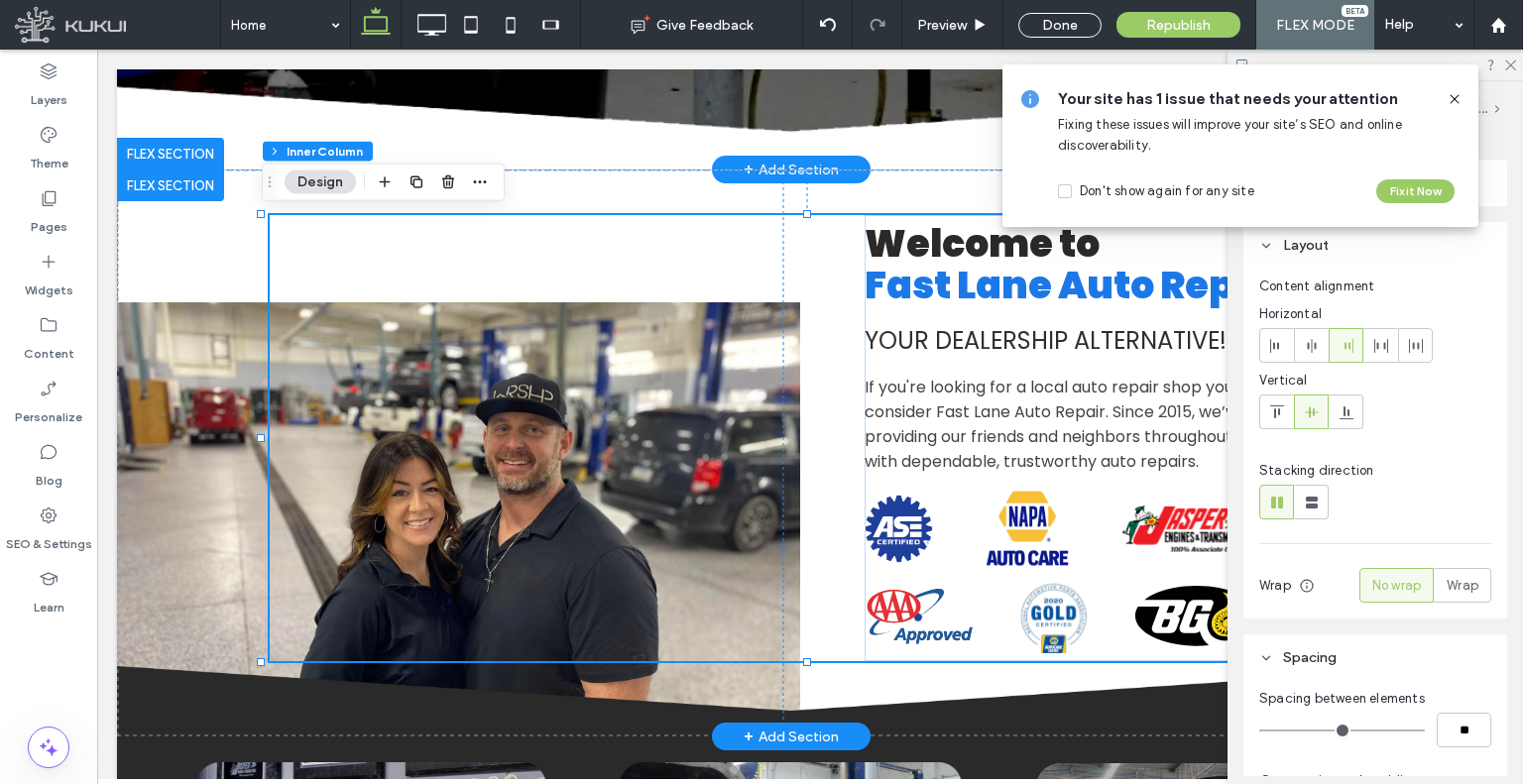 click on "Welcome to Fast Lane Auto Repair
Your Dealers hip Alternative!
If you're looking for a local auto repair shop you can trust, consider Fast Lane Auto Repair. Since 2015, we’ve been providing our friends and neighbors throughout Owensboro with dependable, trustworthy auto repairs.
ASE Certified Logo | Fast Lane Auto Repair
NAPA AutoCare | Fast Lane Auto Repair
Jasper Logo | Fast Lane Auto Repair
AAA Approved | Fast Lane Auto Repair
Gold Certified Logo | Fast Lane Auto Repair" at bounding box center [815, 438] 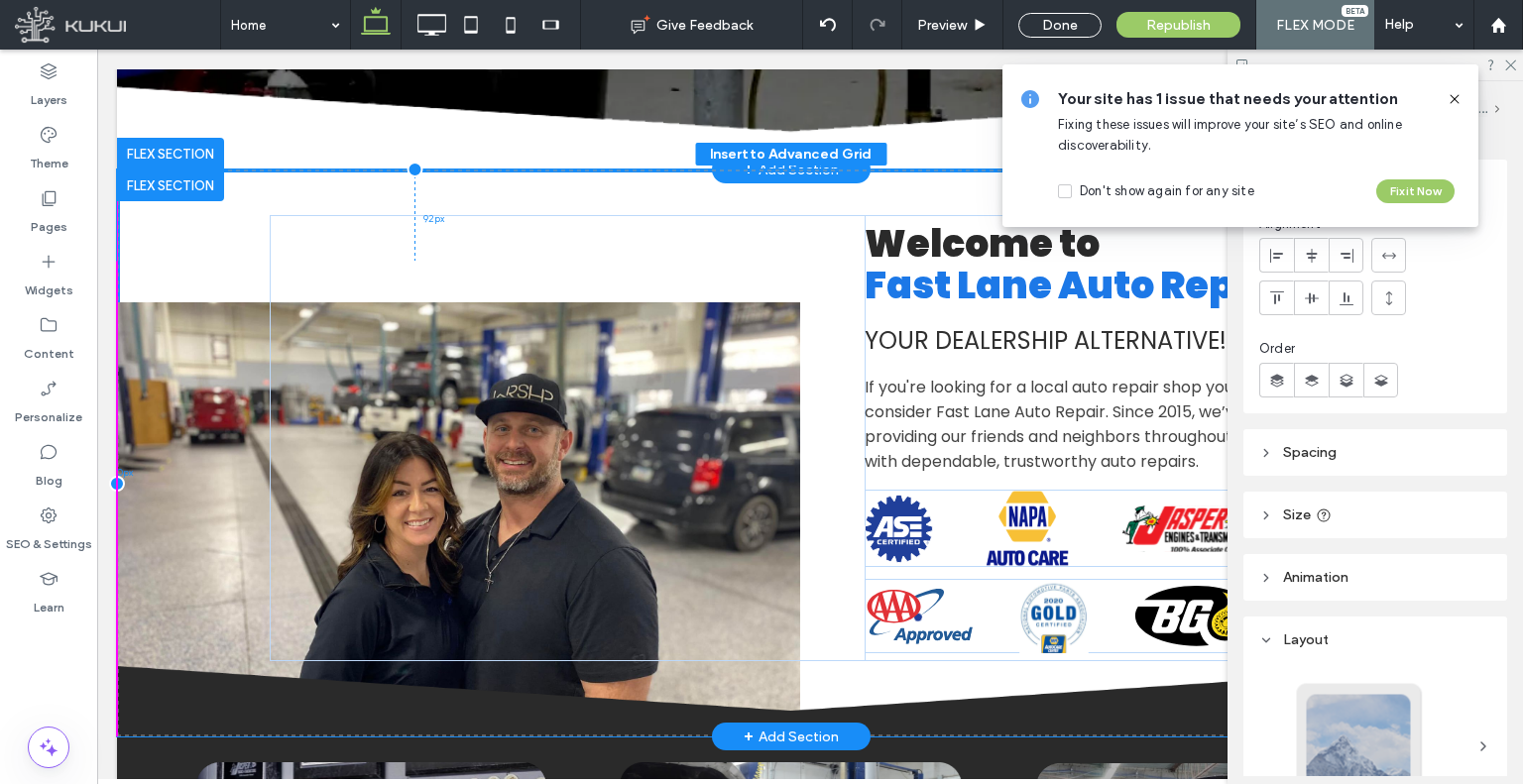 drag, startPoint x: 234, startPoint y: 393, endPoint x: 235, endPoint y: 368, distance: 25.019992 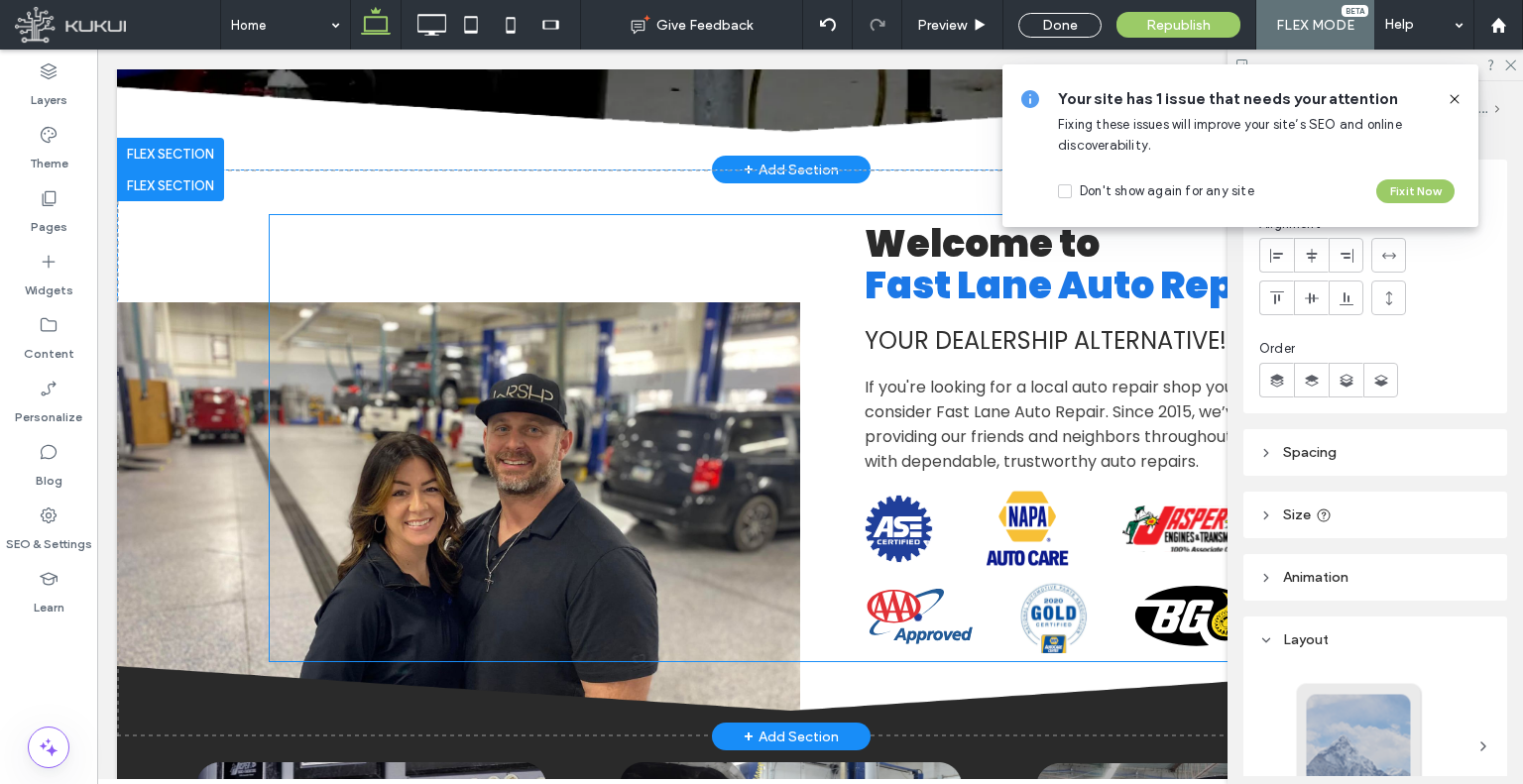click on "Welcome to Fast Lane Auto Repair
Your Dealers hip Alternative!
If you're looking for a local auto repair shop you can trust, consider Fast Lane Auto Repair. Since 2015, we’ve been providing our friends and neighbors throughout Owensboro with dependable, trustworthy auto repairs.
ASE Certified Logo | Fast Lane Auto Repair
NAPA AutoCare | Fast Lane Auto Repair
Jasper Logo | Fast Lane Auto Repair
AAA Approved | Fast Lane Auto Repair
Gold Certified Logo | Fast Lane Auto Repair" at bounding box center [815, 438] 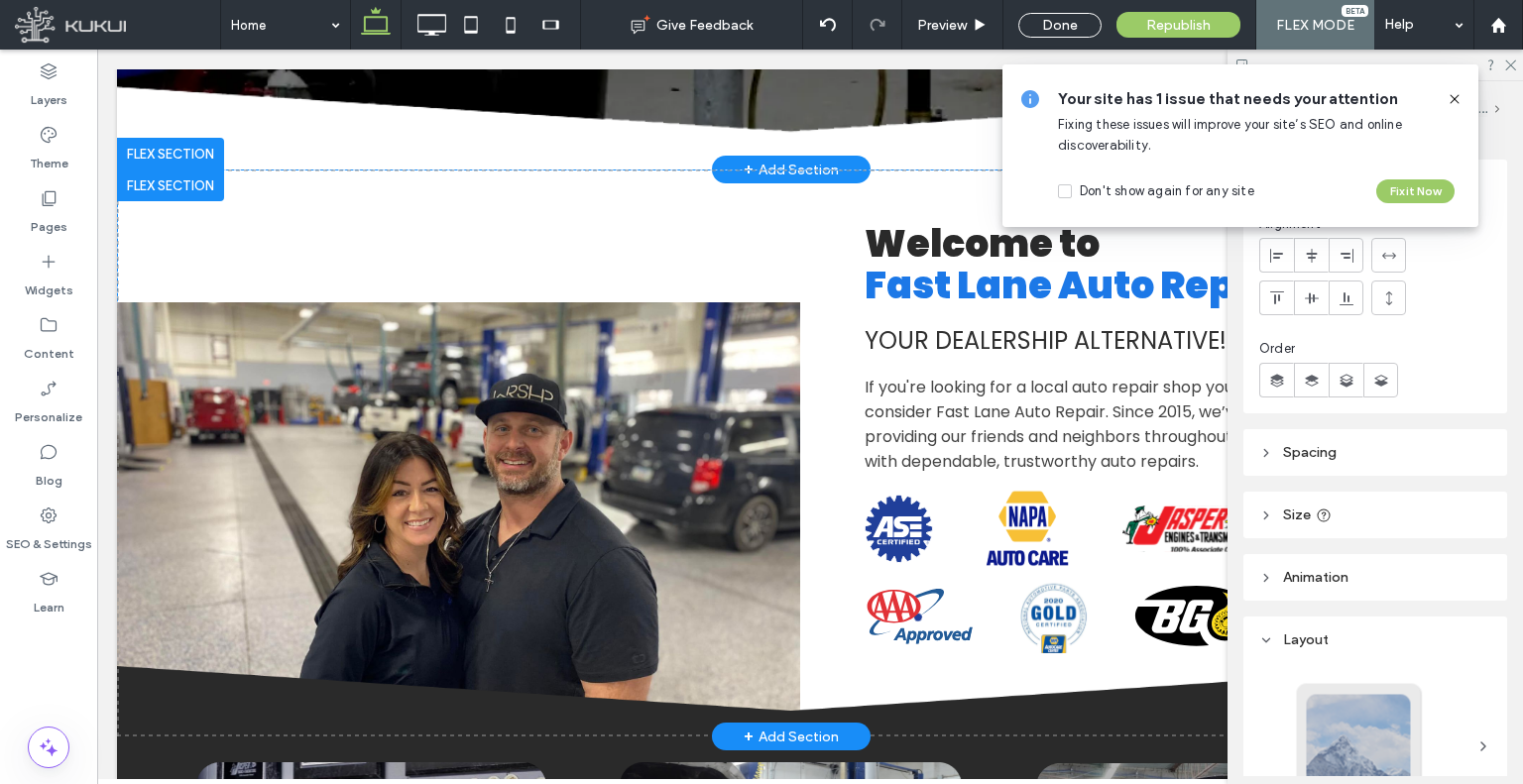 click at bounding box center (97, 50) 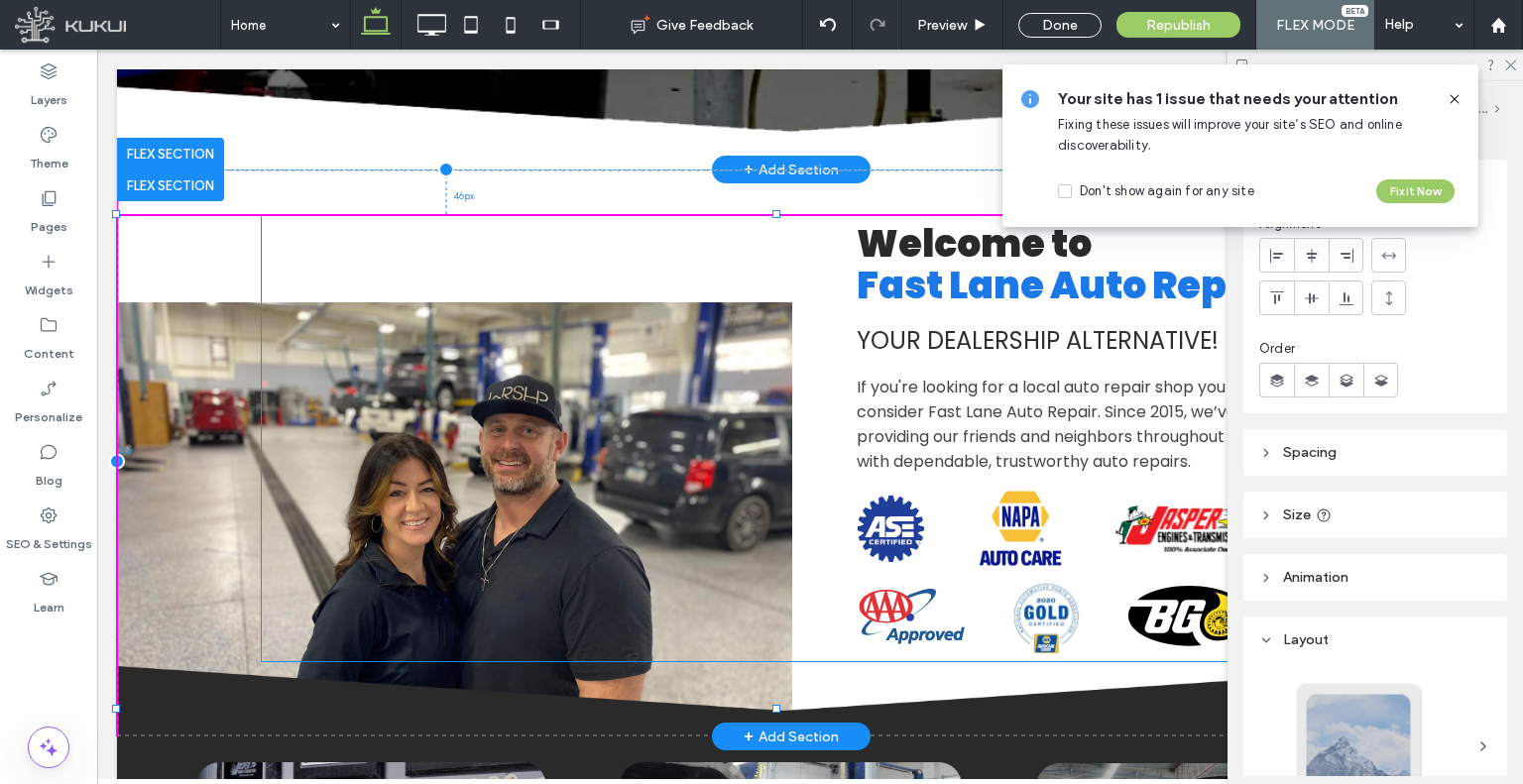 drag, startPoint x: 714, startPoint y: 259, endPoint x: 773, endPoint y: 204, distance: 80.659779 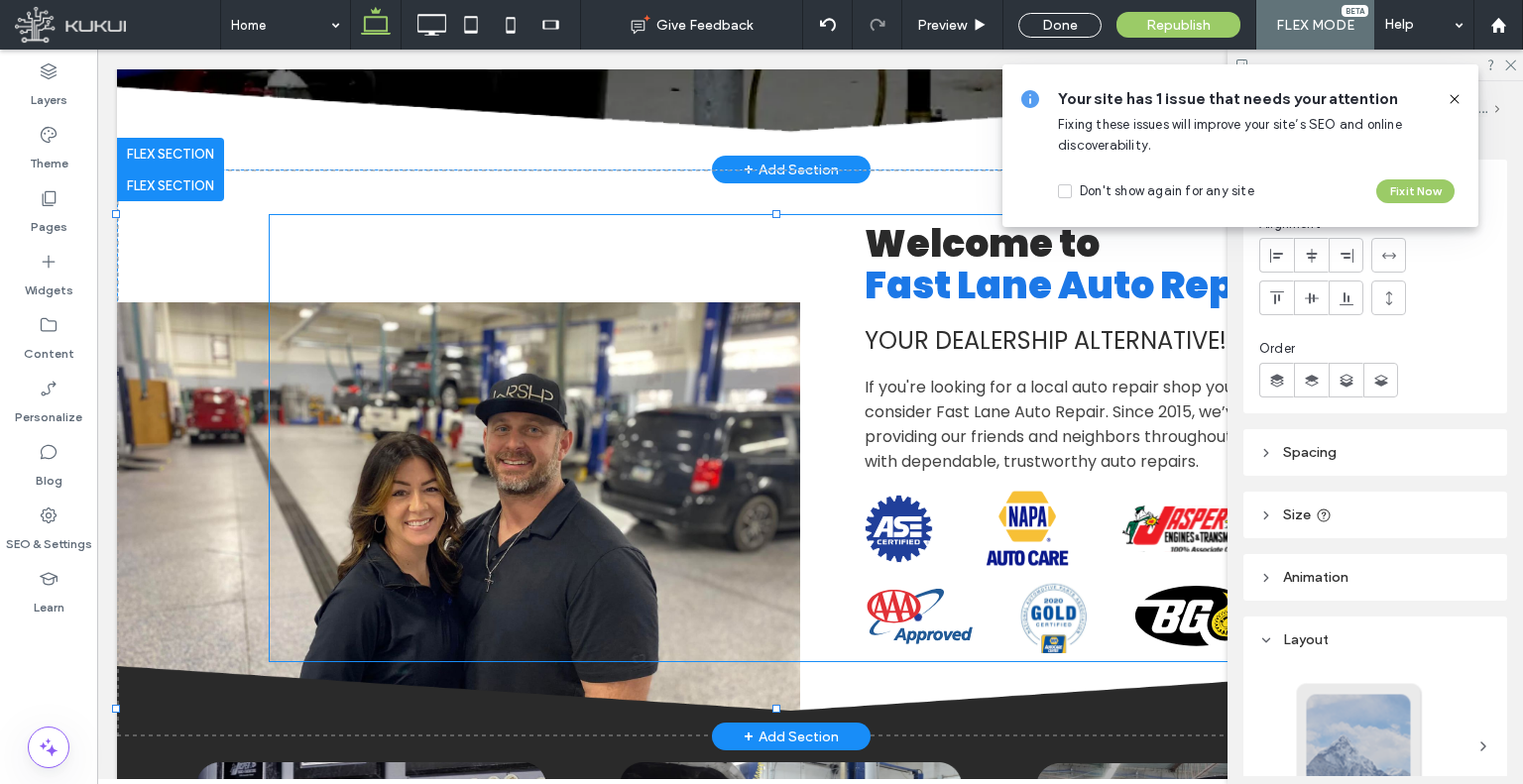 click on "Welcome to Fast Lane Auto Repair
Your Dealers hip Alternative!
If you're looking for a local auto repair shop you can trust, consider Fast Lane Auto Repair. Since 2015, we’ve been providing our friends and neighbors throughout Owensboro with dependable, trustworthy auto repairs.
ASE Certified Logo | Fast Lane Auto Repair
NAPA AutoCare | Fast Lane Auto Repair
Jasper Logo | Fast Lane Auto Repair
AAA Approved | Fast Lane Auto Repair
Gold Certified Logo | Fast Lane Auto Repair" at bounding box center (815, 438) 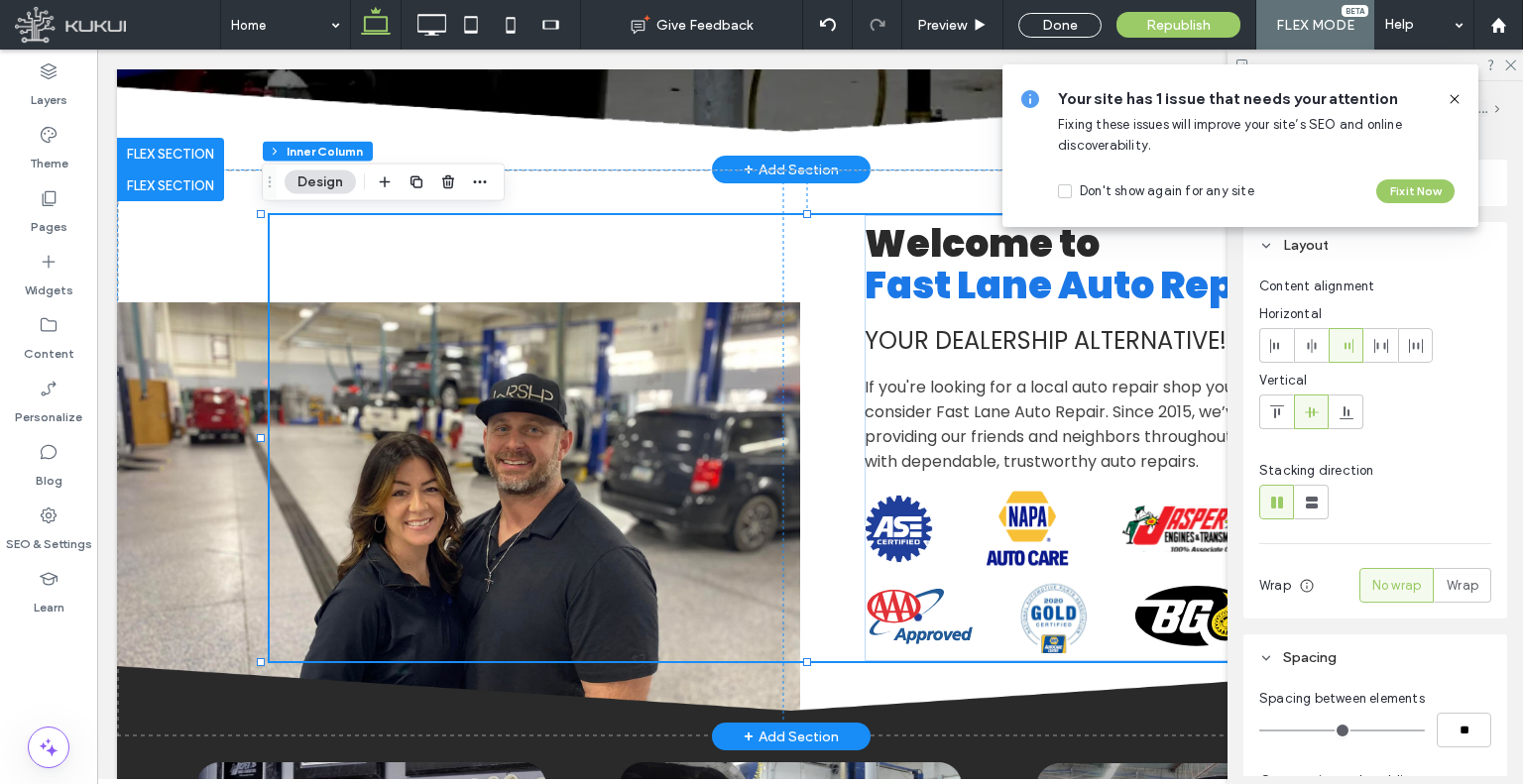 click on "Welcome to Fast Lane Auto Repair
Your Dealers hip Alternative!
If you're looking for a local auto repair shop you can trust, consider Fast Lane Auto Repair. Since 2015, we’ve been providing our friends and neighbors throughout Owensboro with dependable, trustworthy auto repairs.
ASE Certified Logo | Fast Lane Auto Repair
NAPA AutoCare | Fast Lane Auto Repair
Jasper Logo | Fast Lane Auto Repair
AAA Approved | Fast Lane Auto Repair
Gold Certified Logo | Fast Lane Auto Repair" at bounding box center (815, 438) 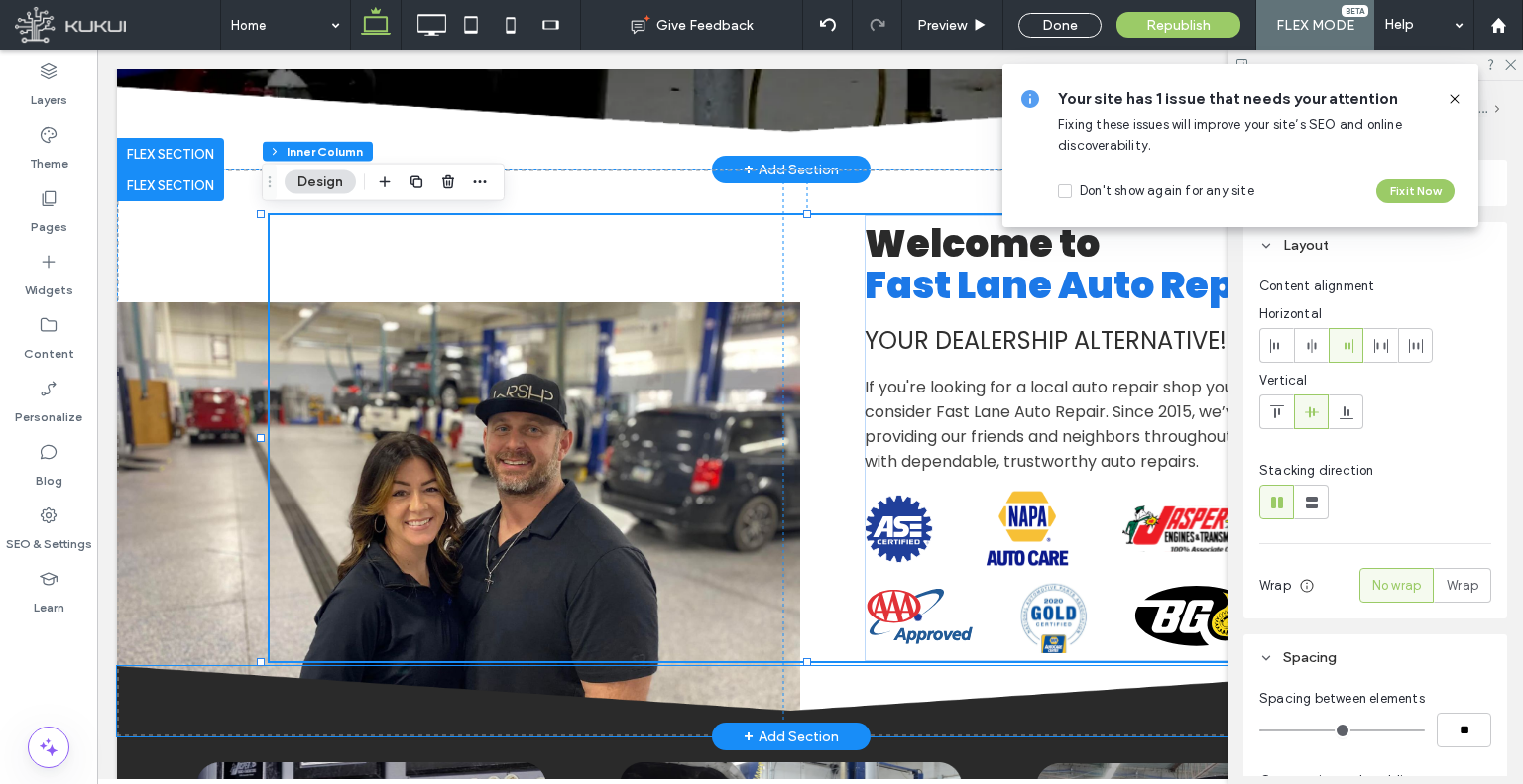 click at bounding box center [790, 701] 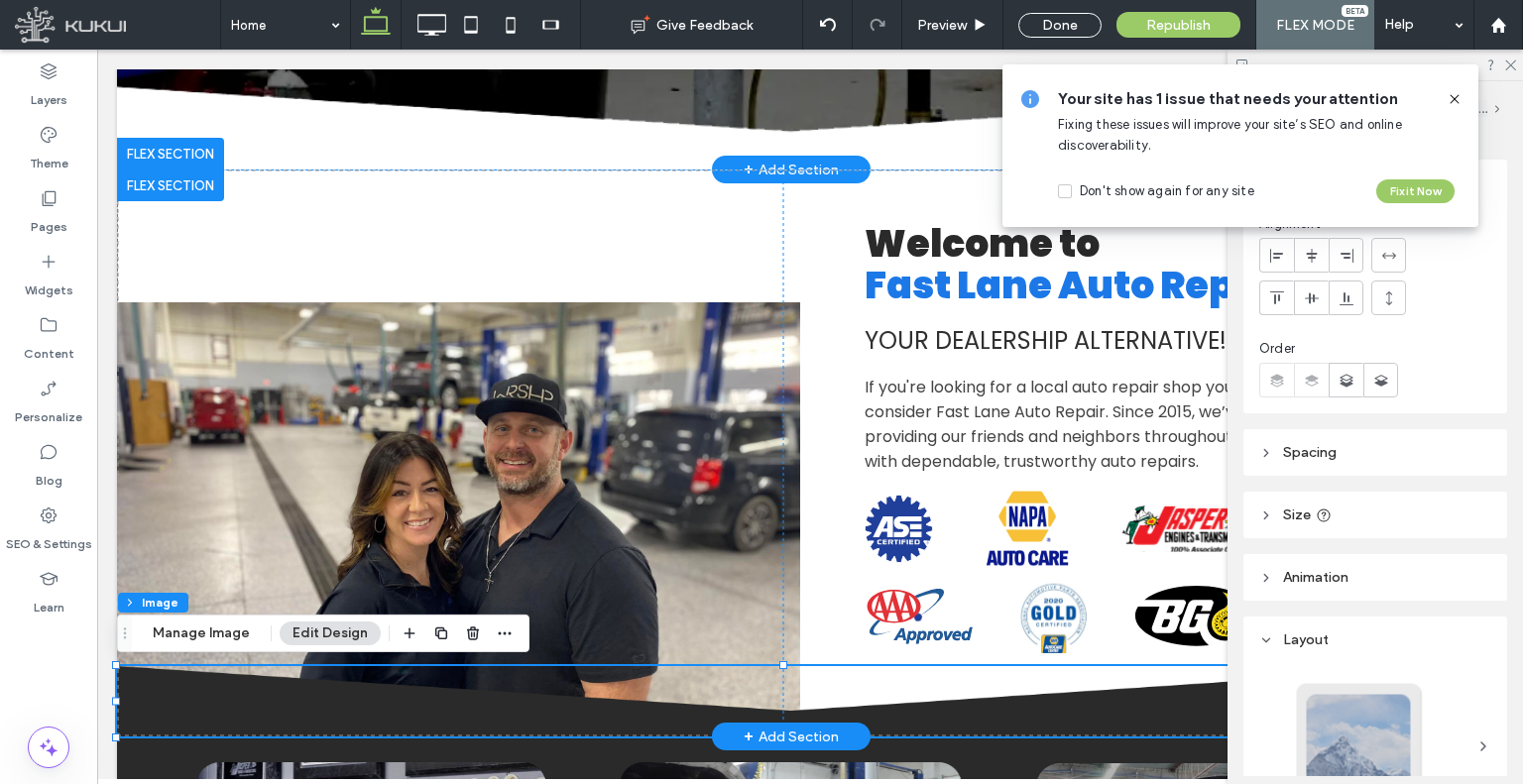 click at bounding box center [790, 701] 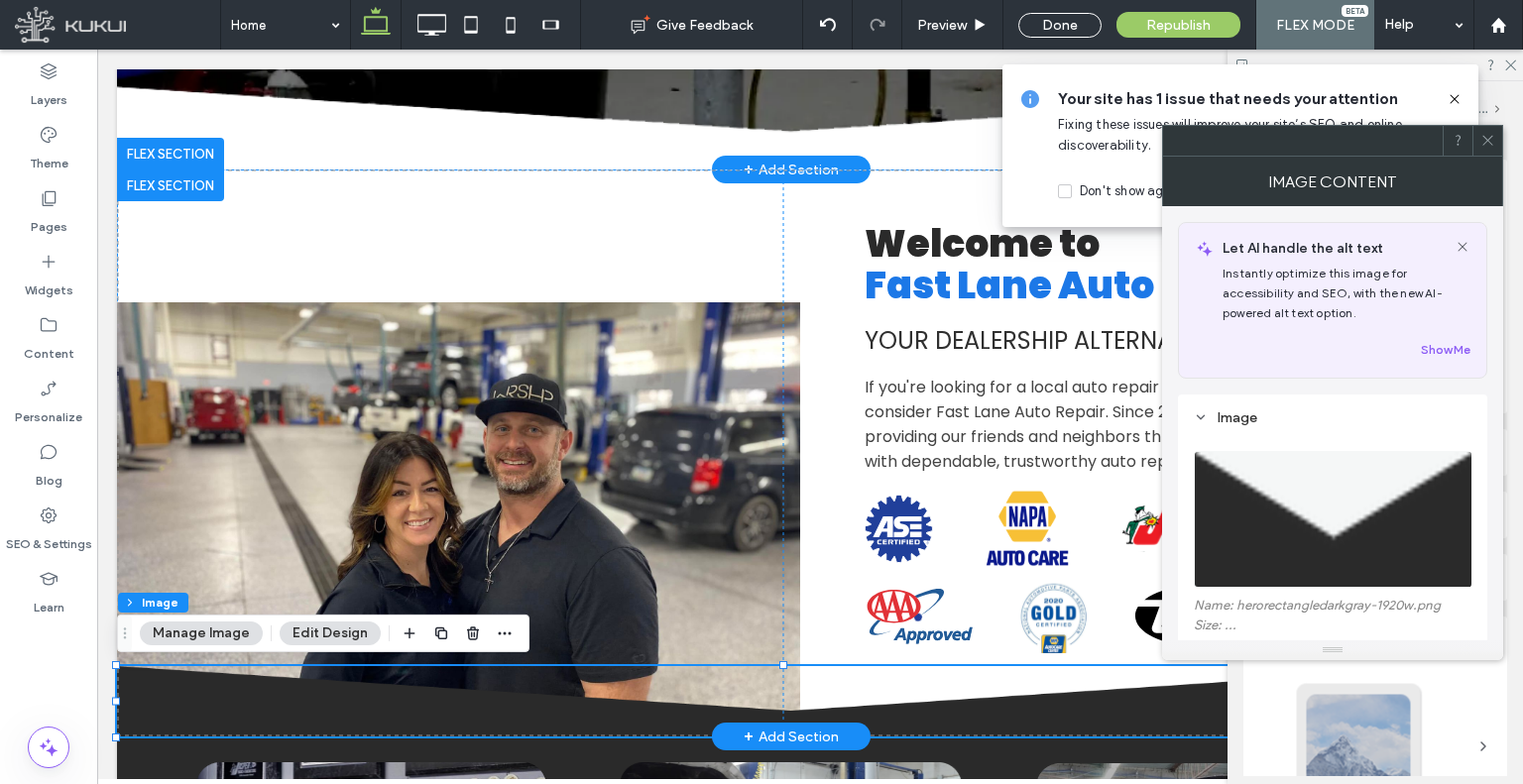 click at bounding box center (790, 701) 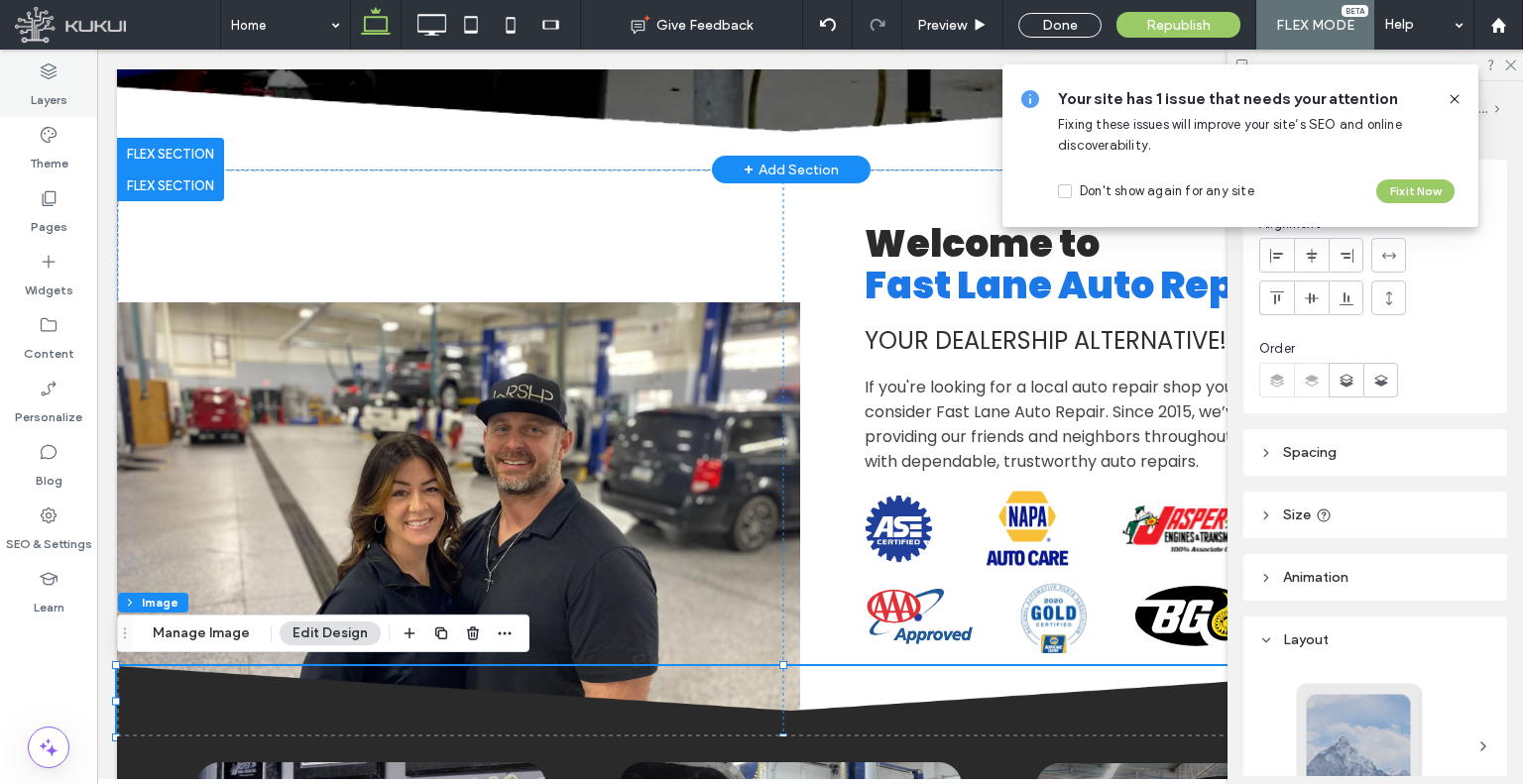 click on "Layers" at bounding box center [49, 85] 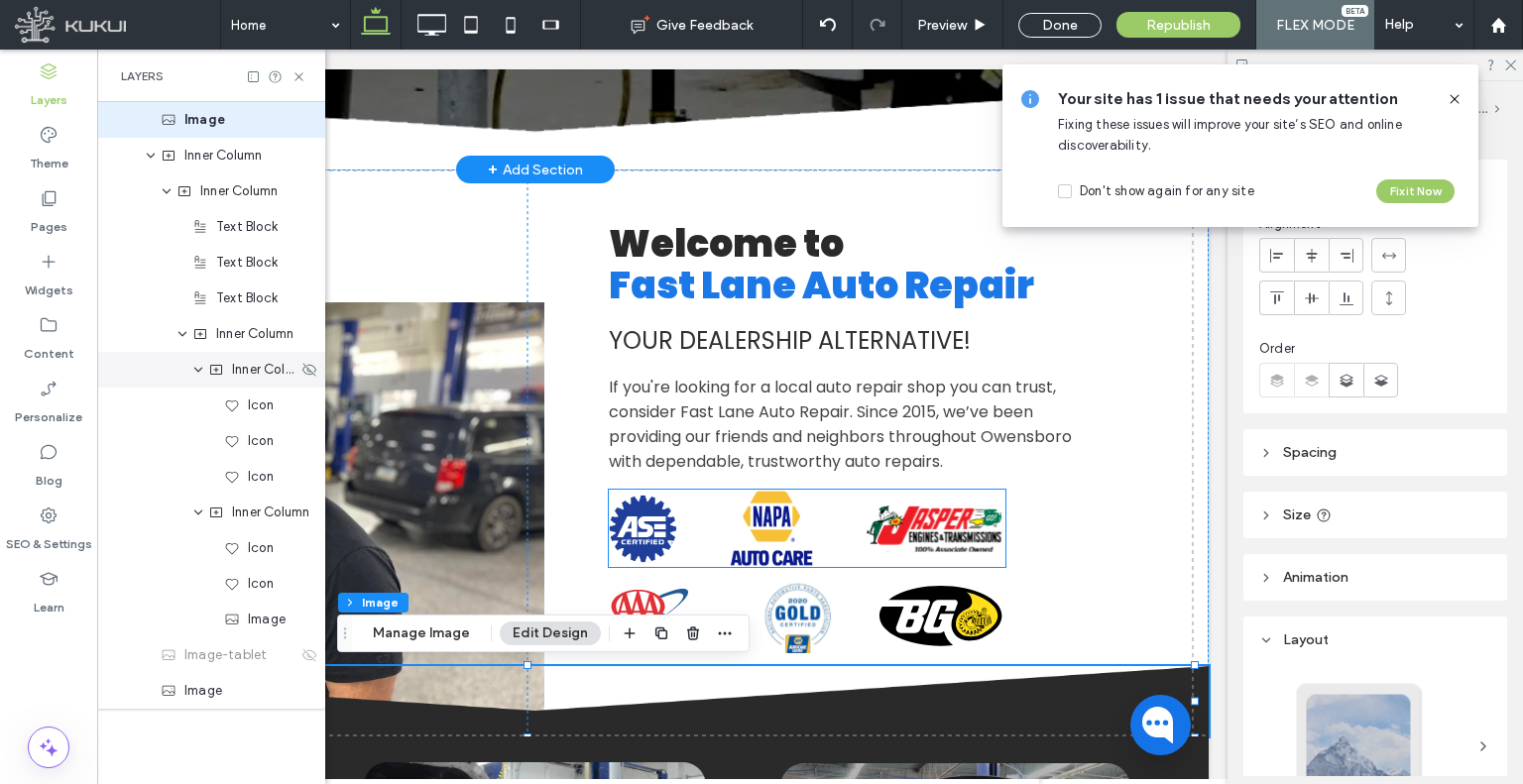 scroll, scrollTop: 111, scrollLeft: 0, axis: vertical 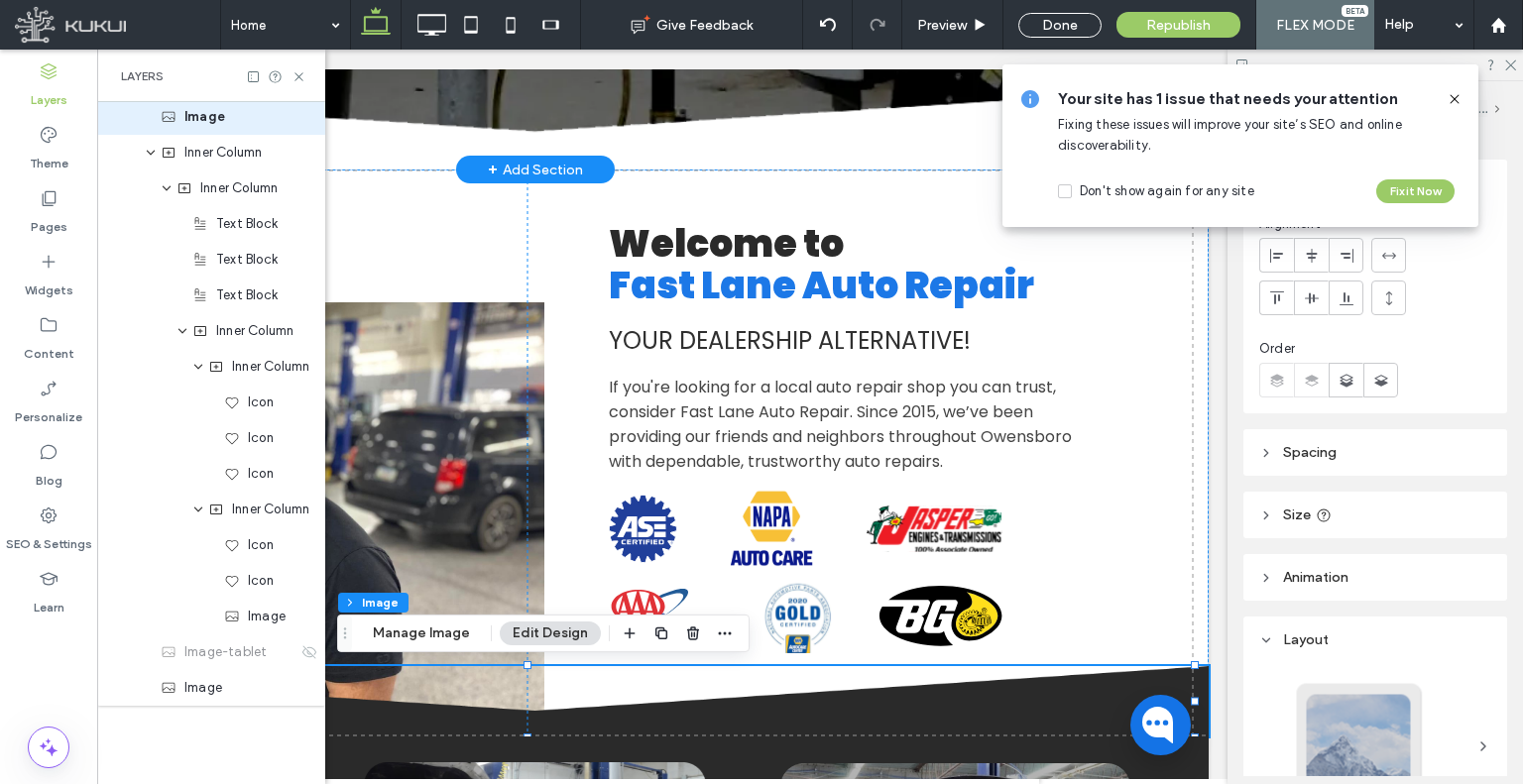 click on "Flex section Flex column Advanced Grid Image Inner Column Inner Column Text Block Text Block Text Block Inner Column Inner Column Icon Icon Icon Inner Column Icon Icon Image Image-tablet Image" at bounding box center [211, 443] 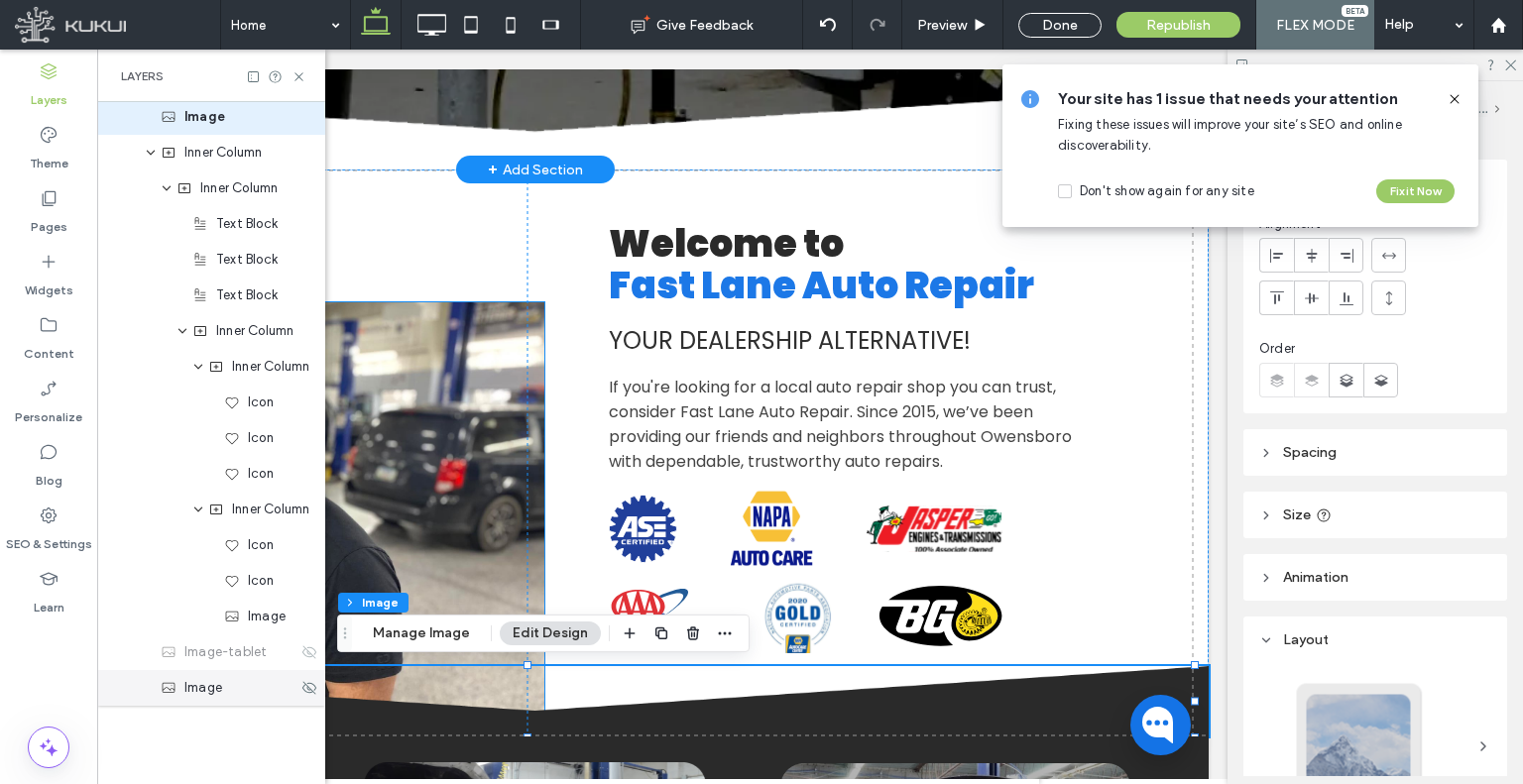 click on "Image" at bounding box center (203, 688) 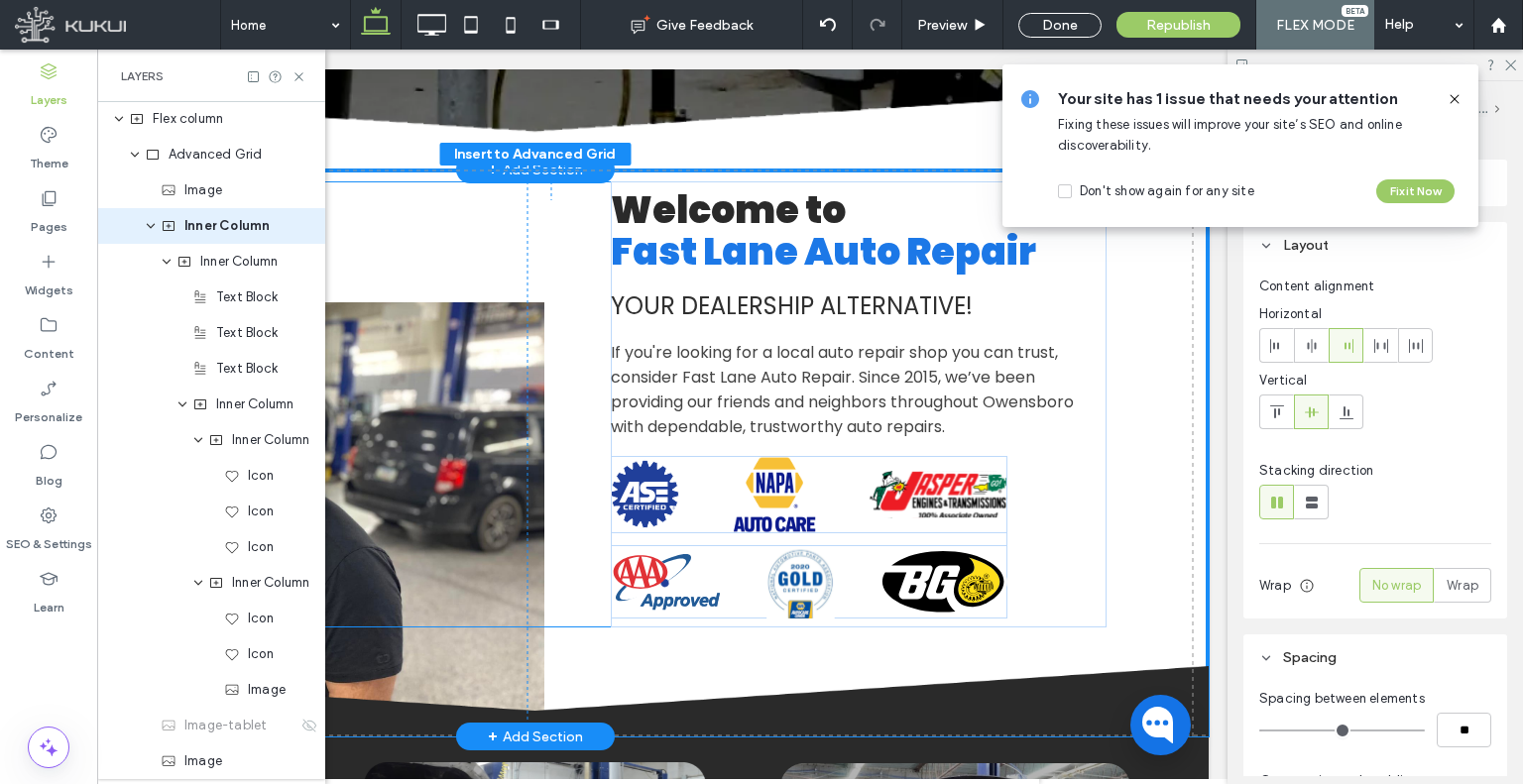scroll, scrollTop: 0, scrollLeft: 0, axis: both 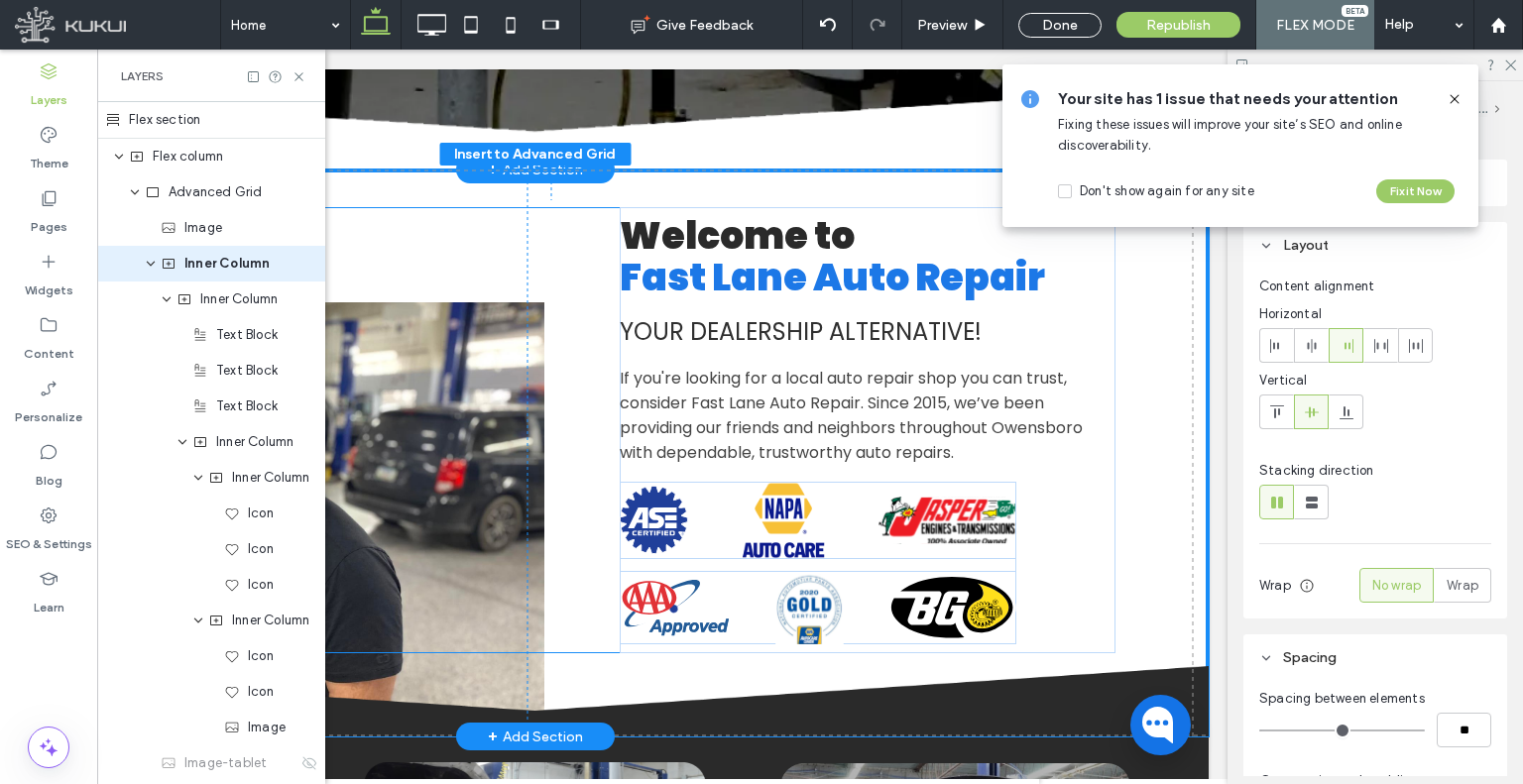 drag, startPoint x: 540, startPoint y: 267, endPoint x: 555, endPoint y: 287, distance: 25 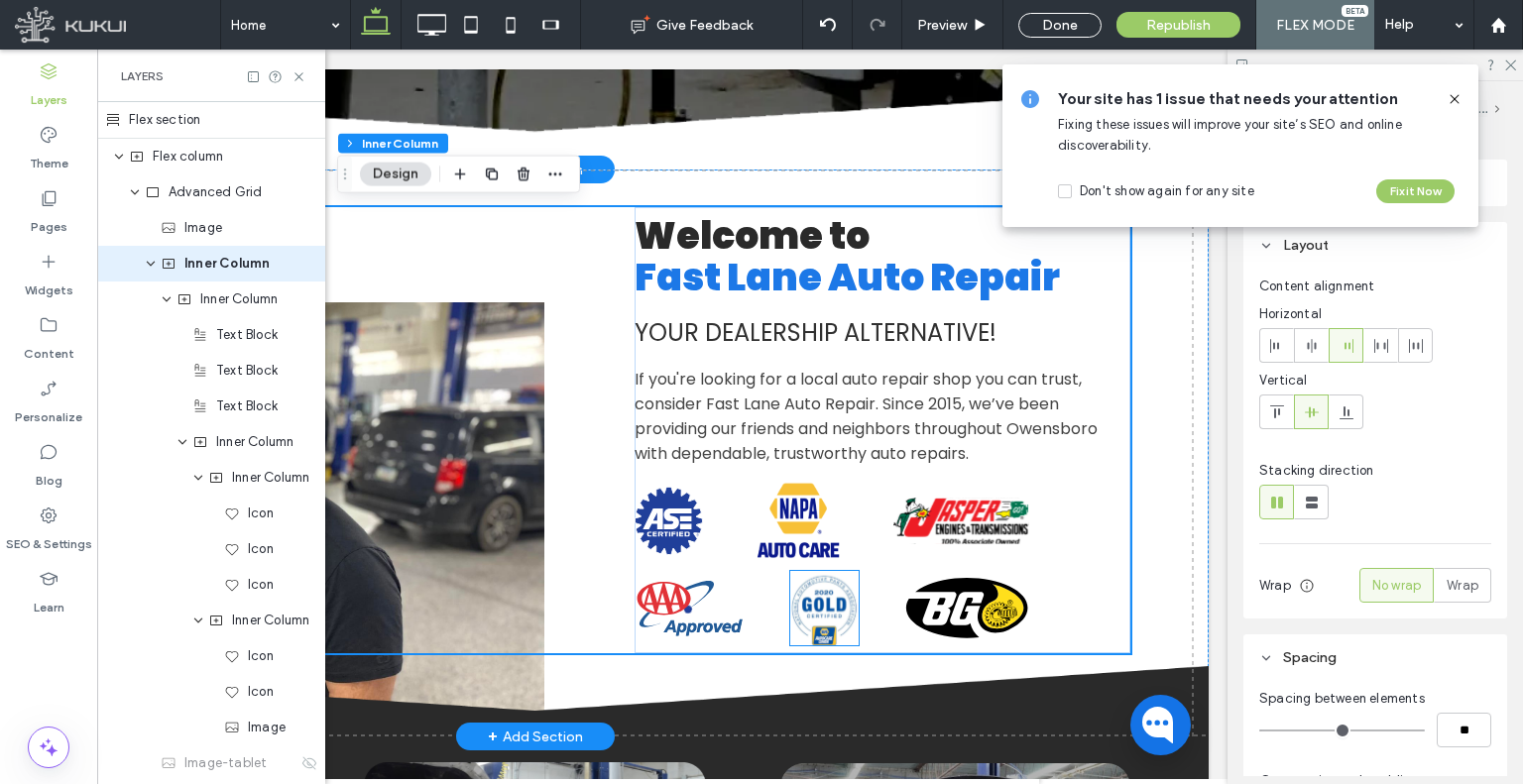 scroll, scrollTop: 111, scrollLeft: 0, axis: vertical 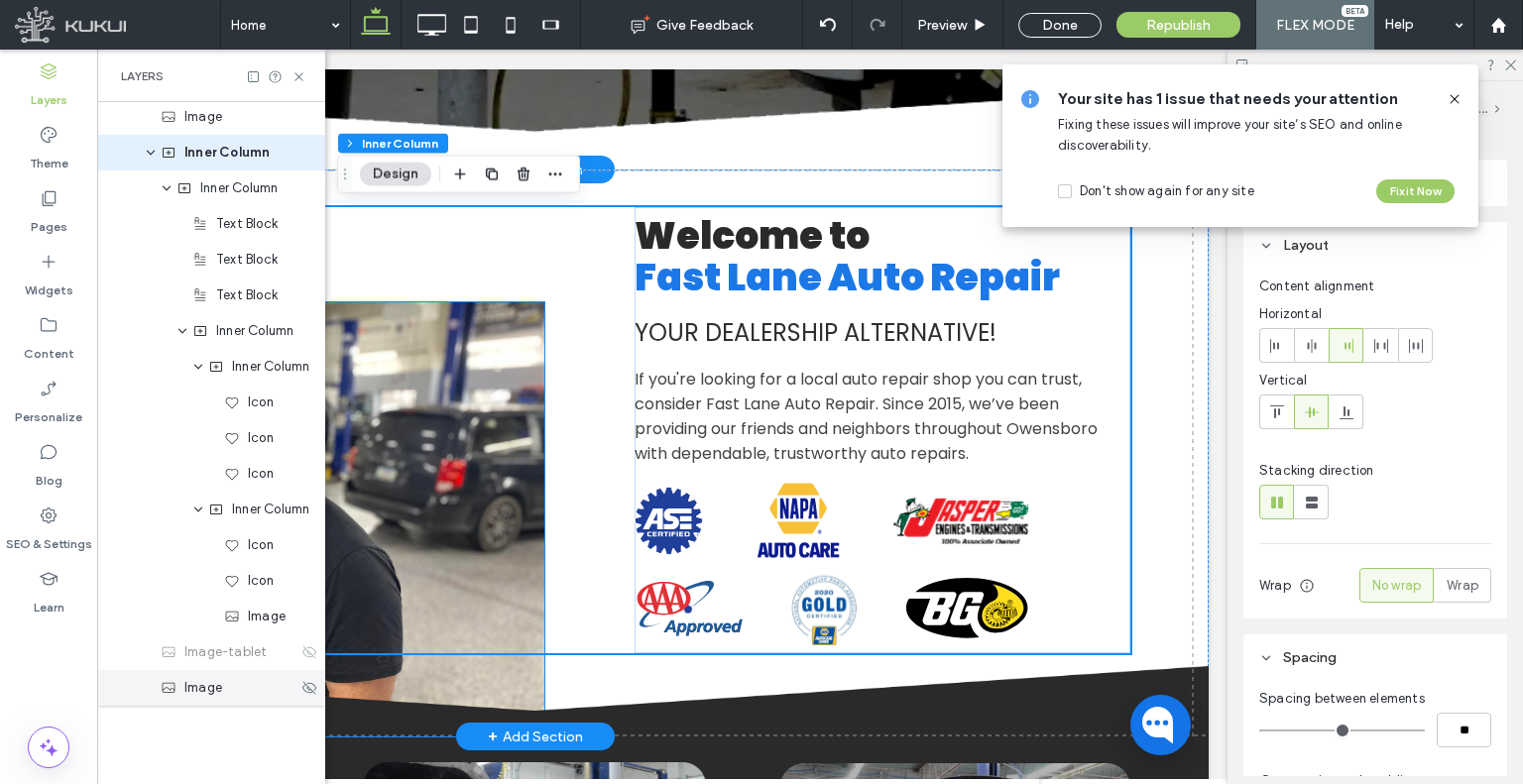 click on "Image" at bounding box center [203, 688] 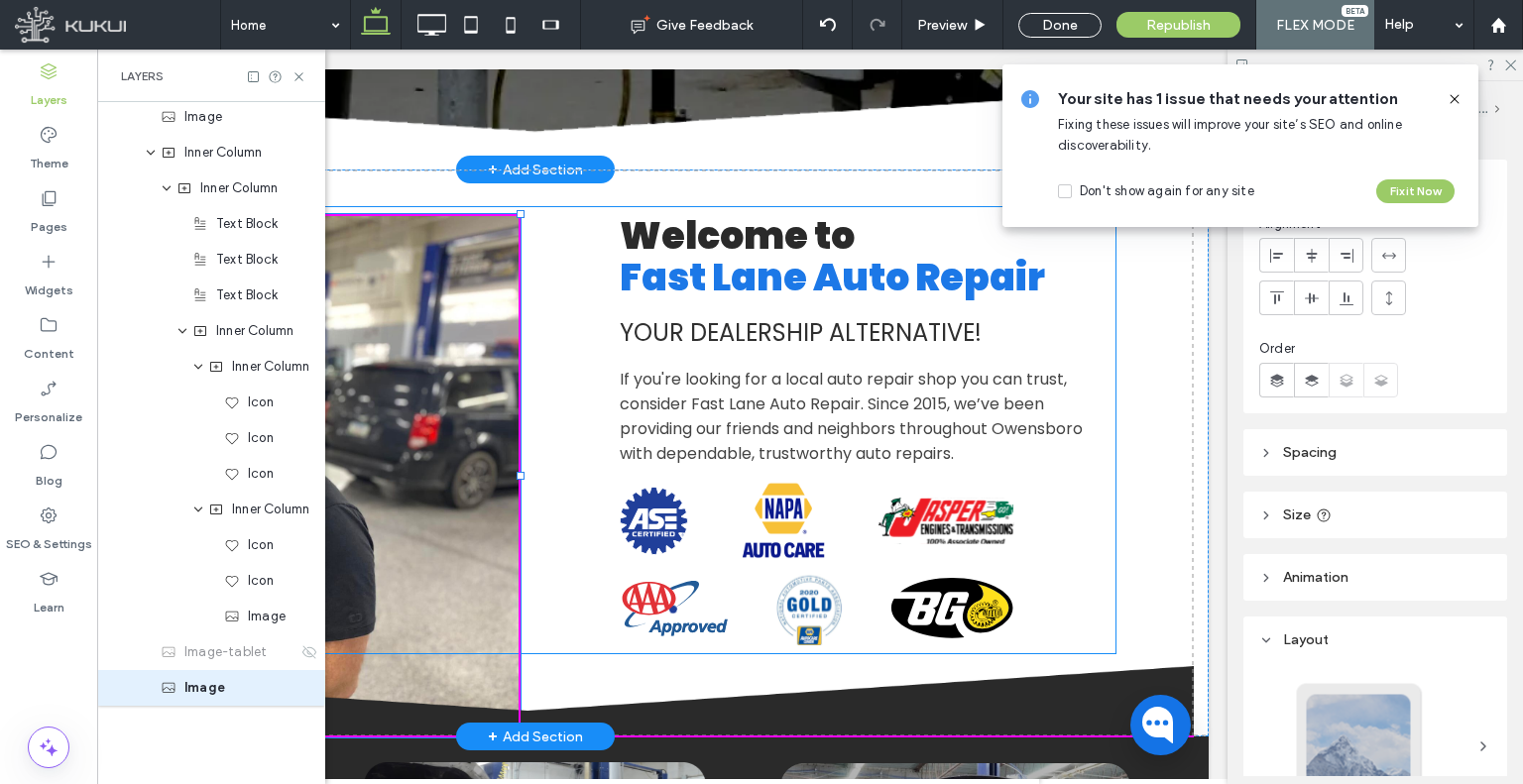 drag, startPoint x: 533, startPoint y: 304, endPoint x: 517, endPoint y: 215, distance: 90.426766 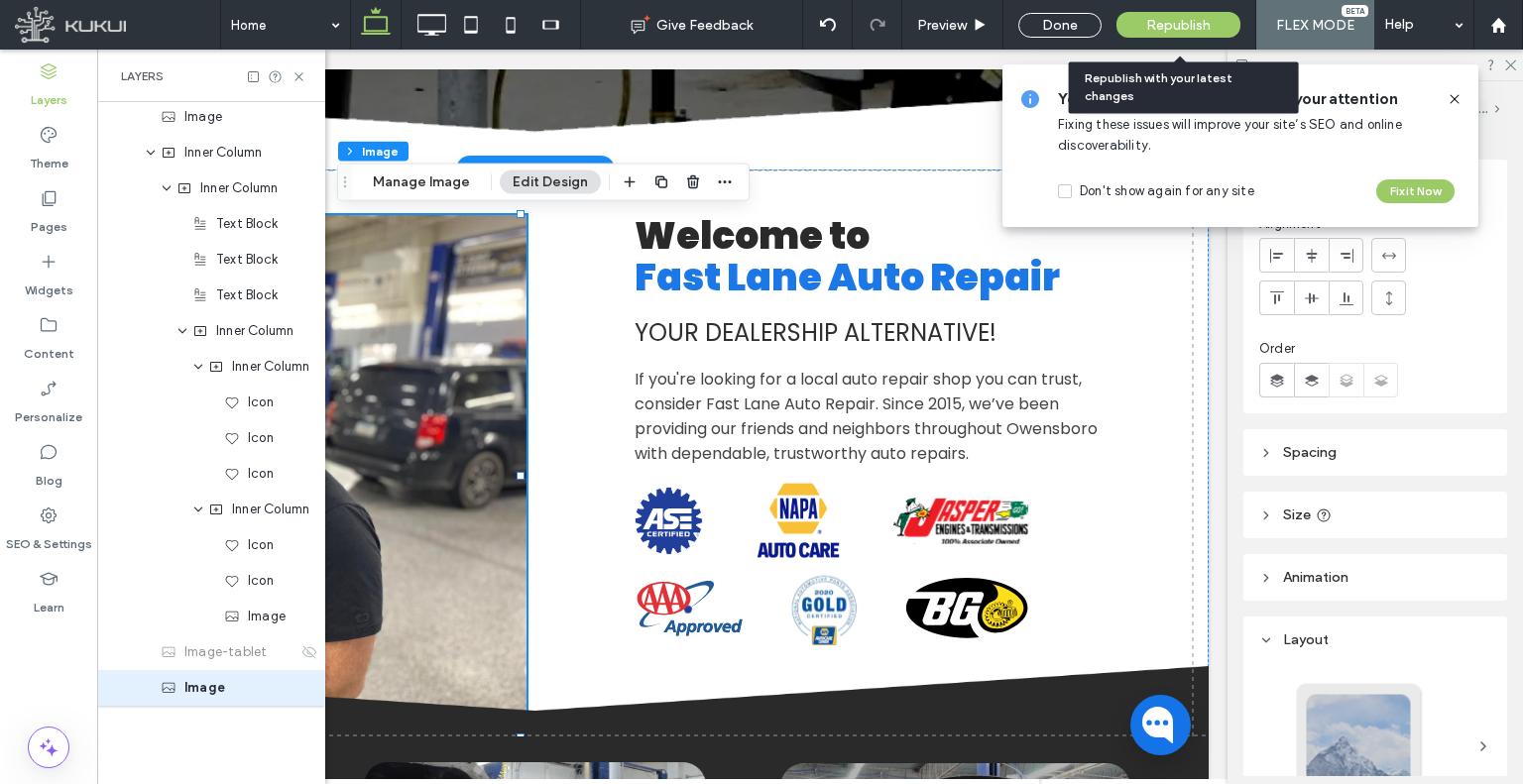 click on "Republish" at bounding box center [1178, 25] 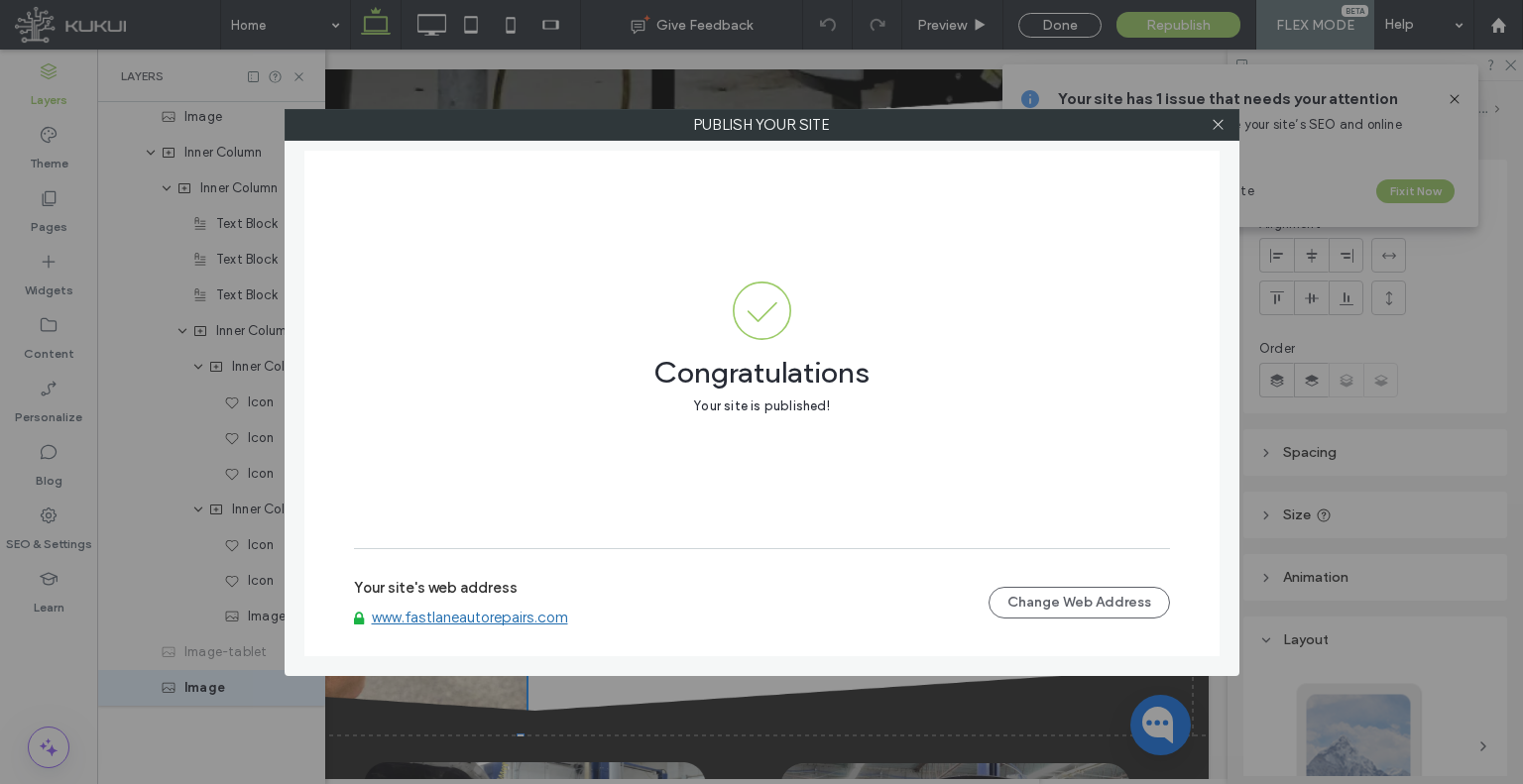 click at bounding box center [1219, 125] 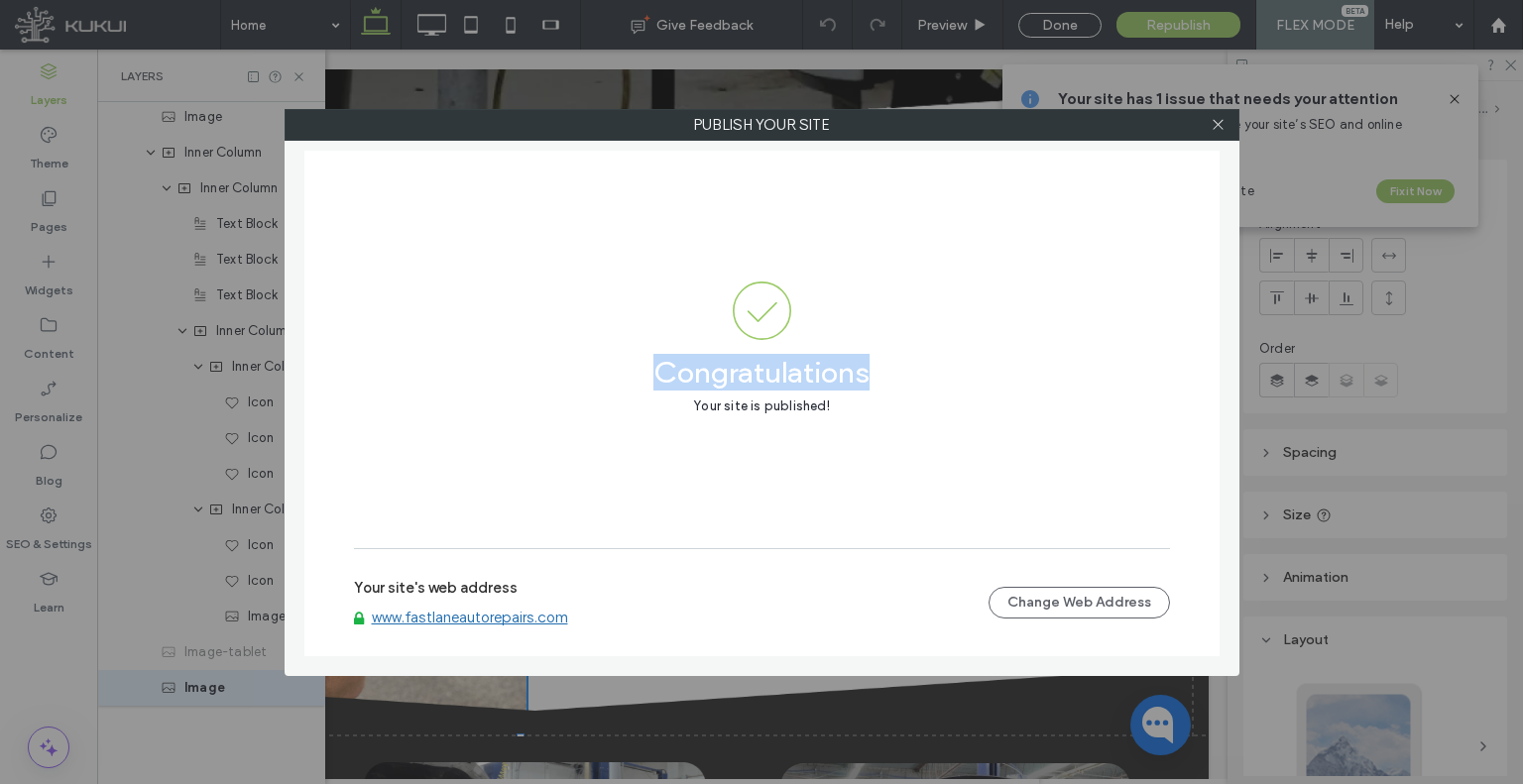 click at bounding box center [1219, 125] 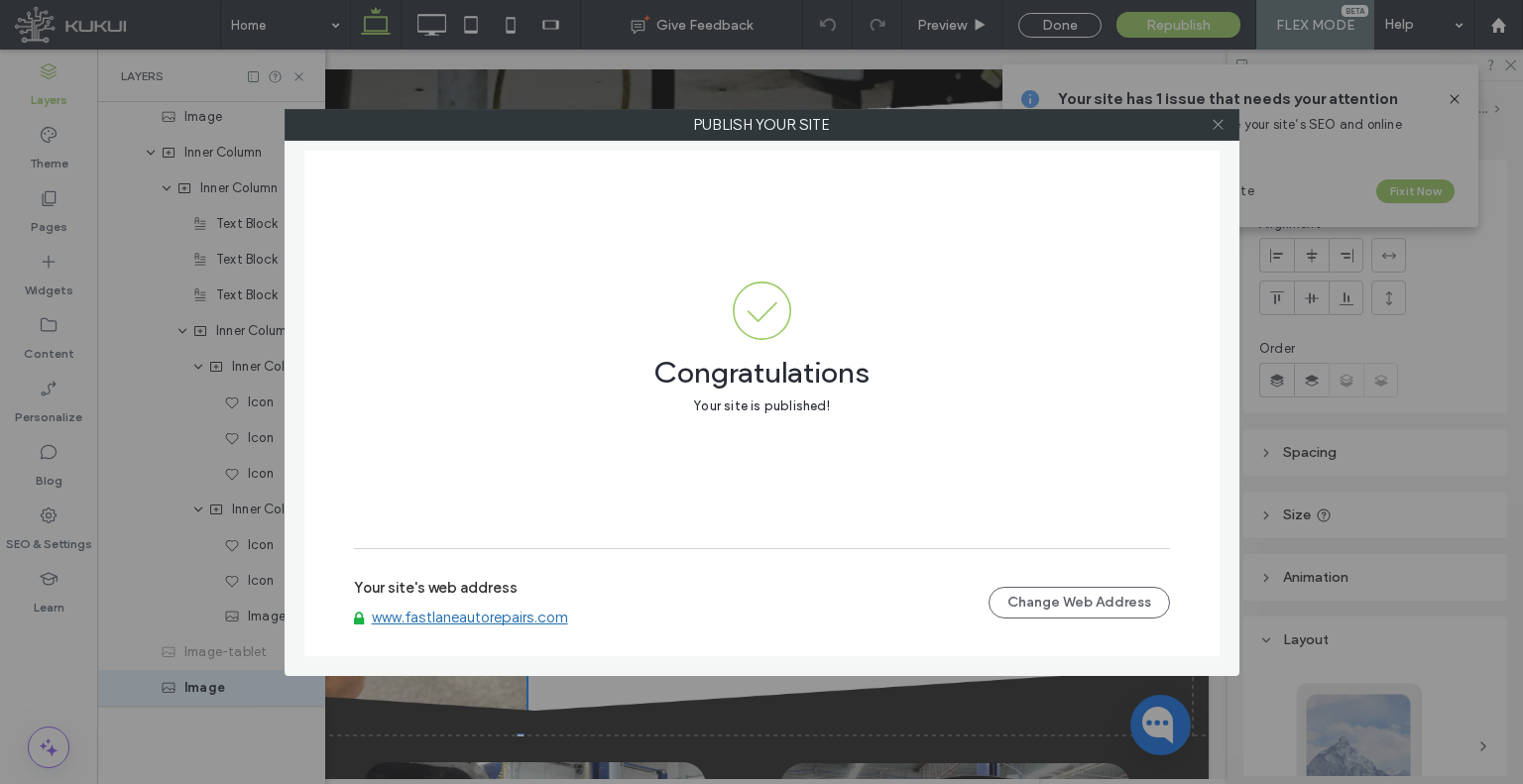 click 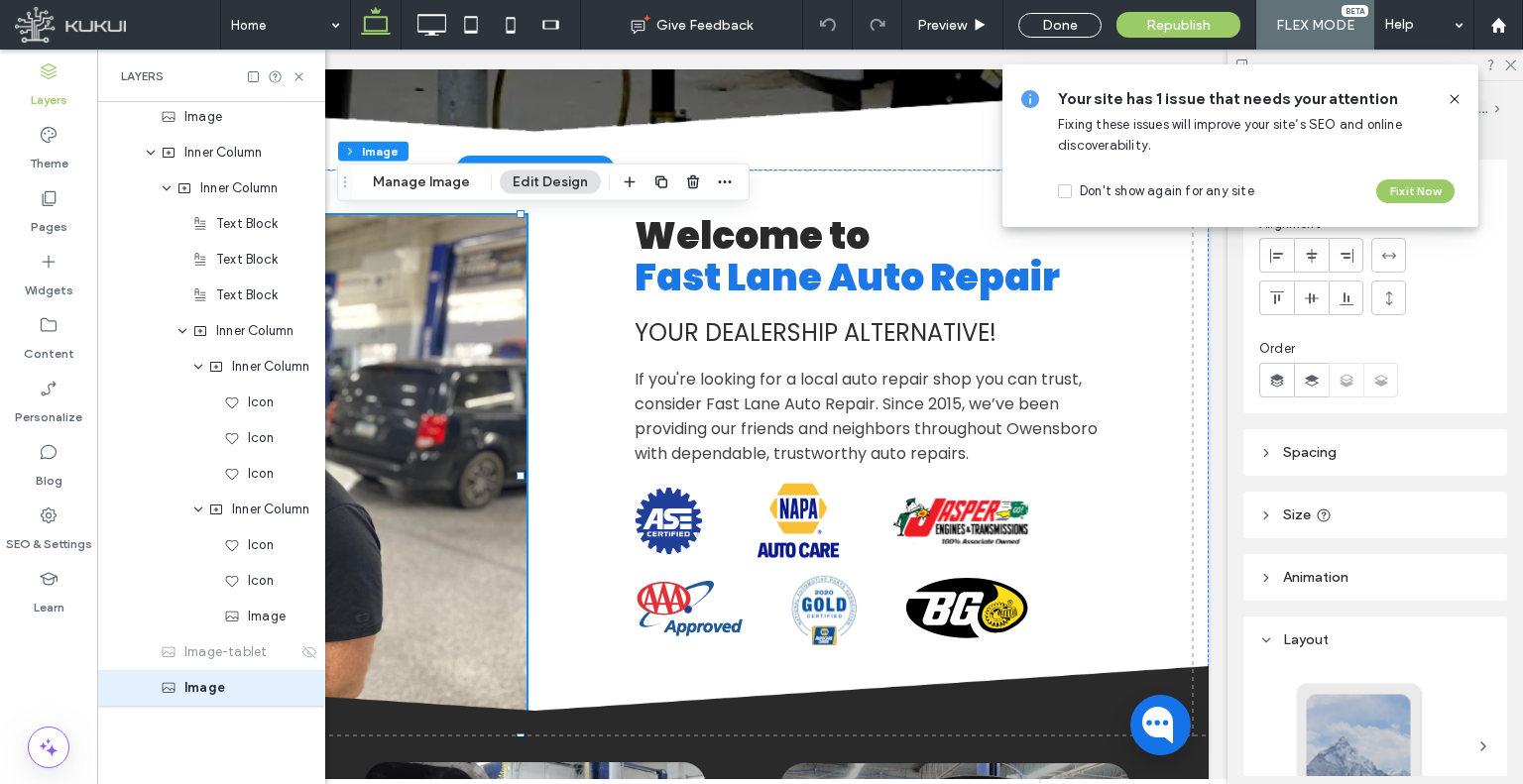 click 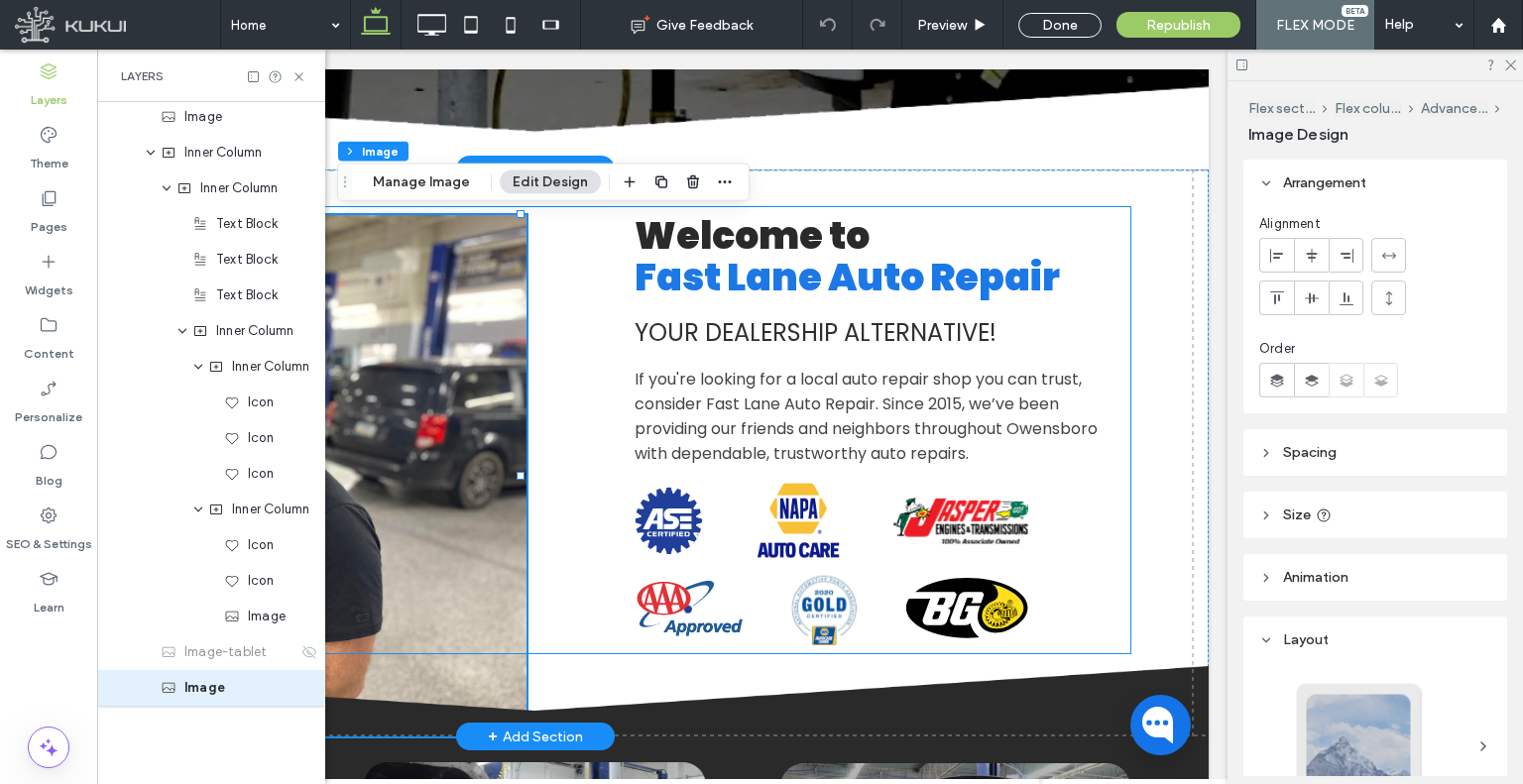 click on "Welcome to Fast Lane Auto Repair
Your Dealers hip Alternative!
If you're looking for a local auto repair shop you can trust, consider Fast Lane Auto Repair. Since 2015, we’ve been providing our friends and neighbors throughout Owensboro with dependable, trustworthy auto repairs.
ASE Certified Logo | Fast Lane Auto Repair
NAPA AutoCare | Fast Lane Auto Repair
Jasper Logo | Fast Lane Auto Repair
AAA Approved | Fast Lane Auto Repair
Gold Certified Logo | Fast Lane Auto Repair" at bounding box center (882, 430) 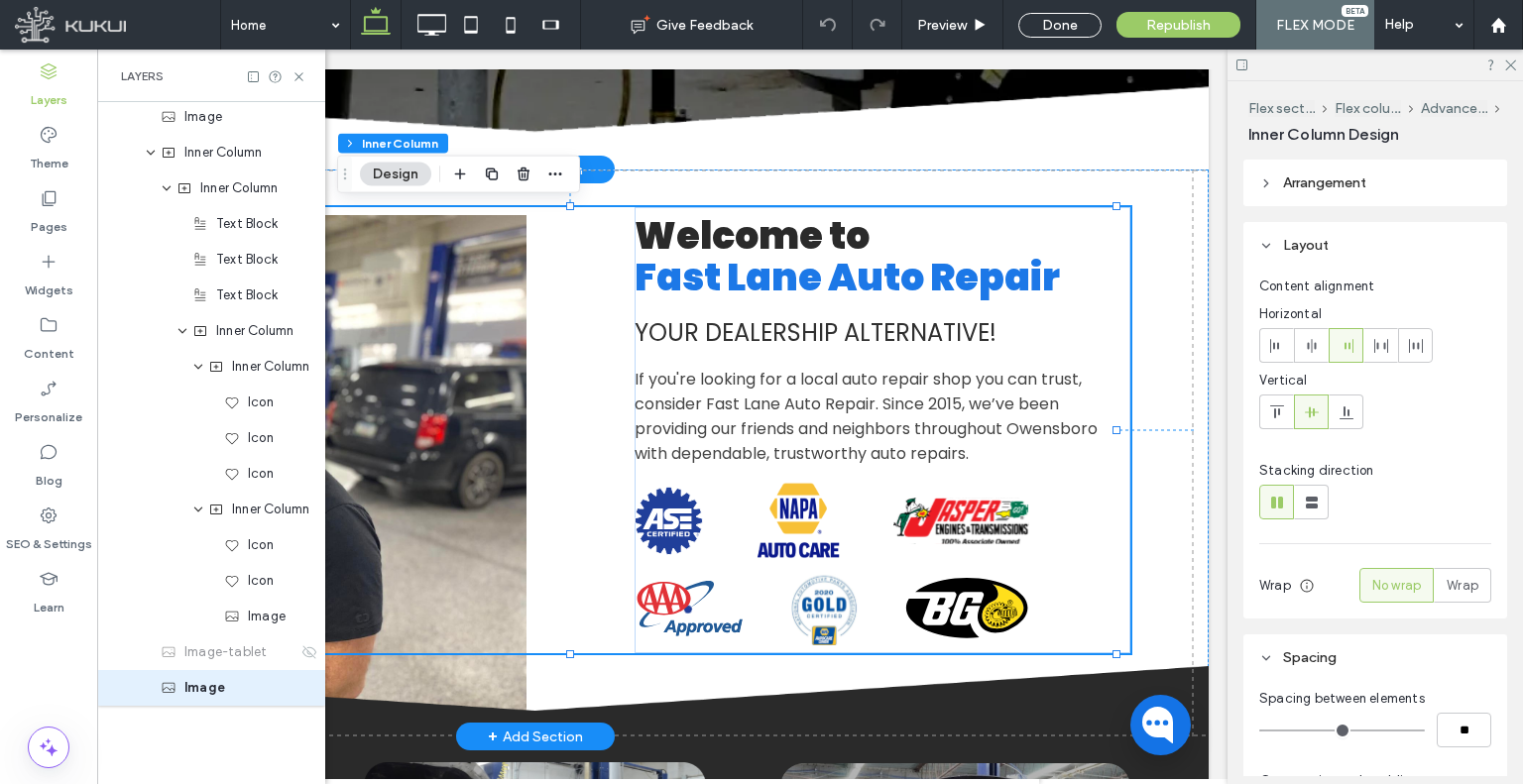 type on "**" 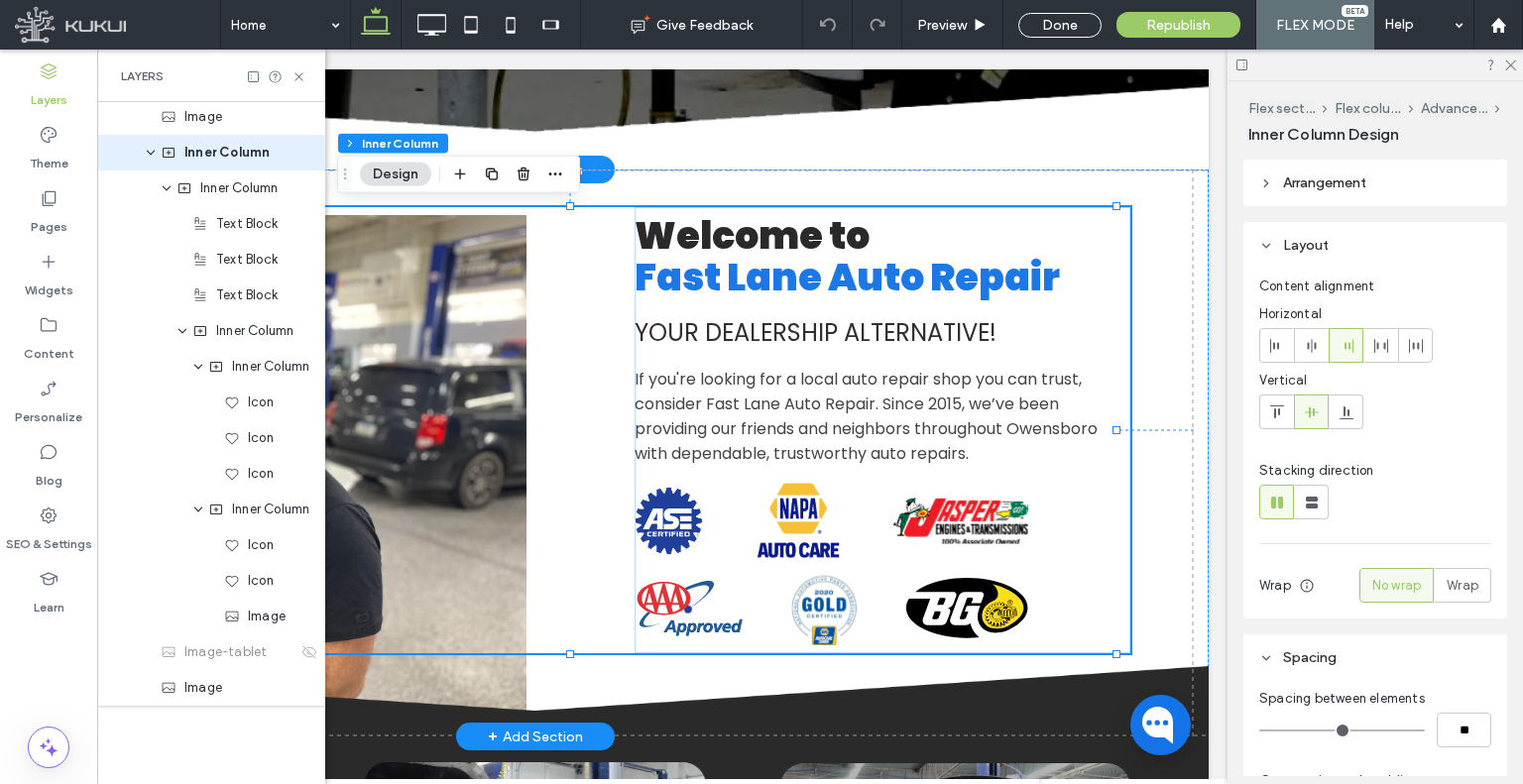 scroll, scrollTop: 0, scrollLeft: 0, axis: both 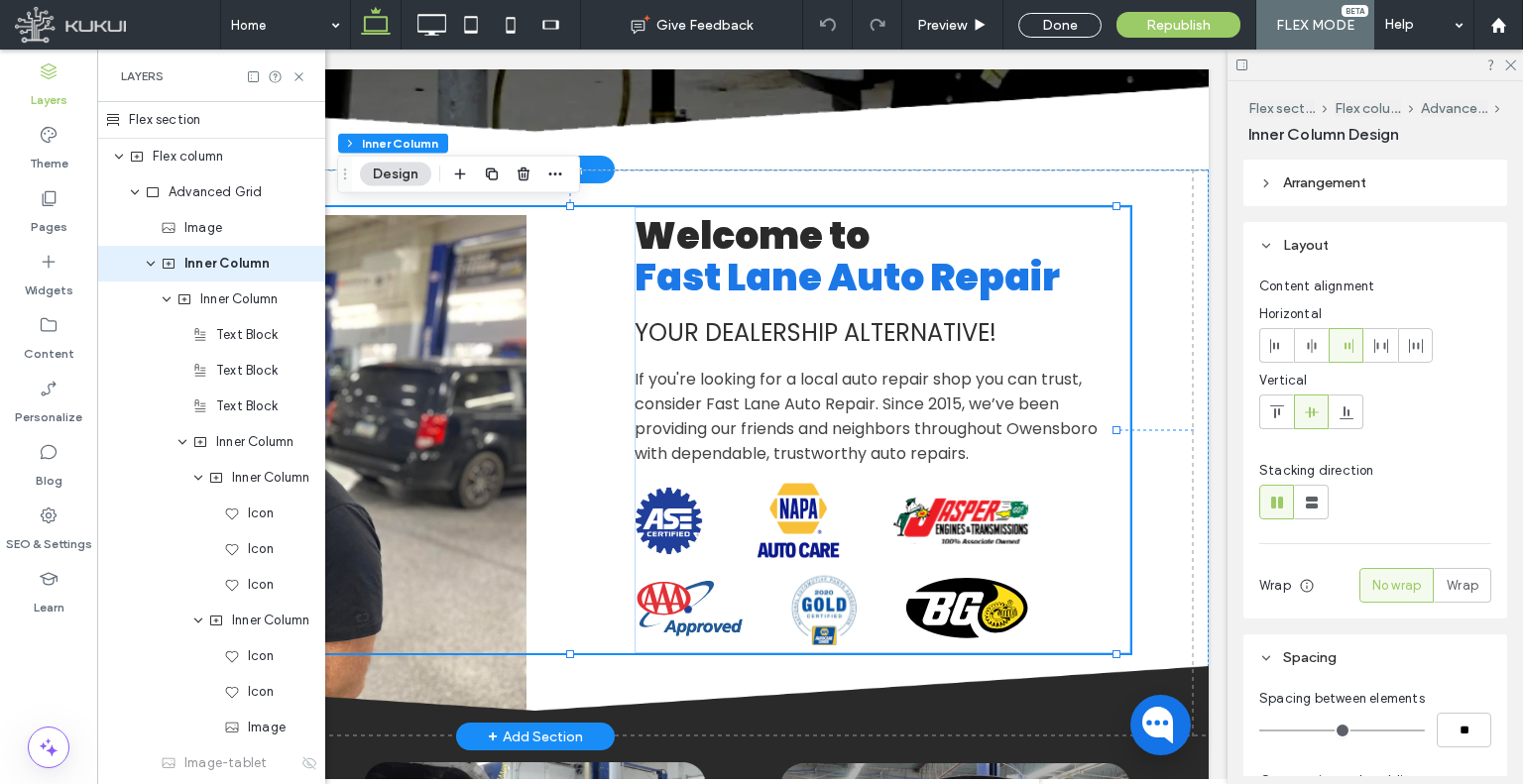click on "Welcome to Fast Lane Auto Repair
Your Dealers hip Alternative!
If you're looking for a local auto repair shop you can trust, consider Fast Lane Auto Repair. Since 2015, we’ve been providing our friends and neighbors throughout Owensboro with dependable, trustworthy auto repairs.
ASE Certified Logo | Fast Lane Auto Repair
NAPA AutoCare | Fast Lane Auto Repair
Jasper Logo | Fast Lane Auto Repair
AAA Approved | Fast Lane Auto Repair
Gold Certified Logo | Fast Lane Auto Repair" at bounding box center [882, 430] 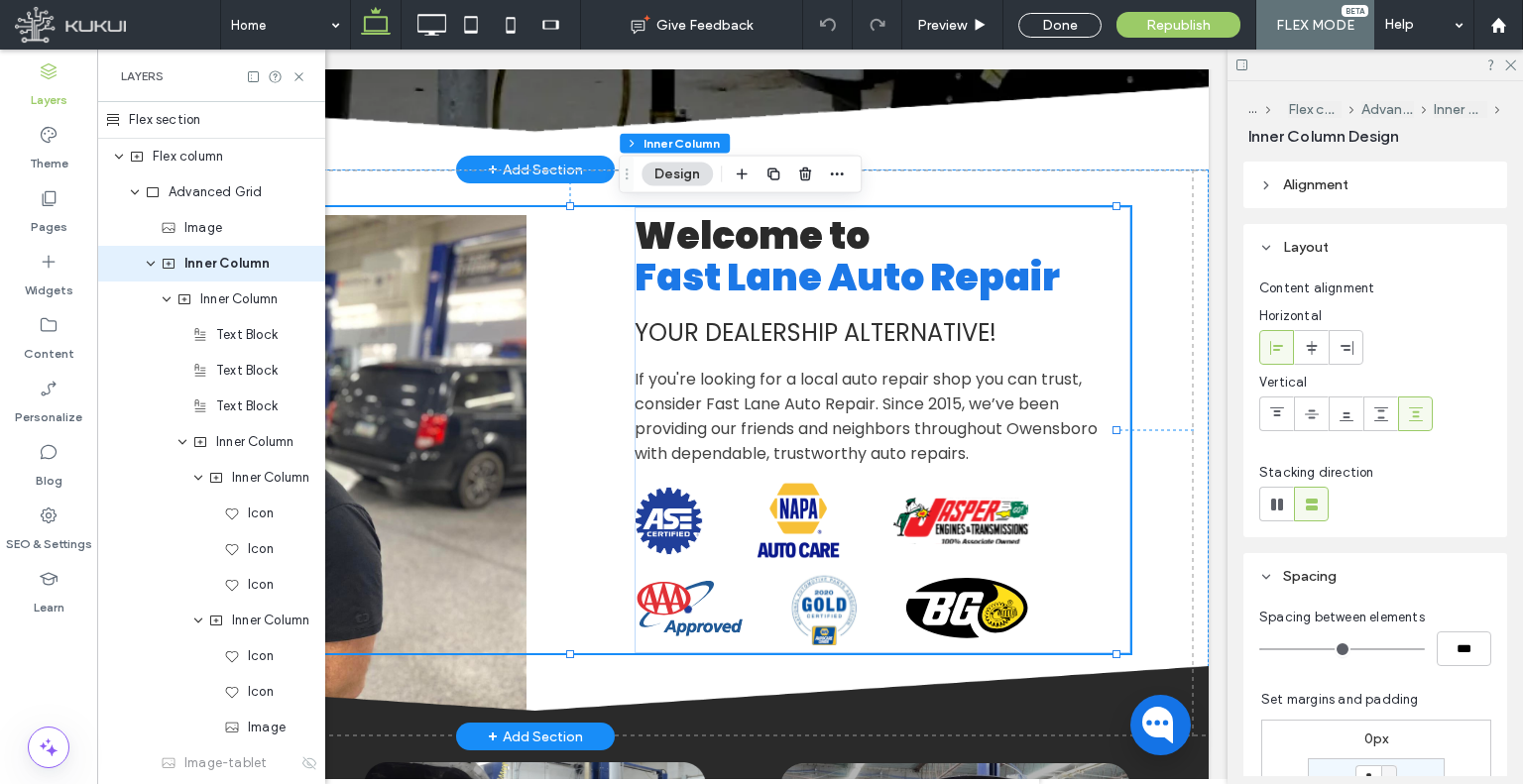 type on "**" 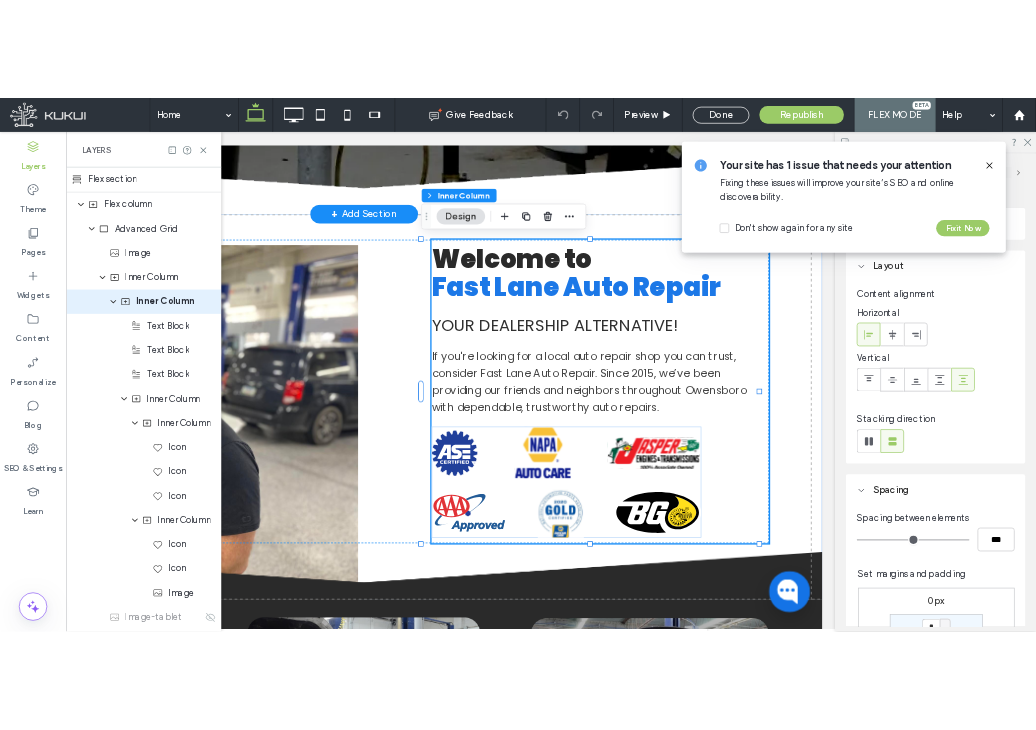 scroll, scrollTop: 300, scrollLeft: 0, axis: vertical 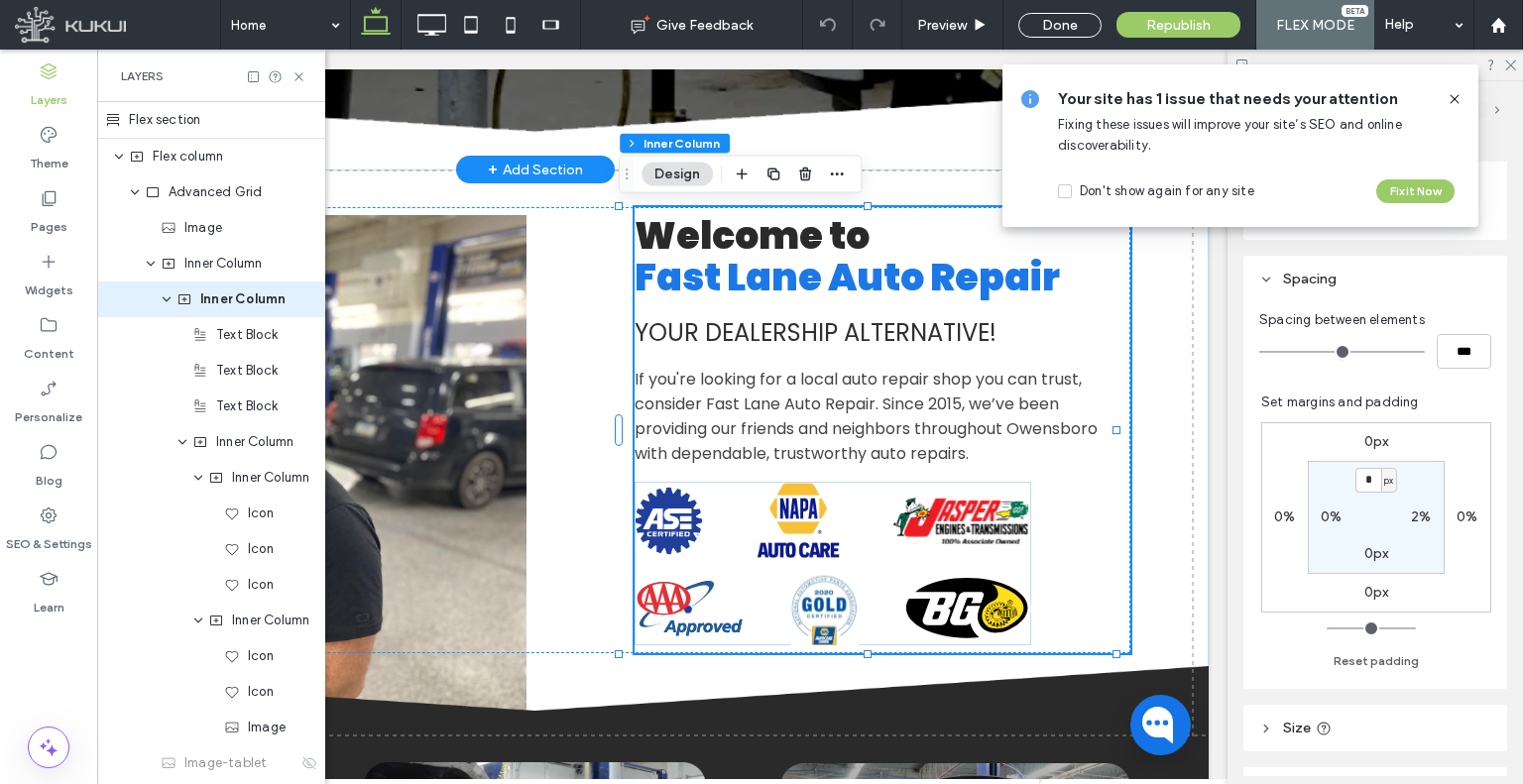 click on "2%" at bounding box center [1421, 516] 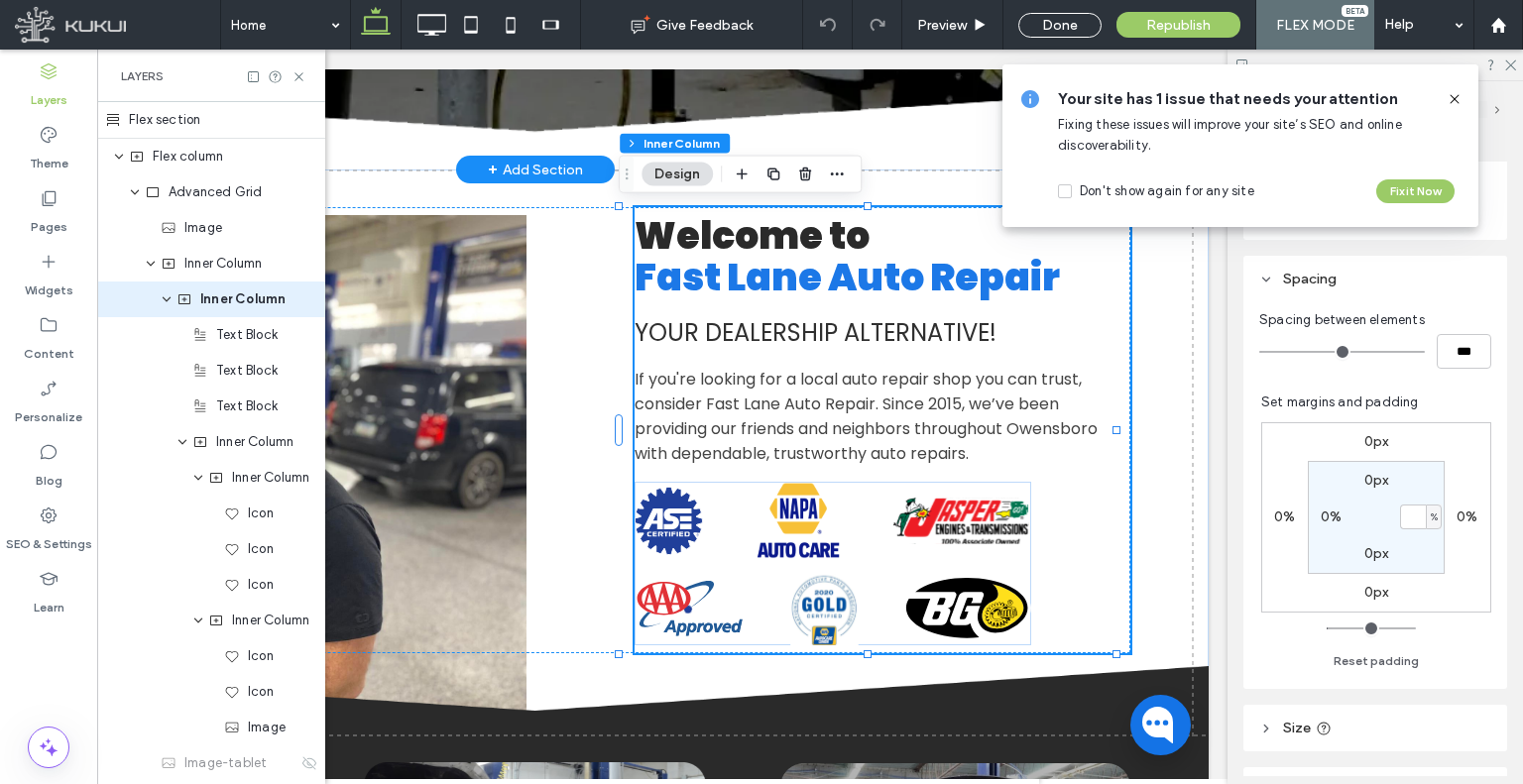 type 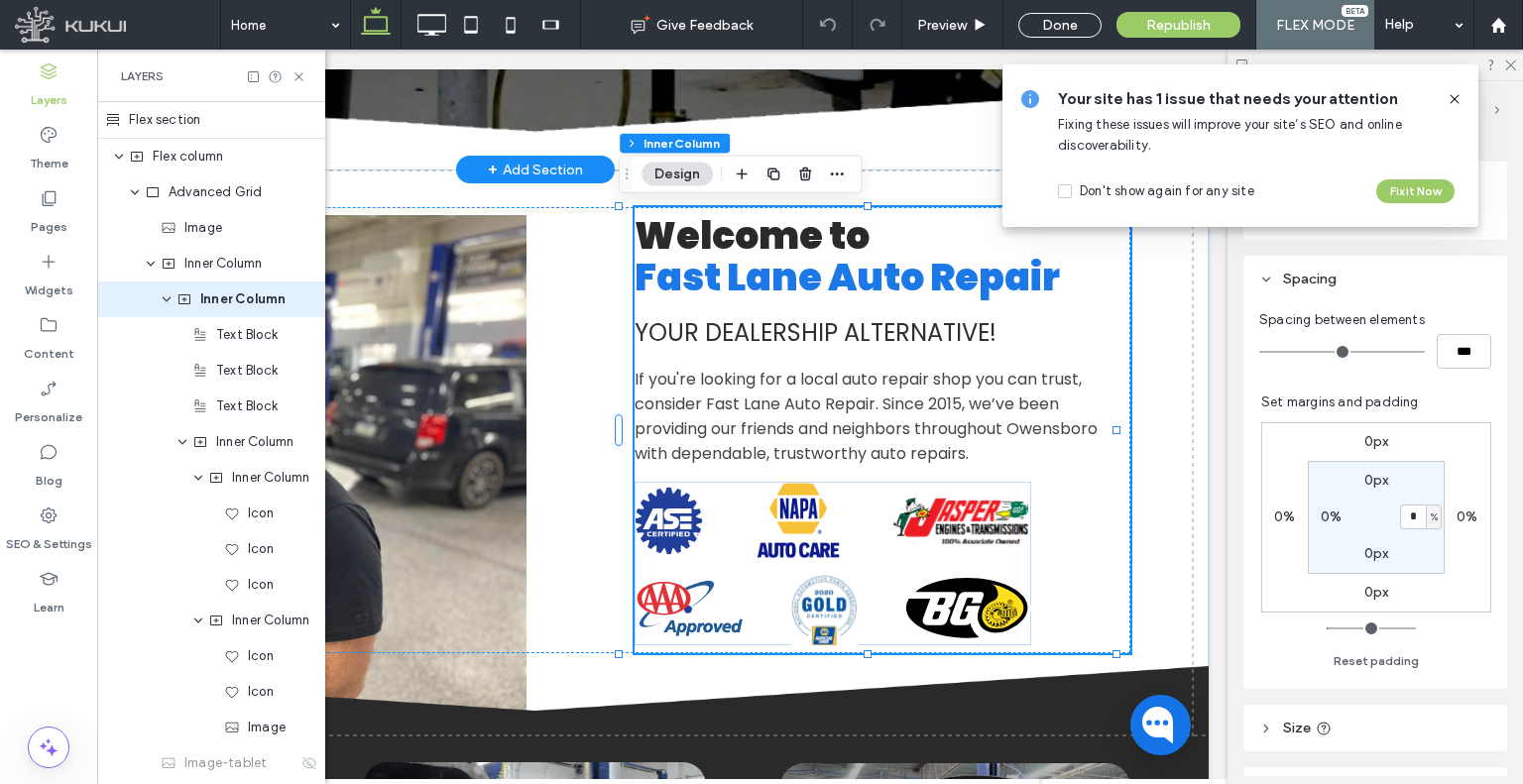 click on "%" at bounding box center (1434, 517) 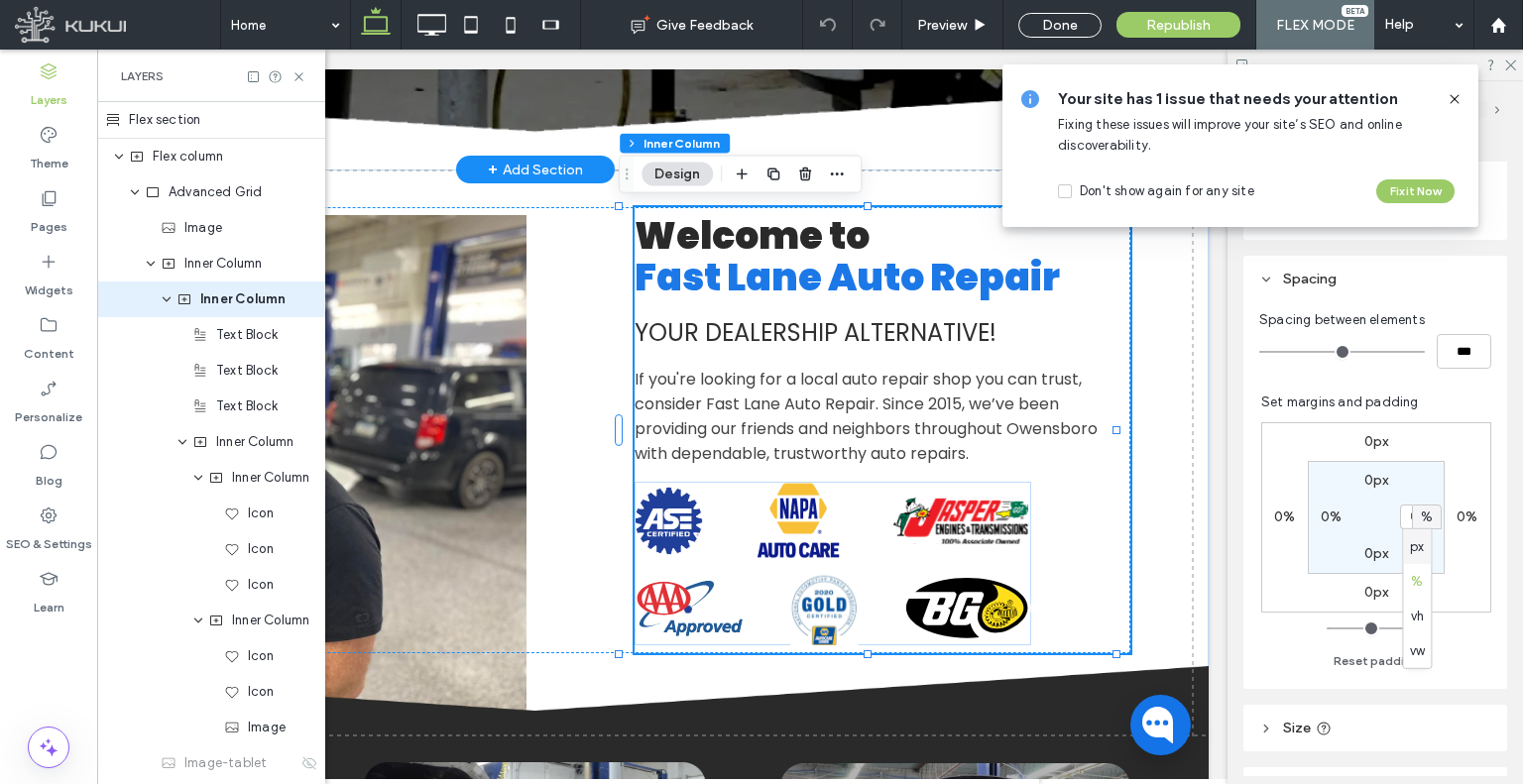 click on "px" at bounding box center (1417, 546) 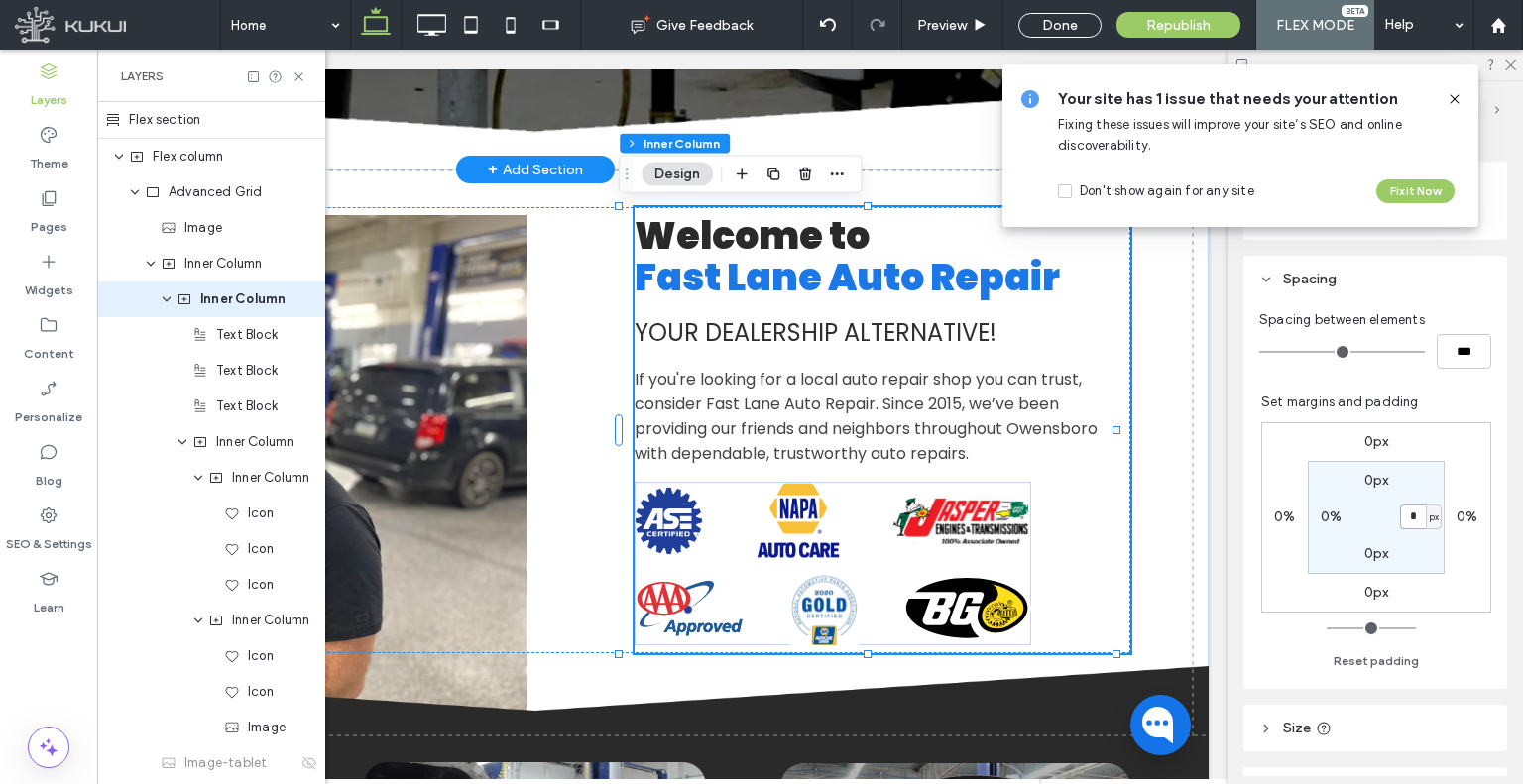 drag, startPoint x: 1405, startPoint y: 523, endPoint x: 1418, endPoint y: 537, distance: 19.104973 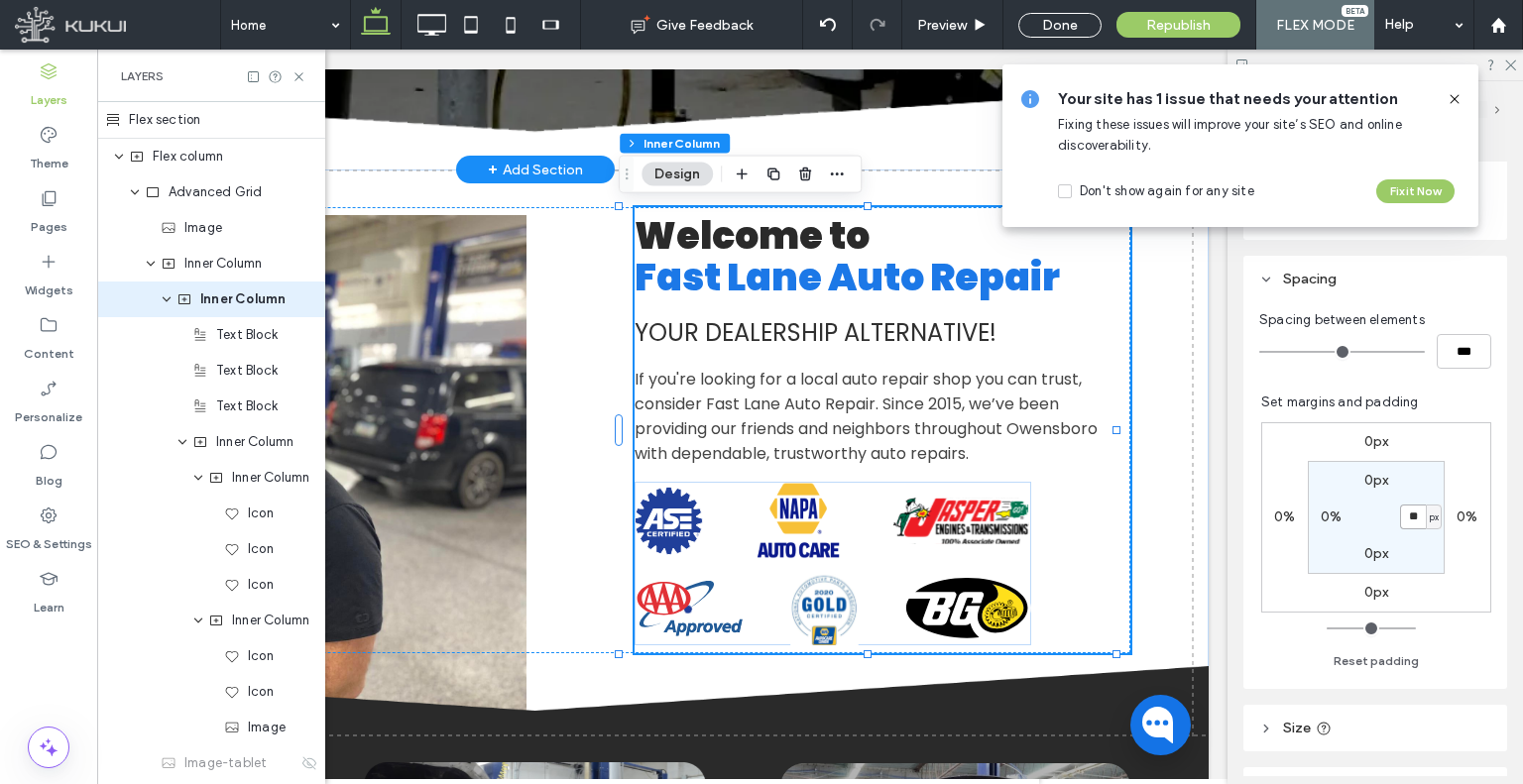 type on "**" 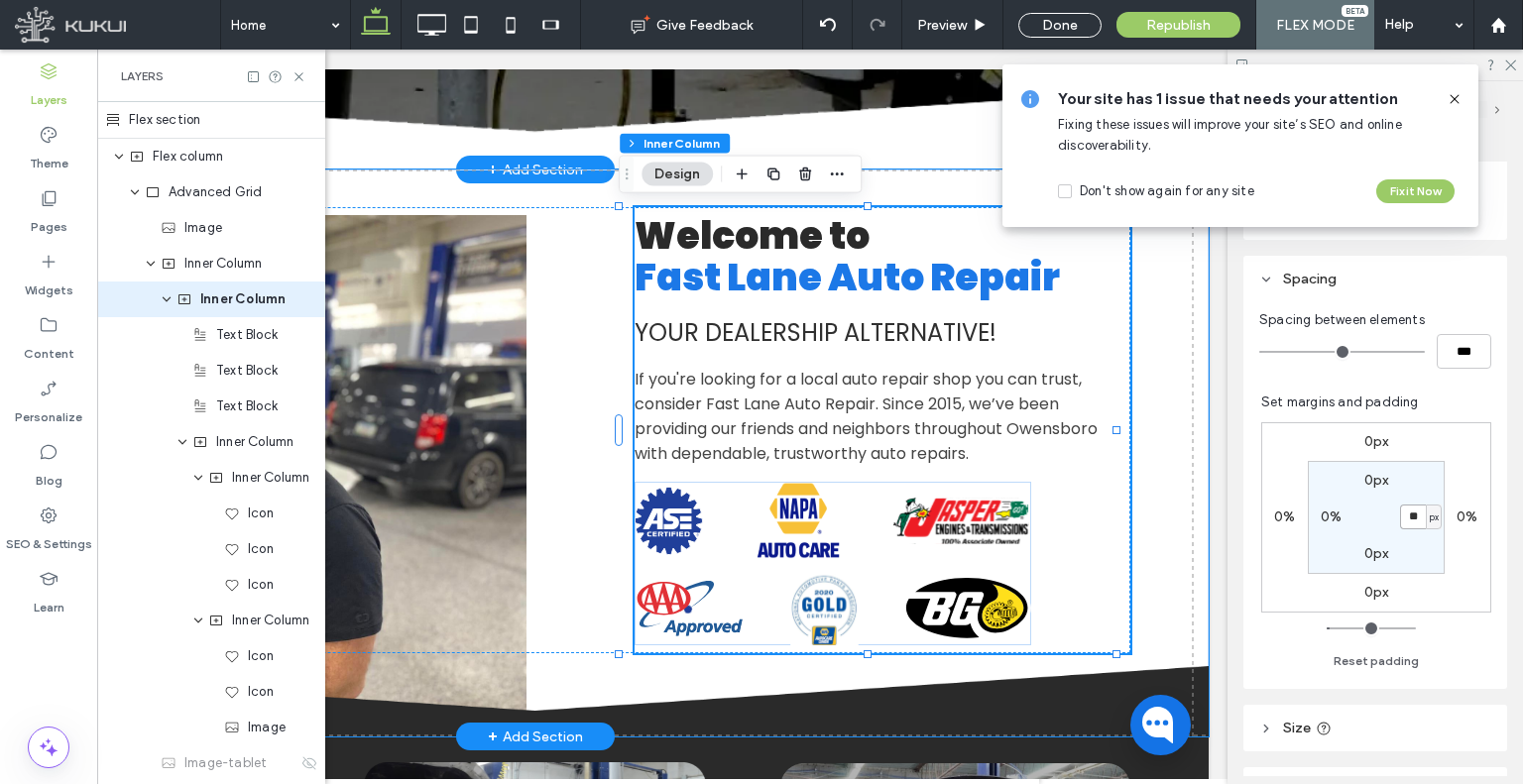 click on "Welcome to Fast Lane Auto Repair
Your Dealers hip Alternative!
If you're looking for a local auto repair shop you can trust, consider Fast Lane Auto Repair. Since 2015, we’ve been providing our friends and neighbors throughout Owensboro with dependable, trustworthy auto repairs.
ASE Certified Logo | Fast Lane Auto Repair
NAPA AutoCare | Fast Lane Auto Repair
Jasper Logo | Fast Lane Auto Repair
AAA Approved | Fast Lane Auto Repair
Gold Certified Logo | Fast Lane Auto Repair" at bounding box center (534, 453) 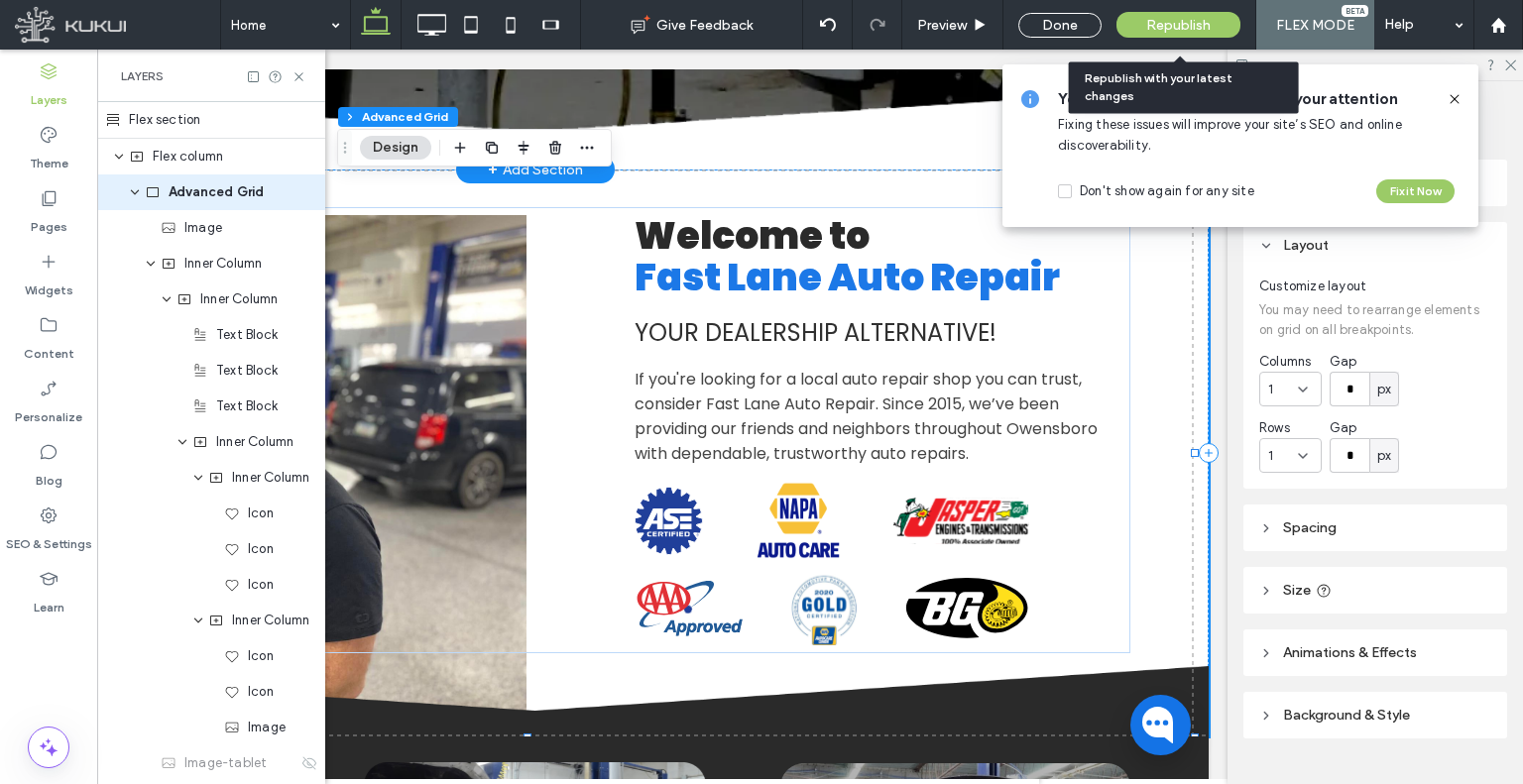 click on "Republish" at bounding box center (1178, 25) 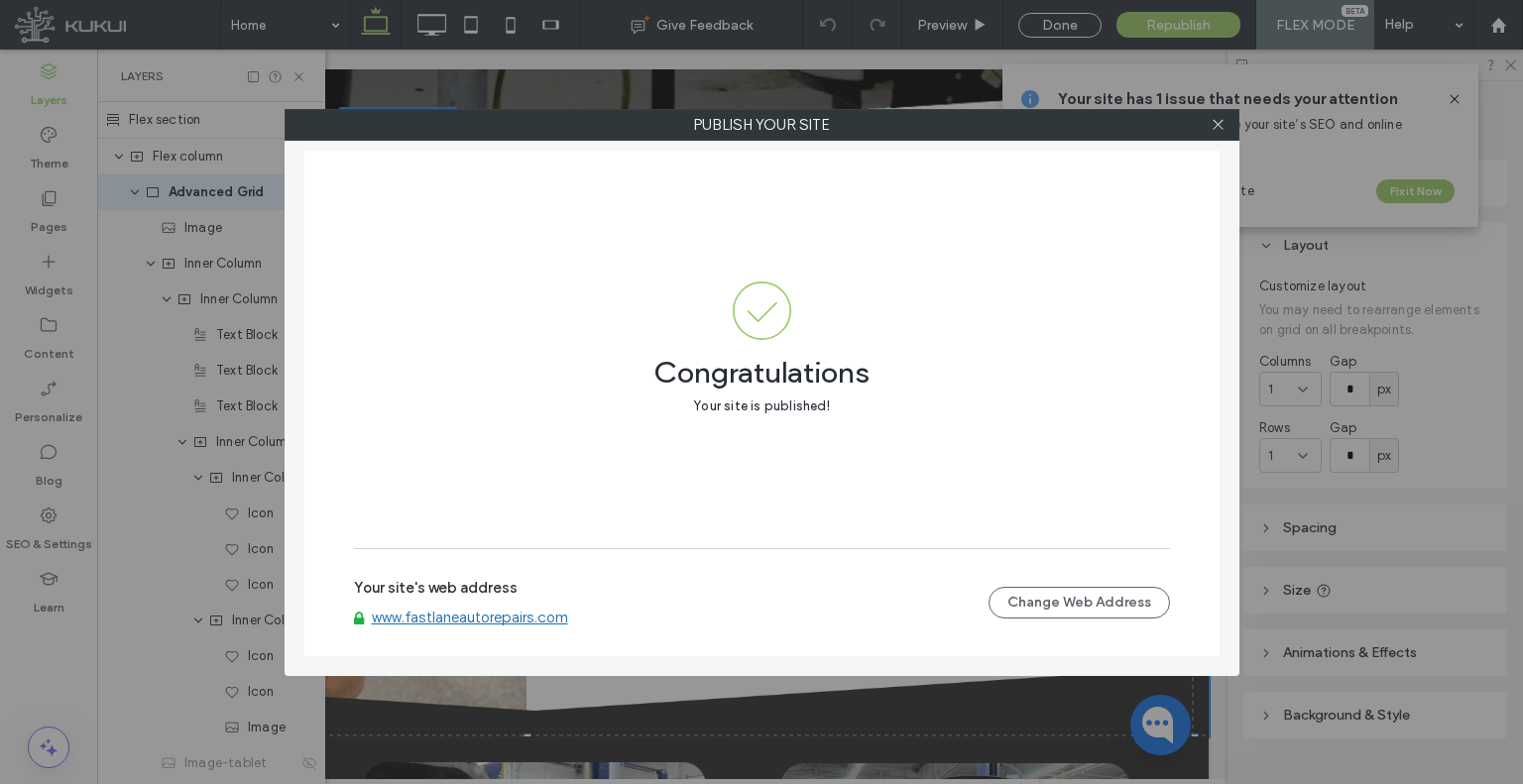 click at bounding box center [1219, 125] 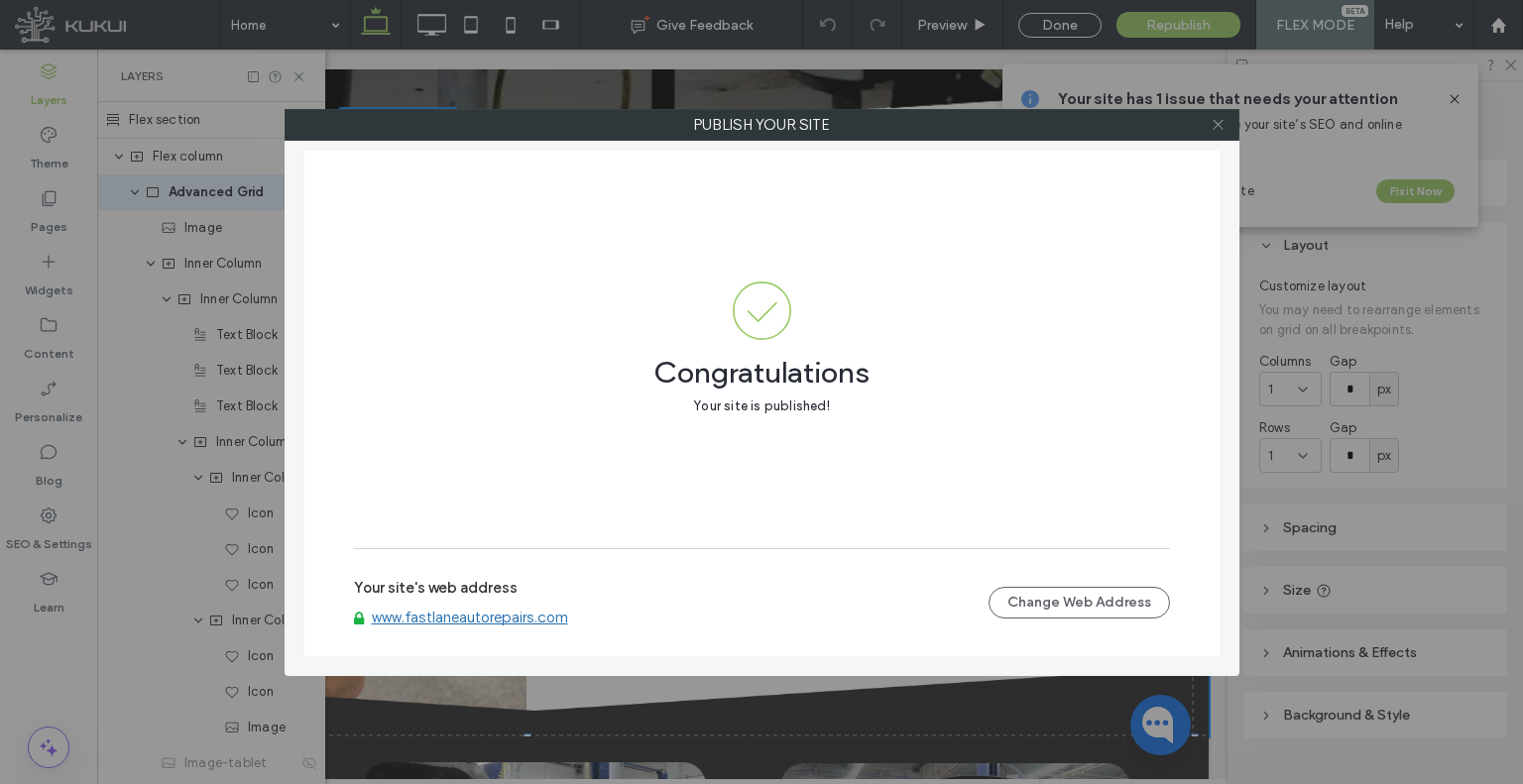click at bounding box center (1218, 125) 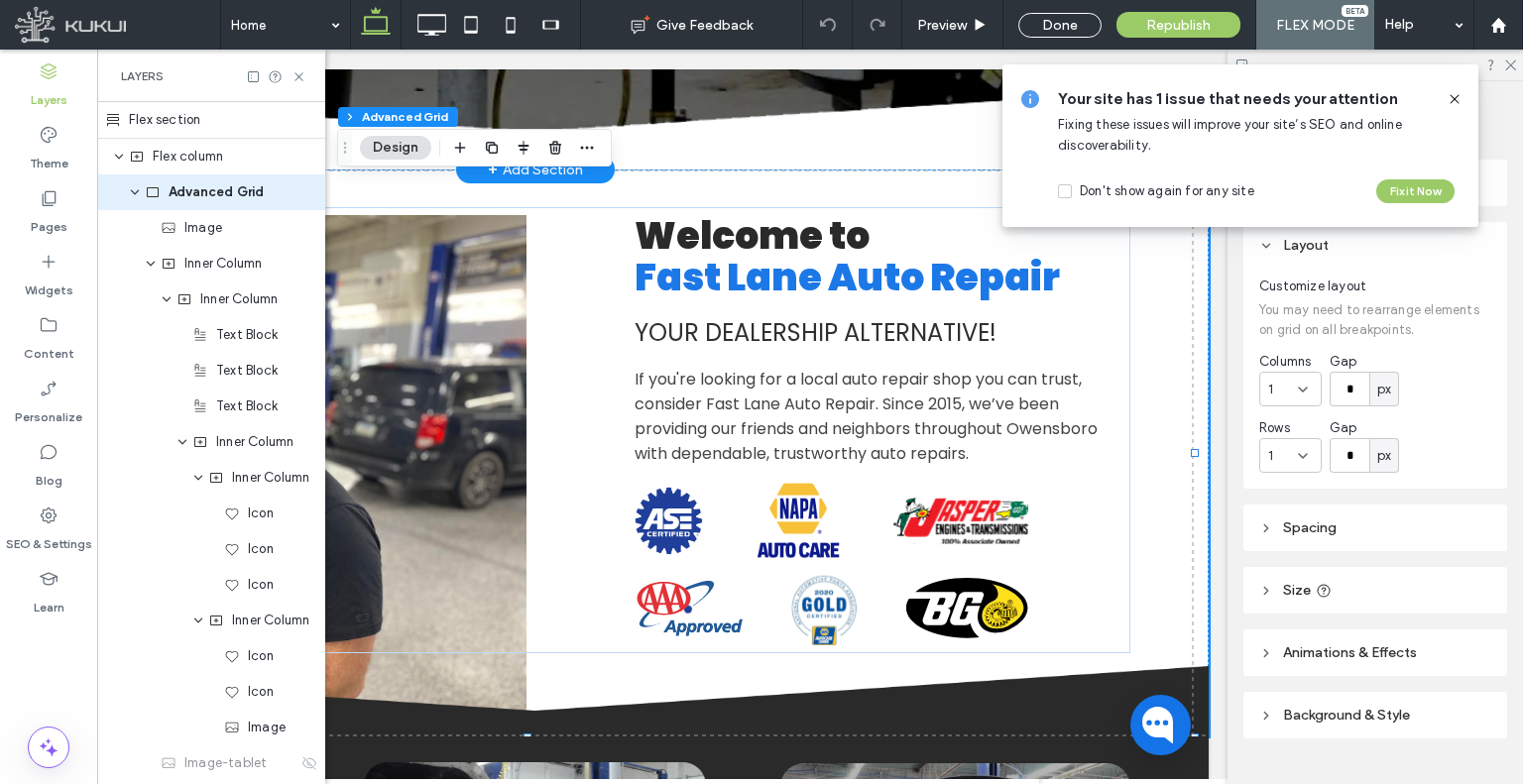 click on "Your site has 1 issue that needs your attention Fixing these issues will improve your site’s SEO and online discoverability. Don't show again for any site Fix it Now" at bounding box center (1240, 146) 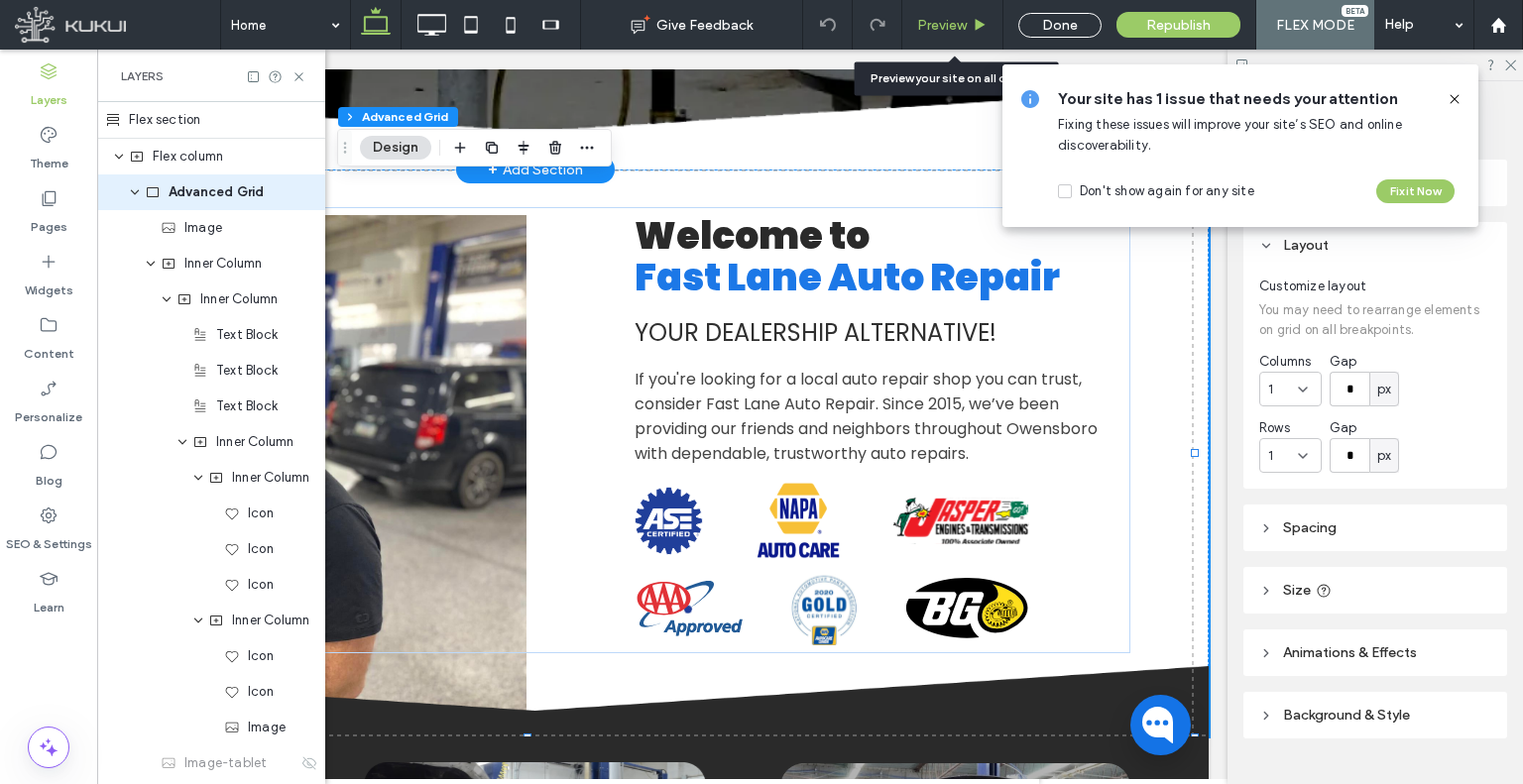 click on "Preview" at bounding box center [942, 25] 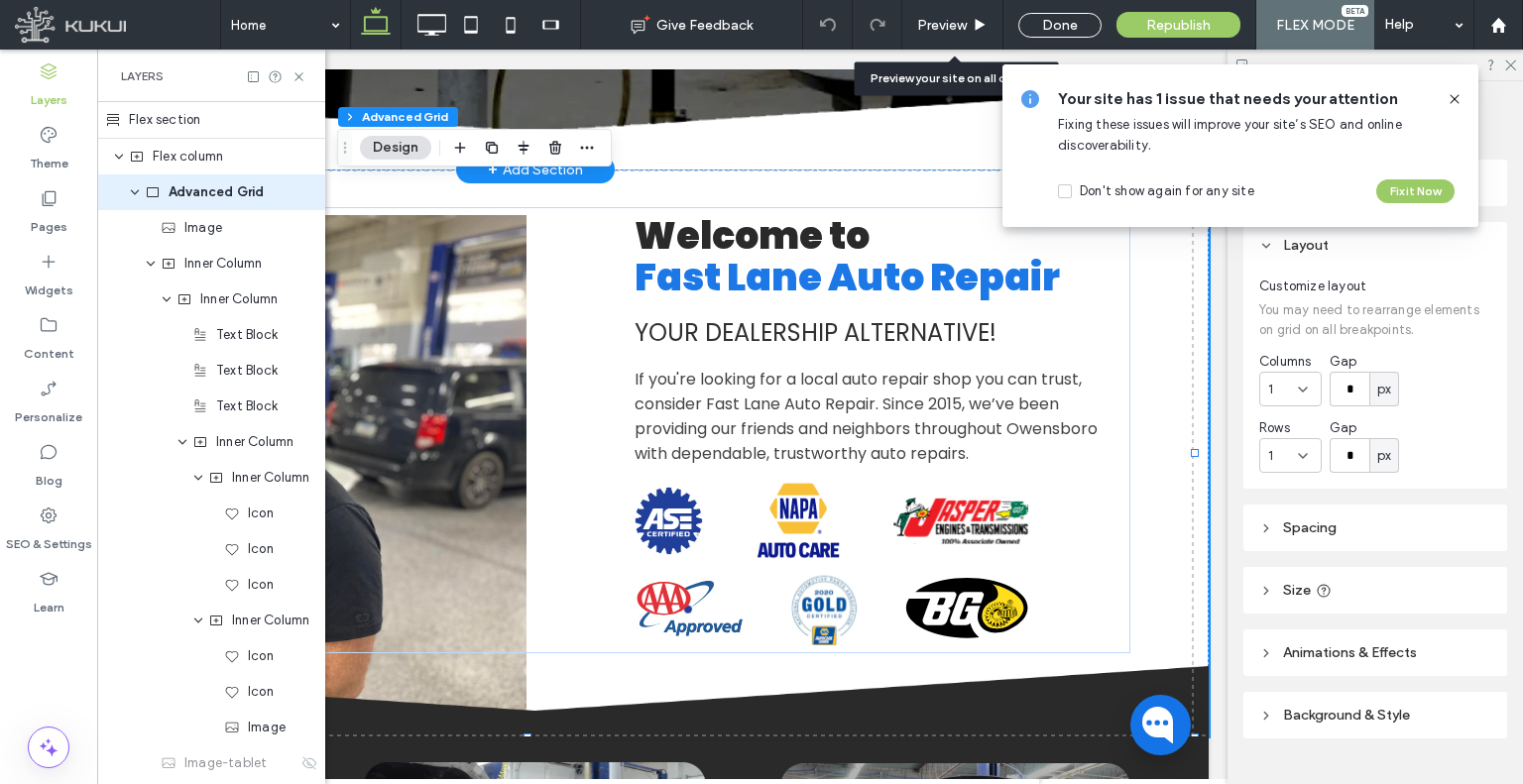 click at bounding box center [1455, 99] 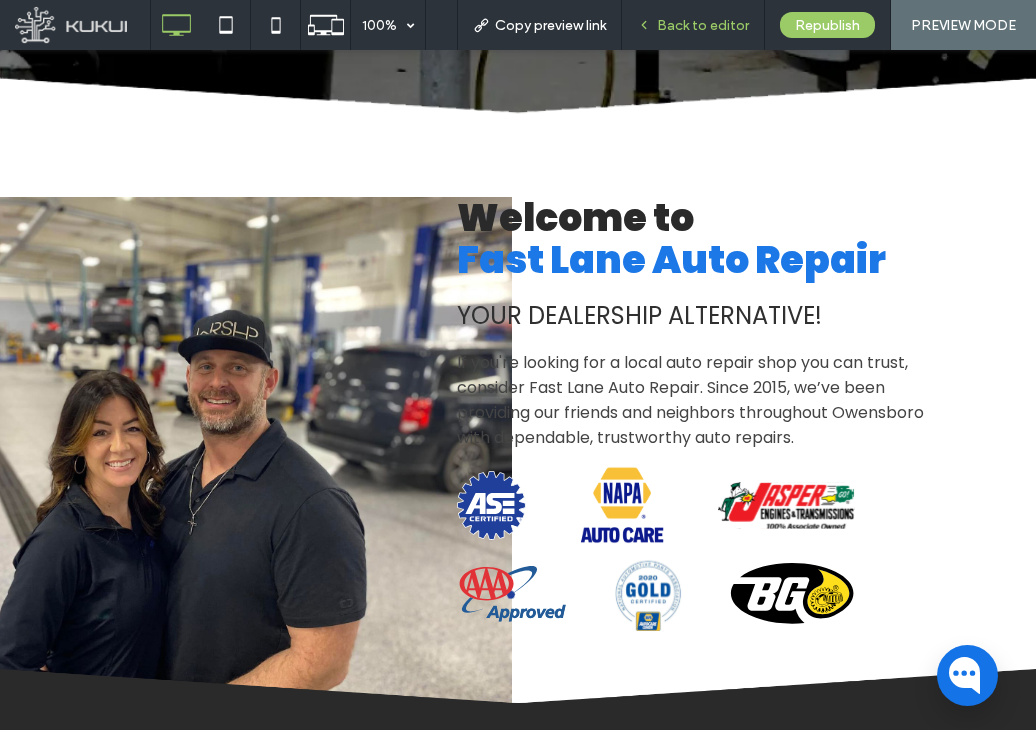 click on "Back to editor" at bounding box center (703, 25) 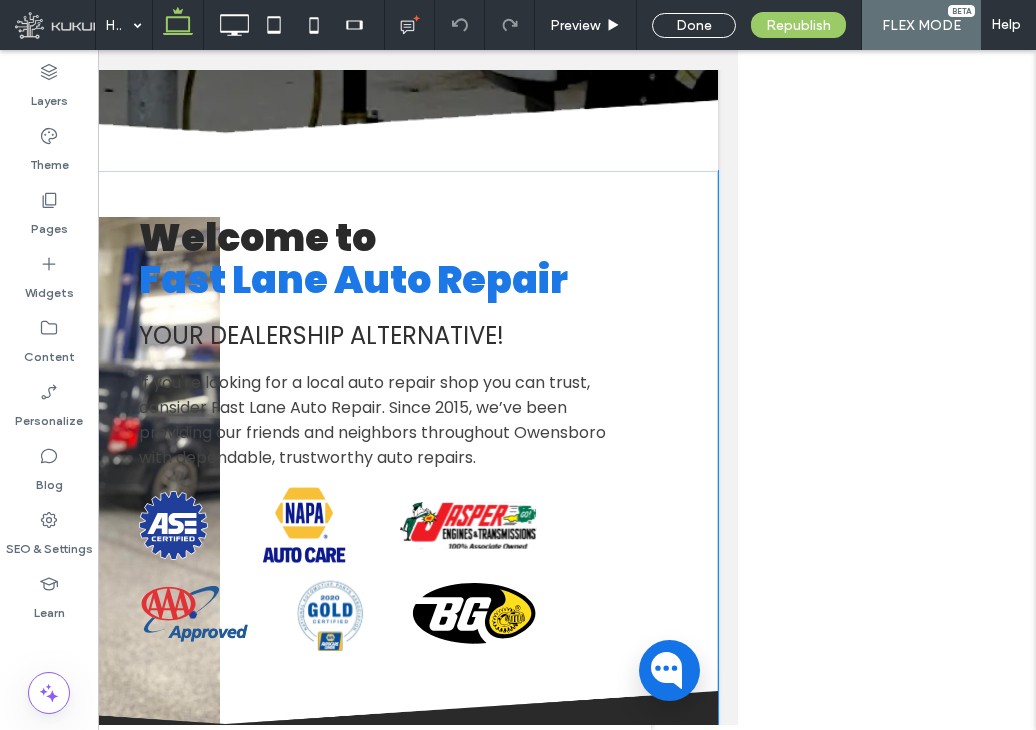 scroll, scrollTop: 0, scrollLeft: 298, axis: horizontal 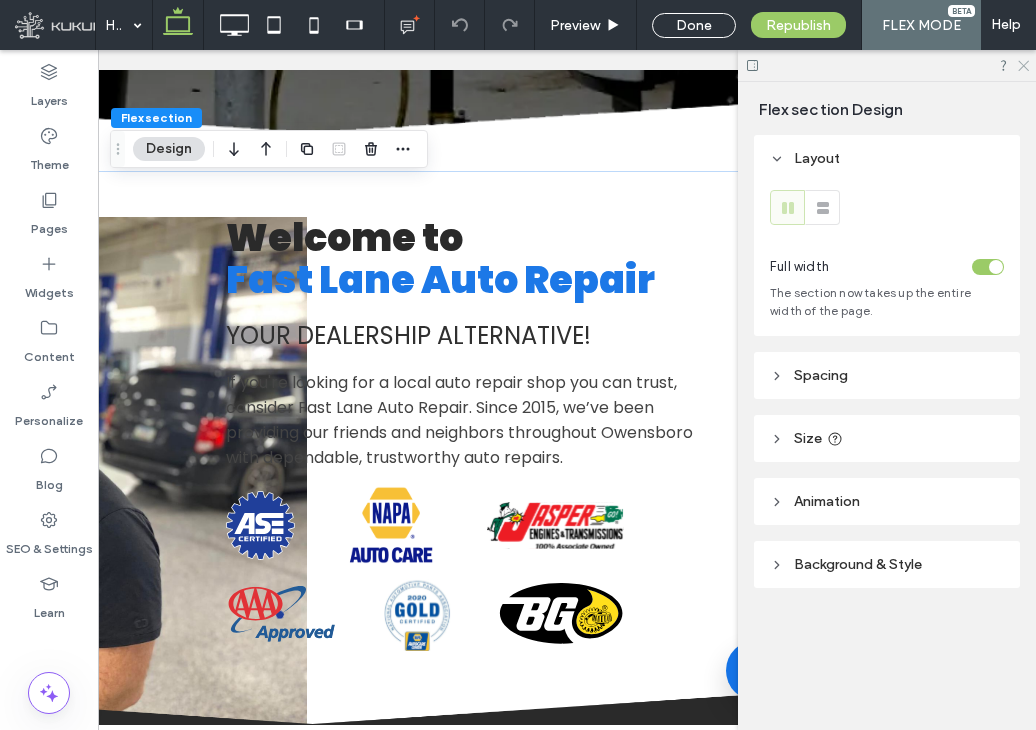 click 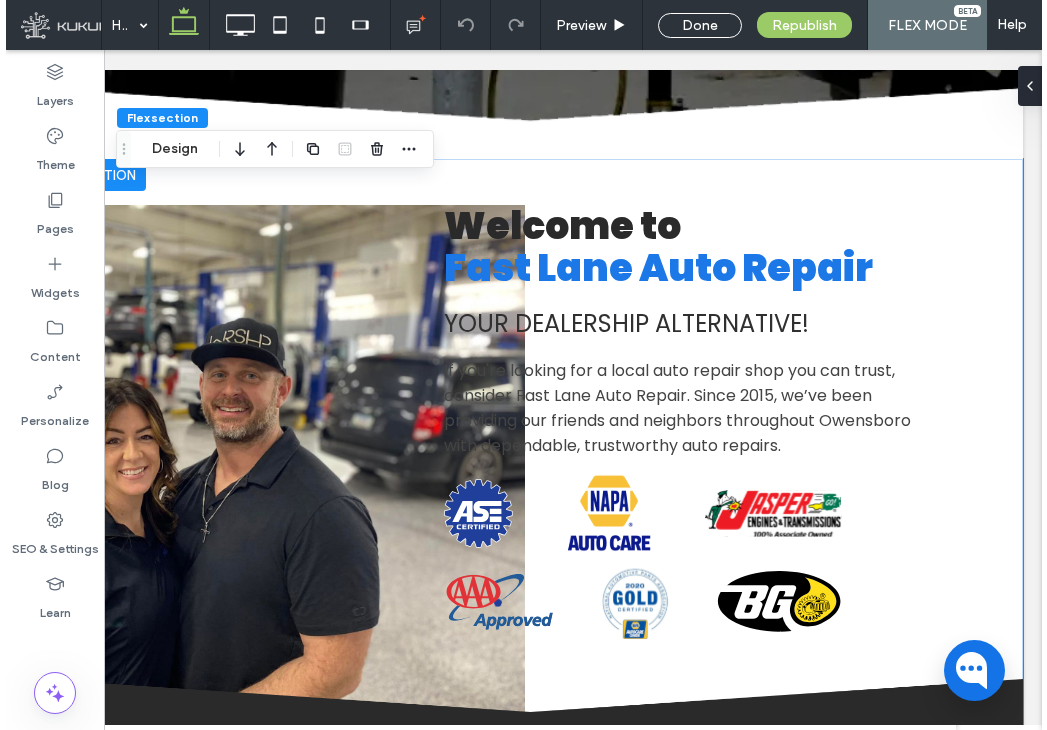 scroll, scrollTop: 914, scrollLeft: 0, axis: vertical 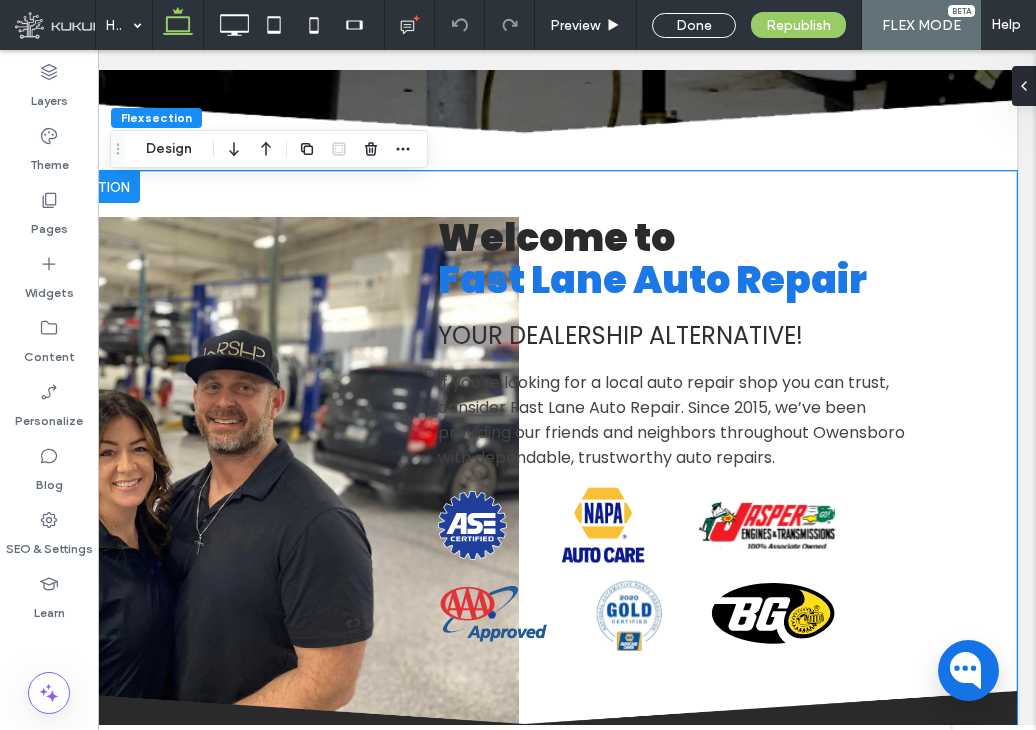 click 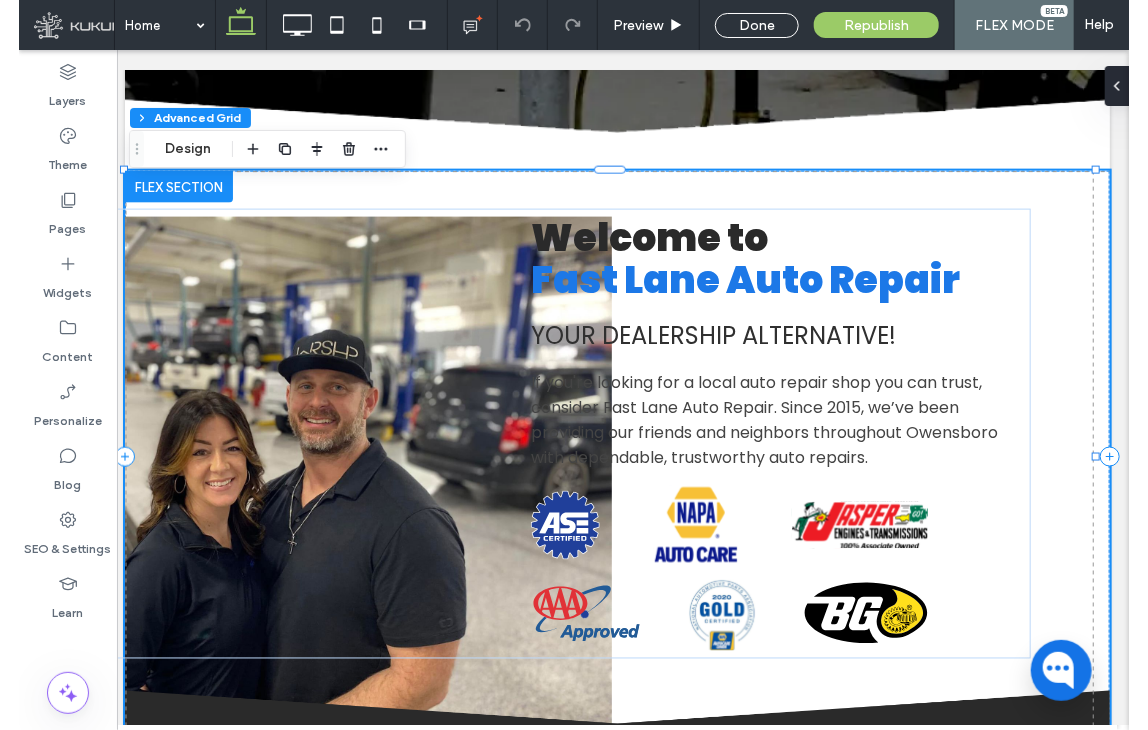 scroll, scrollTop: 0, scrollLeft: 0, axis: both 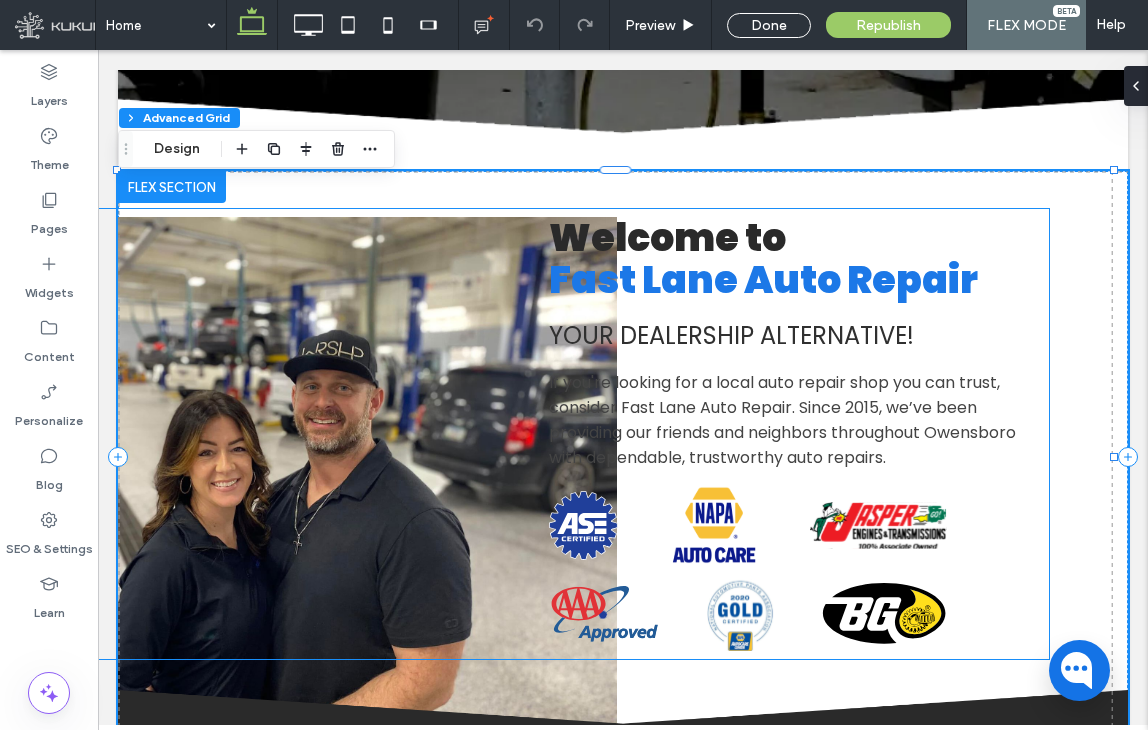 click on "If you're looking for a local auto repair shop you can trust, consider Fast Lane Auto Repair. Since 2015, we’ve been providing our friends and neighbors throughout Owensboro with dependable, trustworthy auto repairs." at bounding box center (782, 420) 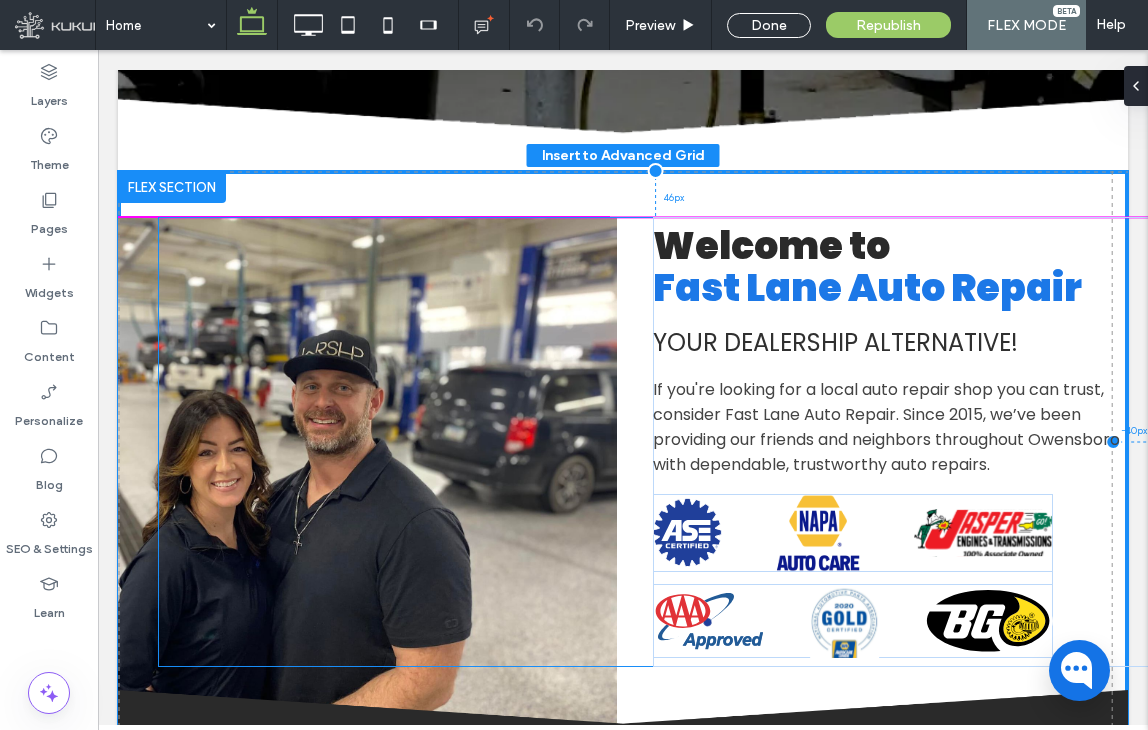 drag, startPoint x: 445, startPoint y: 370, endPoint x: 564, endPoint y: 377, distance: 119.2057 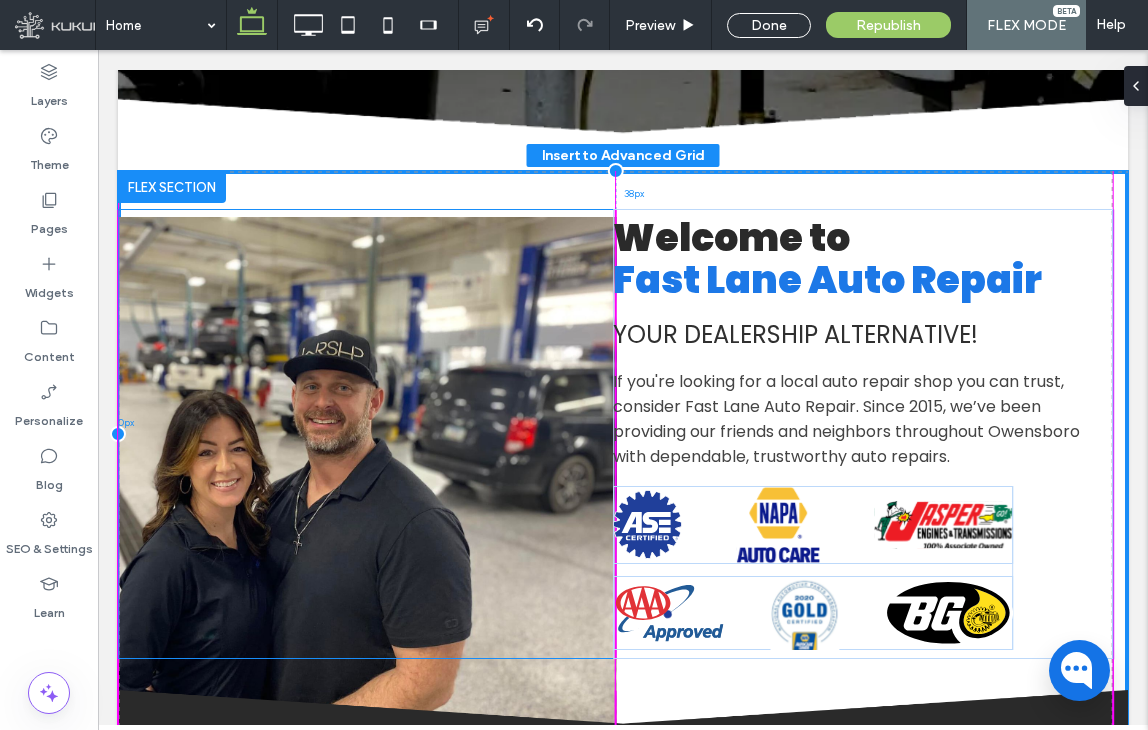 drag, startPoint x: 569, startPoint y: 303, endPoint x: 532, endPoint y: 295, distance: 37.85499 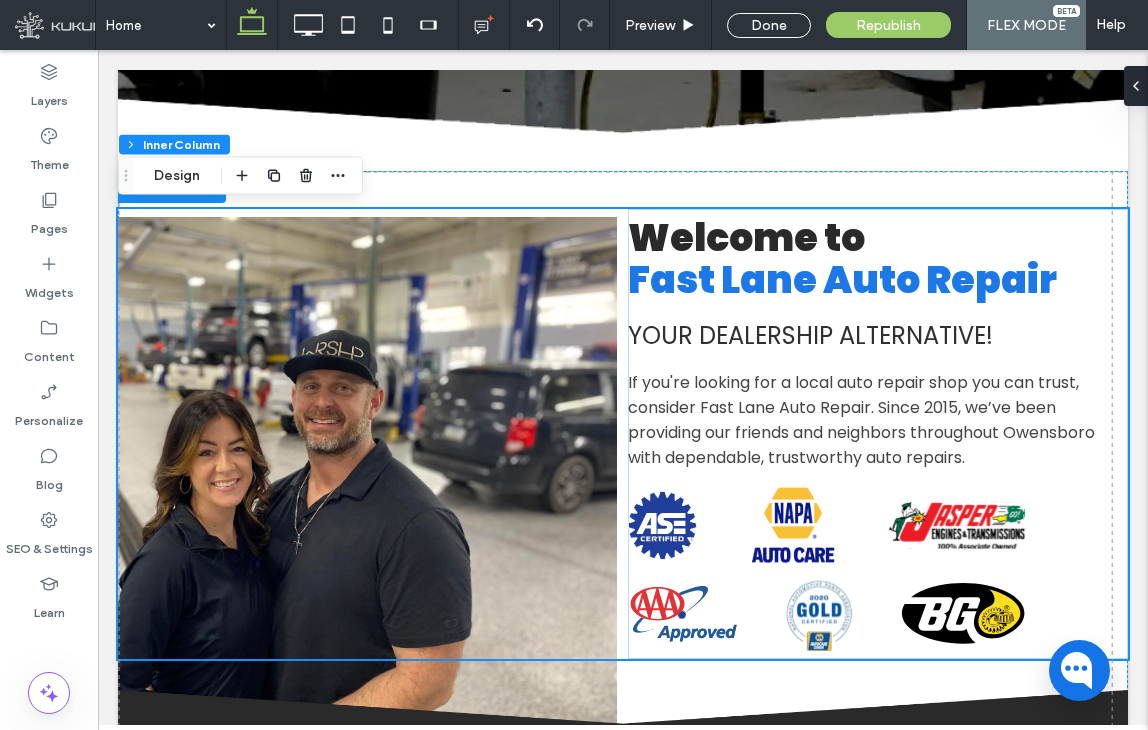 click on "Welcome to Fast Lane Auto Repair
Your Dealers hip Alternative!
If you're looking for a local auto repair shop you can trust, consider Fast Lane Auto Repair. Since 2015, we’ve been providing our friends and neighbors throughout Owensboro with dependable, trustworthy auto repairs.
ASE Certified Logo | Fast Lane Auto Repair
NAPA AutoCare | Fast Lane Auto Repair
Jasper Logo | Fast Lane Auto Repair
AAA Approved | Fast Lane Auto Repair
Gold Certified Logo | Fast Lane Auto Repair" at bounding box center (623, 434) 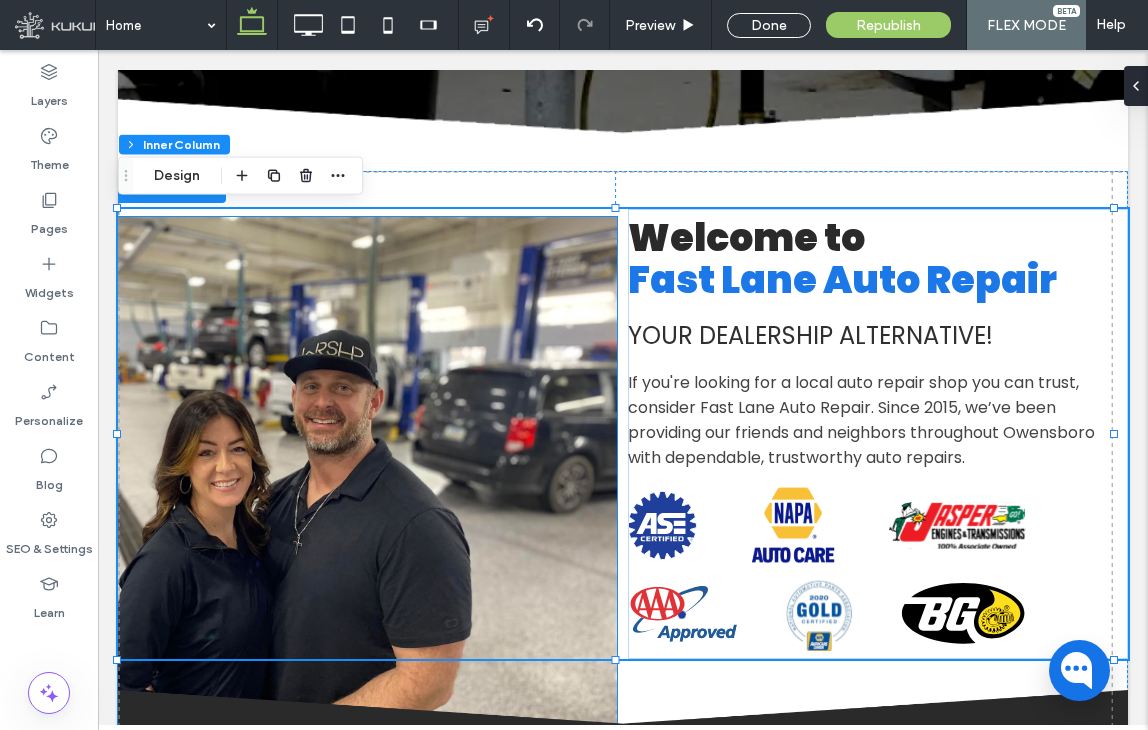 click at bounding box center (367, 480) 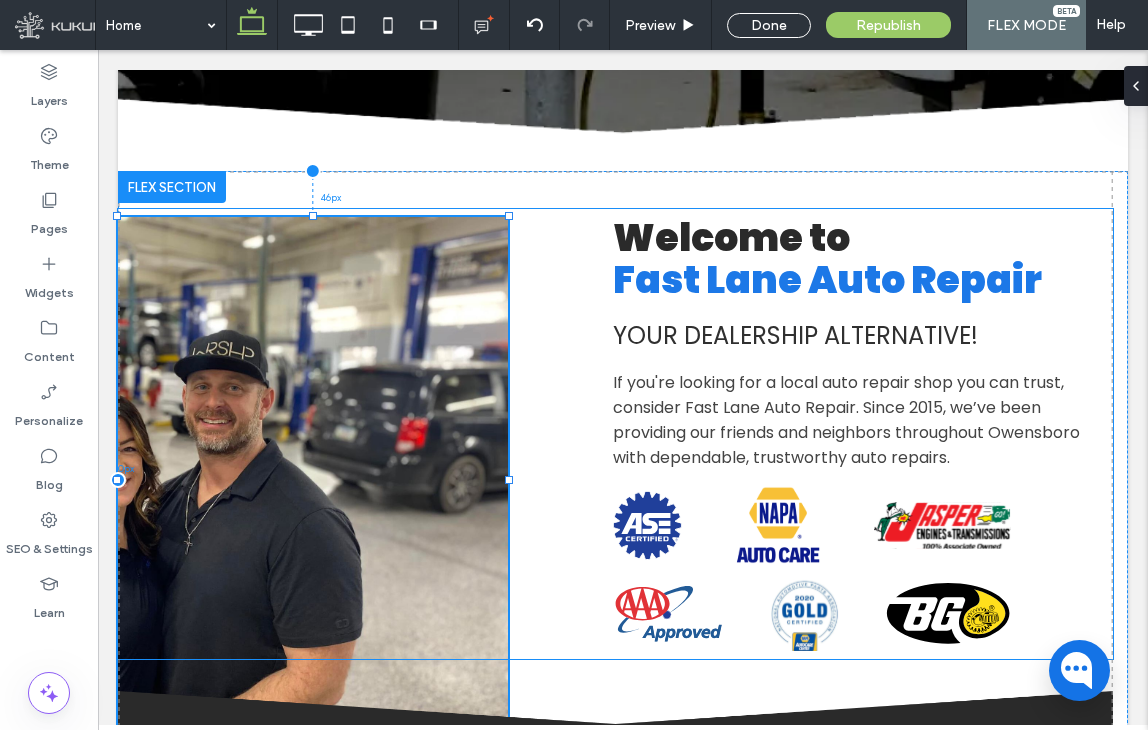 drag, startPoint x: 612, startPoint y: 477, endPoint x: 510, endPoint y: 475, distance: 102.01961 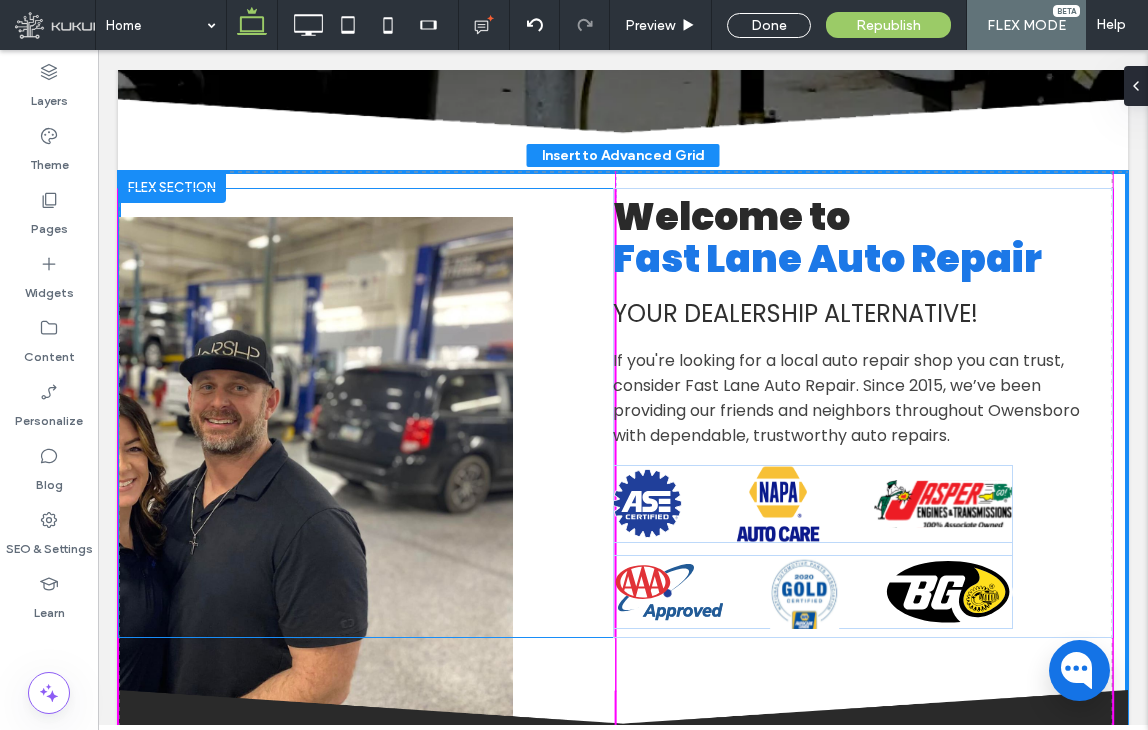 drag, startPoint x: 421, startPoint y: 529, endPoint x: 419, endPoint y: 508, distance: 21.095022 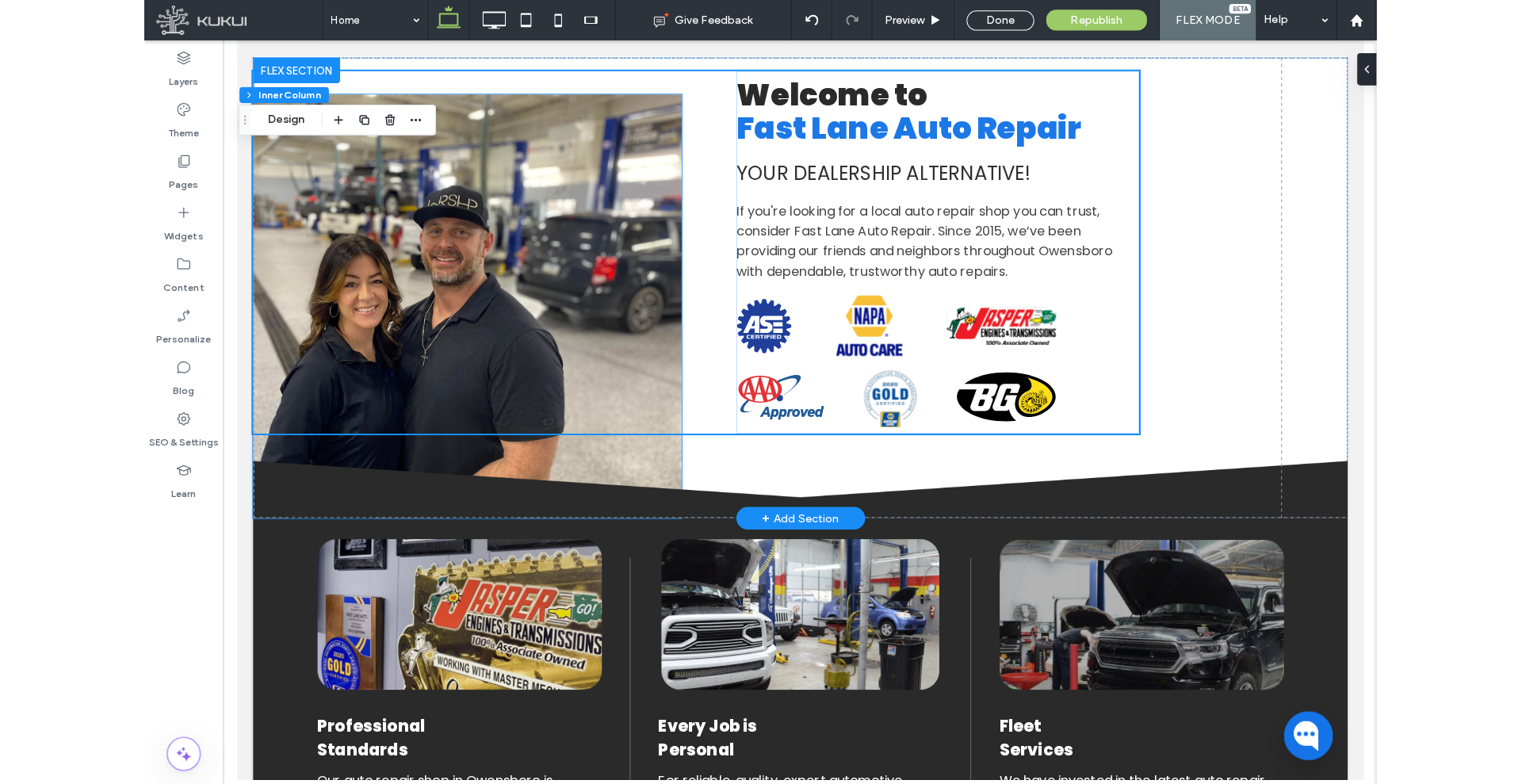 scroll, scrollTop: 804, scrollLeft: 0, axis: vertical 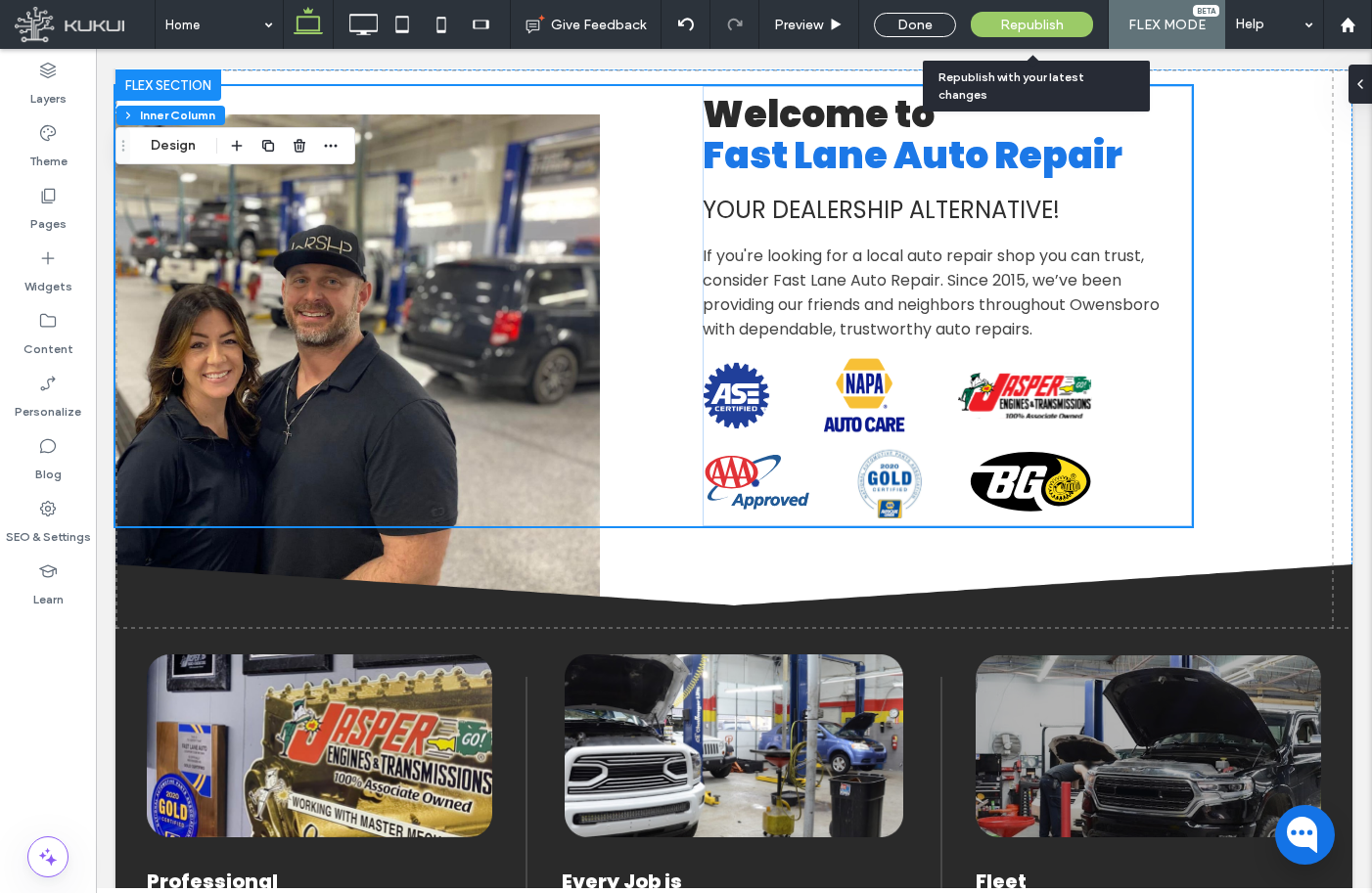 click on "Republish" at bounding box center [1031, 24] 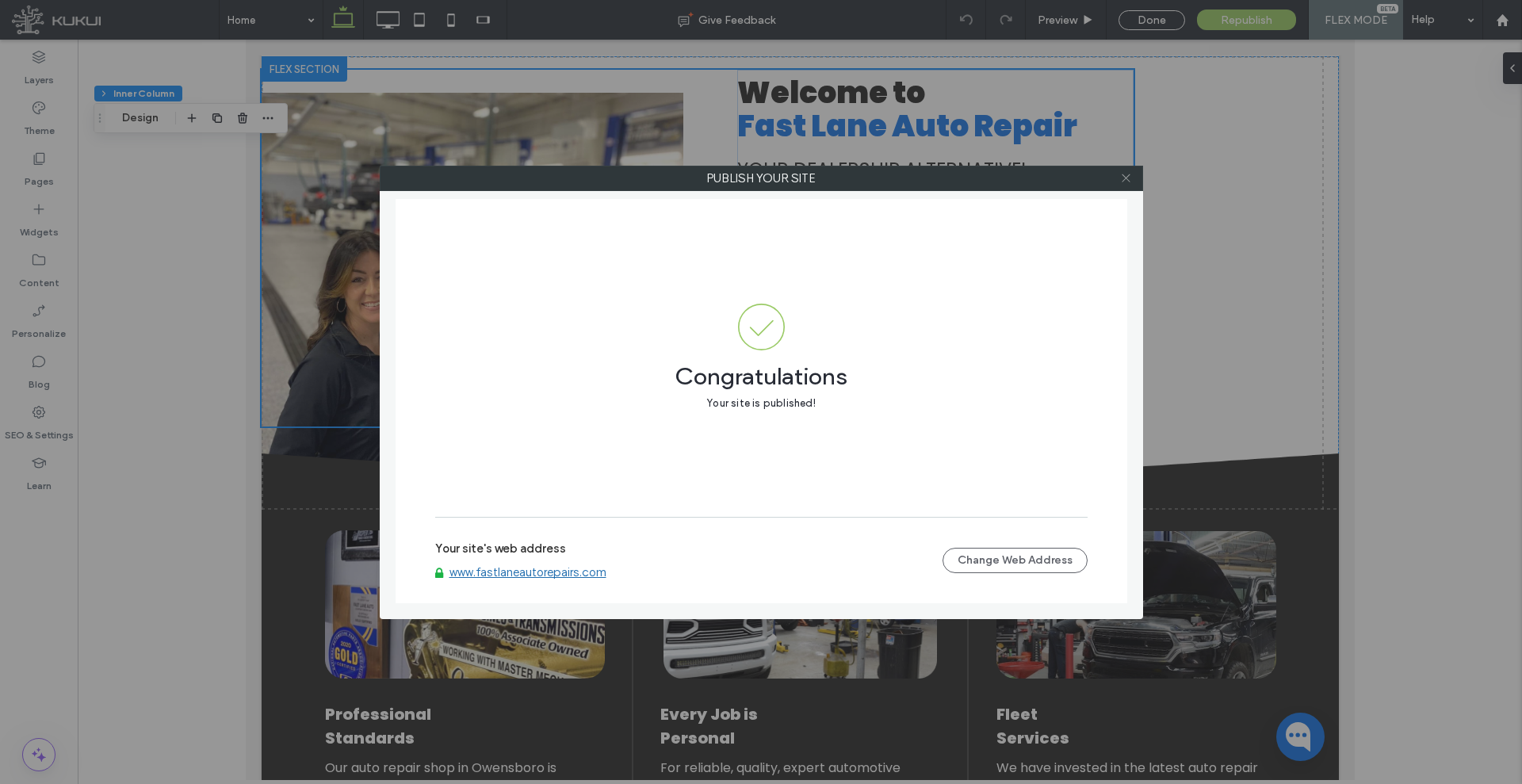 click 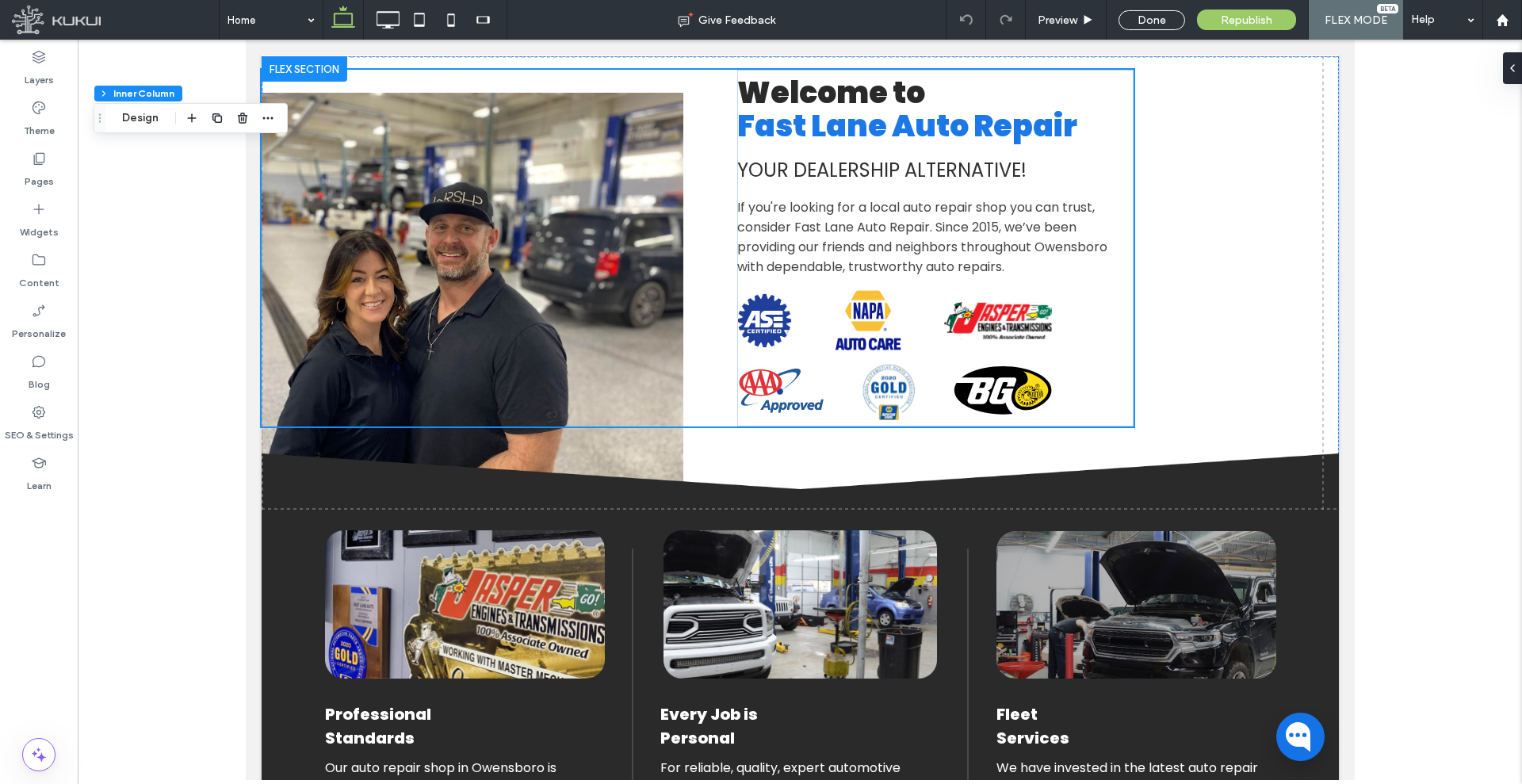 click 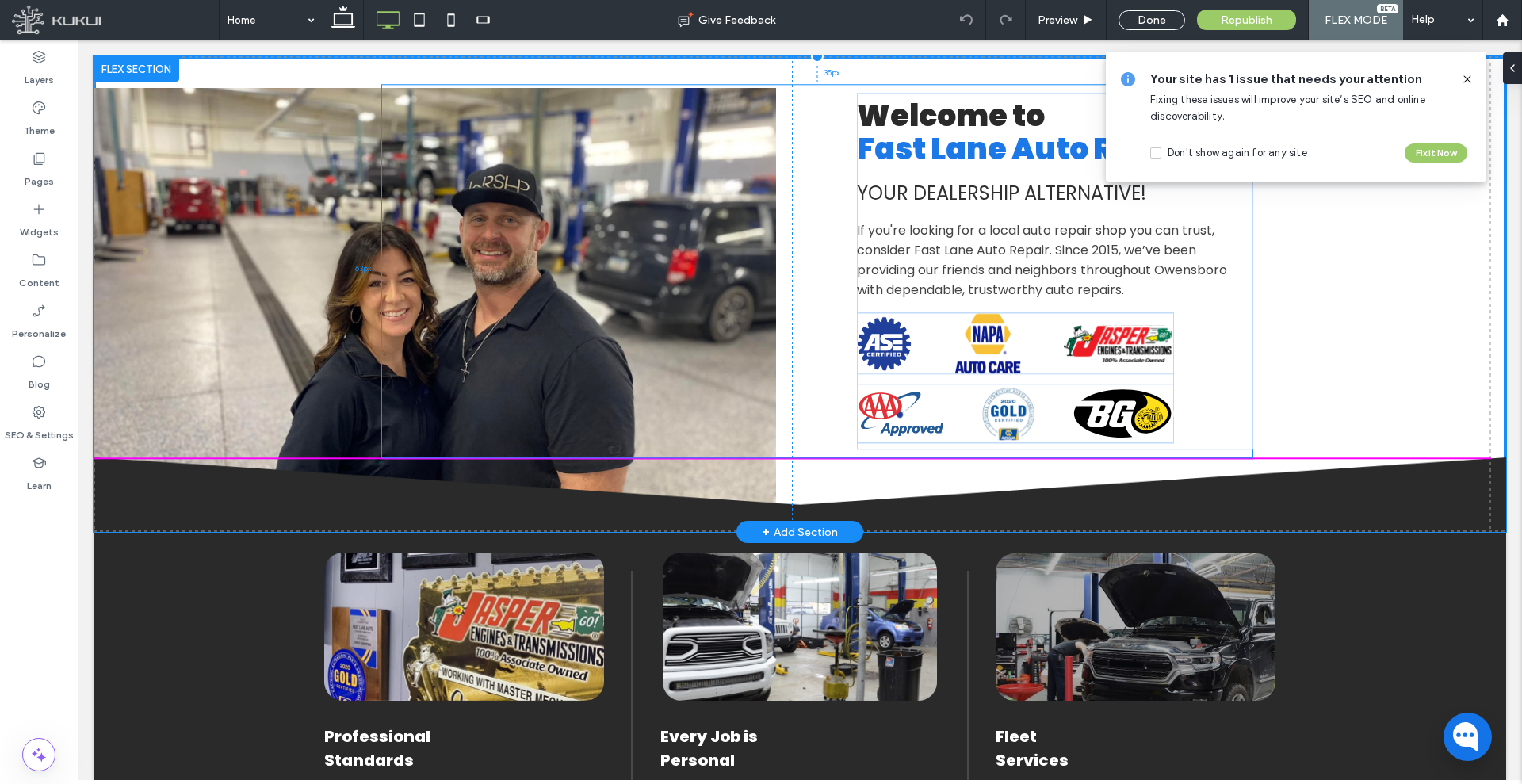 drag, startPoint x: 522, startPoint y: 294, endPoint x: 810, endPoint y: 290, distance: 288.02778 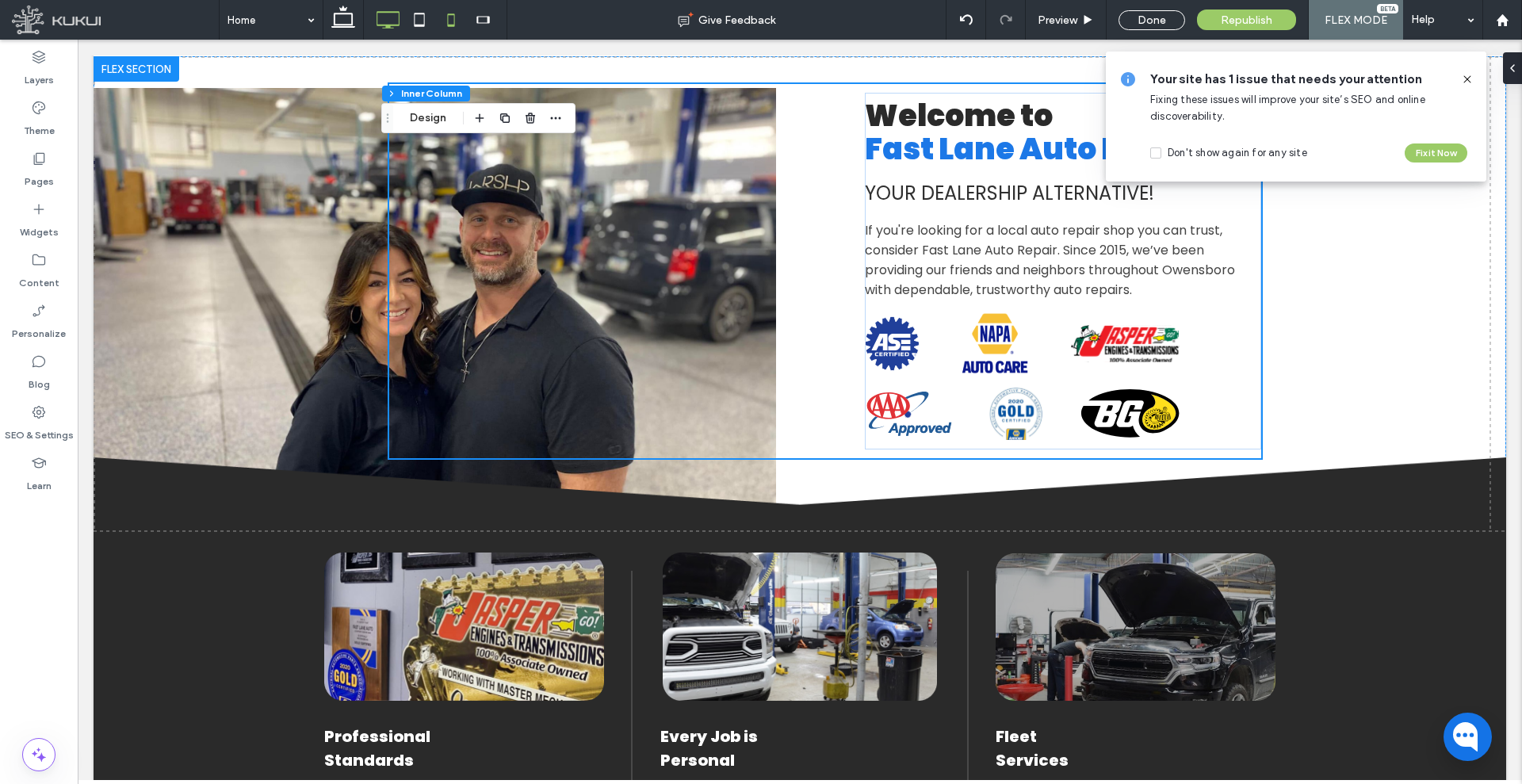 click 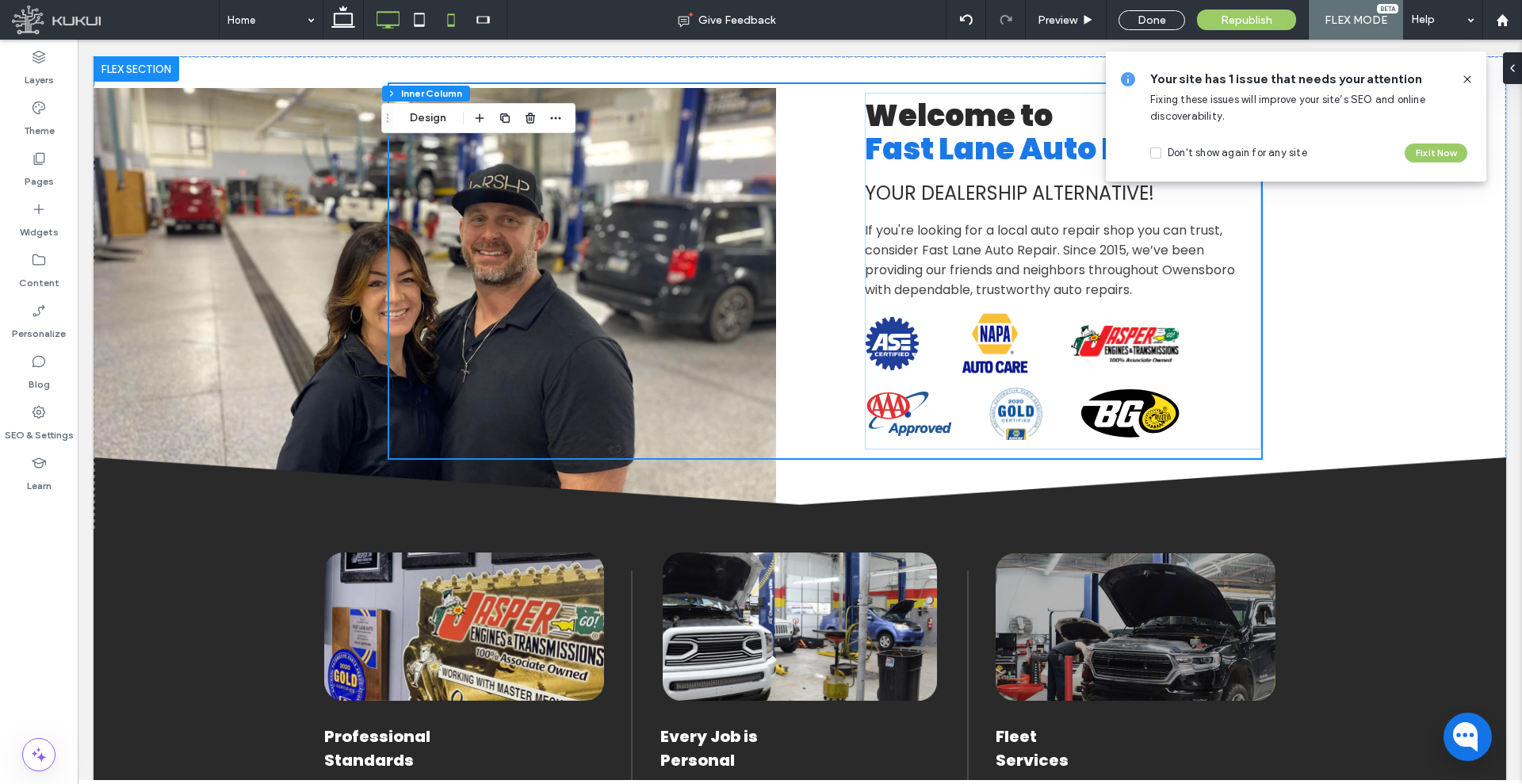 scroll, scrollTop: 0, scrollLeft: 0, axis: both 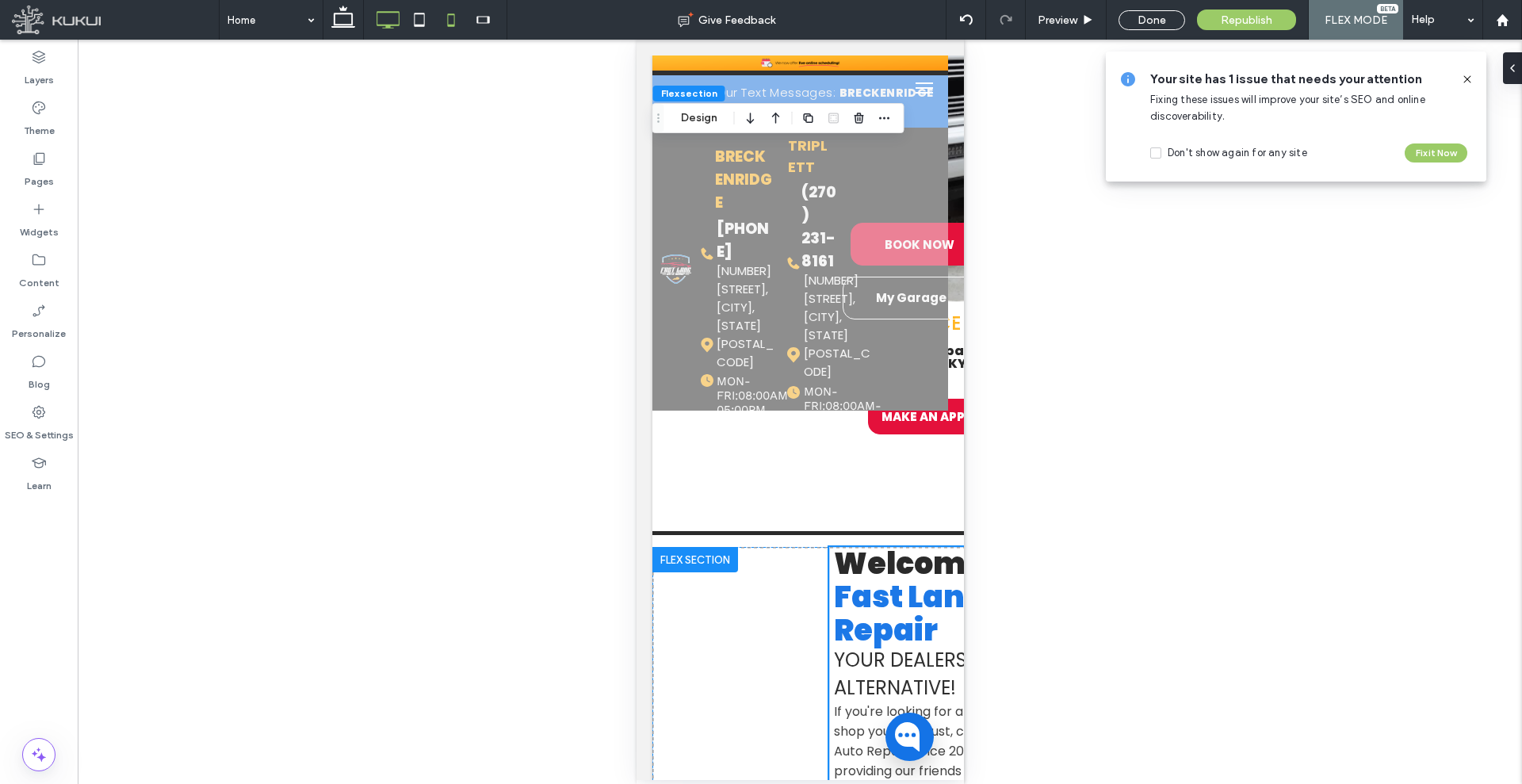 click 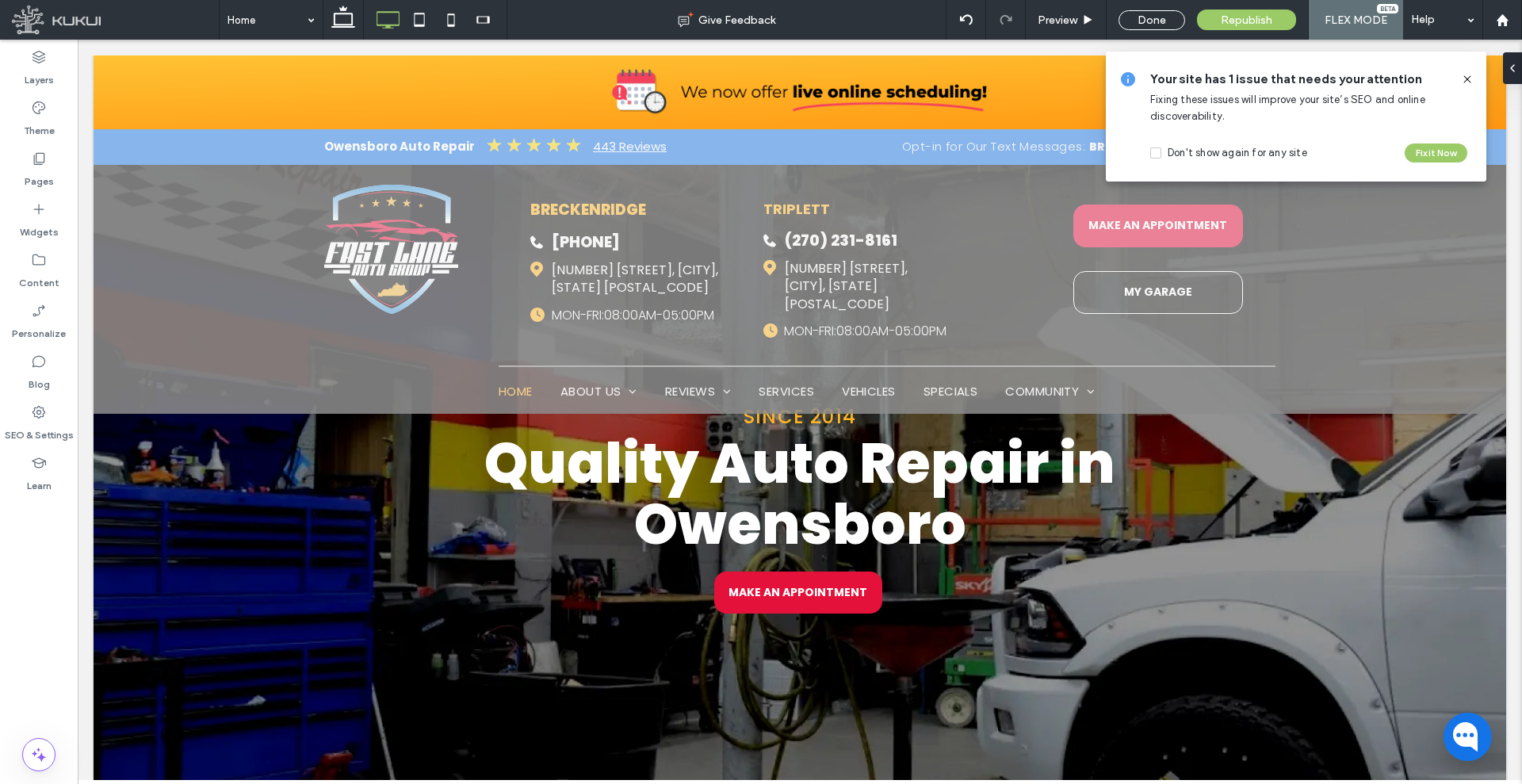 click 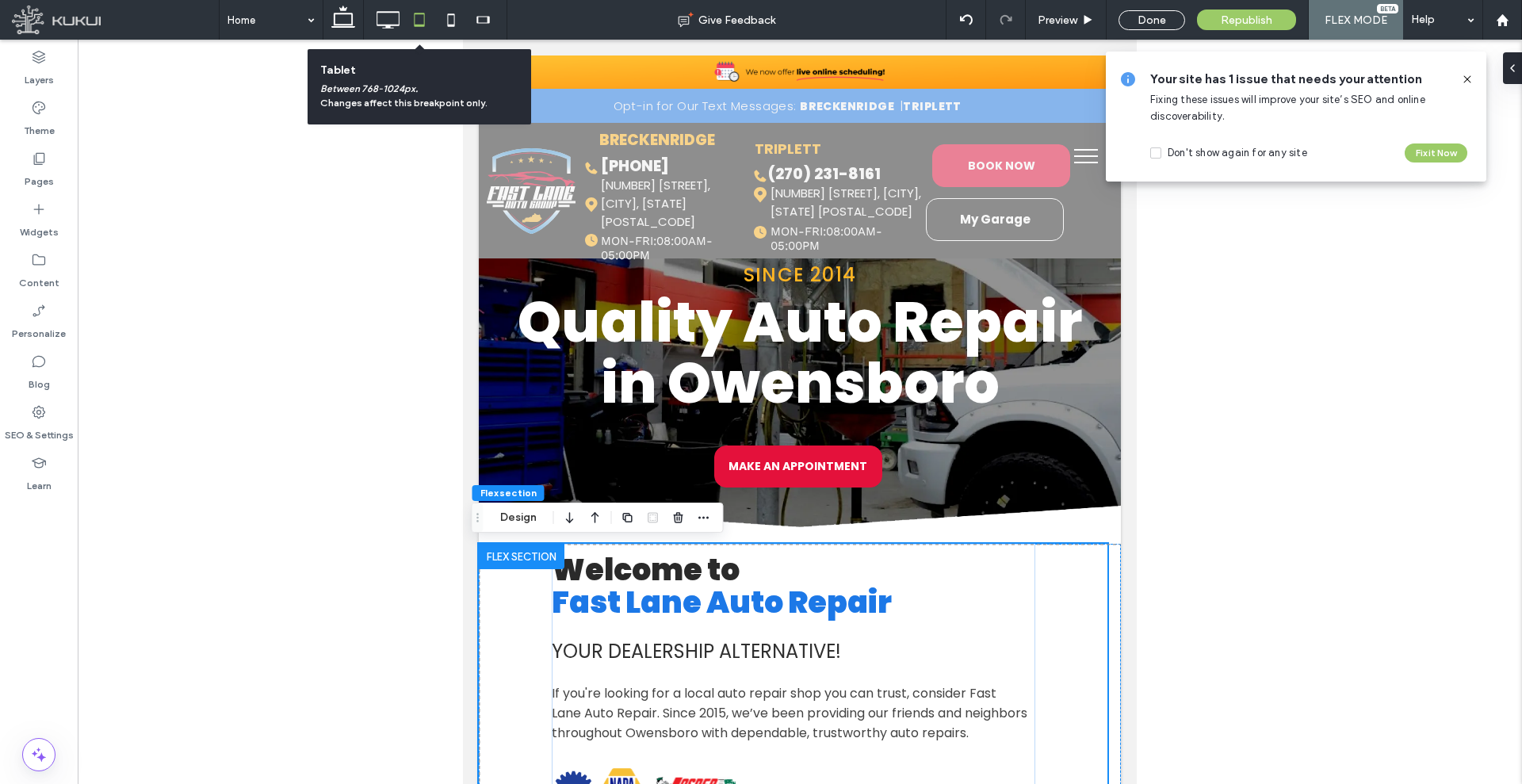 scroll, scrollTop: 251, scrollLeft: 0, axis: vertical 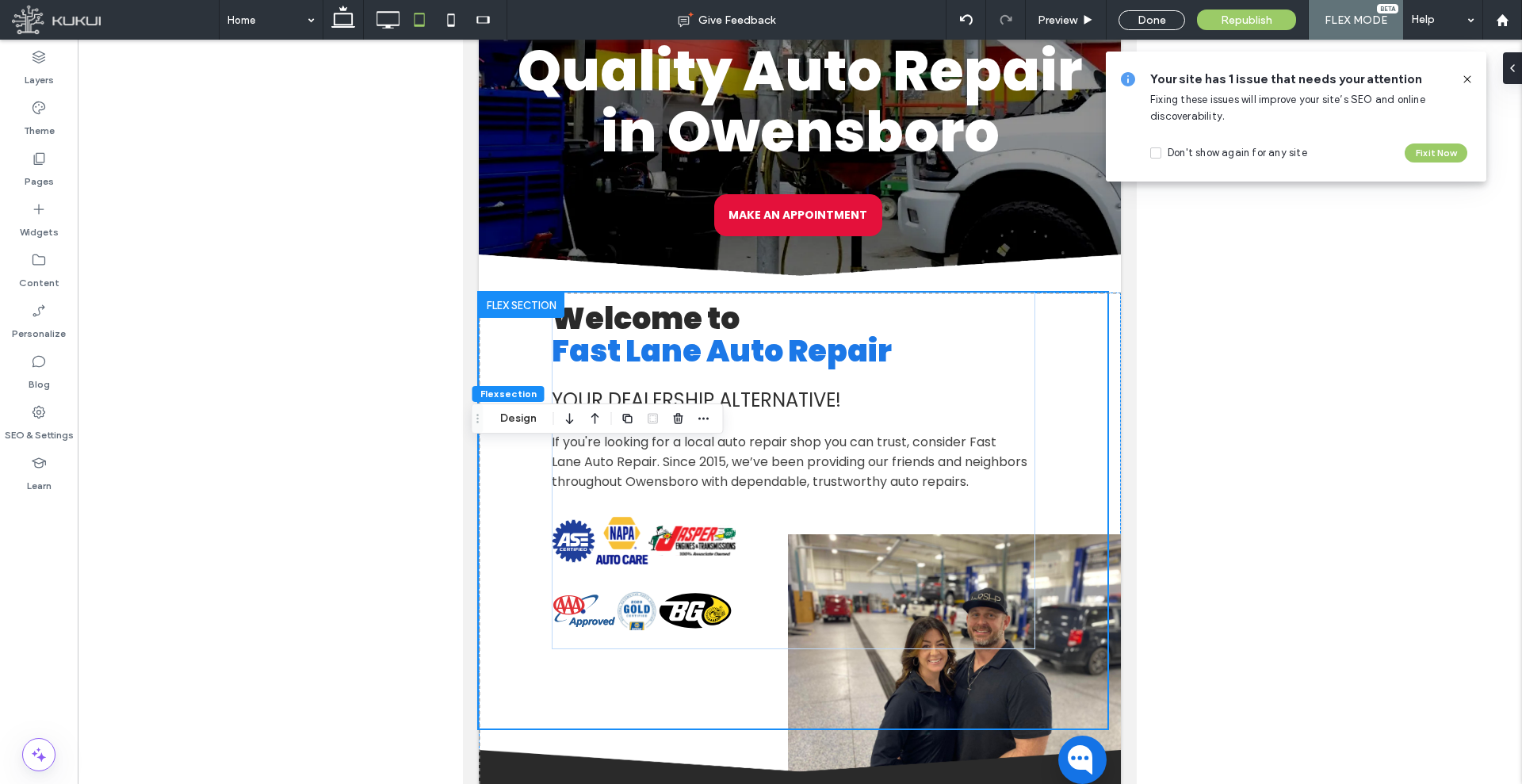 click at bounding box center [435, 20] 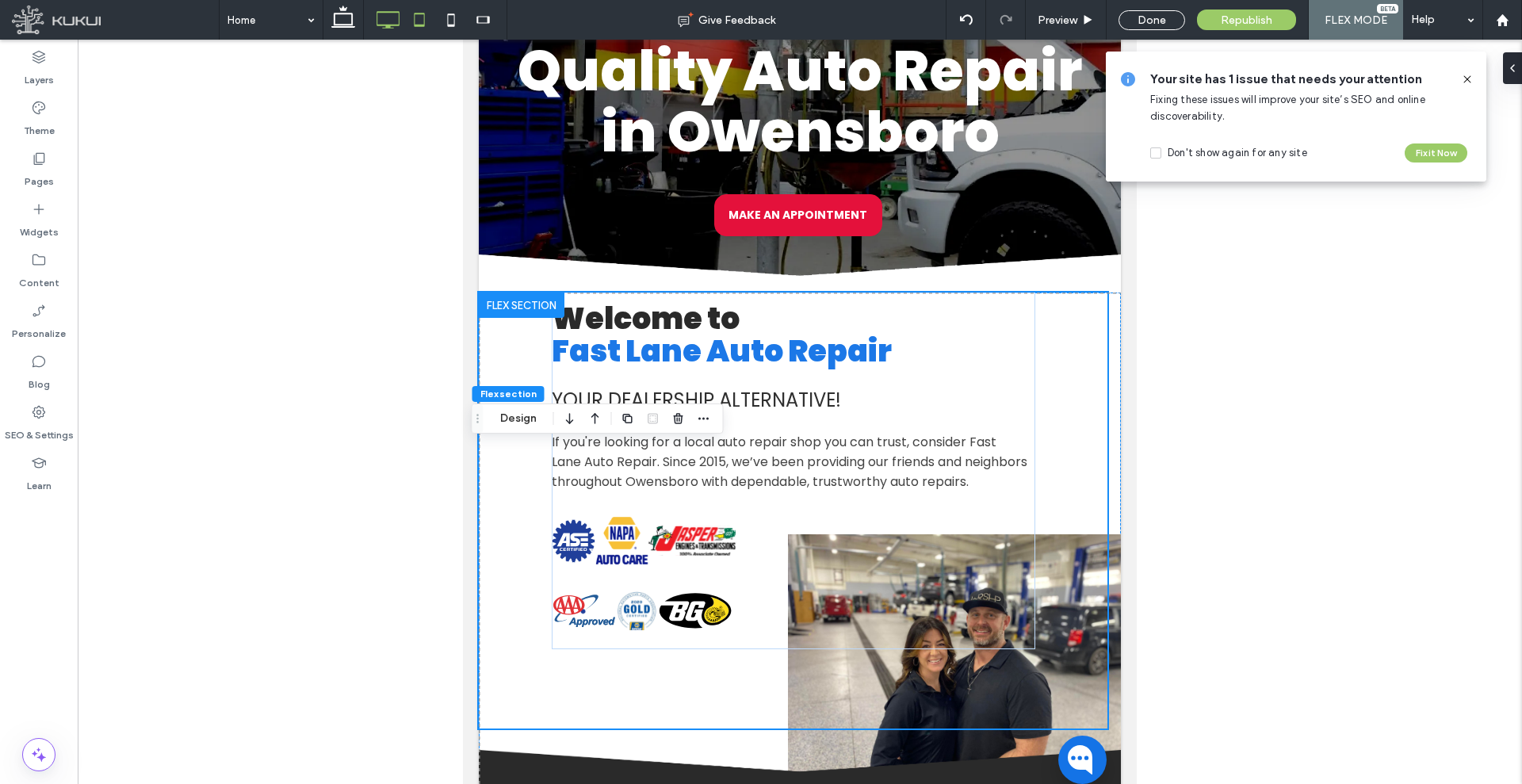 click 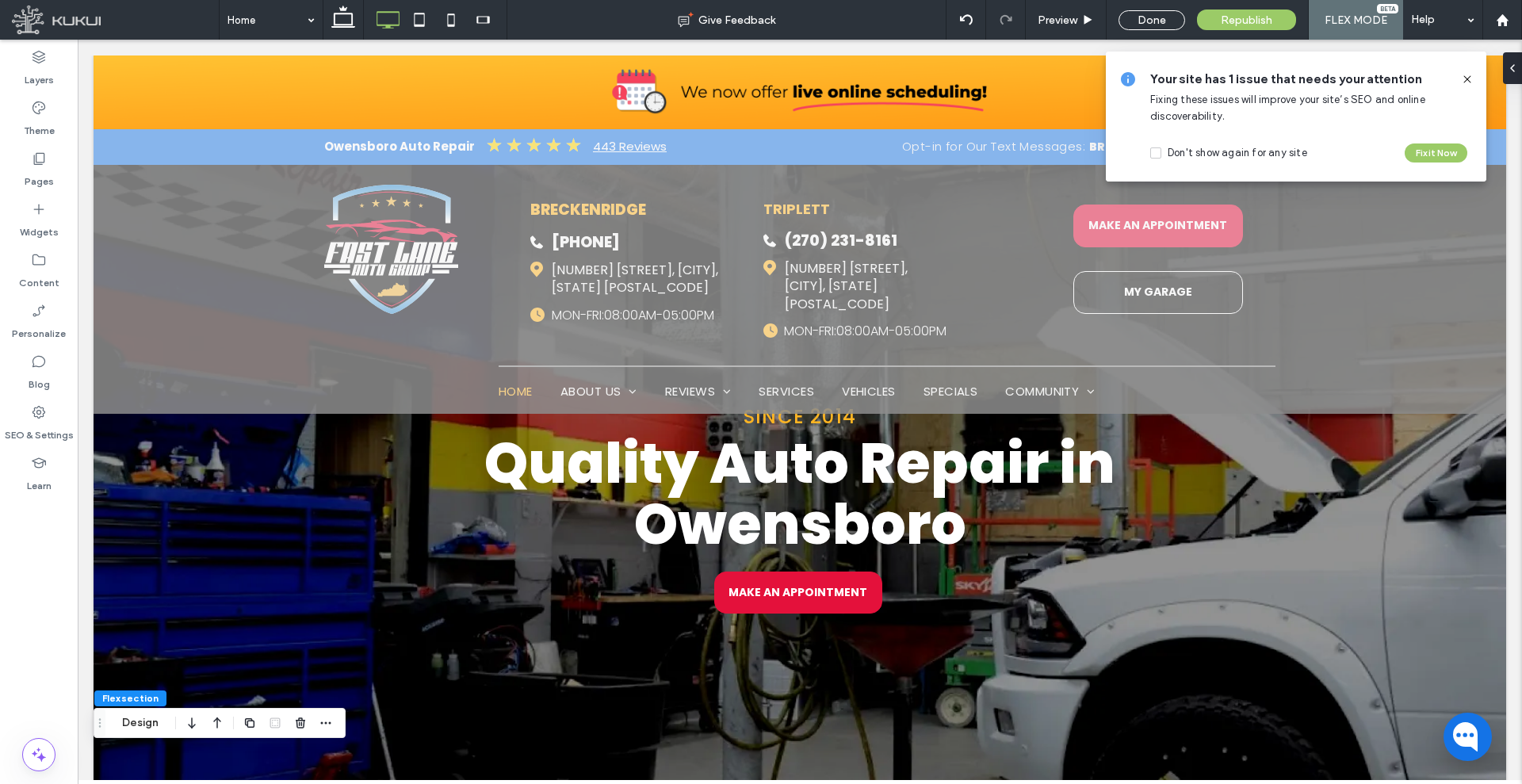 type on "***" 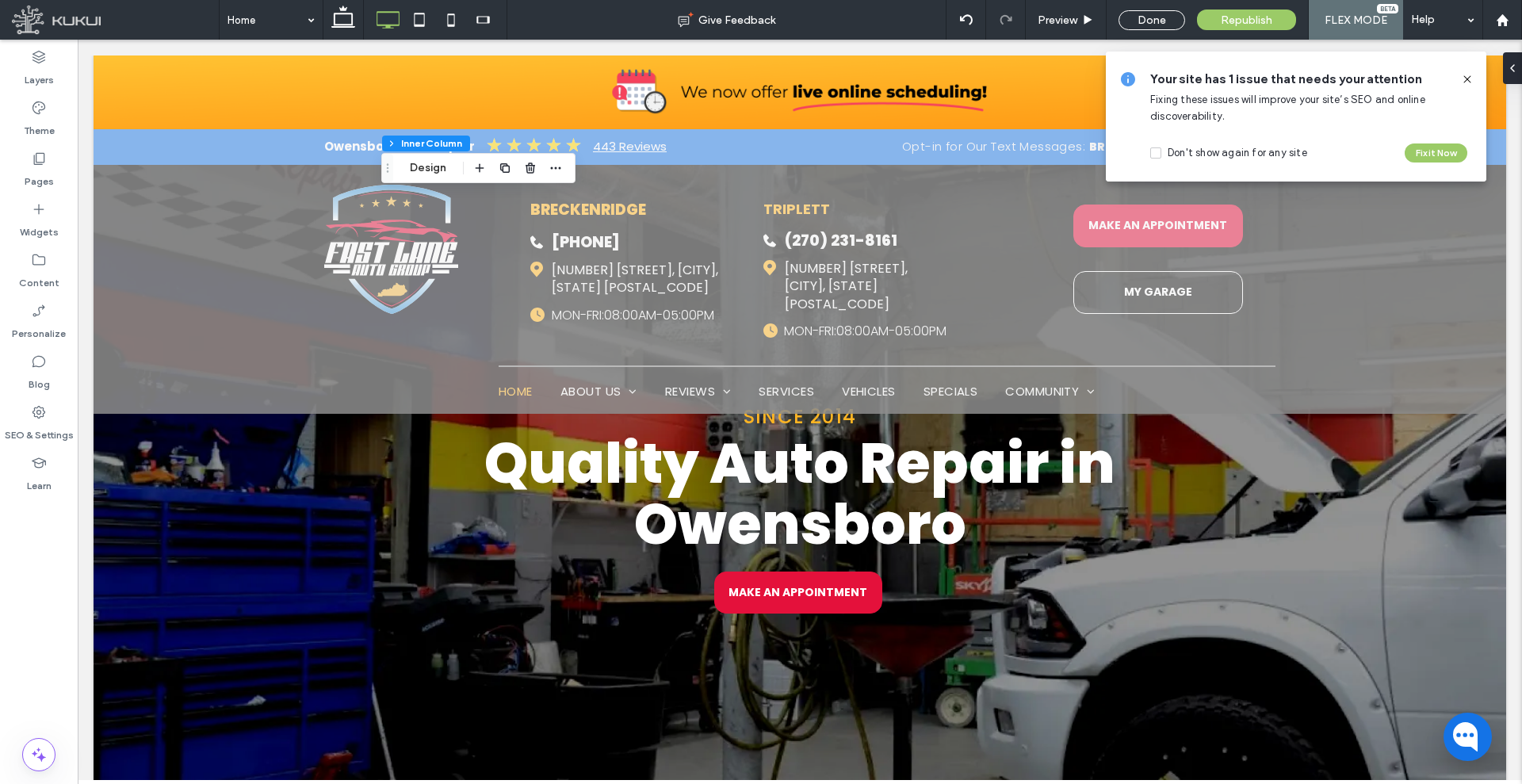 type on "**" 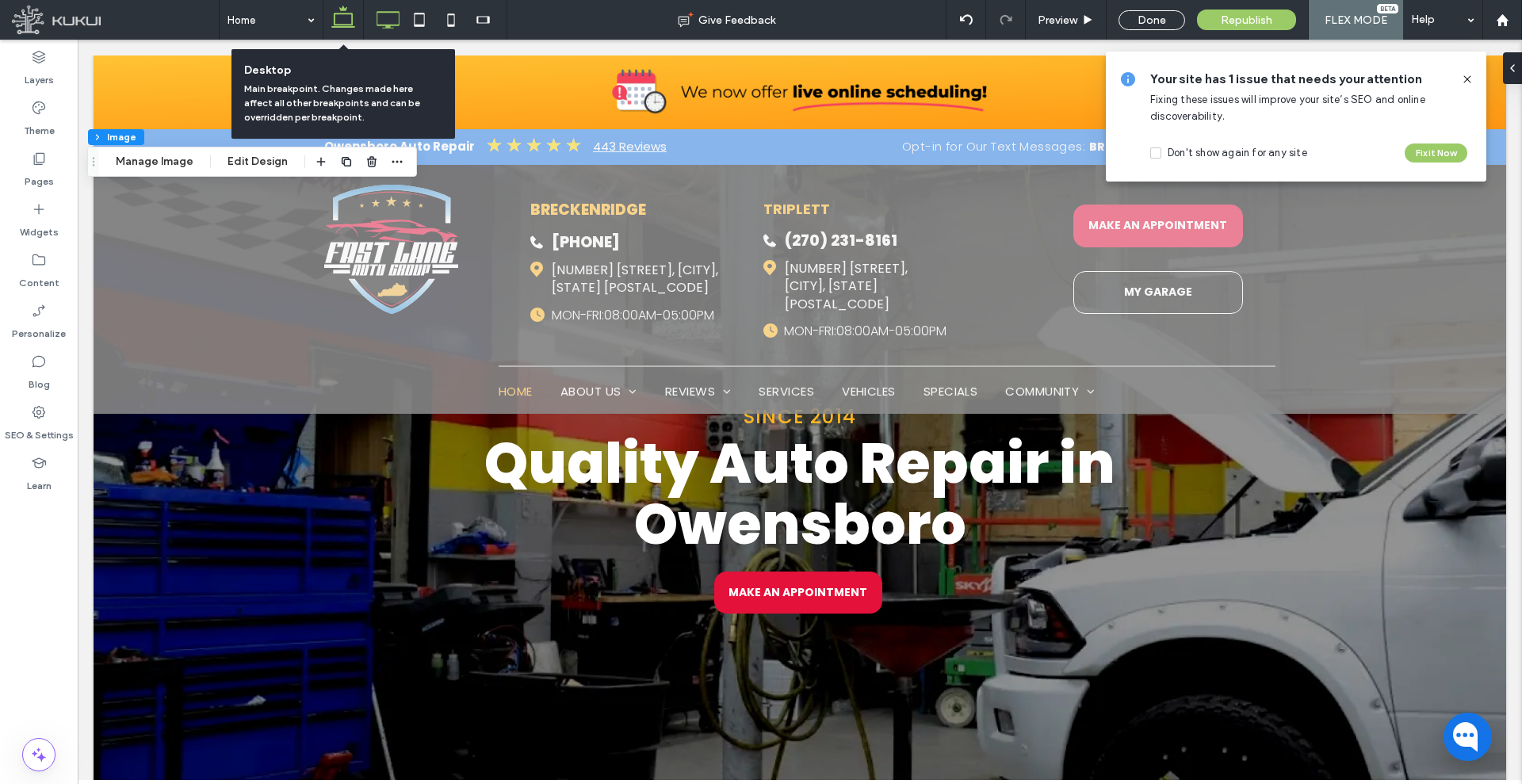 click 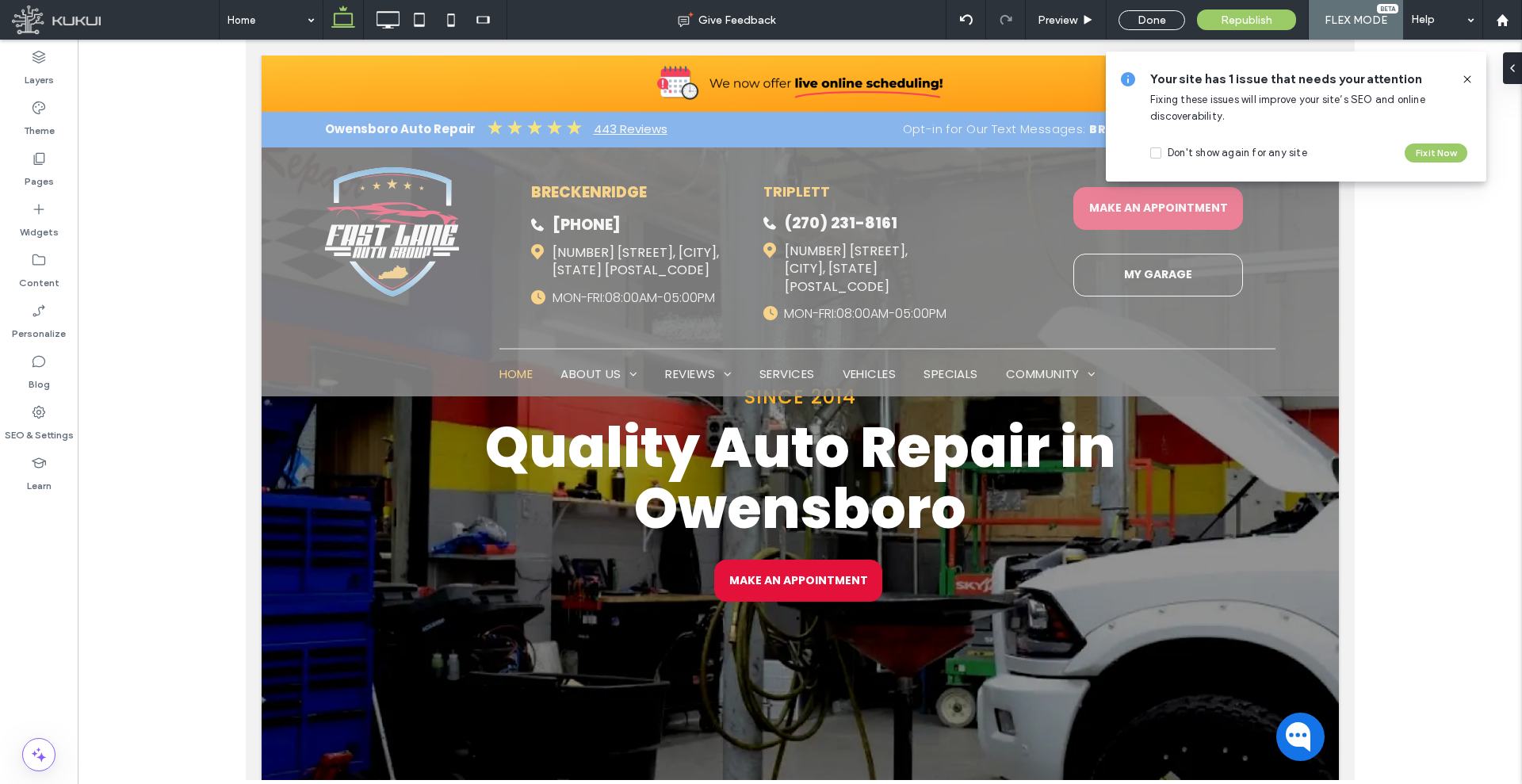type on "**" 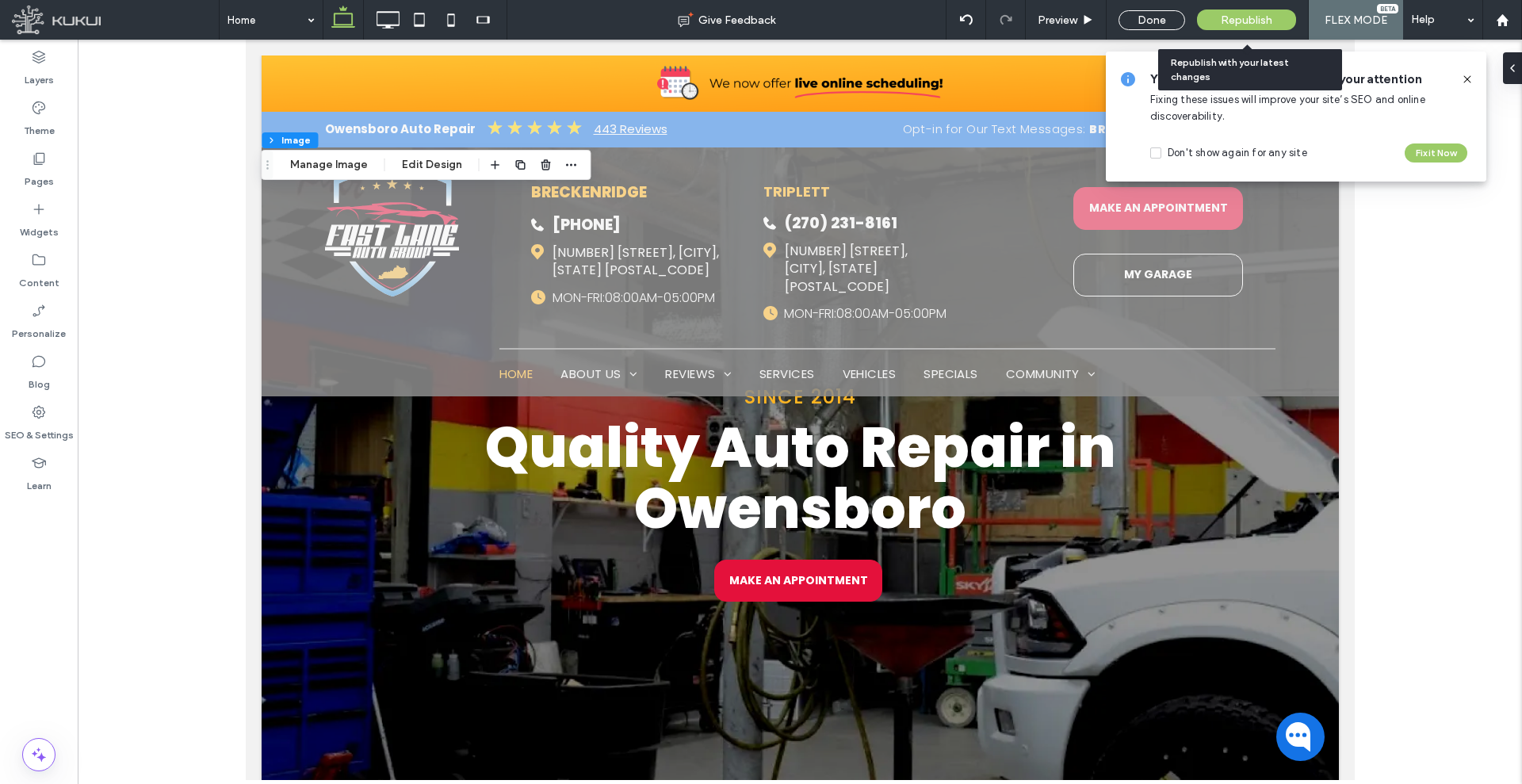 click on "Republish" at bounding box center [1246, 20] 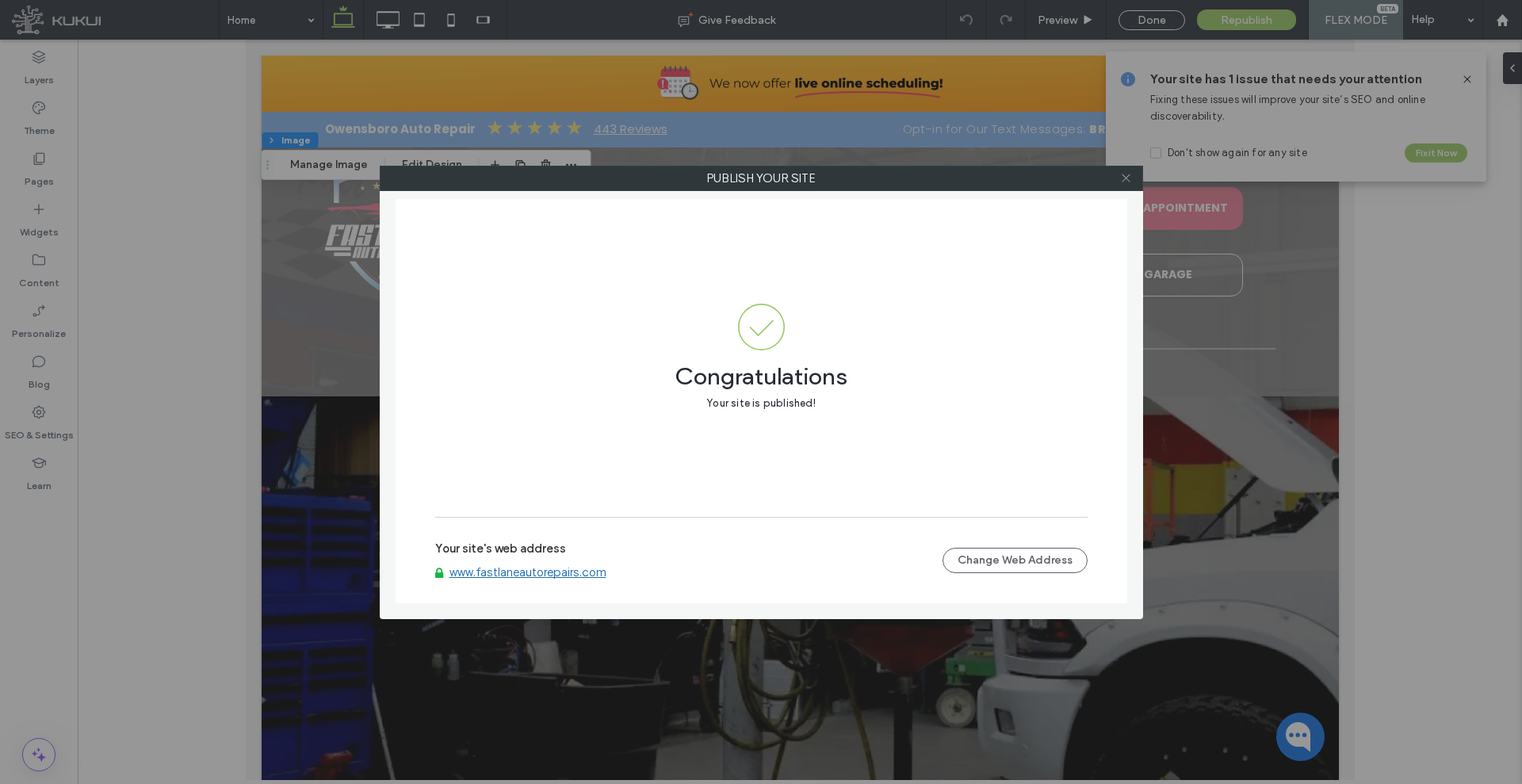 click 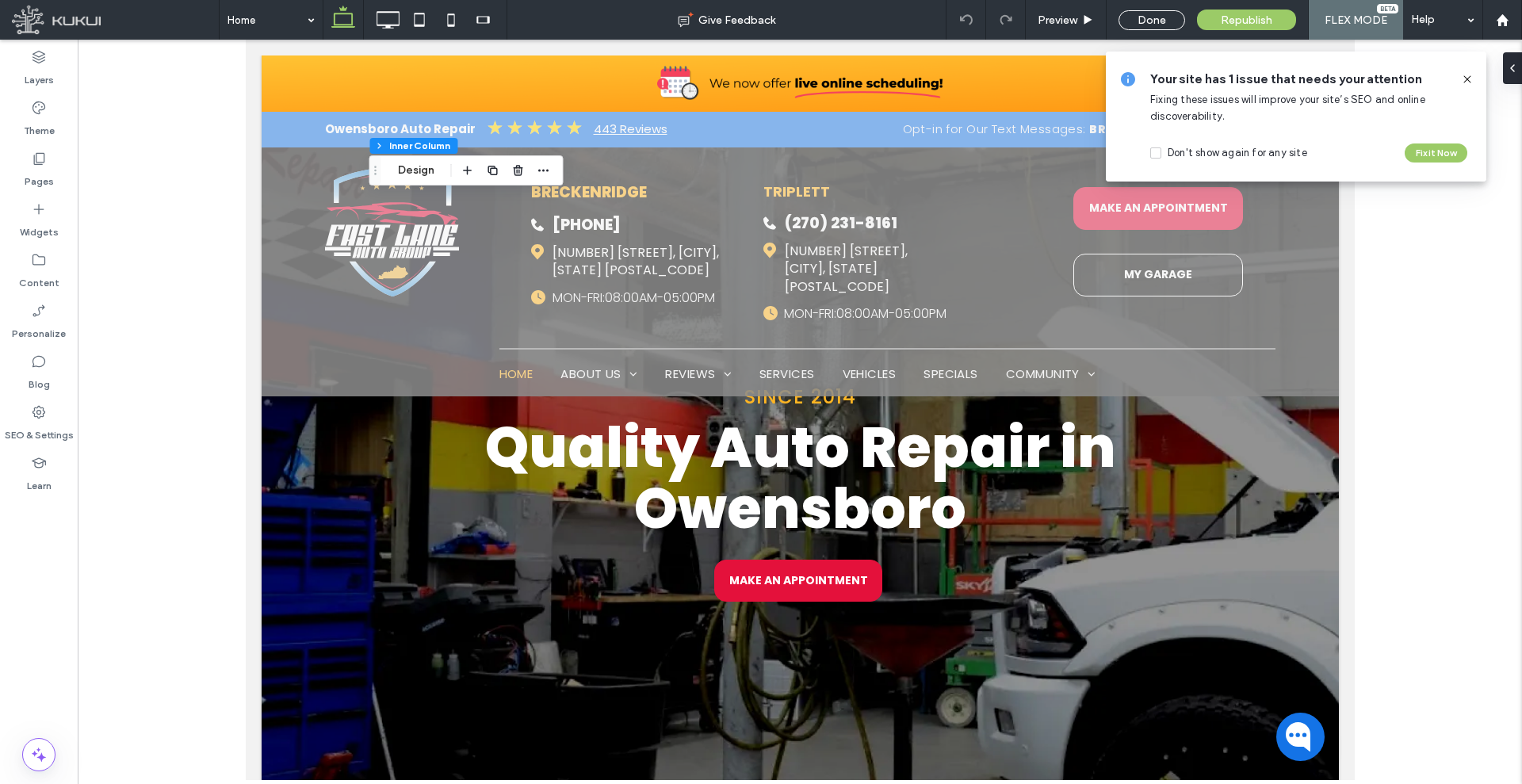 type on "**" 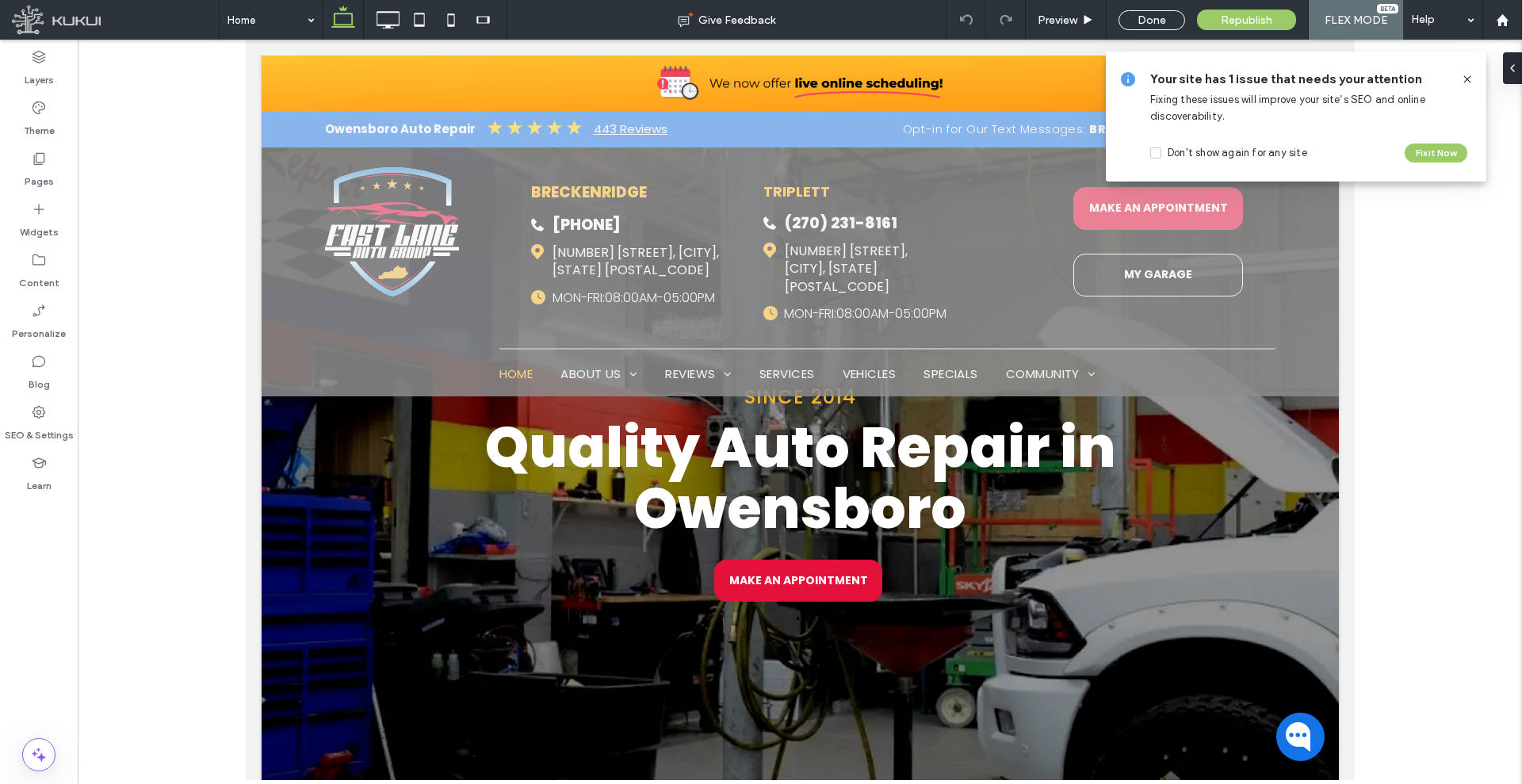 type on "**" 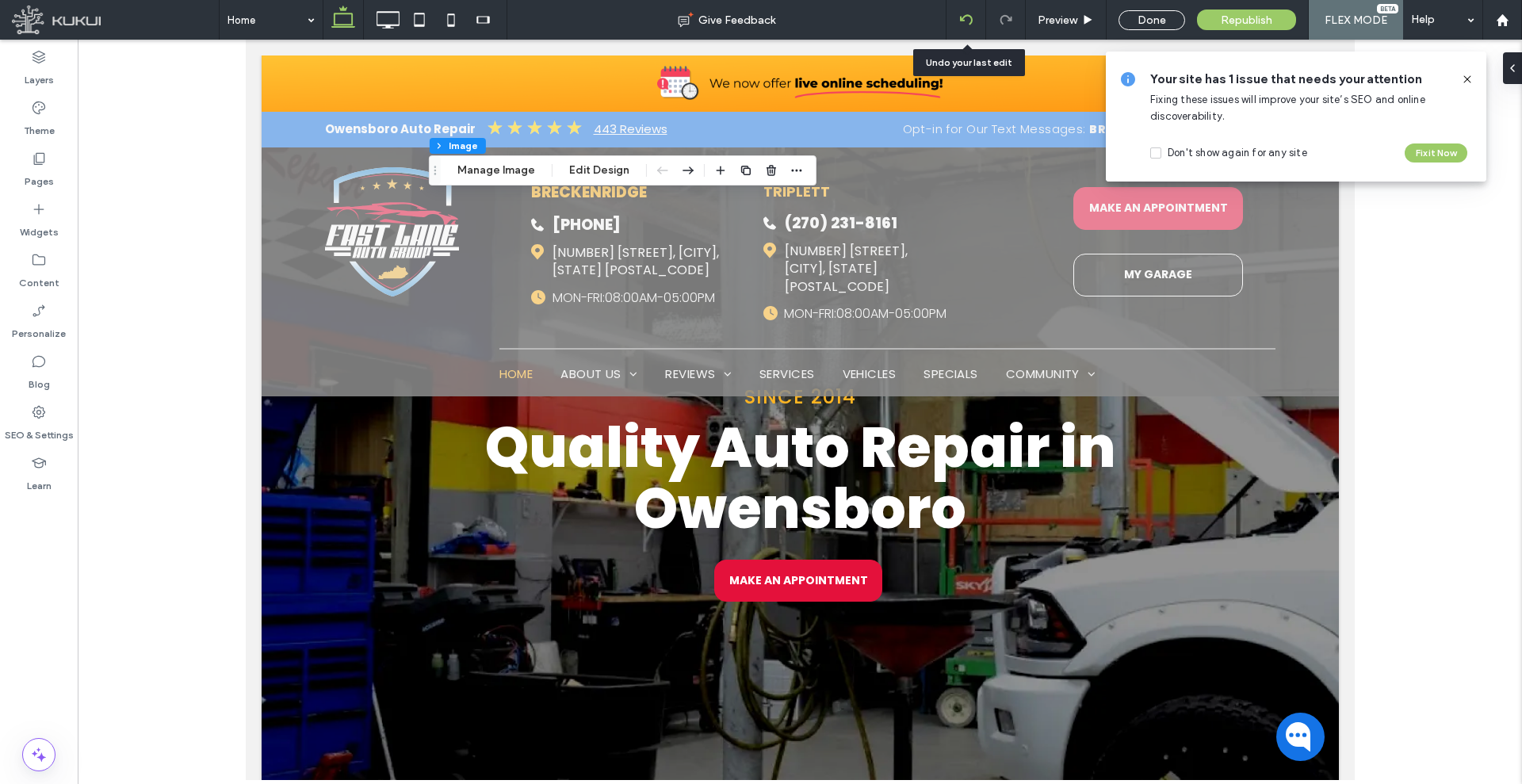 click at bounding box center (966, 20) 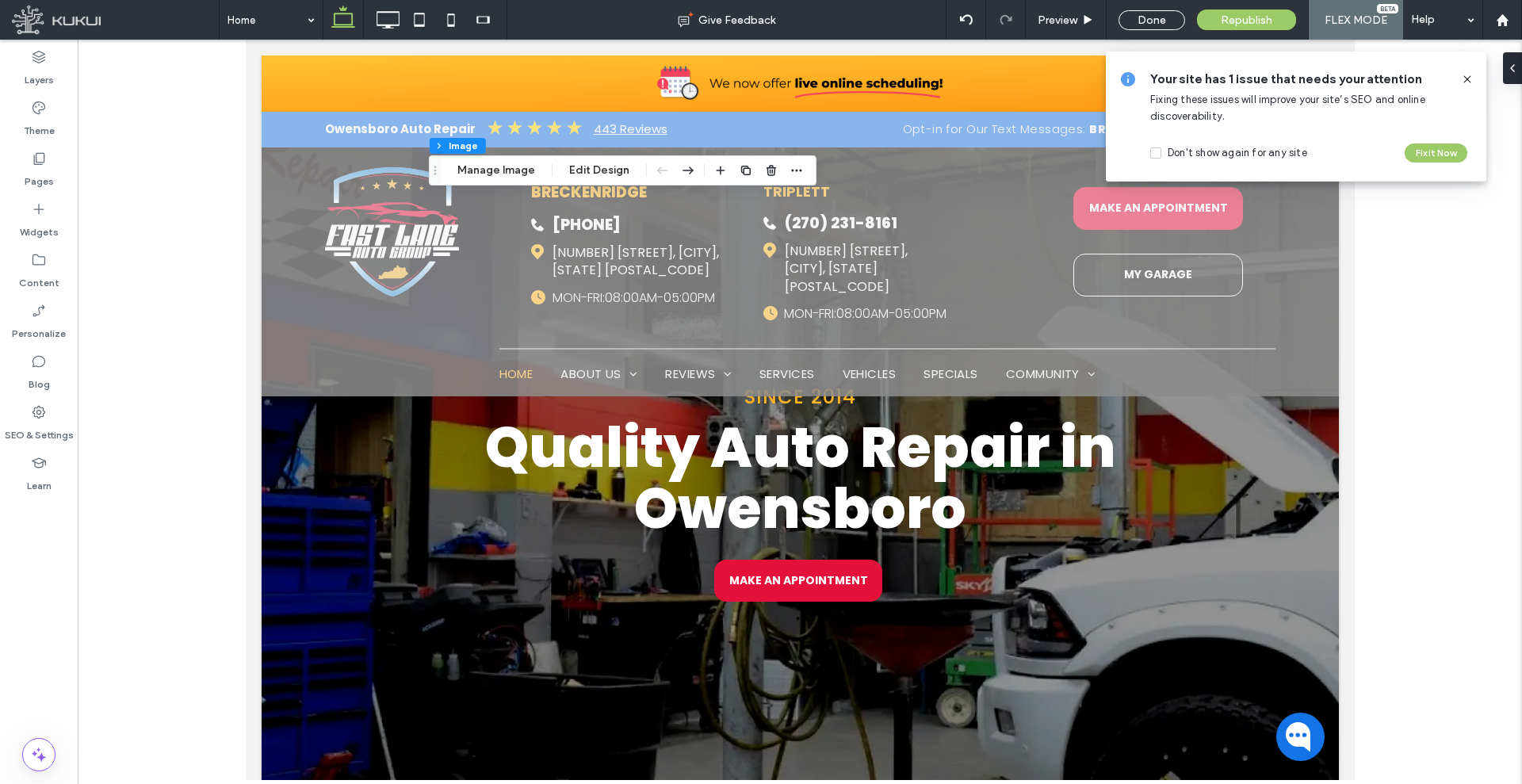 click 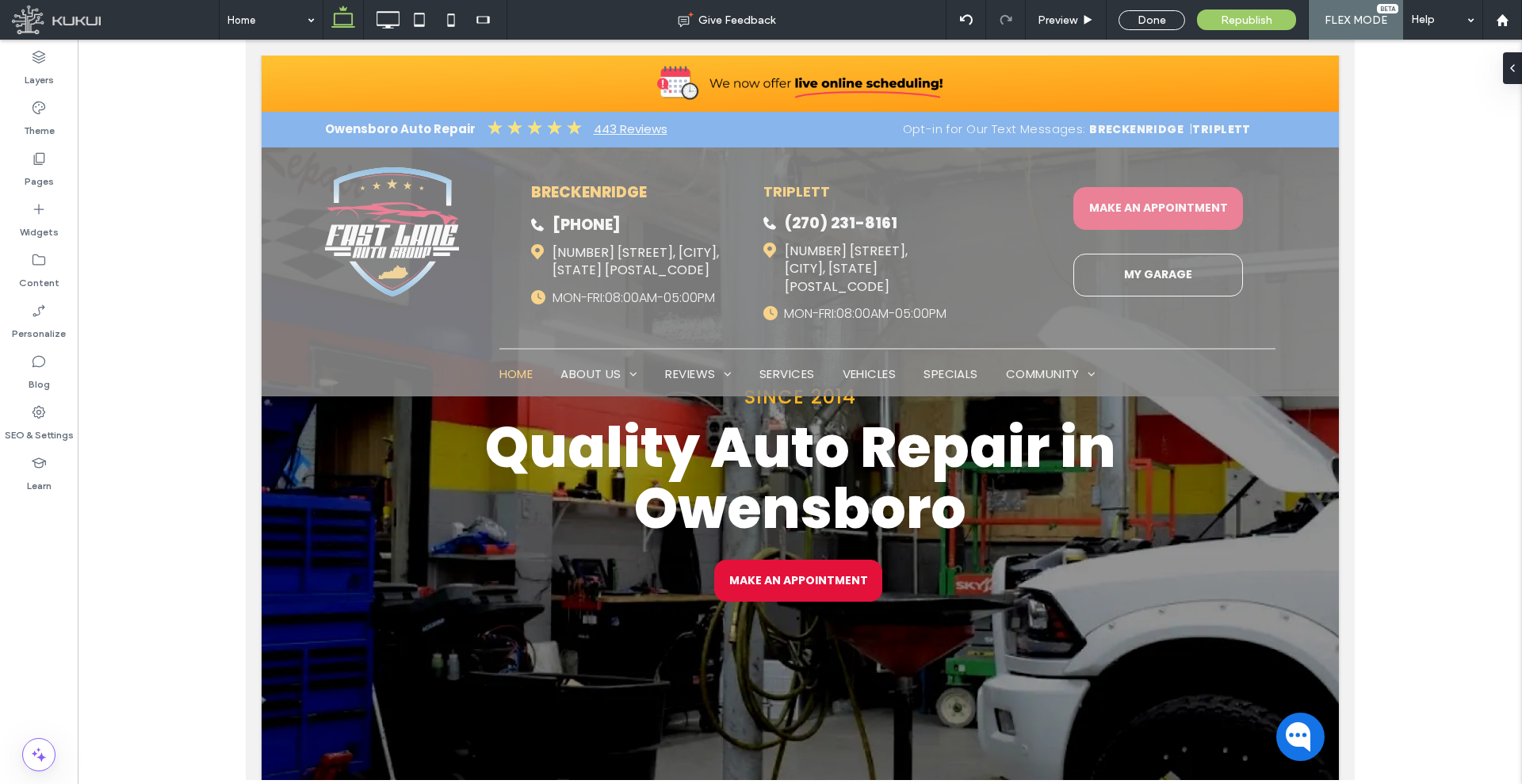 type on "**" 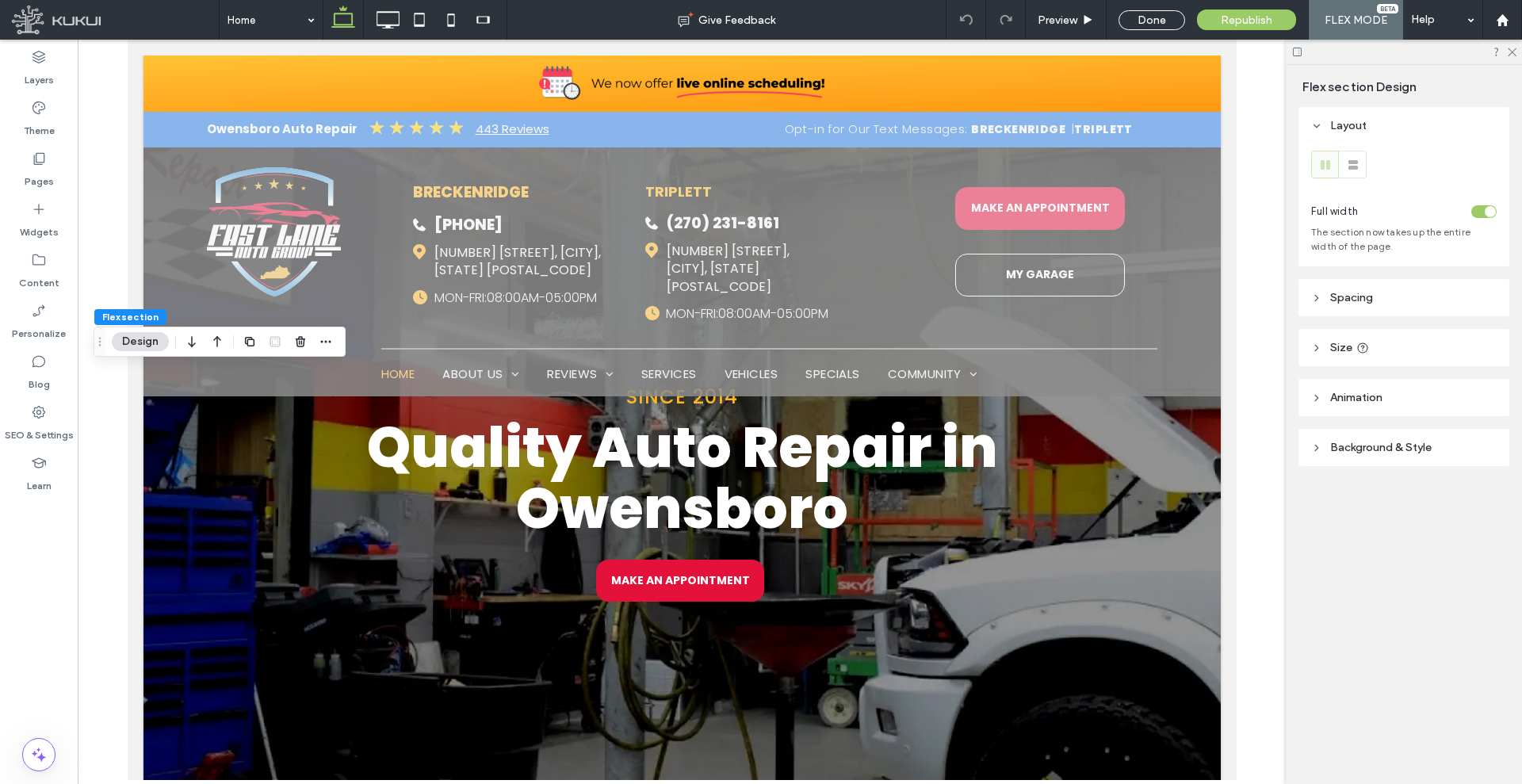 scroll, scrollTop: 492, scrollLeft: 0, axis: vertical 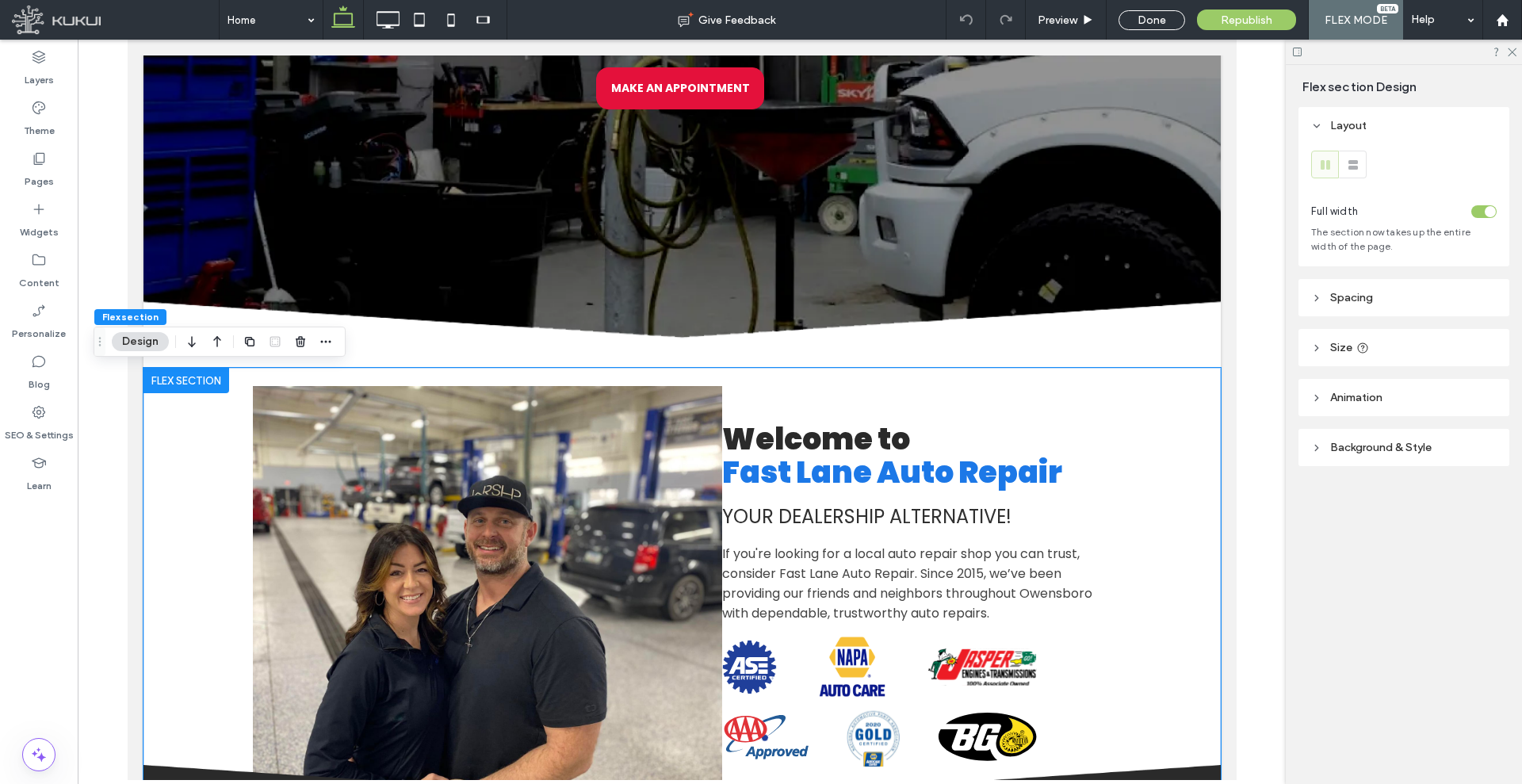 click at bounding box center [487, 595] 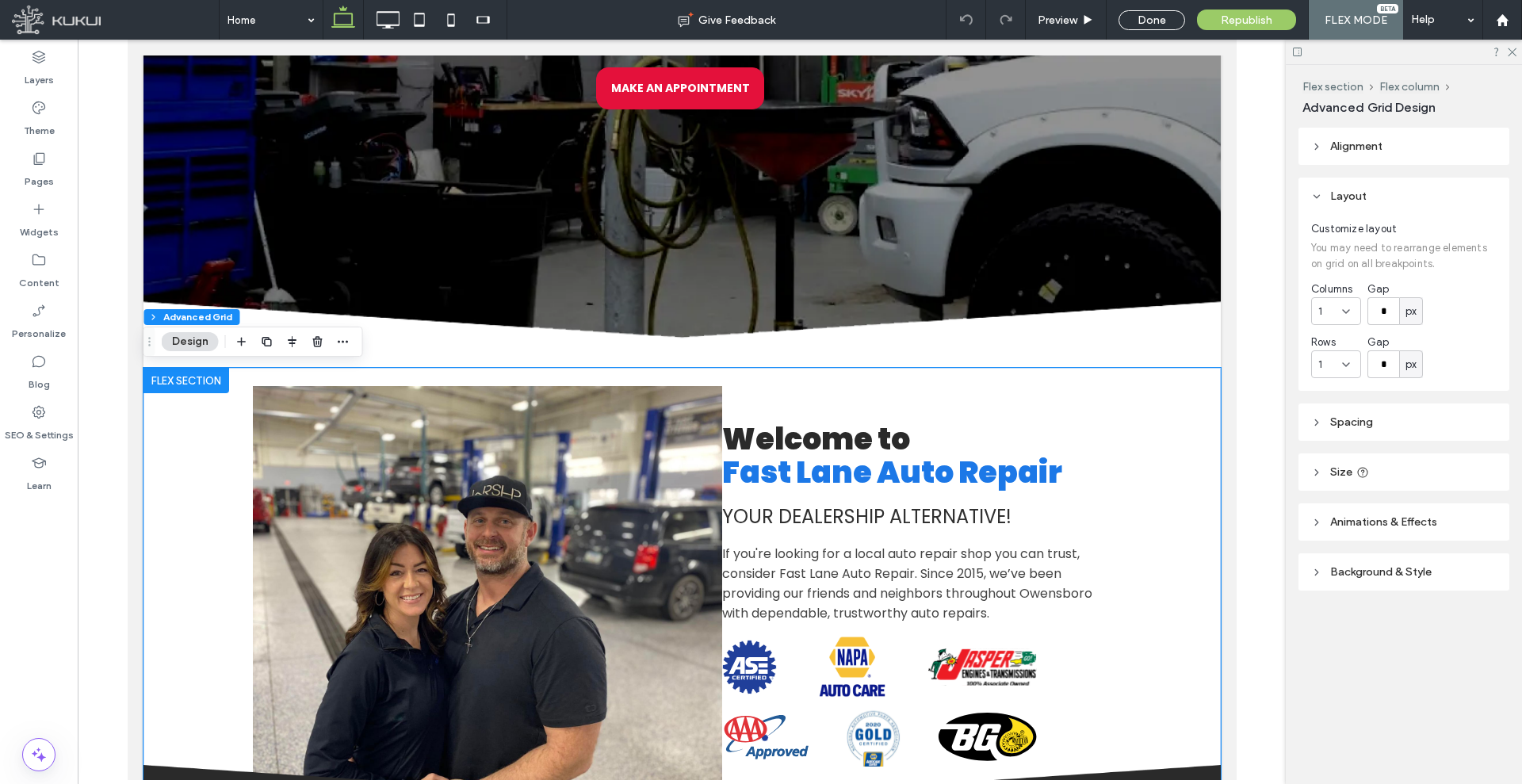 scroll, scrollTop: 0, scrollLeft: 0, axis: both 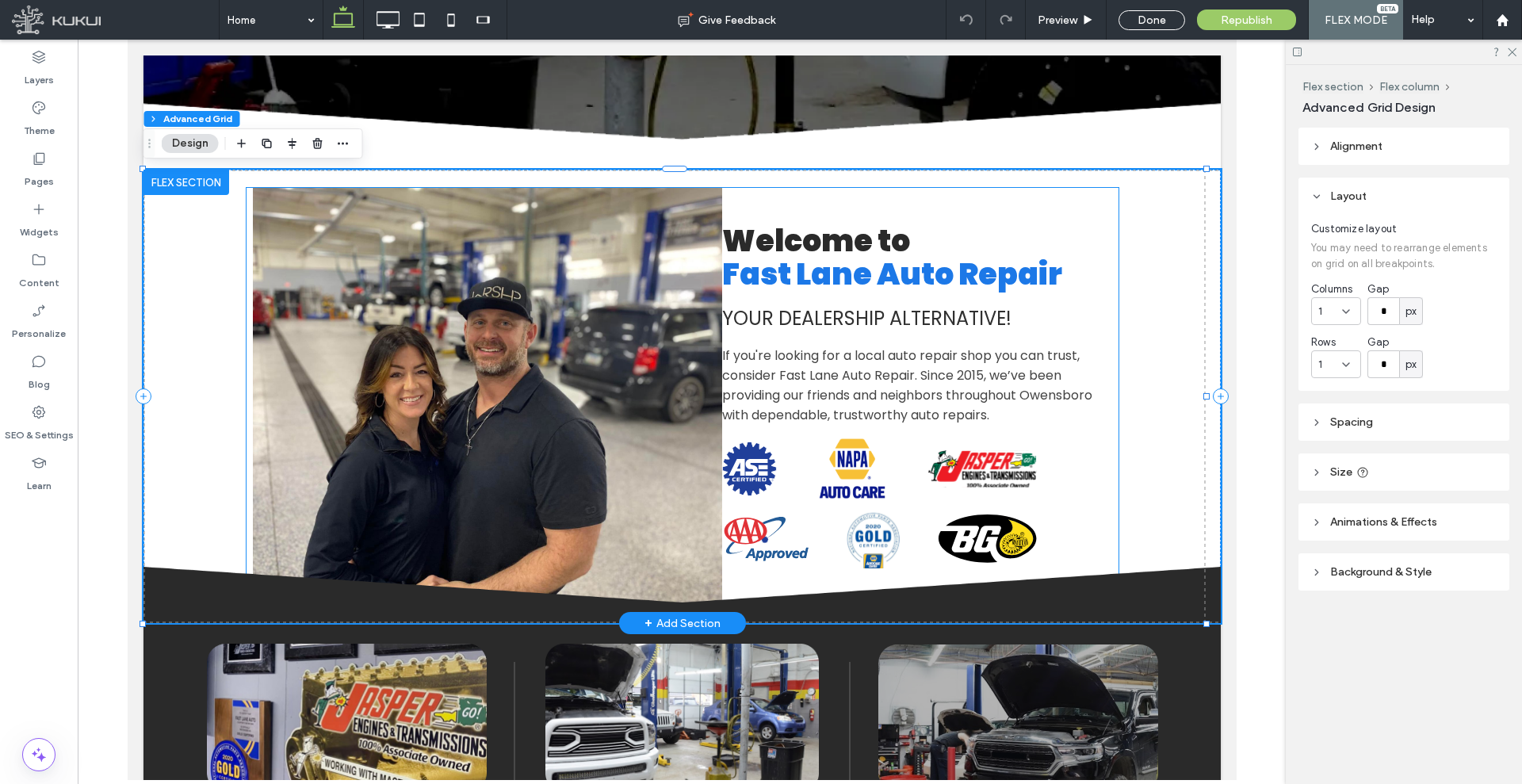 click on "Welcome to Fast Lane Auto Repair
Your Dealers hip Alternative!
If you're looking for a local auto repair shop you can trust, consider Fast Lane Auto Repair. Since 2015, we’ve been providing our friends and neighbors throughout Owensboro with dependable, trustworthy auto repairs.
ASE Certified Logo | Fast Lane Auto Repair
NAPA AutoCare | Fast Lane Auto Repair
Jasper Logo | Fast Lane Auto Repair
AAA Approved | Fast Lane Auto Repair
Gold Certified Logo | Fast Lane Auto Repair" at bounding box center [920, 396] 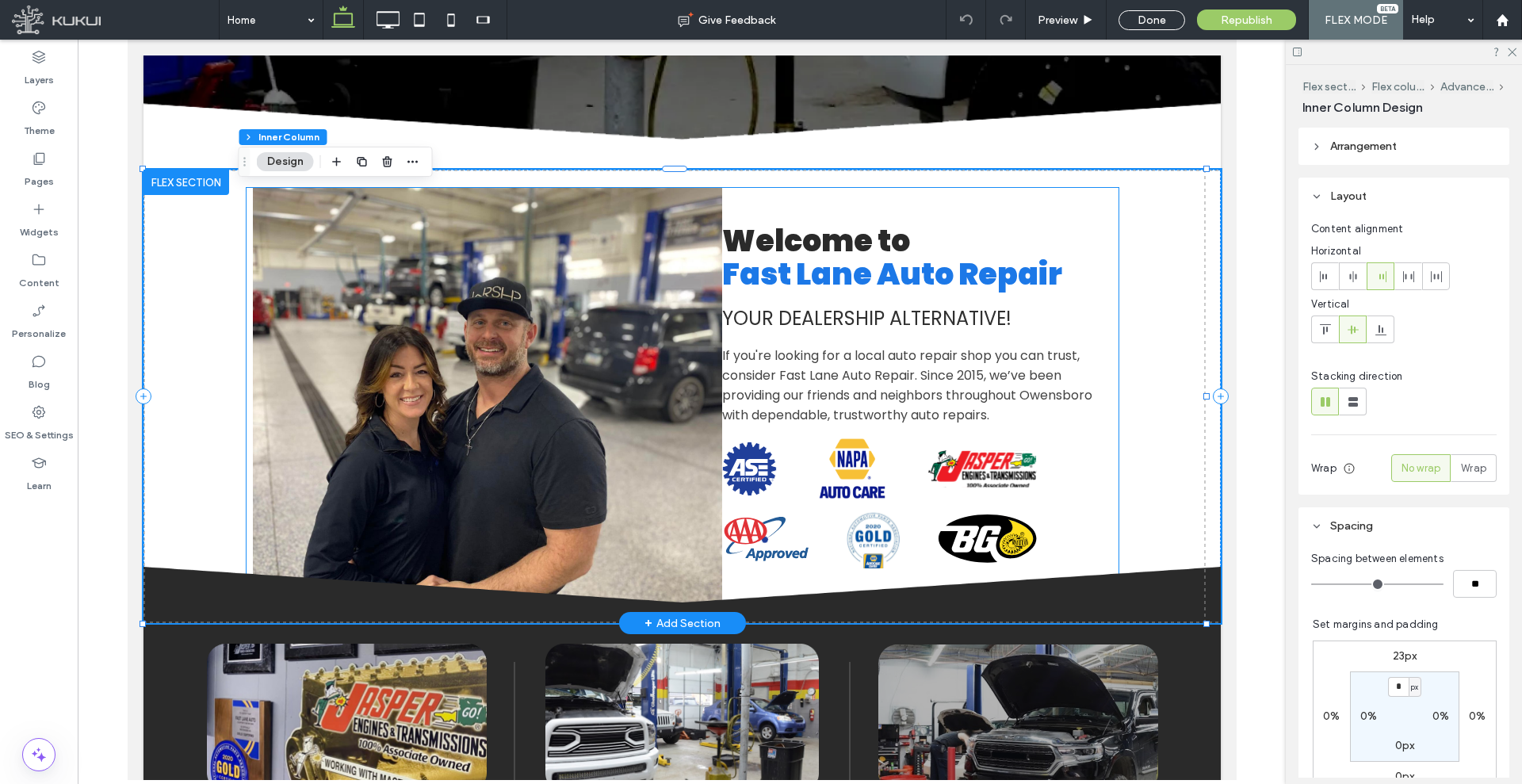 type on "**" 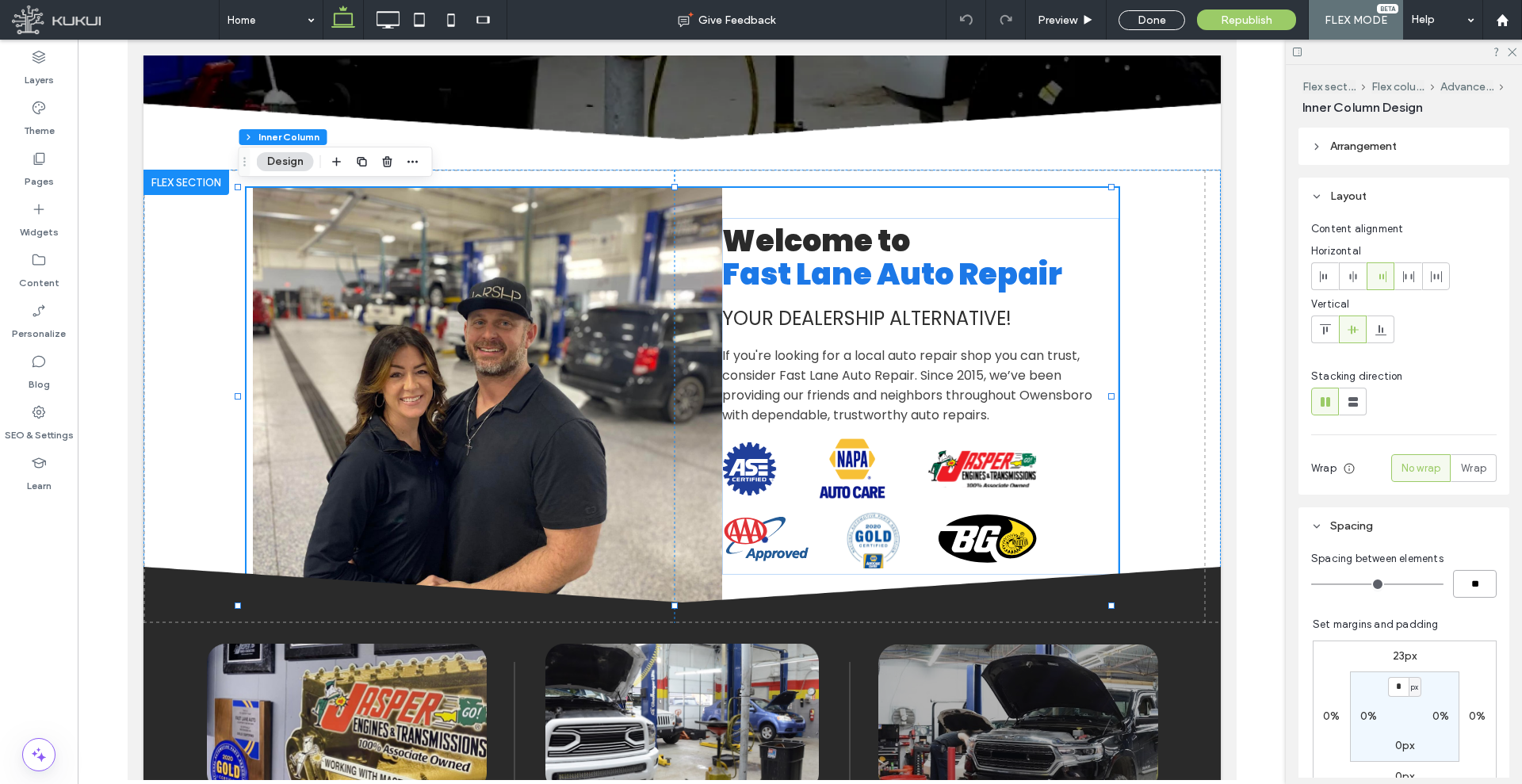 click on "**" at bounding box center [1474, 583] 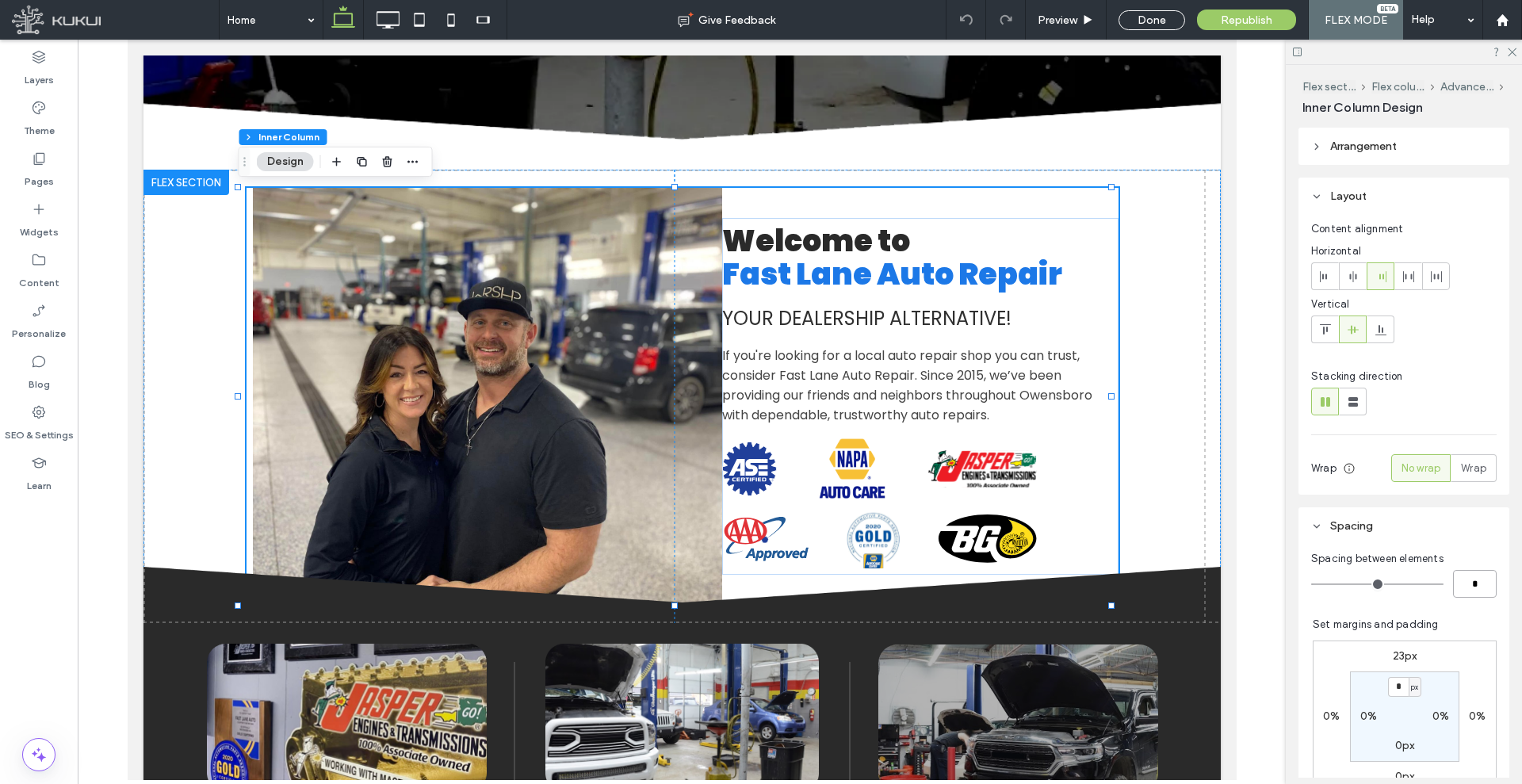 type on "*" 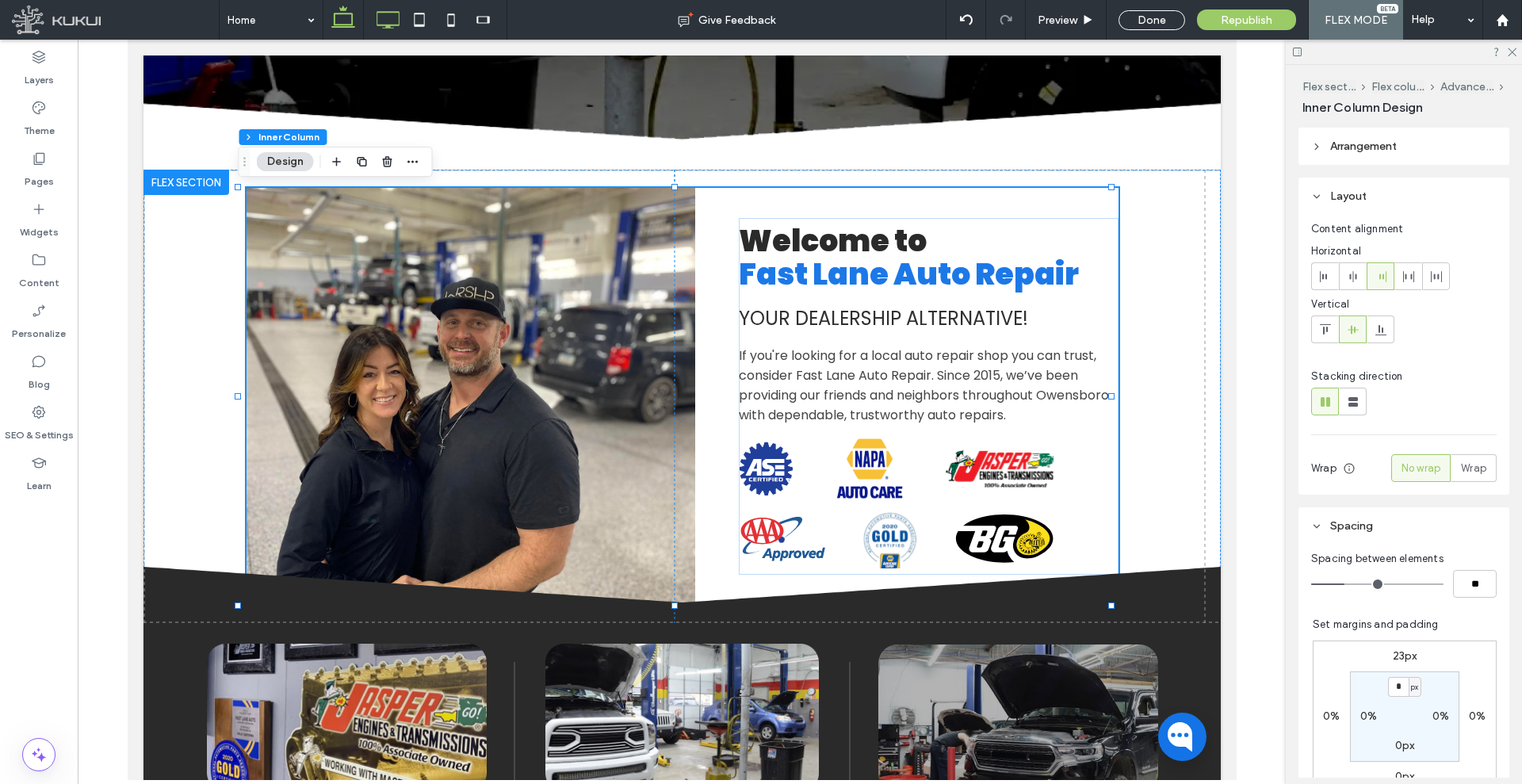 click 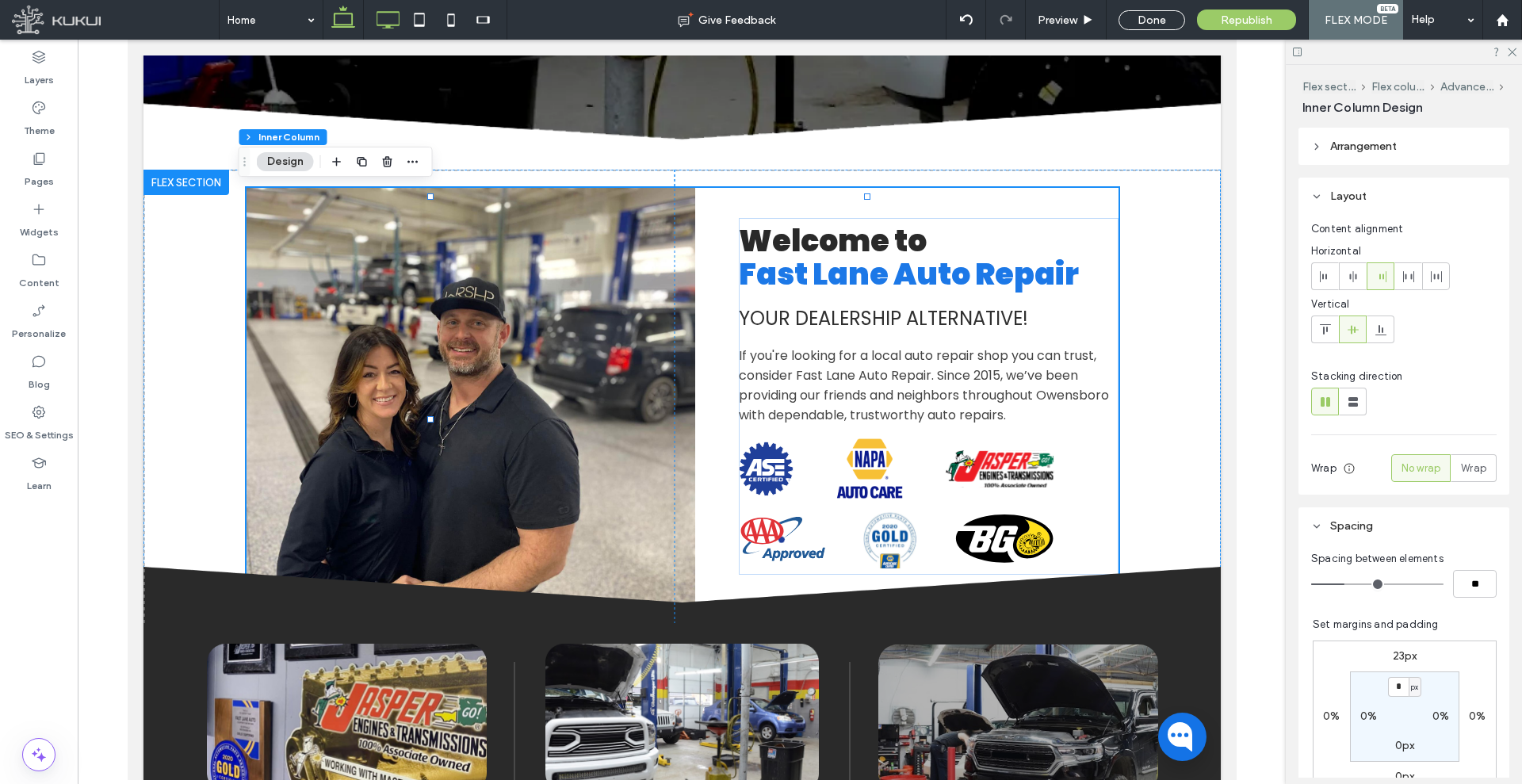 type on "**" 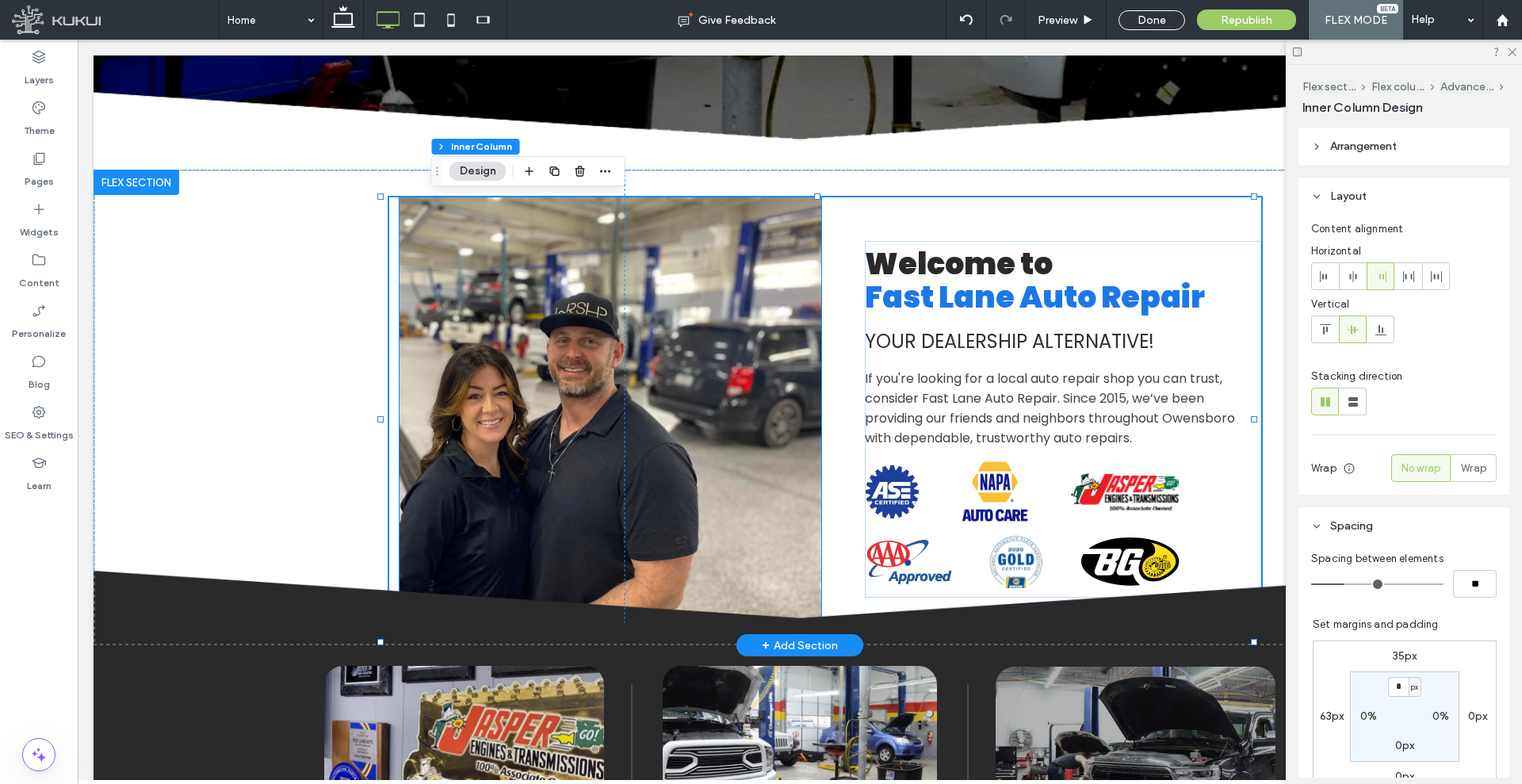 click at bounding box center [610, 419] 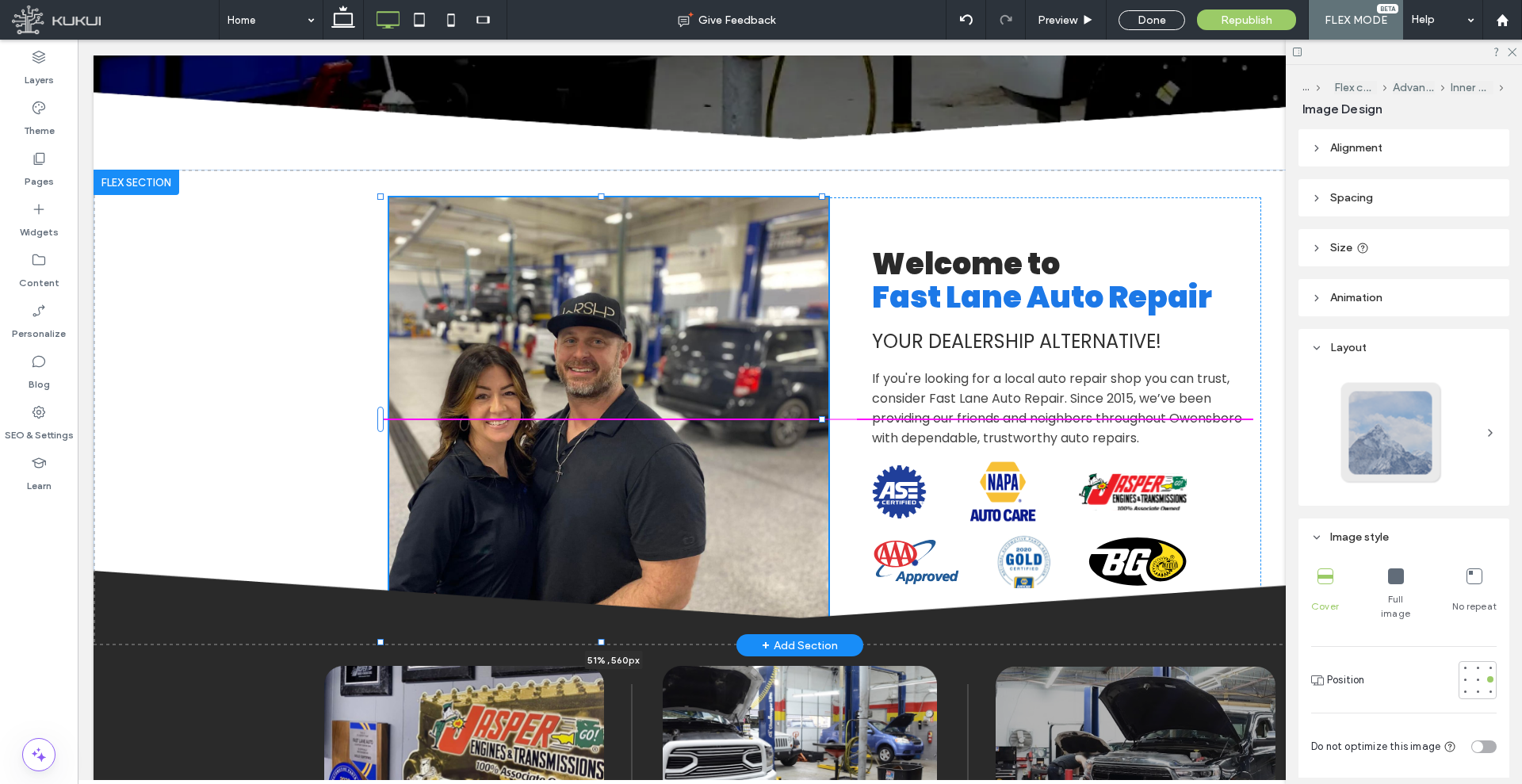 drag, startPoint x: 812, startPoint y: 421, endPoint x: 839, endPoint y: 421, distance: 27 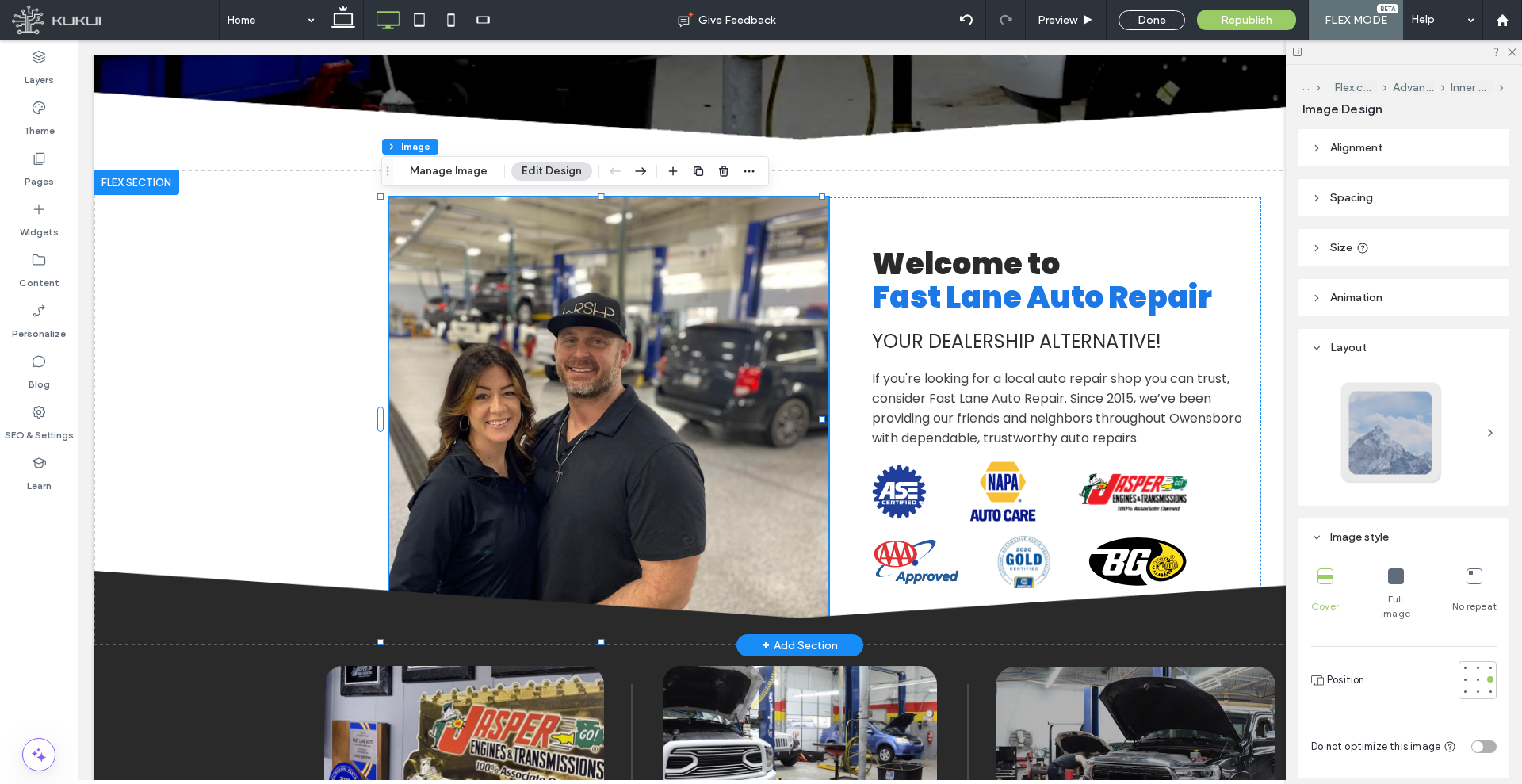 click on "51% , 560px
Welcome to Fast Lane Auto Repair
Your Dealers hip Alternative!
If you're looking for a local auto repair shop you can trust, consider Fast Lane Auto Repair. Since 2015, we’ve been providing our friends and neighbors throughout Owensboro with dependable, trustworthy auto repairs.
ASE Certified Logo | Fast Lane Auto Repair
NAPA AutoCare | Fast Lane Auto Repair
Jasper Logo | Fast Lane Auto Repair
AAA Approved | Fast Lane Auto Repair
Gold Certified Logo | Fast Lane Auto Repair" at bounding box center [825, 419] 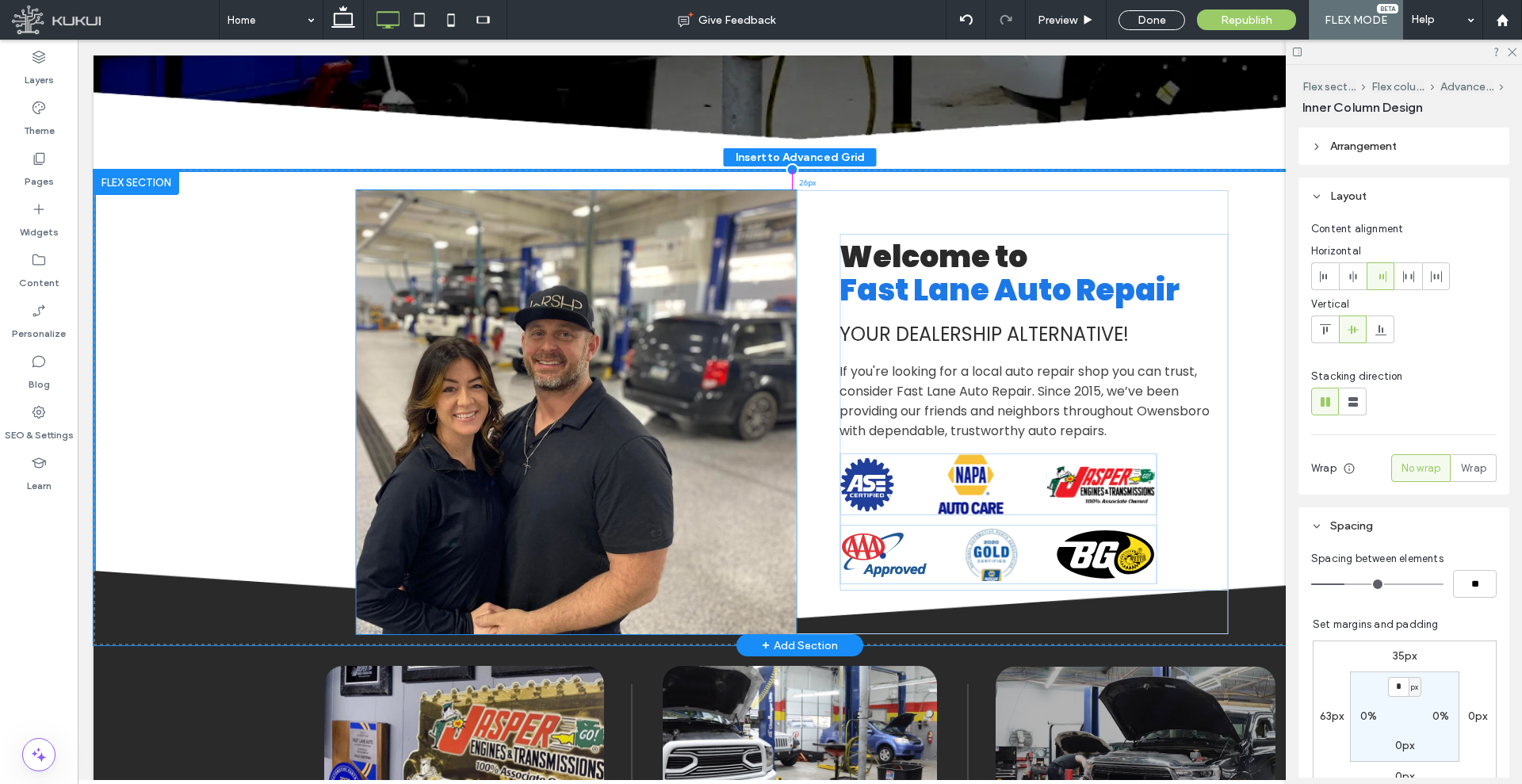 drag, startPoint x: 851, startPoint y: 289, endPoint x: 823, endPoint y: 281, distance: 29.12044 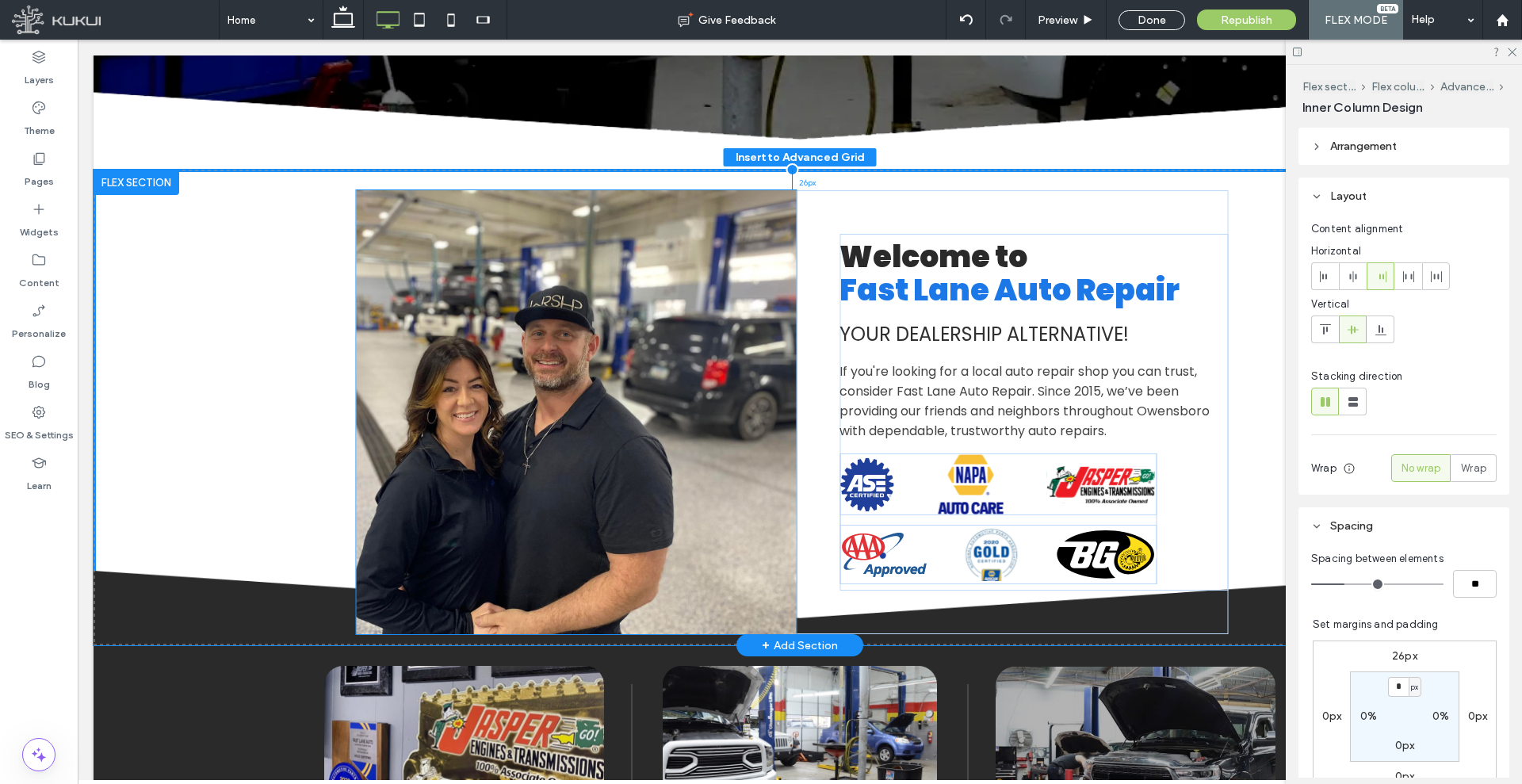 type on "**" 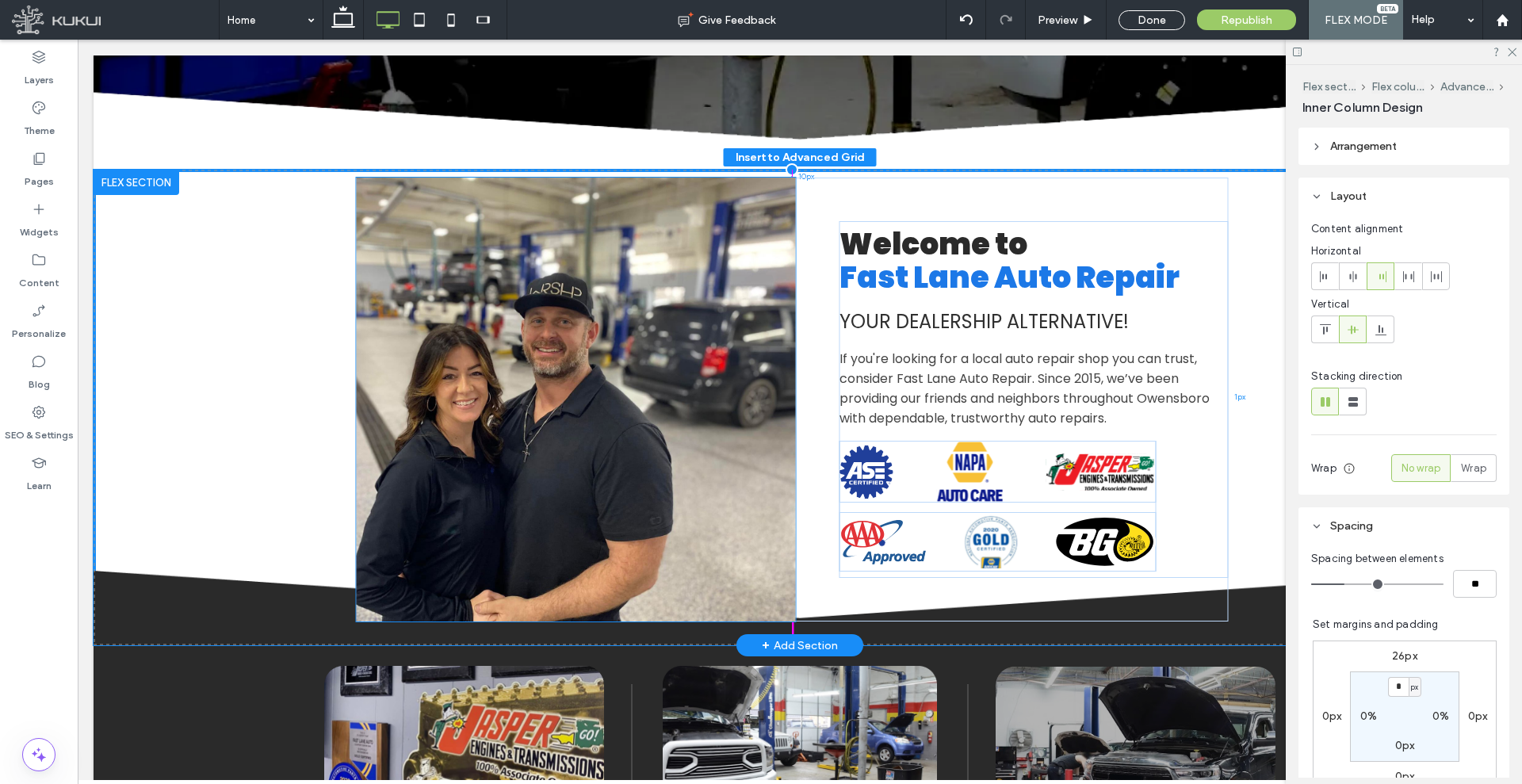 drag, startPoint x: 823, startPoint y: 281, endPoint x: 821, endPoint y: 269, distance: 12.165525 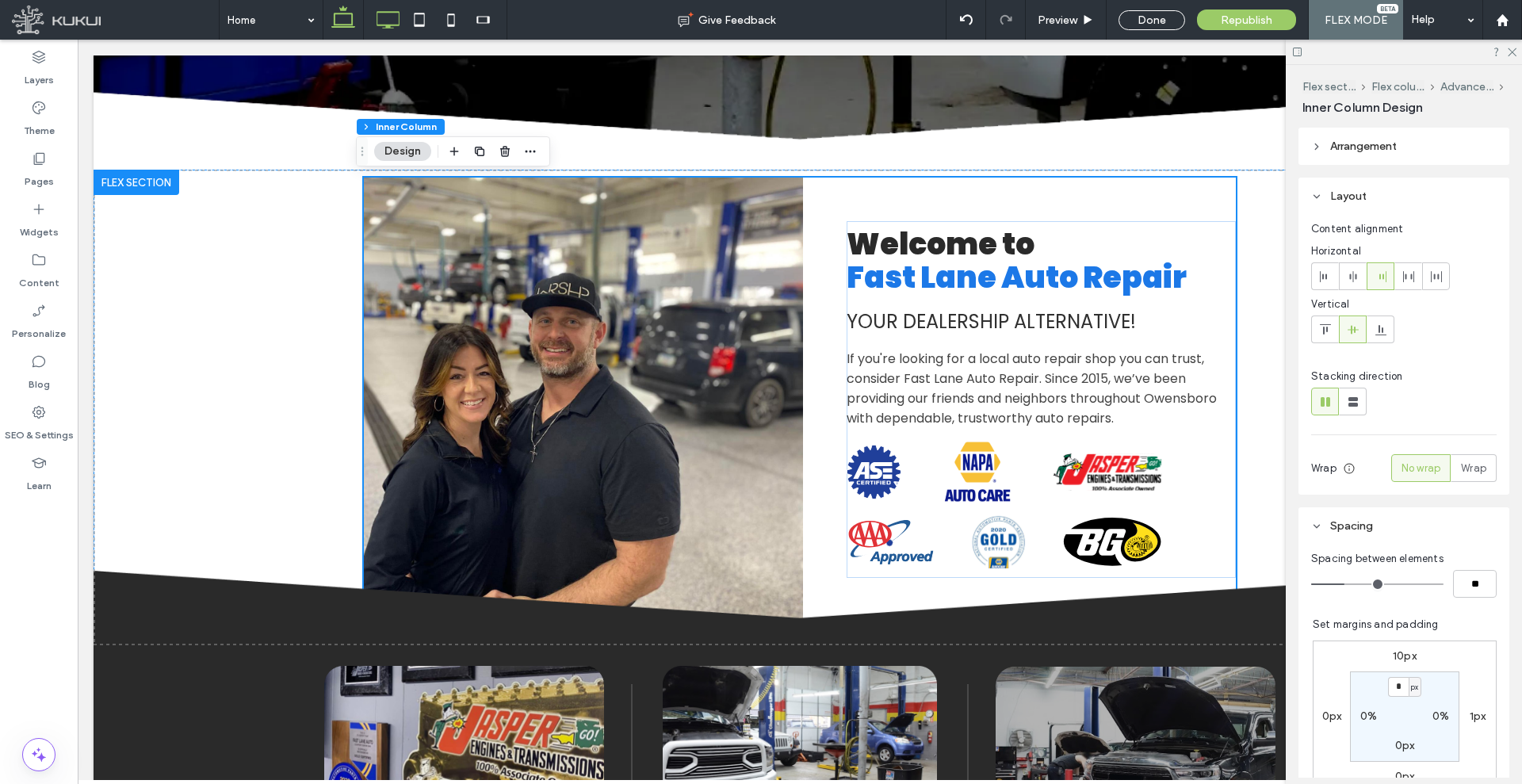 click 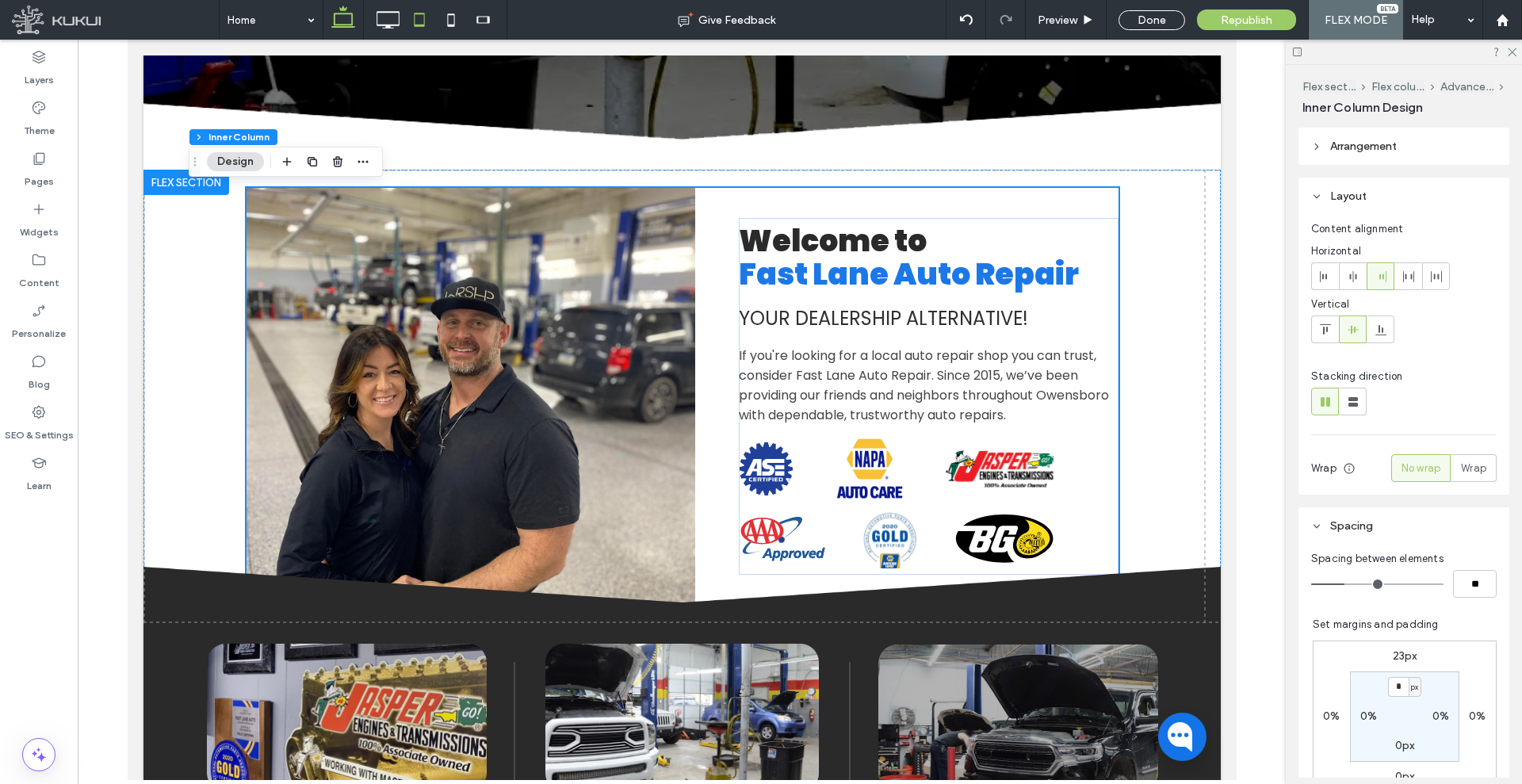 click 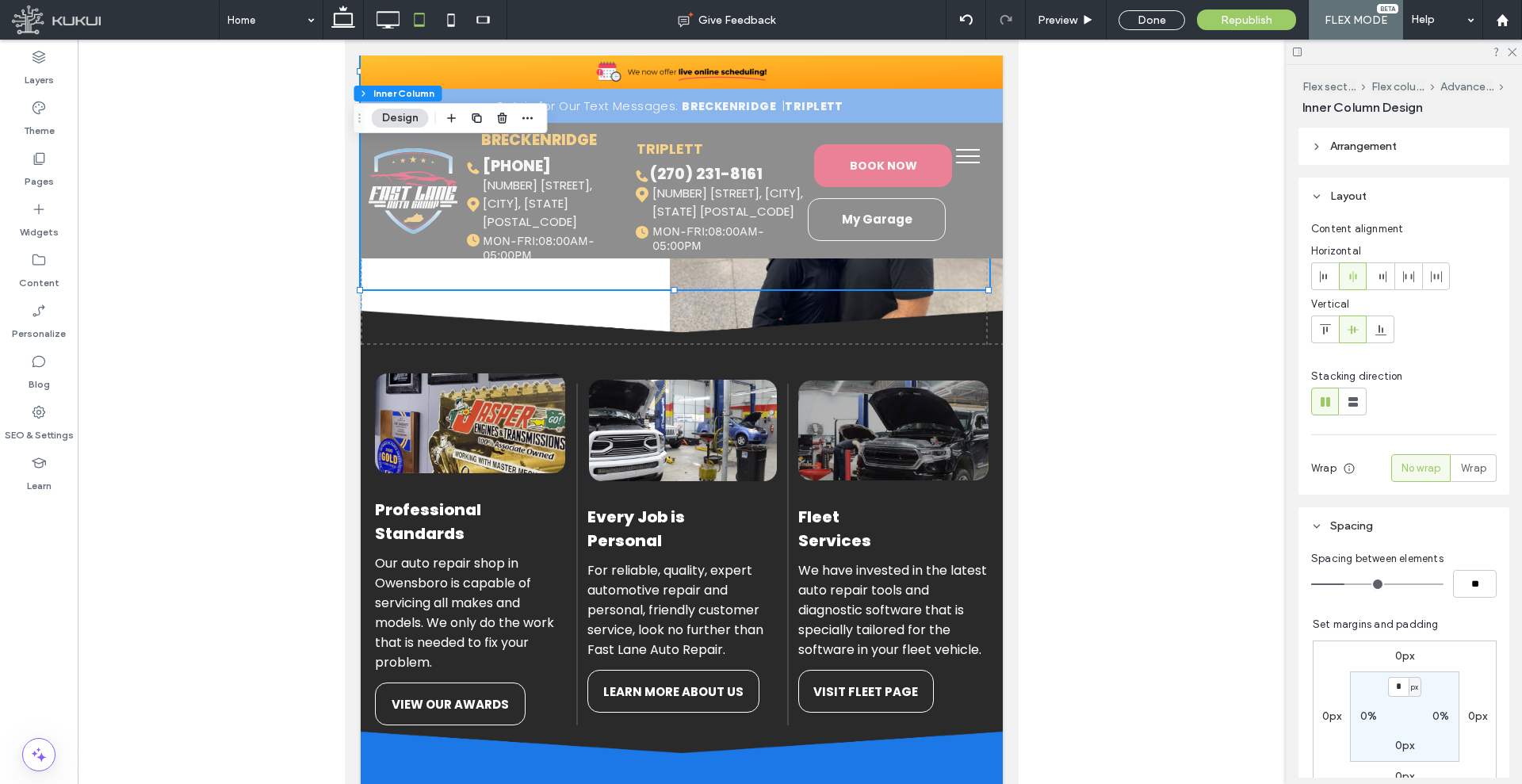 type on "***" 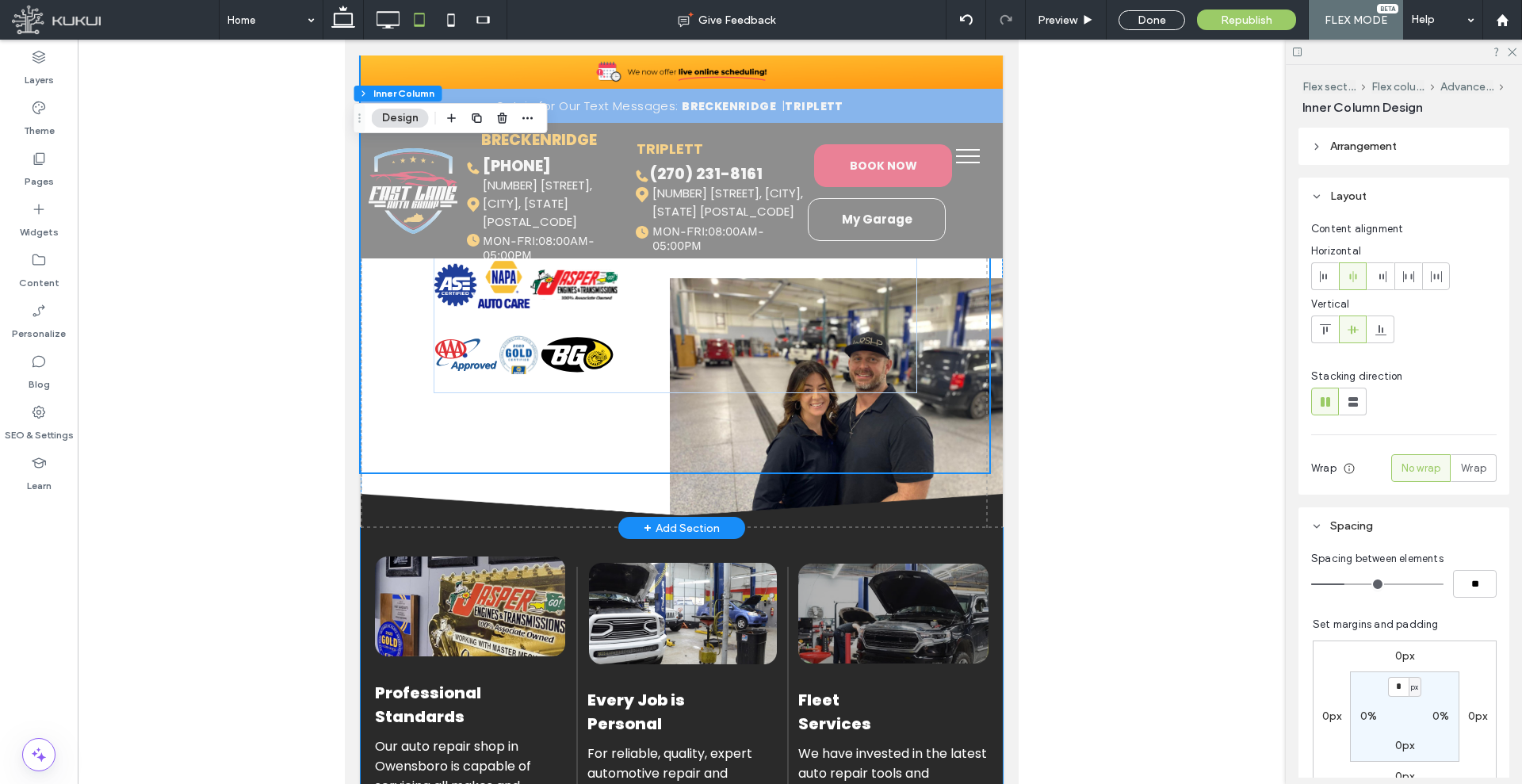 scroll, scrollTop: 294, scrollLeft: 0, axis: vertical 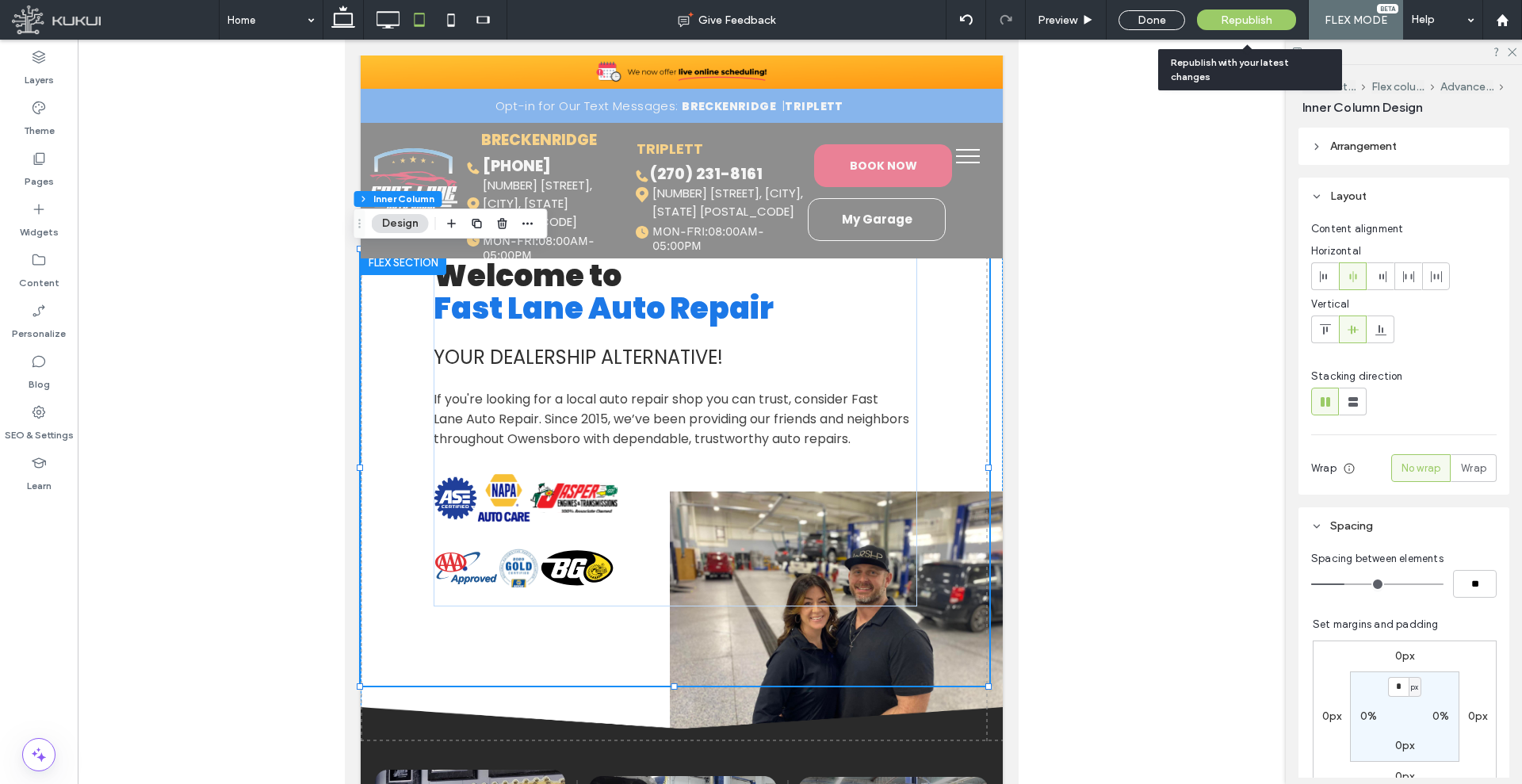 click on "Republish" at bounding box center [1246, 20] 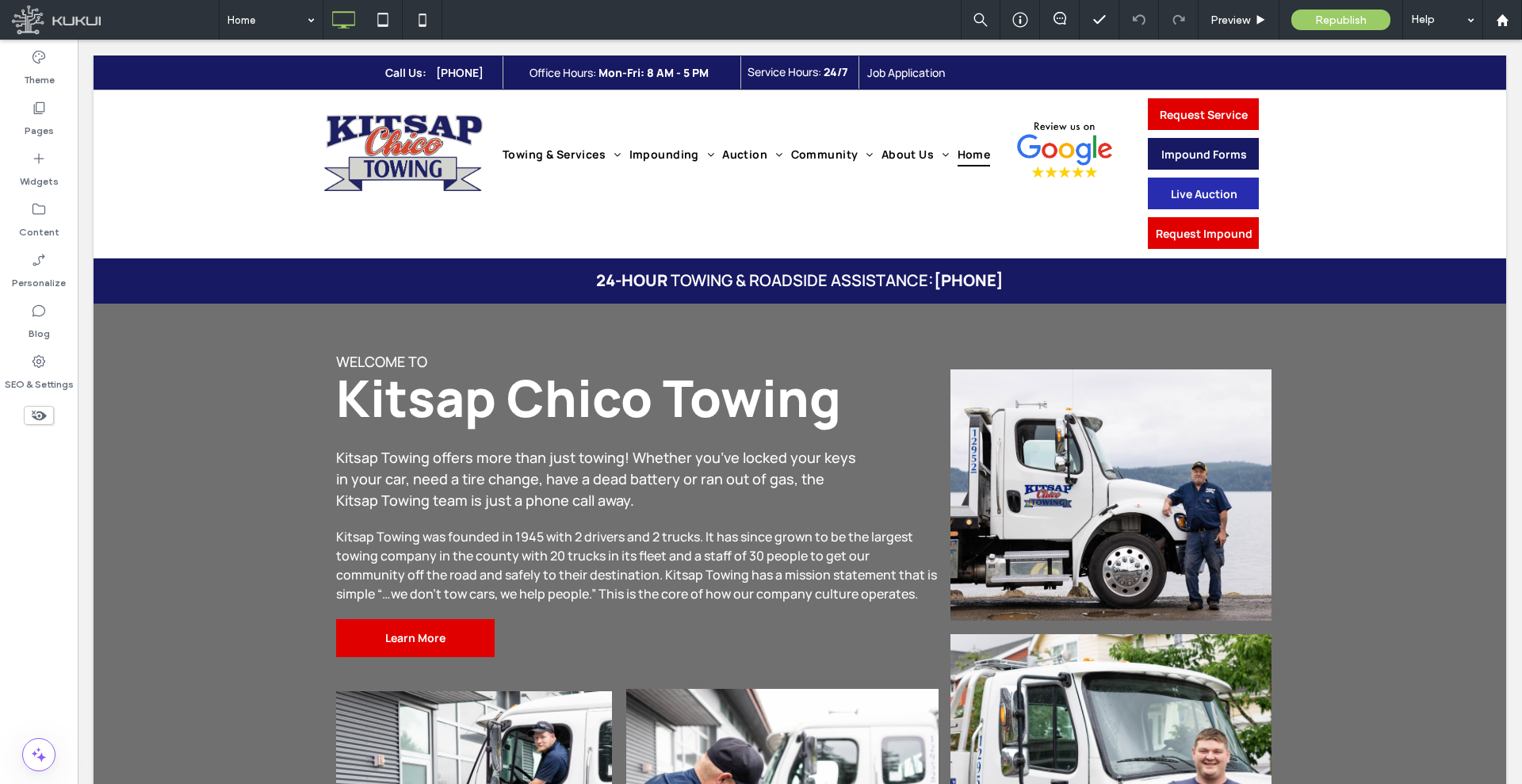 scroll, scrollTop: 1982, scrollLeft: 0, axis: vertical 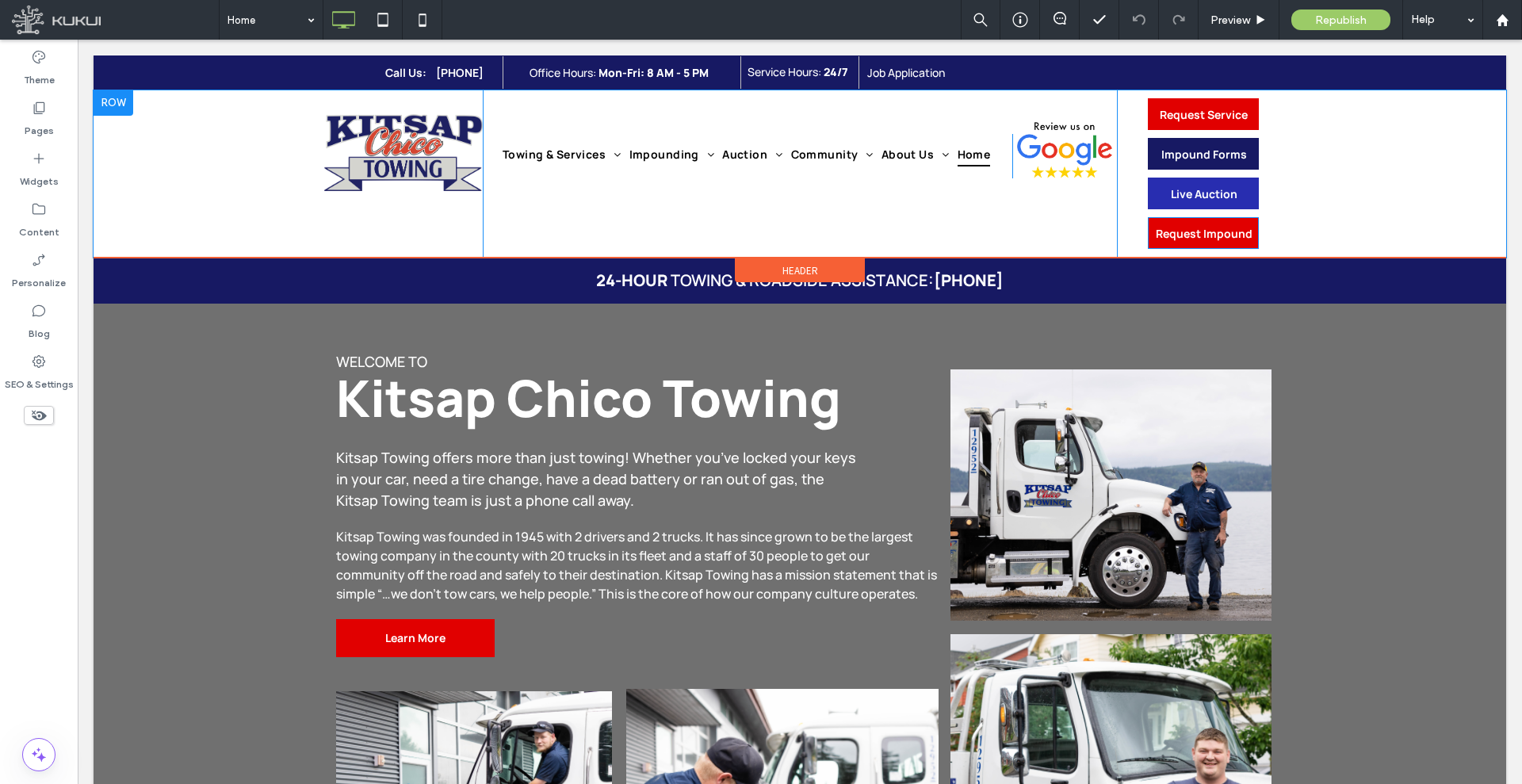 click on "Request Impound" at bounding box center (1204, 233) 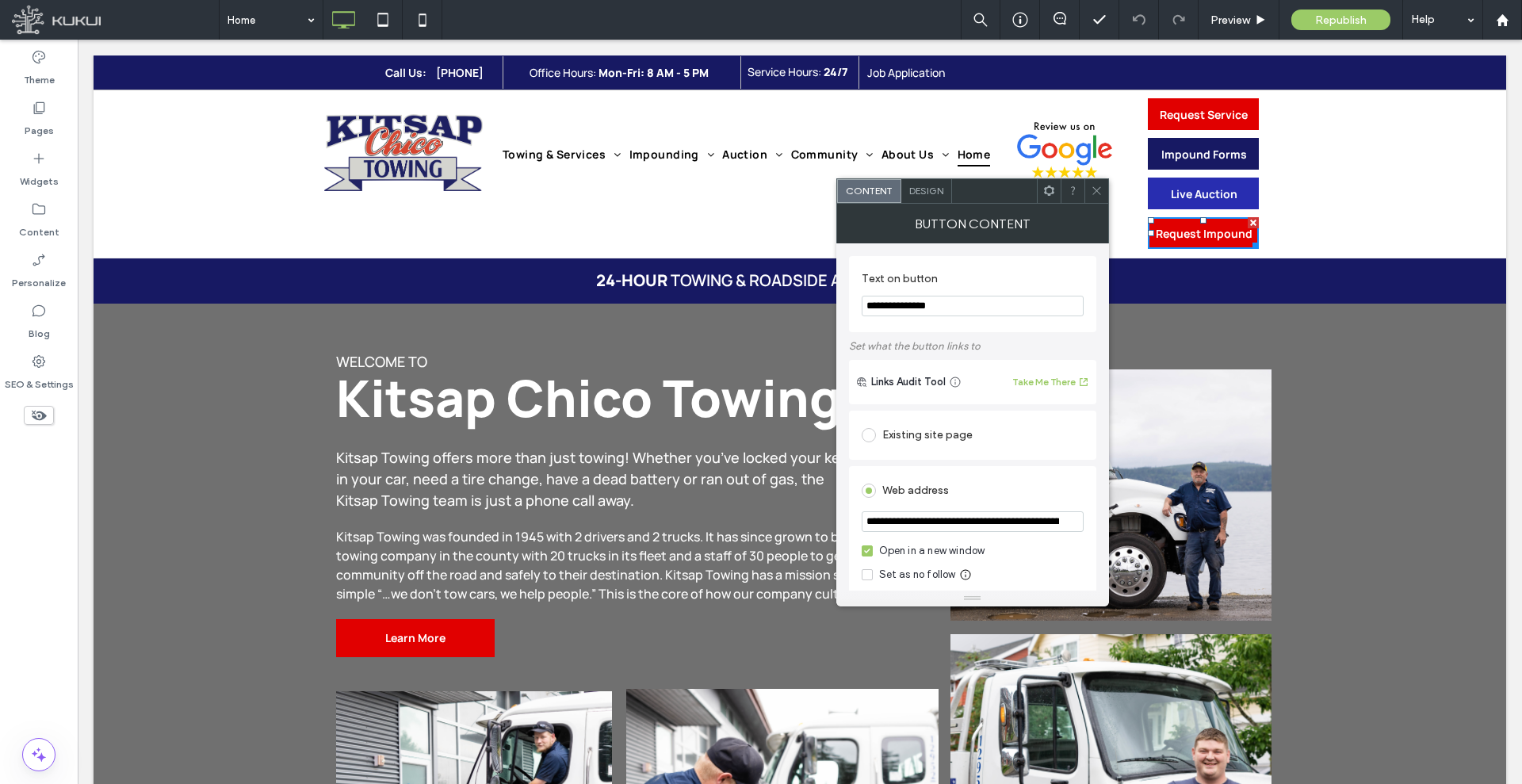 click 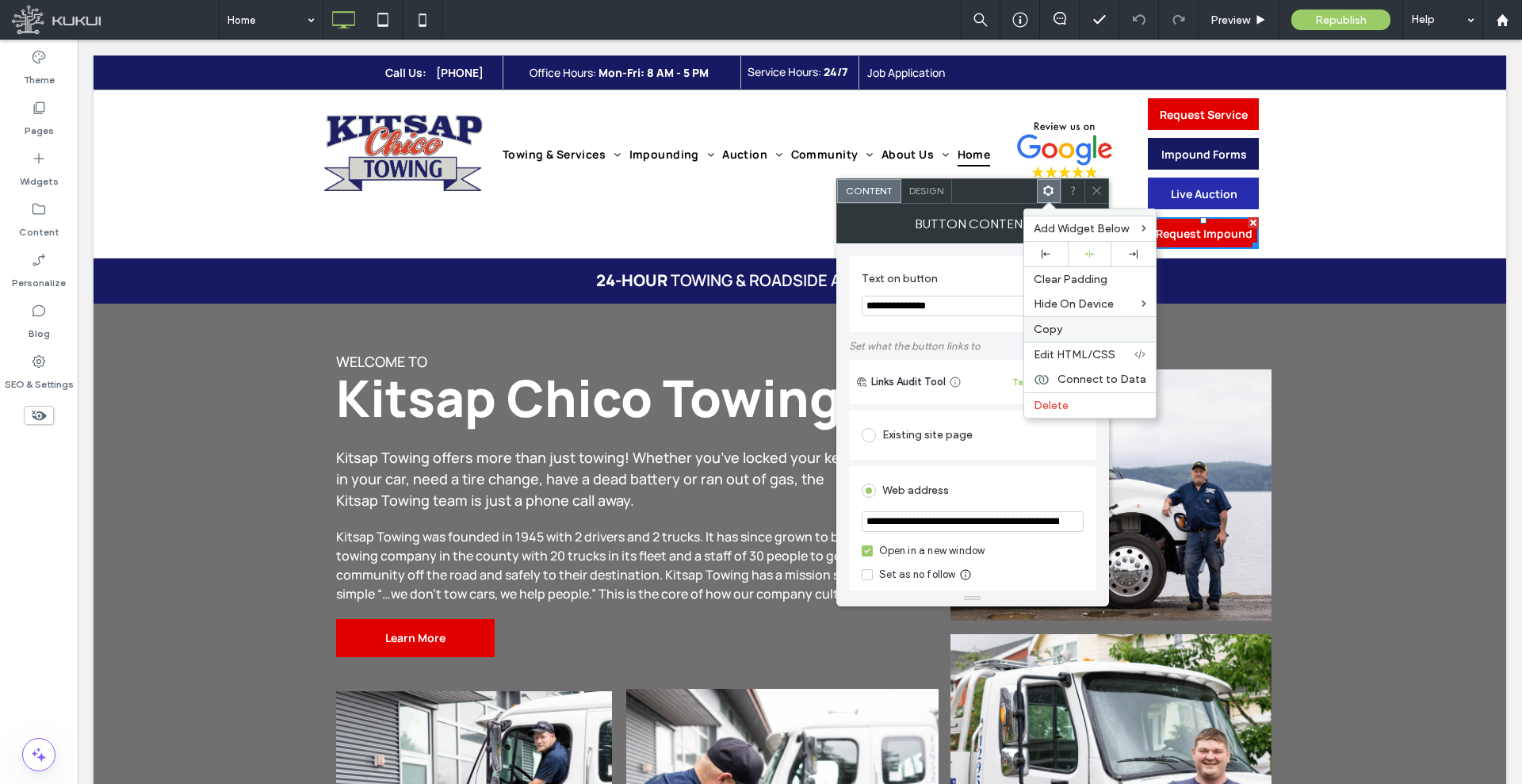 click on "Copy" at bounding box center (1090, 329) 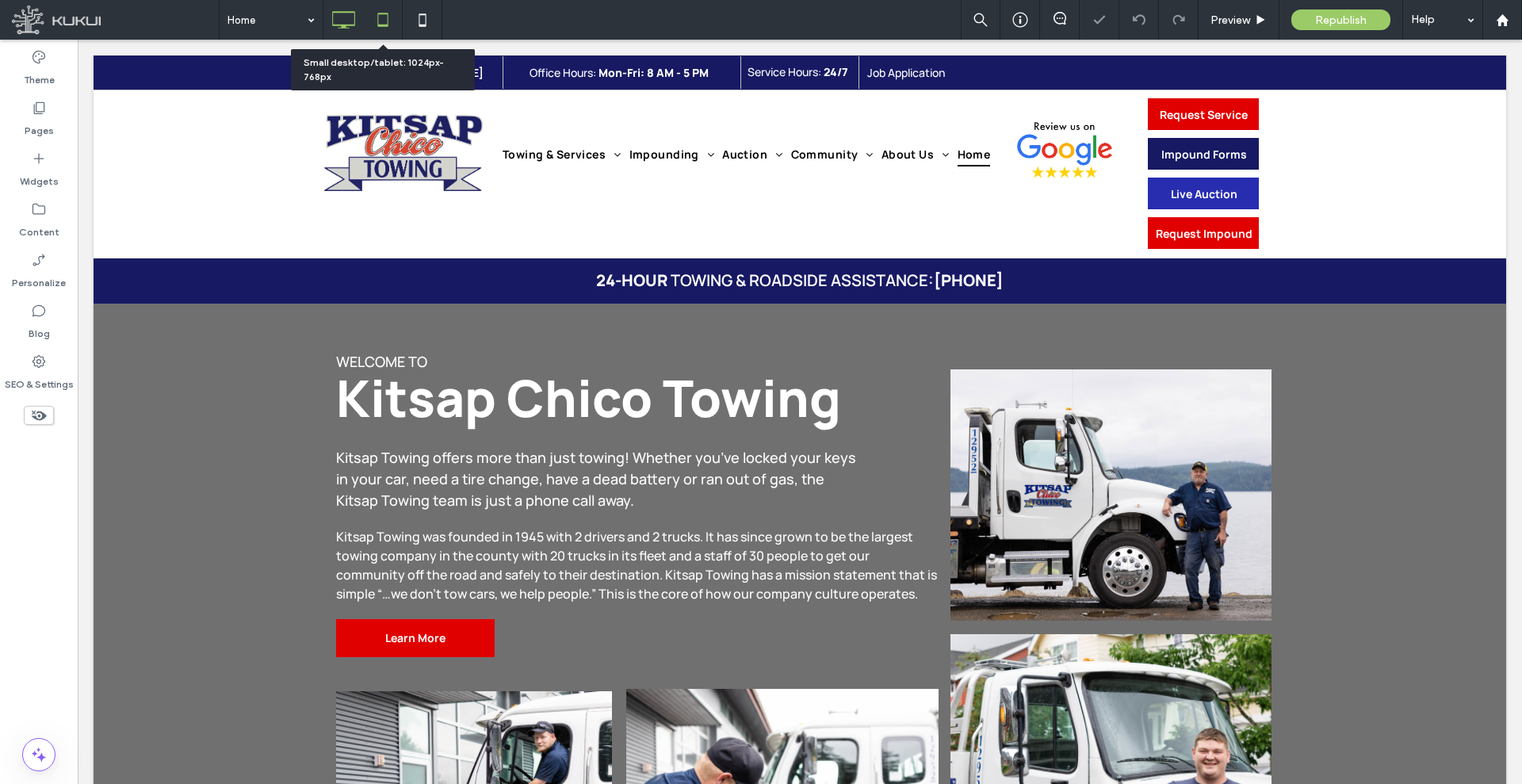 click 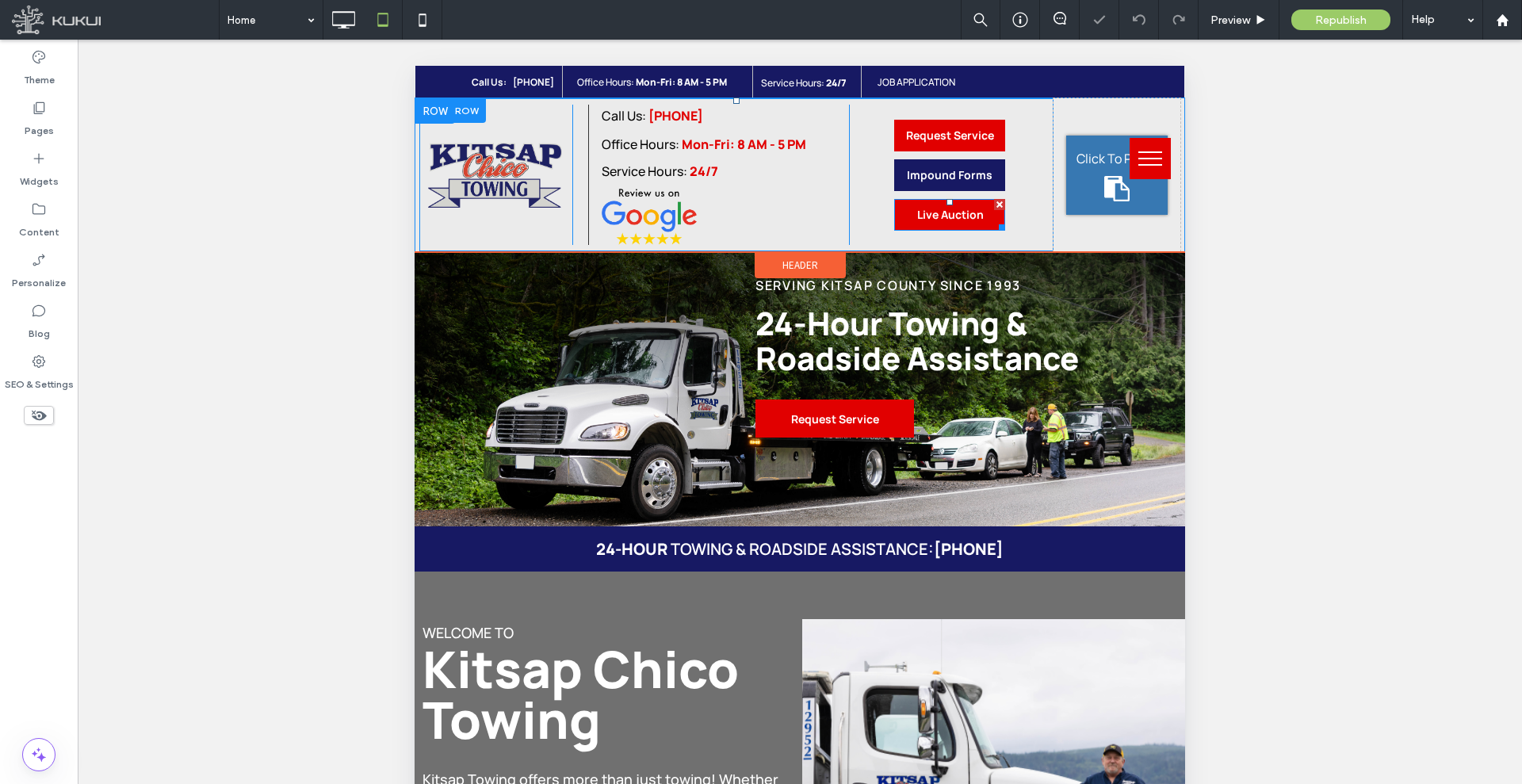click on "Live Auction" at bounding box center [950, 214] 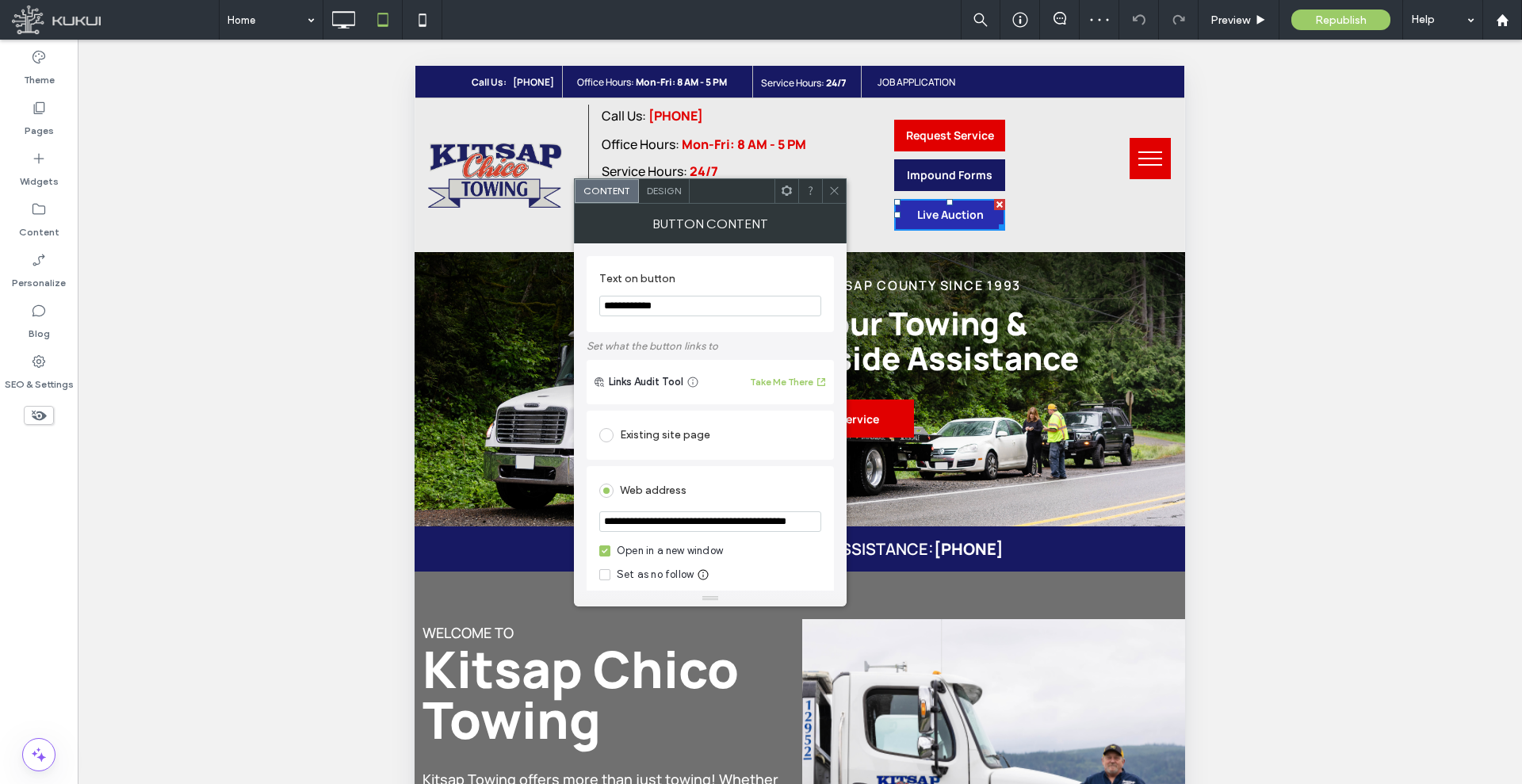 click 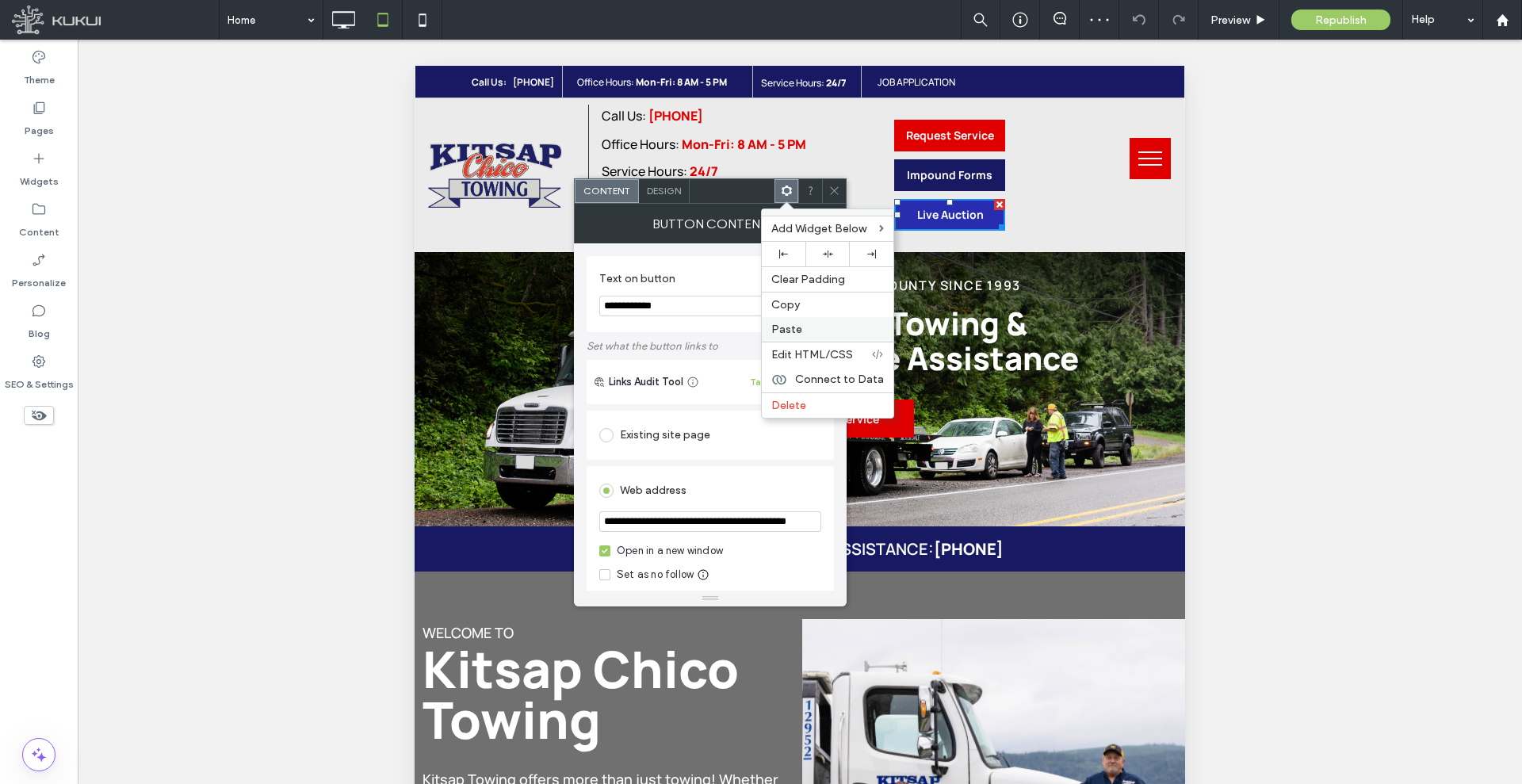 click on "Paste" at bounding box center [828, 329] 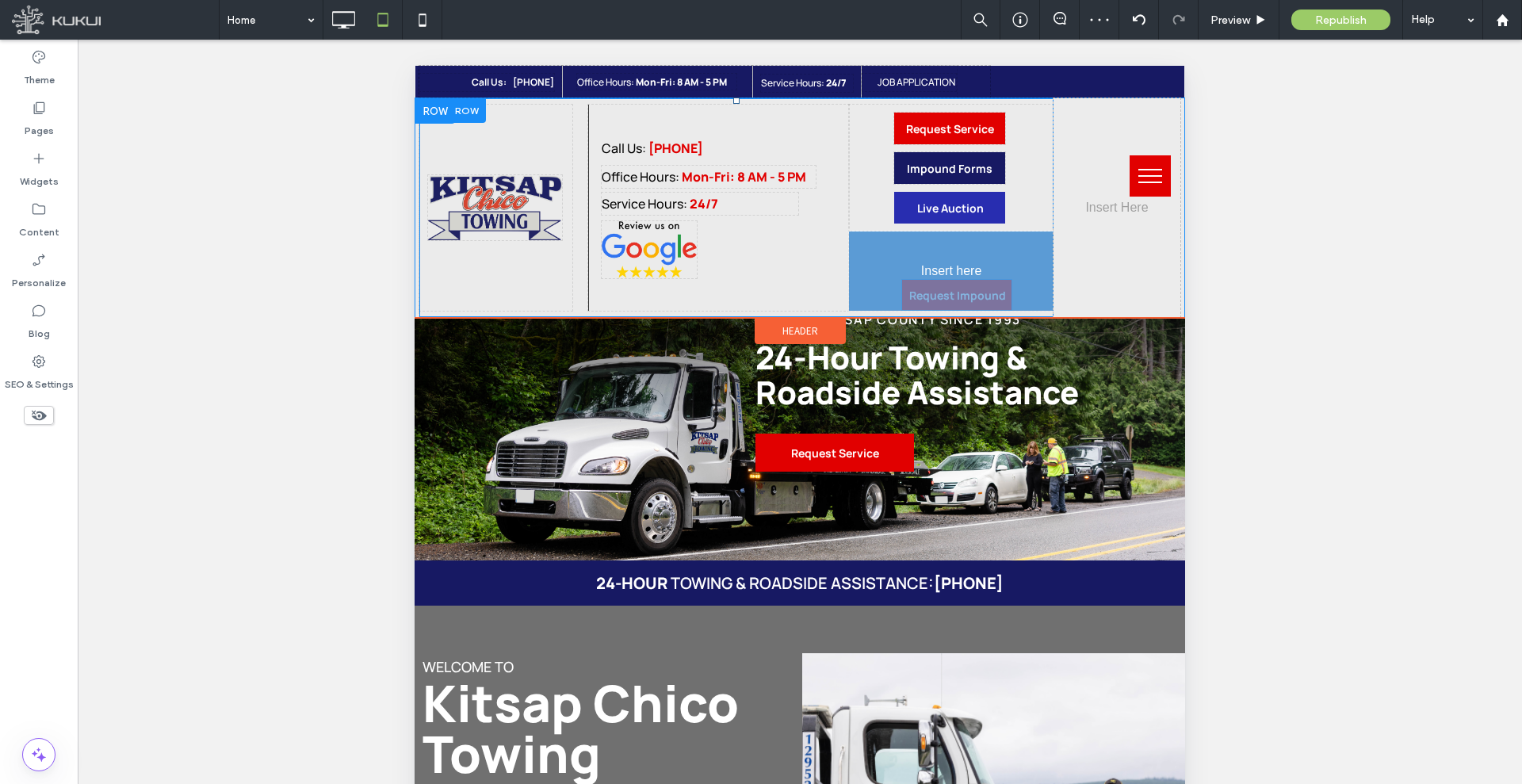 drag, startPoint x: 950, startPoint y: 205, endPoint x: 947, endPoint y: 292, distance: 87.051709 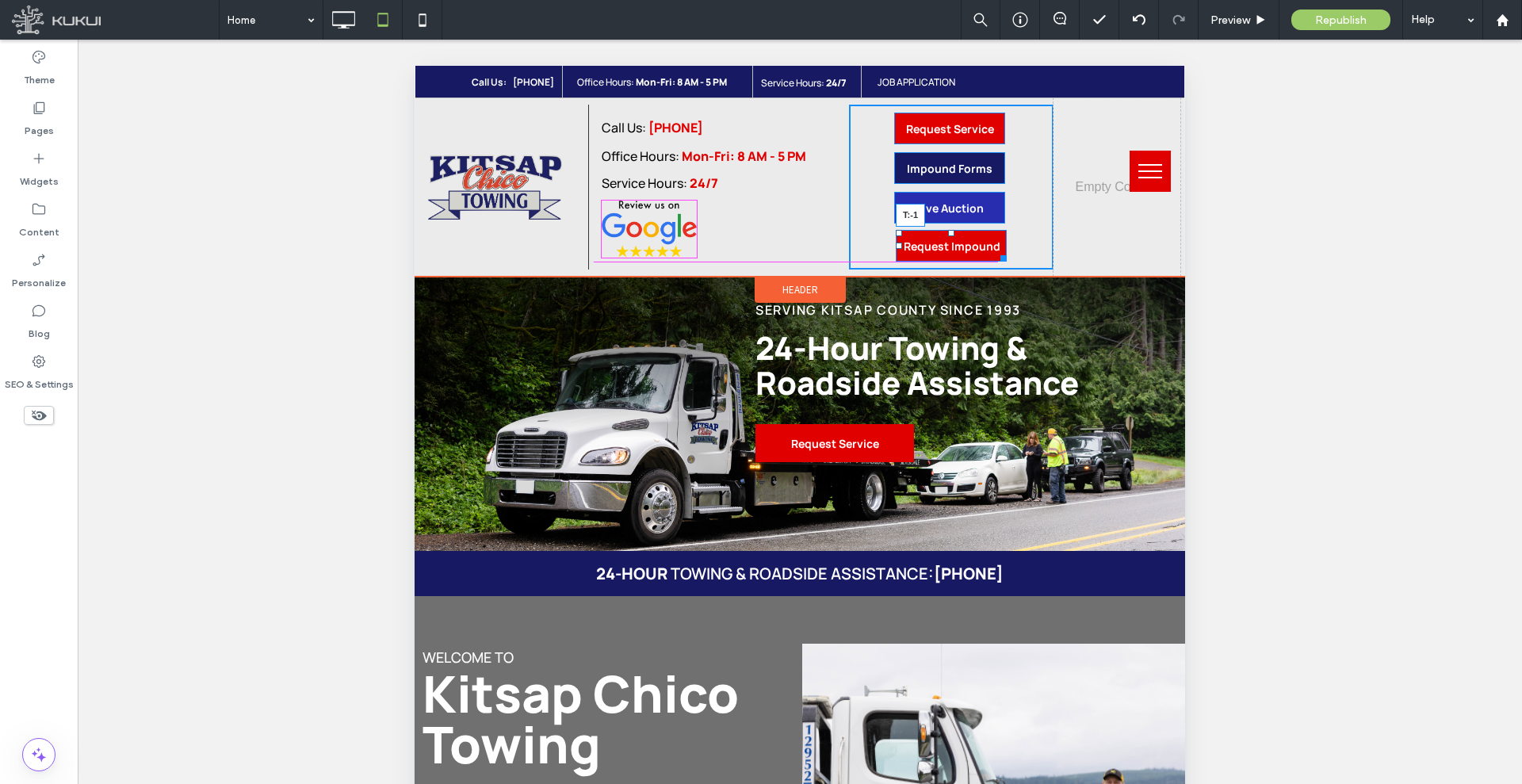 drag, startPoint x: 942, startPoint y: 241, endPoint x: 1350, endPoint y: 298, distance: 411.96238 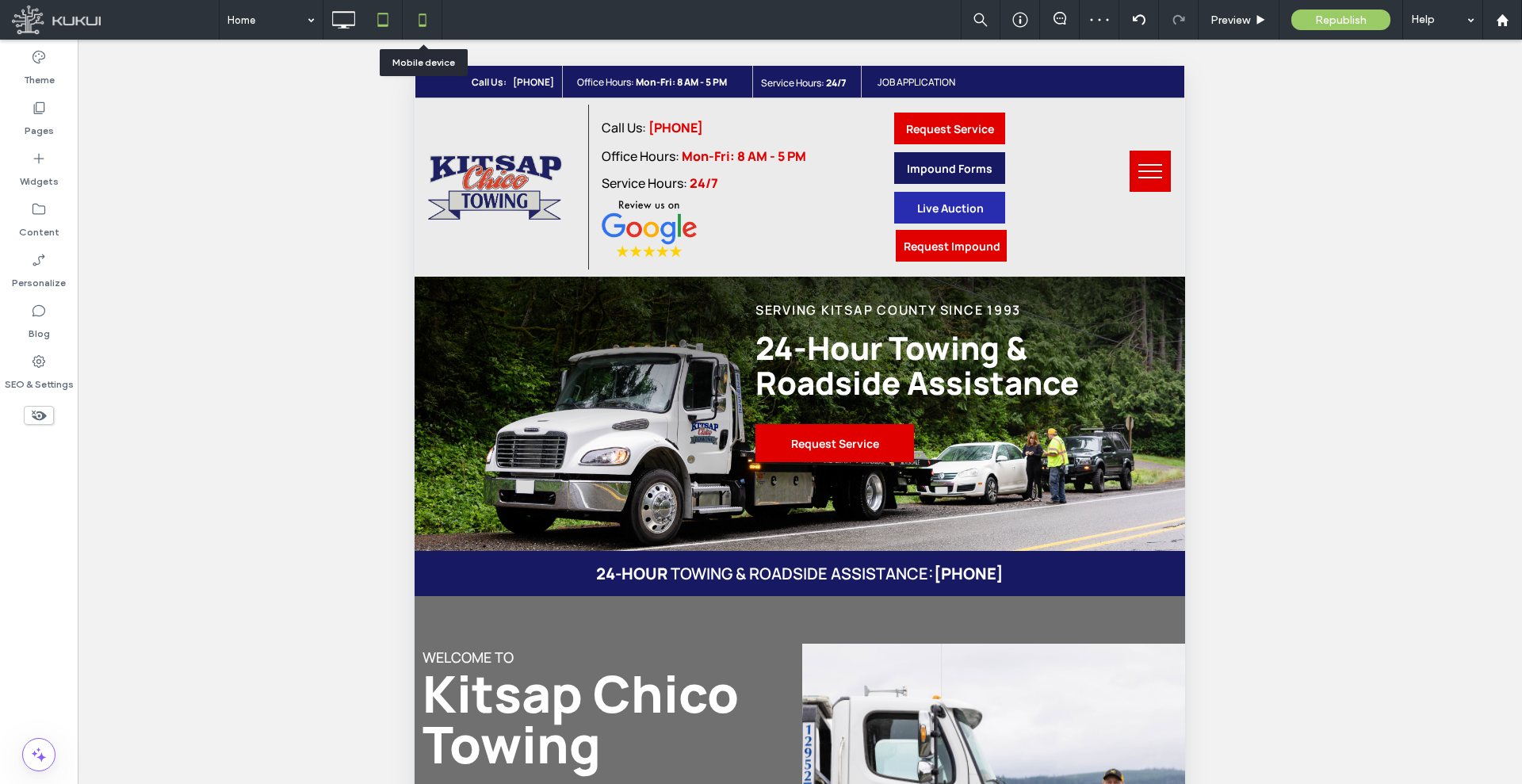 click 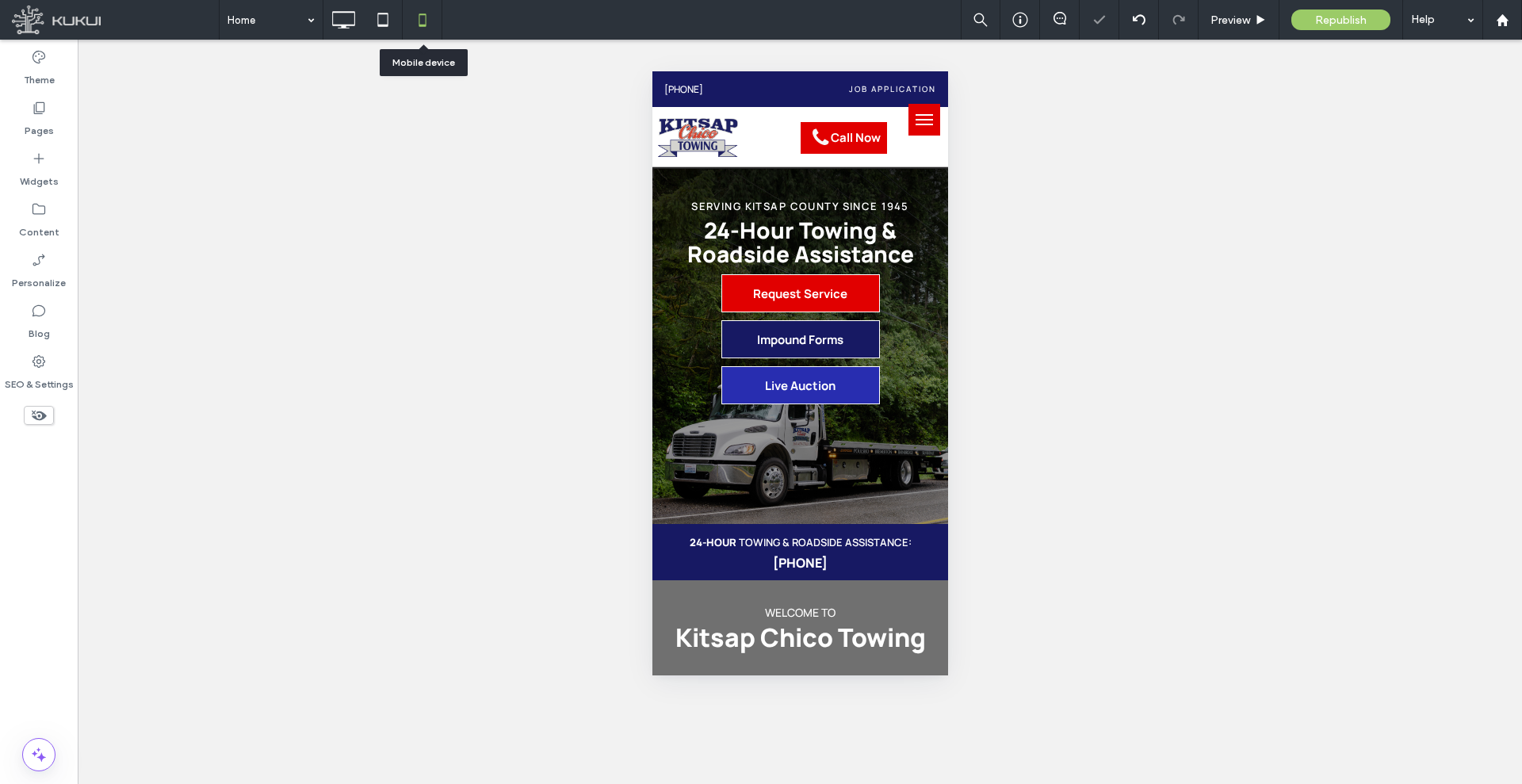 scroll, scrollTop: 0, scrollLeft: 0, axis: both 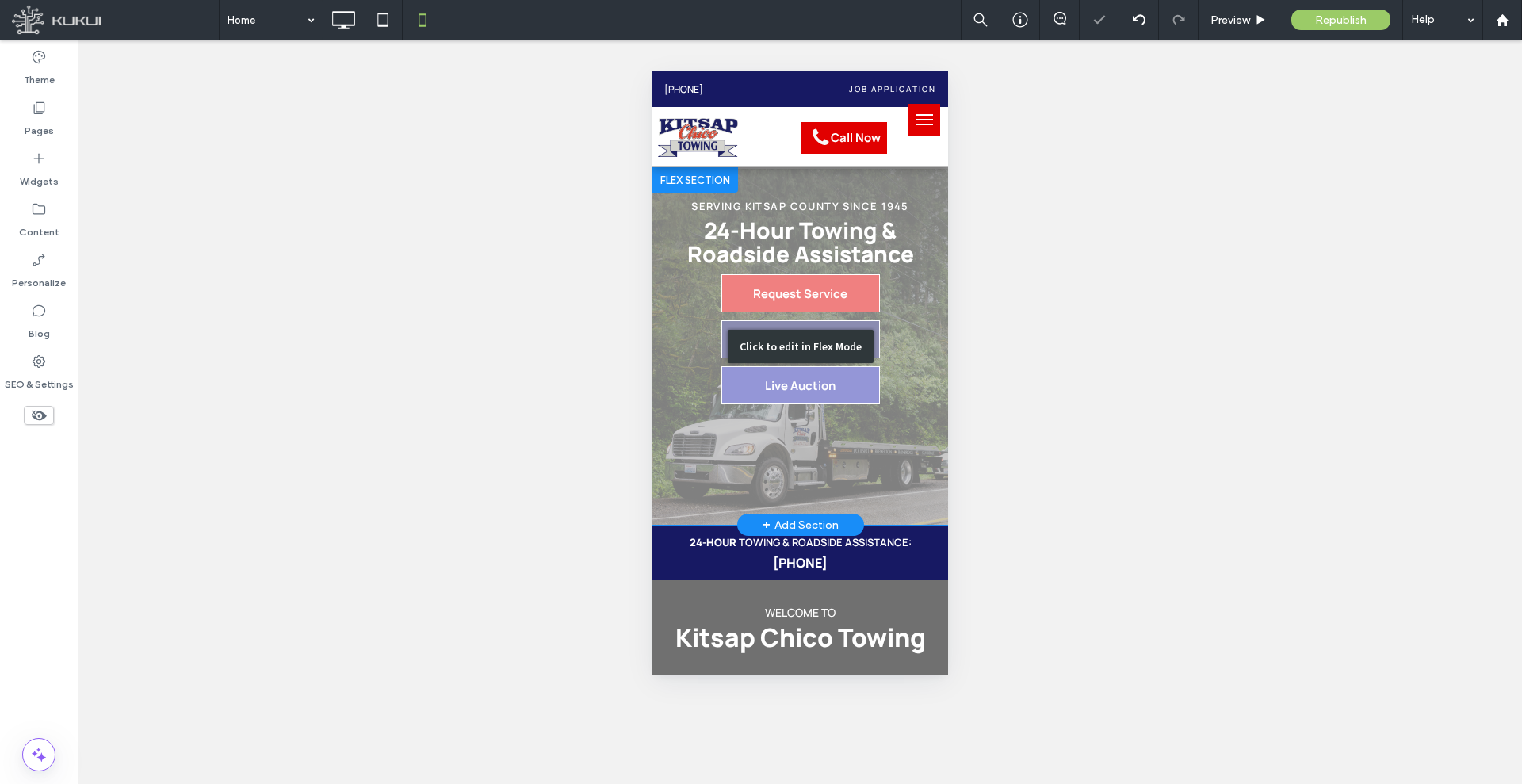 click on "Click to edit in Flex Mode" at bounding box center [799, 346] 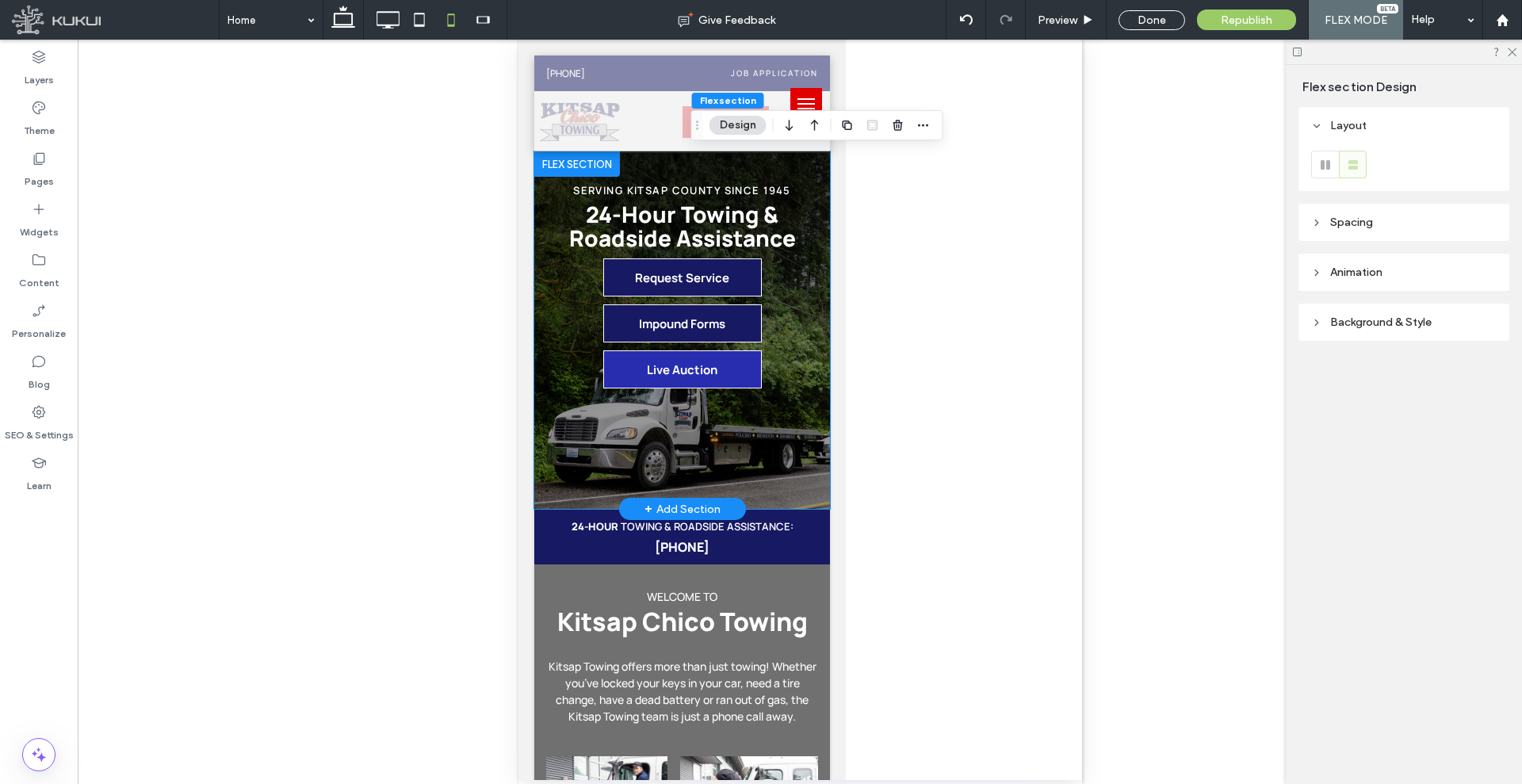 type on "*" 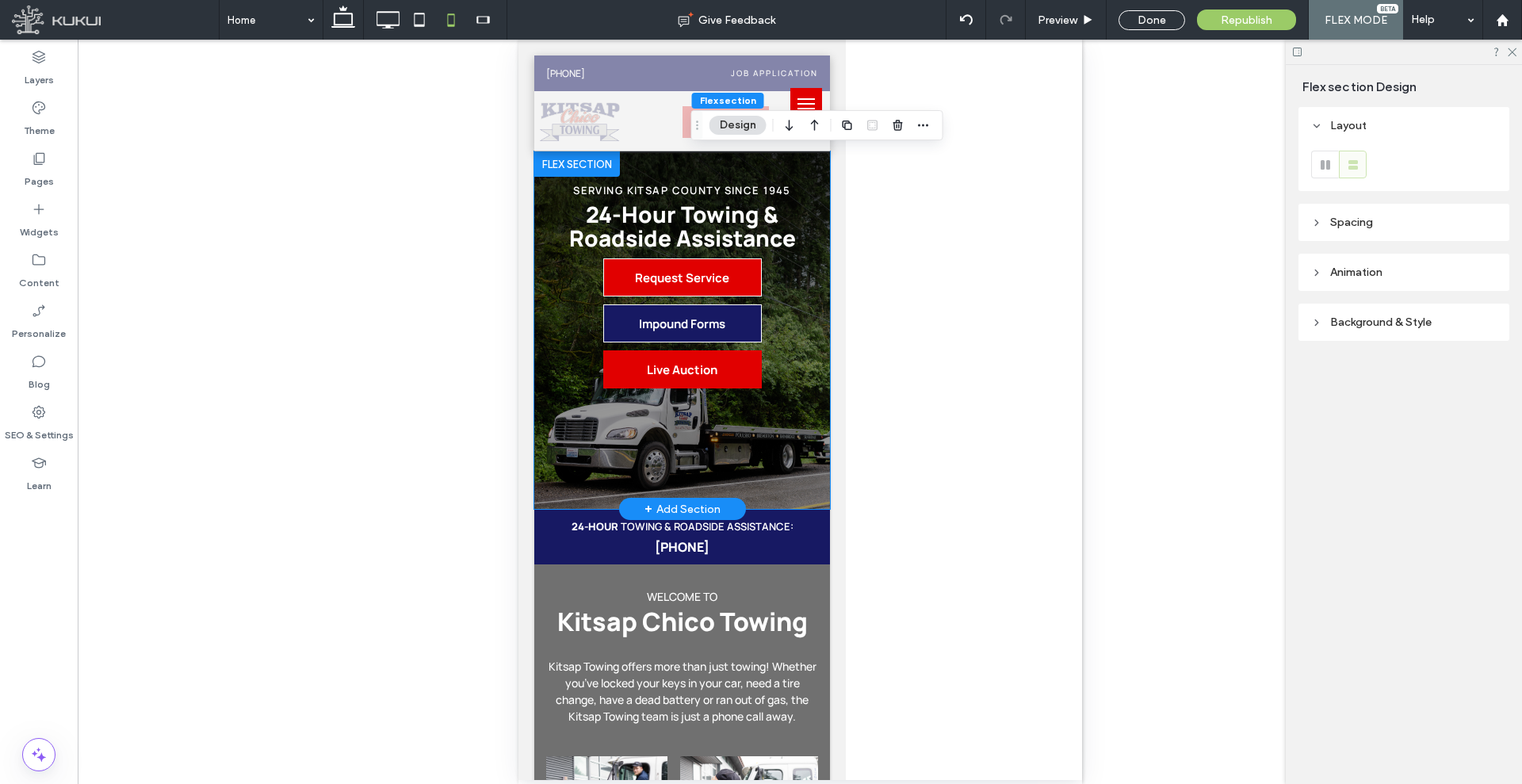 click on "Live Auction" at bounding box center [682, 369] 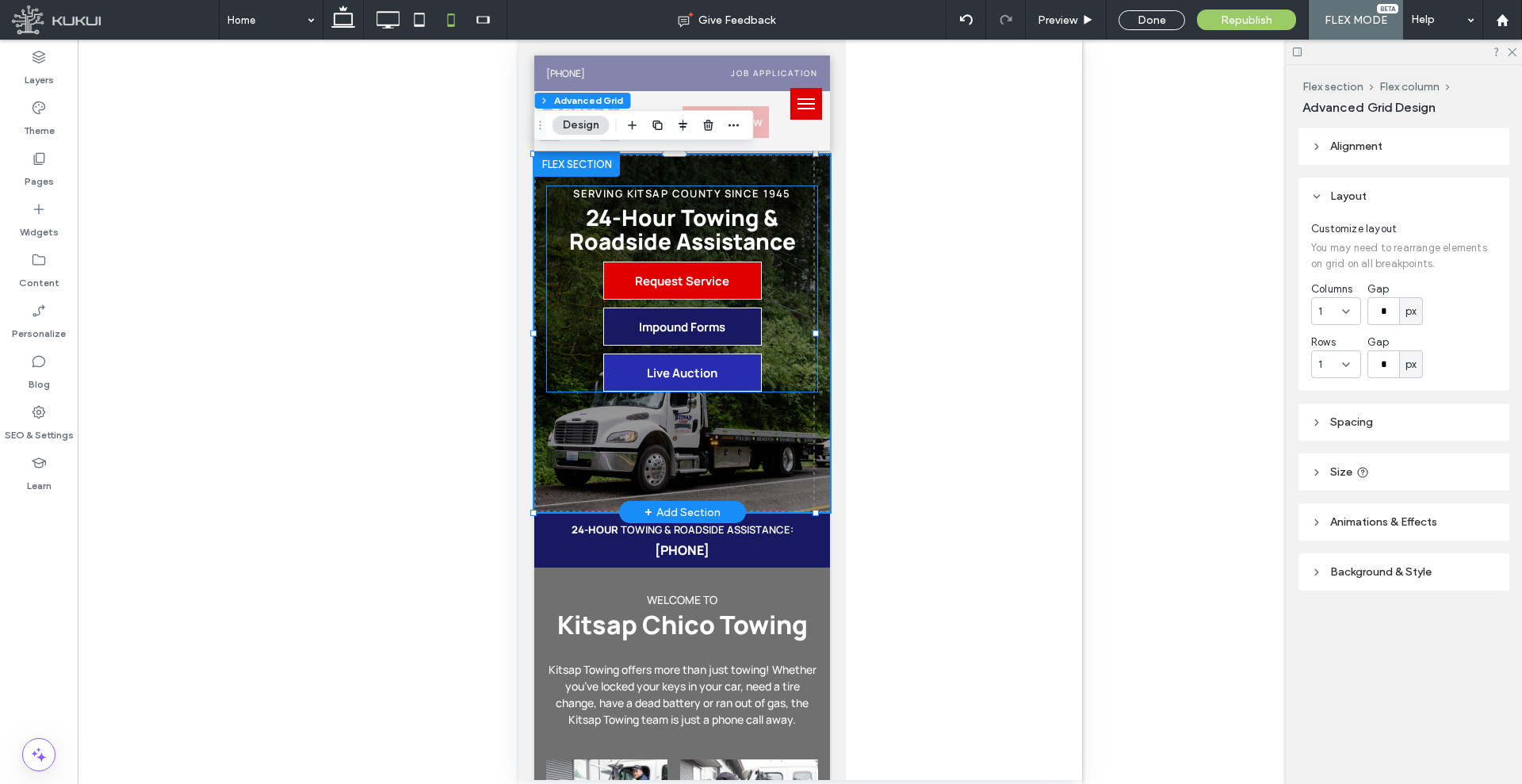 click on "Live Auction" at bounding box center (682, 373) 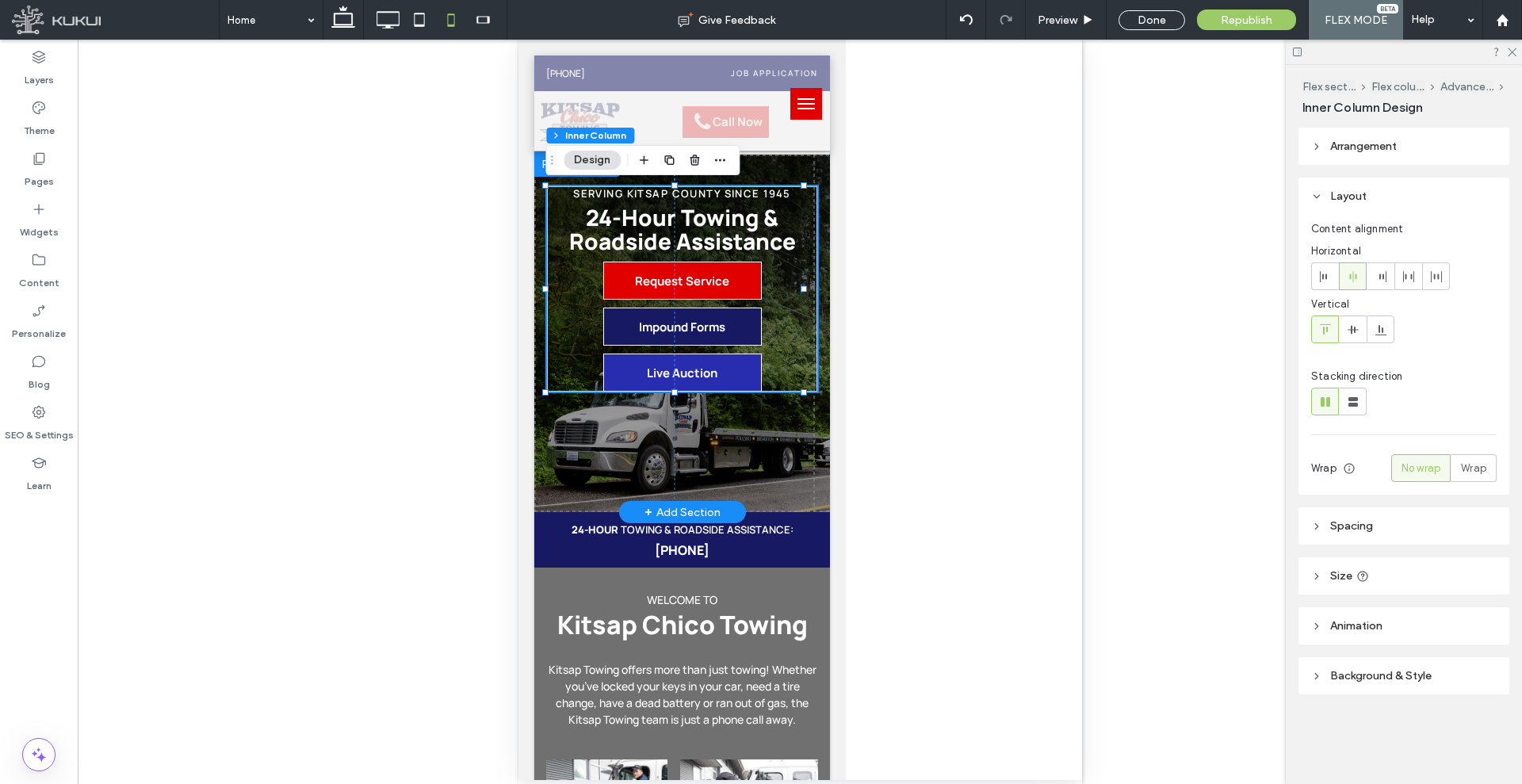 click on "Live Auction" at bounding box center [682, 373] 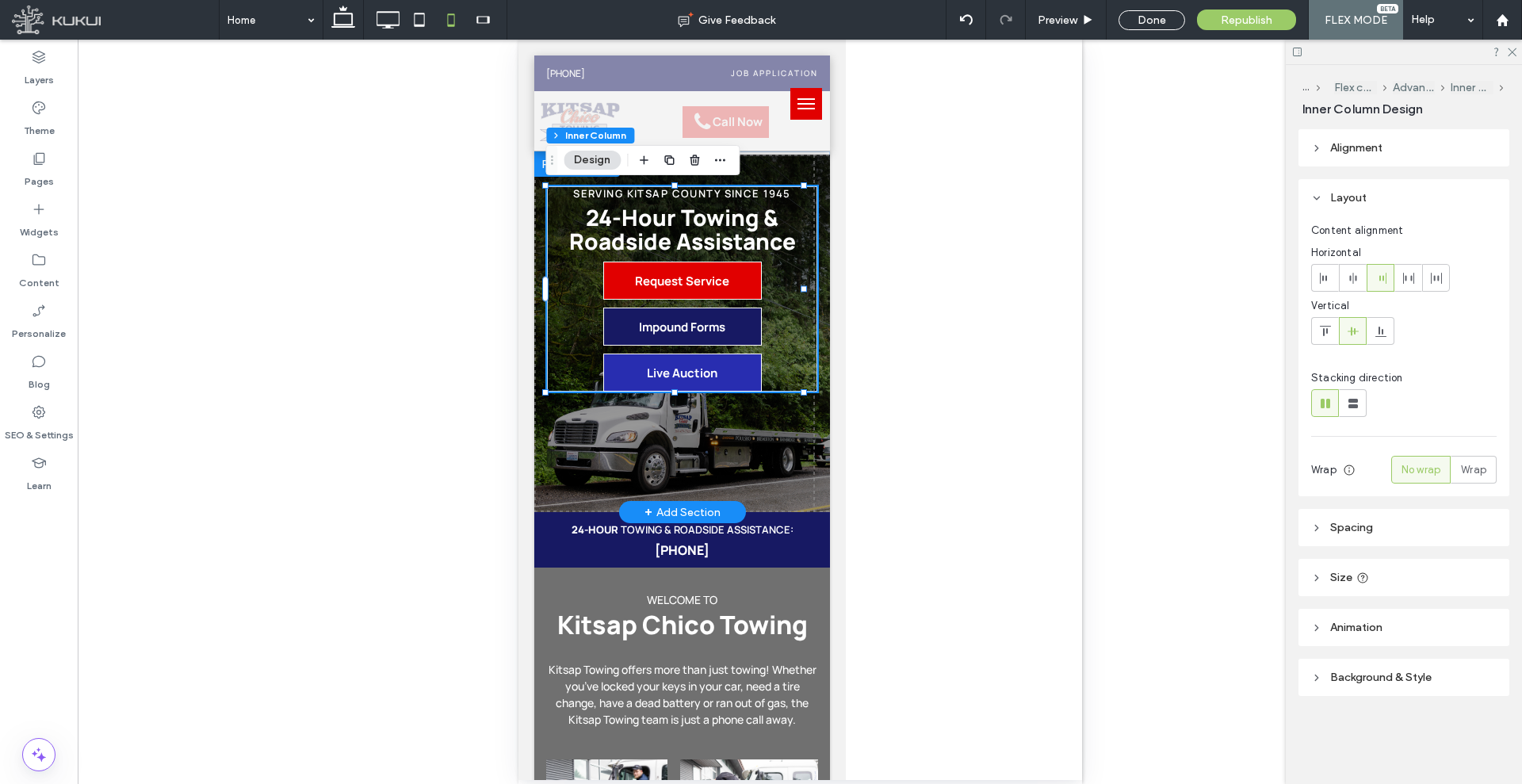 click on "Live Auction" at bounding box center (682, 373) 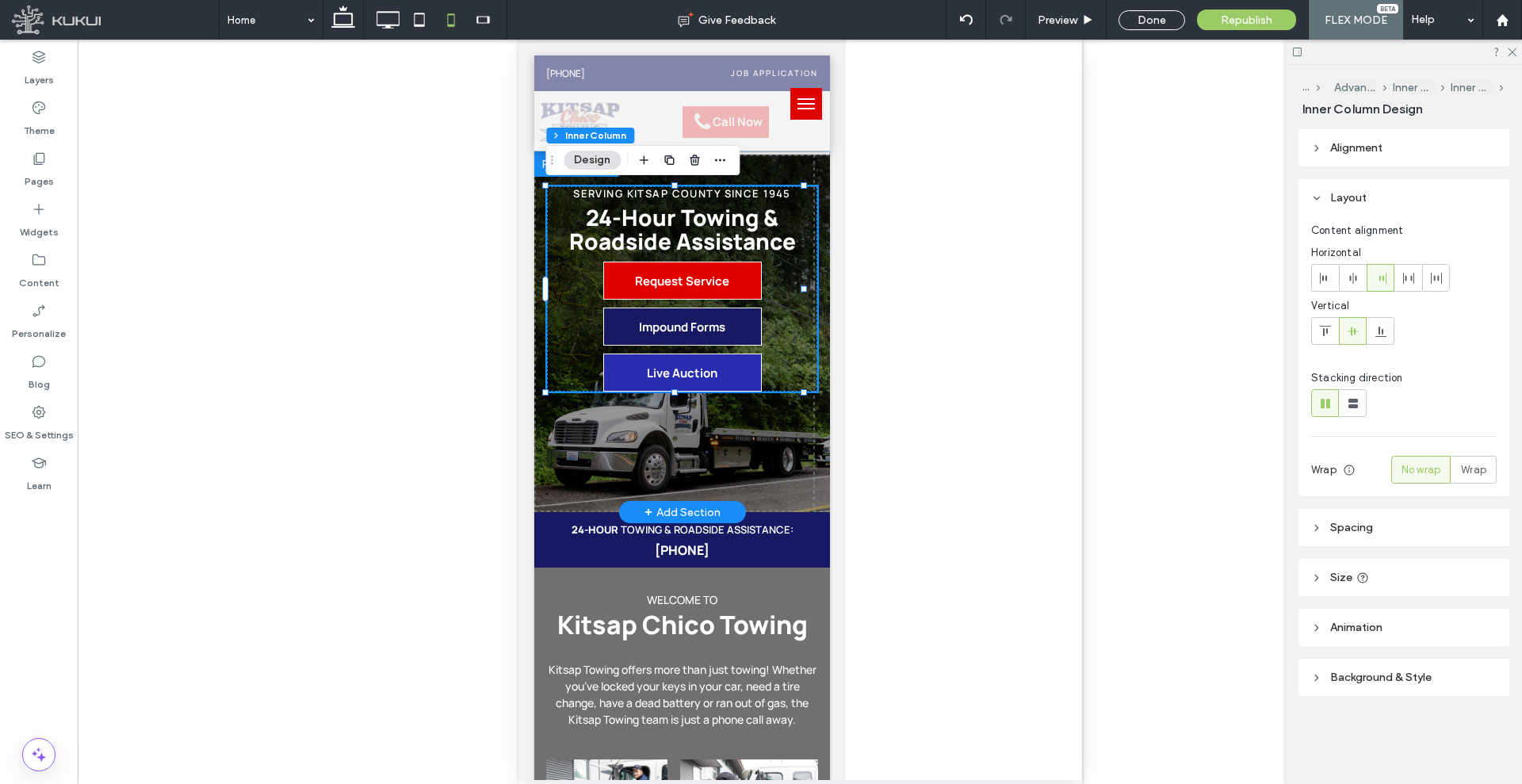 type on "**" 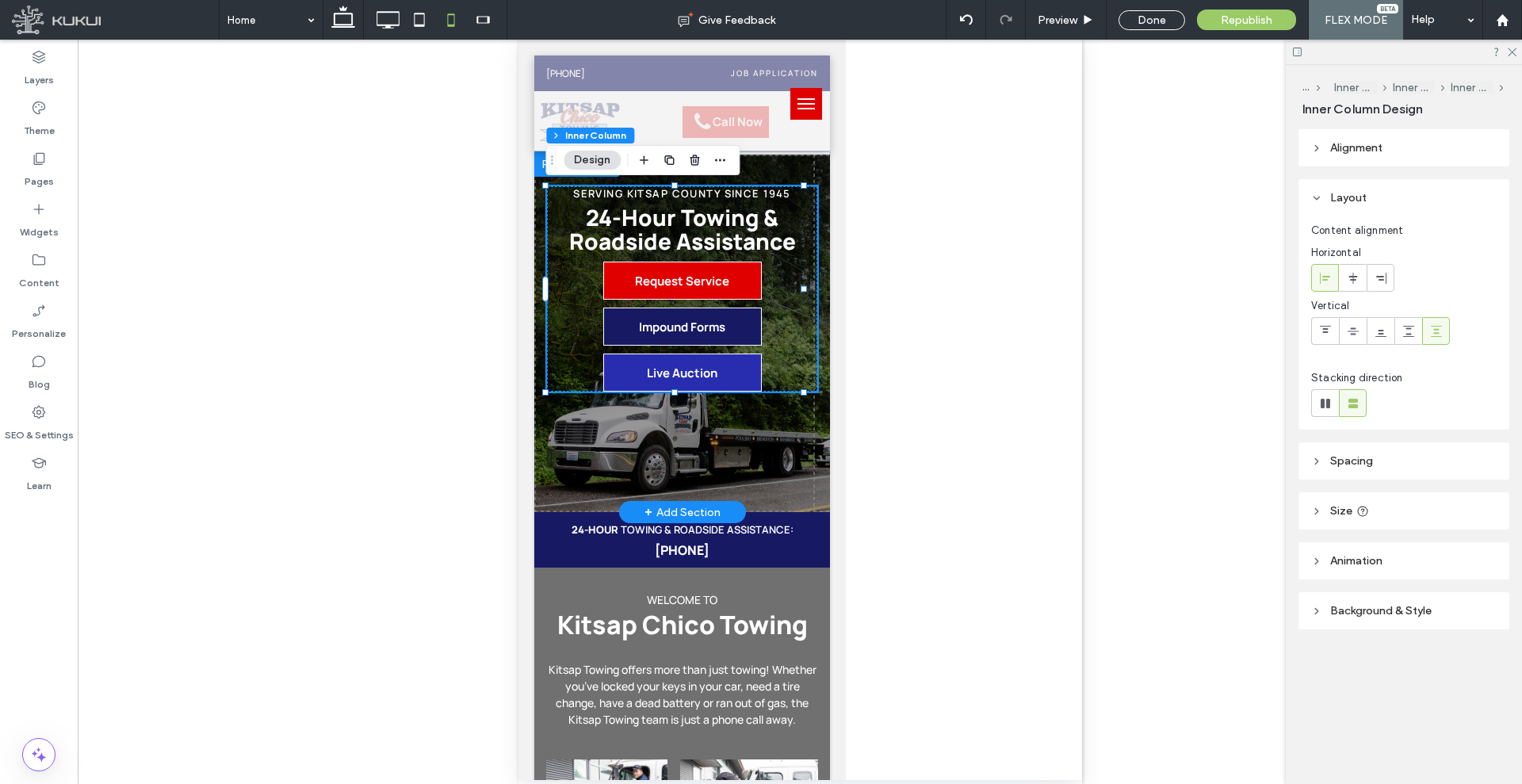 click on "Live Auction" at bounding box center [682, 373] 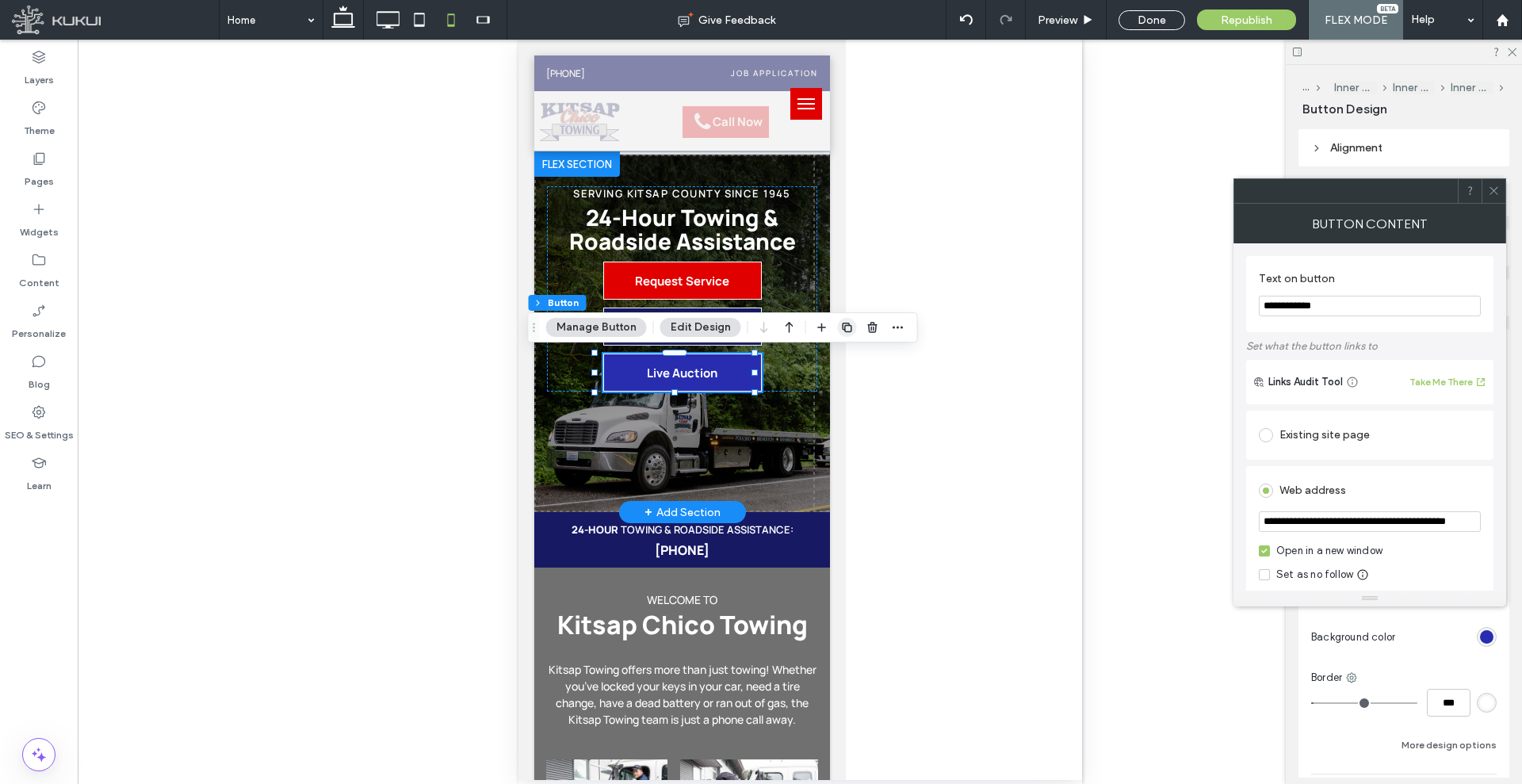 click at bounding box center (847, 327) 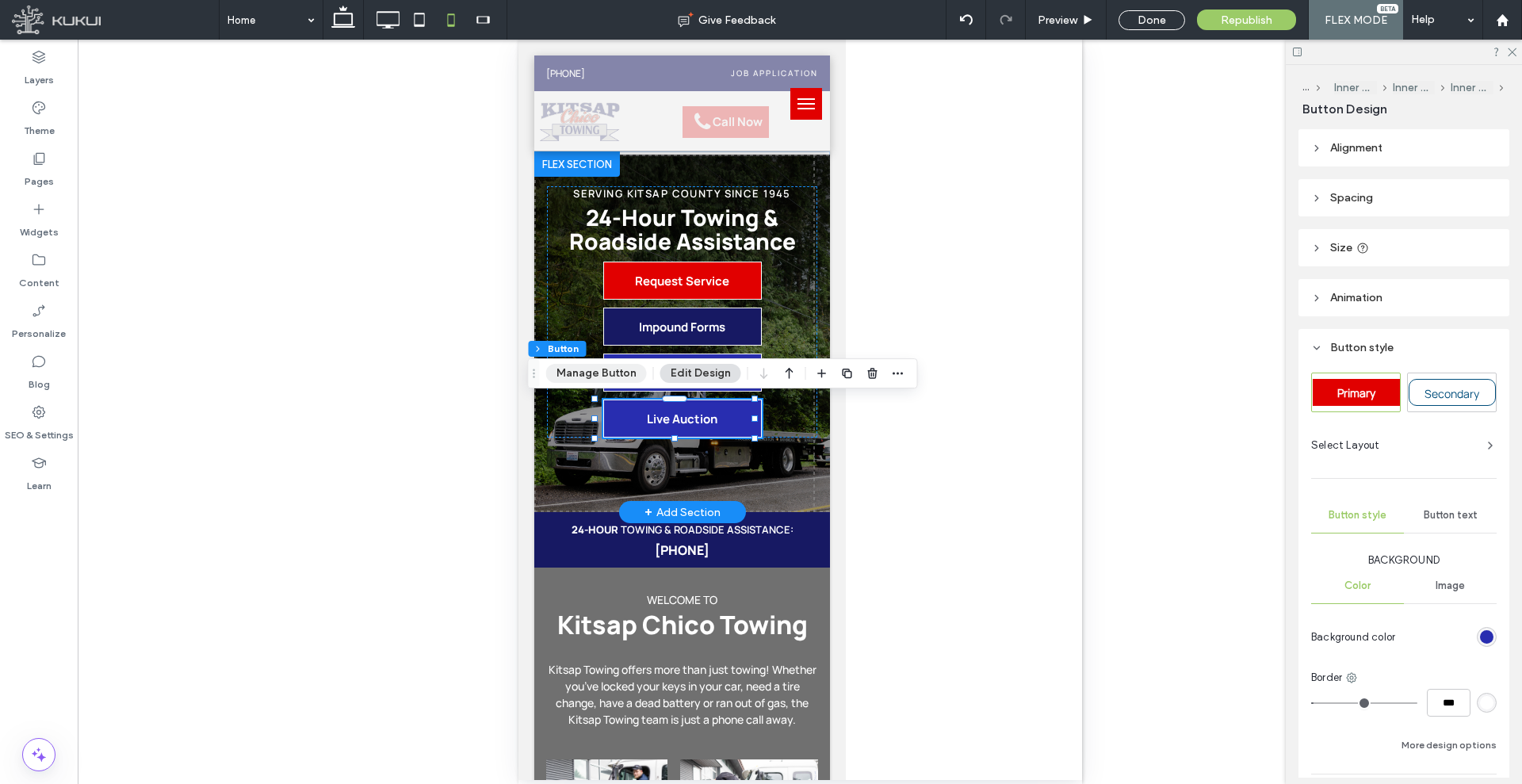 click on "Manage Button" at bounding box center (596, 373) 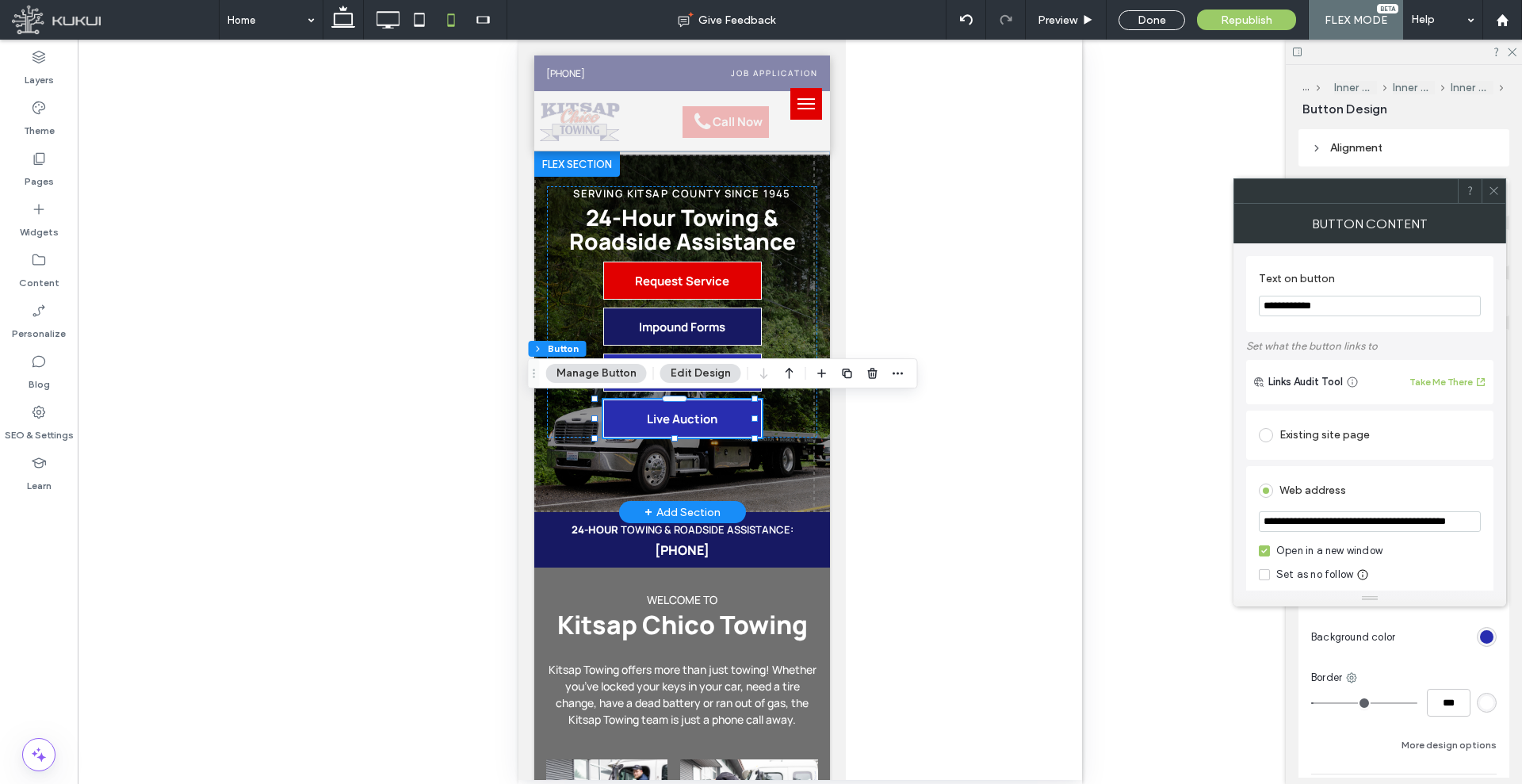 drag, startPoint x: 1349, startPoint y: 307, endPoint x: 1055, endPoint y: 316, distance: 294.13772 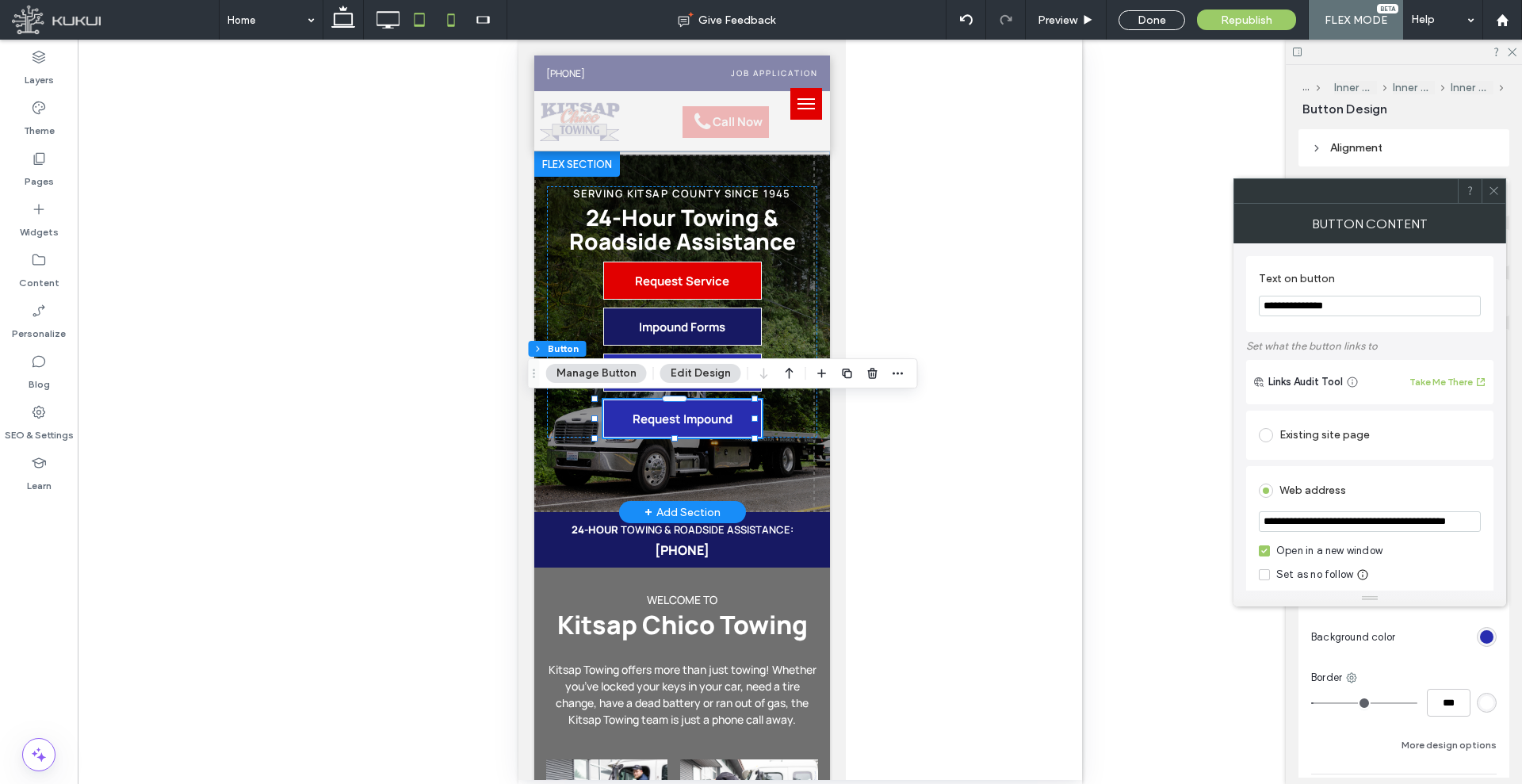 type on "**********" 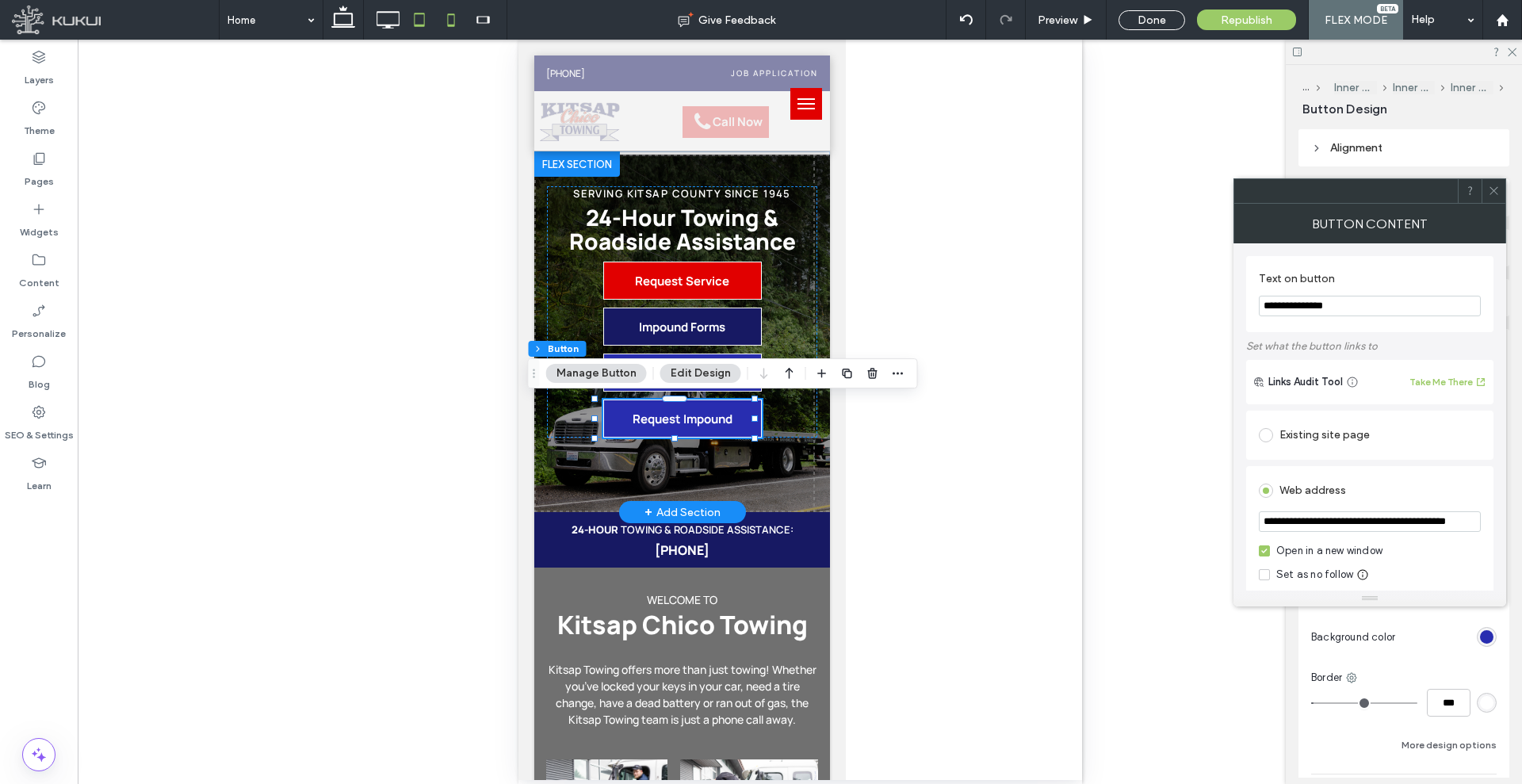 click 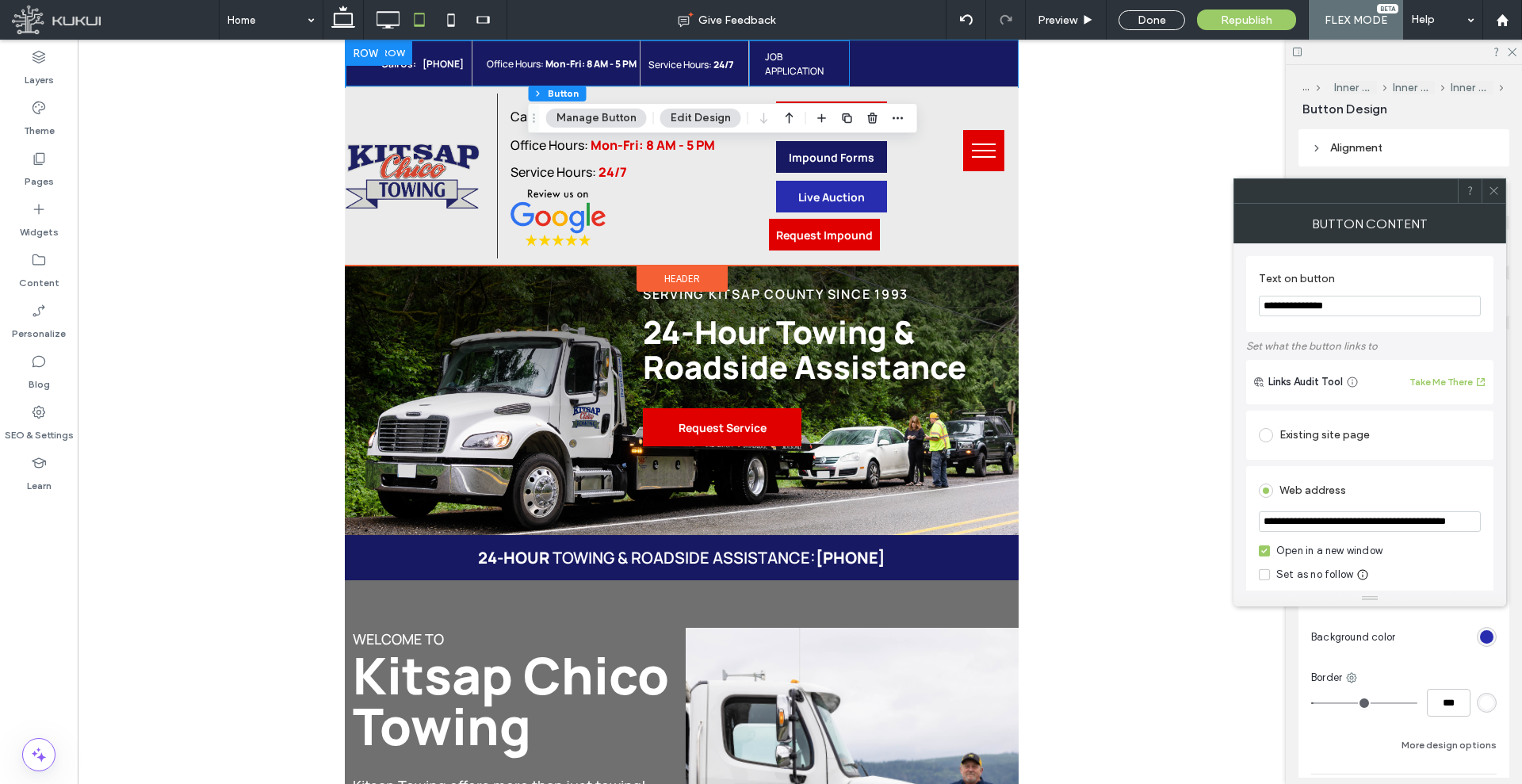scroll, scrollTop: 0, scrollLeft: 0, axis: both 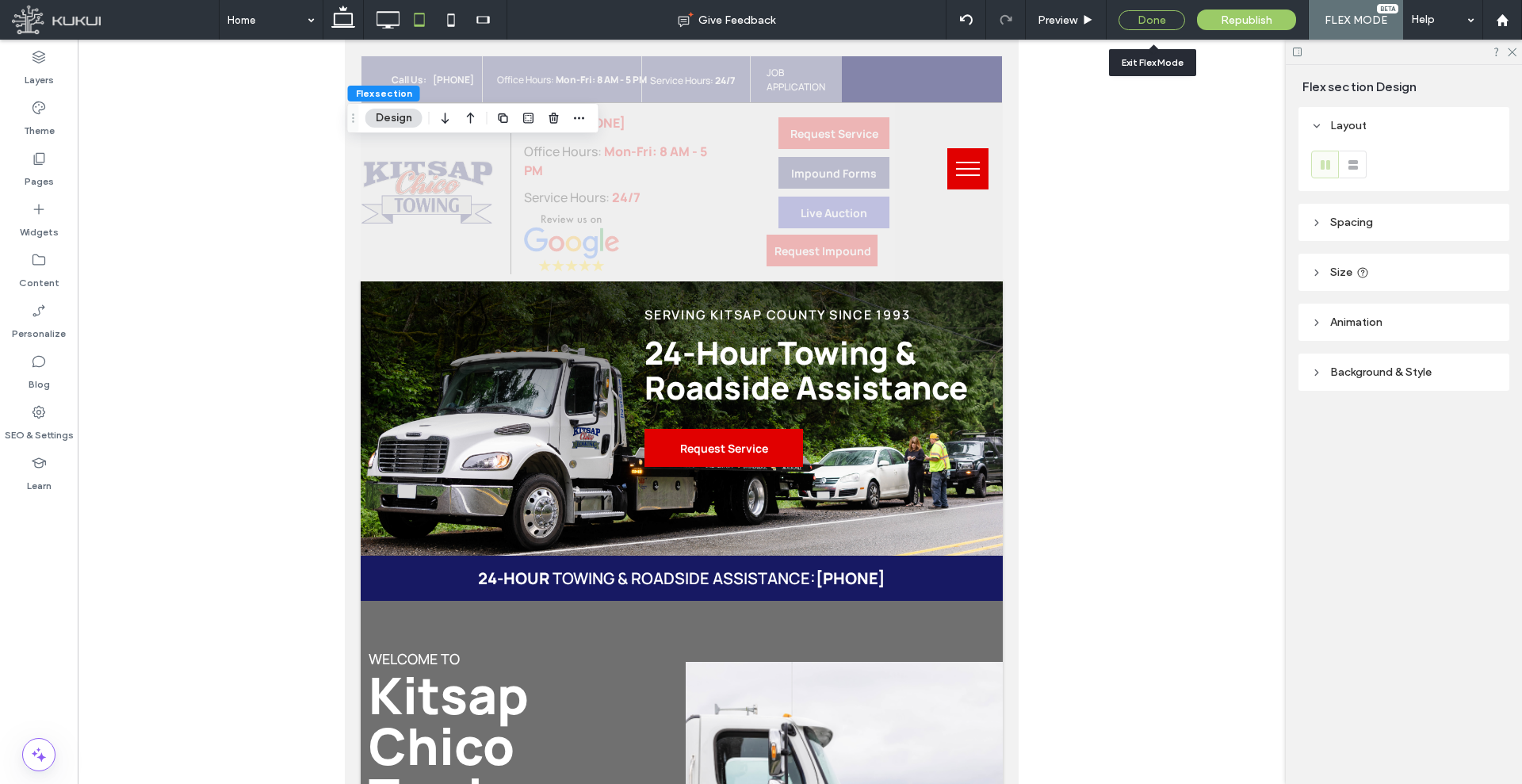 drag, startPoint x: 1128, startPoint y: 24, endPoint x: 518, endPoint y: 118, distance: 617.20013 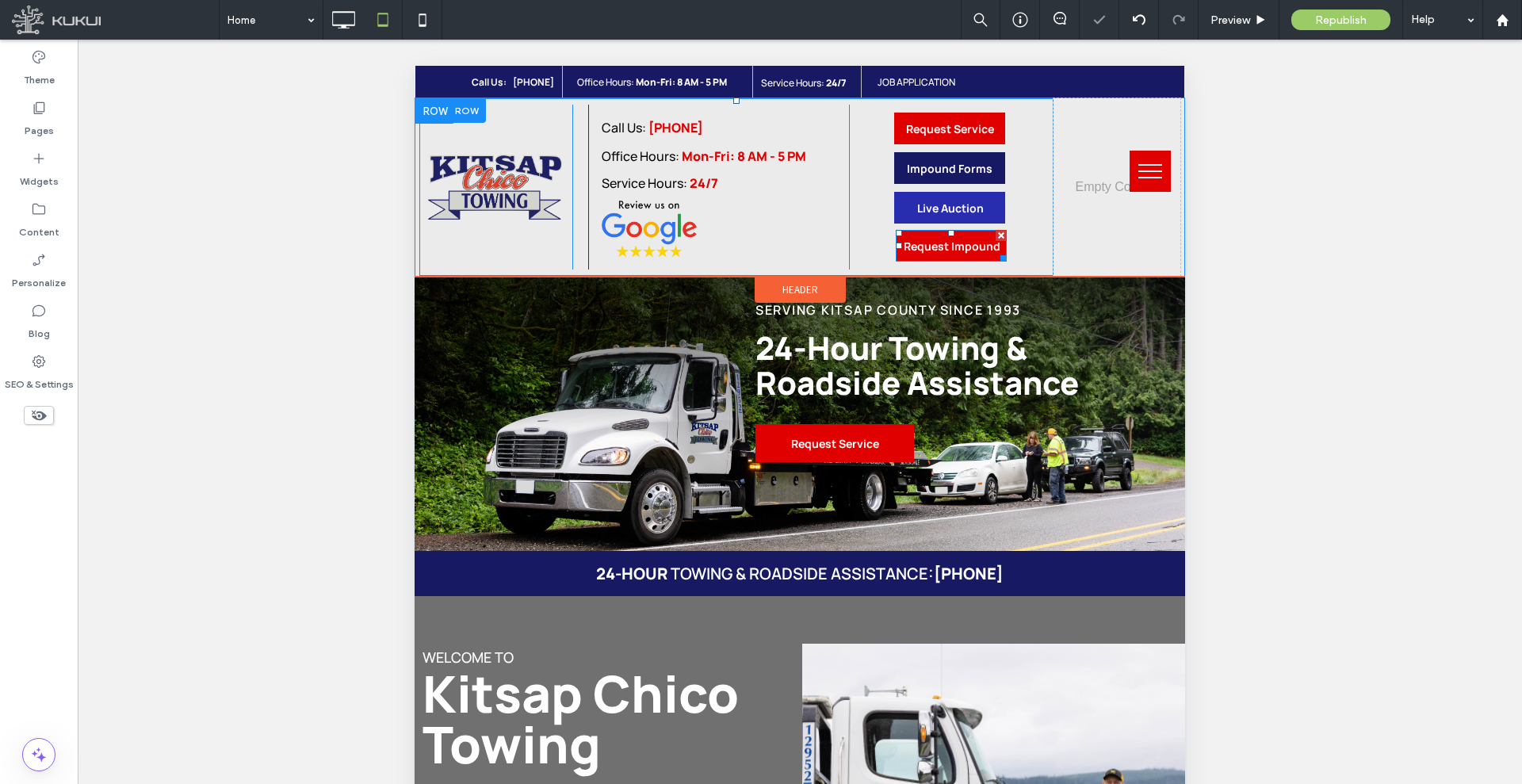 click on "Request Impound" at bounding box center (952, 246) 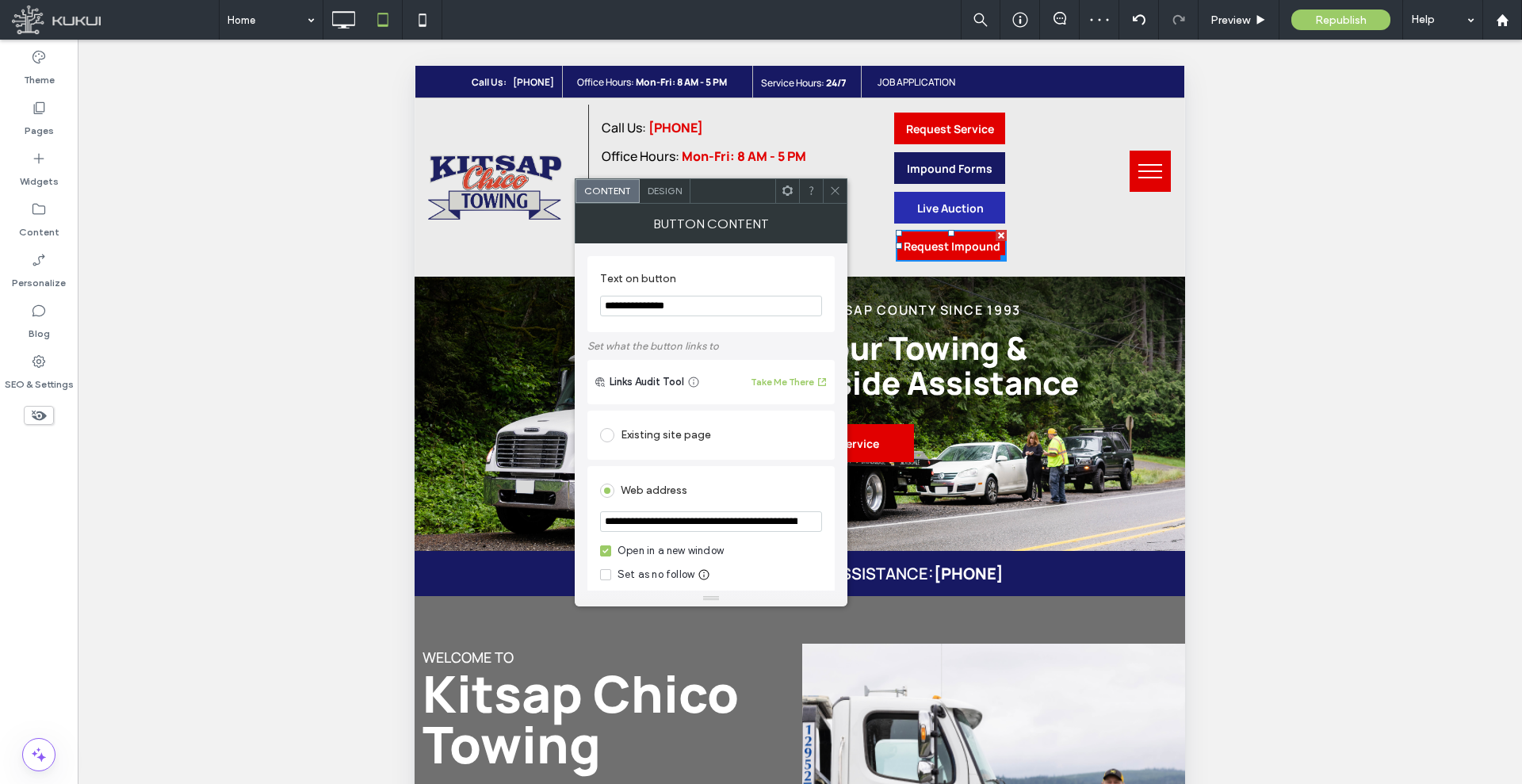 click on "Design" at bounding box center [664, 190] 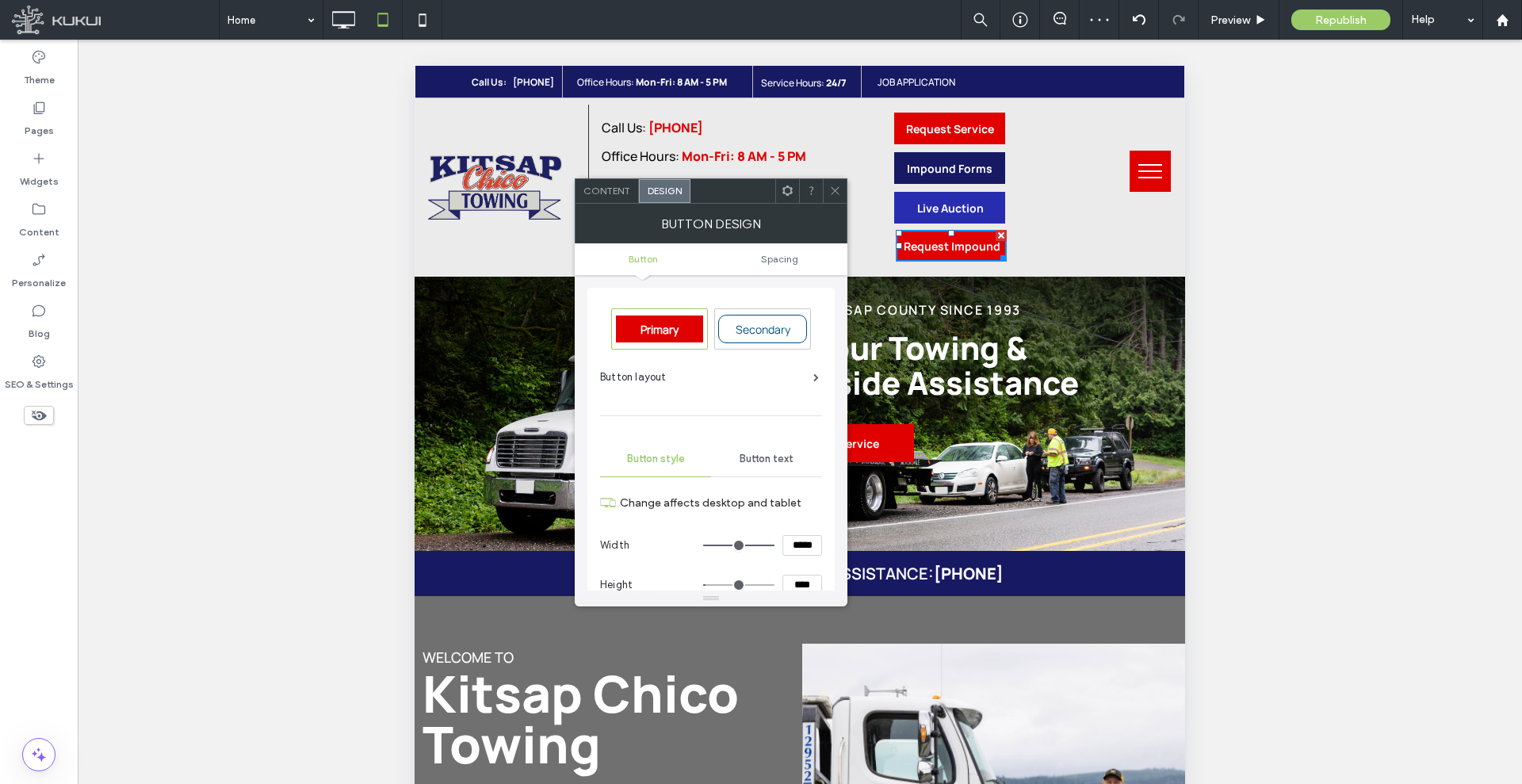 click 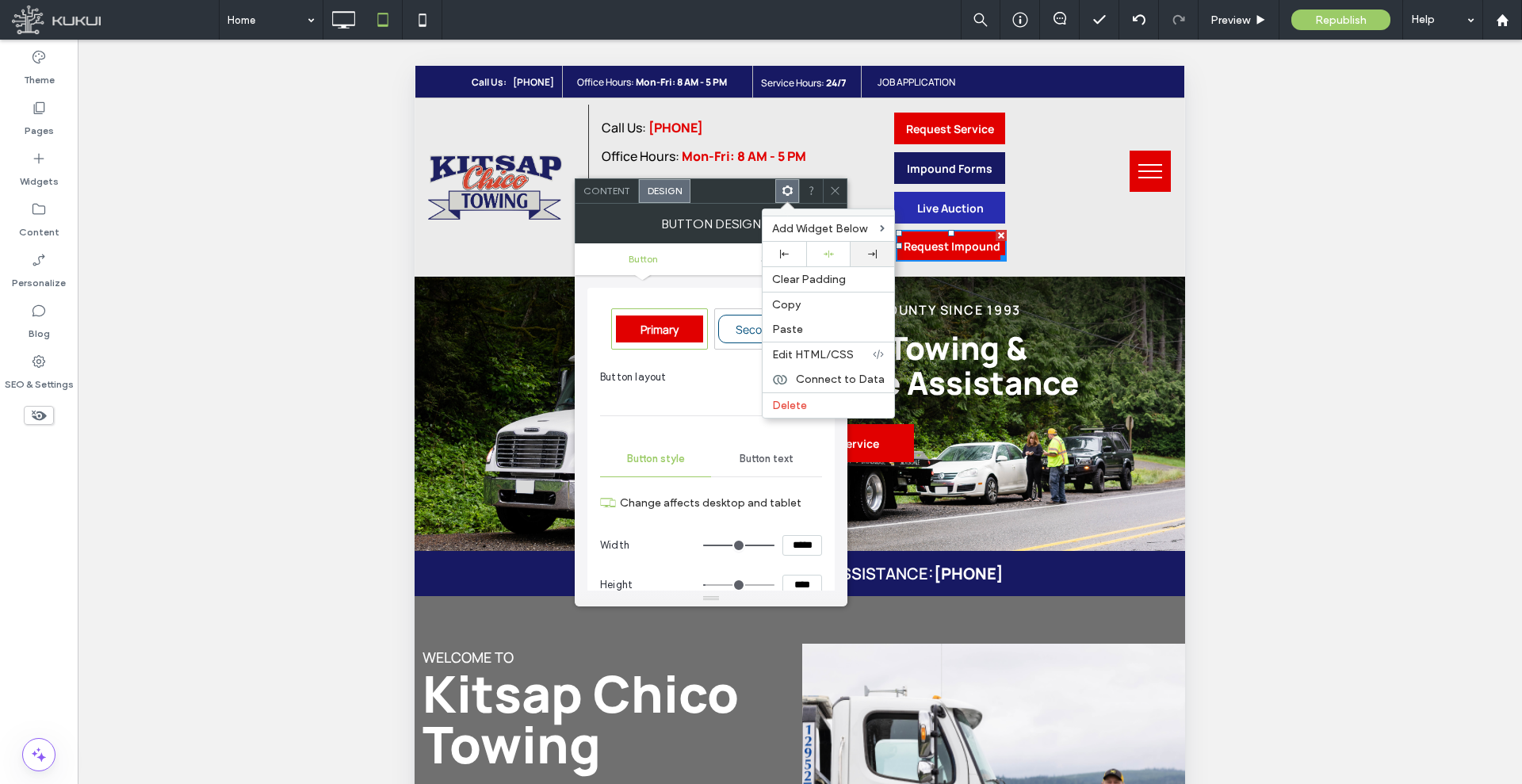 click at bounding box center (872, 254) 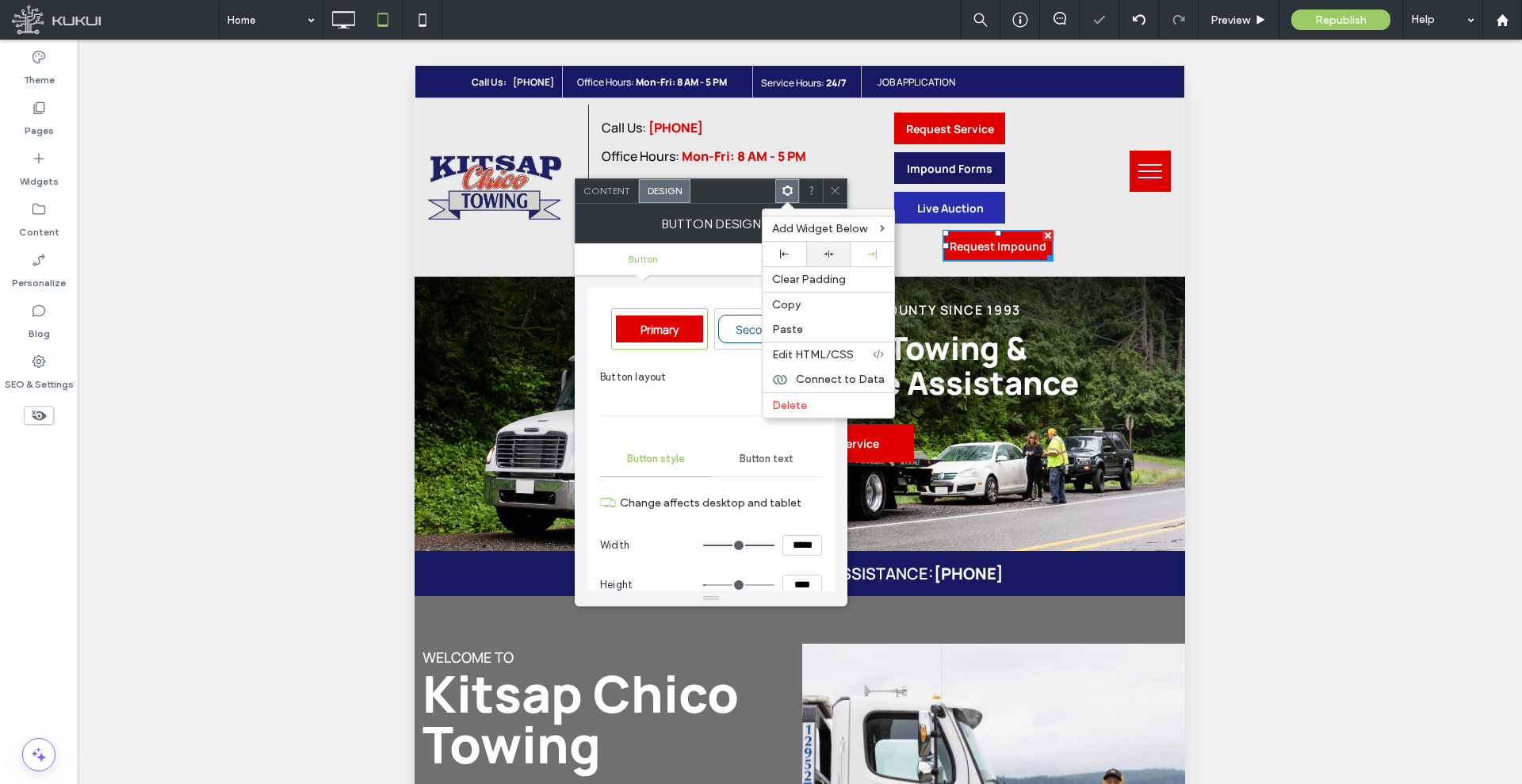 click at bounding box center [828, 254] 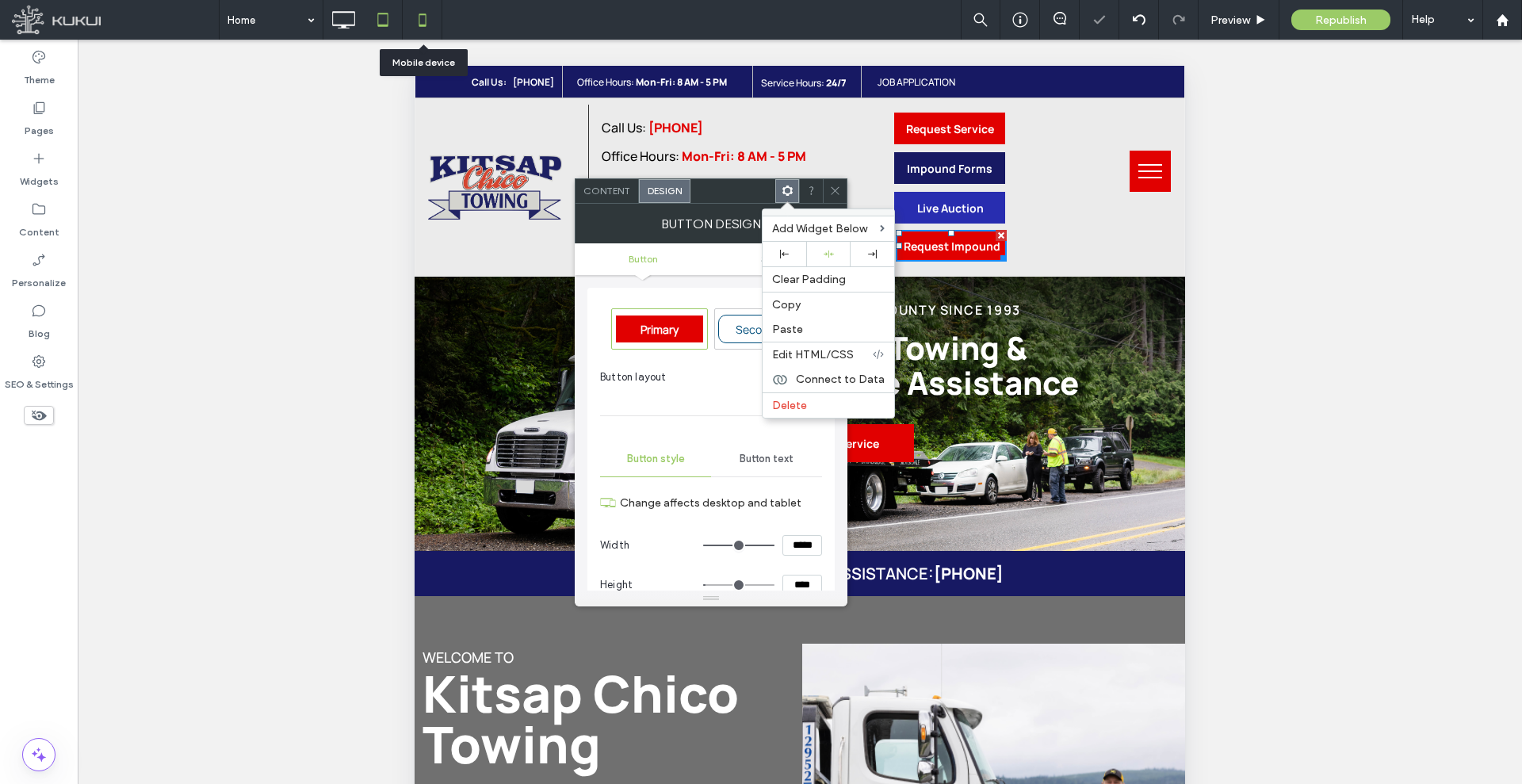 click 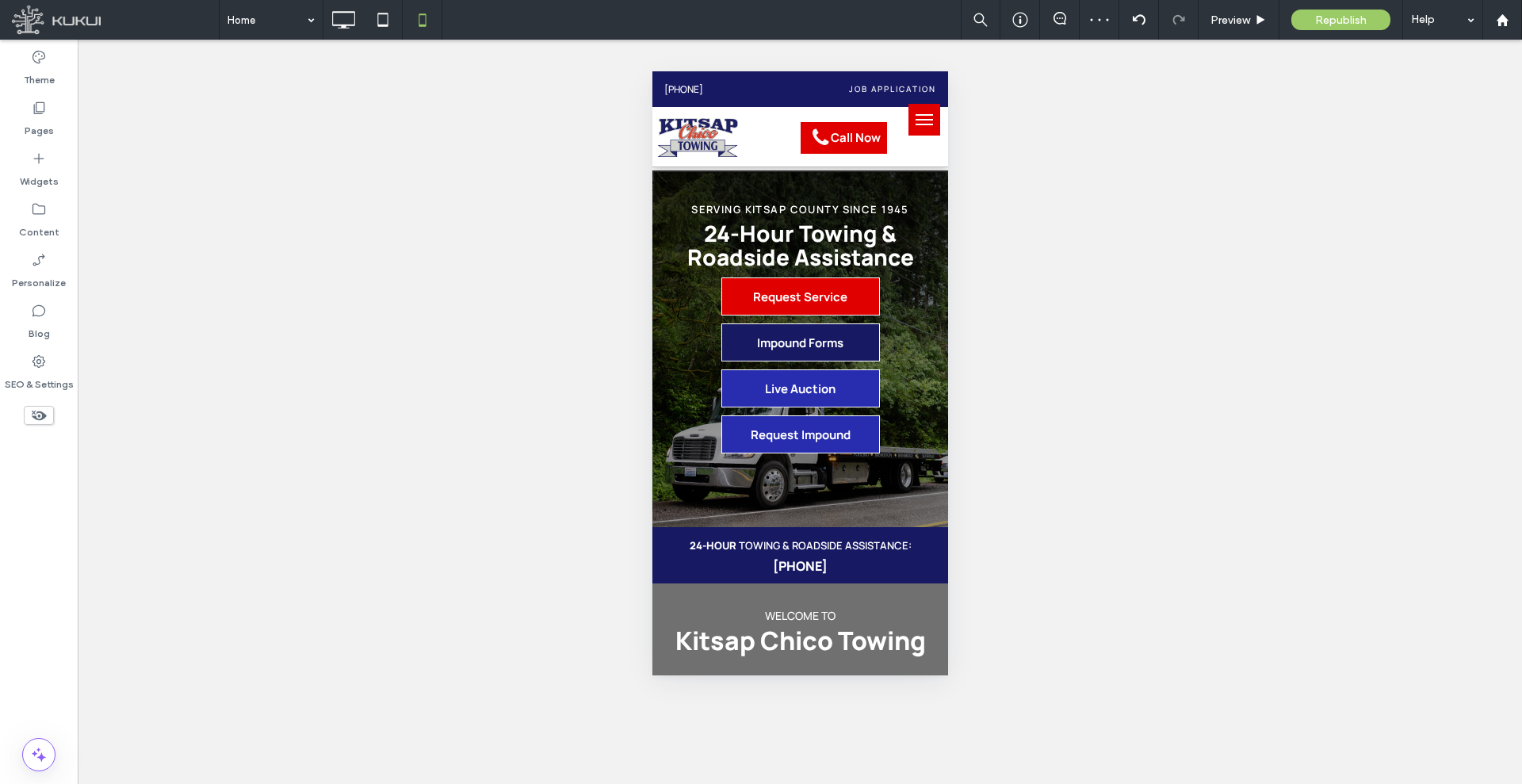 scroll, scrollTop: 0, scrollLeft: 0, axis: both 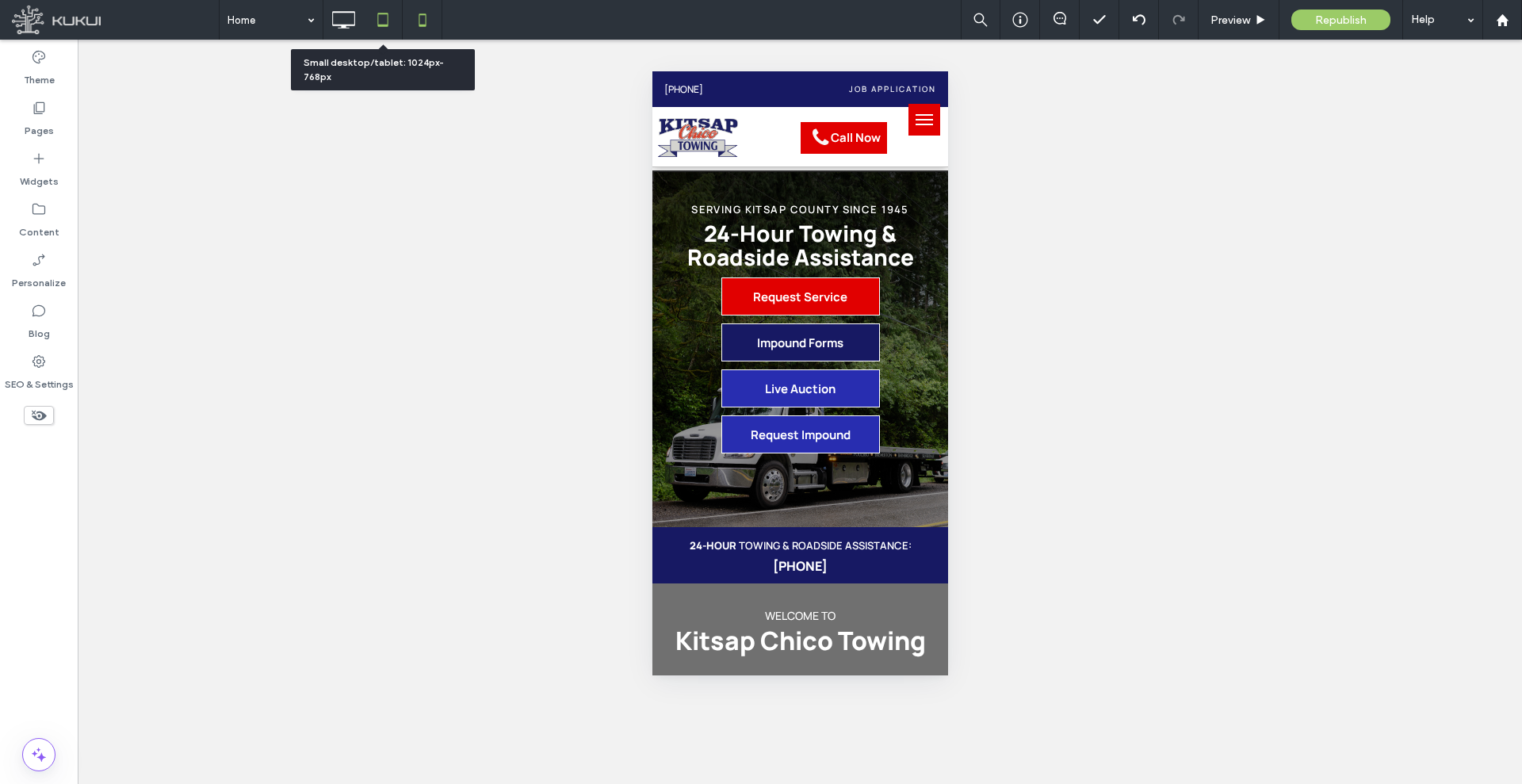 click 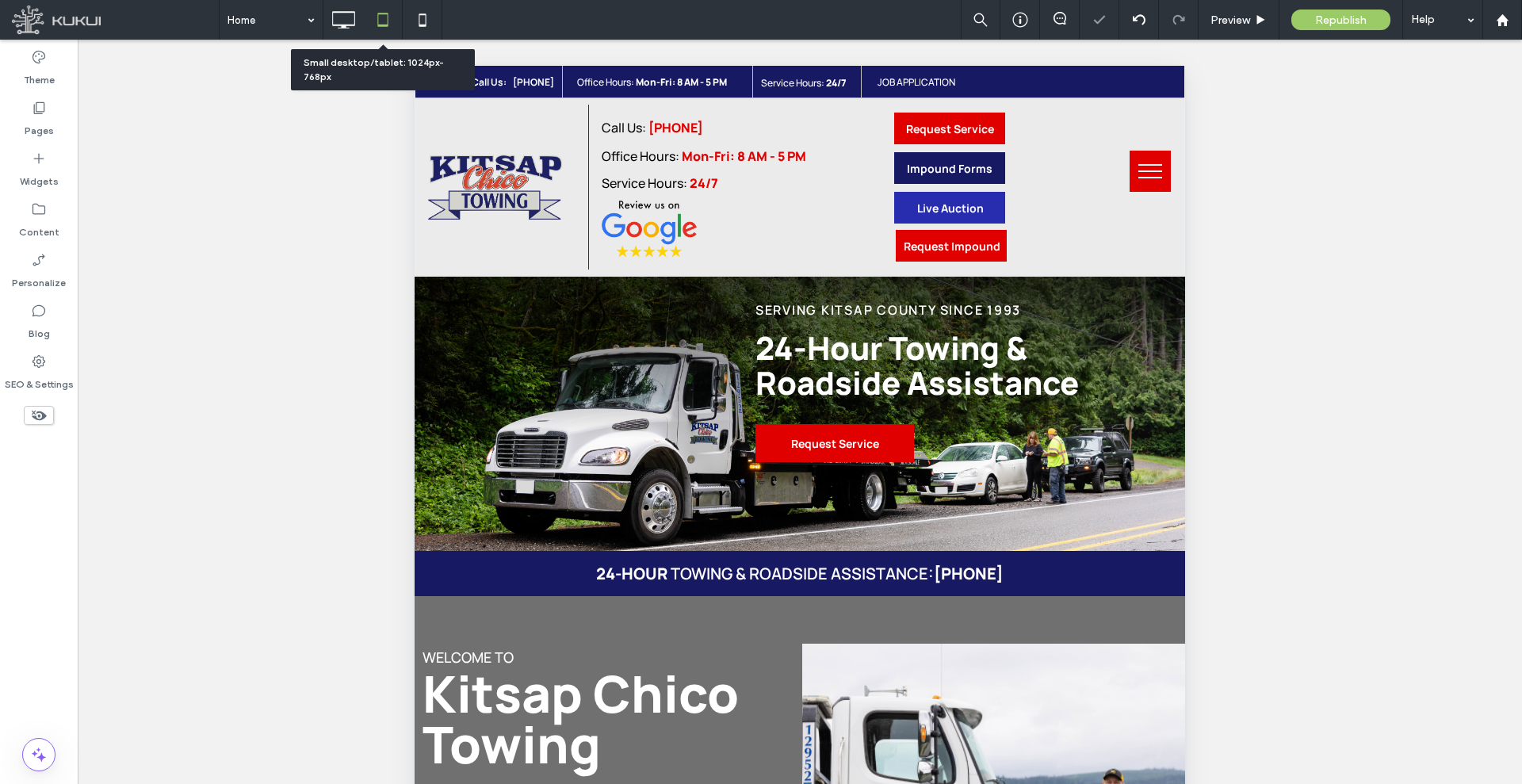 scroll, scrollTop: 0, scrollLeft: 0, axis: both 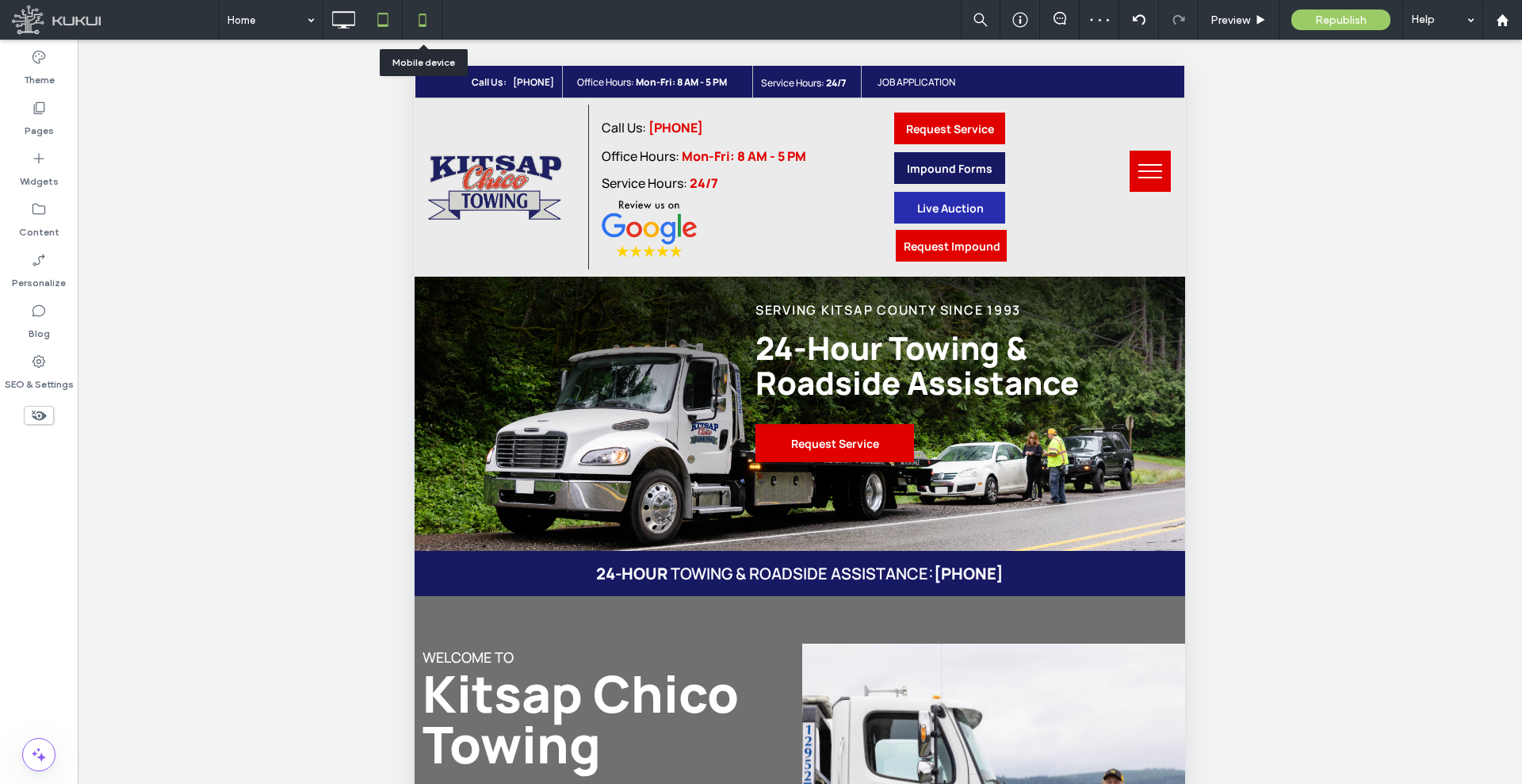 click 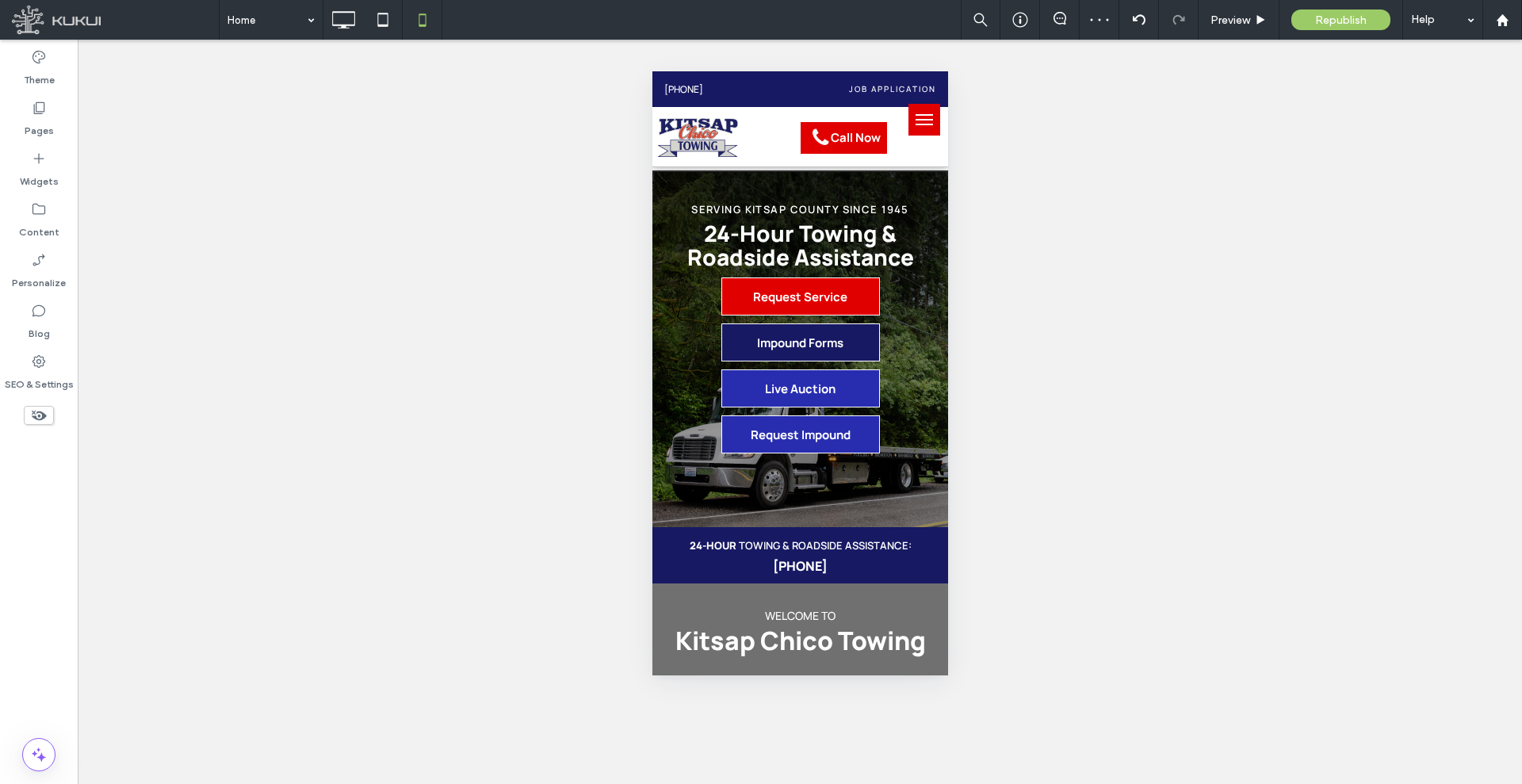 scroll, scrollTop: 0, scrollLeft: 0, axis: both 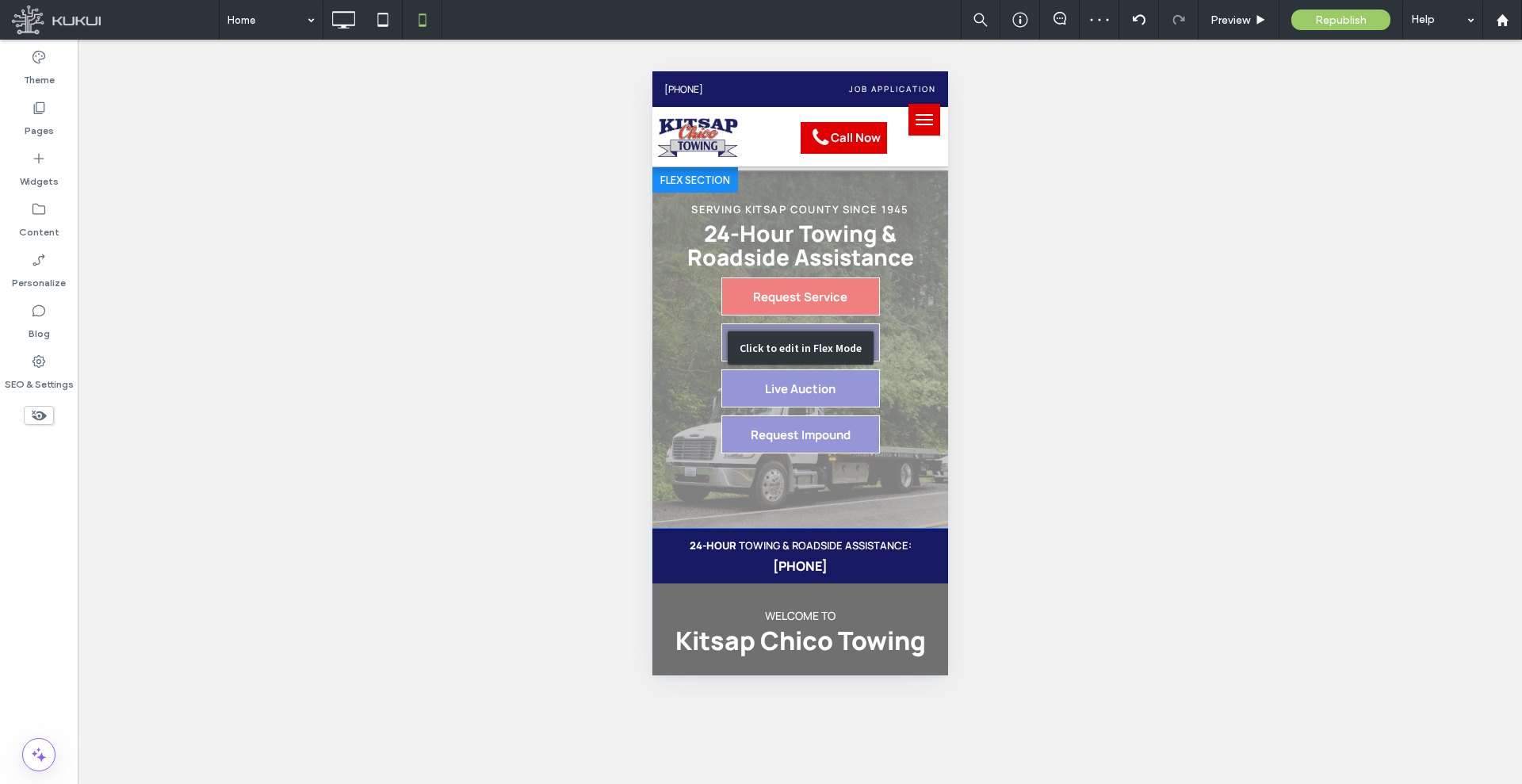 click on "Click to edit in Flex Mode" at bounding box center (799, 347) 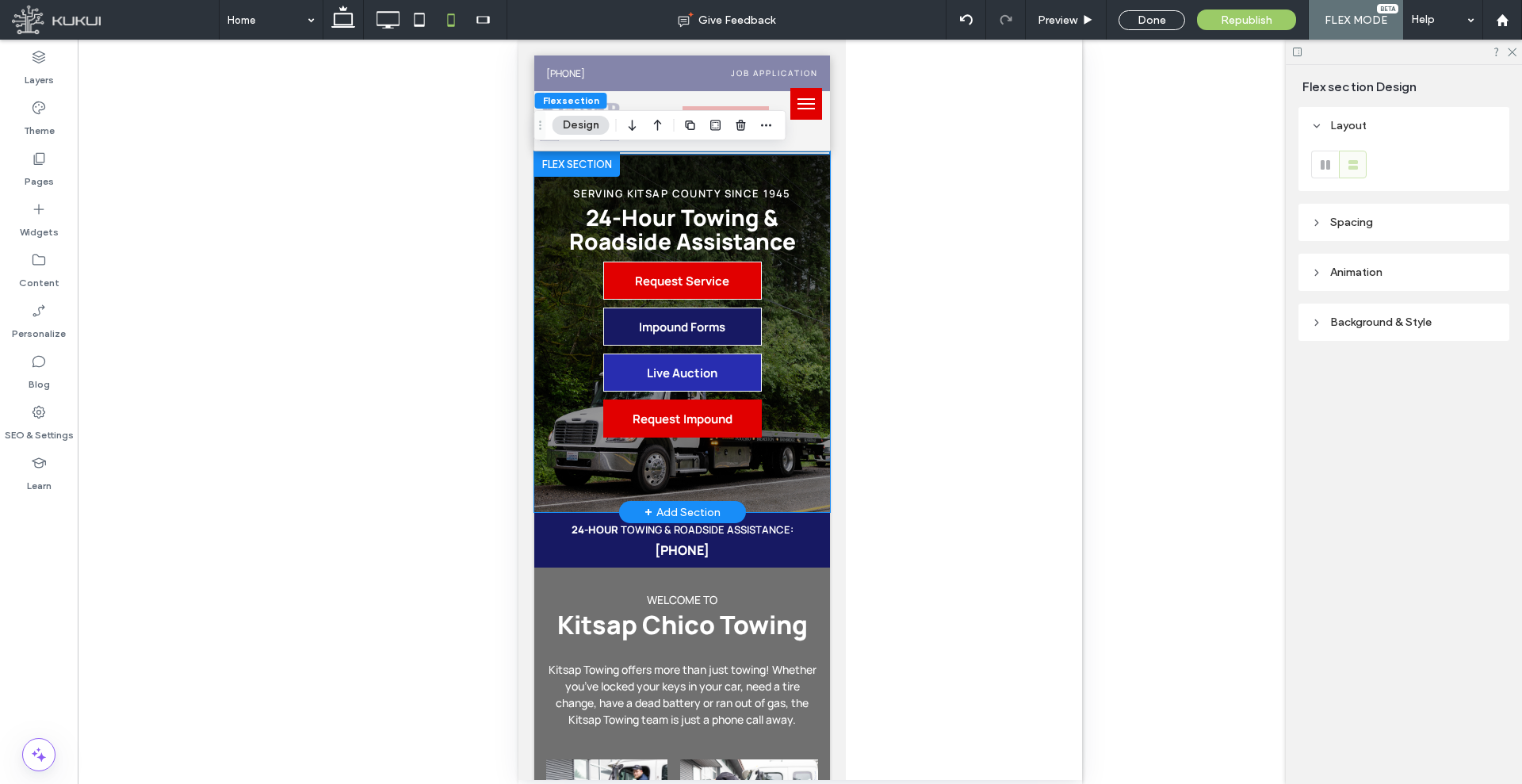 click on "Request Impound" at bounding box center [682, 419] 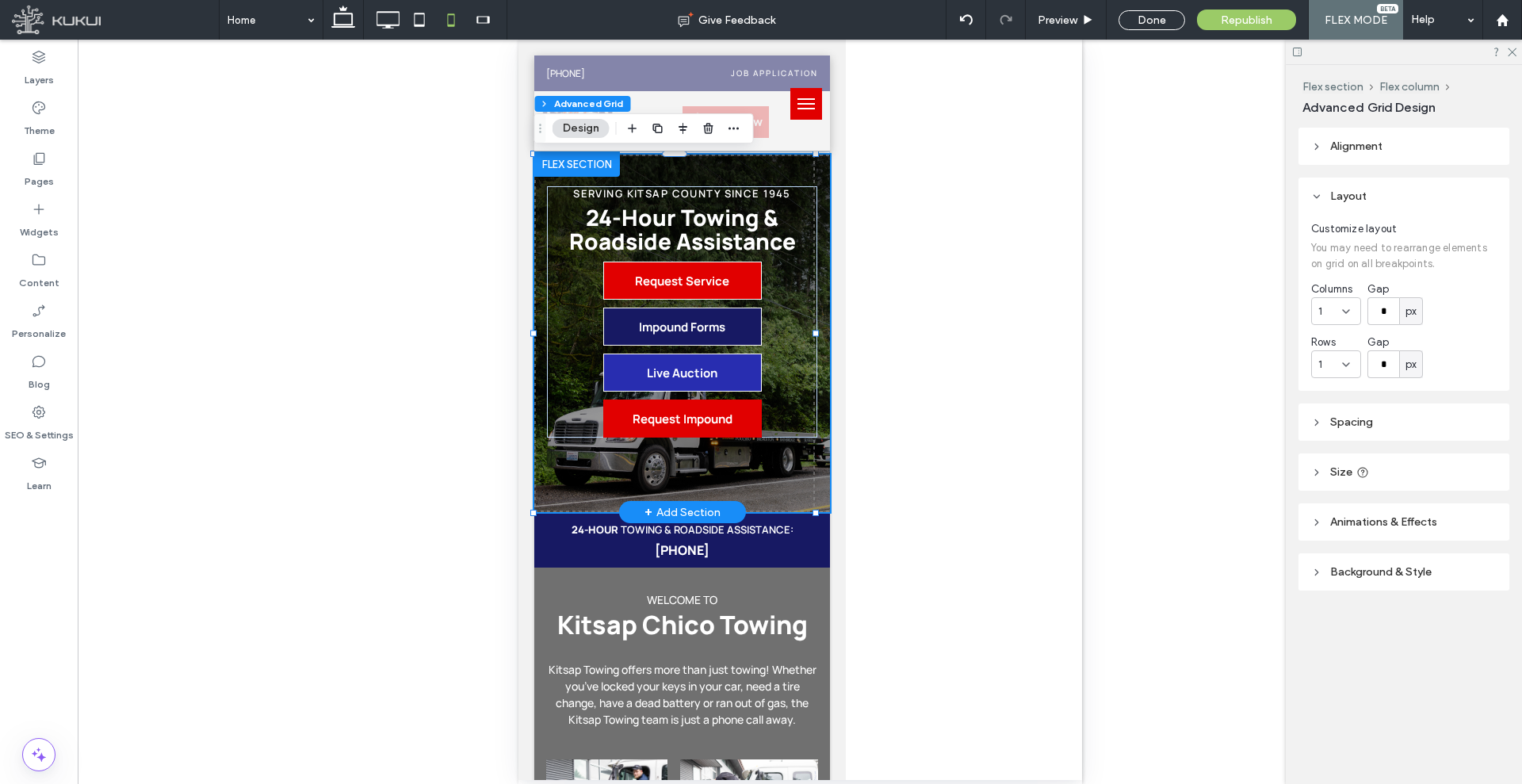 click on "Request Impound" at bounding box center (682, 419) 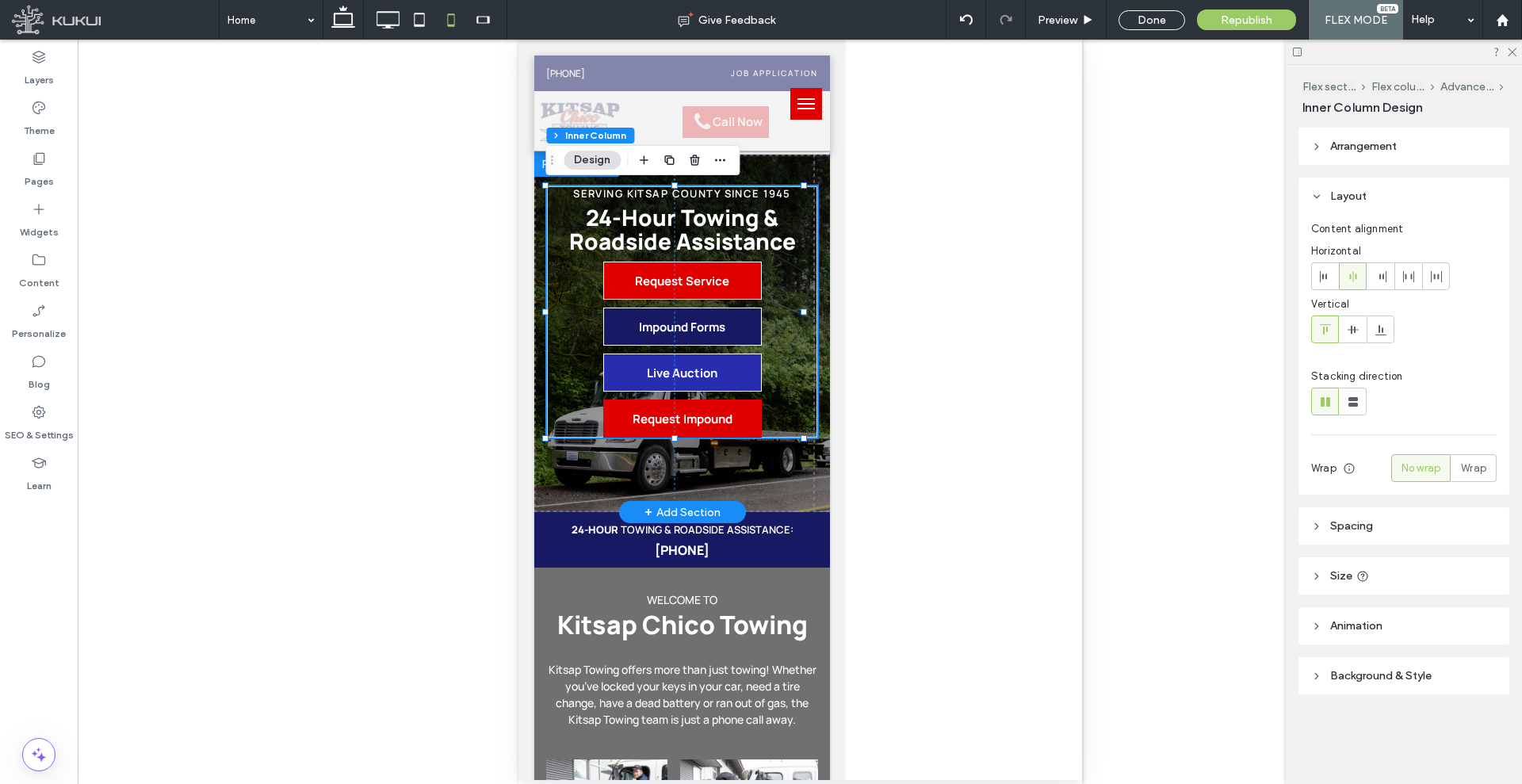 click on "Request Impound" at bounding box center (682, 419) 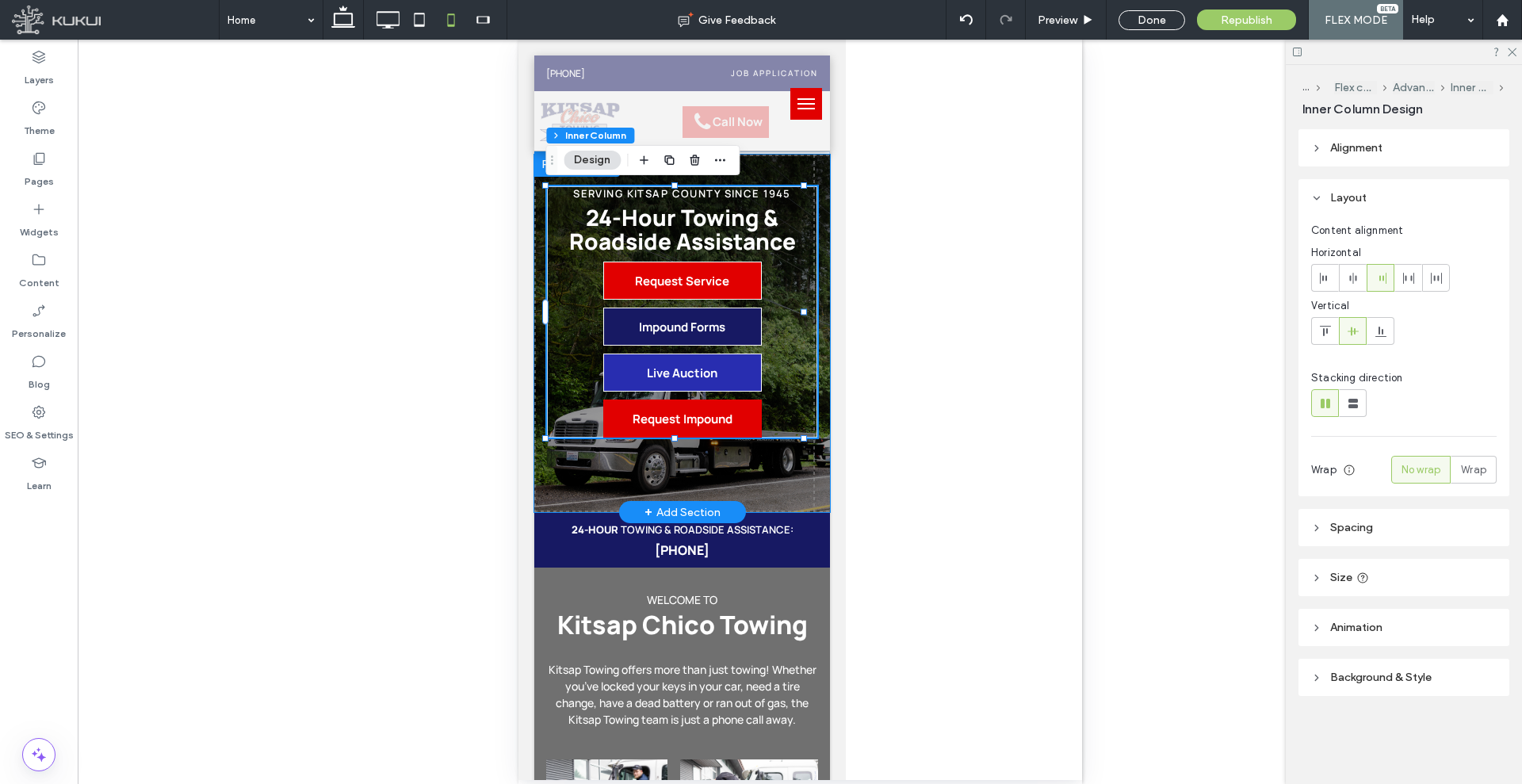 click on "Request Impound" at bounding box center (682, 419) 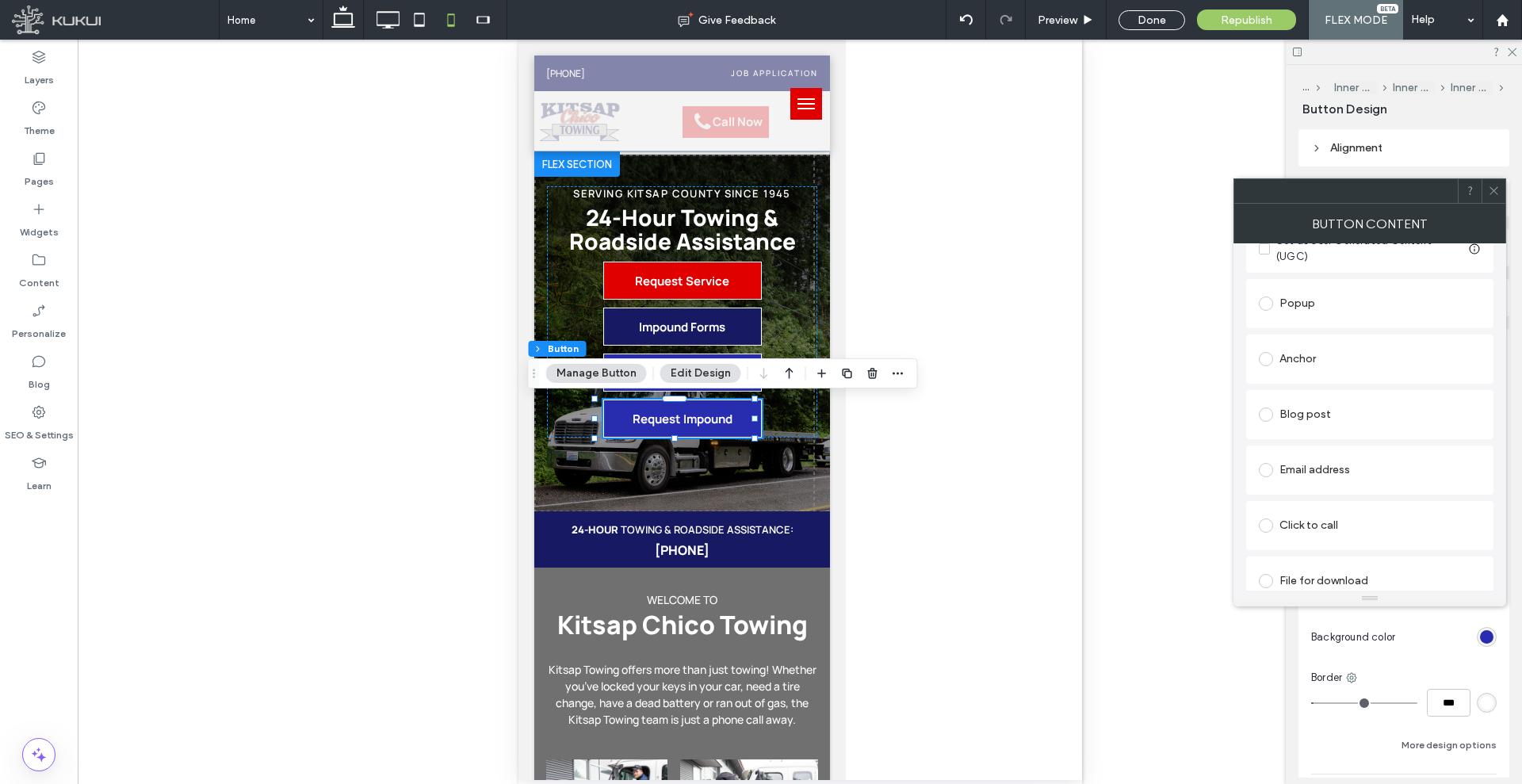 scroll, scrollTop: 0, scrollLeft: 0, axis: both 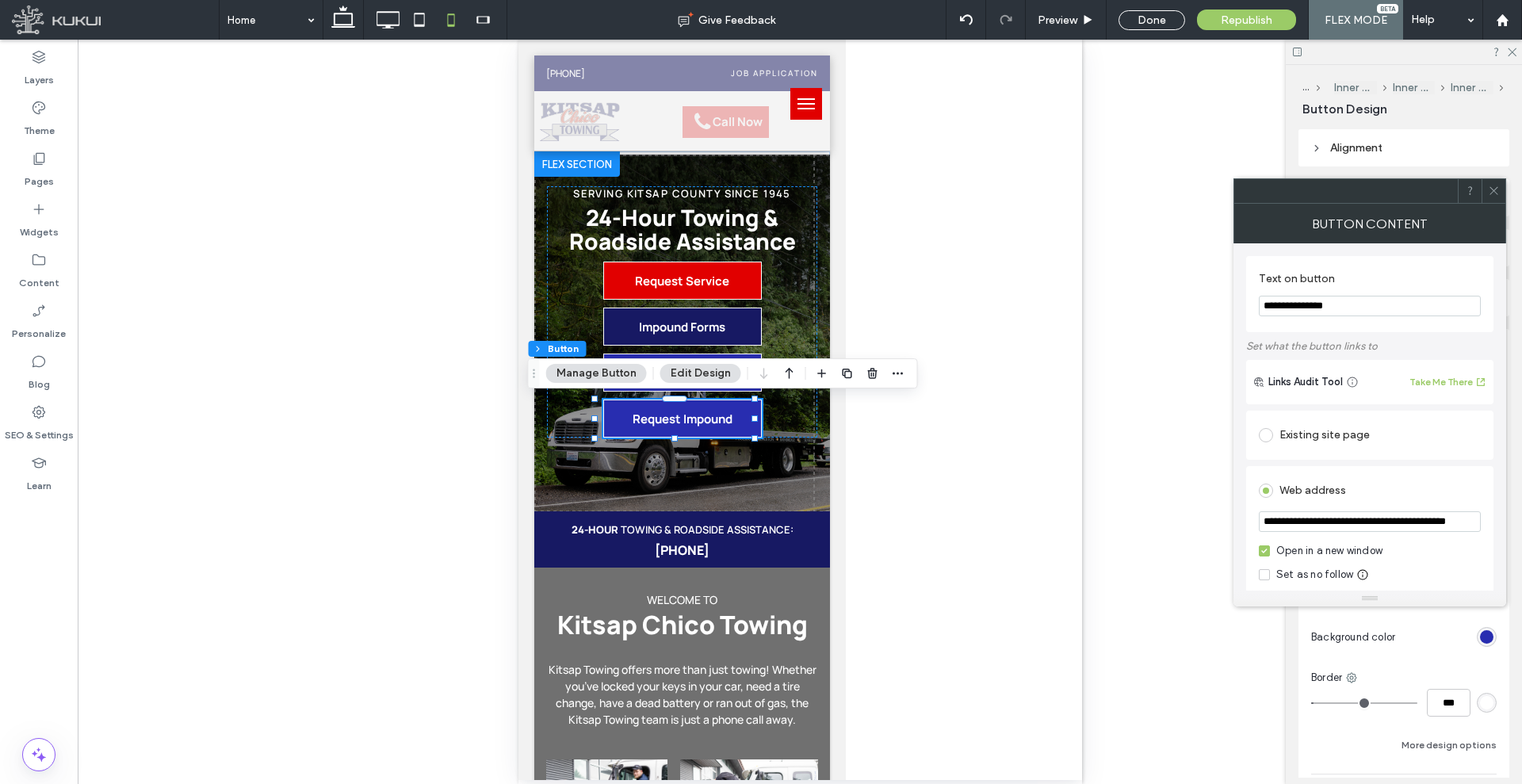 click on "Manage Button" at bounding box center (596, 373) 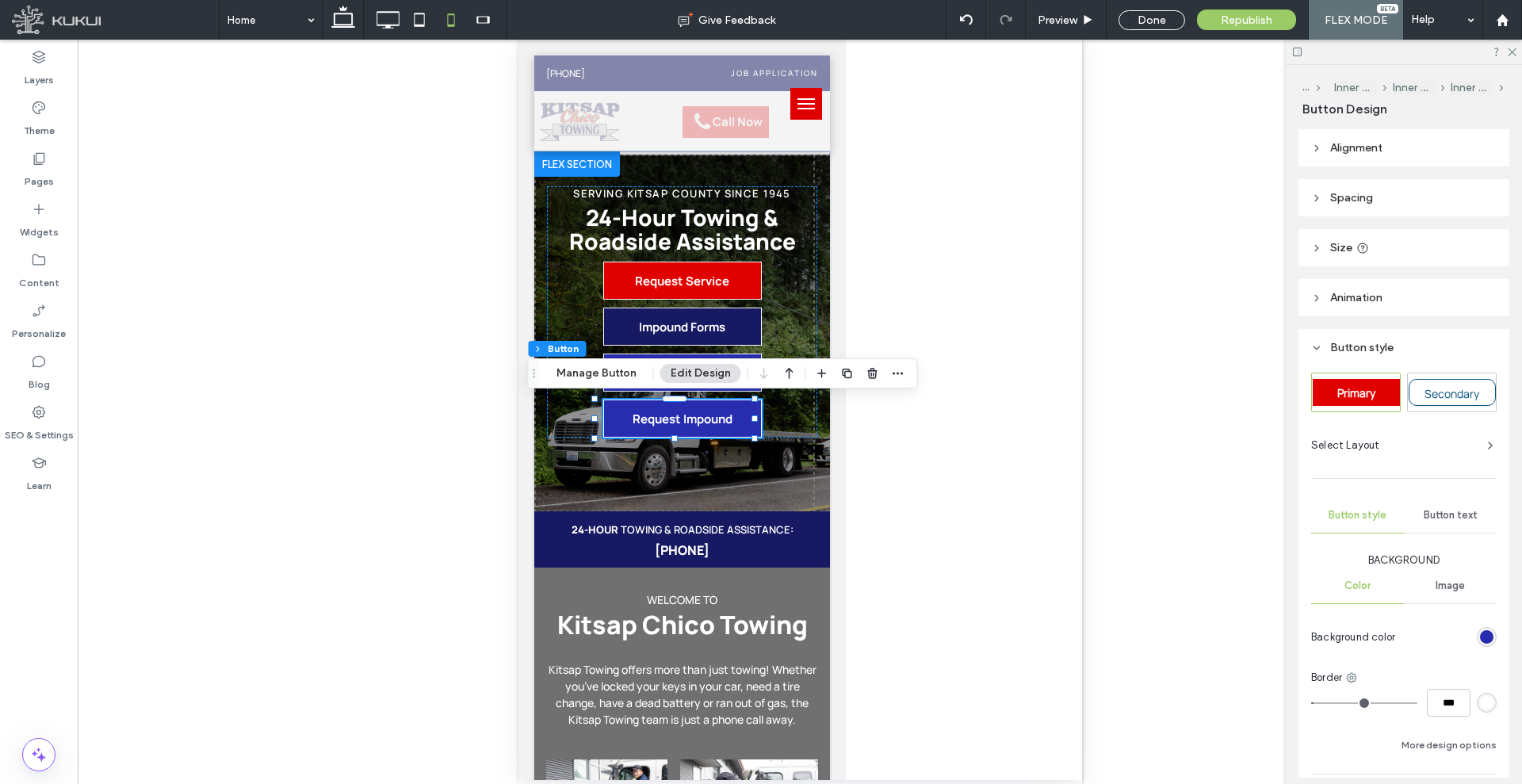 click on "Secondary" at bounding box center (1451, 393) 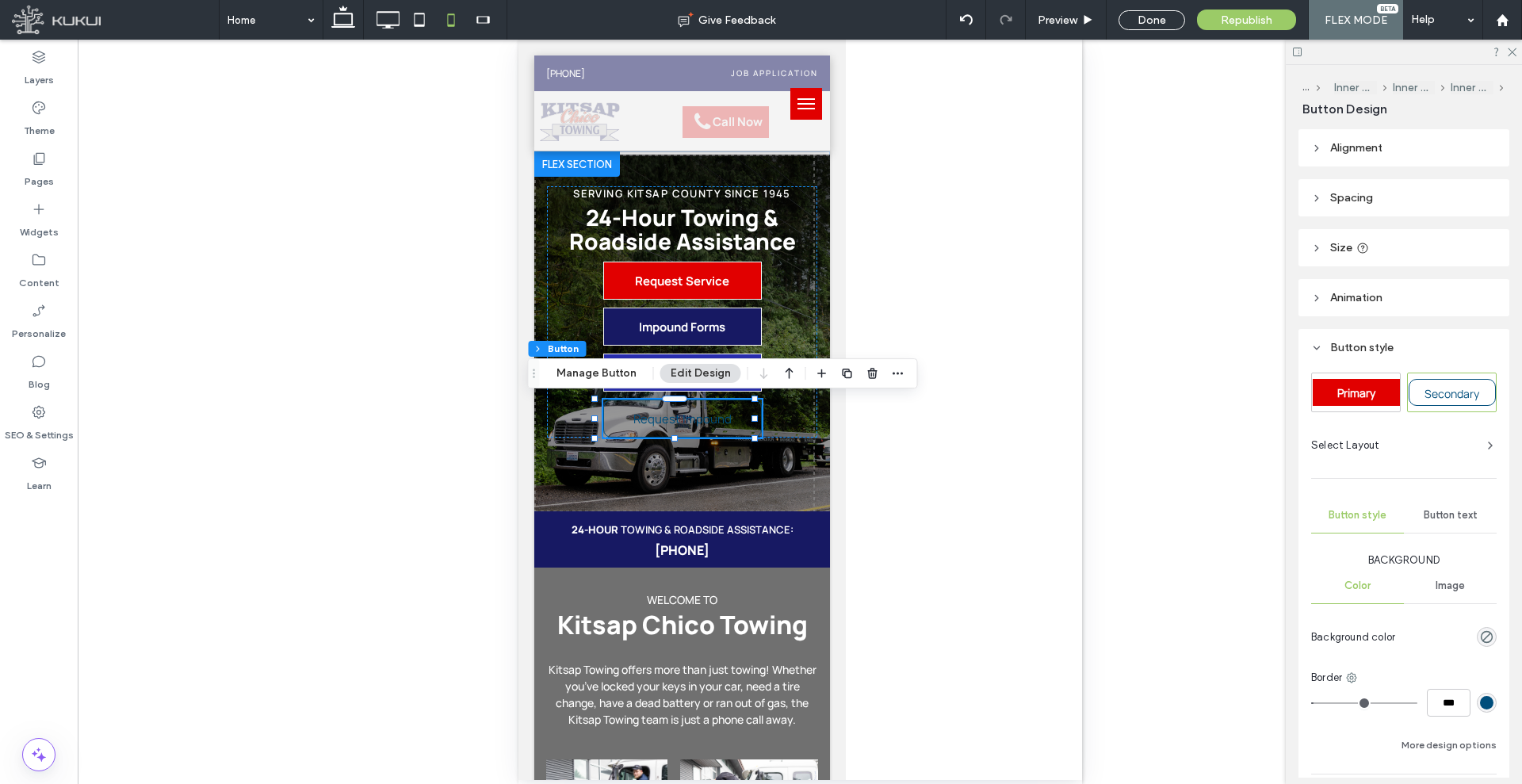 click on "Primary" at bounding box center [1356, 392] 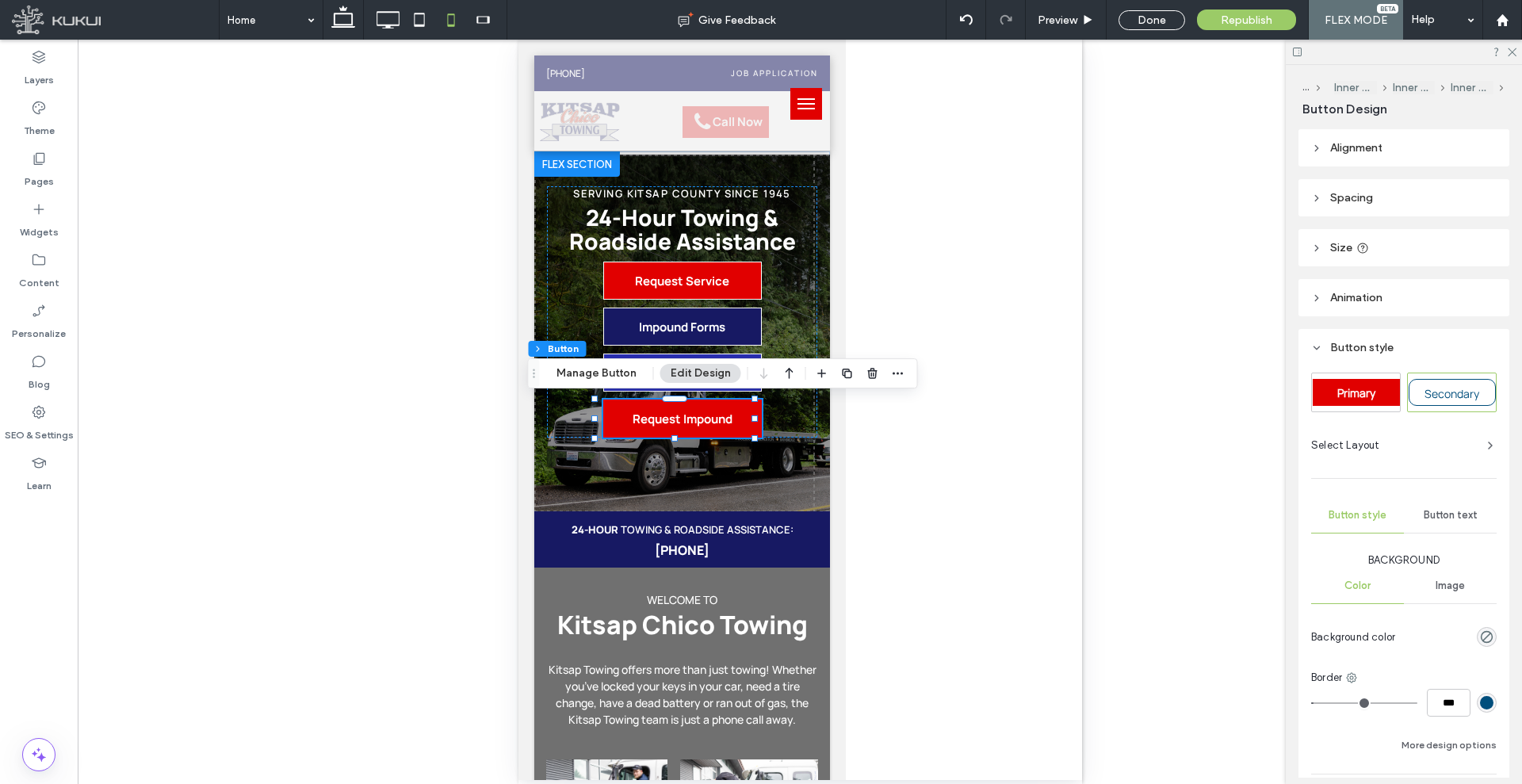 type on "*" 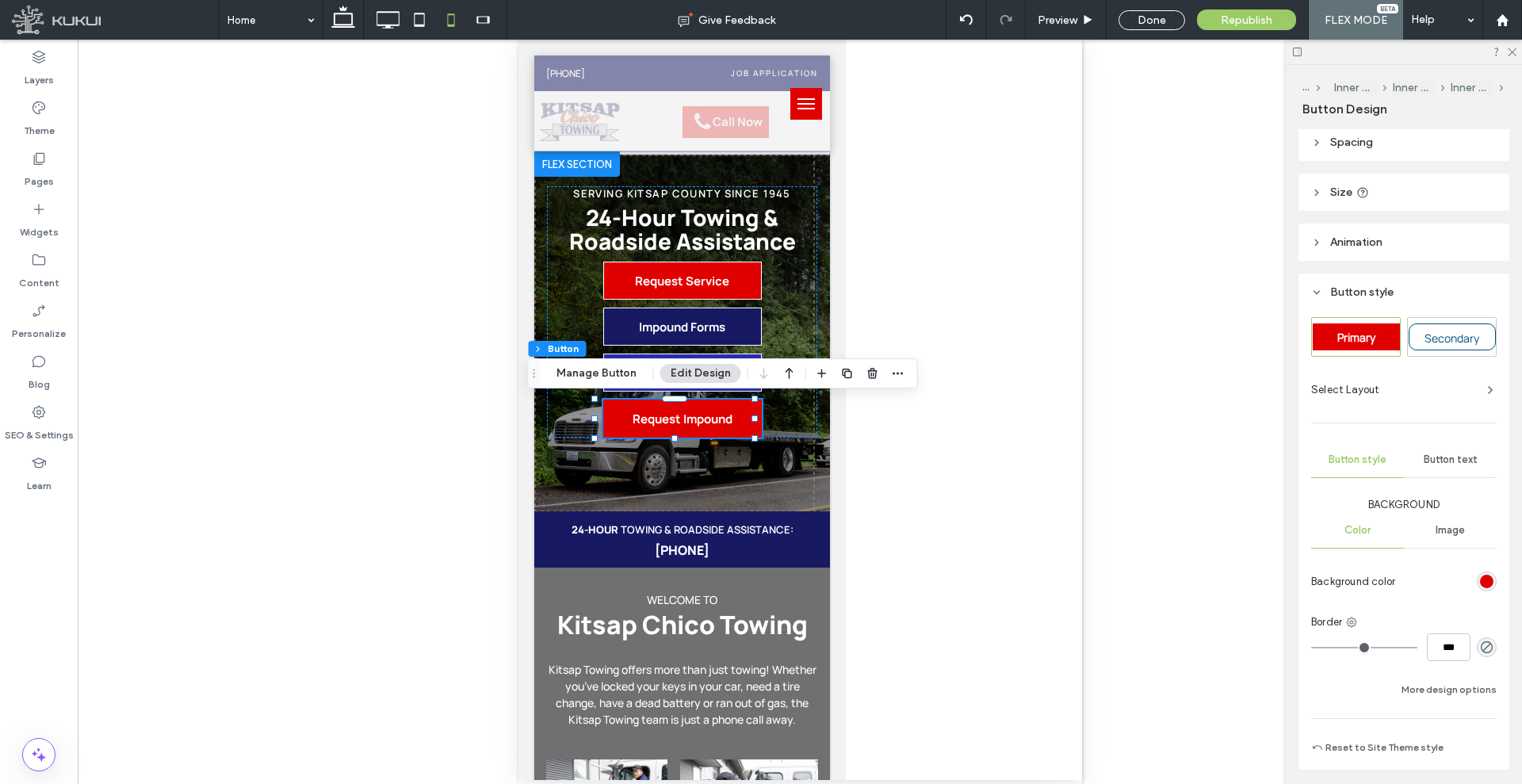 scroll, scrollTop: 111, scrollLeft: 0, axis: vertical 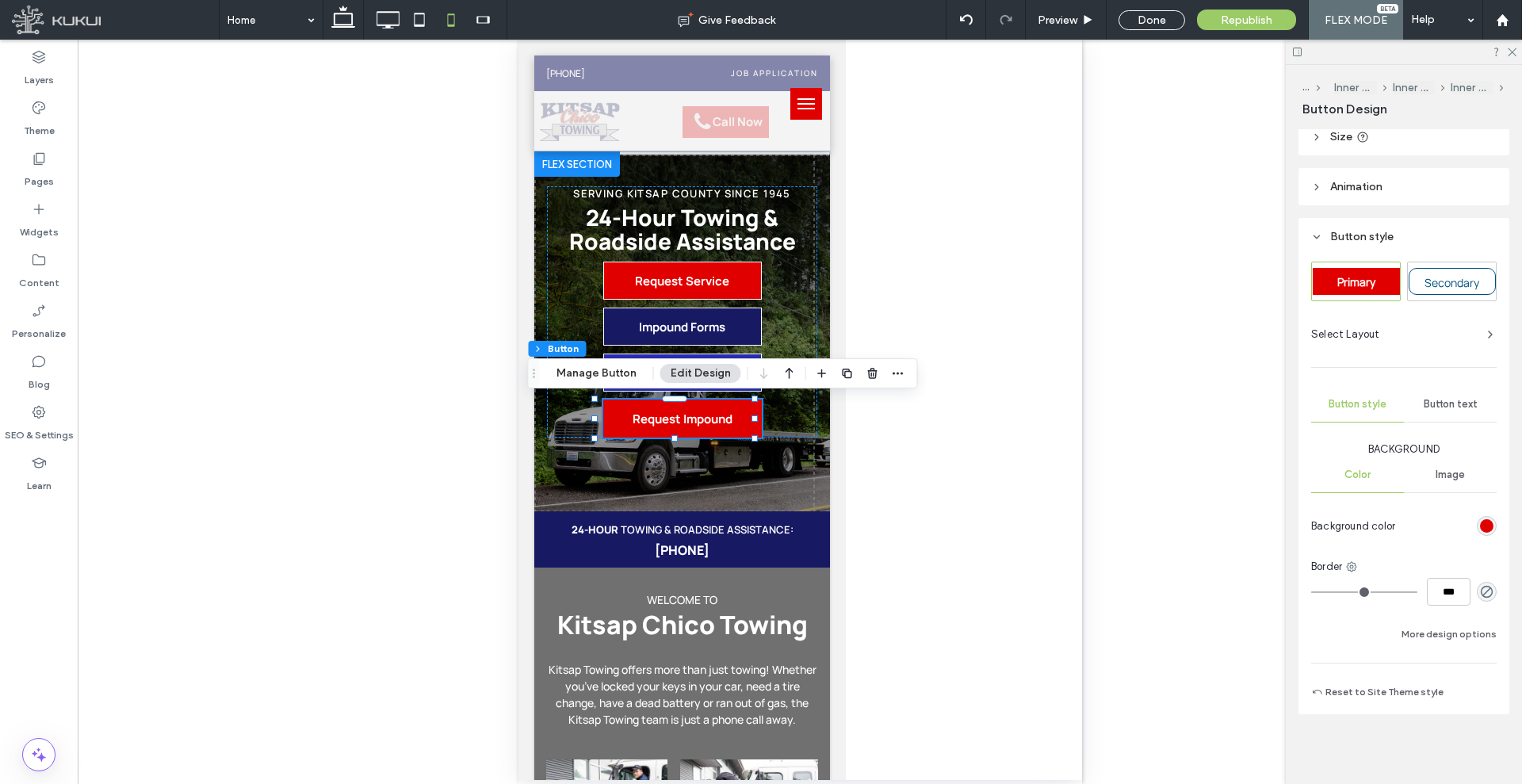click at bounding box center [800, 410] 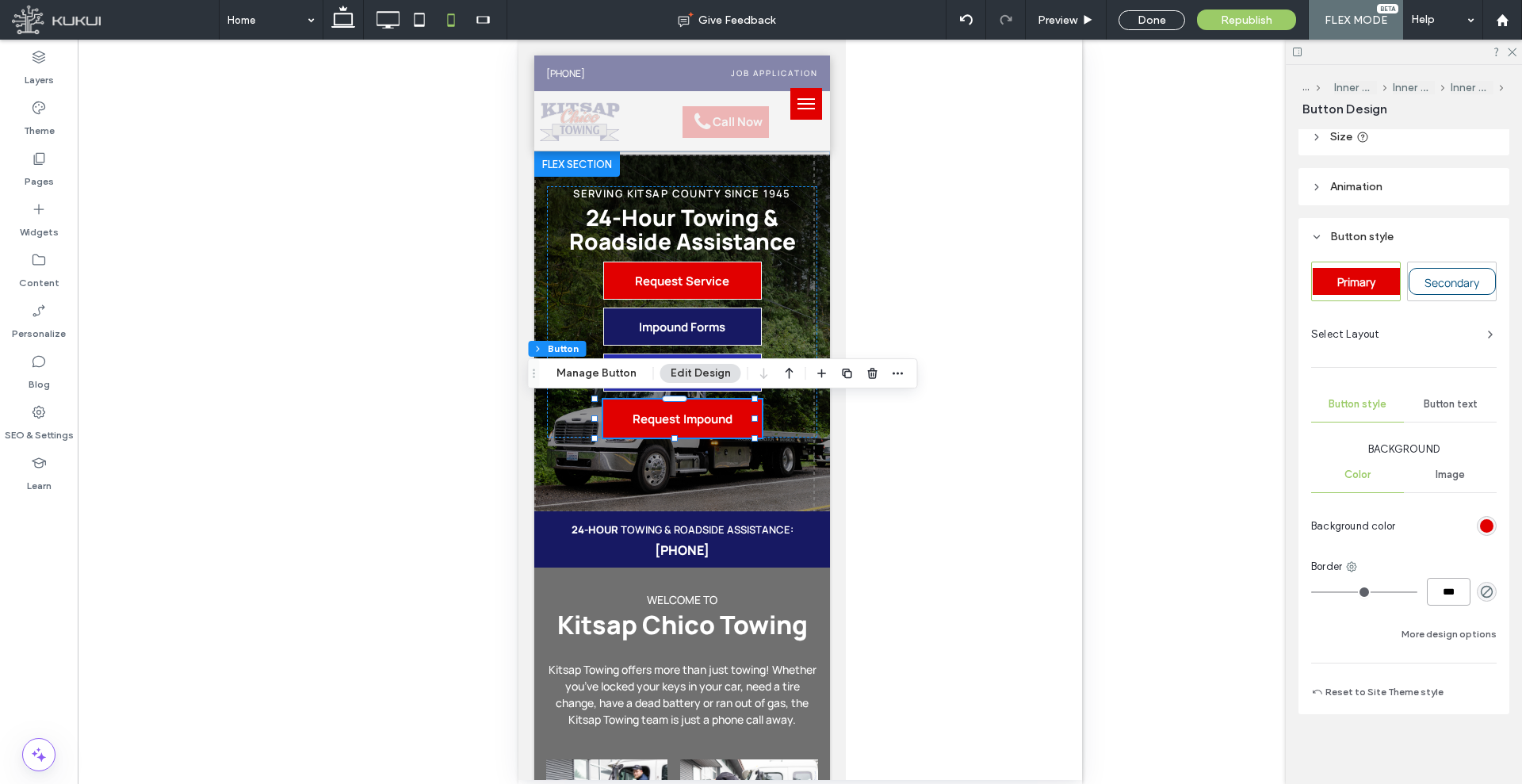 click on "***" at bounding box center (1448, 591) 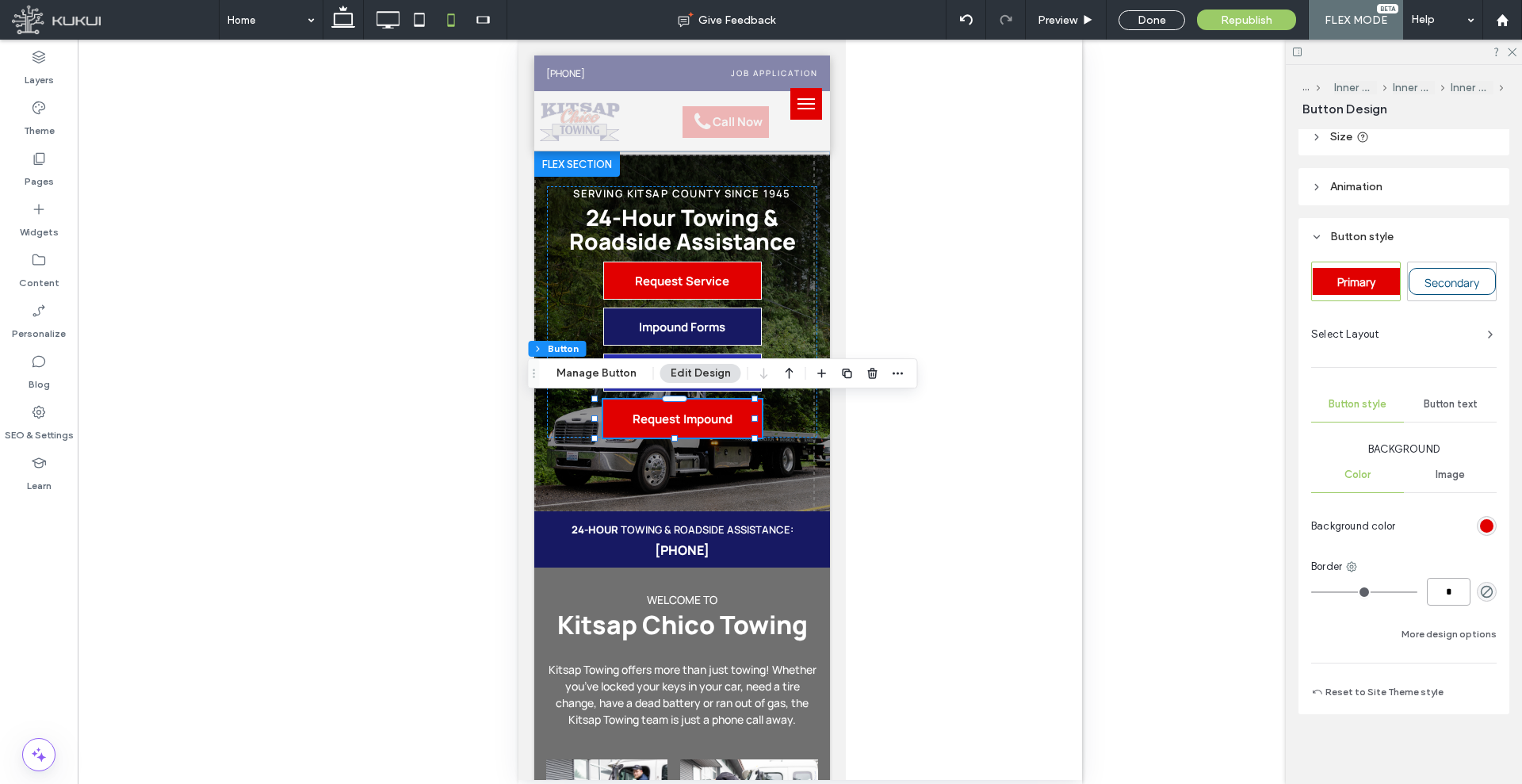 type on "*" 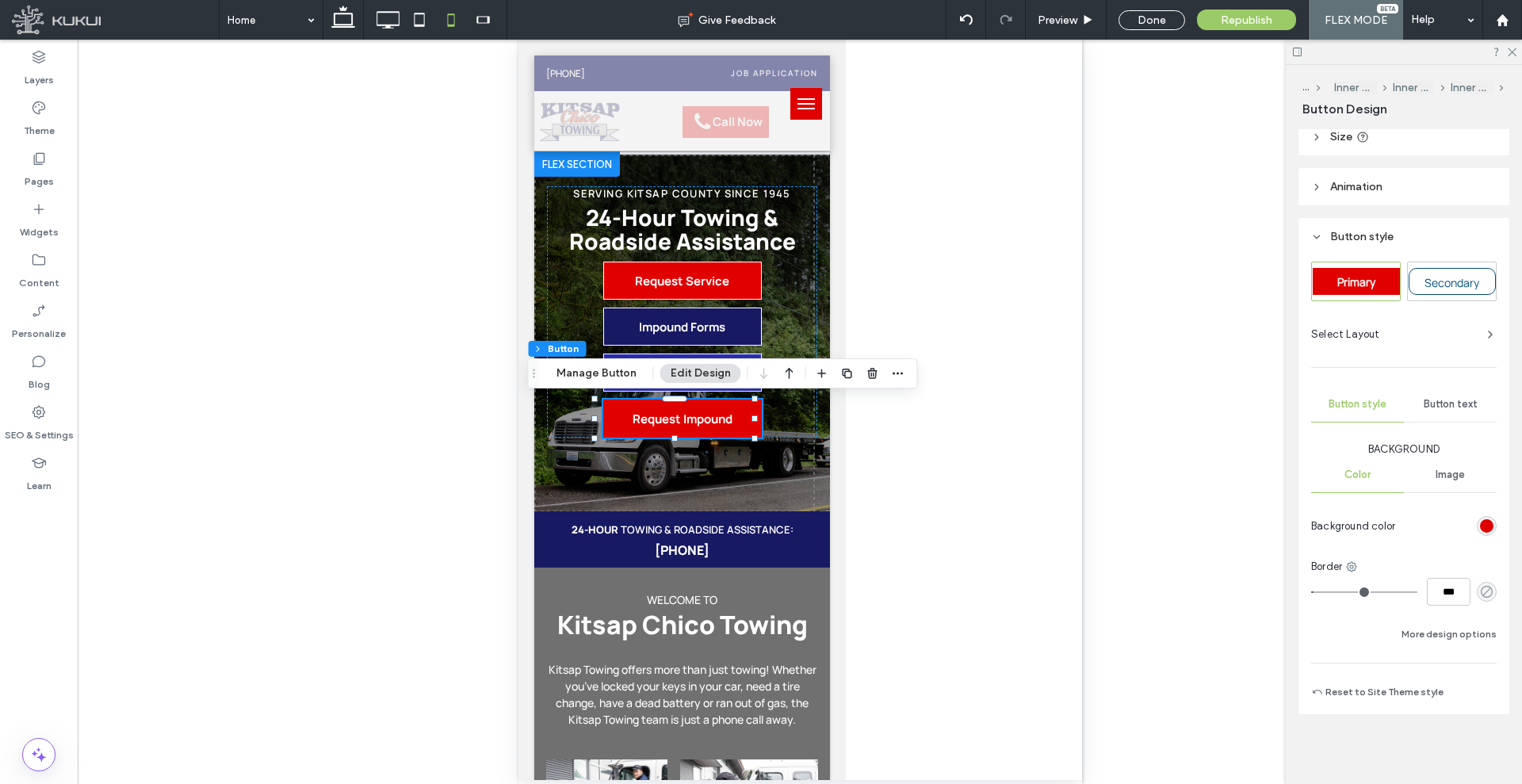 click at bounding box center [1486, 591] 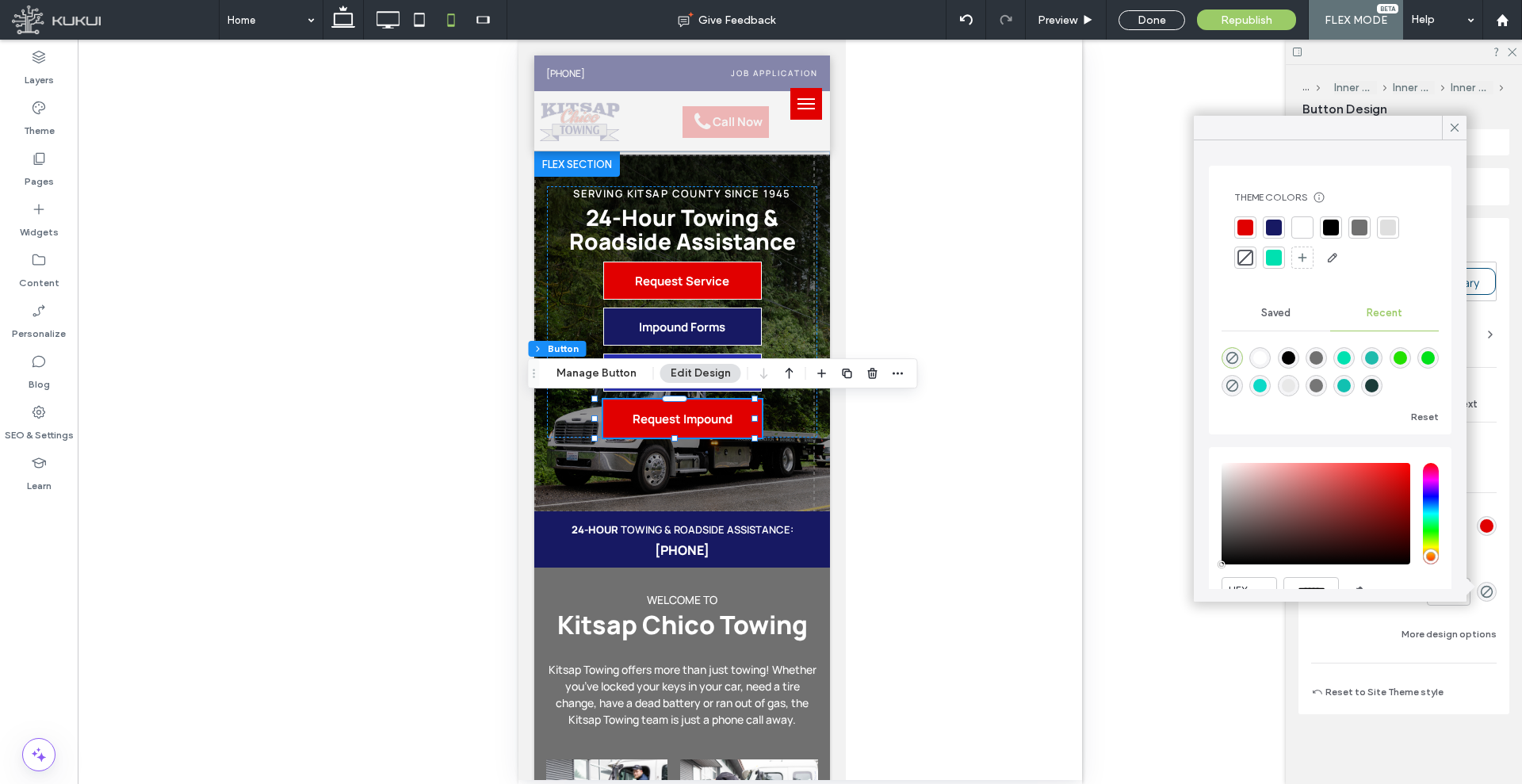 click at bounding box center [1302, 228] 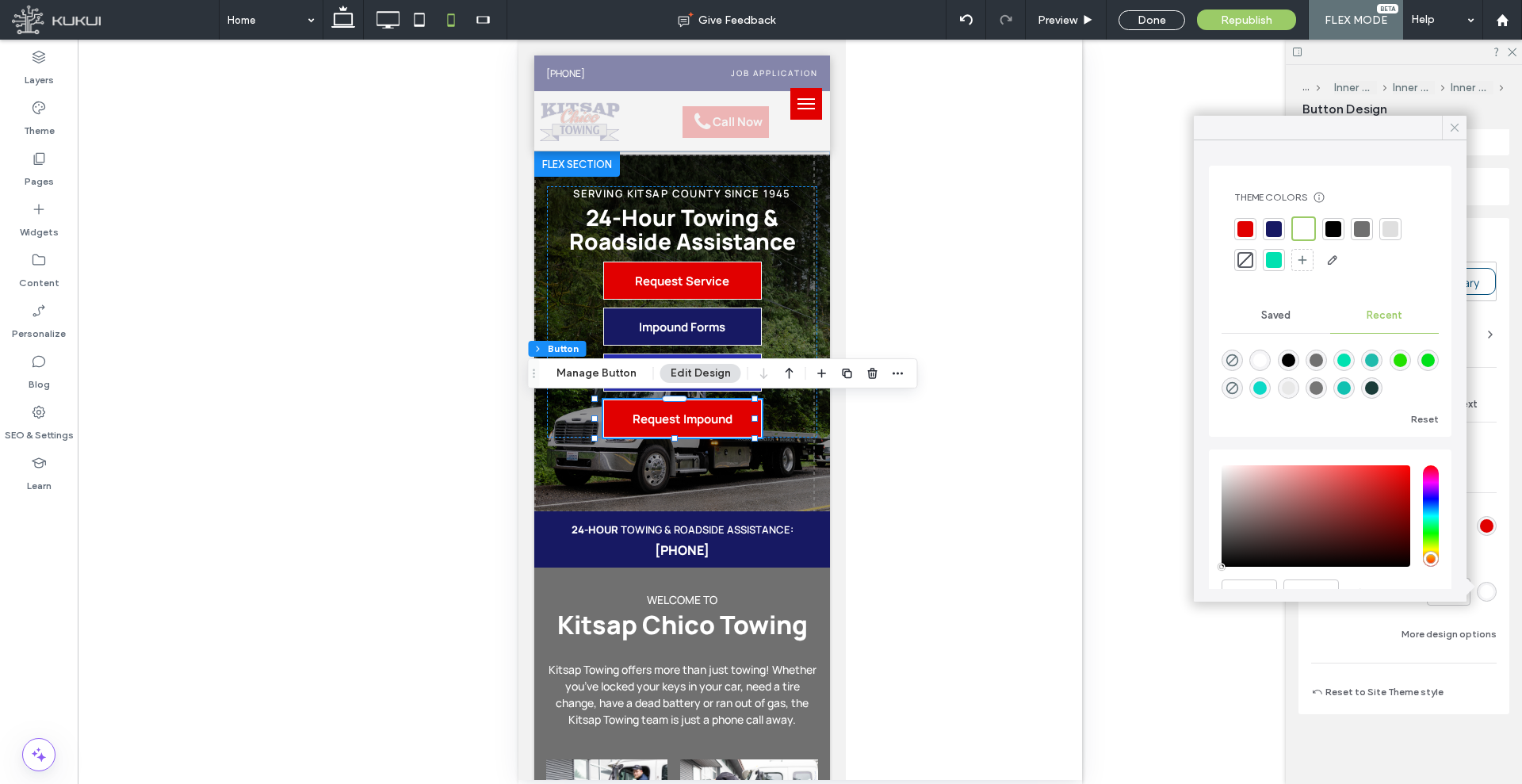 click at bounding box center [1455, 128] 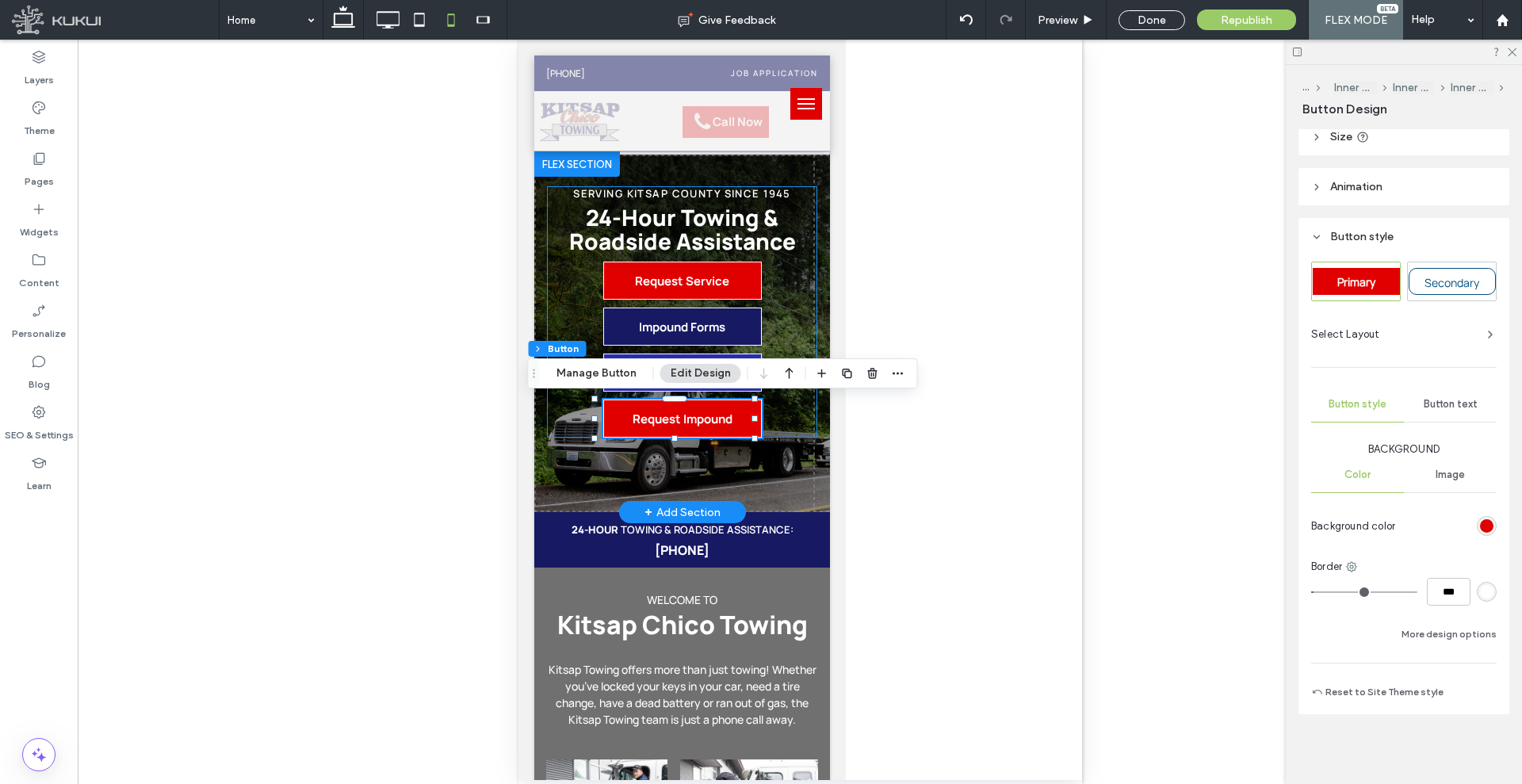 click on "SERVING KITSAP COUNTY SINCE 1945
24-Hour Towing &
Roadside Assistance
Request Service
Impound Forms
Live Auction
Request Impound" at bounding box center (682, 312) 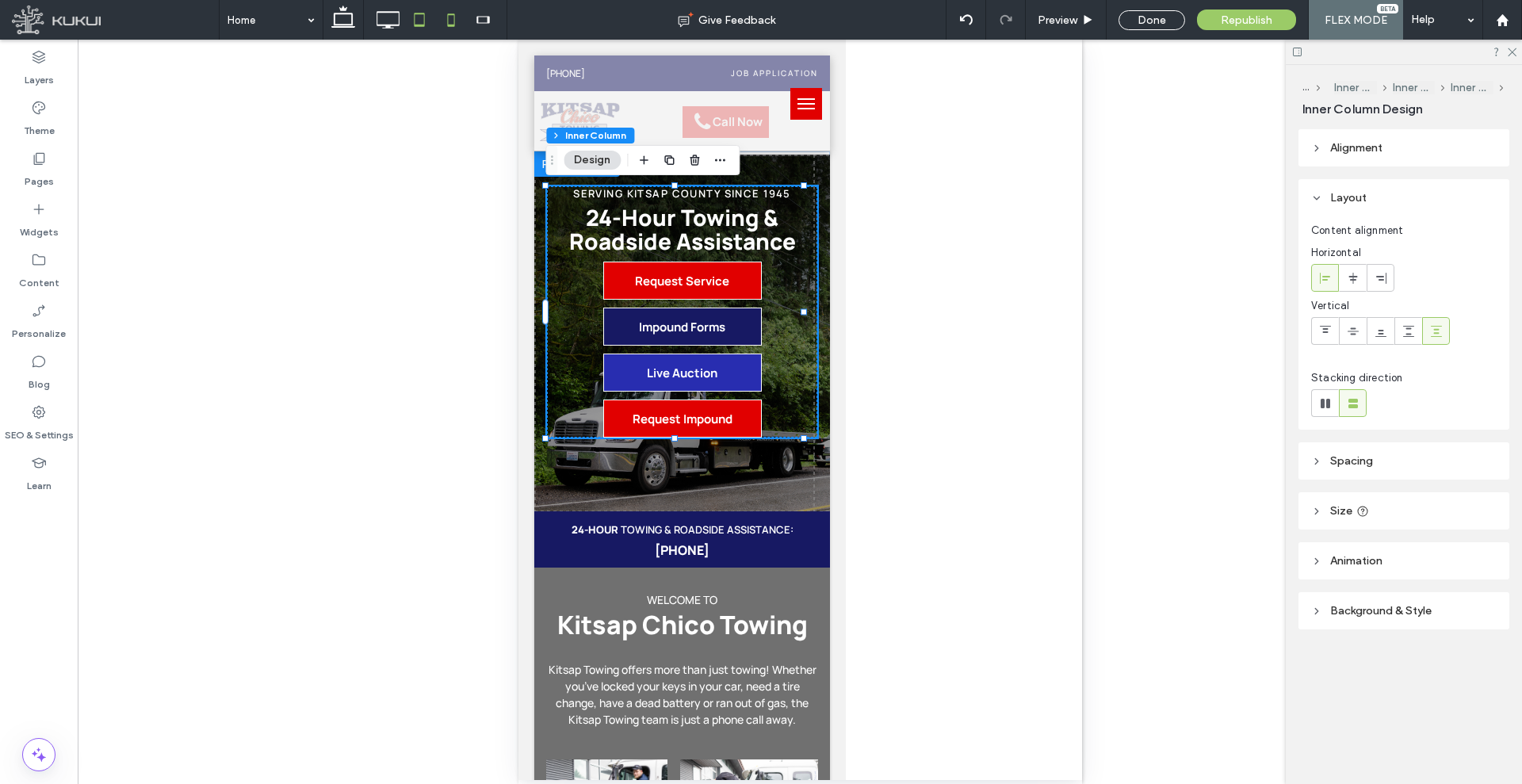 click 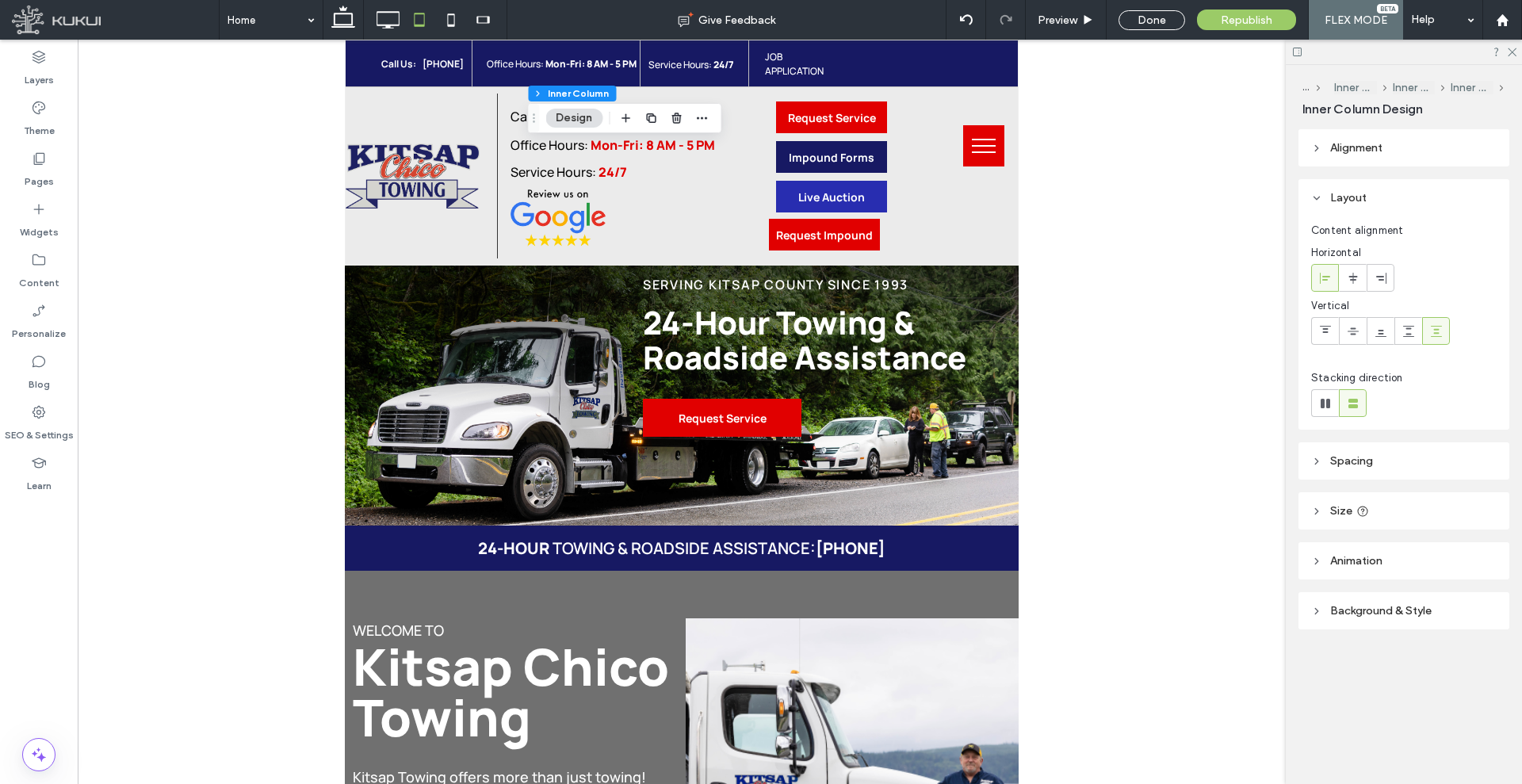 scroll, scrollTop: 0, scrollLeft: 0, axis: both 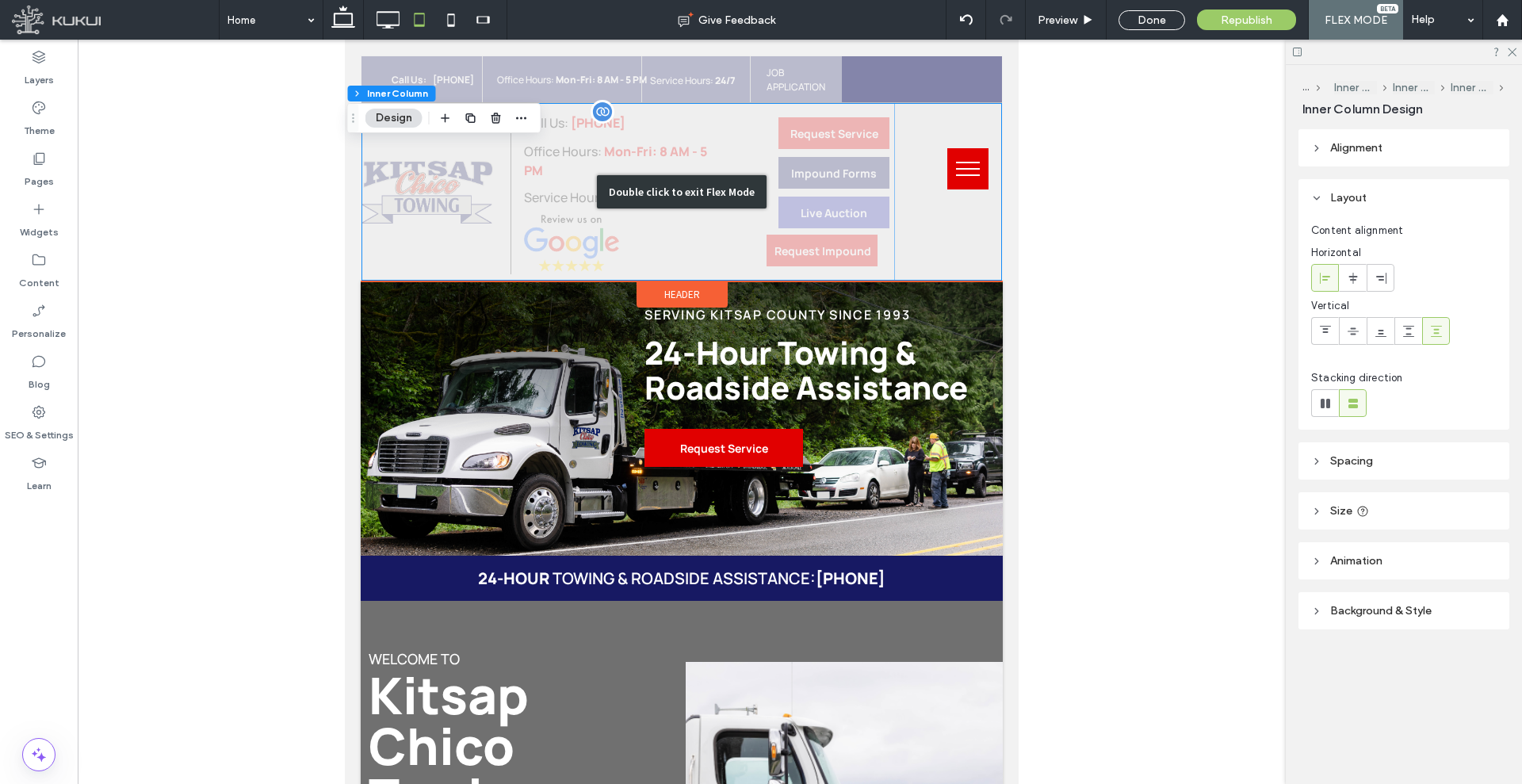 type on "**" 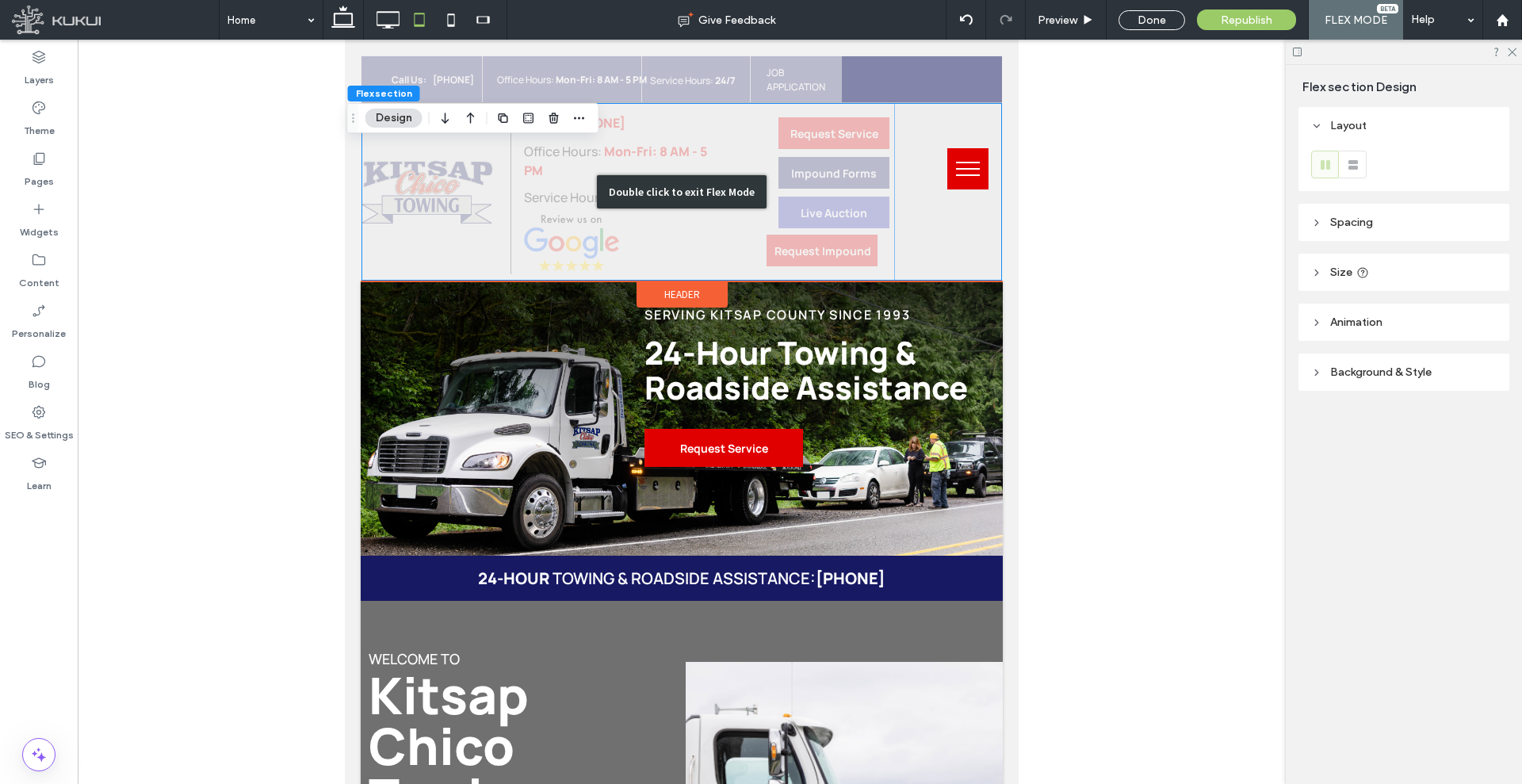 click on "Double click to exit Flex Mode" at bounding box center [682, 192] 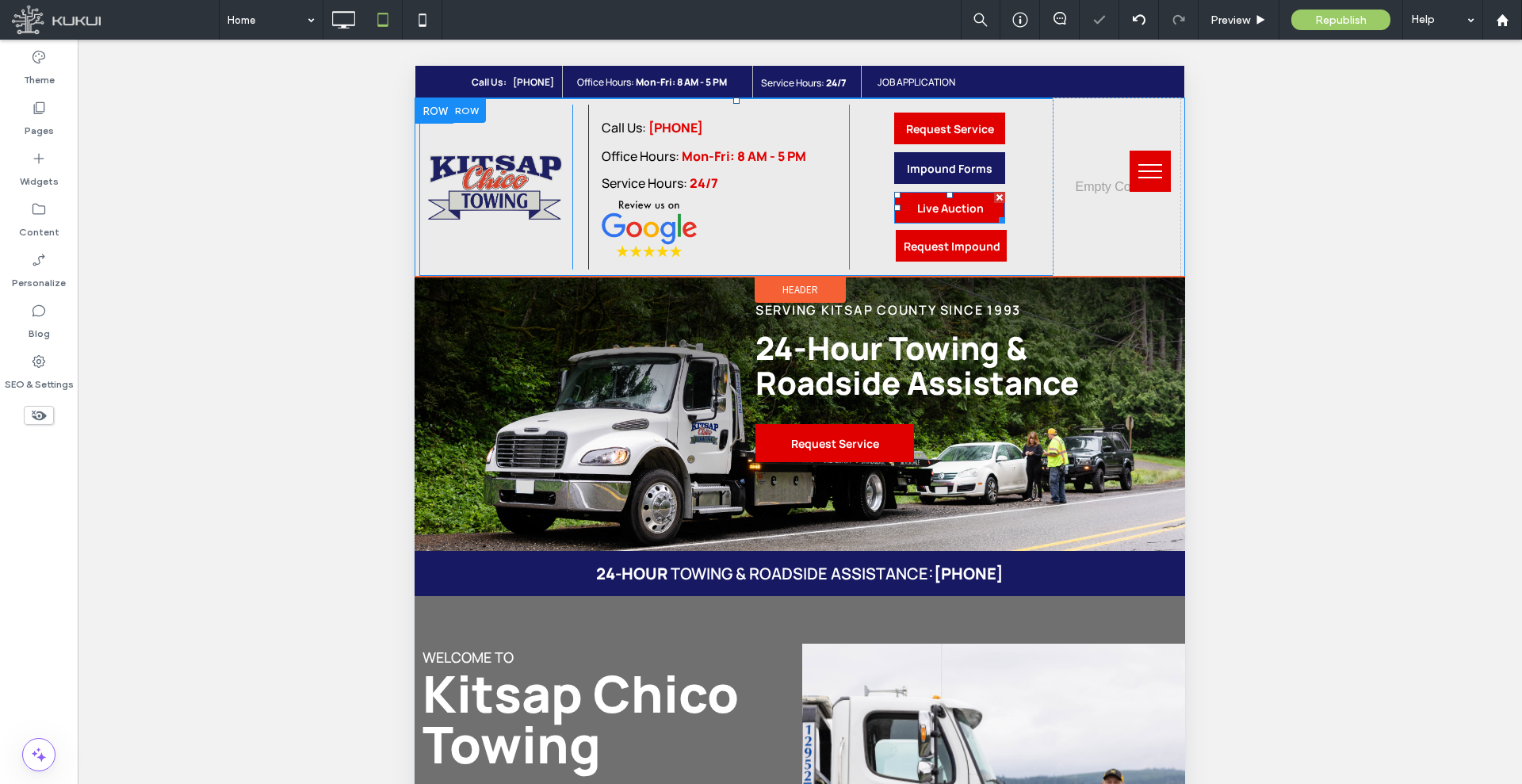 click on "Live Auction" at bounding box center [950, 208] 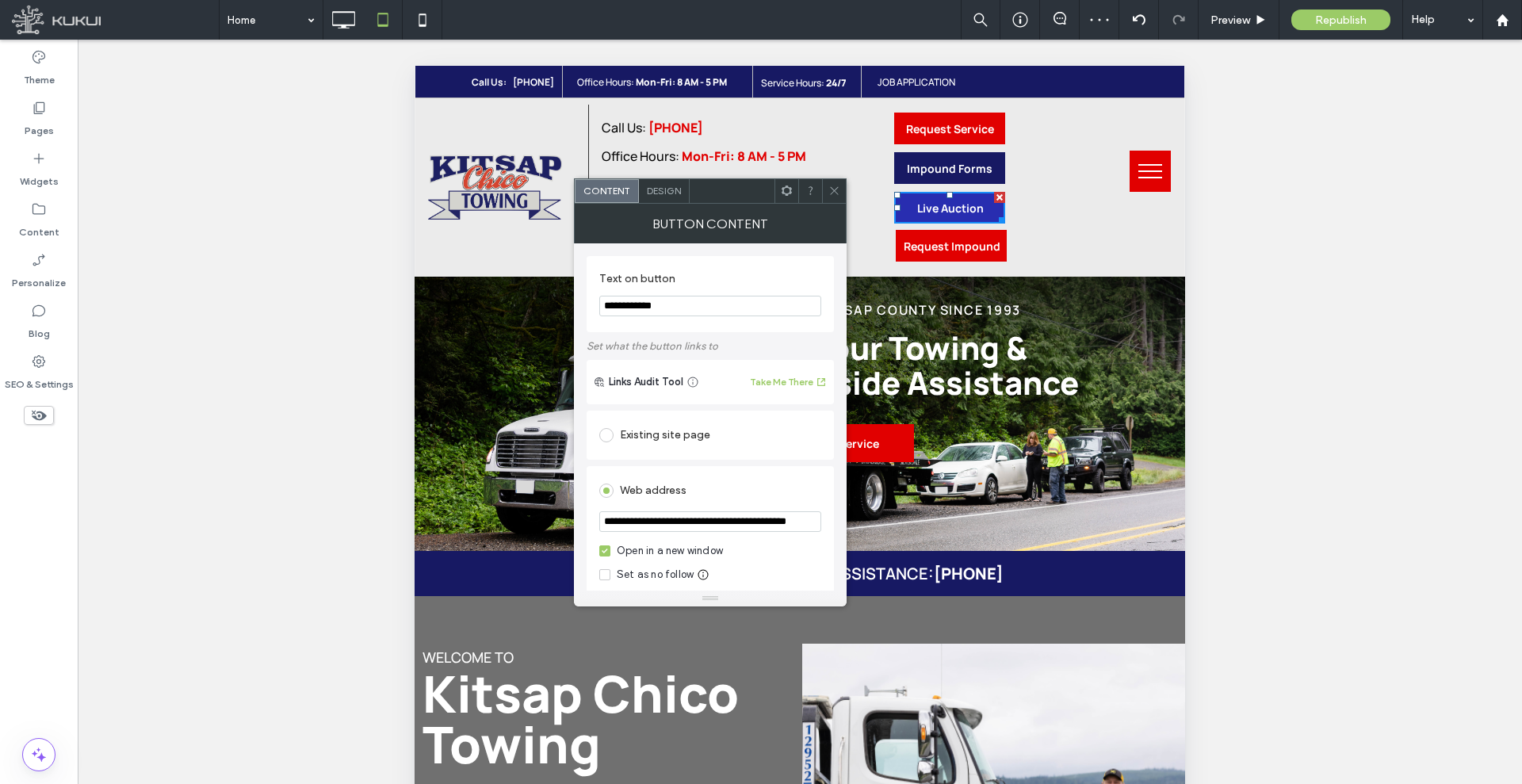 click 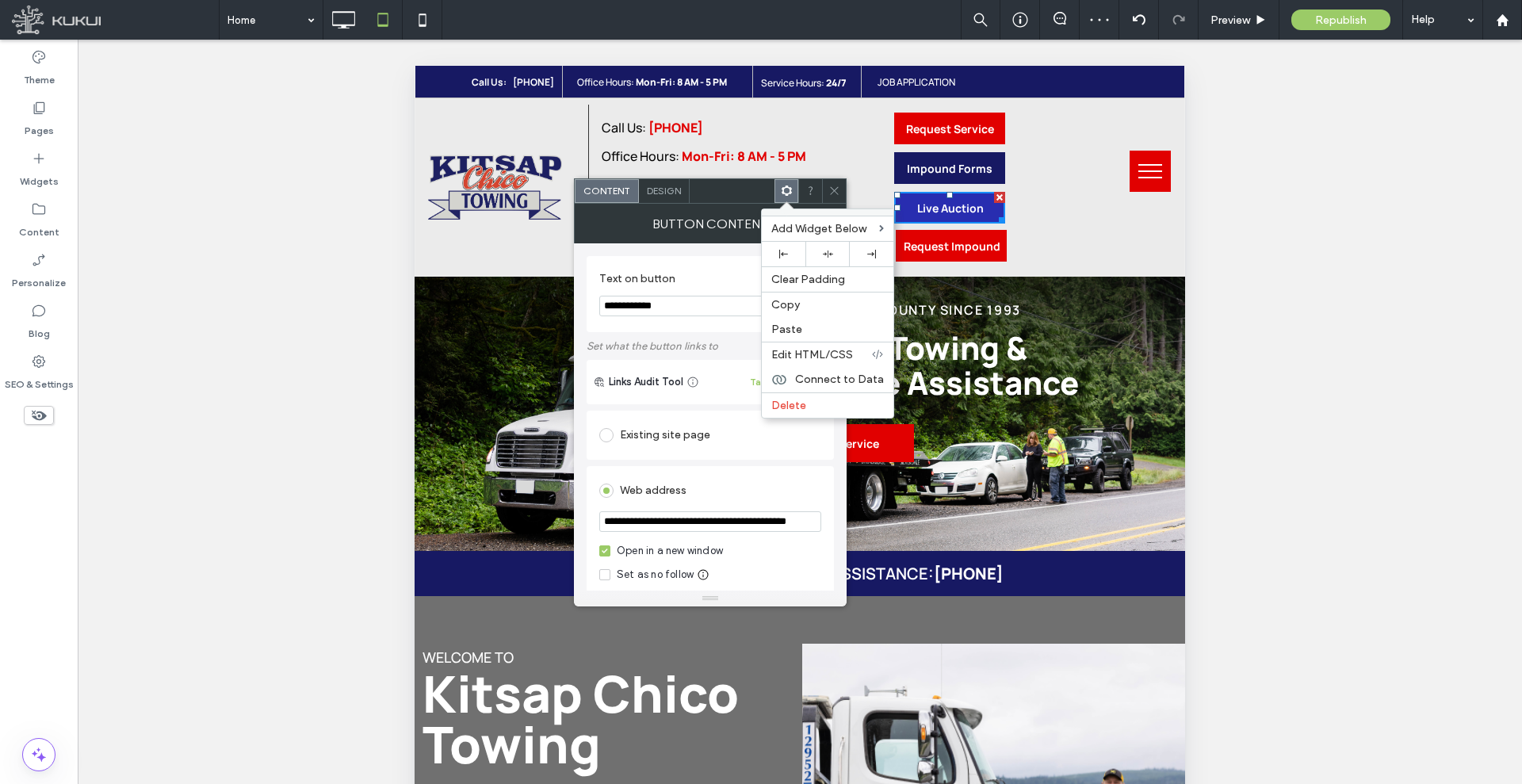 click 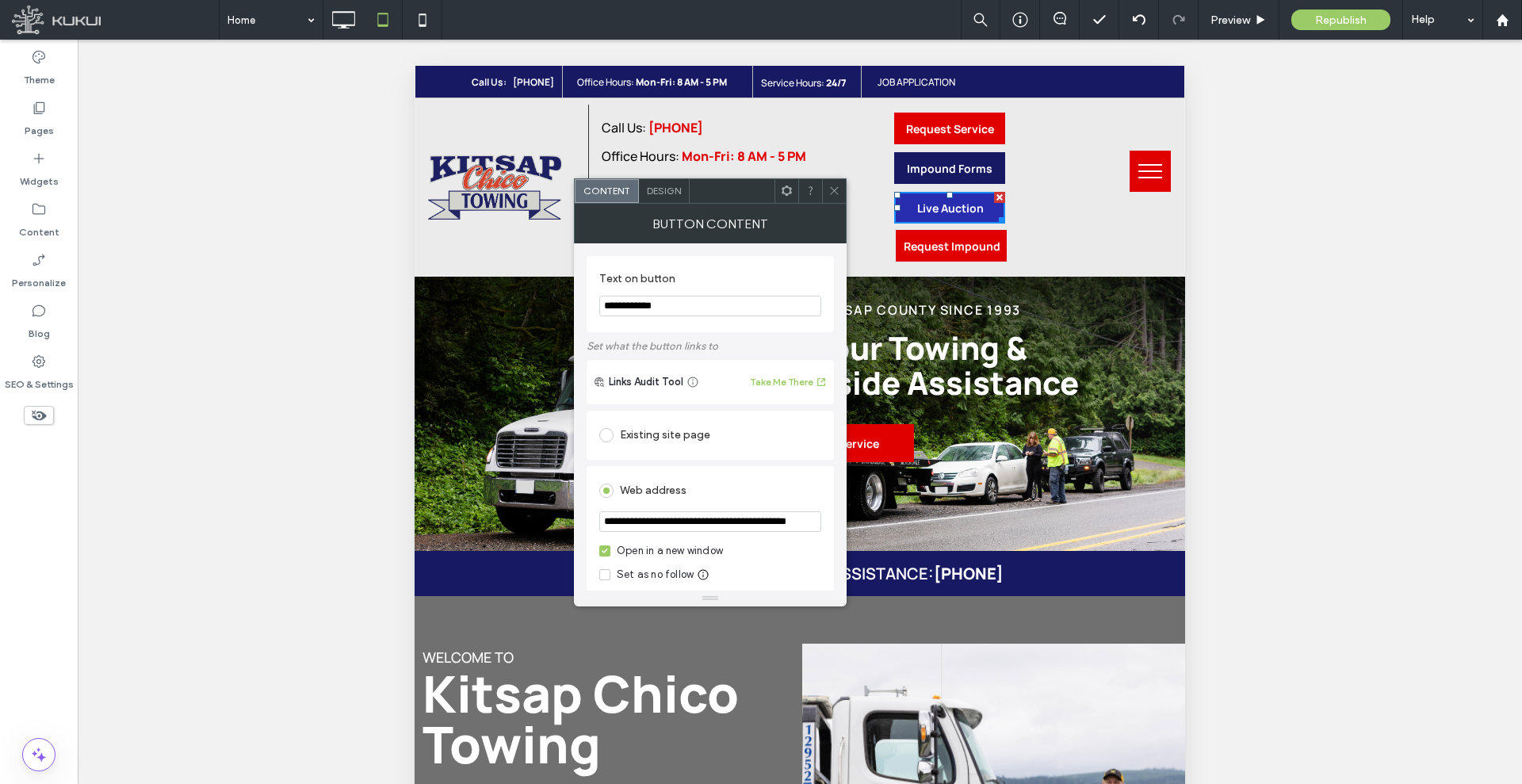 click on "Request Impound" at bounding box center [952, 246] 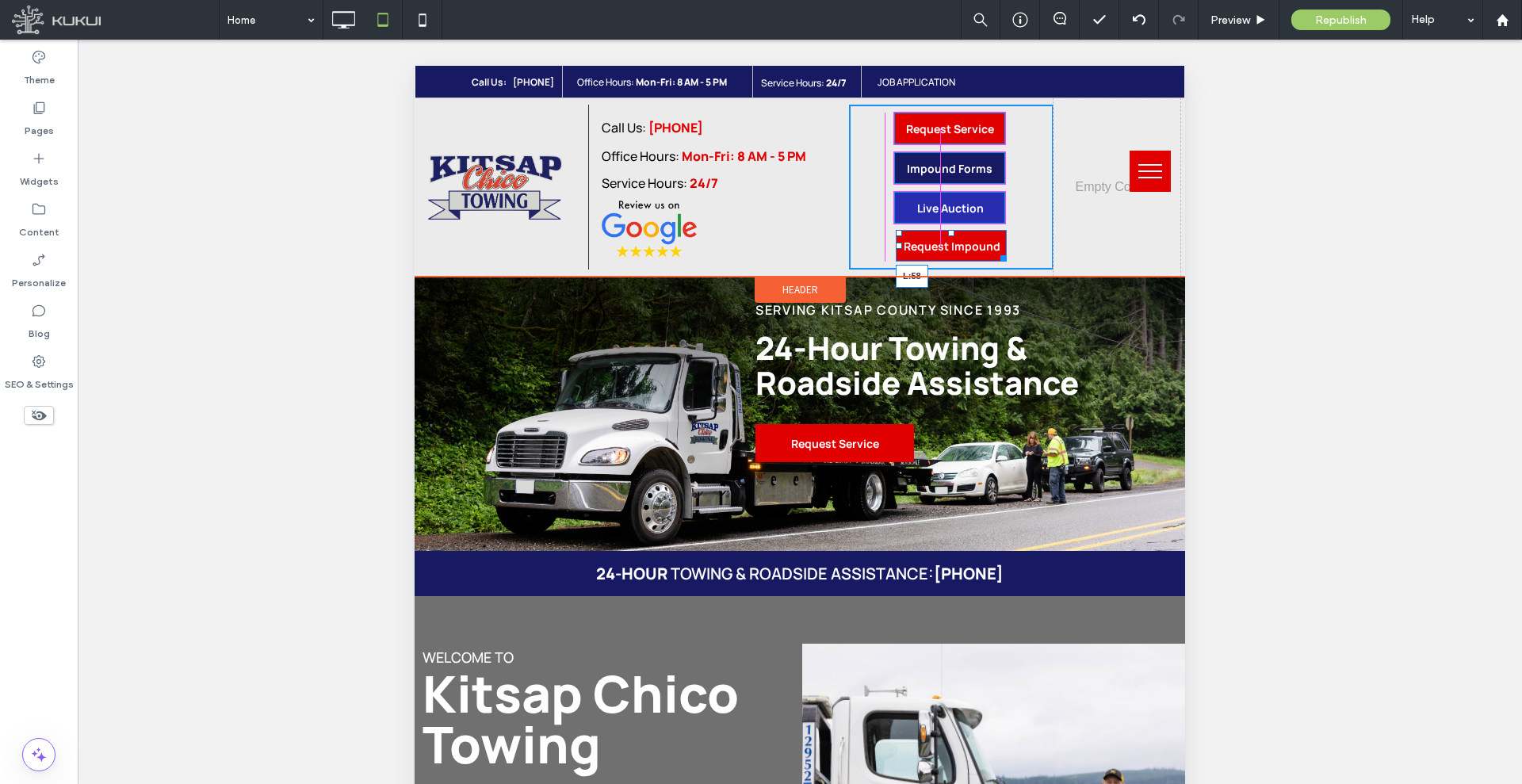 click at bounding box center [899, 246] 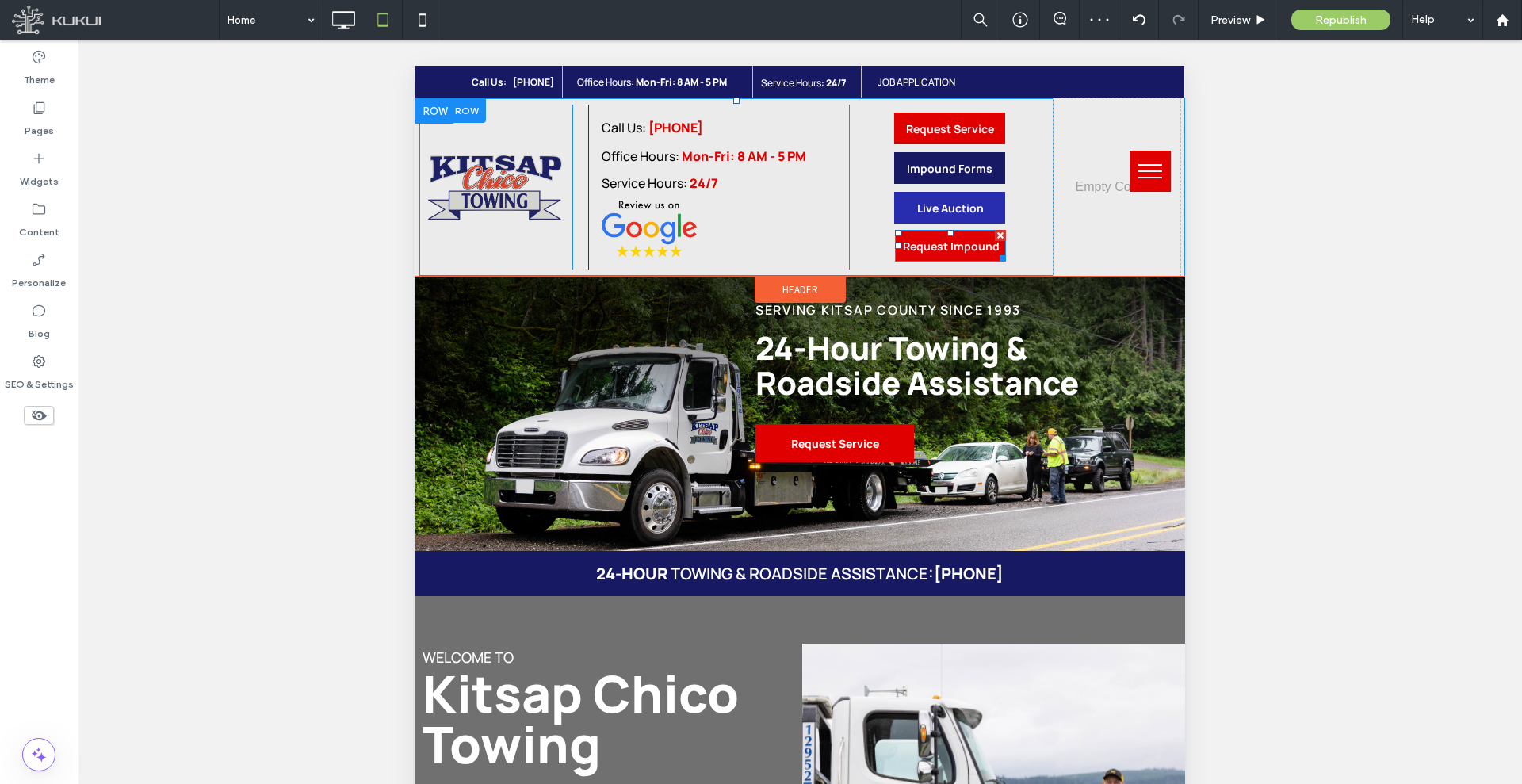 click on "Request Impound" at bounding box center [951, 246] 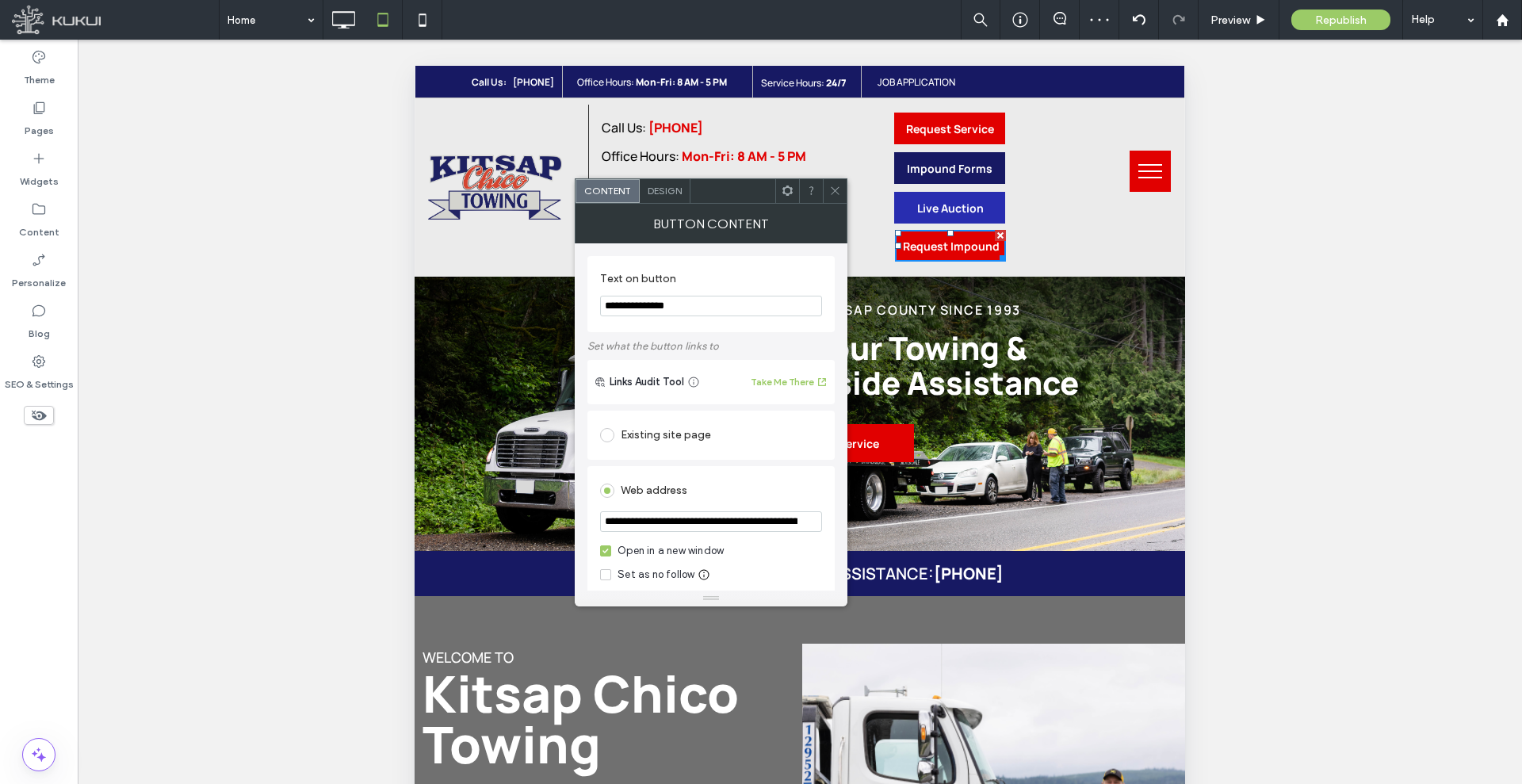 click on "**********" at bounding box center (711, 522) 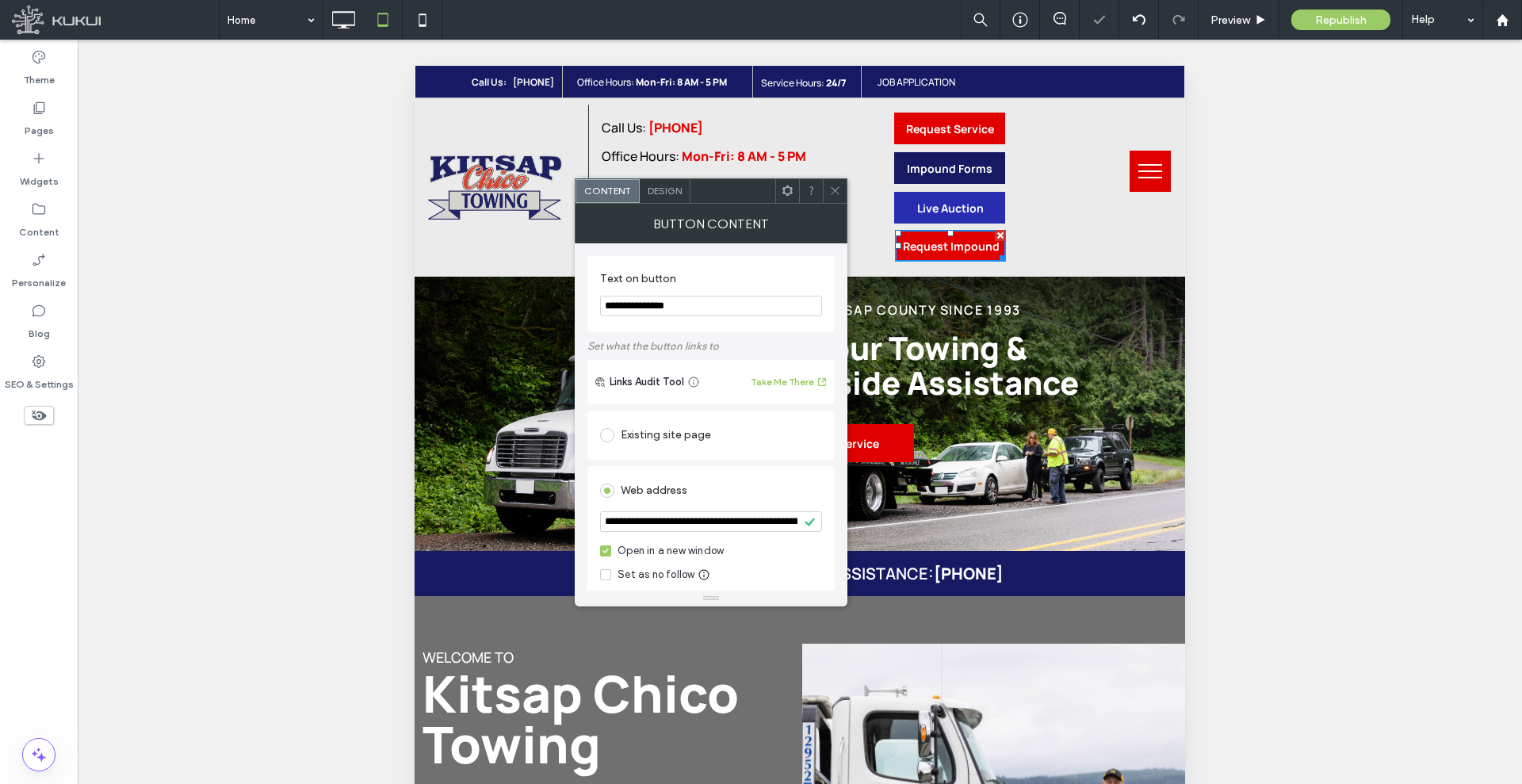 click 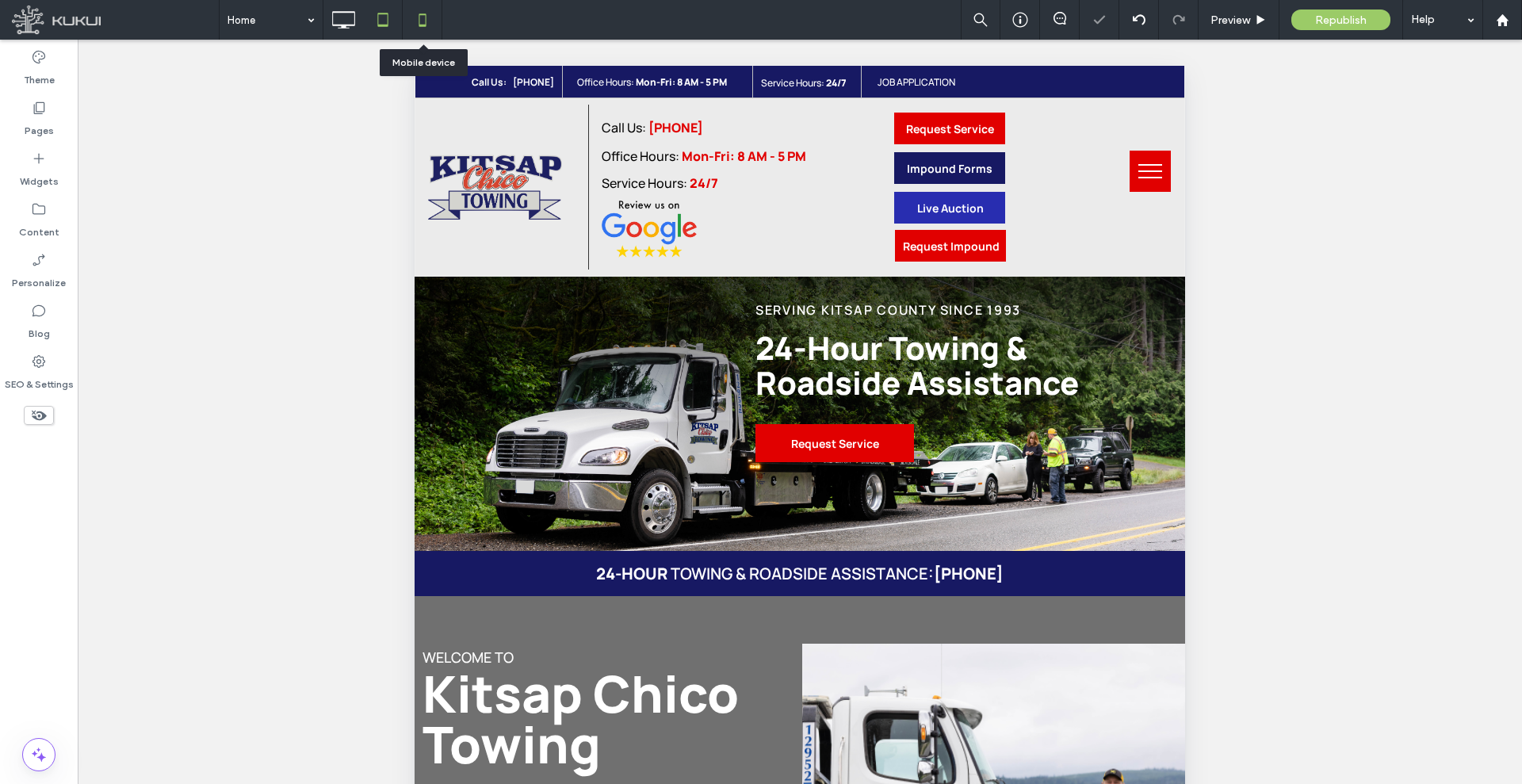 click 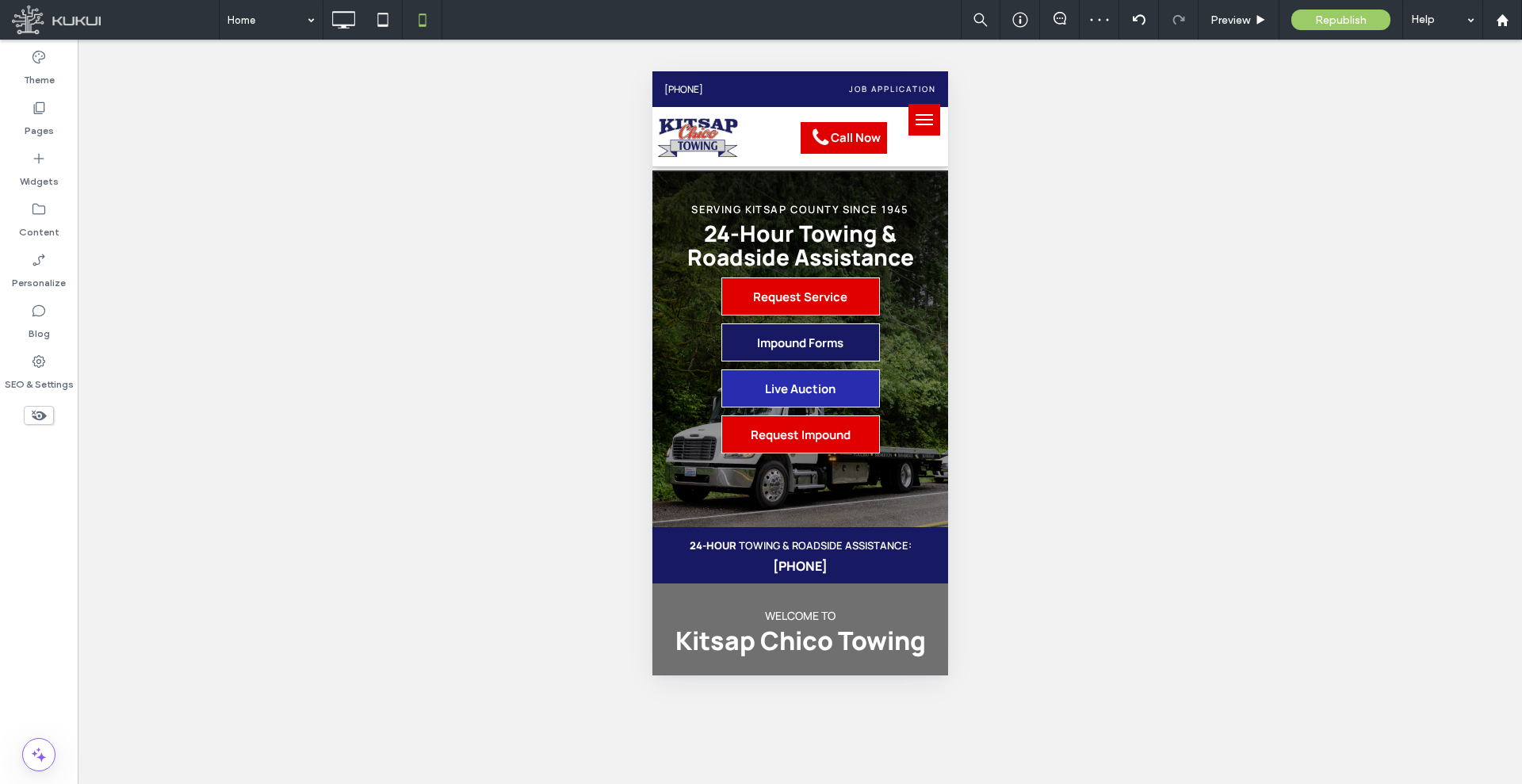 scroll, scrollTop: 0, scrollLeft: 0, axis: both 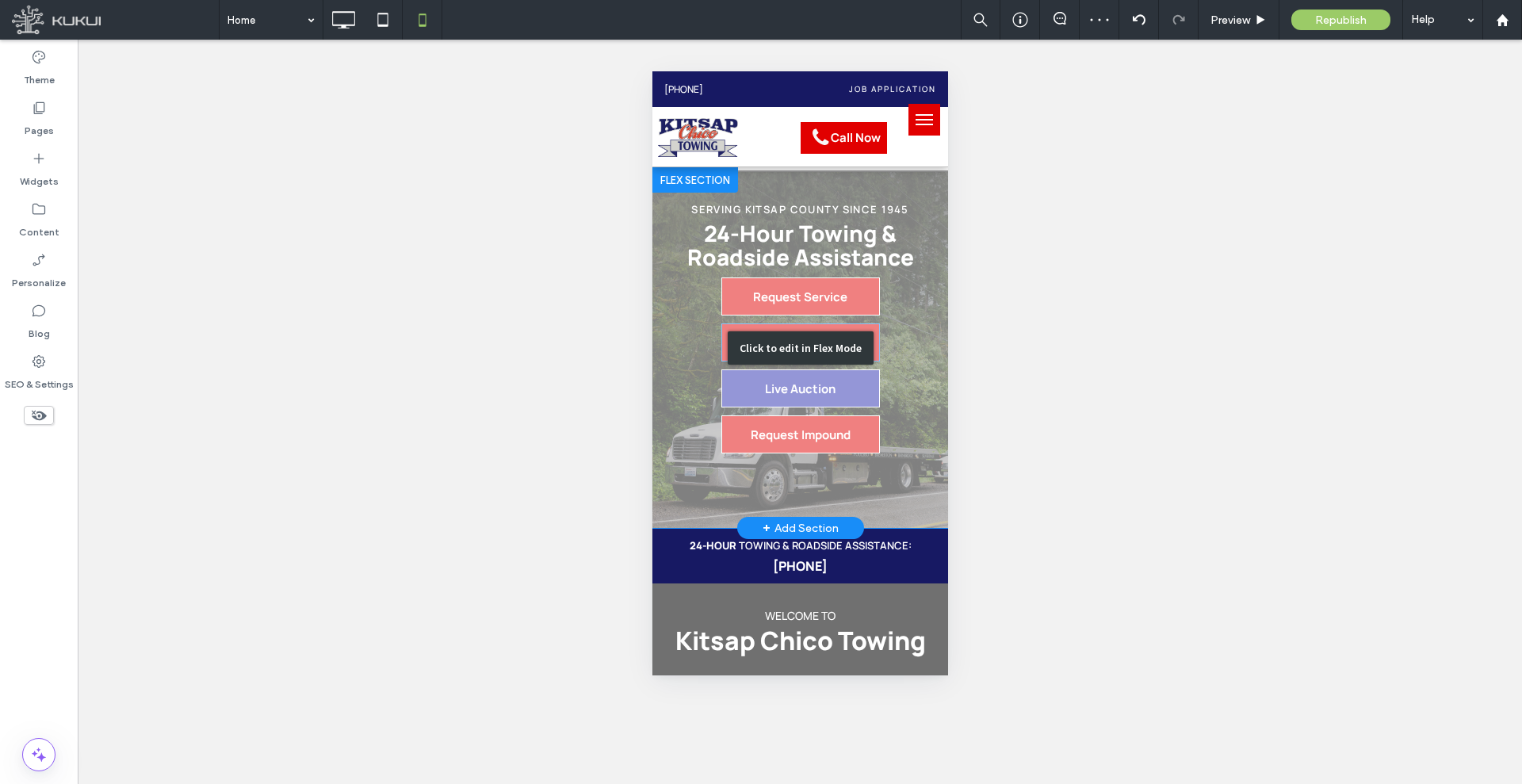 drag, startPoint x: 786, startPoint y: 436, endPoint x: 759, endPoint y: 436, distance: 27 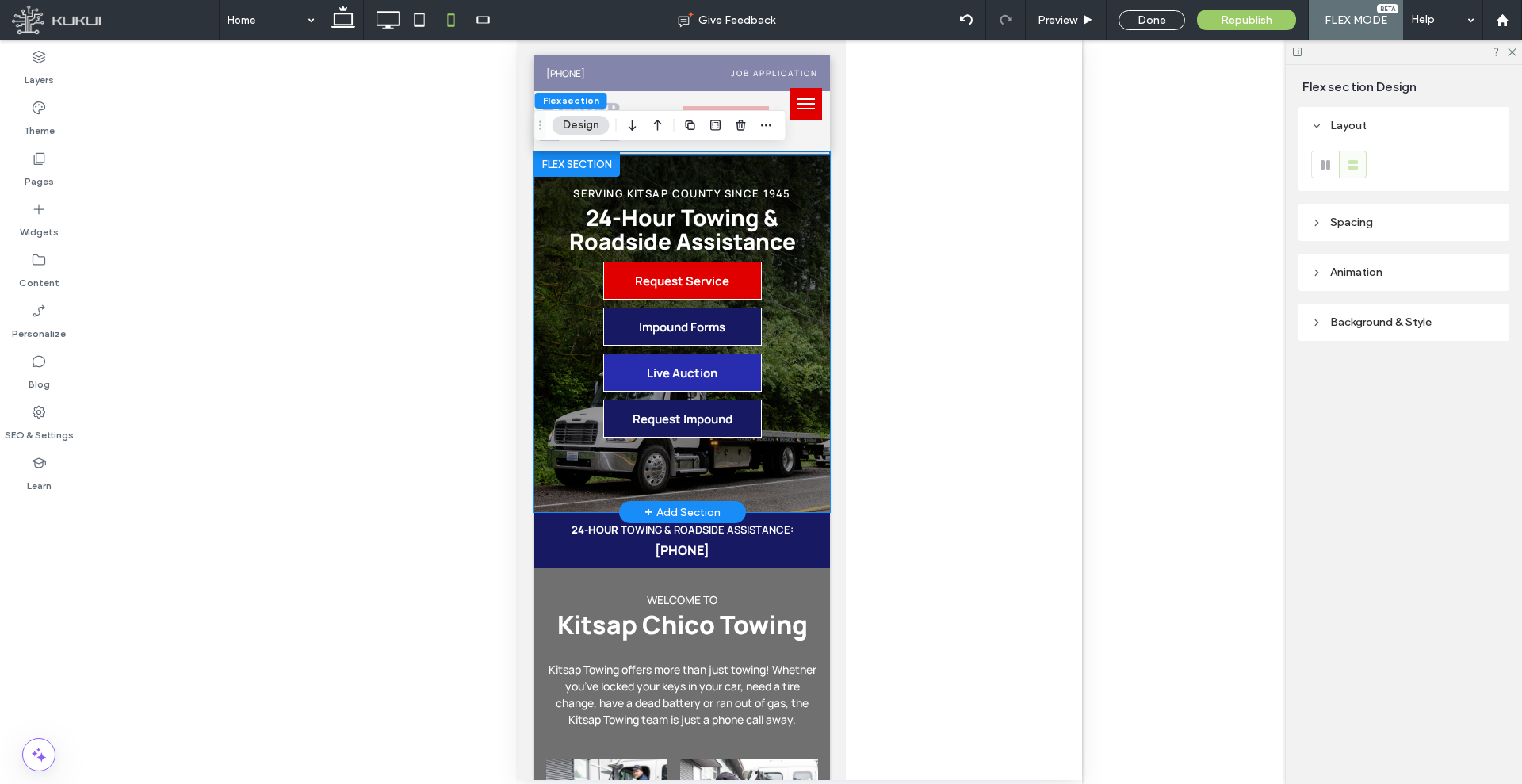 click on "Request Impound" at bounding box center (682, 419) 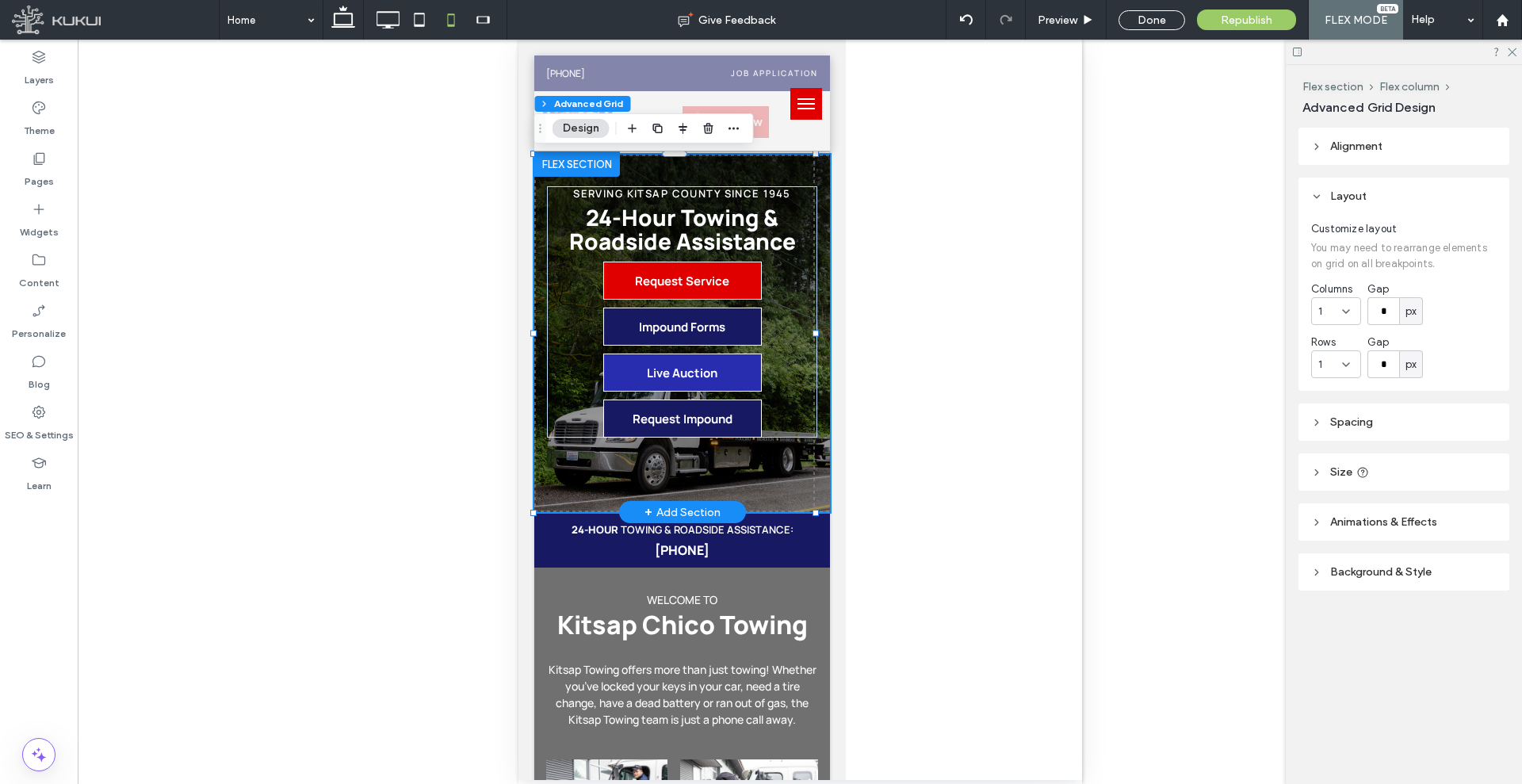 click on "Request Impound" at bounding box center [682, 419] 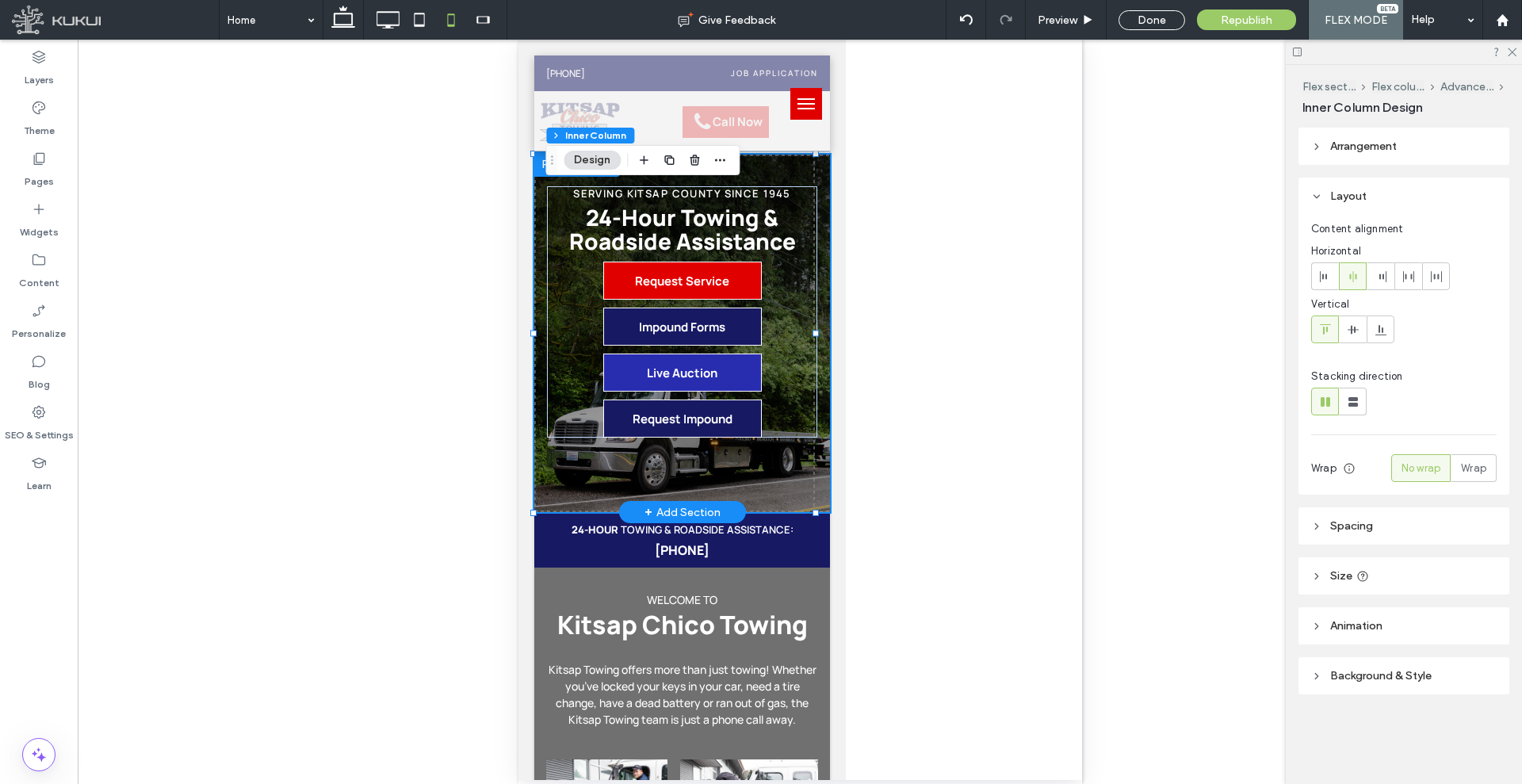 type on "**" 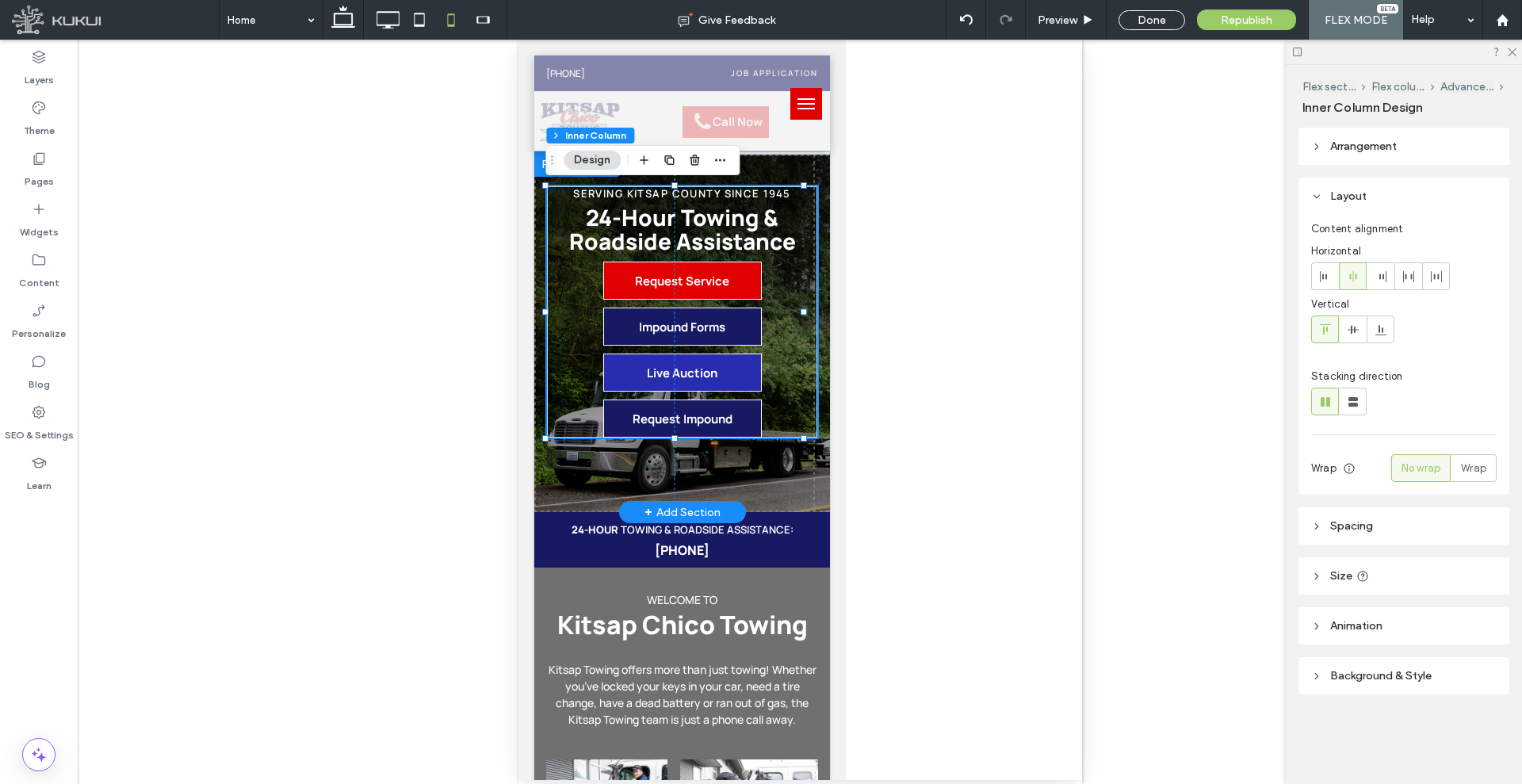 click on "Request Impound" at bounding box center (682, 419) 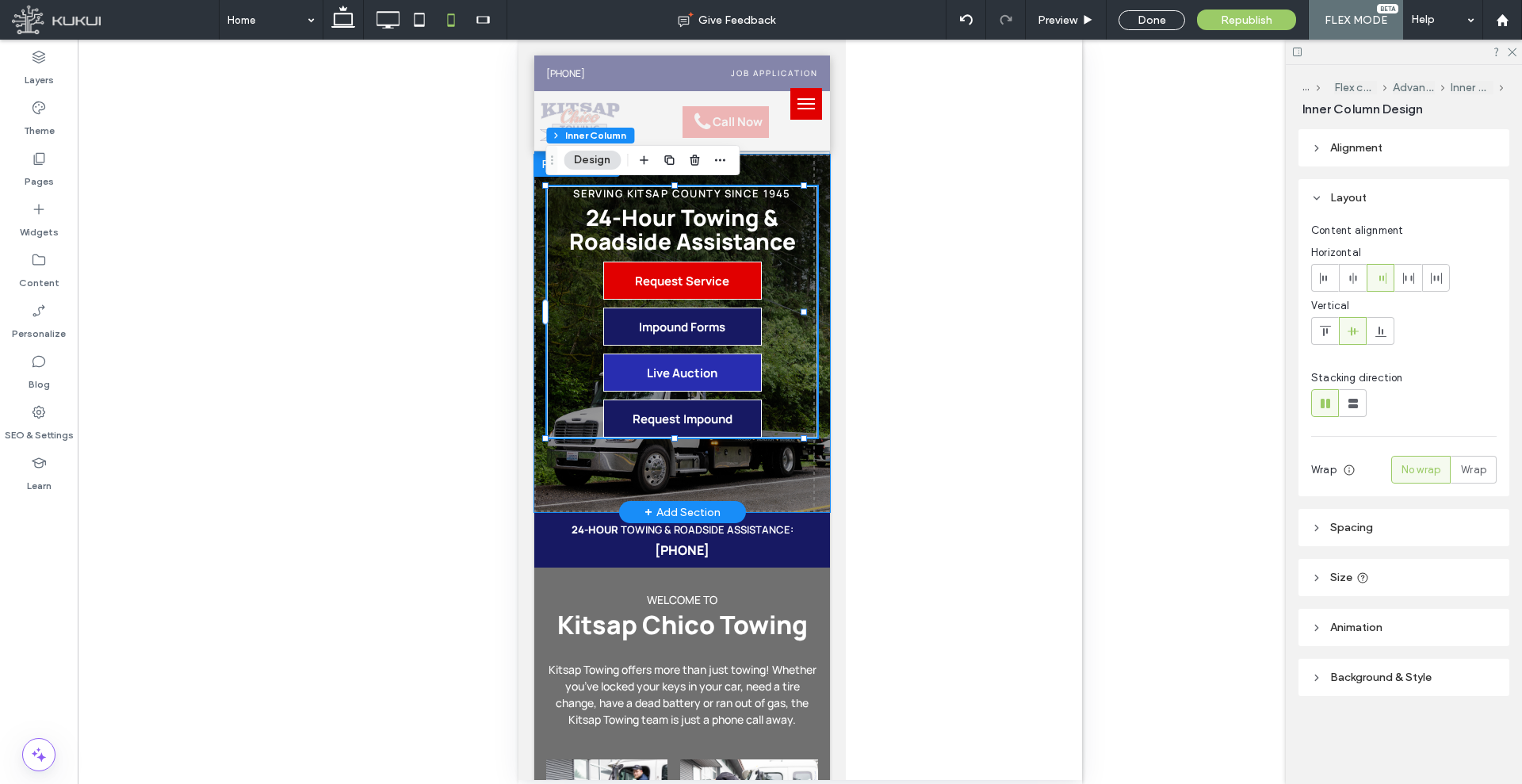 click on "Request Impound" at bounding box center (682, 419) 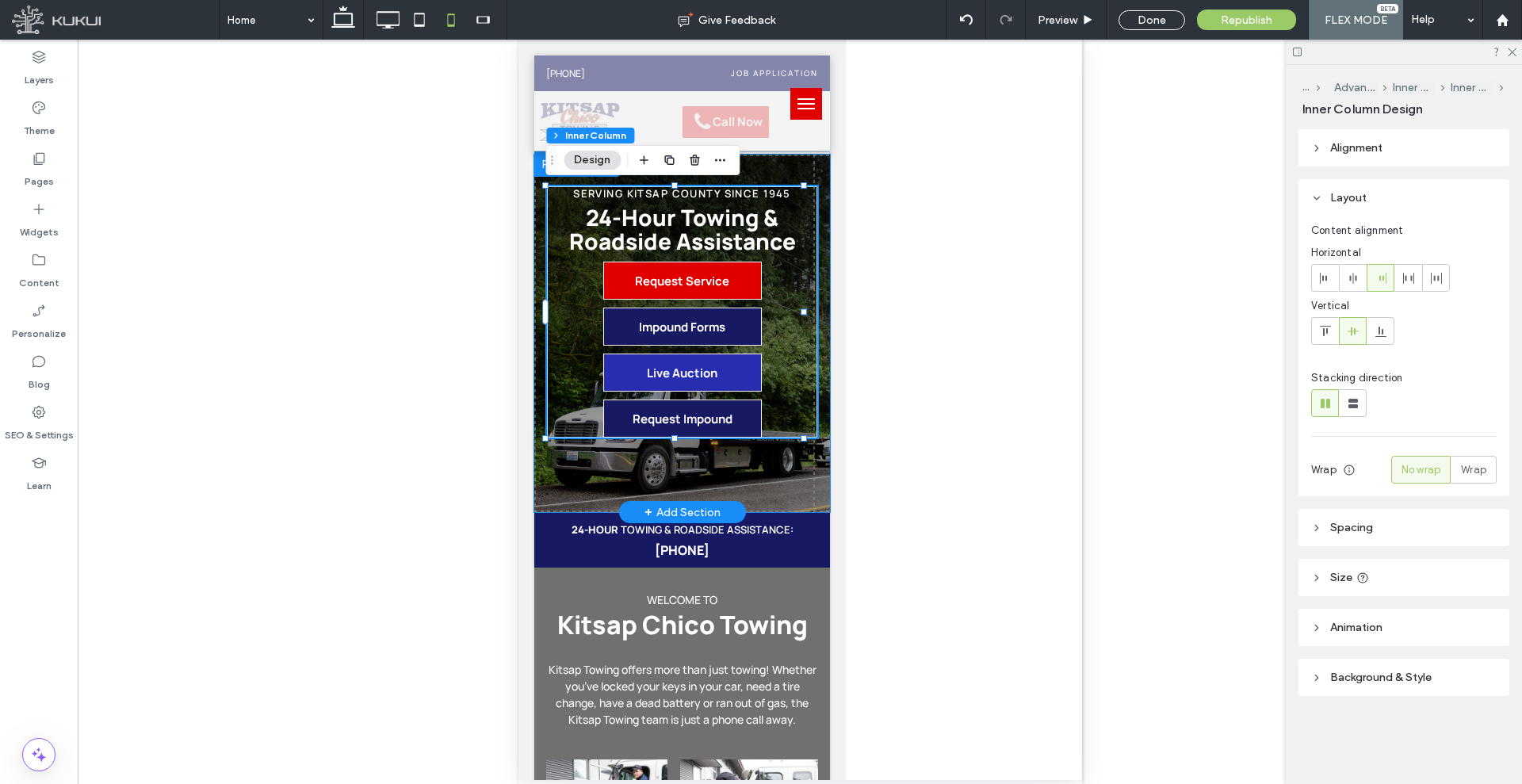 click on "Request Impound" at bounding box center [682, 419] 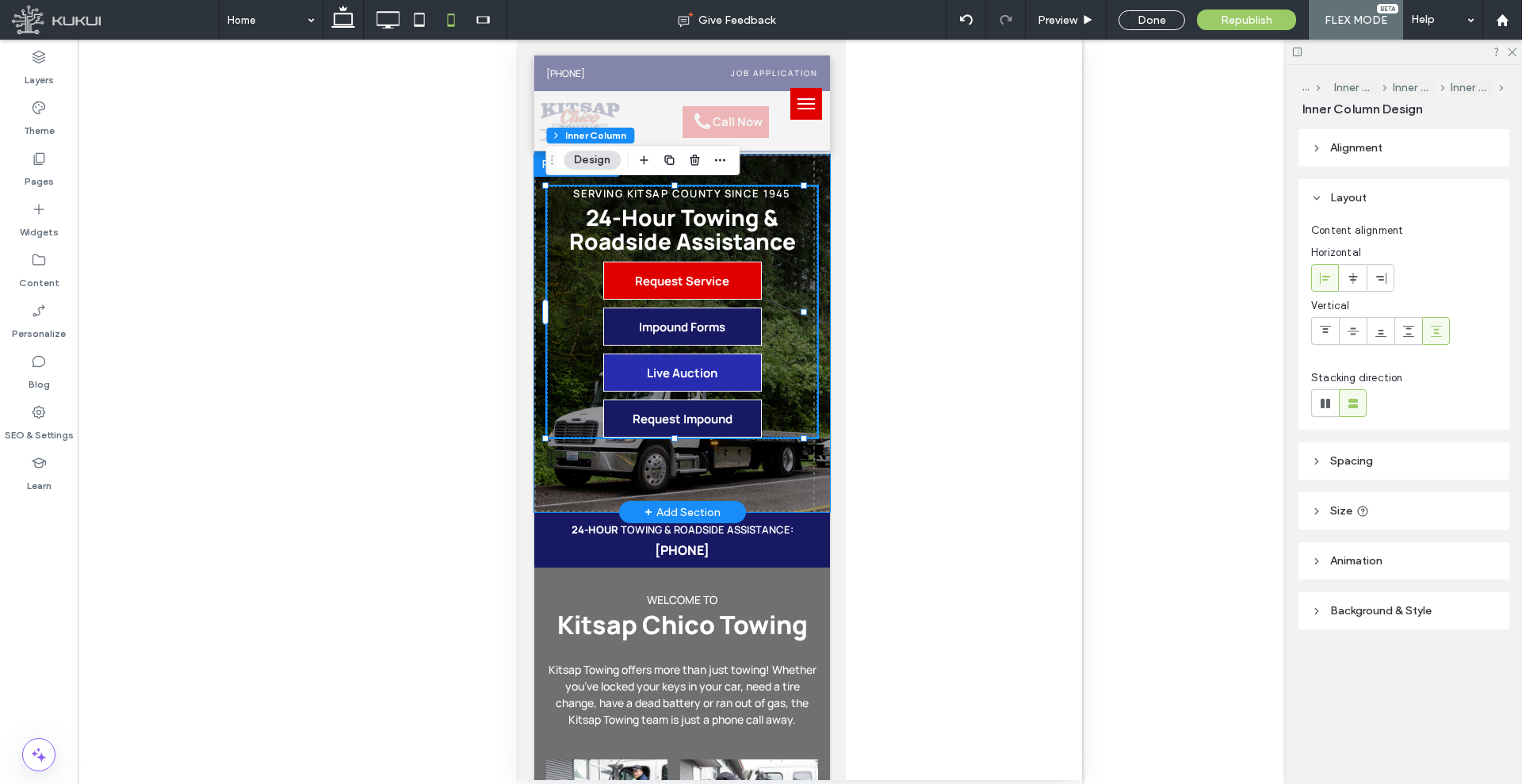 click on "Request Impound" at bounding box center (682, 419) 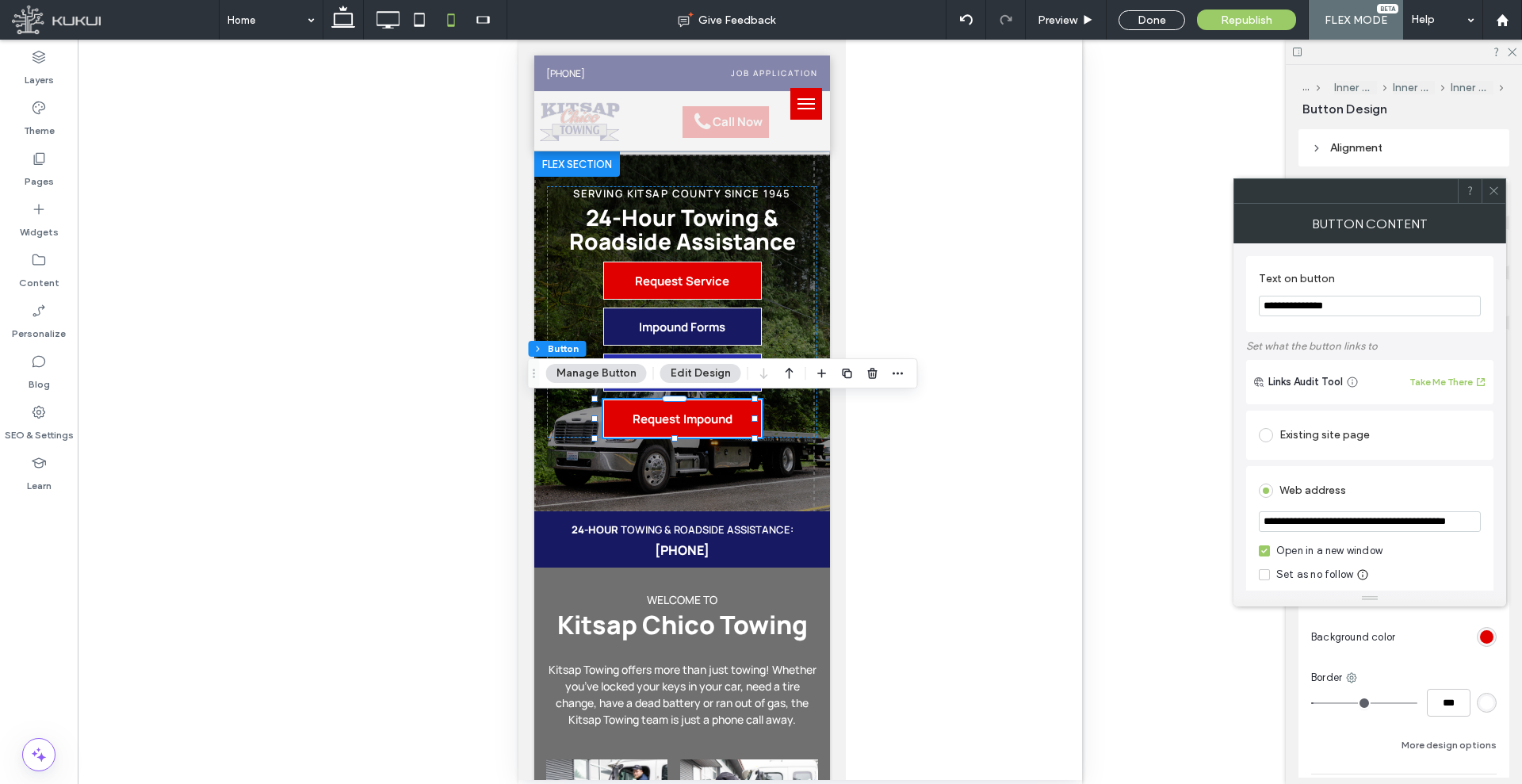 click on "**********" at bounding box center (1370, 523) 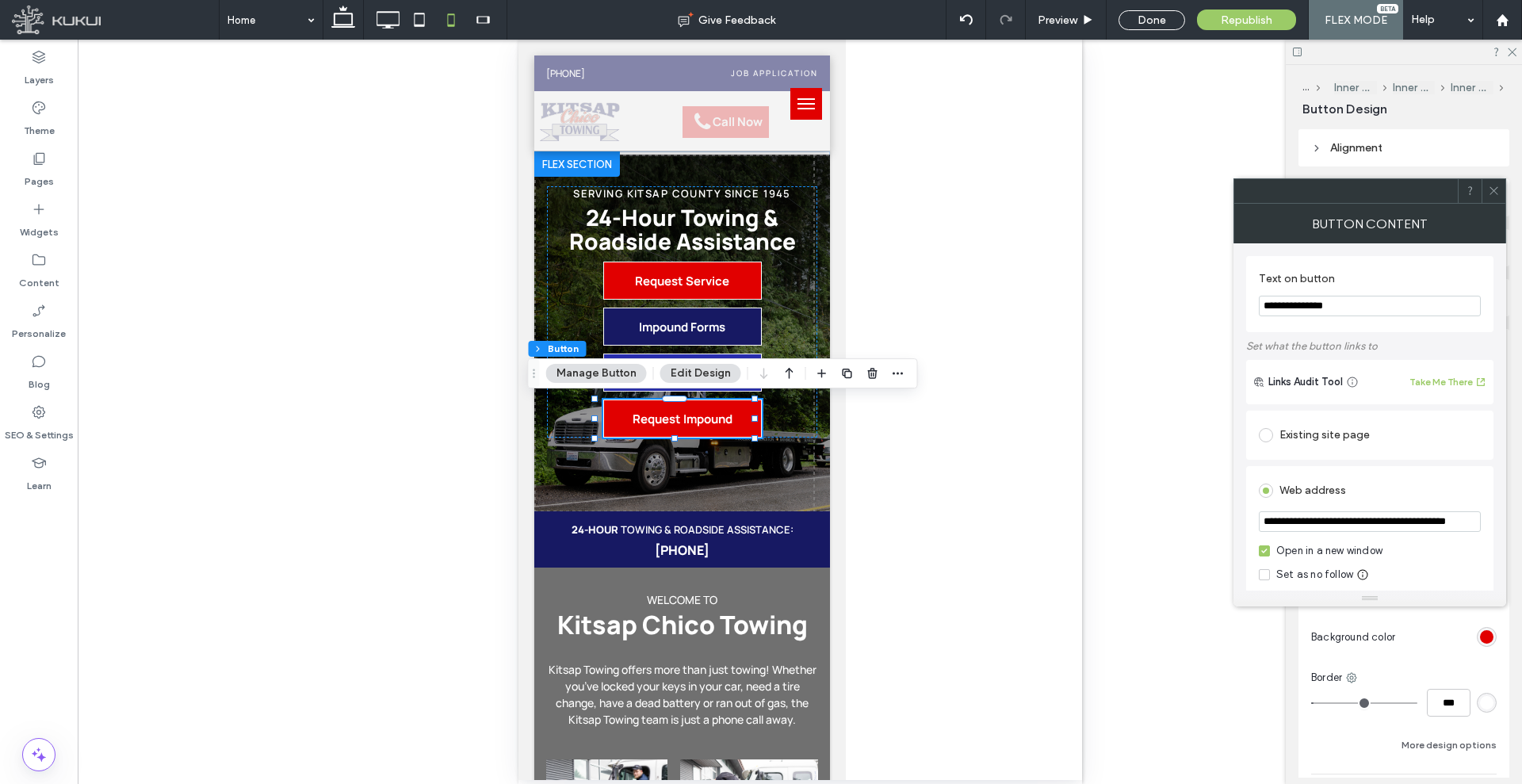 paste on "**********" 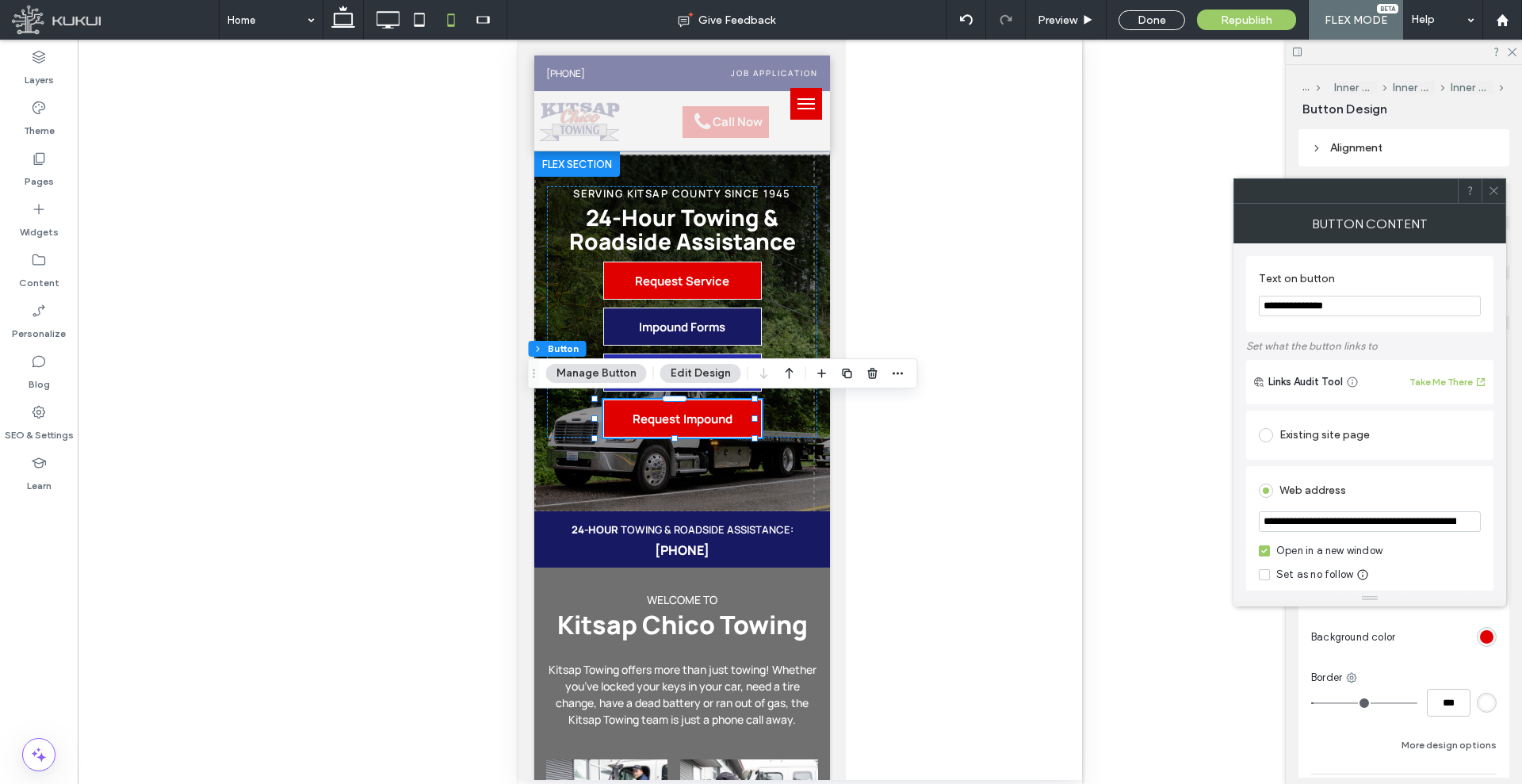scroll, scrollTop: 0, scrollLeft: 179, axis: horizontal 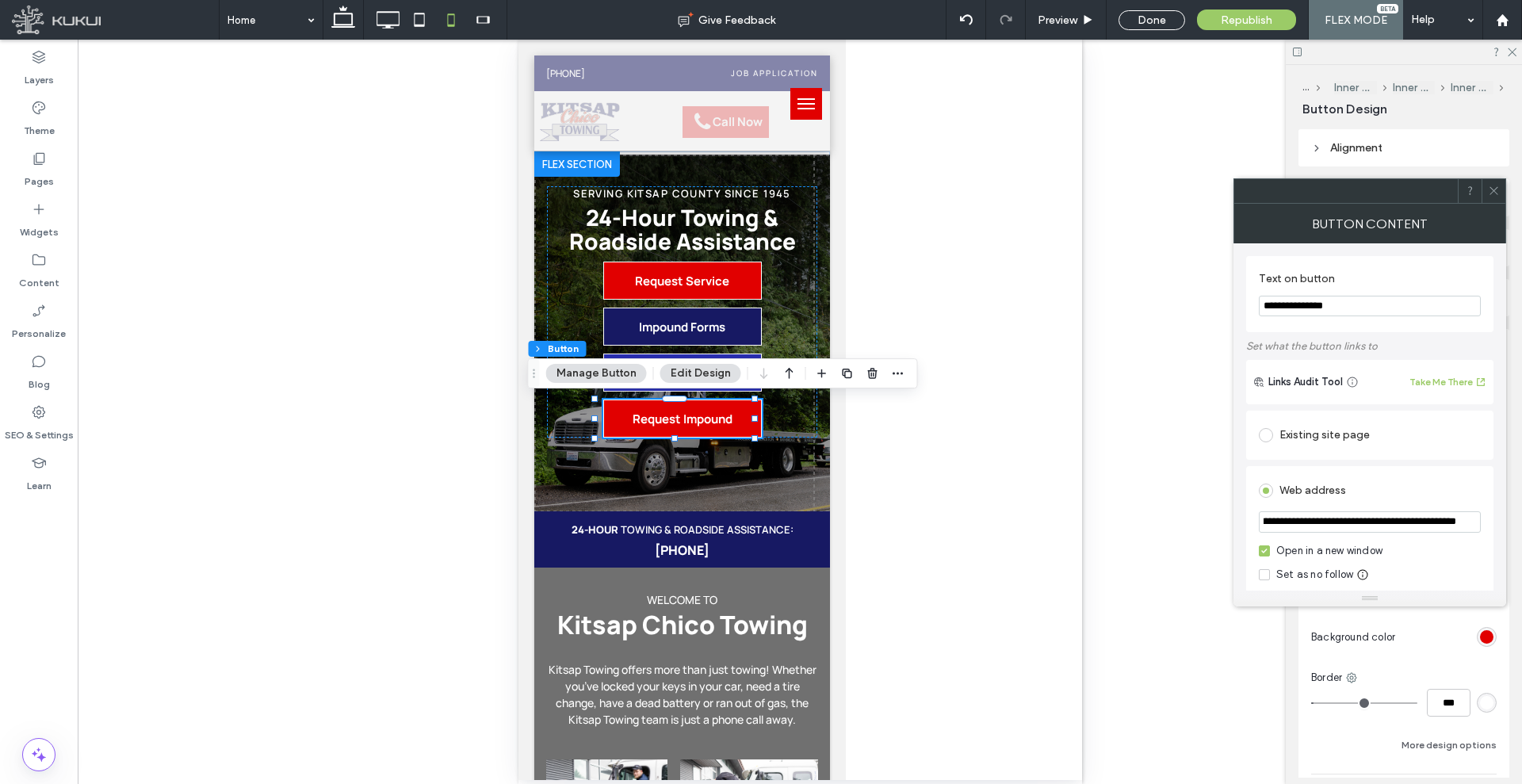 type on "**********" 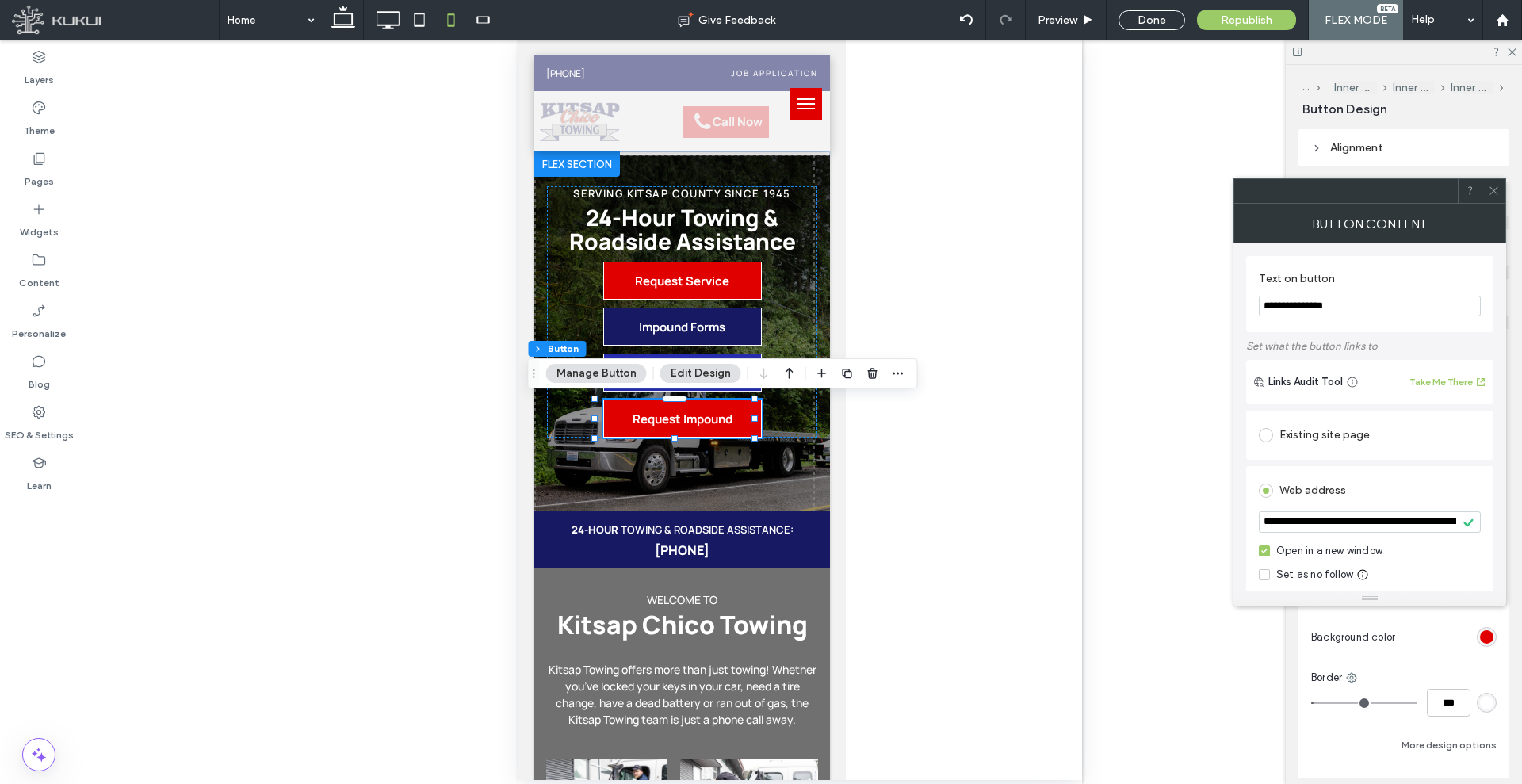 click 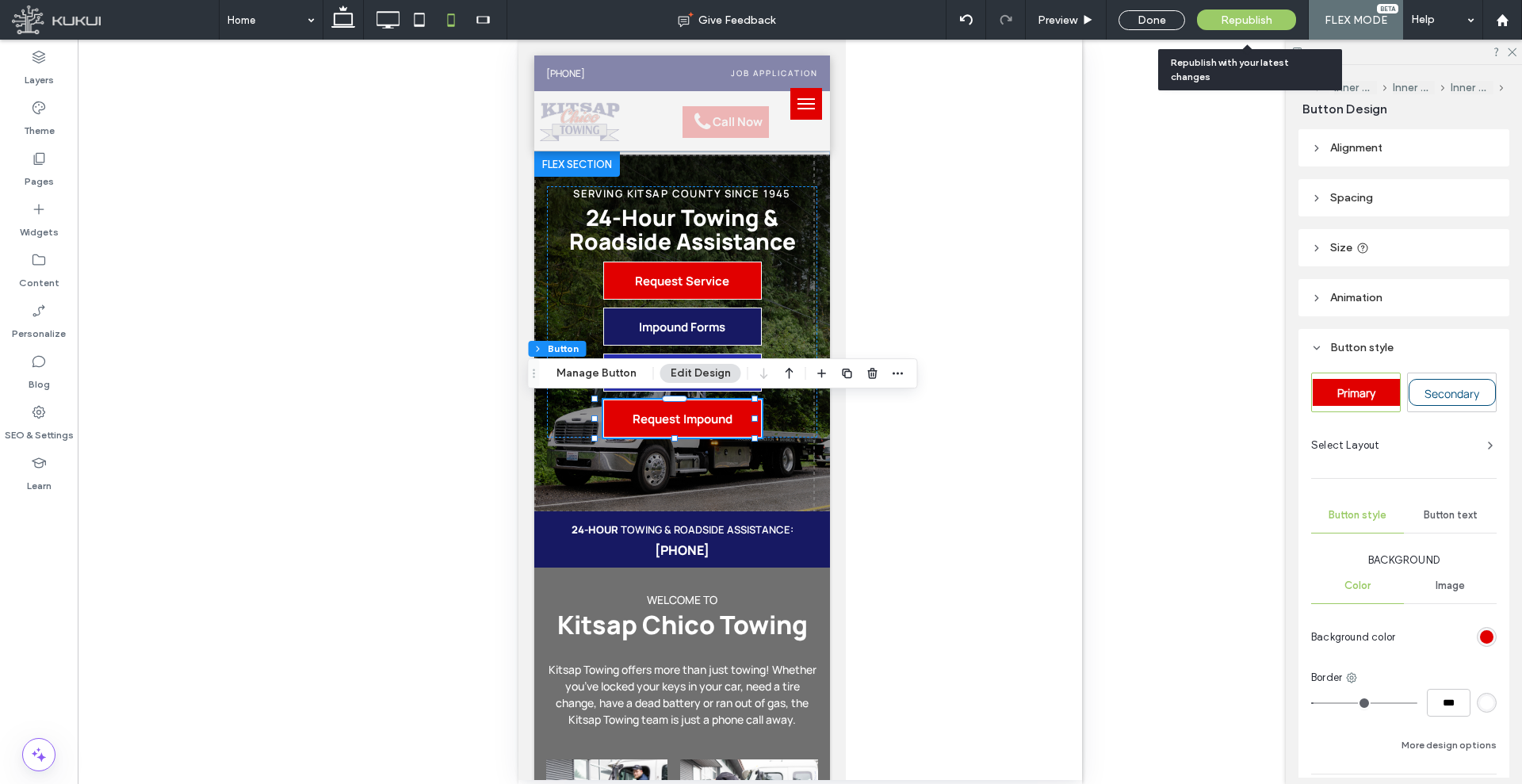 click on "Republish" at bounding box center [1246, 20] 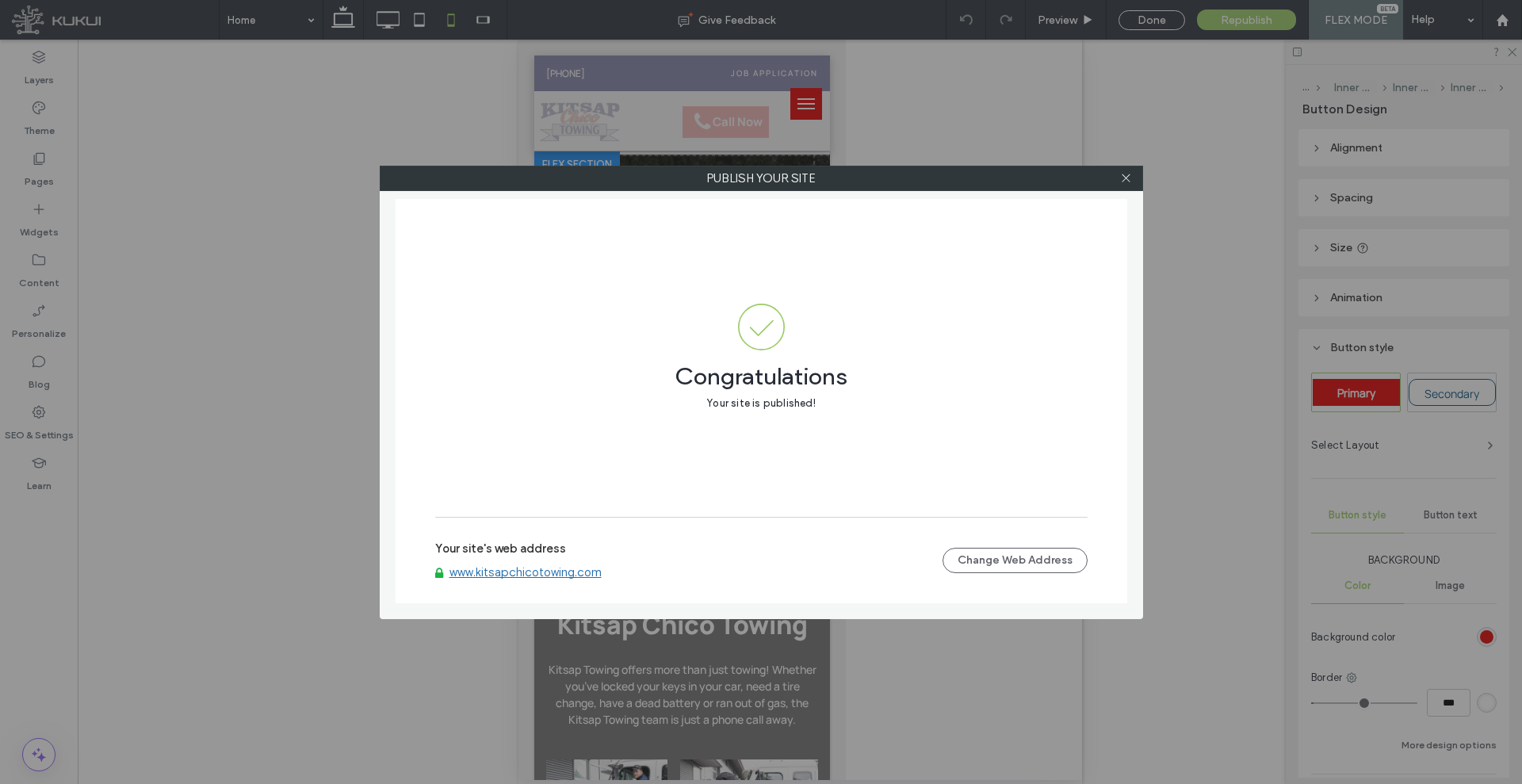 click on "www.kitsapchicotowing.com" at bounding box center [526, 572] 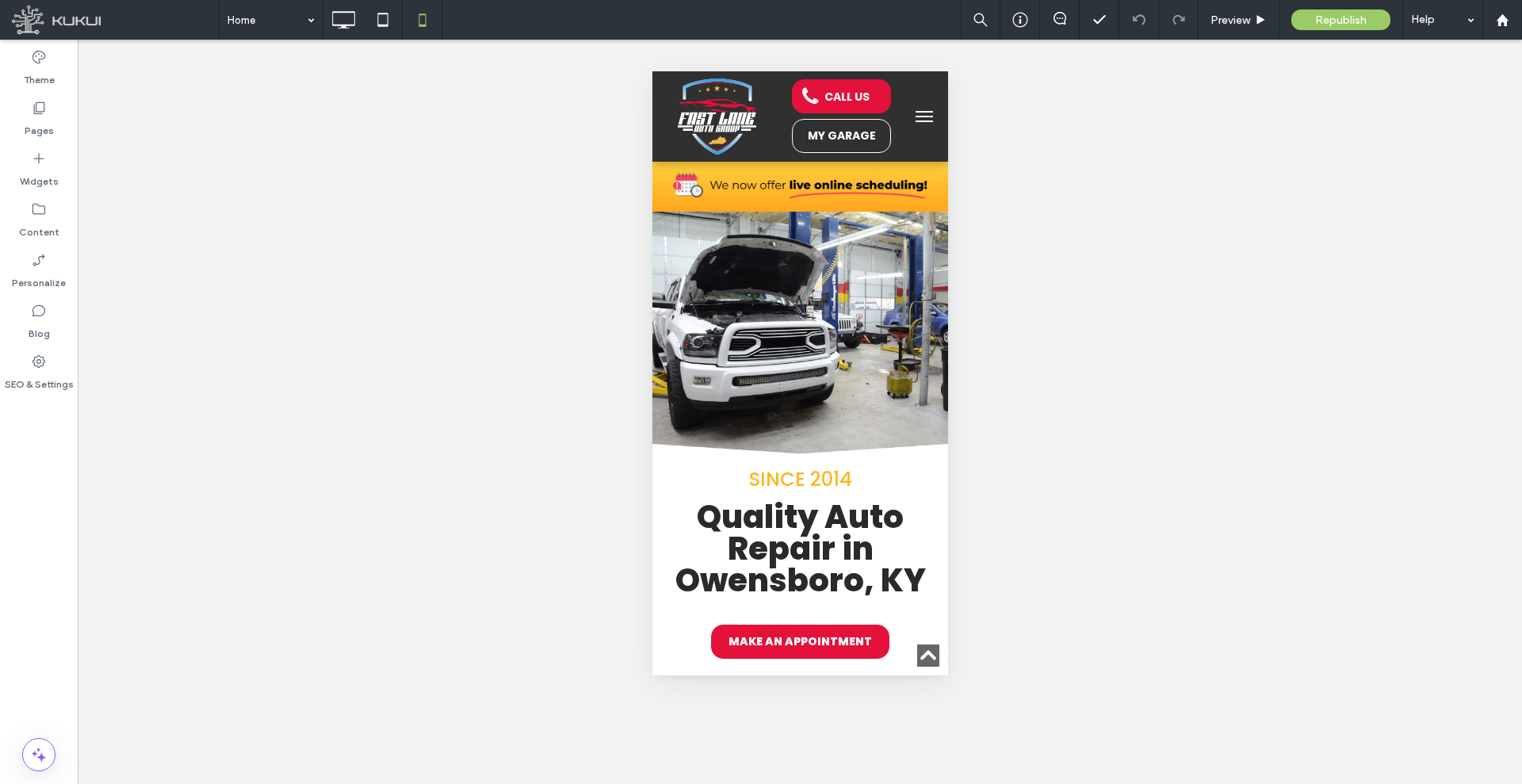 scroll, scrollTop: 595, scrollLeft: 0, axis: vertical 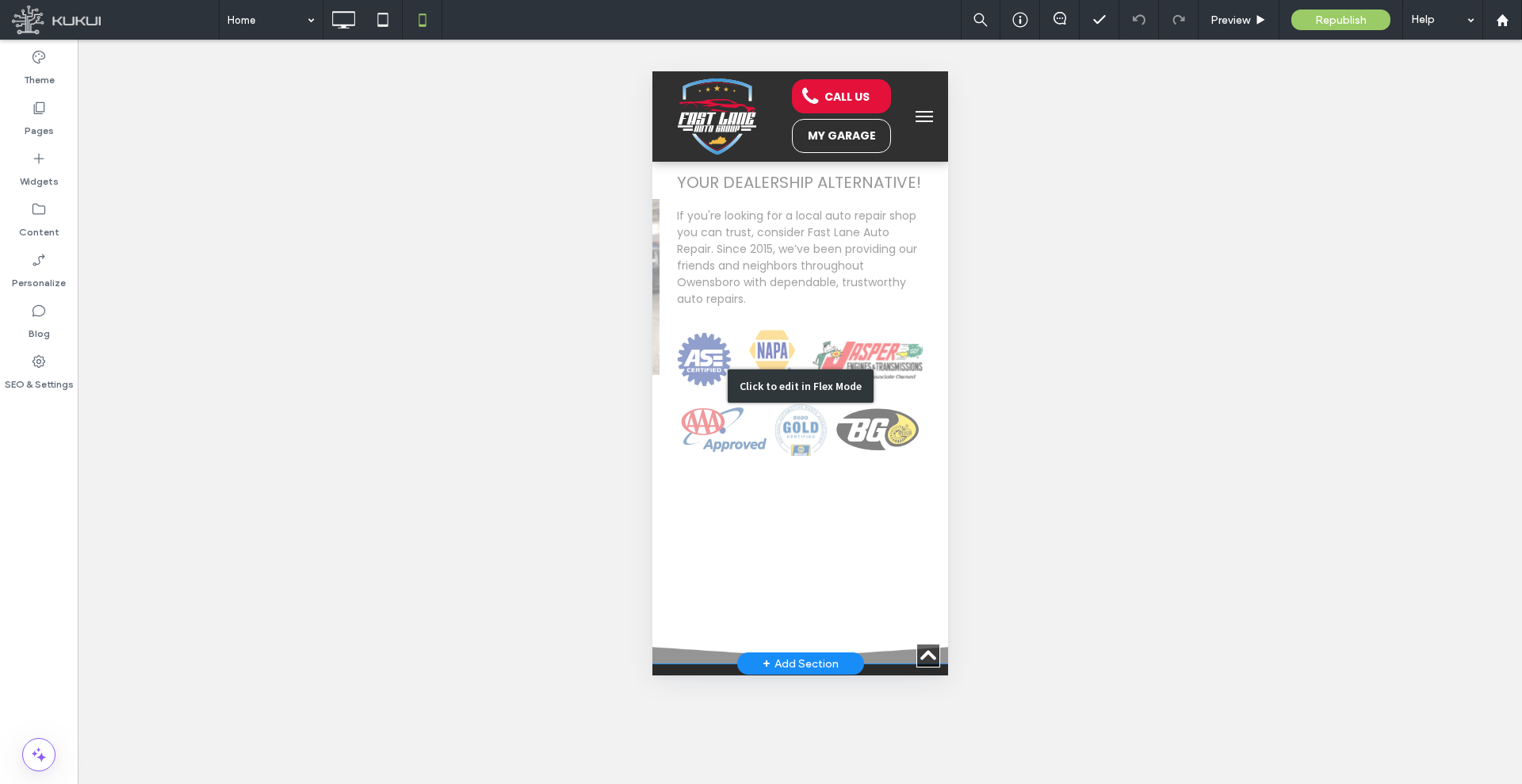 click on "Click to edit in Flex Mode" at bounding box center [799, 386] 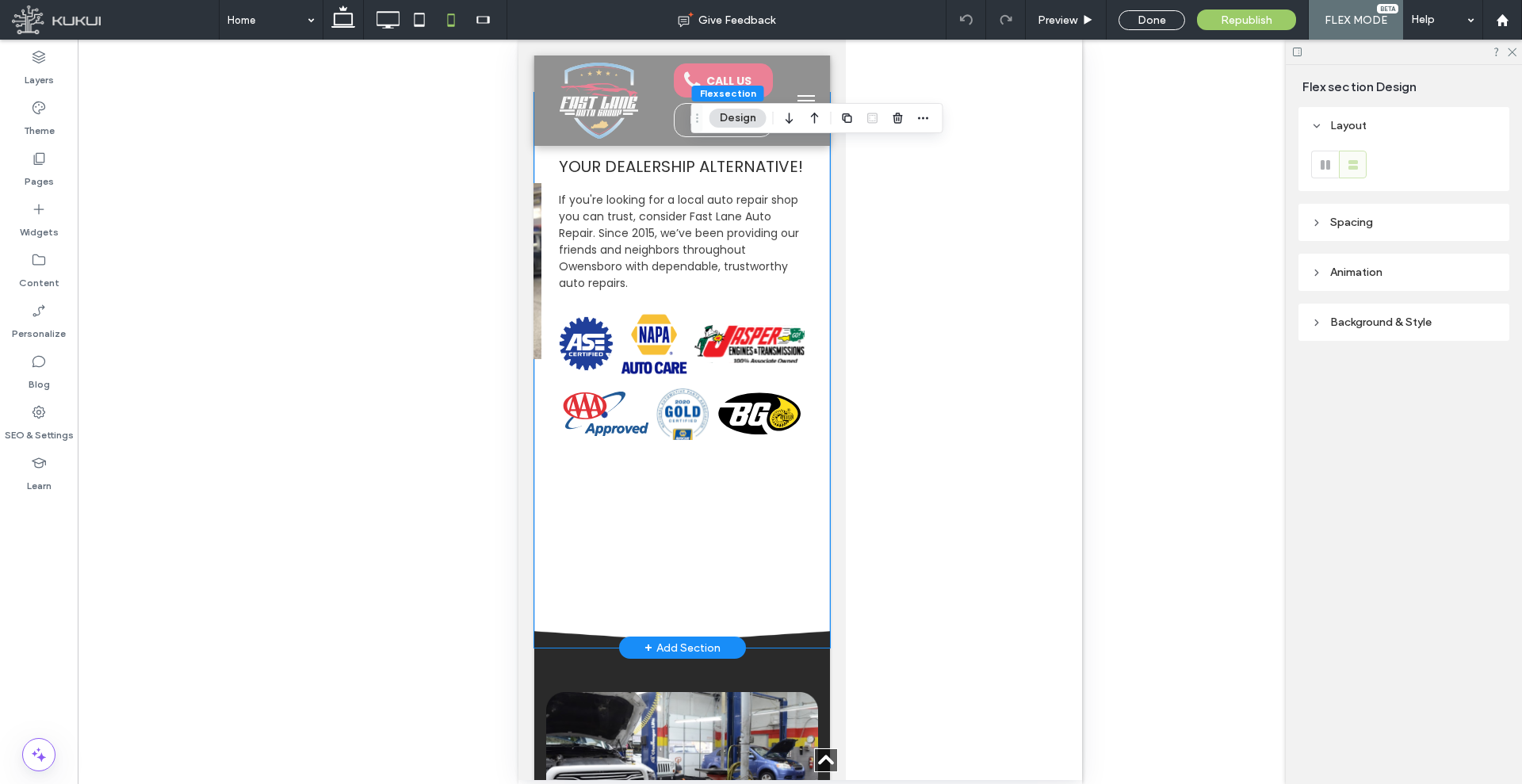 click at bounding box center [537, 271] 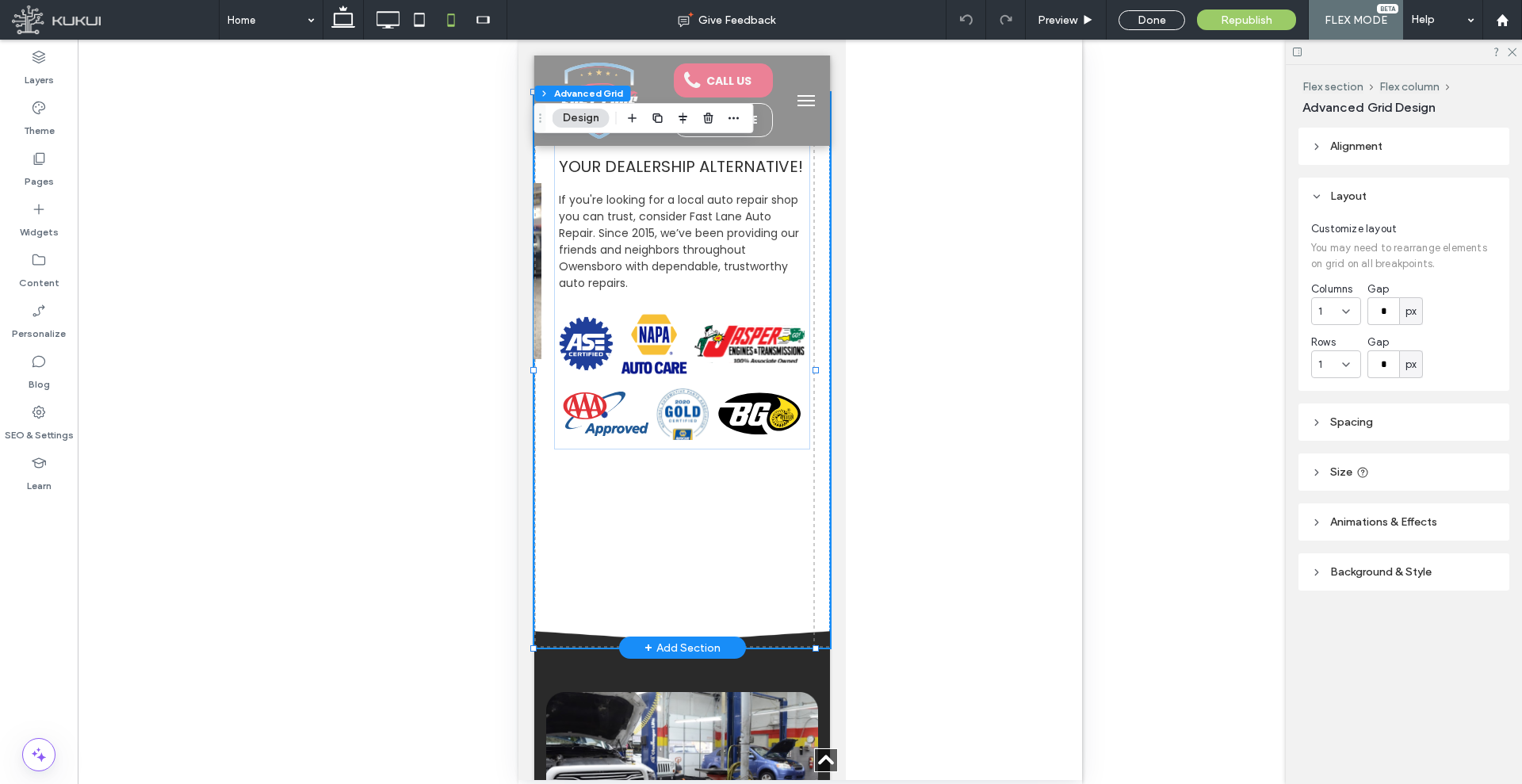 click at bounding box center (537, 271) 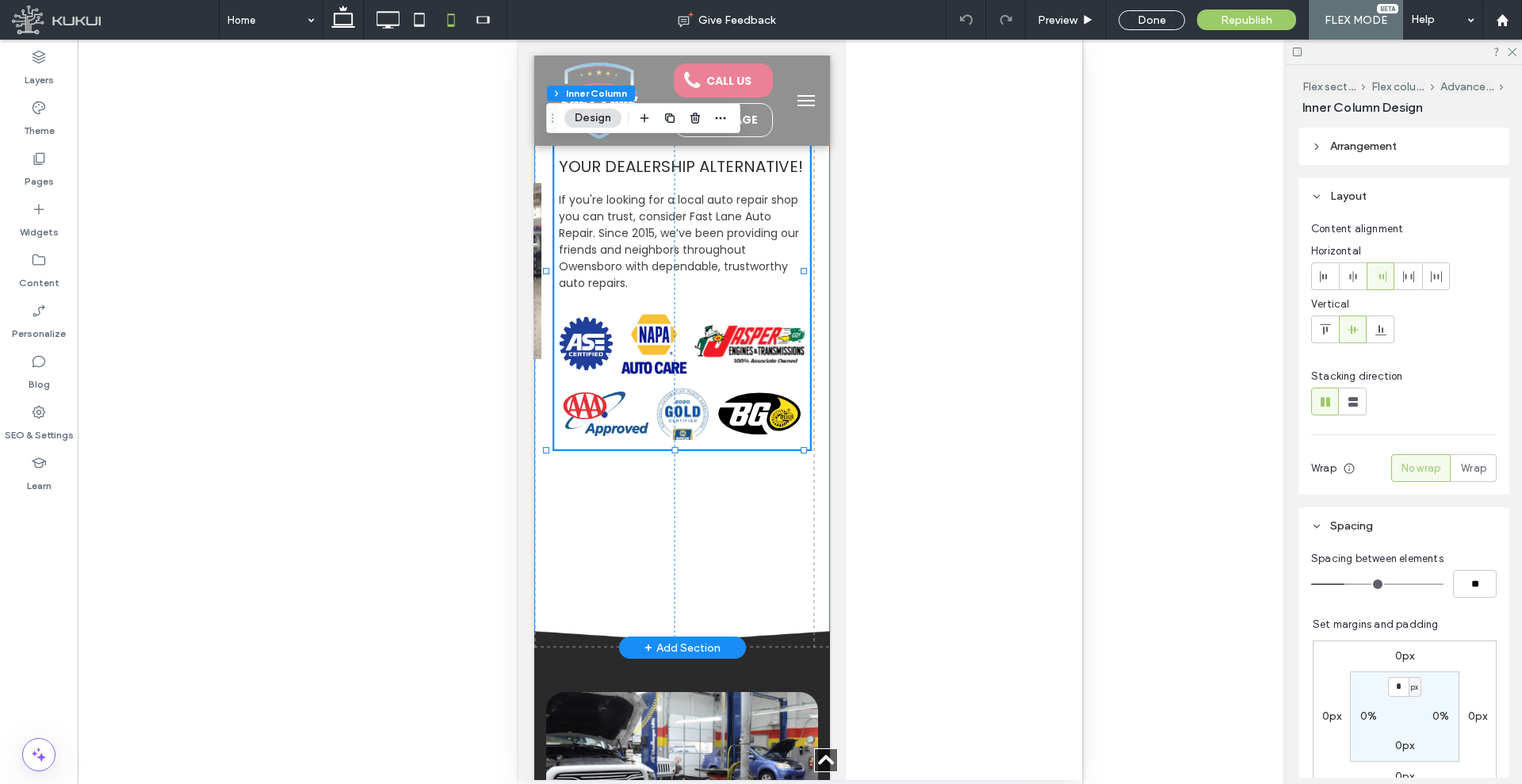 click at bounding box center [537, 271] 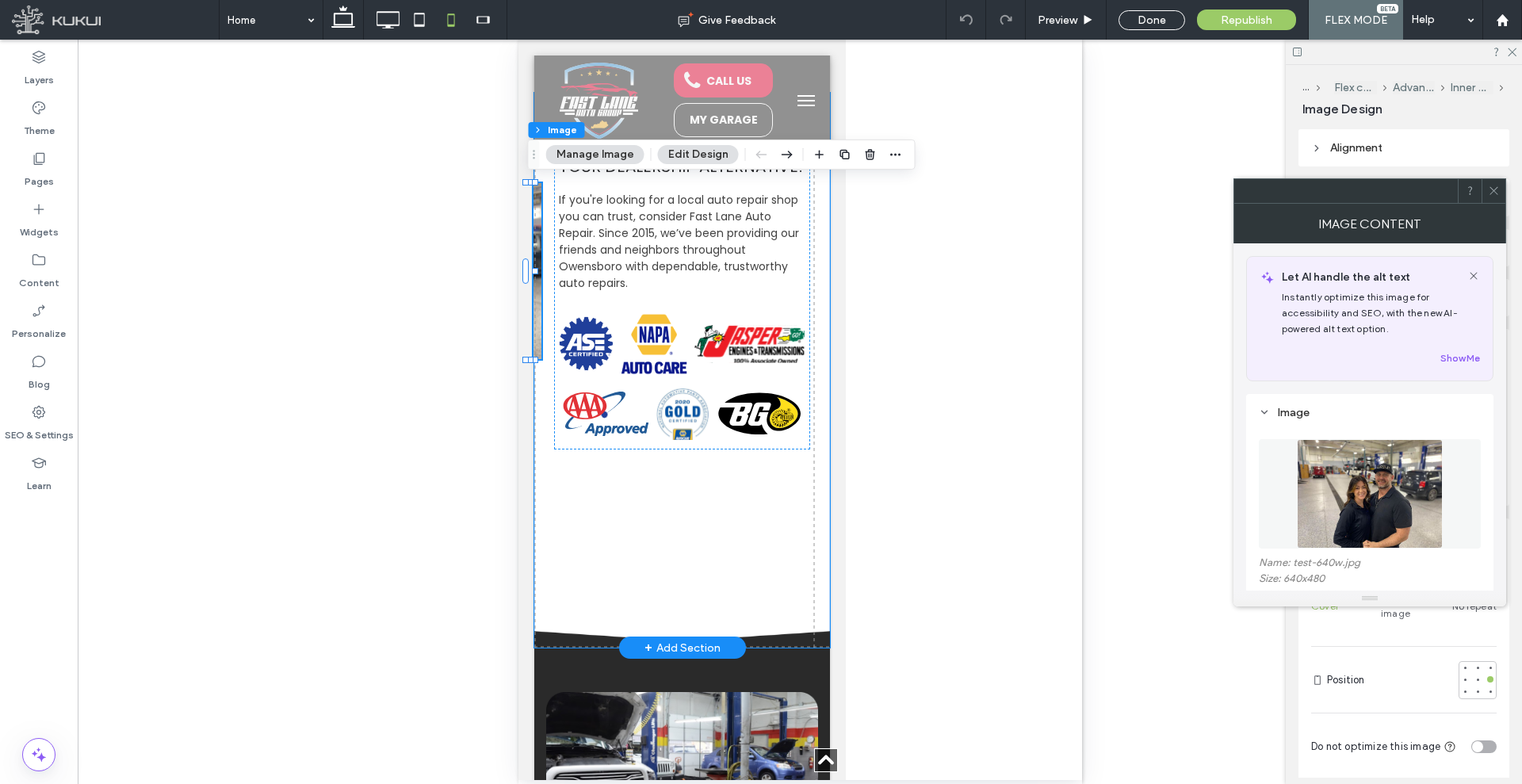 click at bounding box center (525, 271) 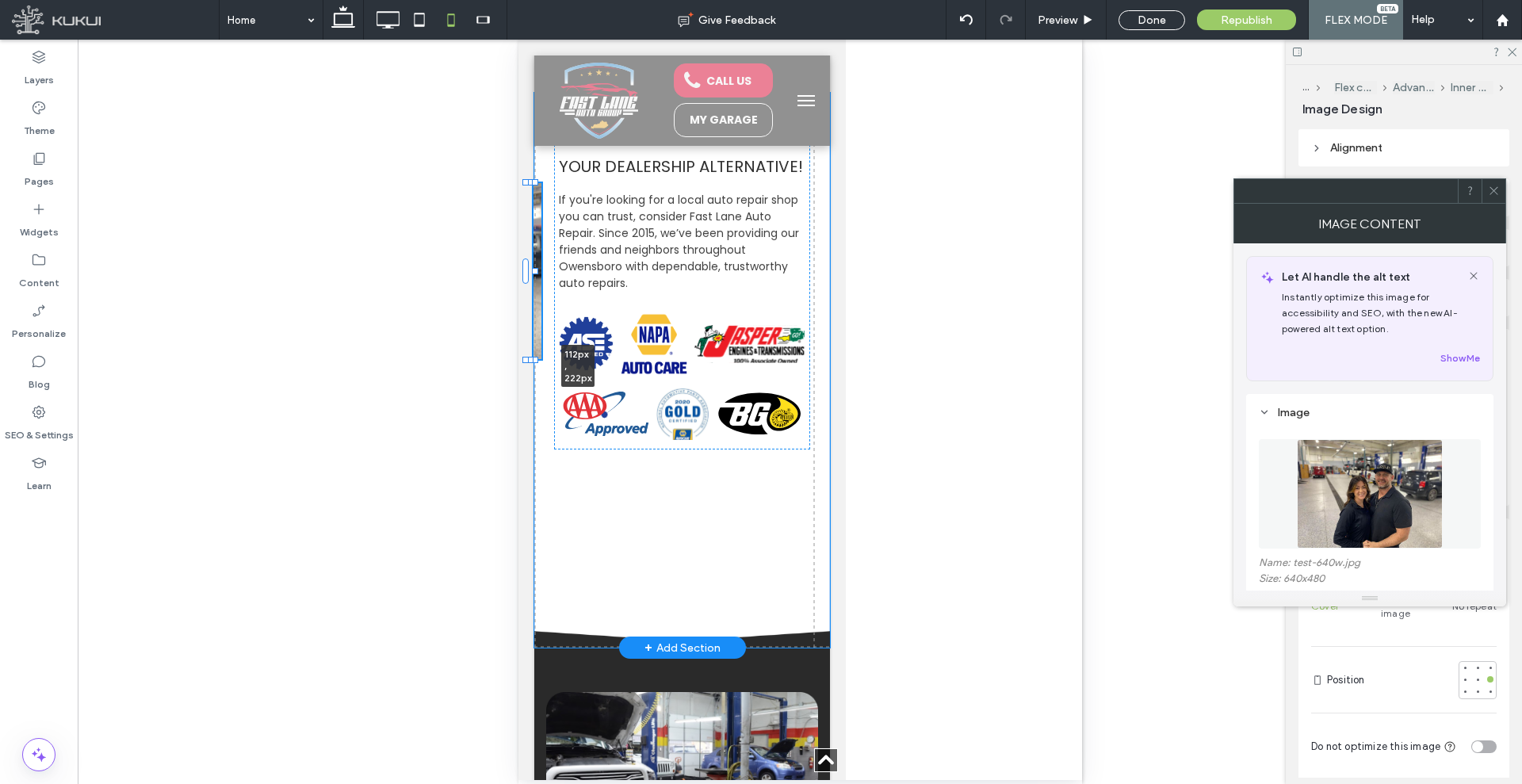 drag, startPoint x: 535, startPoint y: 269, endPoint x: 610, endPoint y: 269, distance: 75 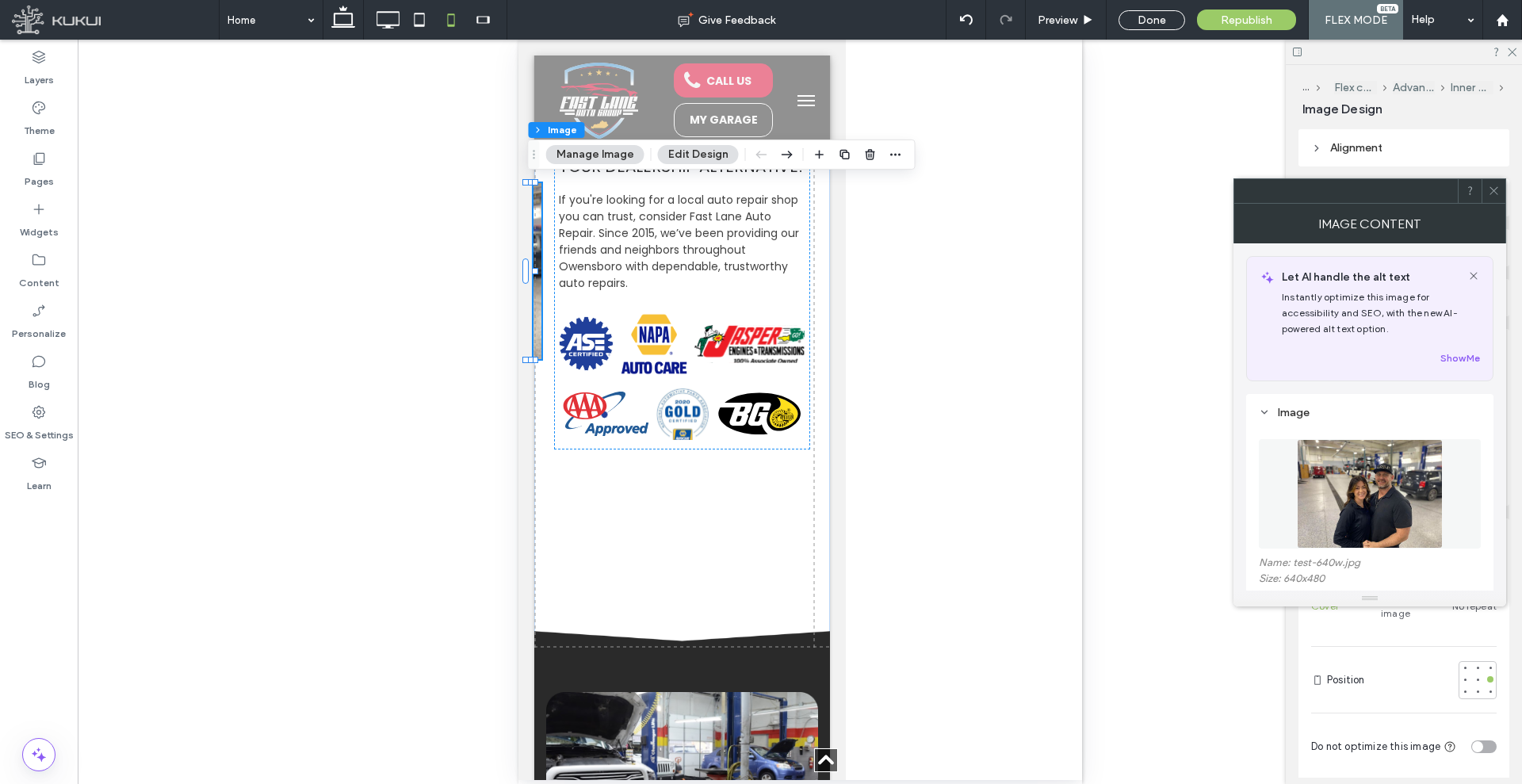 click 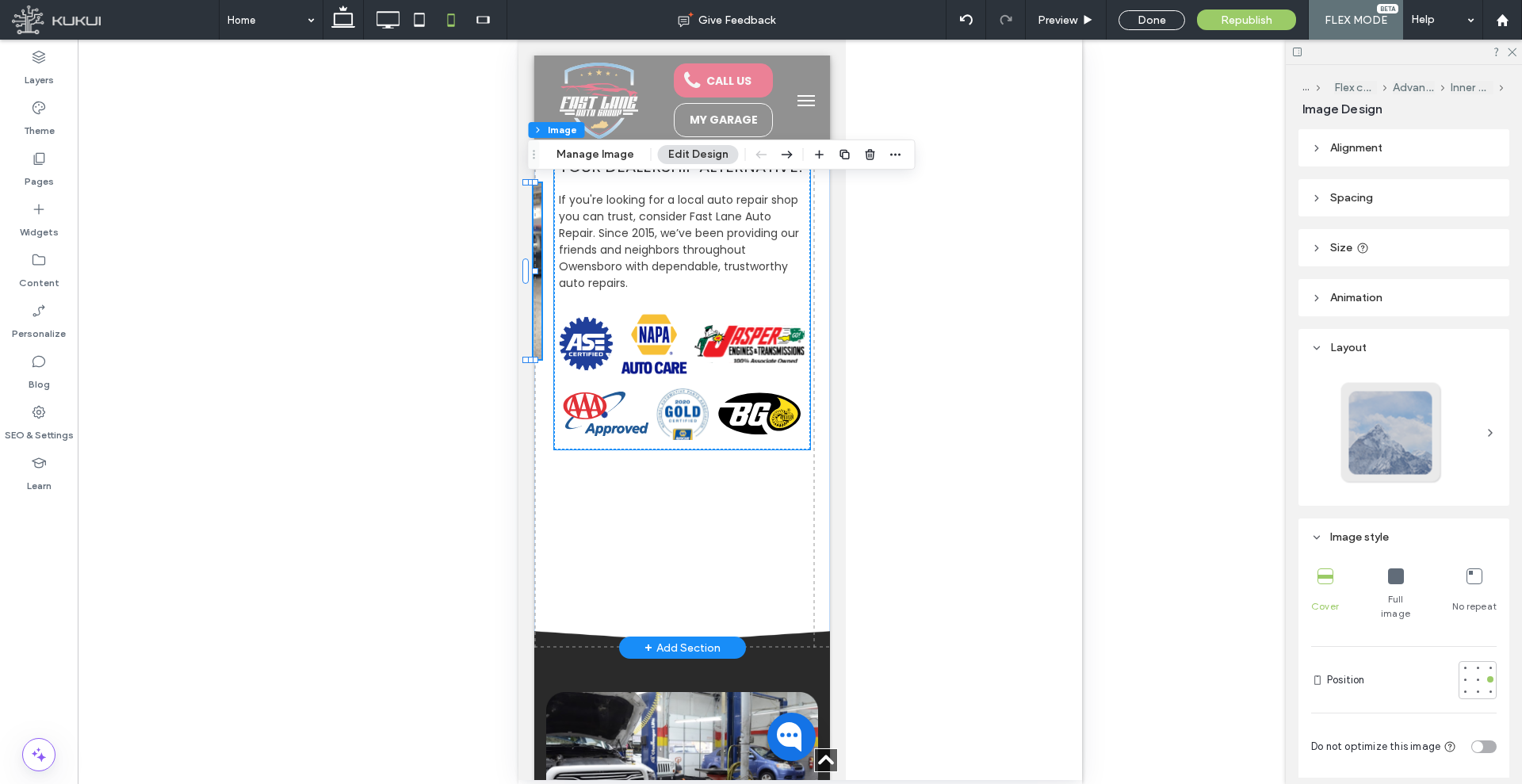 click on "ASE Certified Logo | Fast Lane Auto Repair
NAPA AutoCare | Fast Lane Auto Repair
Jasper Logo | Fast Lane Auto Repair" at bounding box center (681, 344) 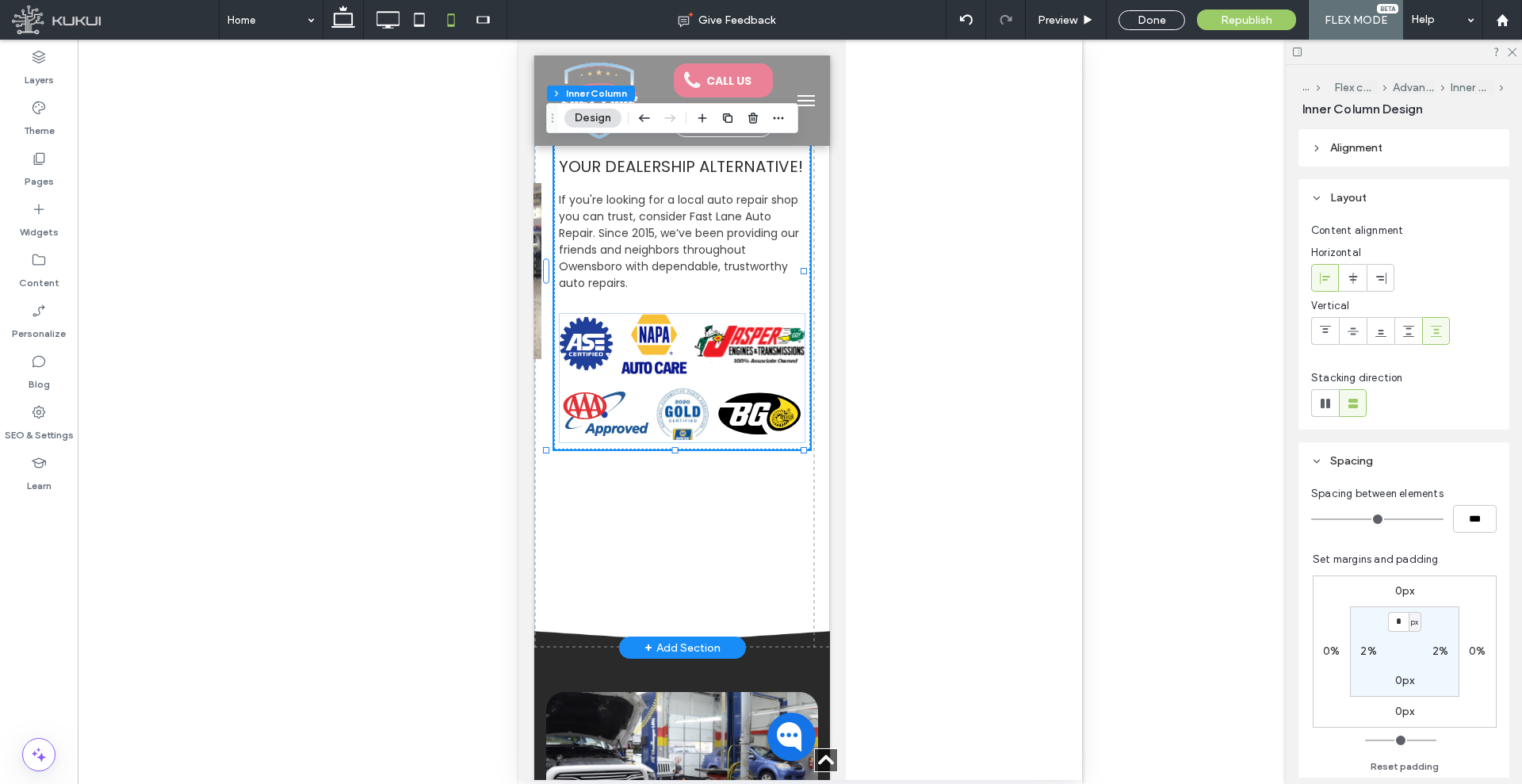 type on "**" 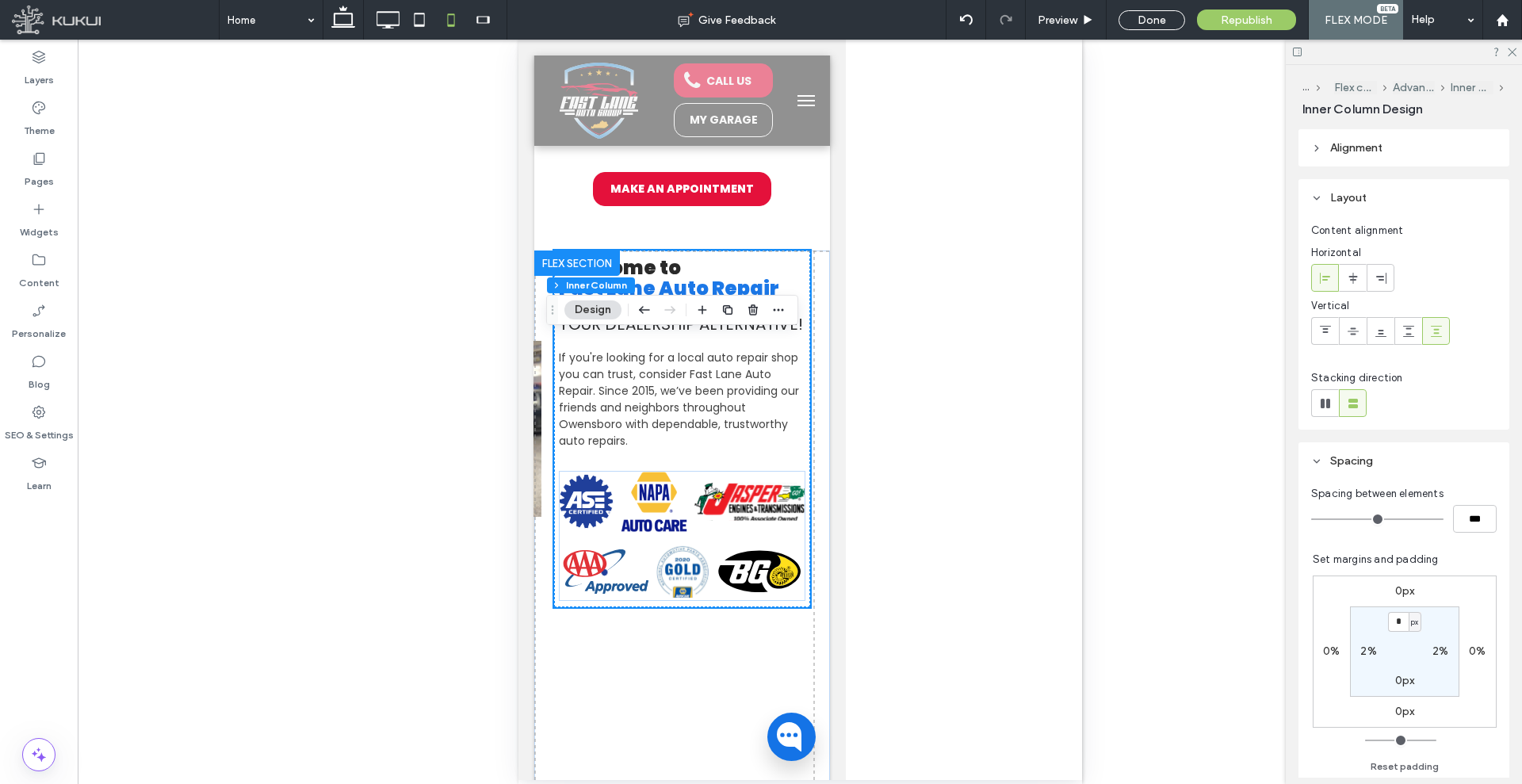 scroll, scrollTop: 297, scrollLeft: 0, axis: vertical 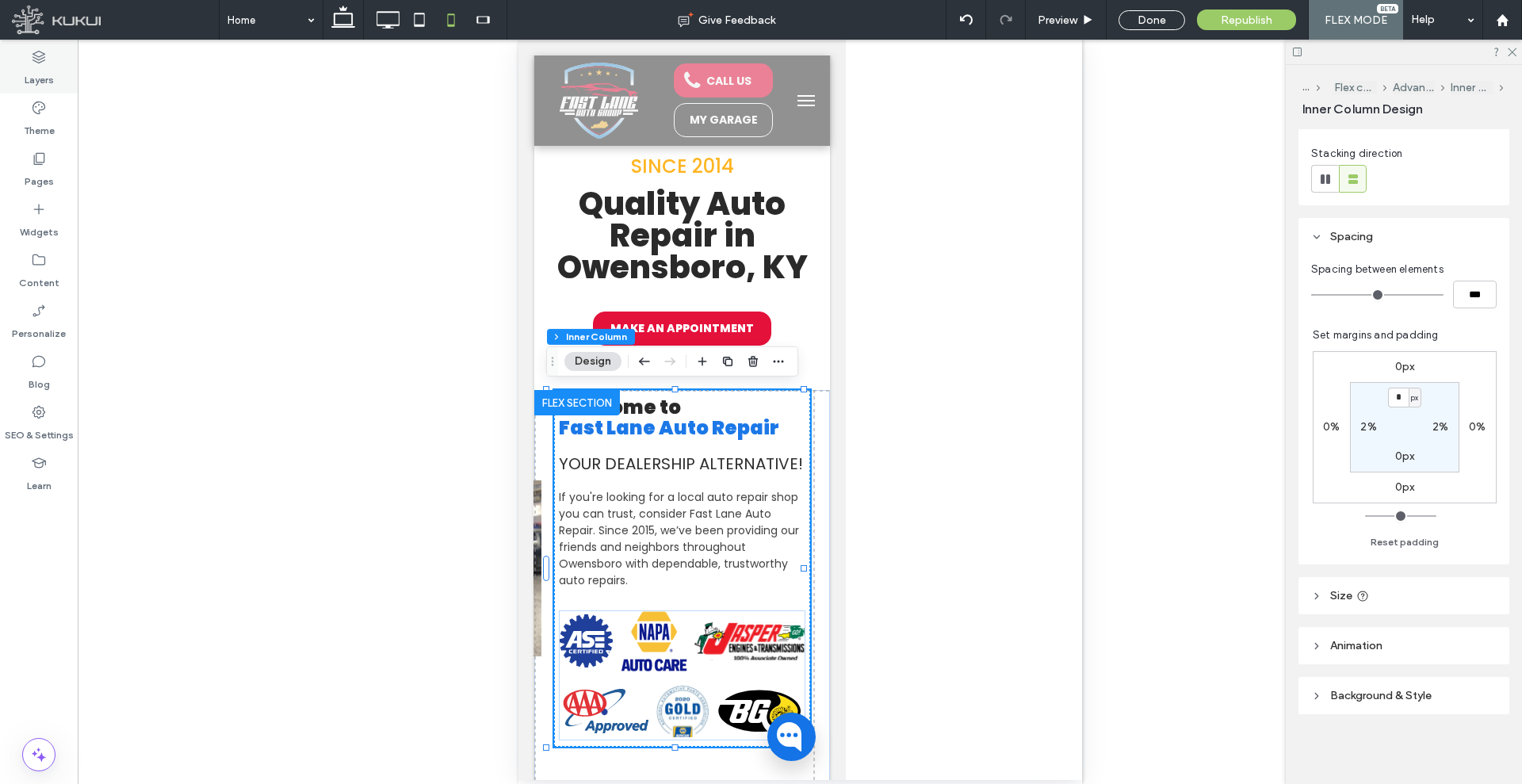 click on "Layers" at bounding box center [39, 68] 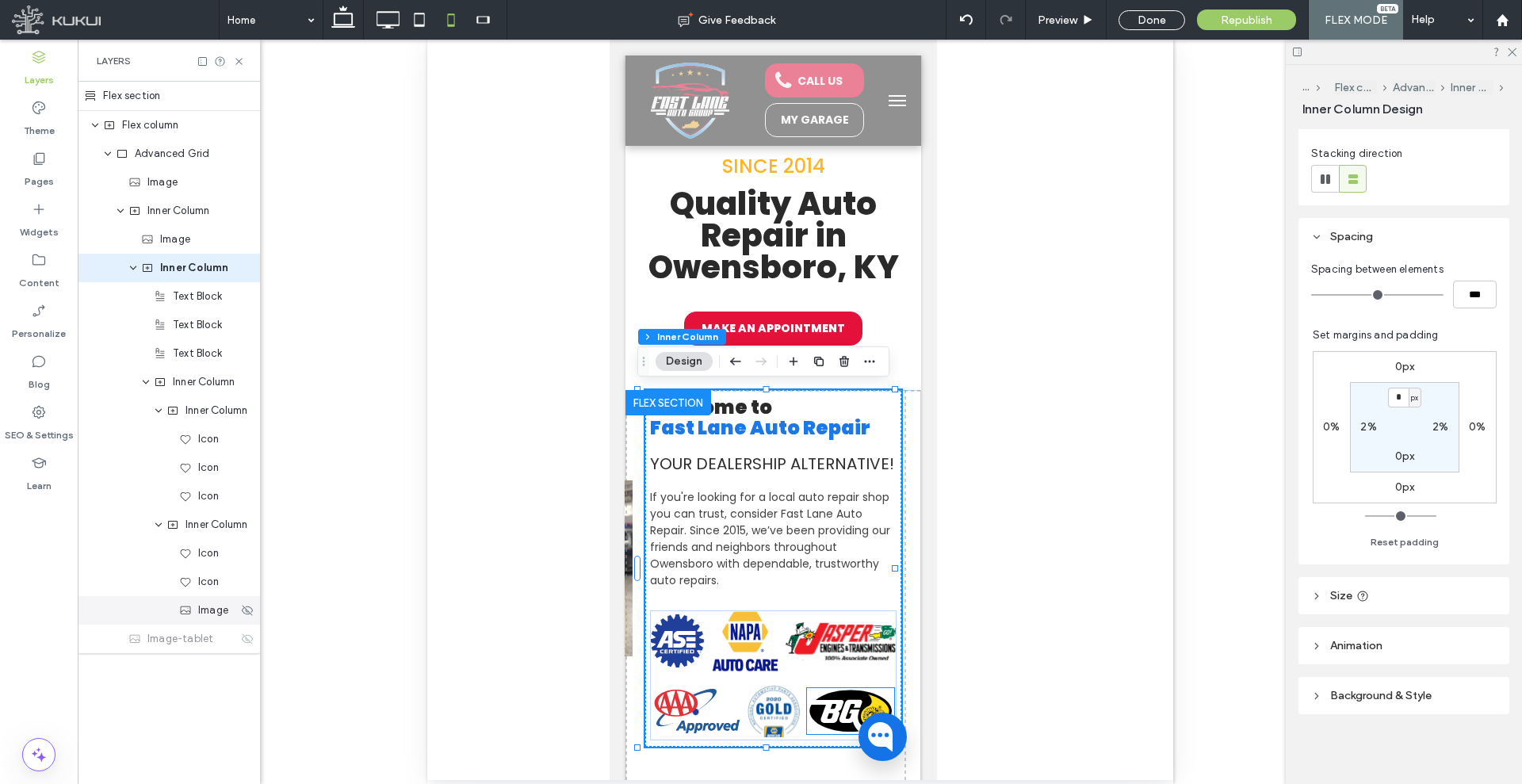 click on "Image" at bounding box center (169, 610) 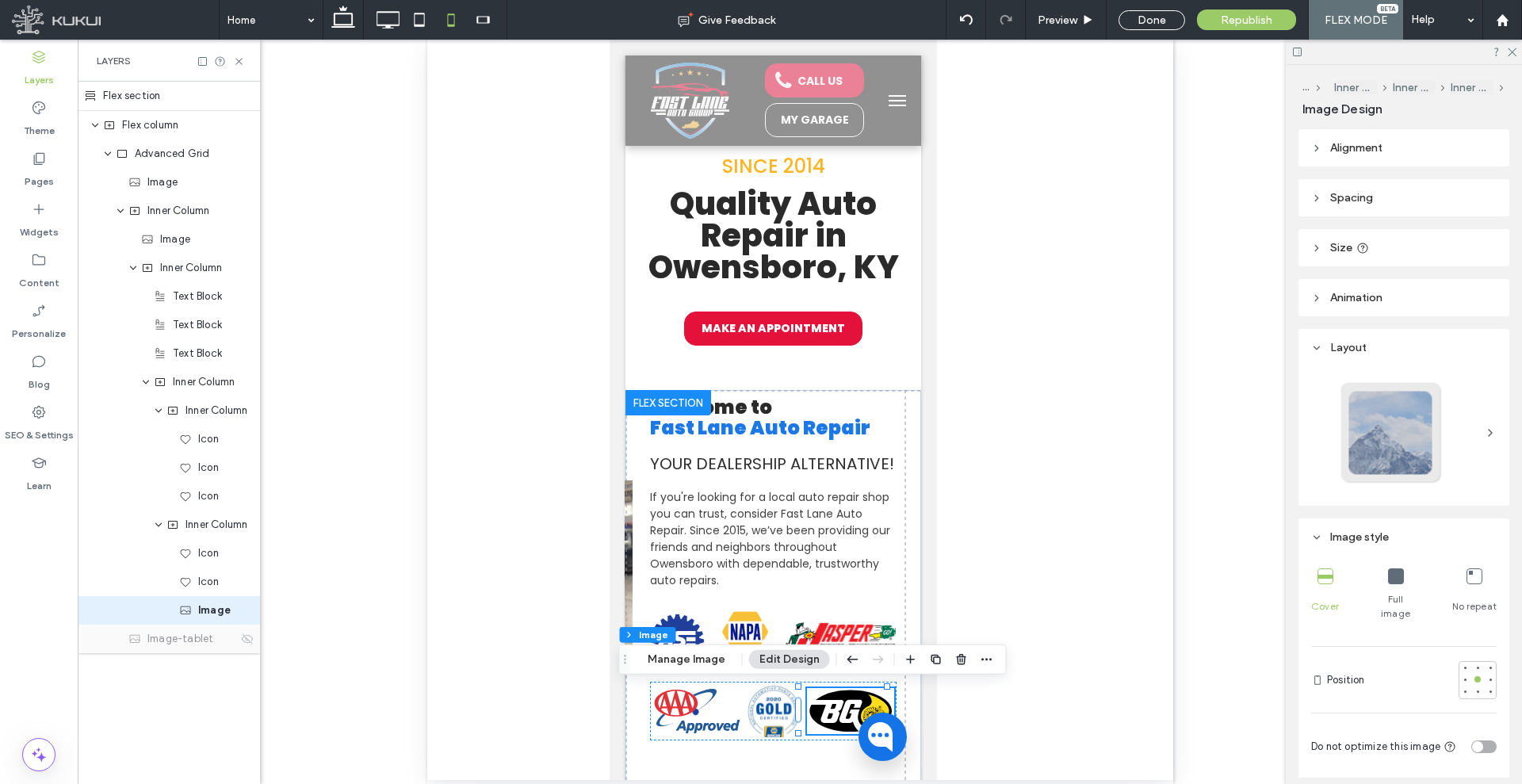 click on "Image-tablet" at bounding box center [180, 639] 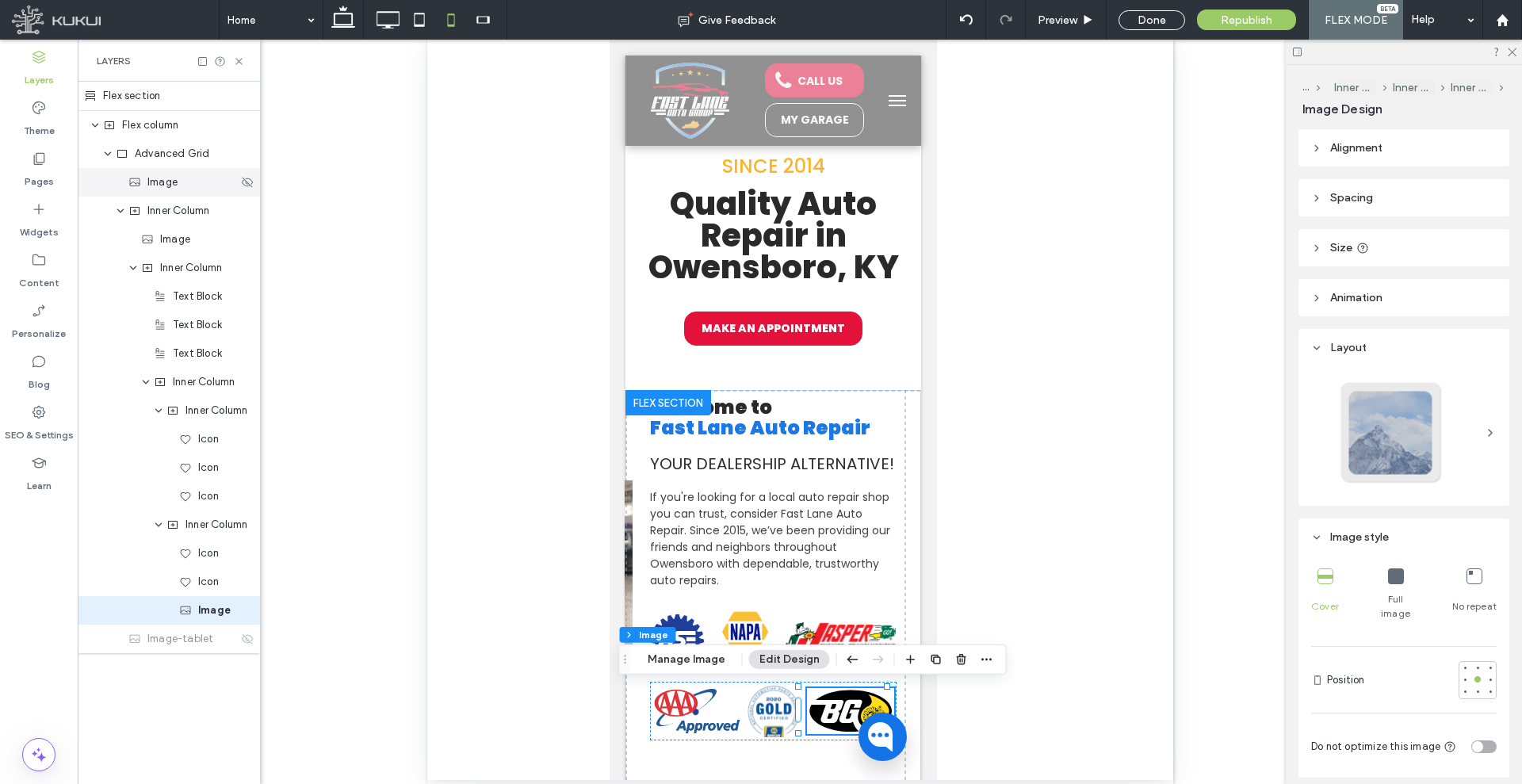 click on "Image" at bounding box center (183, 182) 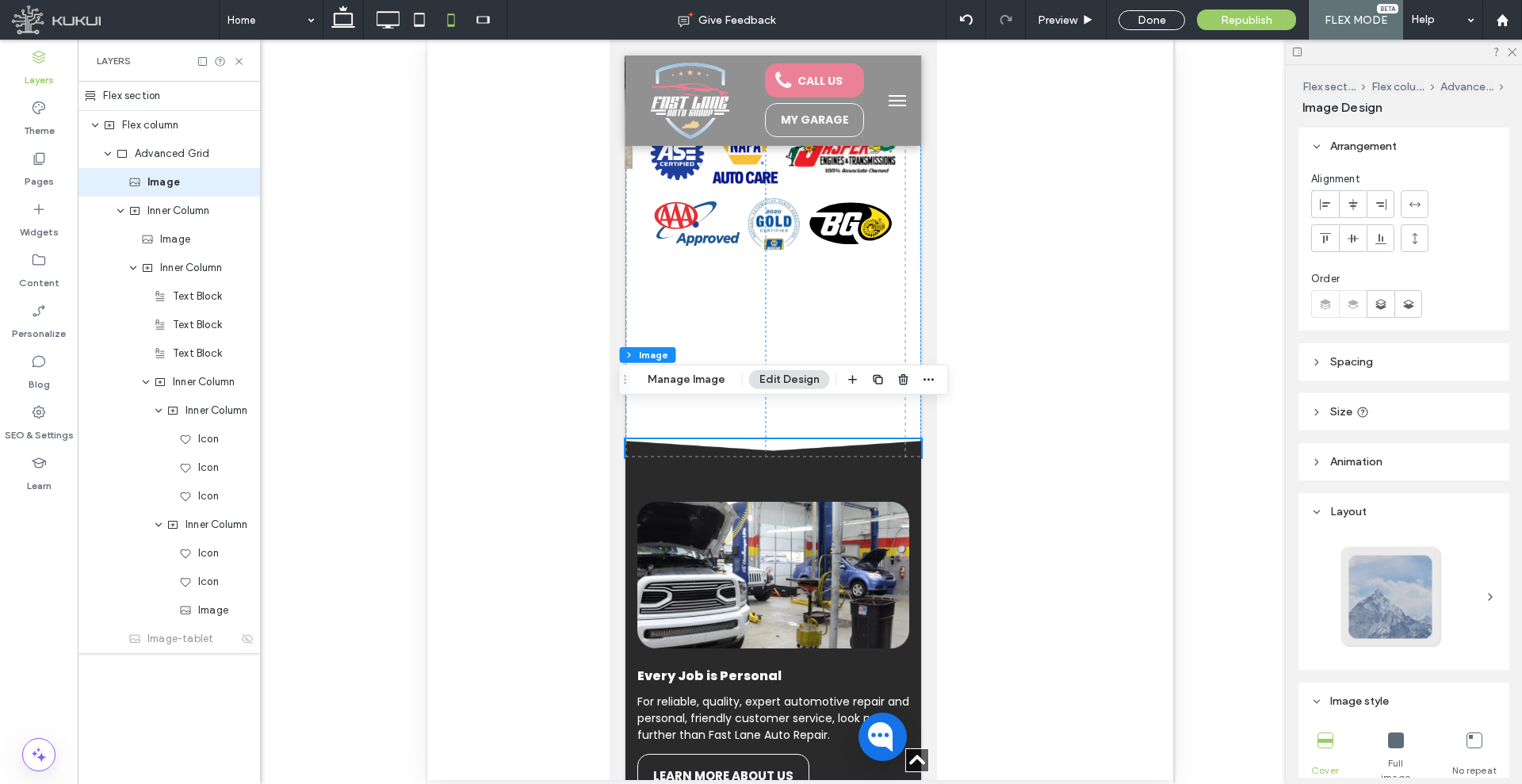scroll, scrollTop: 820, scrollLeft: 0, axis: vertical 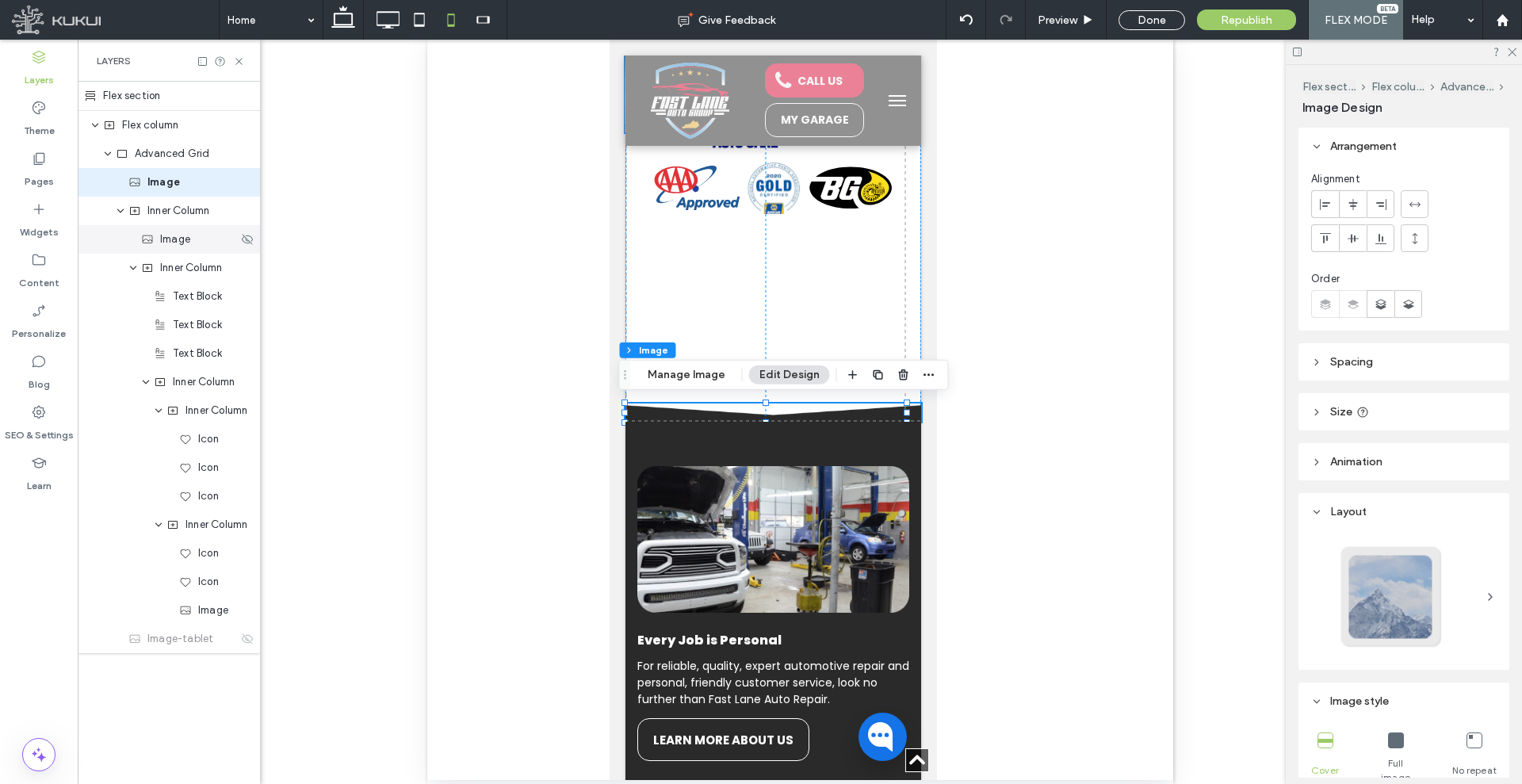 click on "Image" at bounding box center (169, 239) 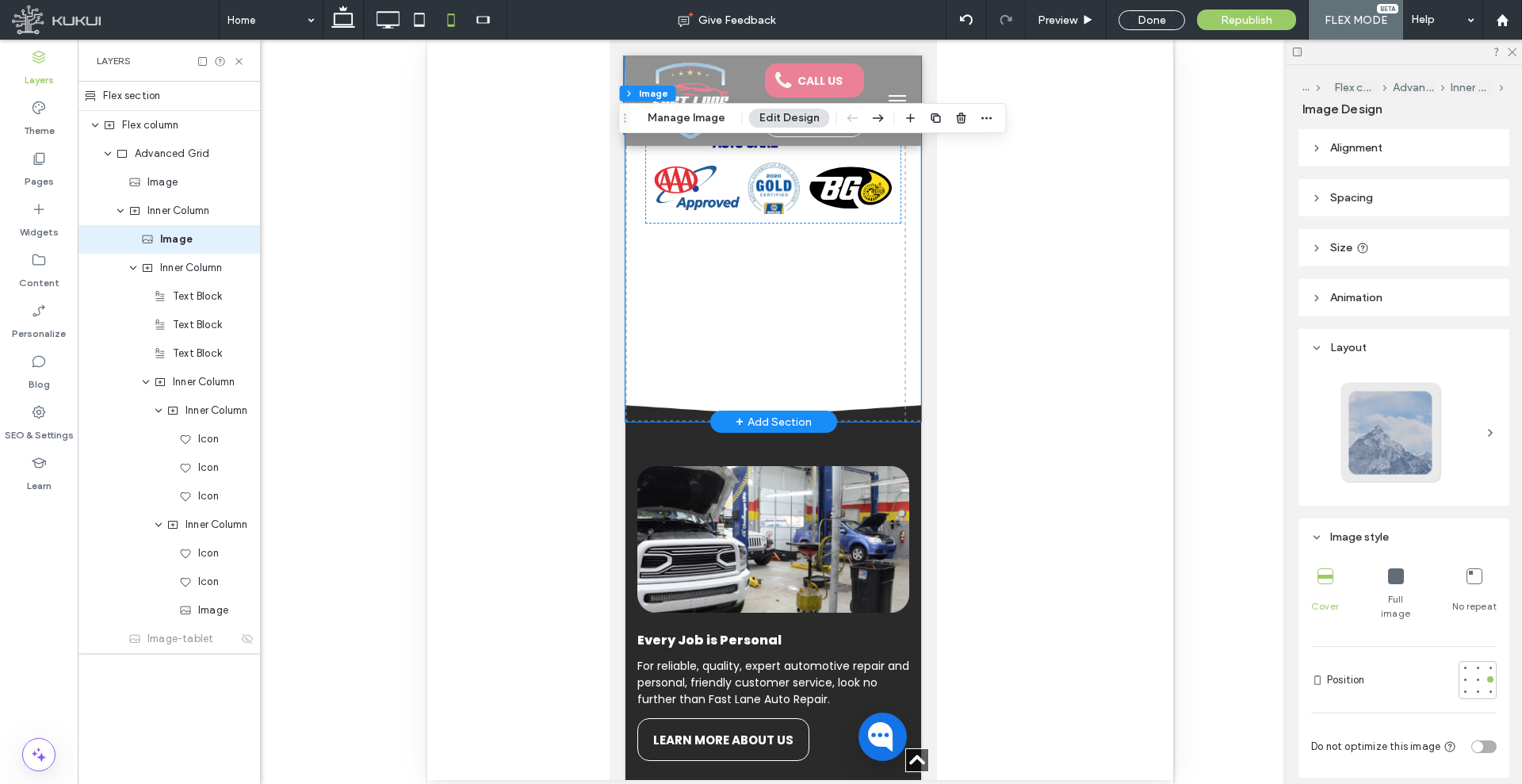 scroll, scrollTop: 622, scrollLeft: 0, axis: vertical 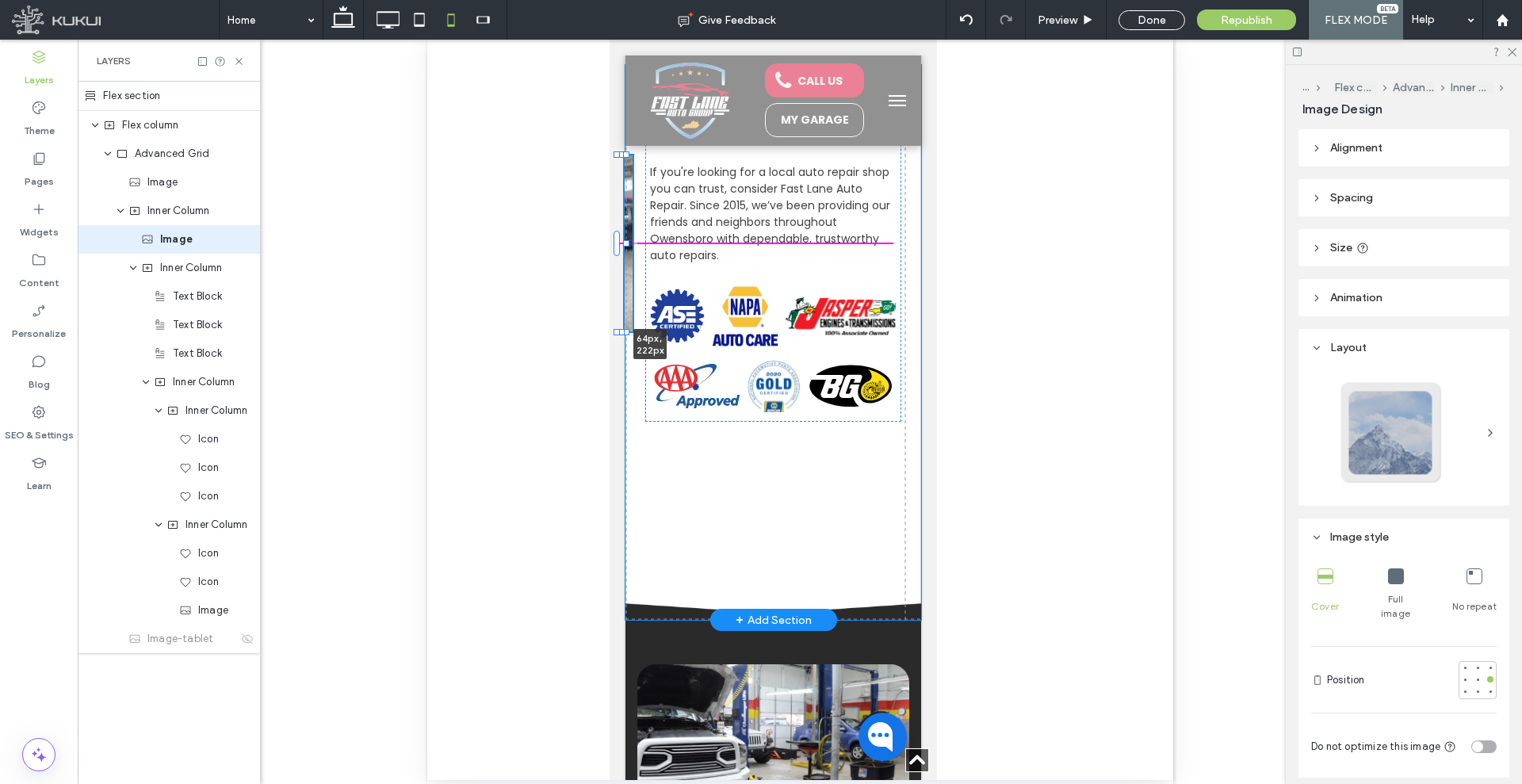 drag, startPoint x: 624, startPoint y: 239, endPoint x: 667, endPoint y: 239, distance: 43 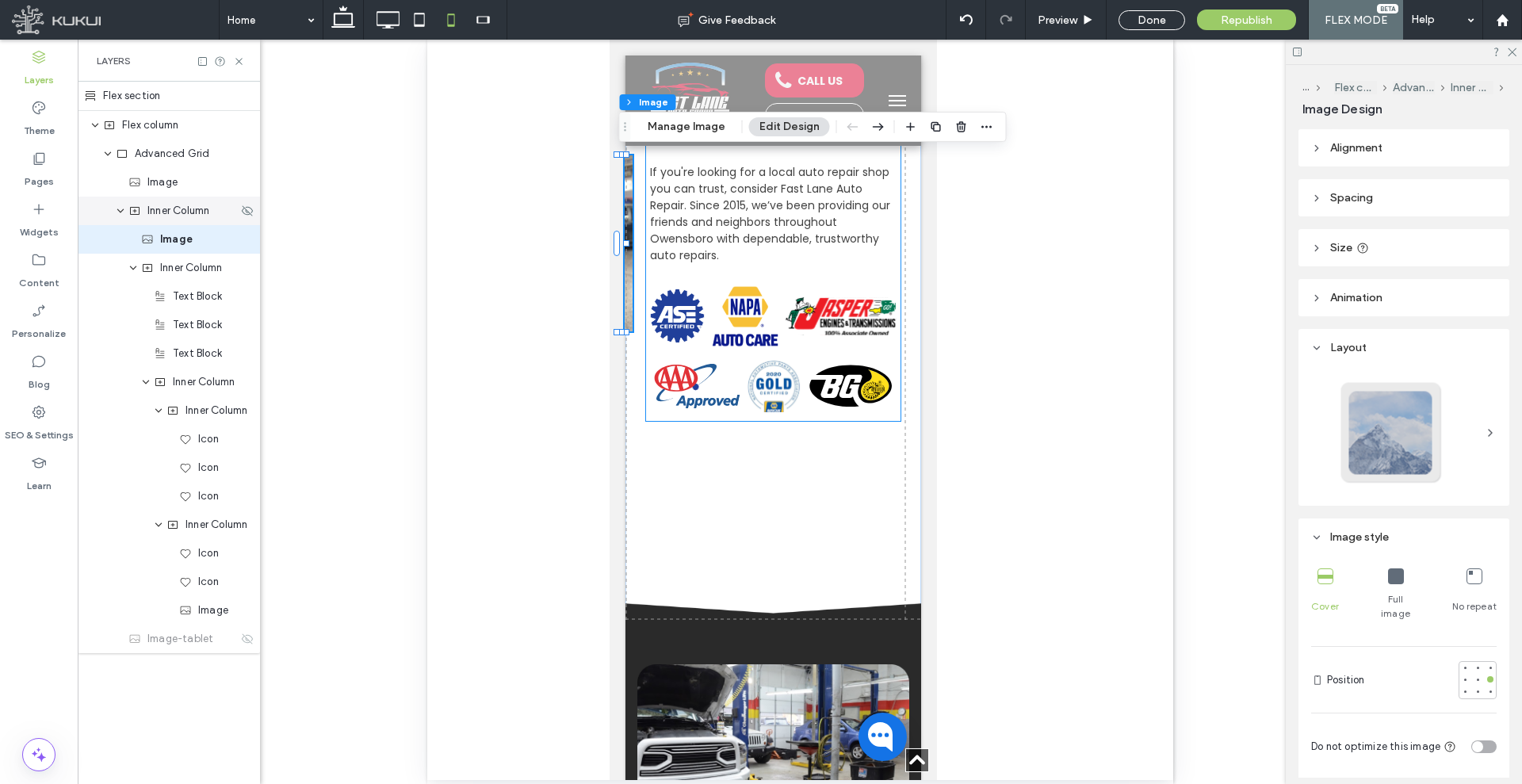 click on "Inner Column" at bounding box center [178, 211] 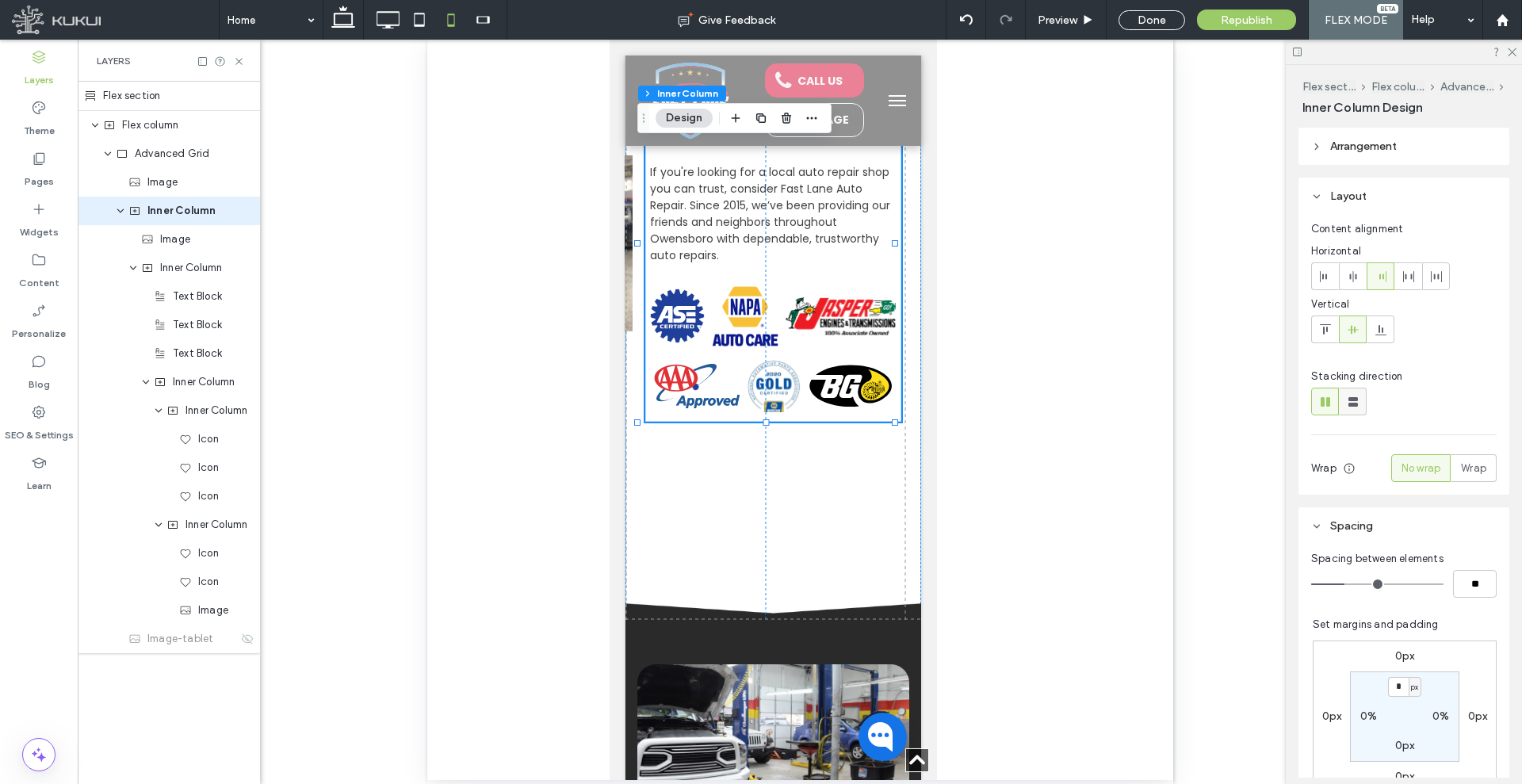 click 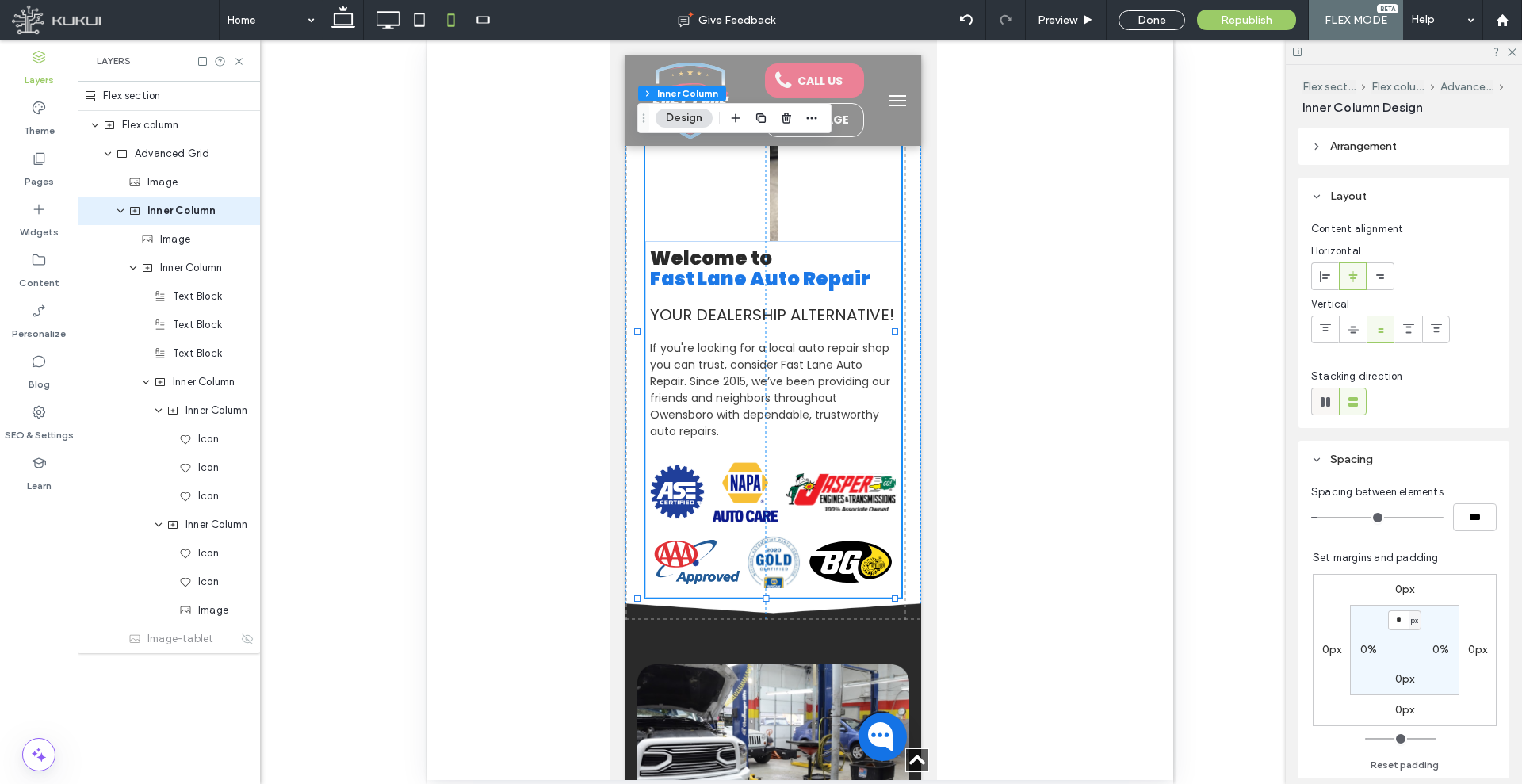 click 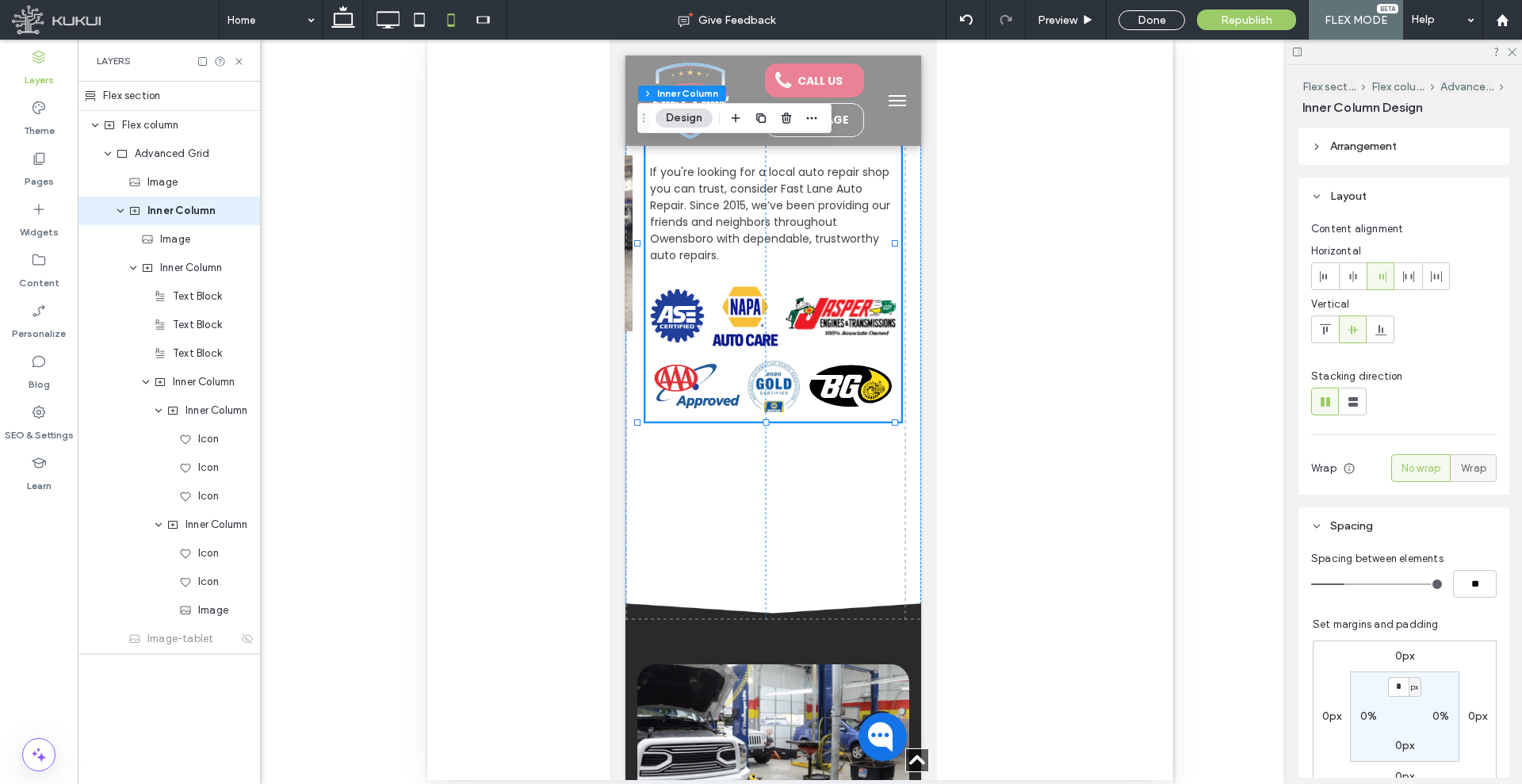 click on "Wrap" at bounding box center (1474, 468) 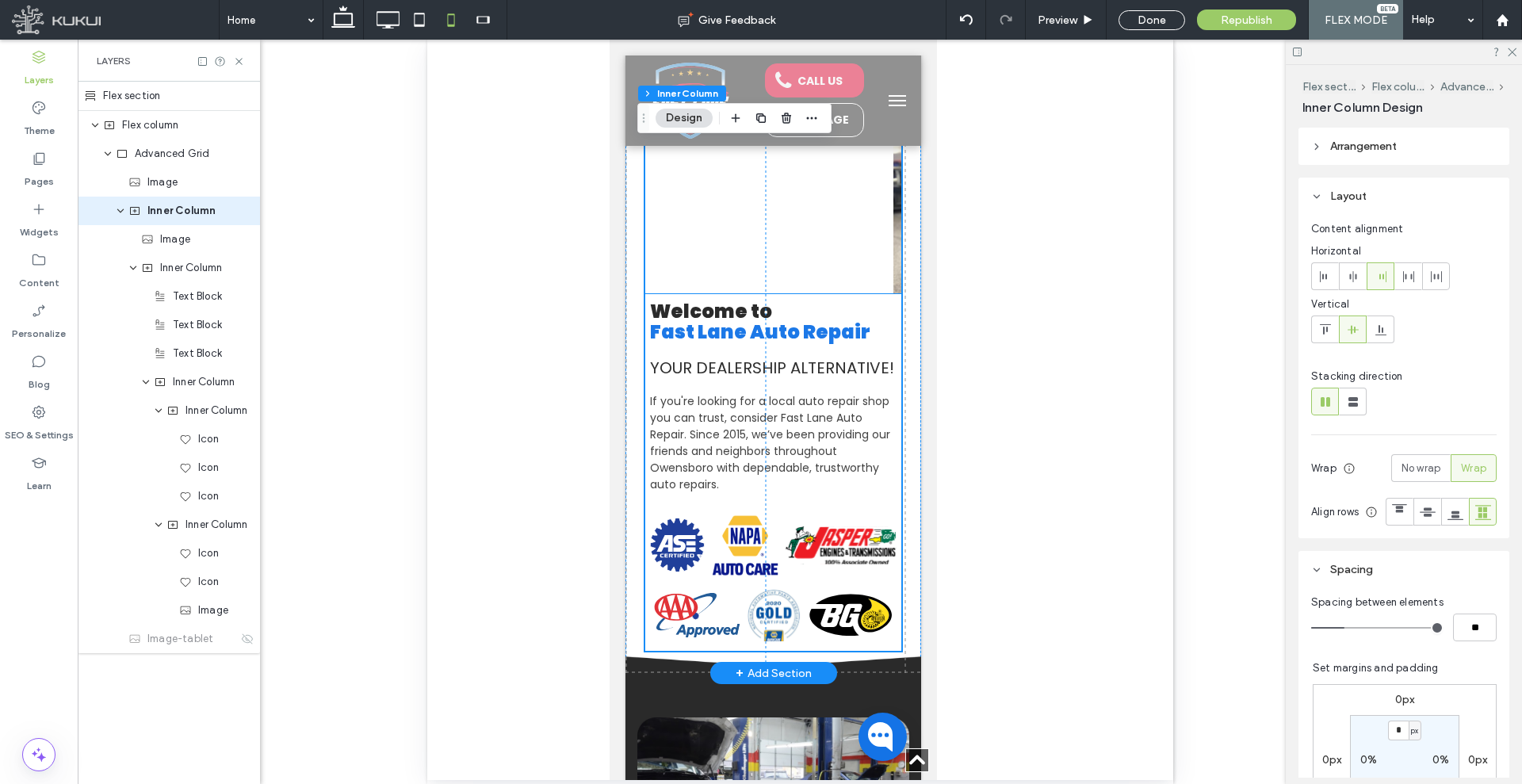 scroll, scrollTop: 424, scrollLeft: 0, axis: vertical 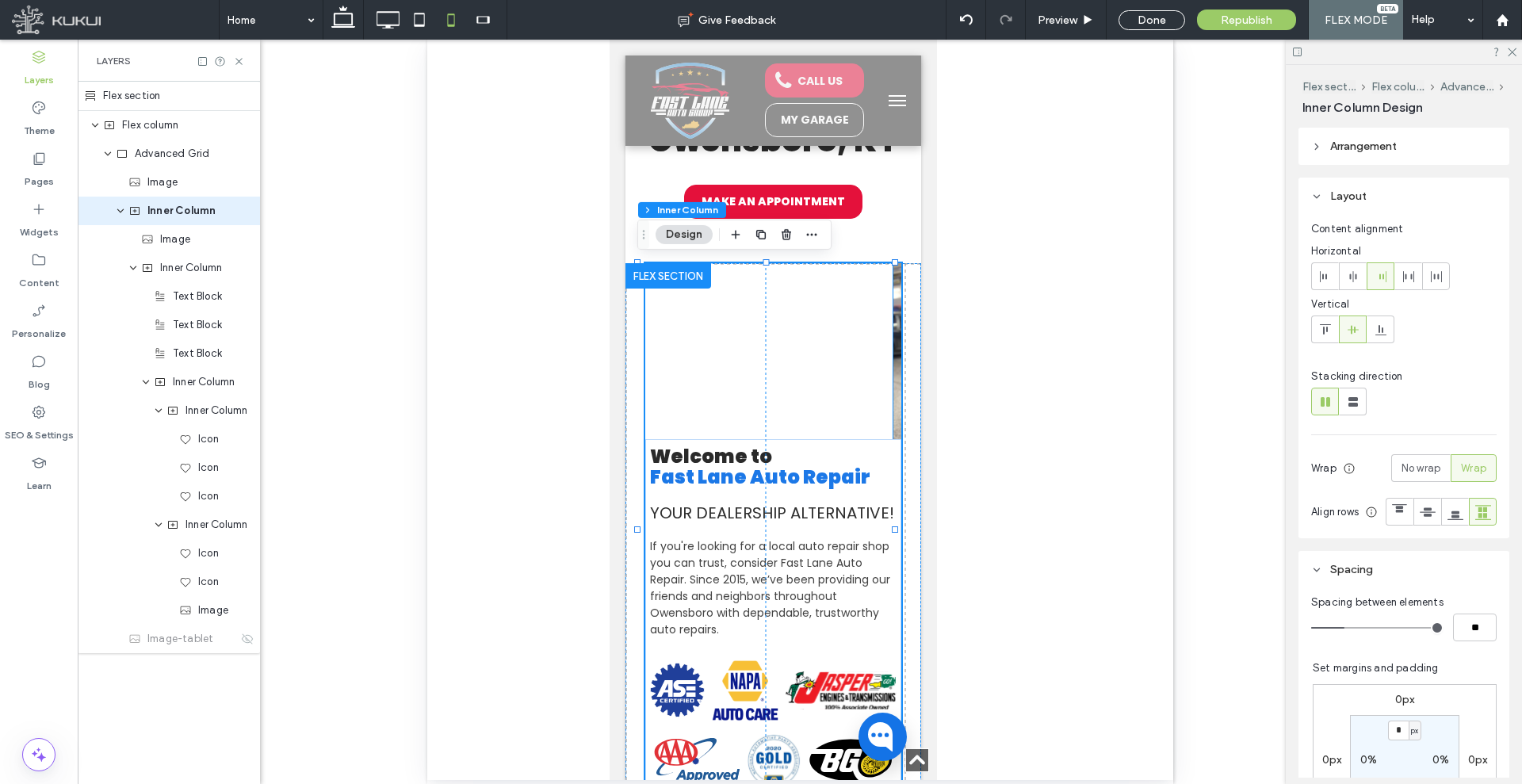 click at bounding box center [897, 351] 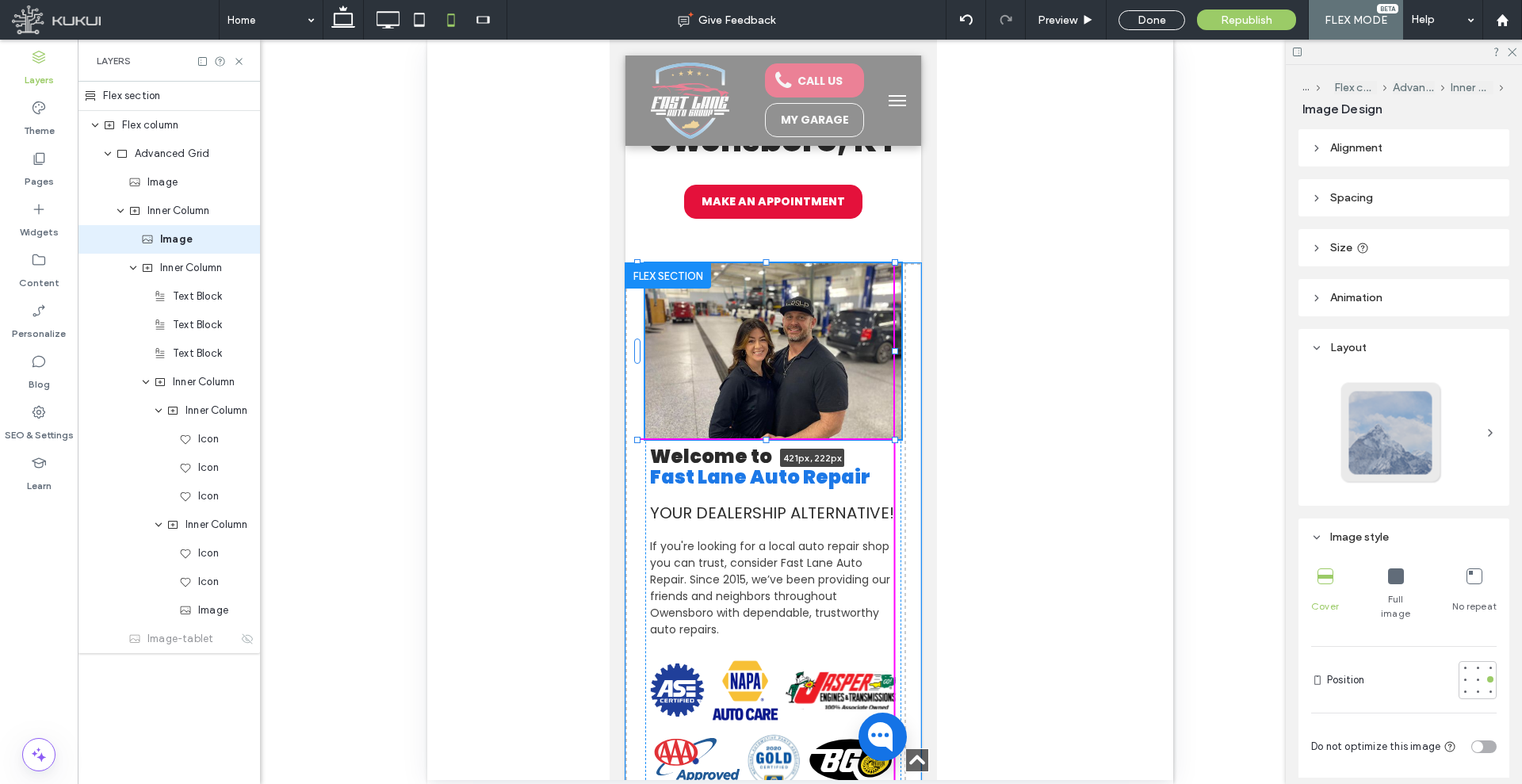 drag, startPoint x: 893, startPoint y: 348, endPoint x: 1826, endPoint y: 405, distance: 934.7395 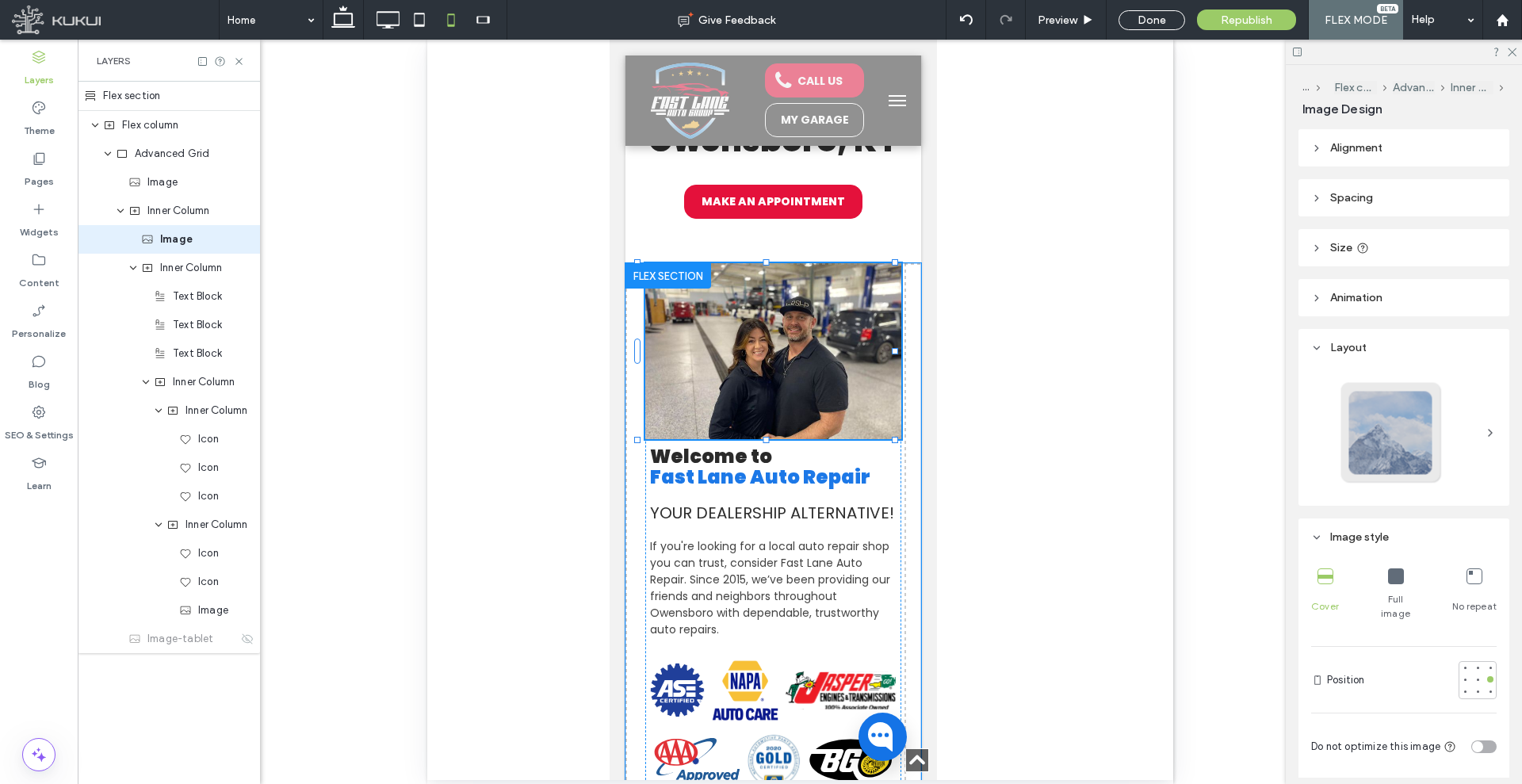 type on "***" 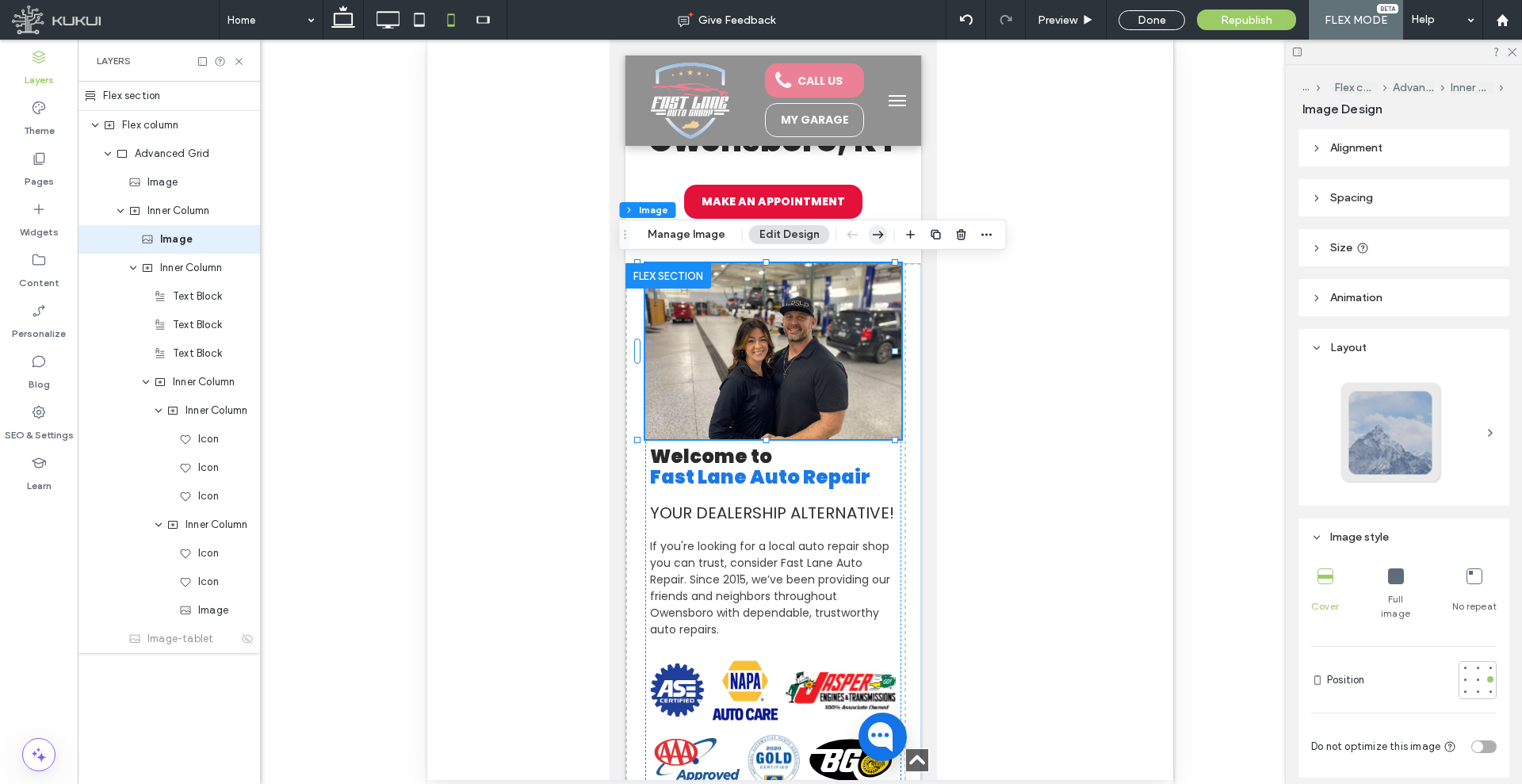 click 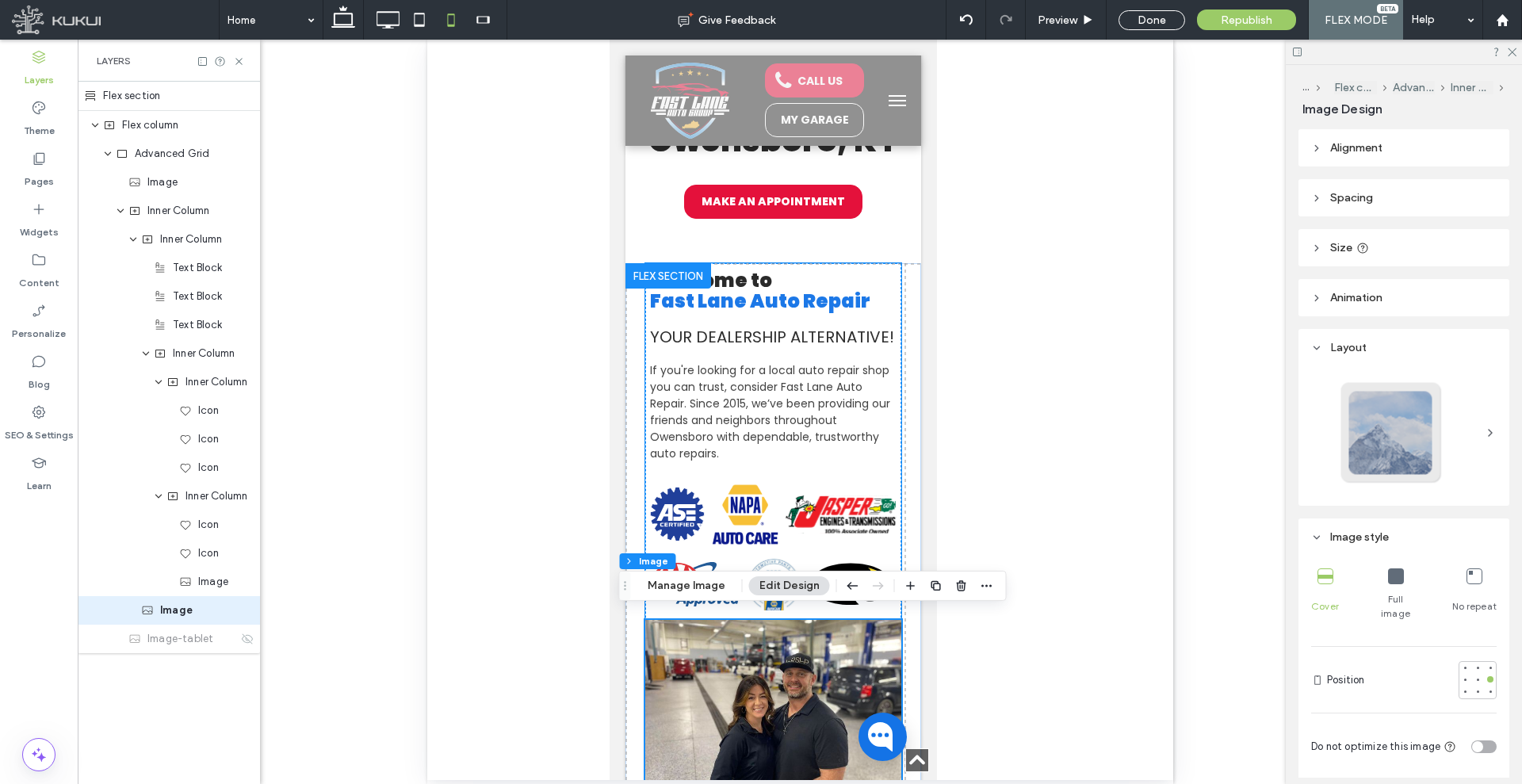 scroll, scrollTop: 721, scrollLeft: 0, axis: vertical 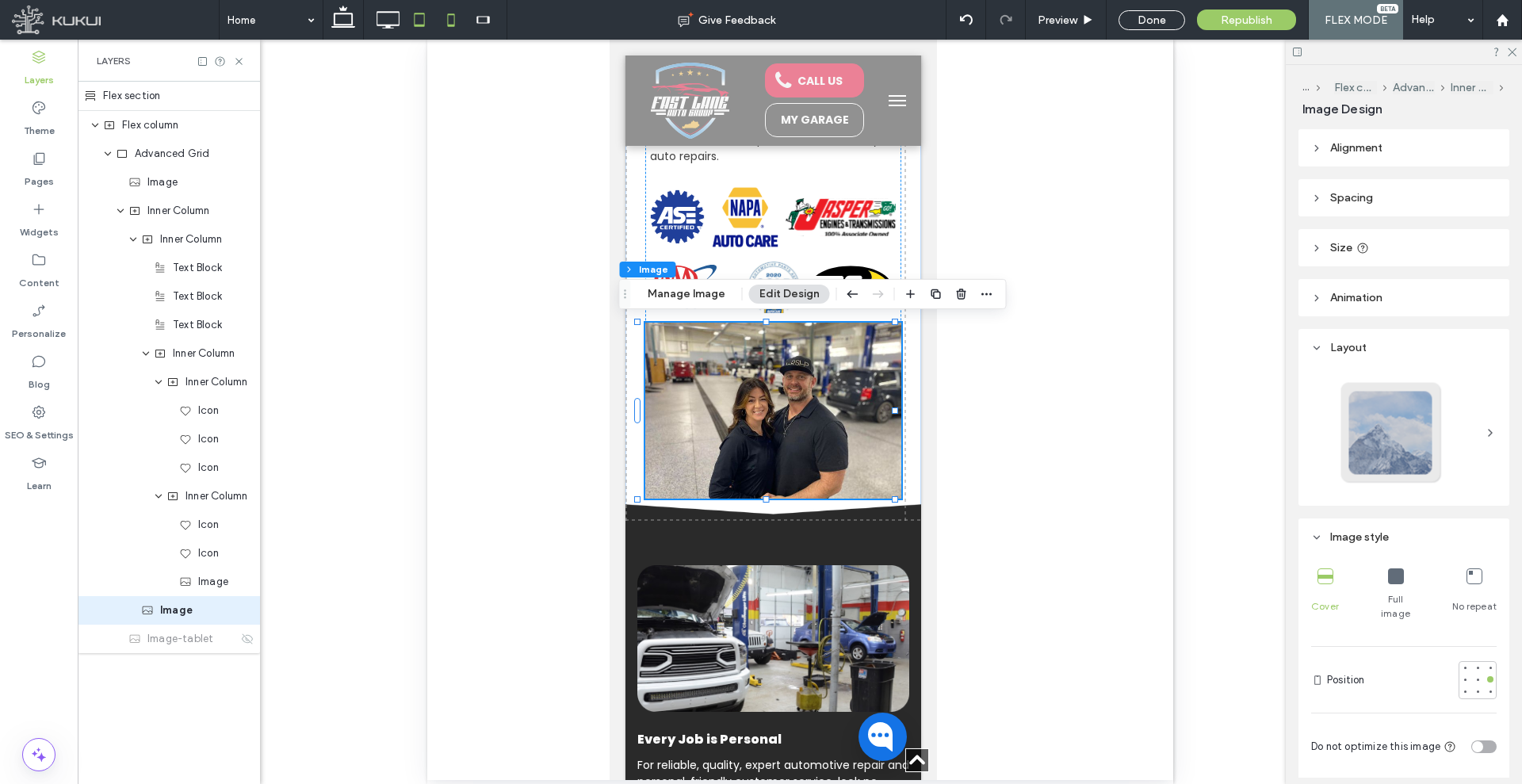 click 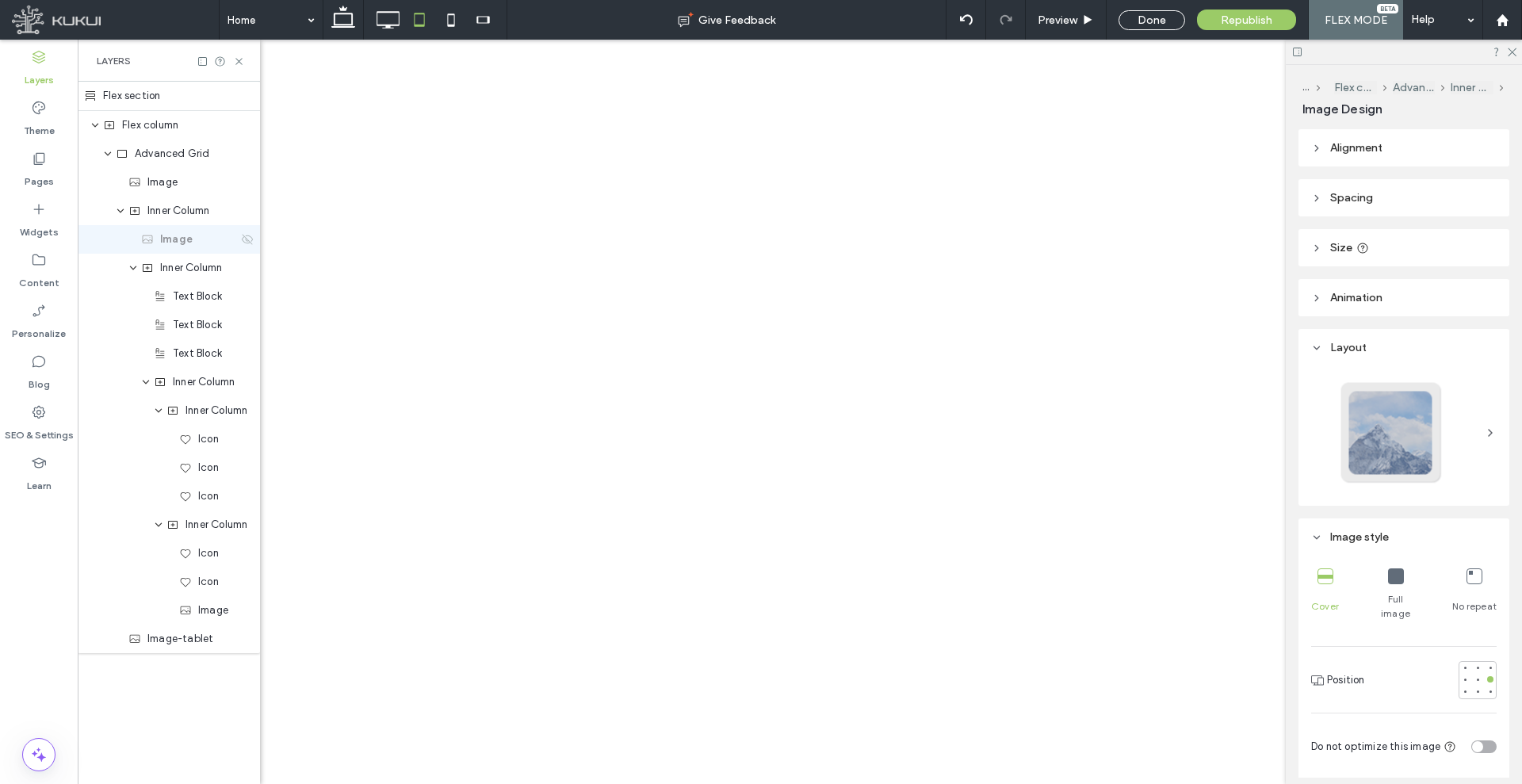 type on "***" 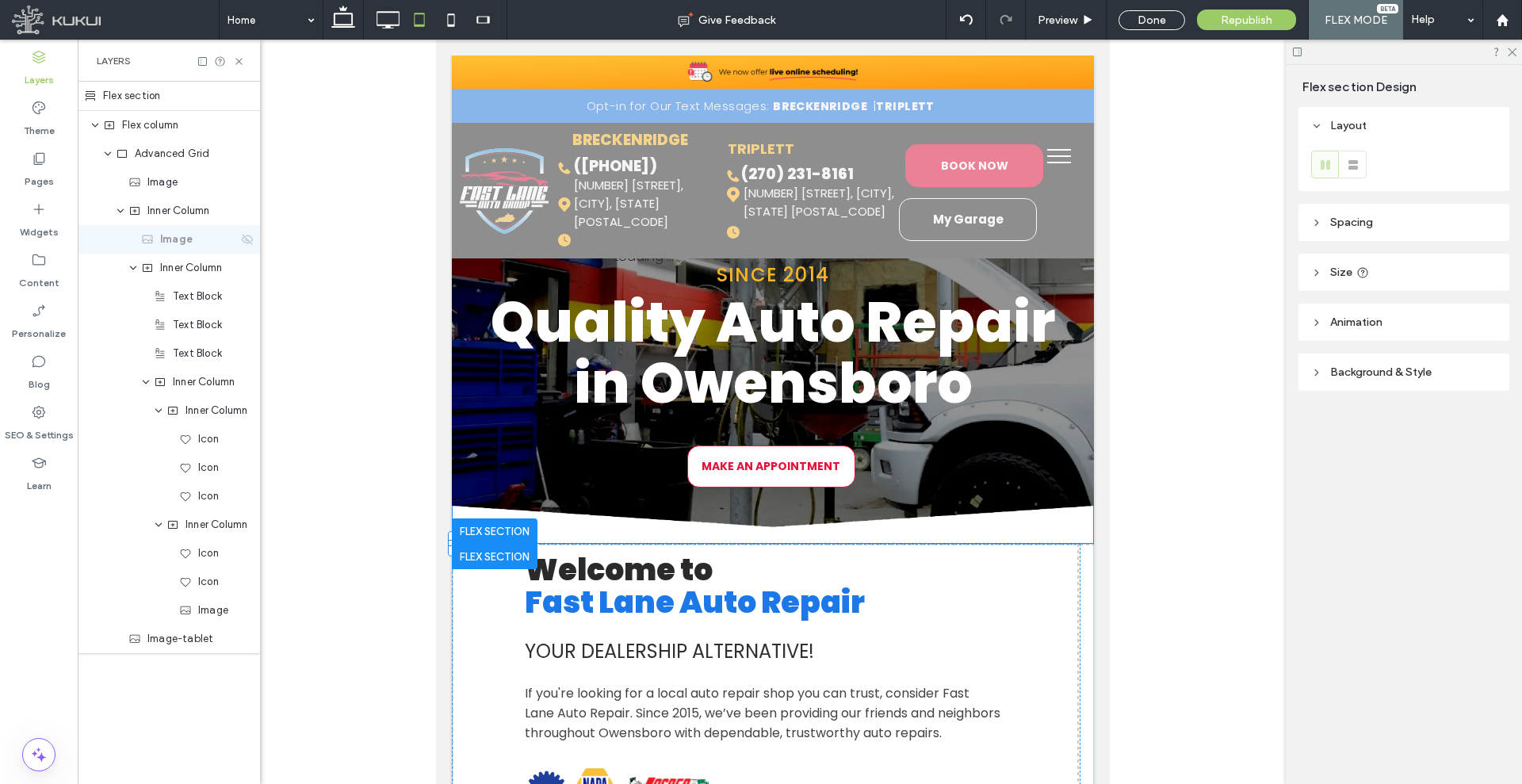 scroll, scrollTop: 158, scrollLeft: 0, axis: vertical 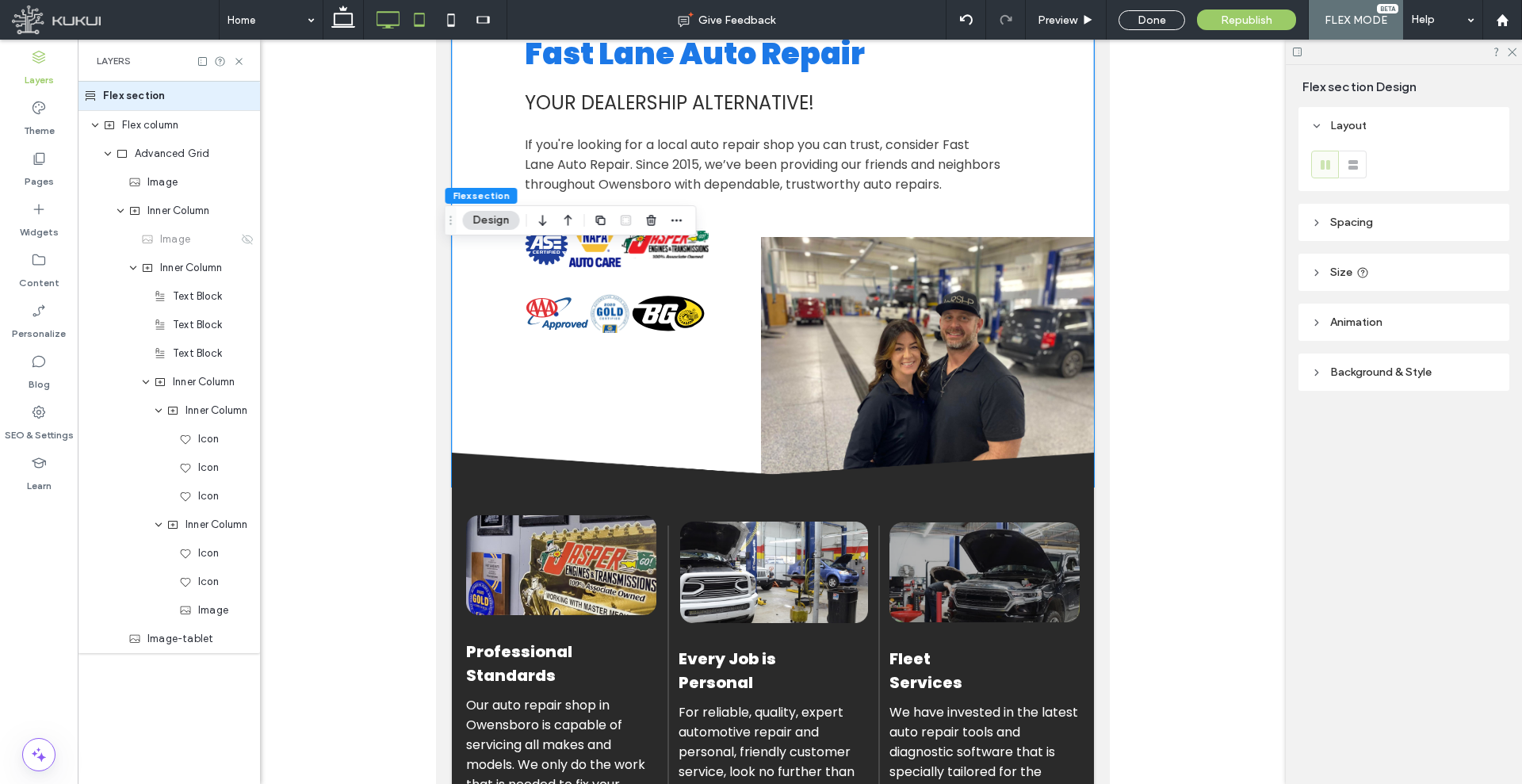 click 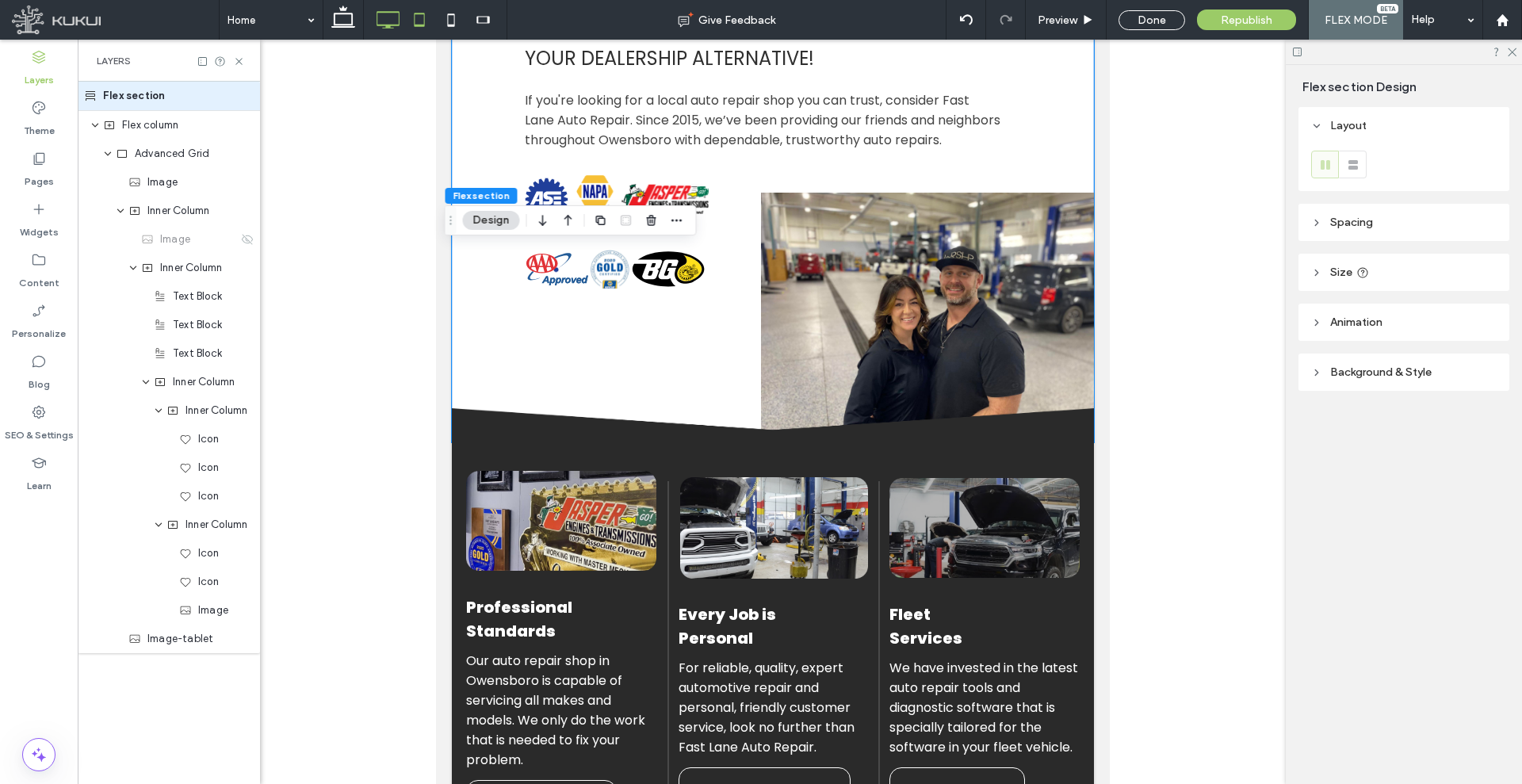 scroll, scrollTop: 0, scrollLeft: 41, axis: horizontal 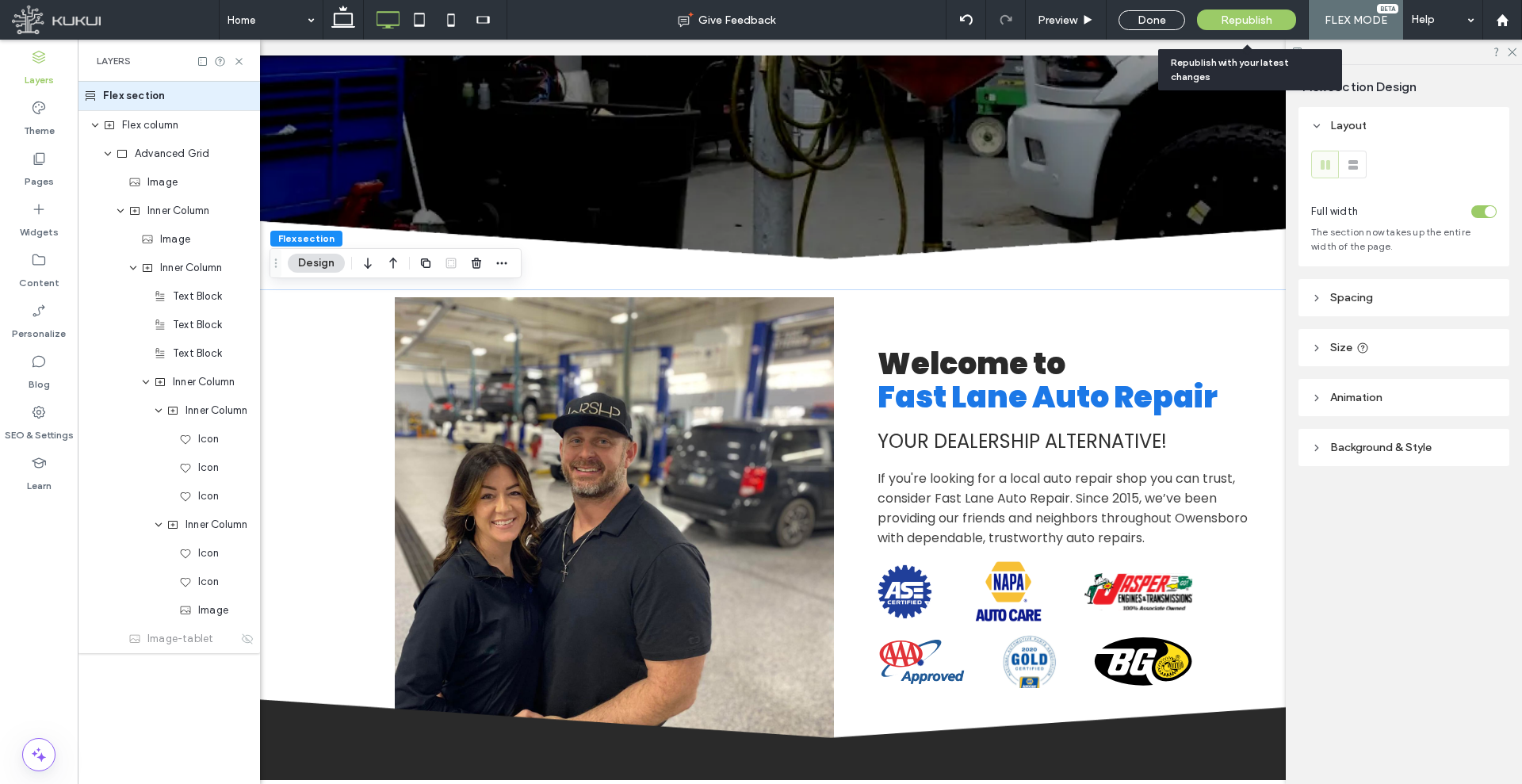 click on "Republish" at bounding box center (1246, 20) 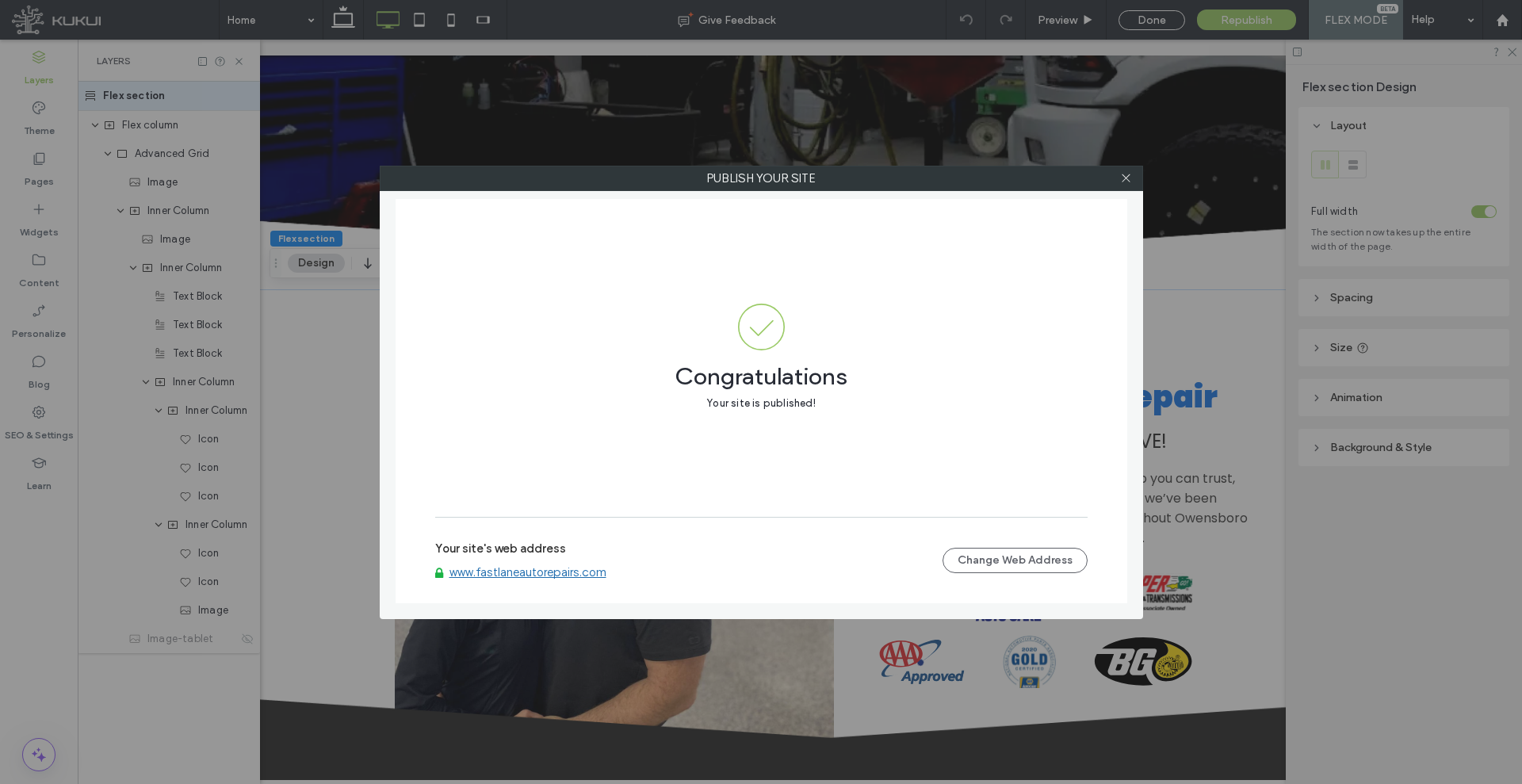 click on "Publish your site Congratulations Your site is published! Your site's web address www.fastlaneautorepairs.com Change Web Address" at bounding box center (761, 392) 